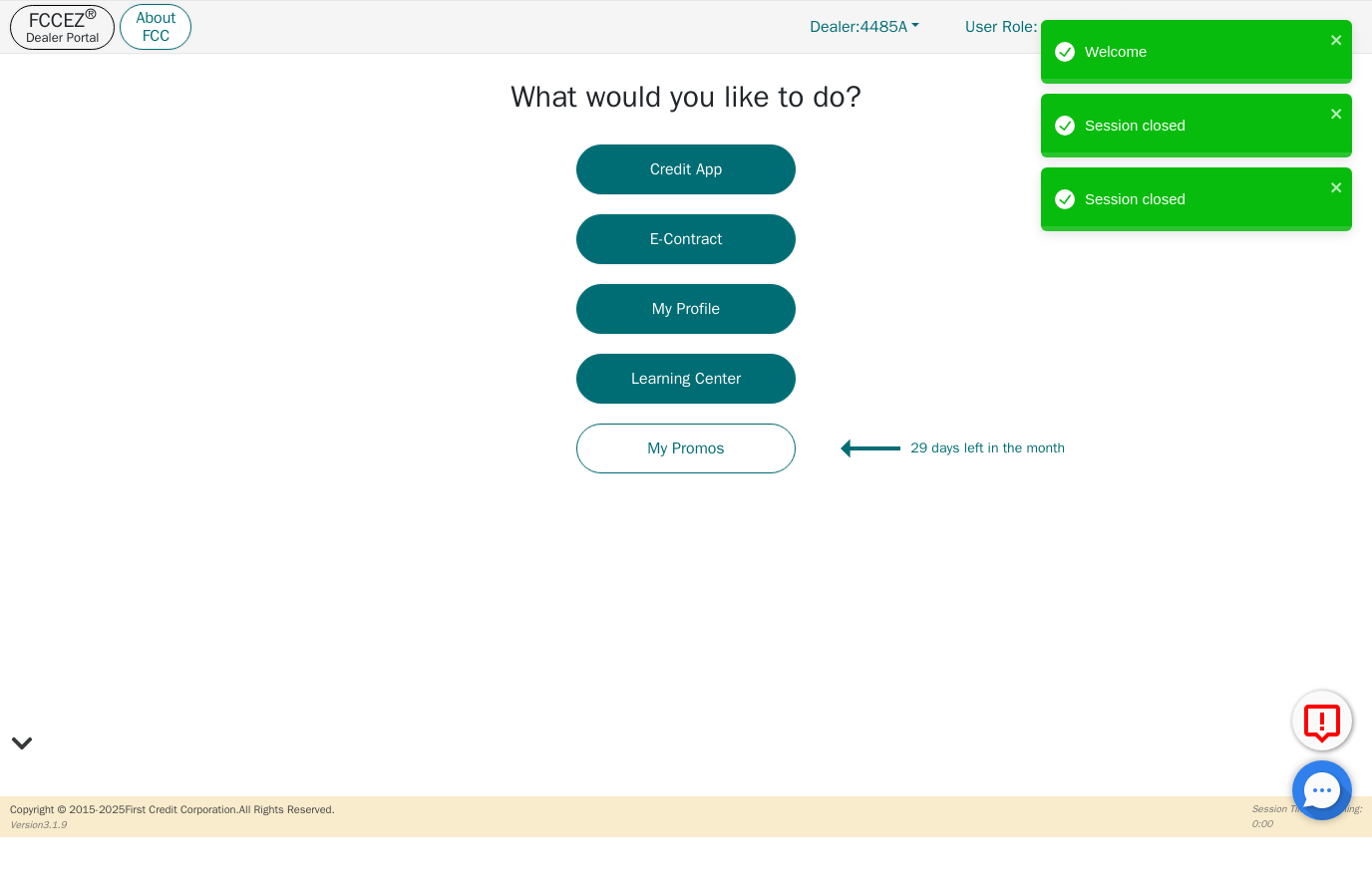 scroll, scrollTop: 41, scrollLeft: 0, axis: vertical 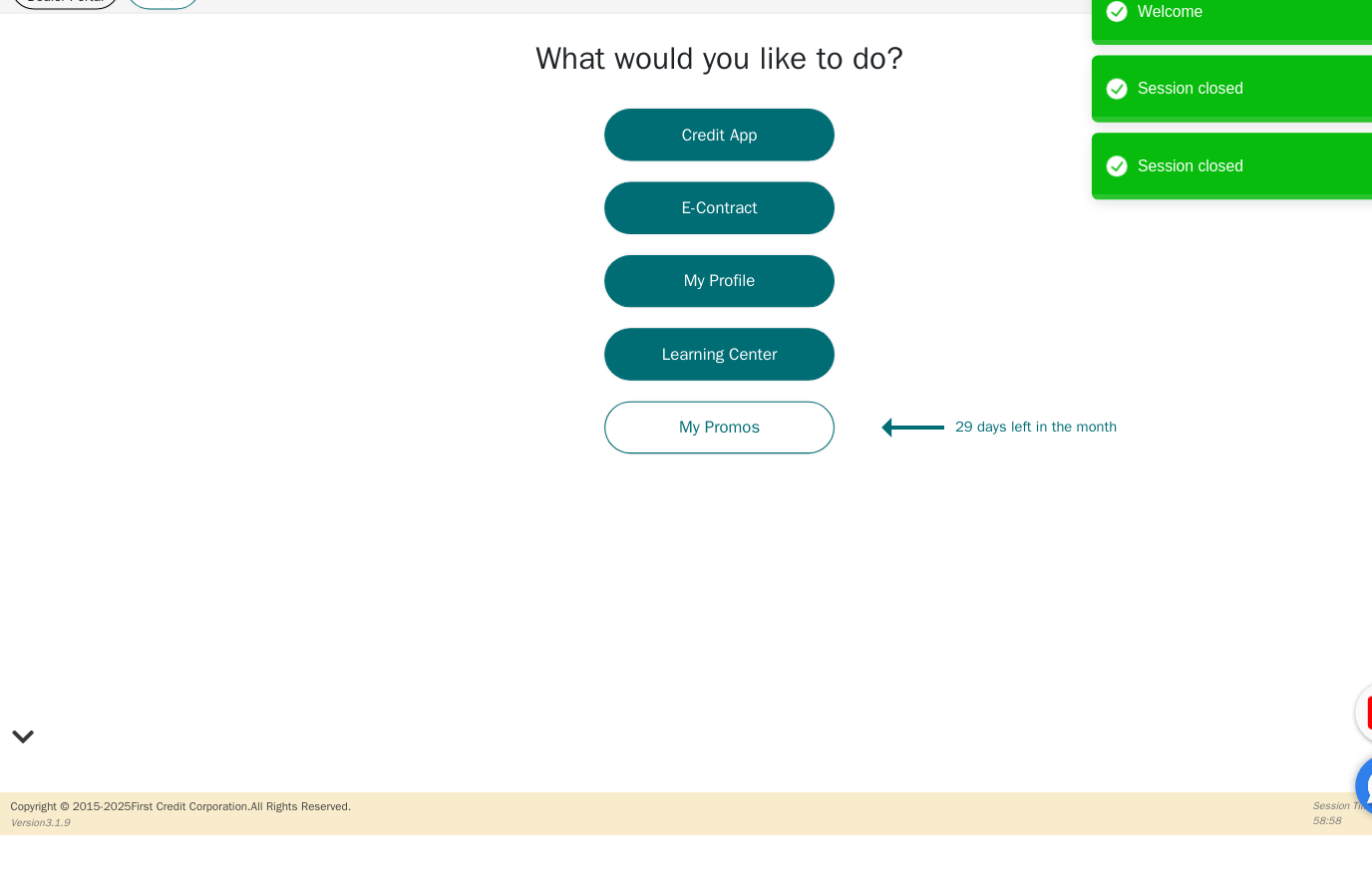 click on "Credit App" at bounding box center [686, 169] 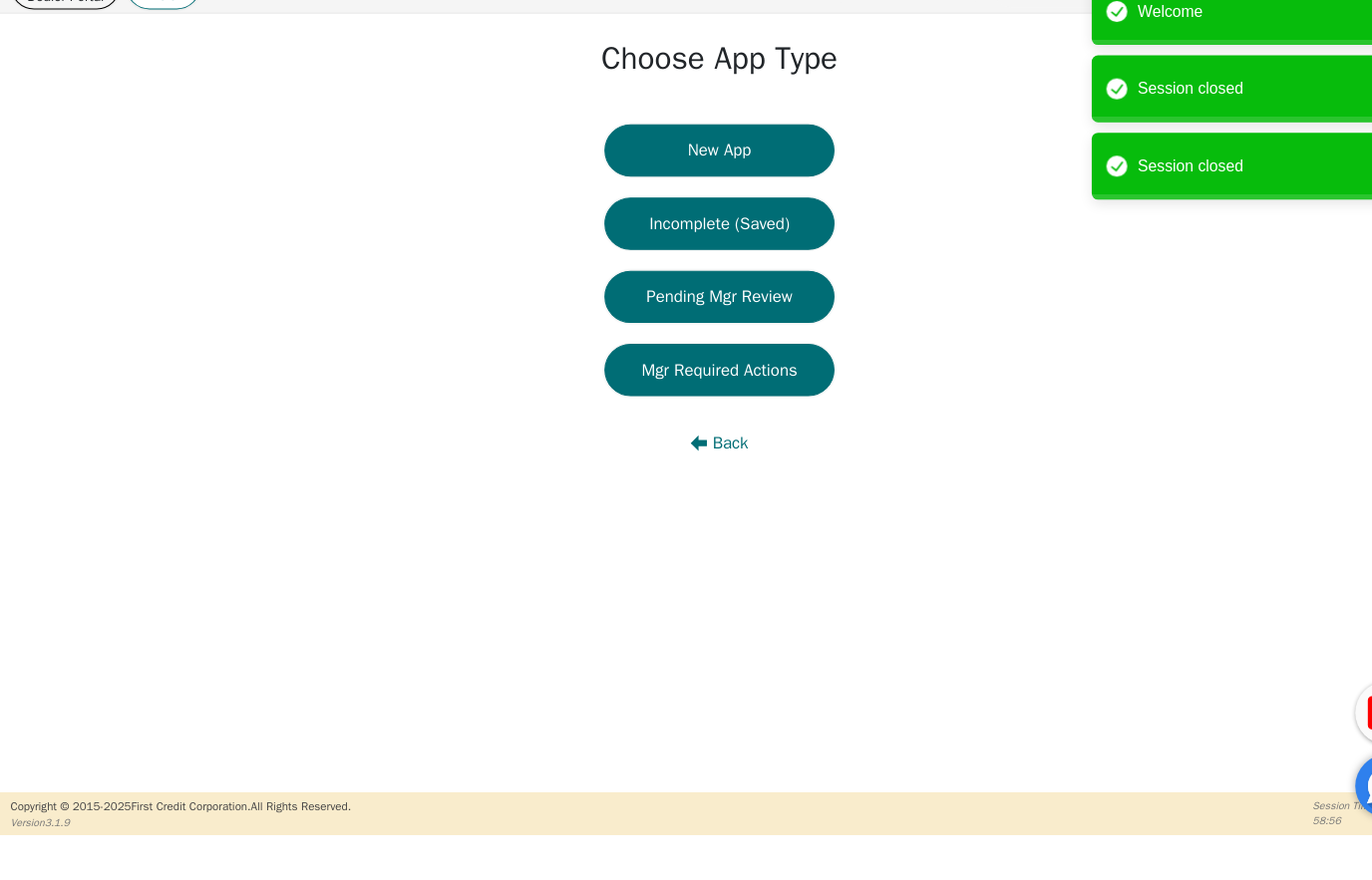 click on "New App" at bounding box center [686, 184] 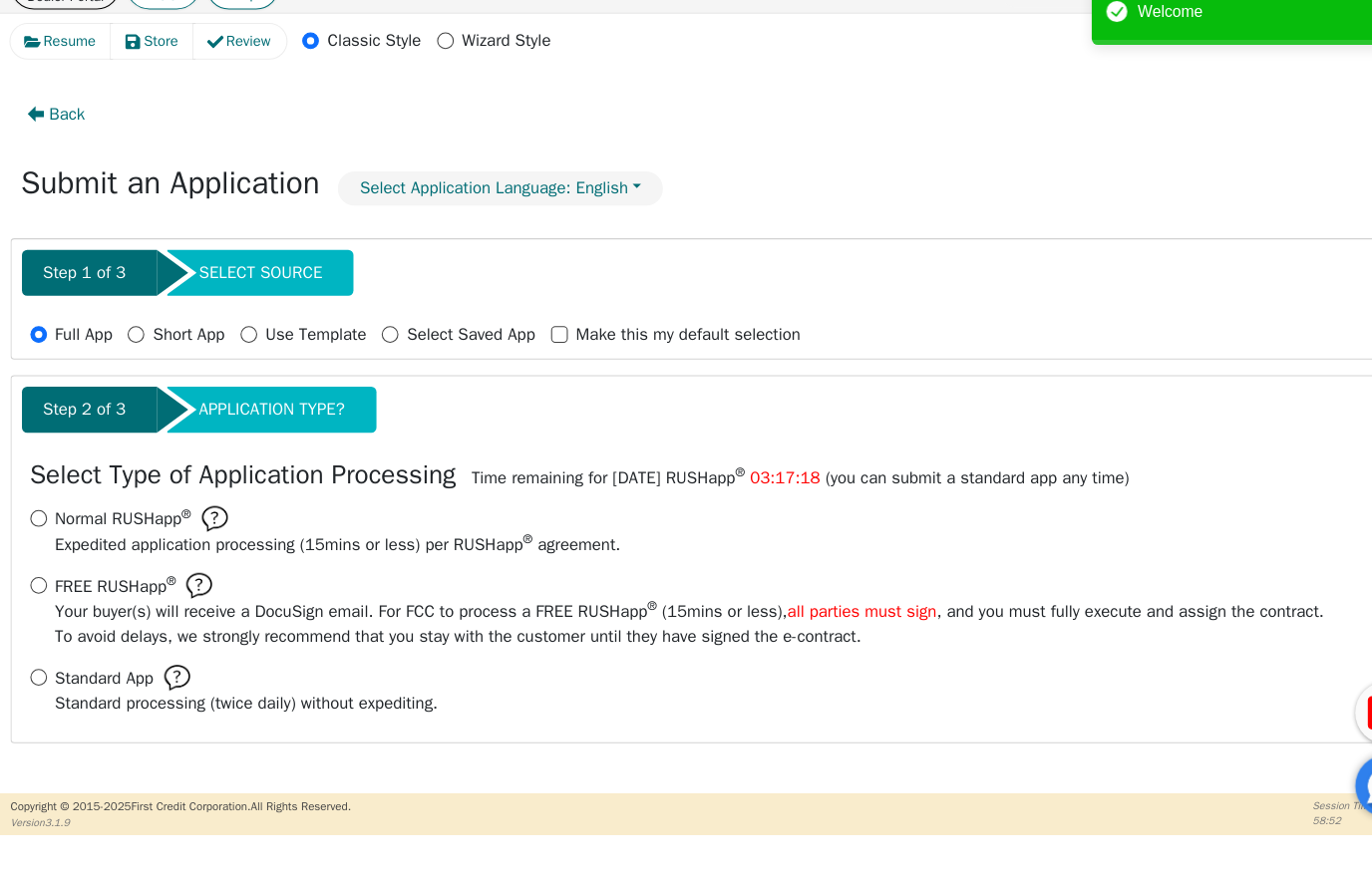 click on "Normal RUSHapp ® Expedited application processing ( 15  mins or less) per RUSHapp ®   agreement." at bounding box center (37, 535) 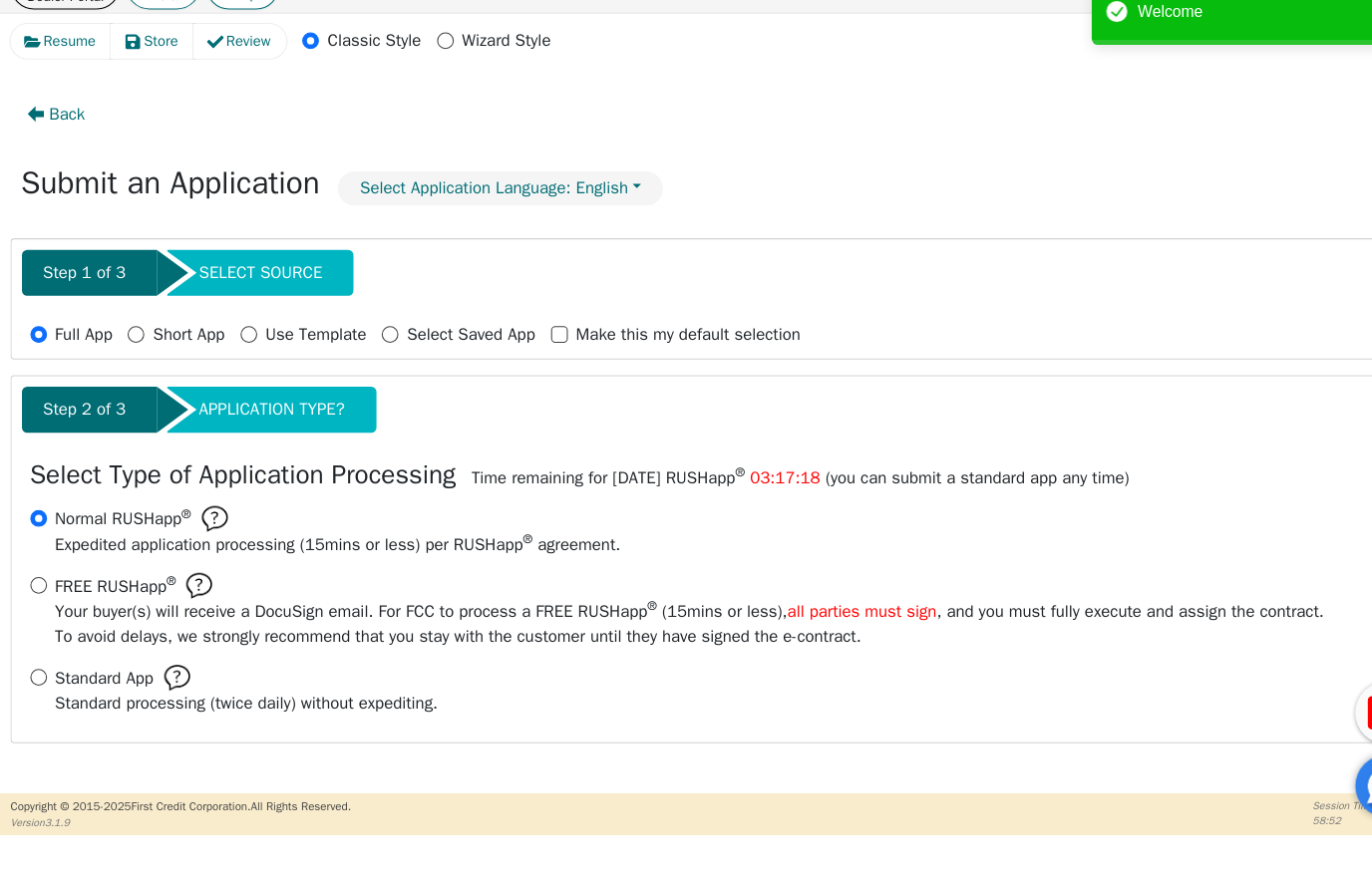 radio on "true" 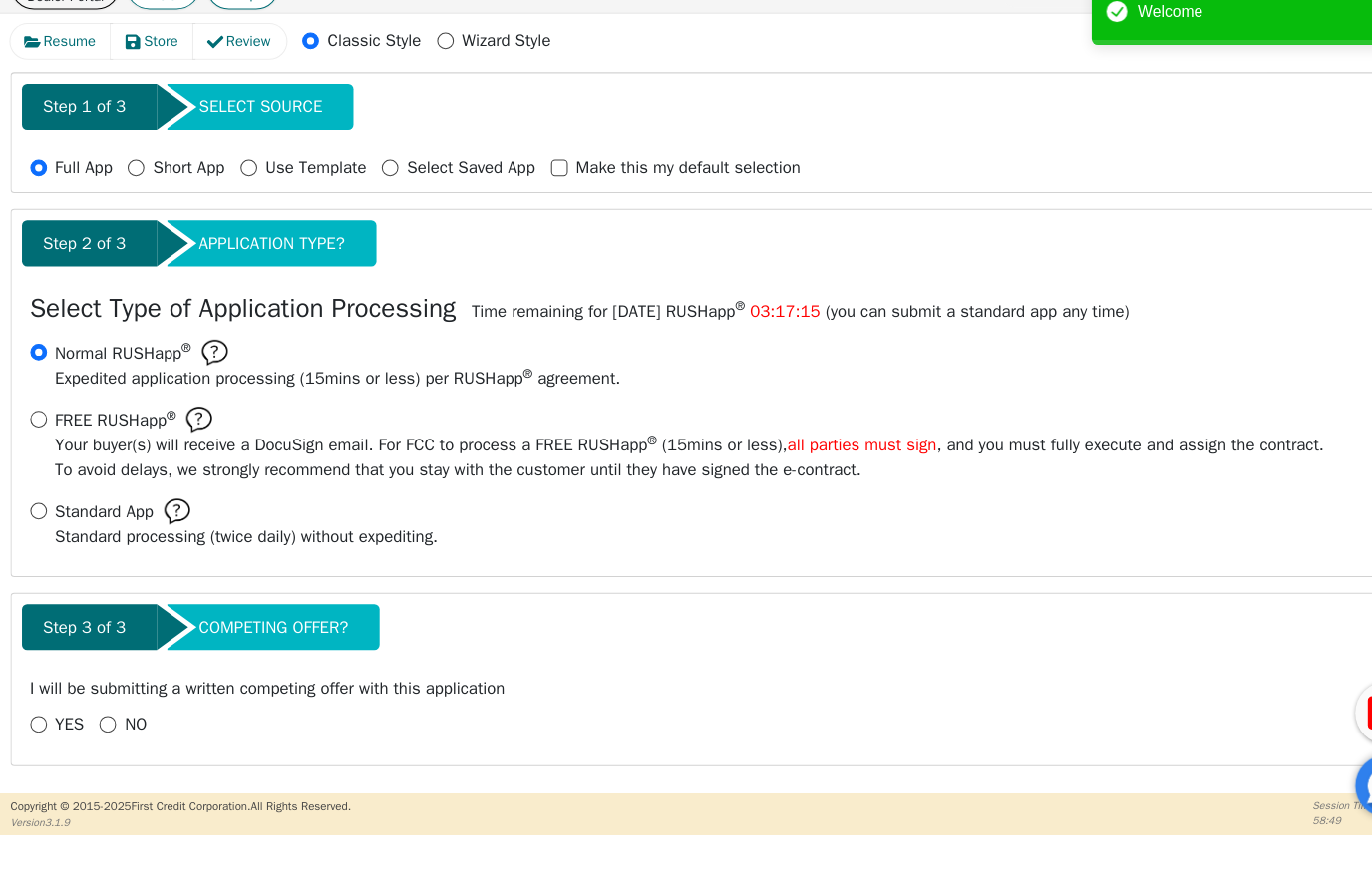 scroll, scrollTop: 158, scrollLeft: 0, axis: vertical 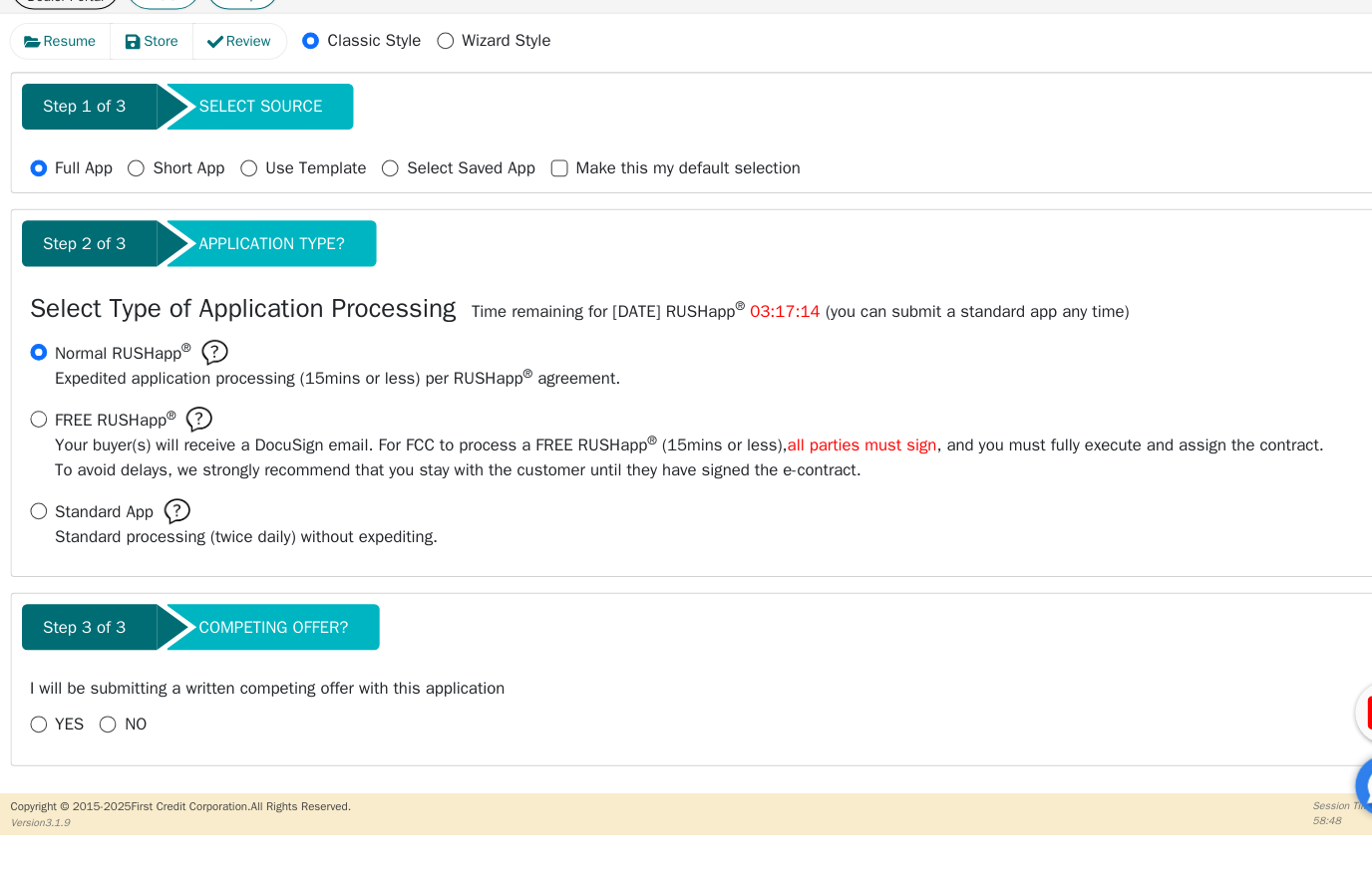 click on "NO" at bounding box center (103, 732) 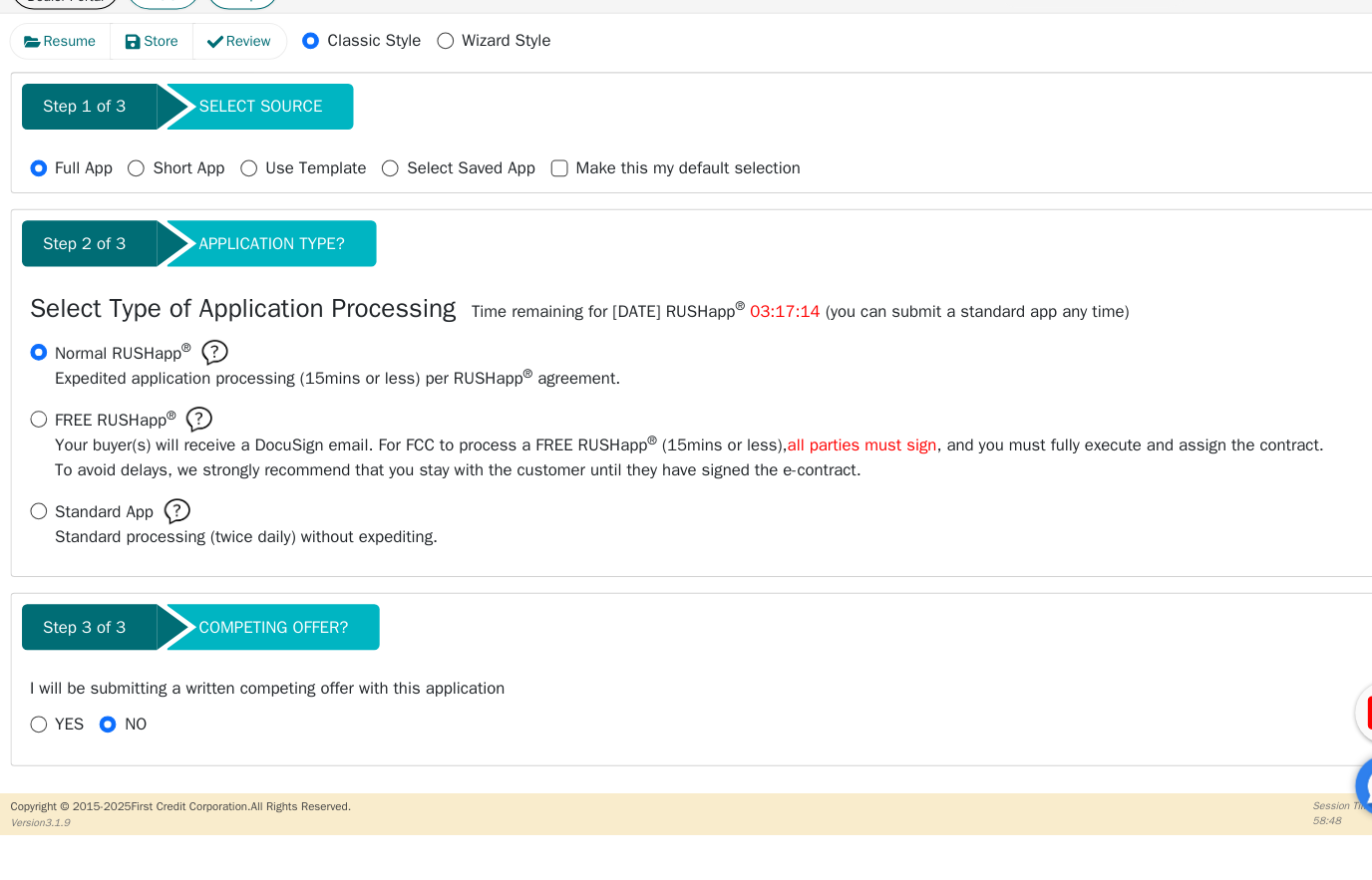 radio on "true" 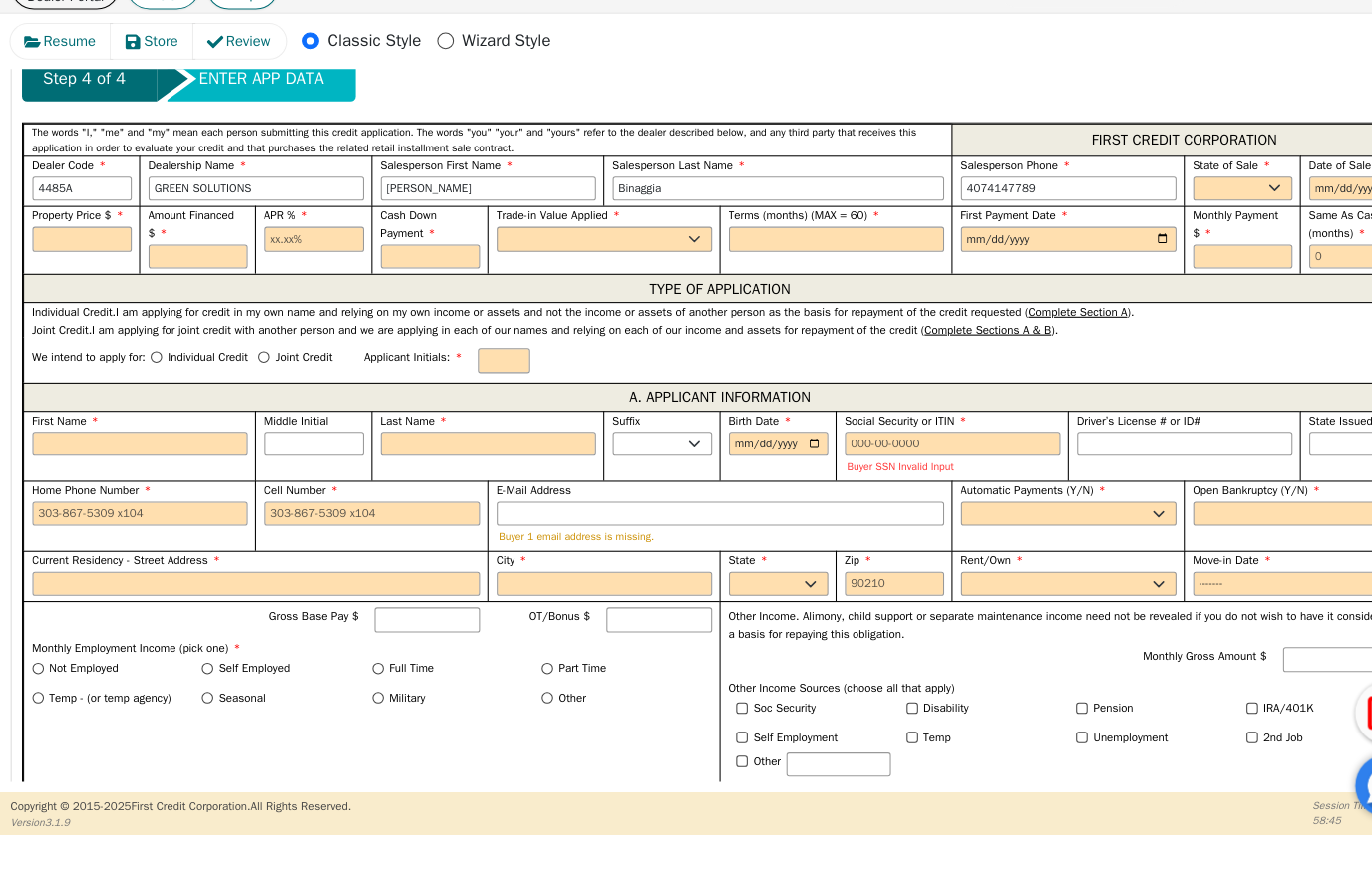 scroll, scrollTop: 861, scrollLeft: 0, axis: vertical 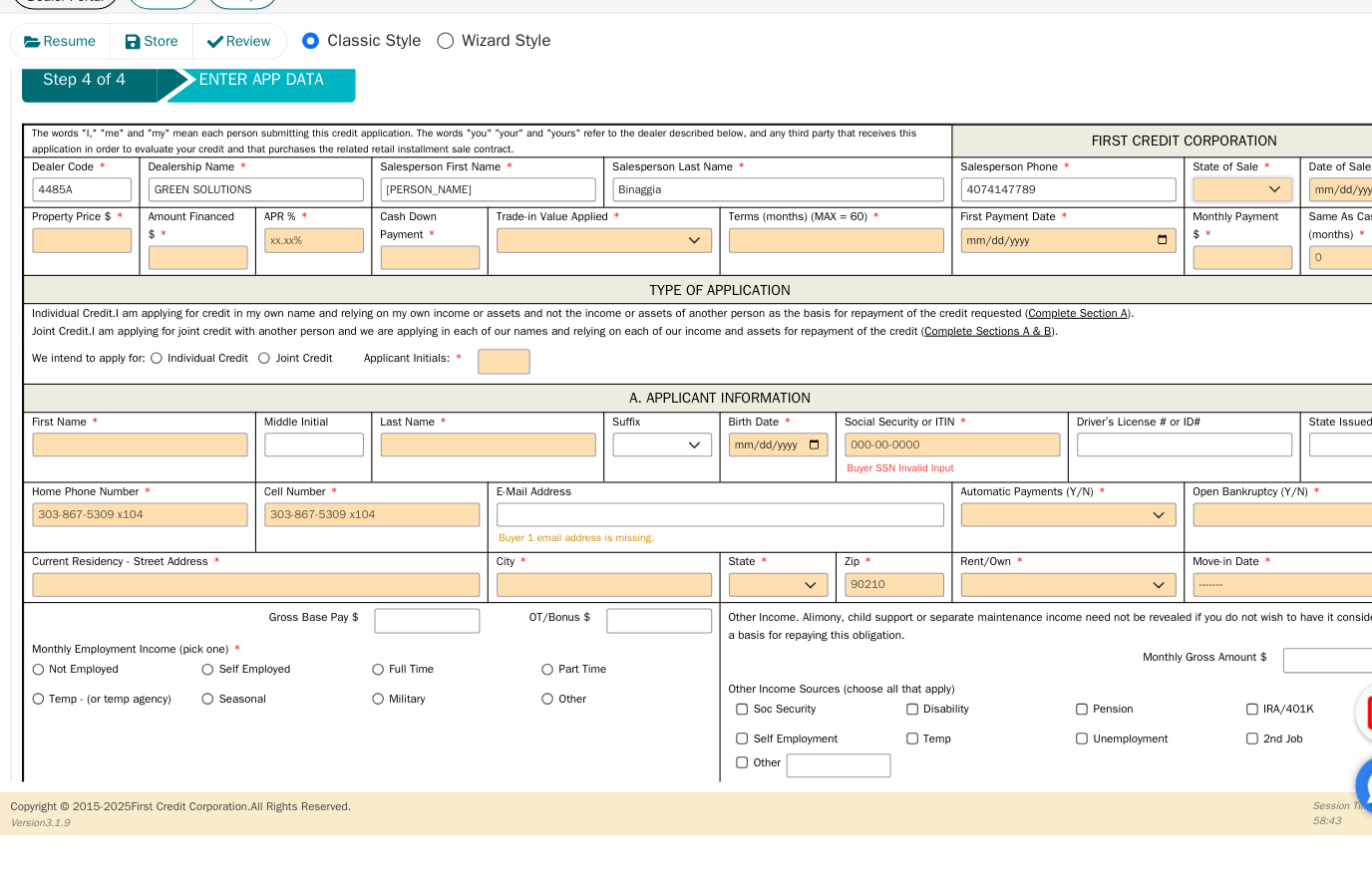 click on "AK AL AR AZ CA CO CT DC DE FL [GEOGRAPHIC_DATA] HI IA ID IL IN KS [GEOGRAPHIC_DATA] LA MA MD [GEOGRAPHIC_DATA] [GEOGRAPHIC_DATA] [GEOGRAPHIC_DATA] [GEOGRAPHIC_DATA] [GEOGRAPHIC_DATA] MT NC [GEOGRAPHIC_DATA] [GEOGRAPHIC_DATA] NH [GEOGRAPHIC_DATA] [GEOGRAPHIC_DATA] [GEOGRAPHIC_DATA] [GEOGRAPHIC_DATA] [GEOGRAPHIC_DATA] [GEOGRAPHIC_DATA] OR [GEOGRAPHIC_DATA] SC SD [GEOGRAPHIC_DATA] [GEOGRAPHIC_DATA] [GEOGRAPHIC_DATA] [GEOGRAPHIC_DATA] [GEOGRAPHIC_DATA] [GEOGRAPHIC_DATA] [GEOGRAPHIC_DATA] WY" at bounding box center (1185, 222) 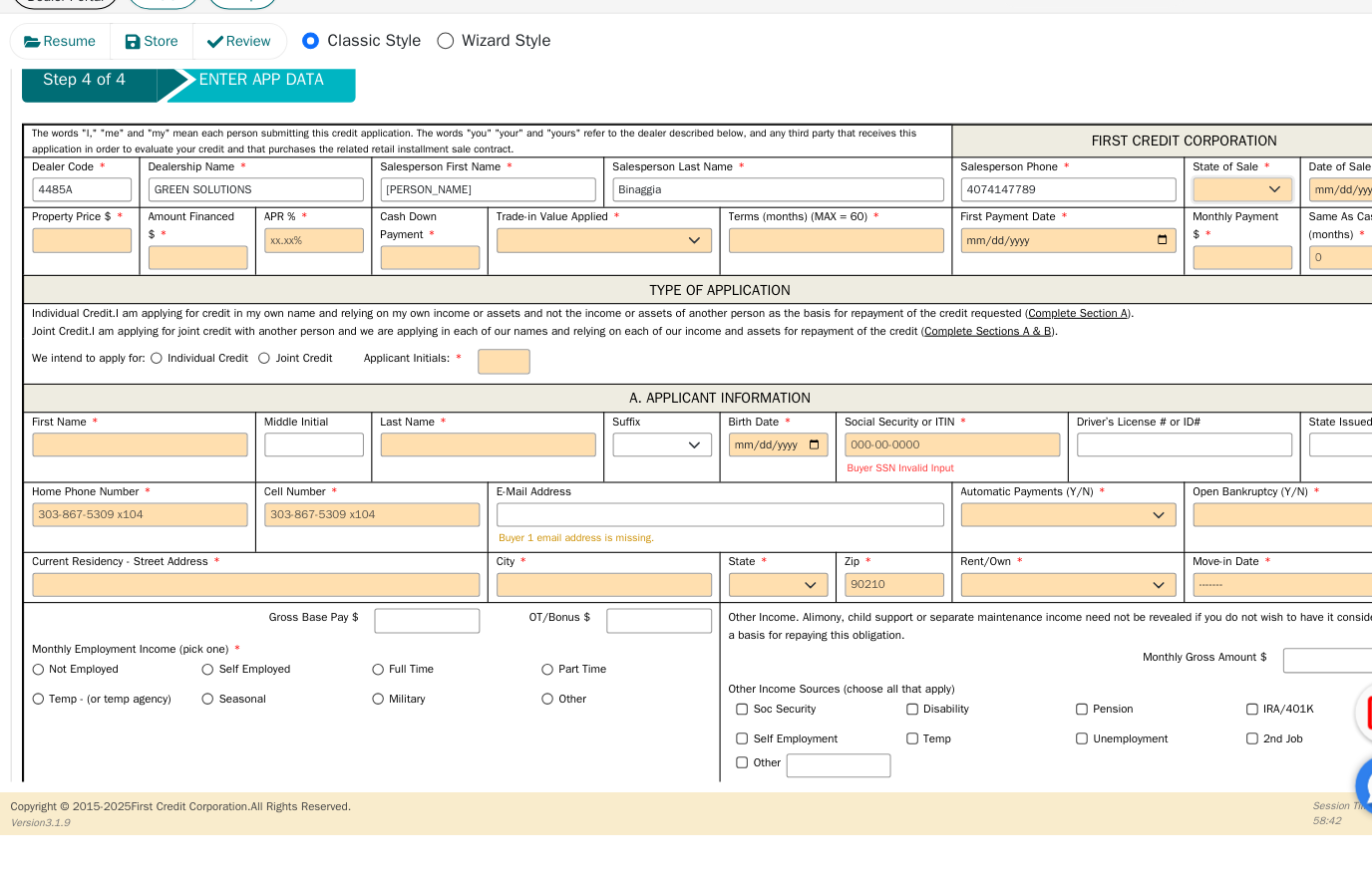 select on "FL" 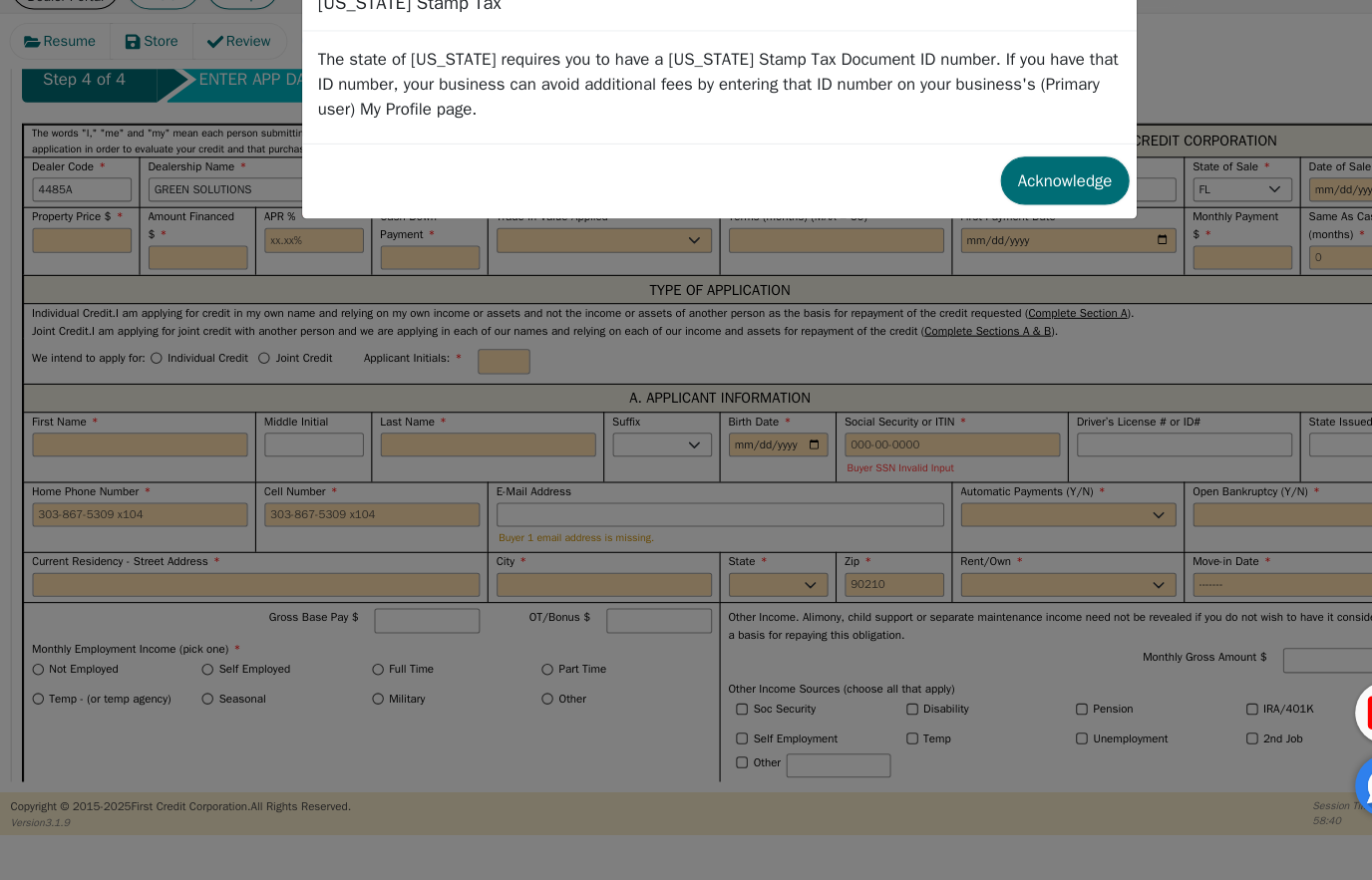 click on "Acknowledge" at bounding box center [1015, 213] 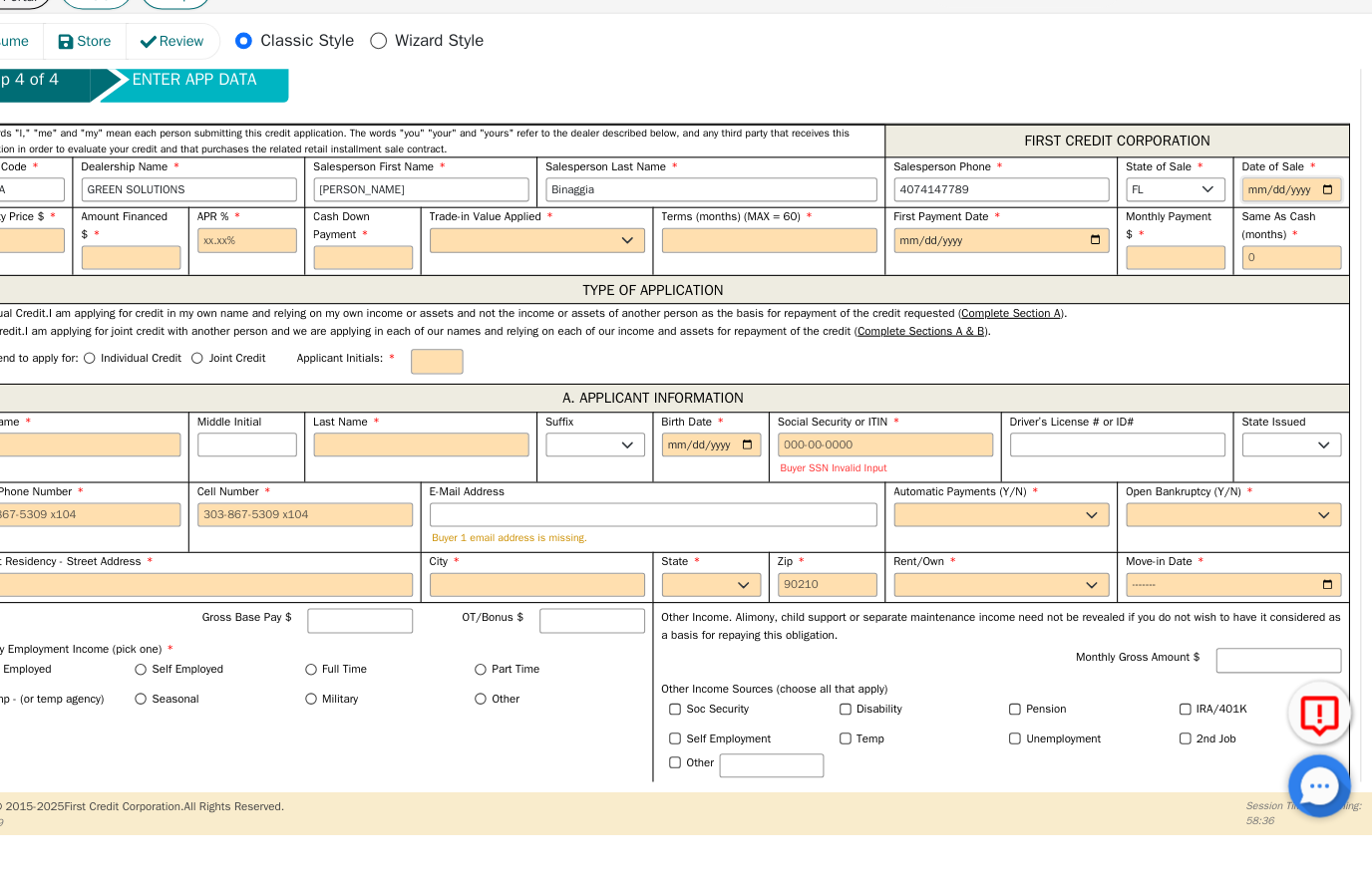 click at bounding box center [1295, 222] 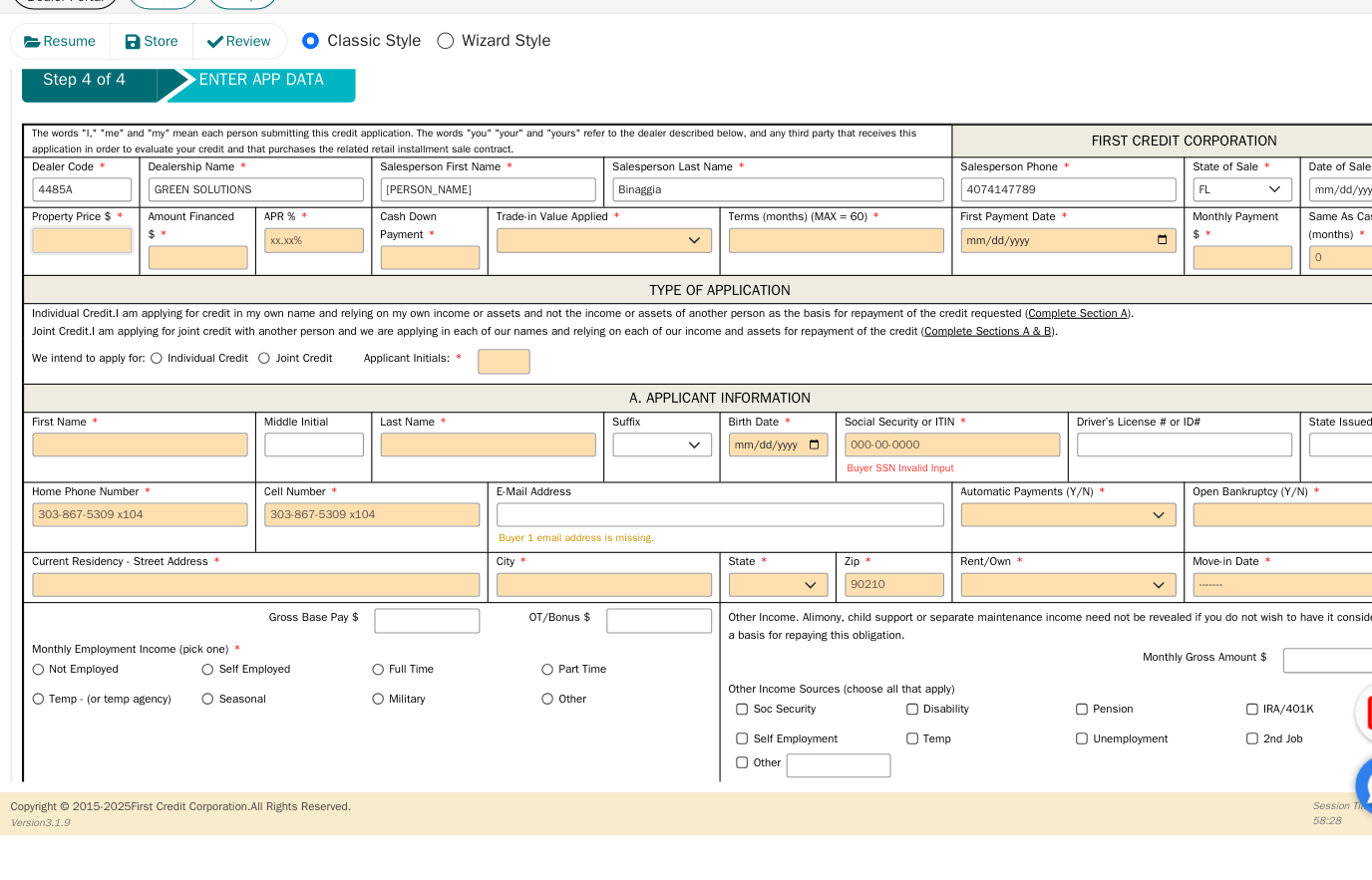 click at bounding box center [78, 270] 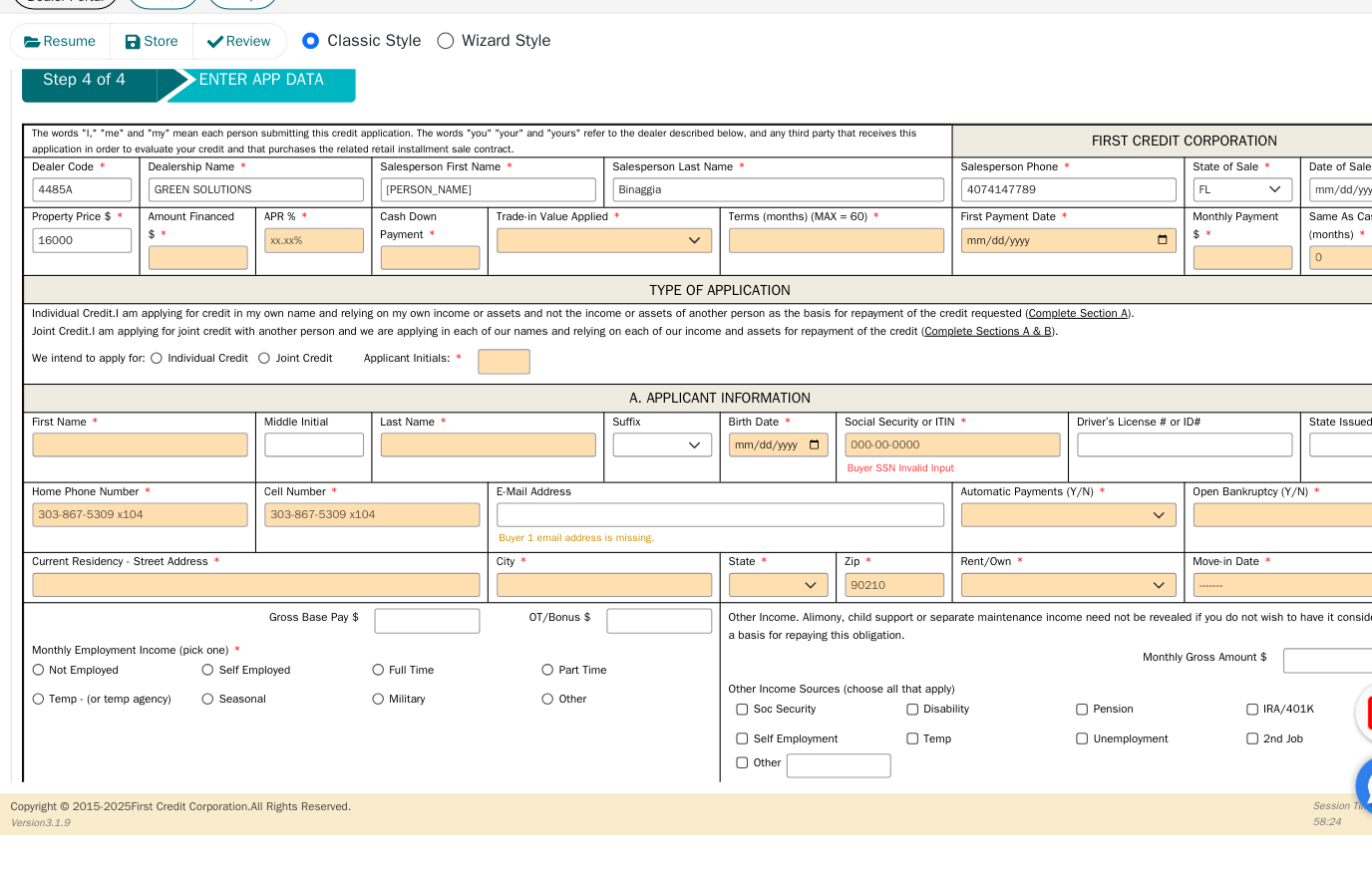 click at bounding box center [188, 287] 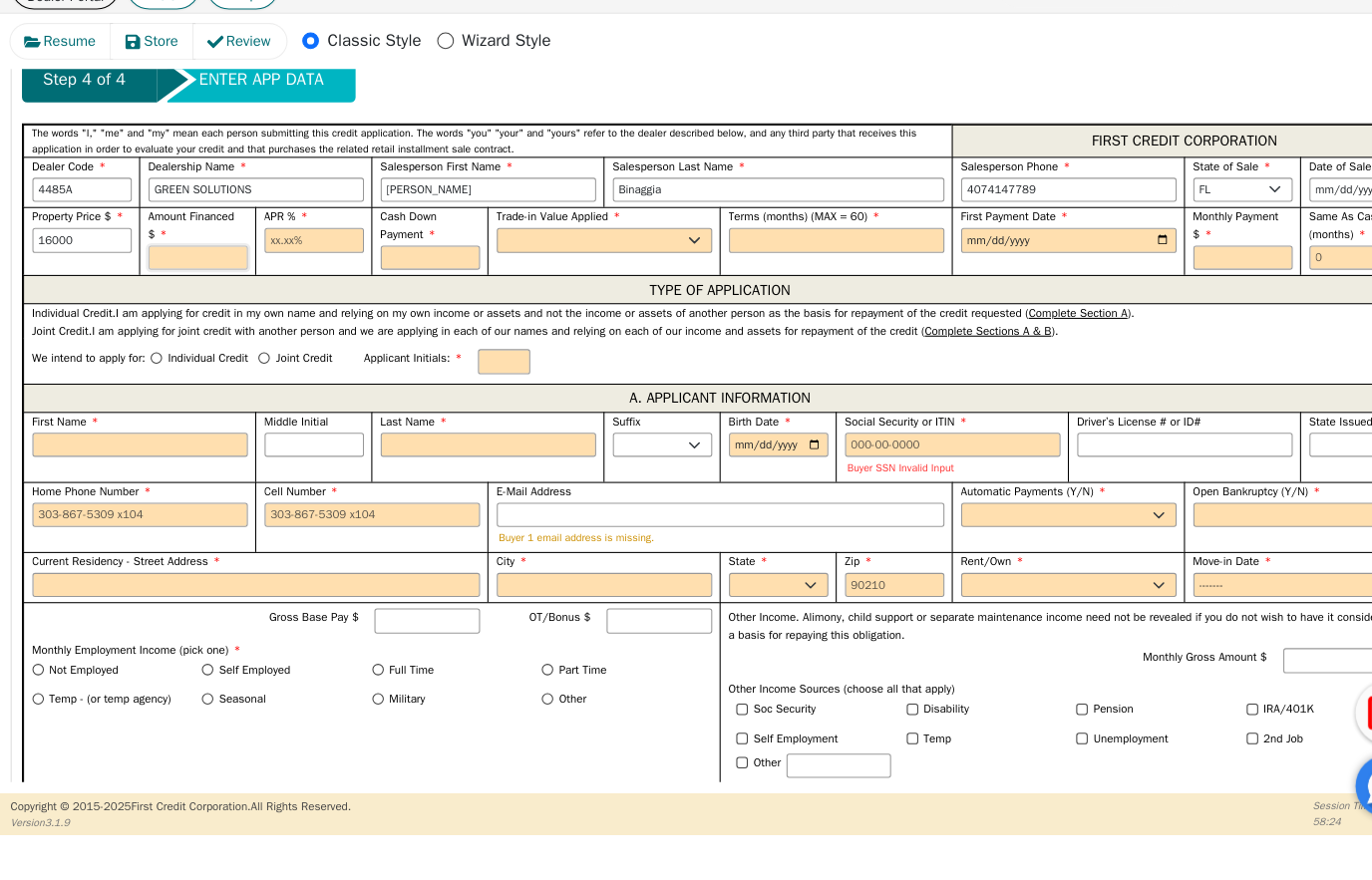 type on "16000.00" 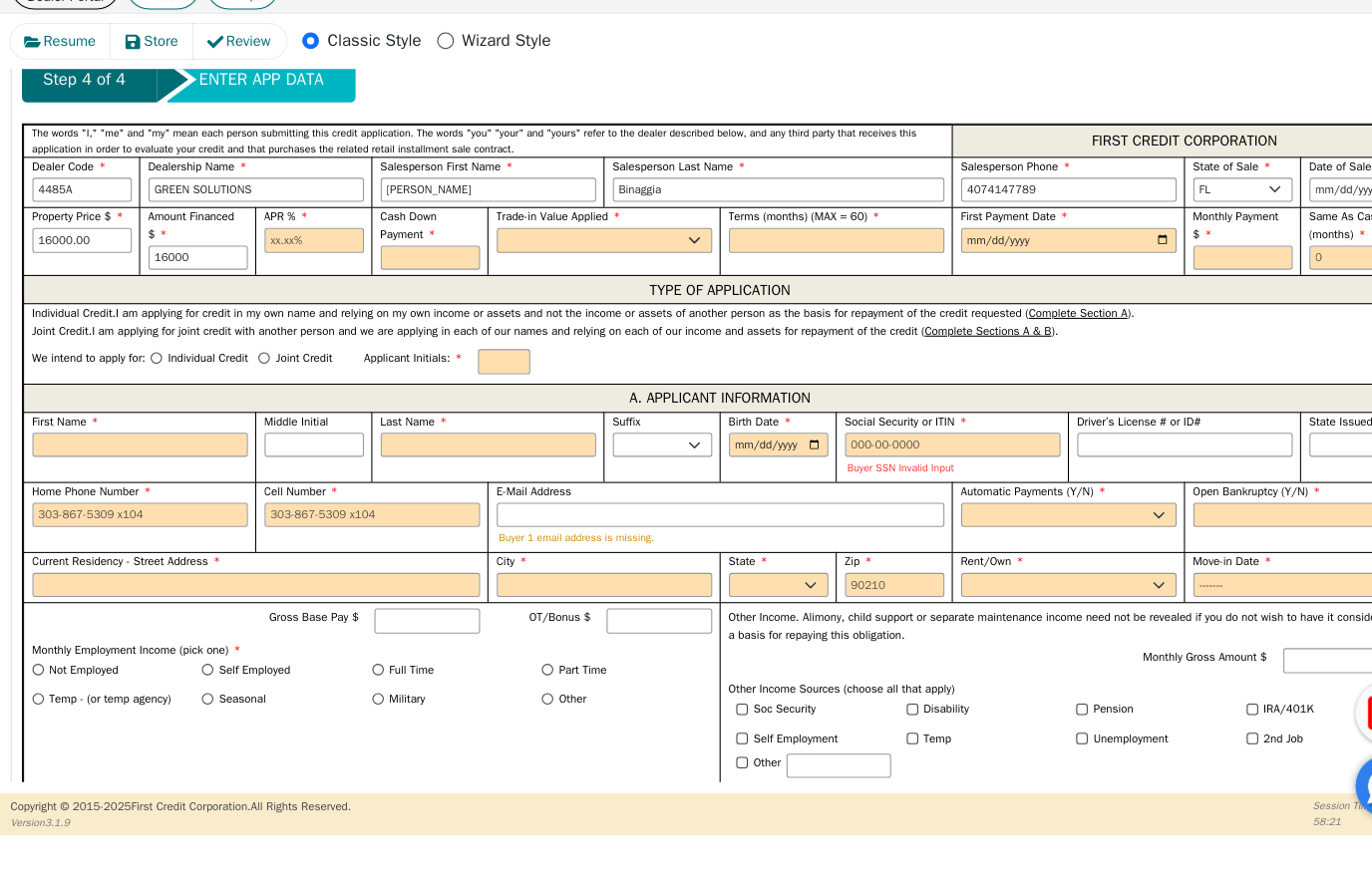 click at bounding box center [299, 270] 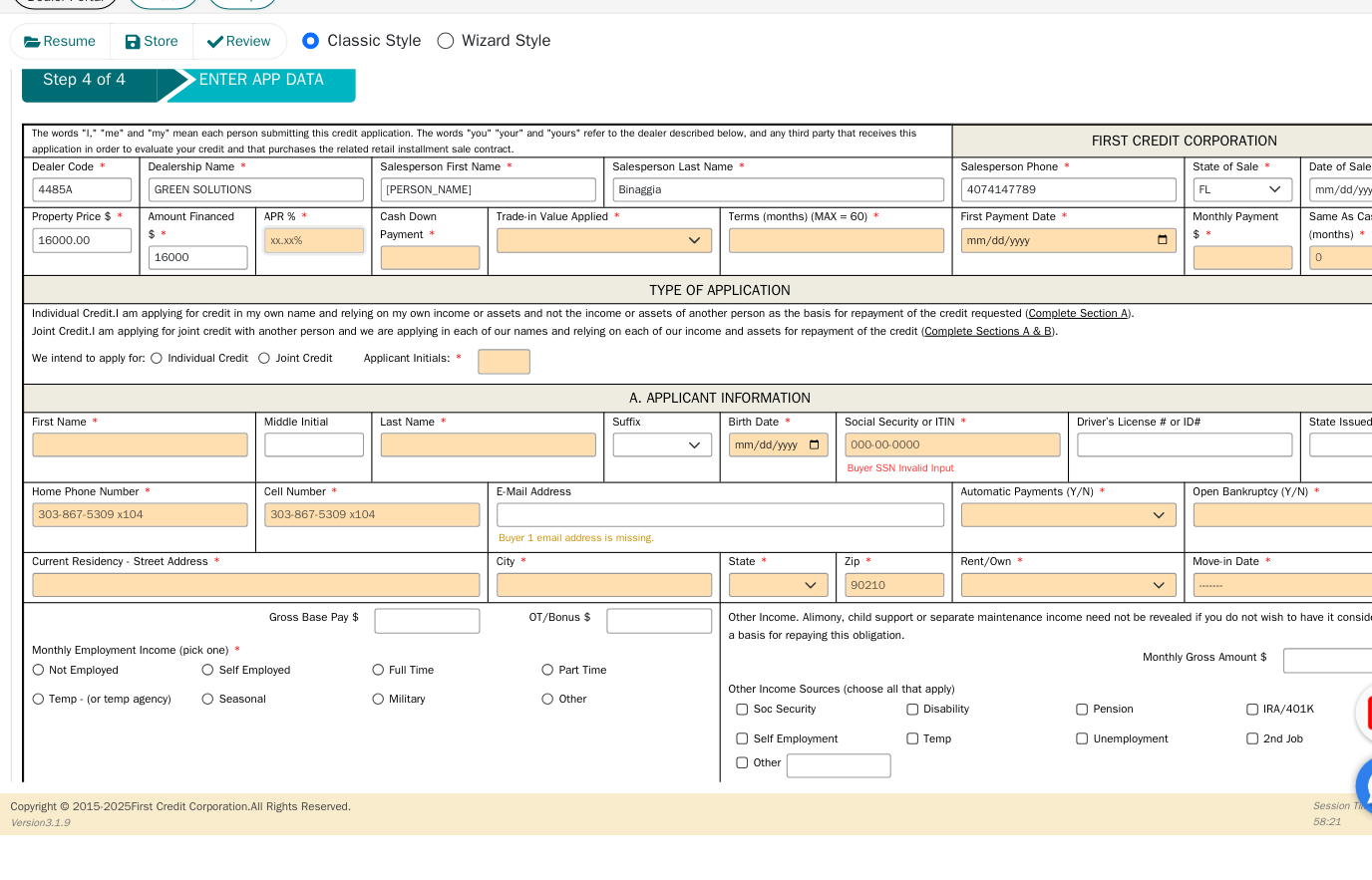 type on "16000.00" 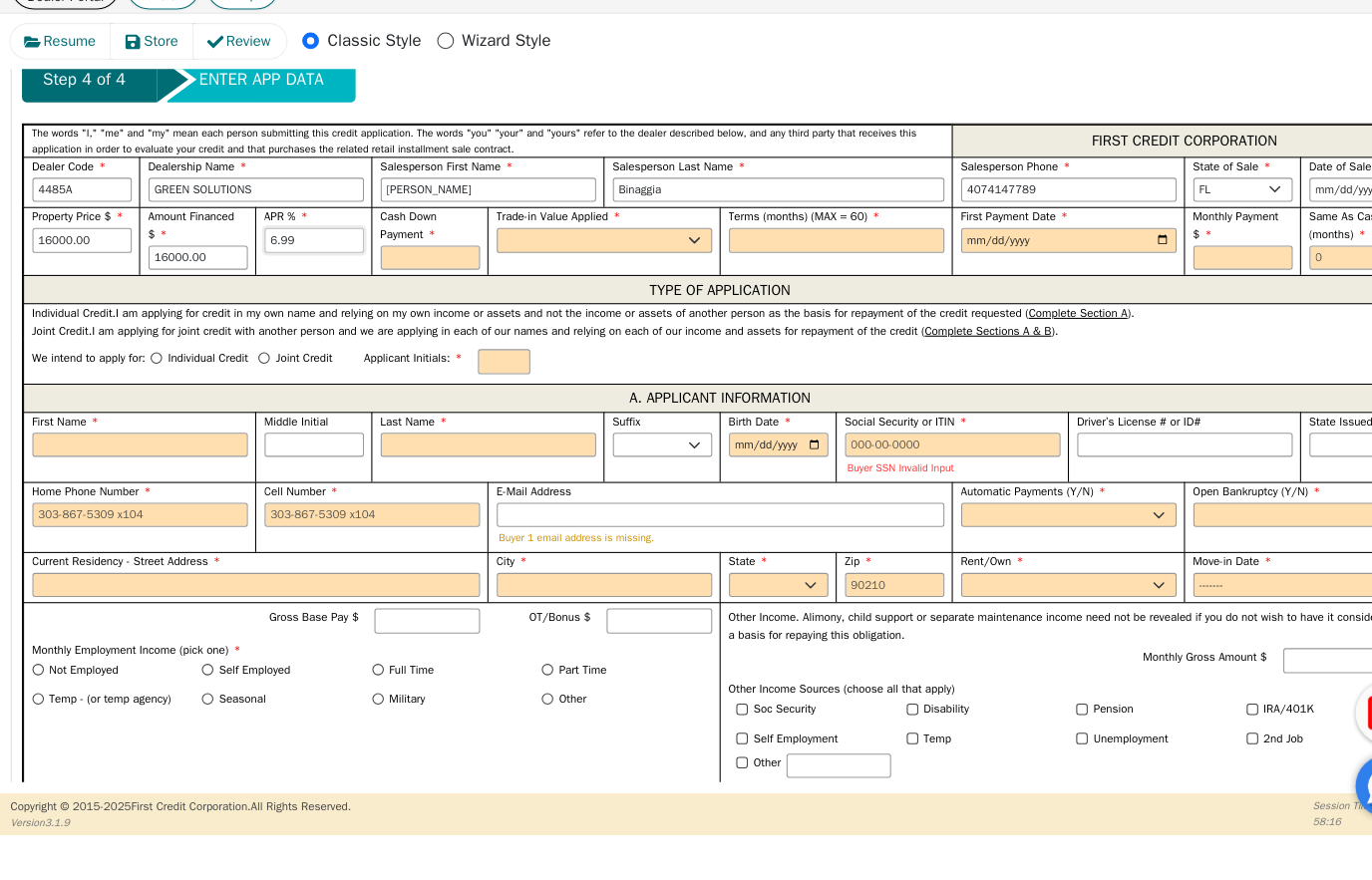 type on "6.99" 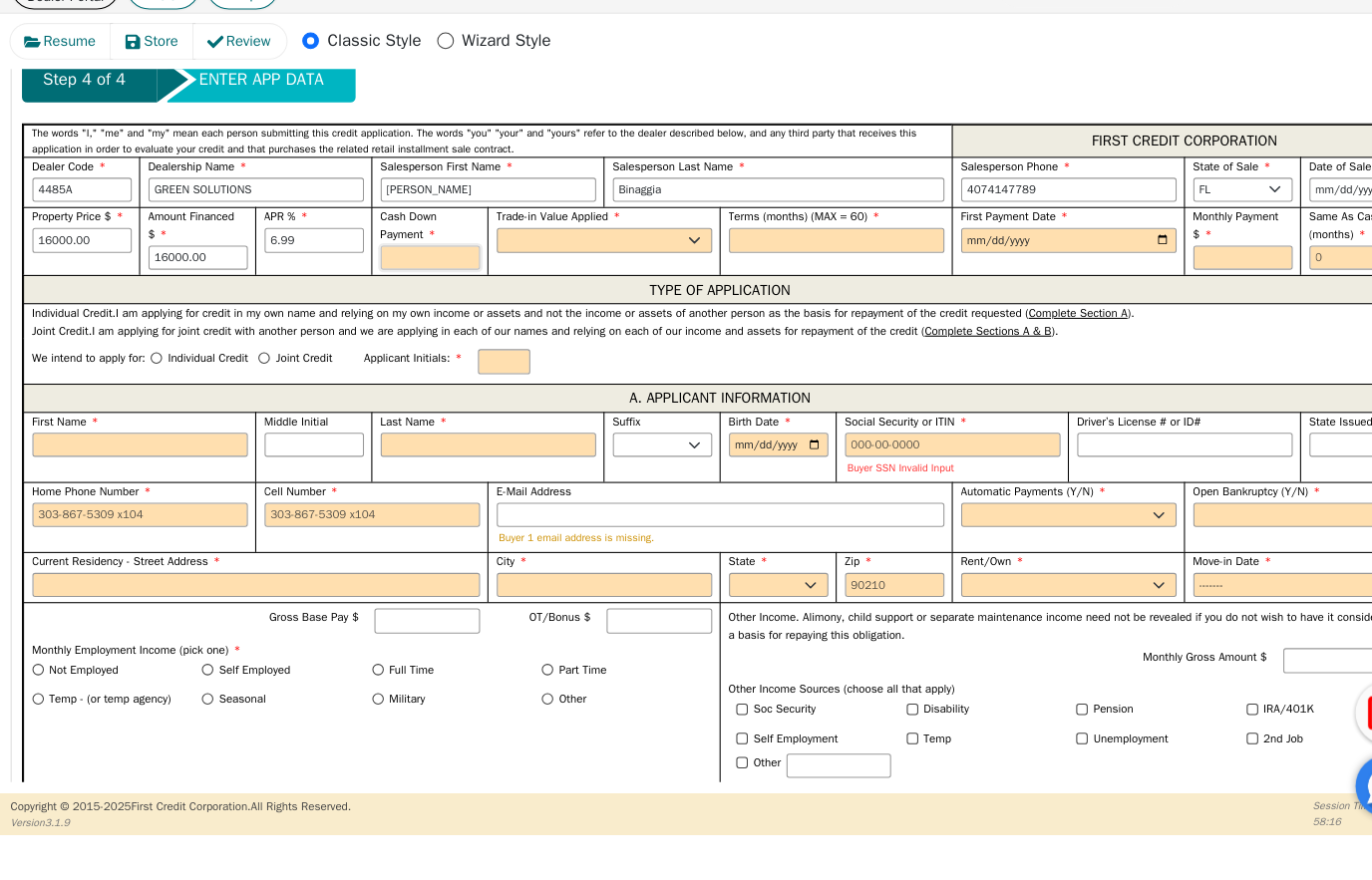 click at bounding box center (410, 287) 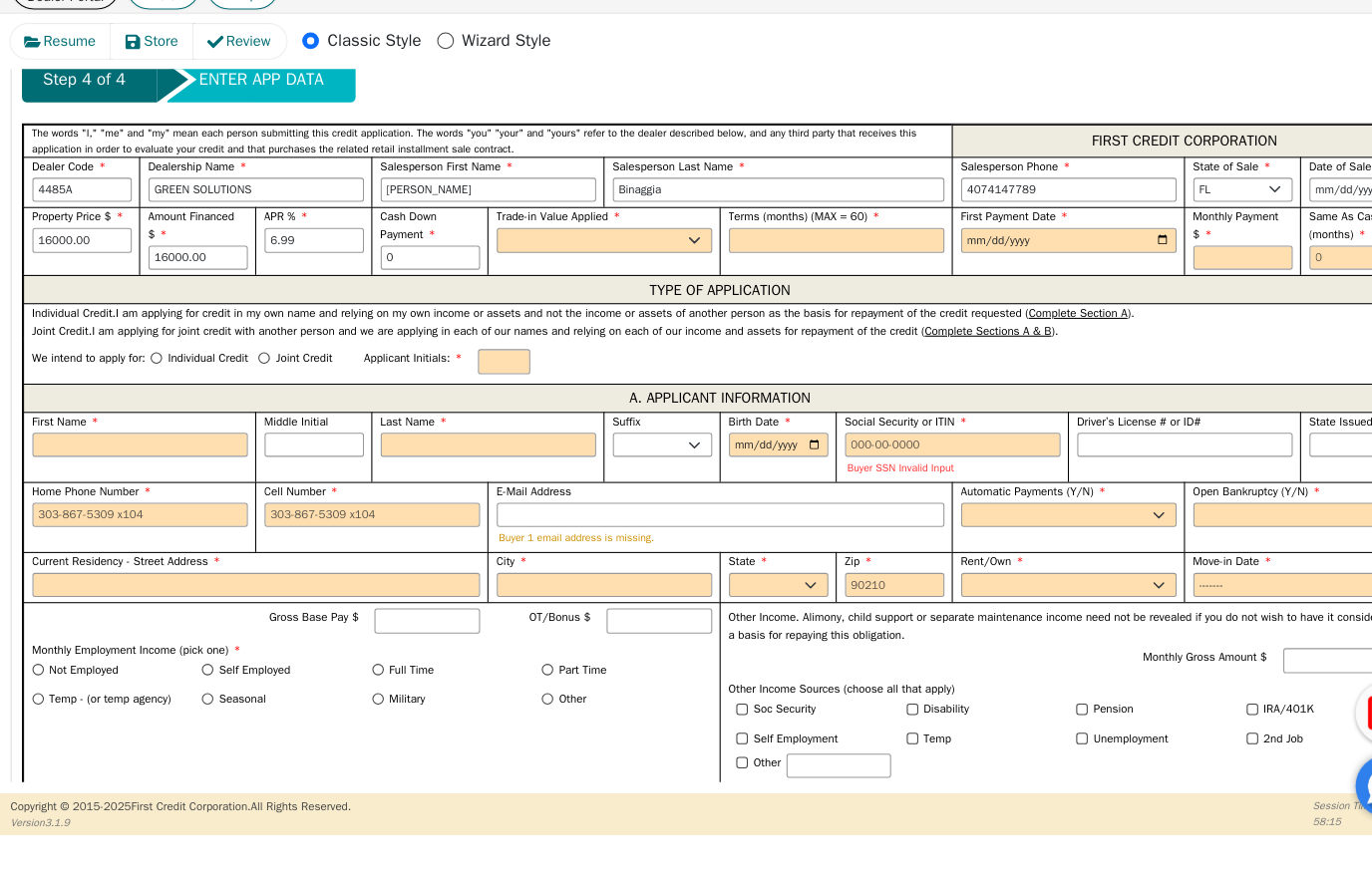 click on "Yes No" at bounding box center [576, 270] 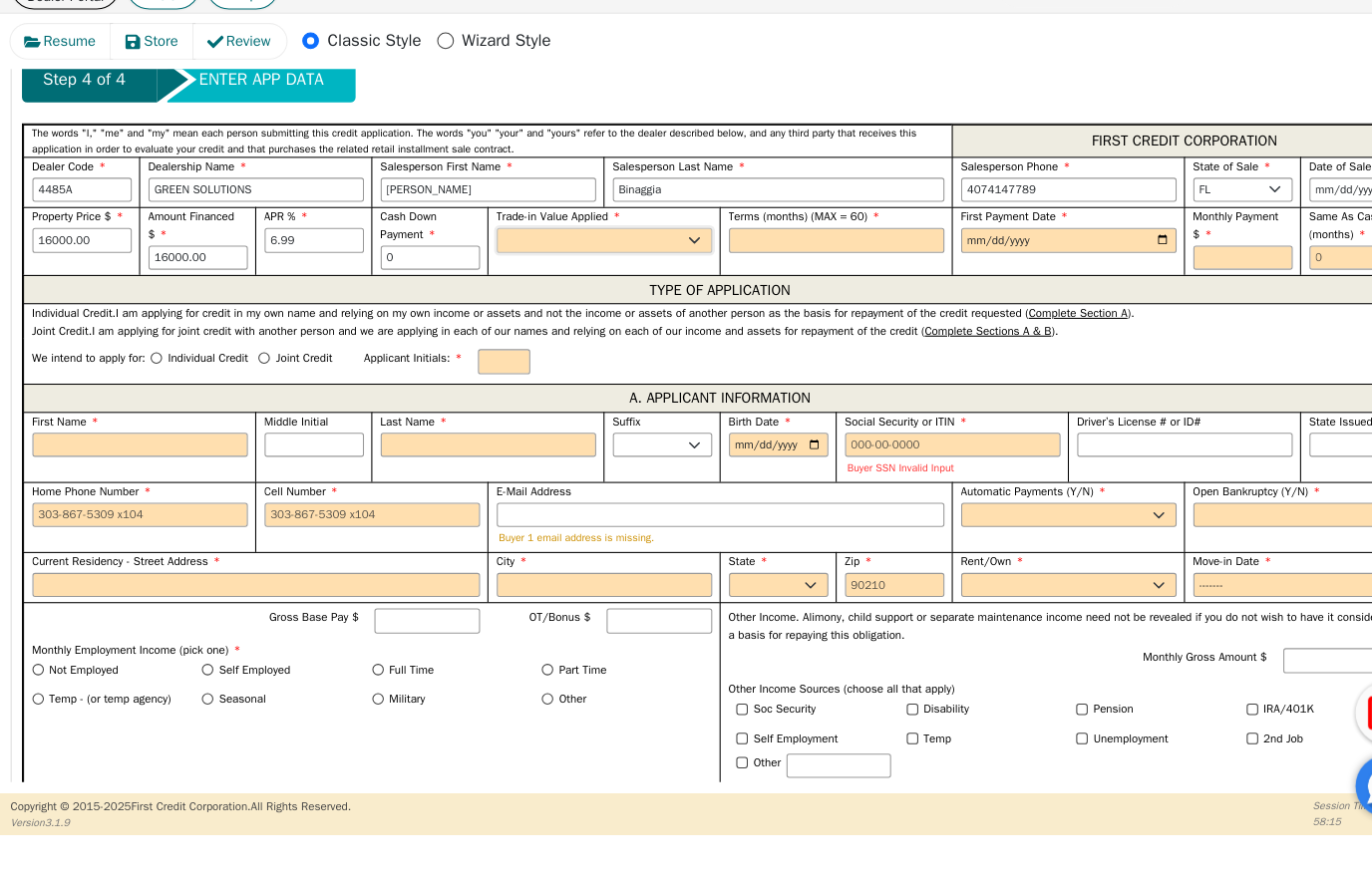 type on "0.00" 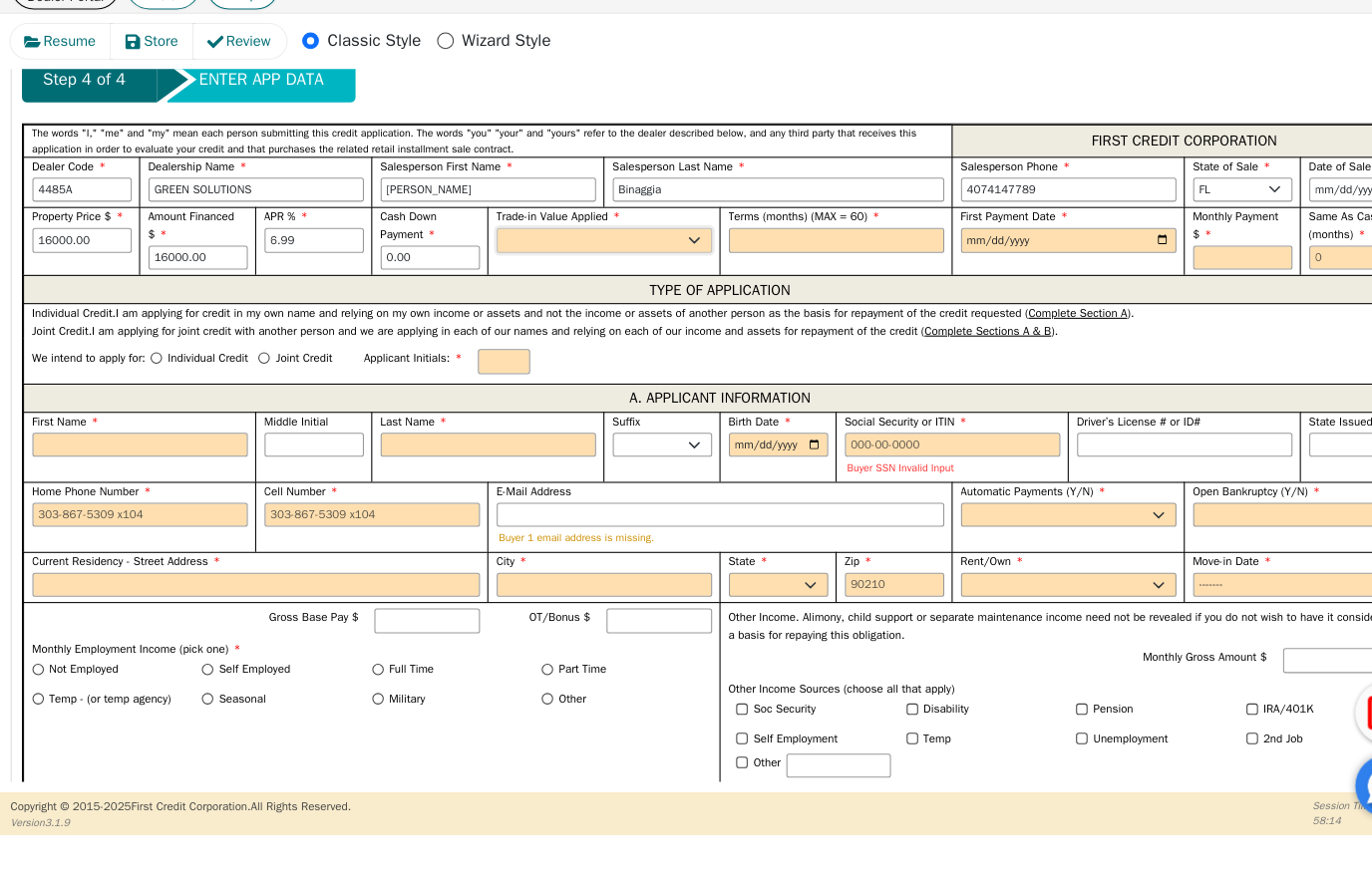 select on "n" 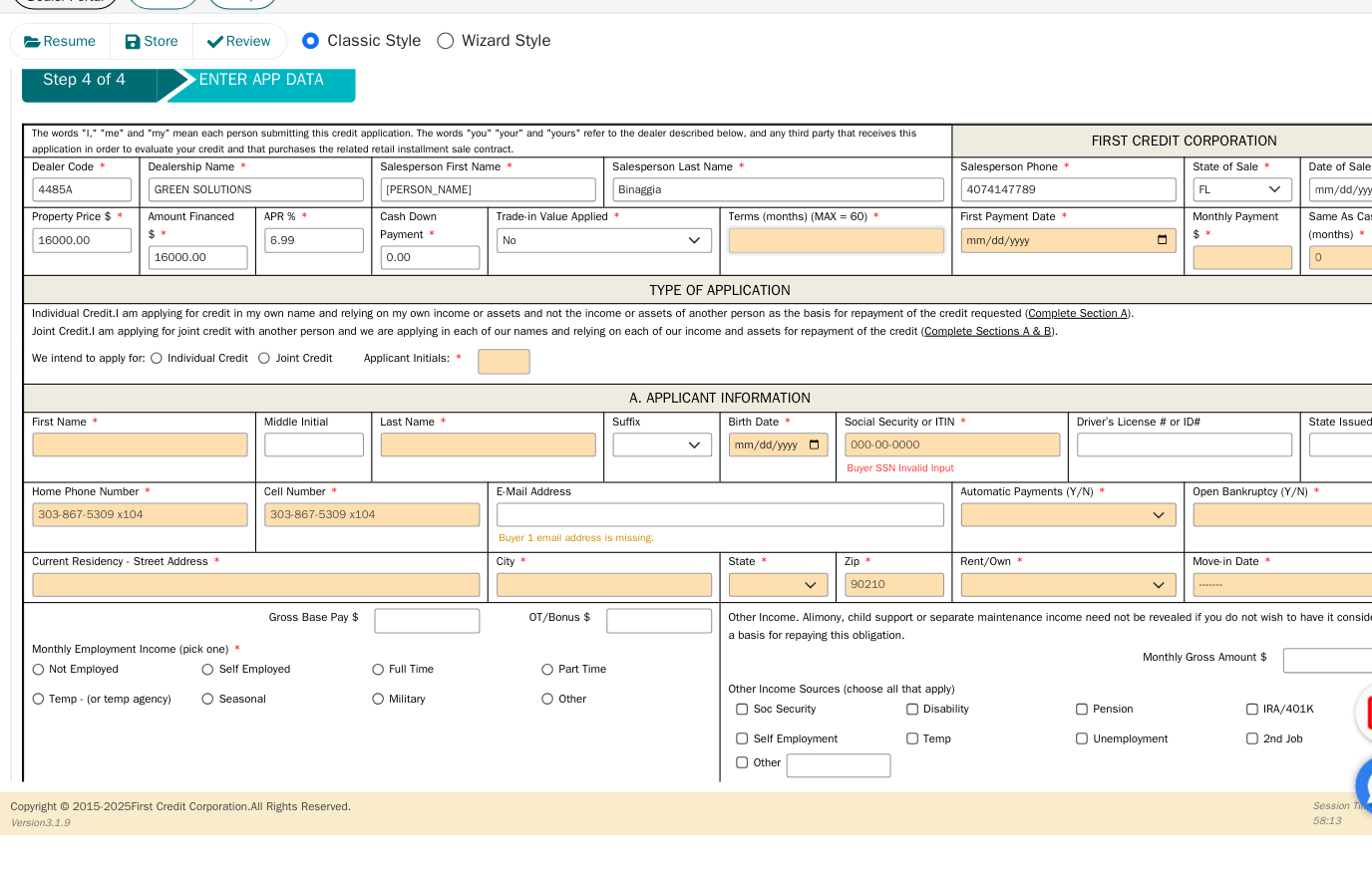 click at bounding box center (798, 270) 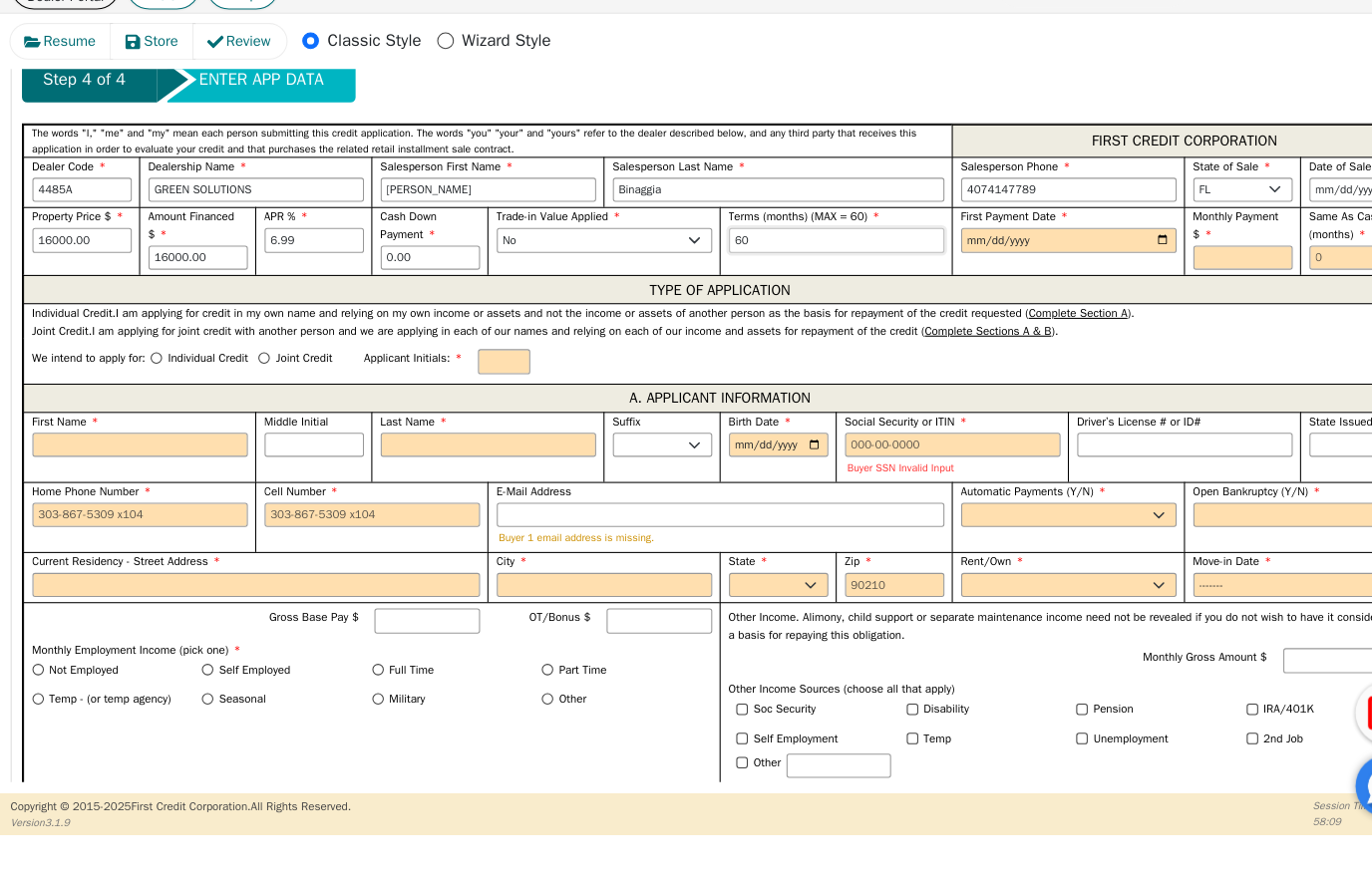 type on "60" 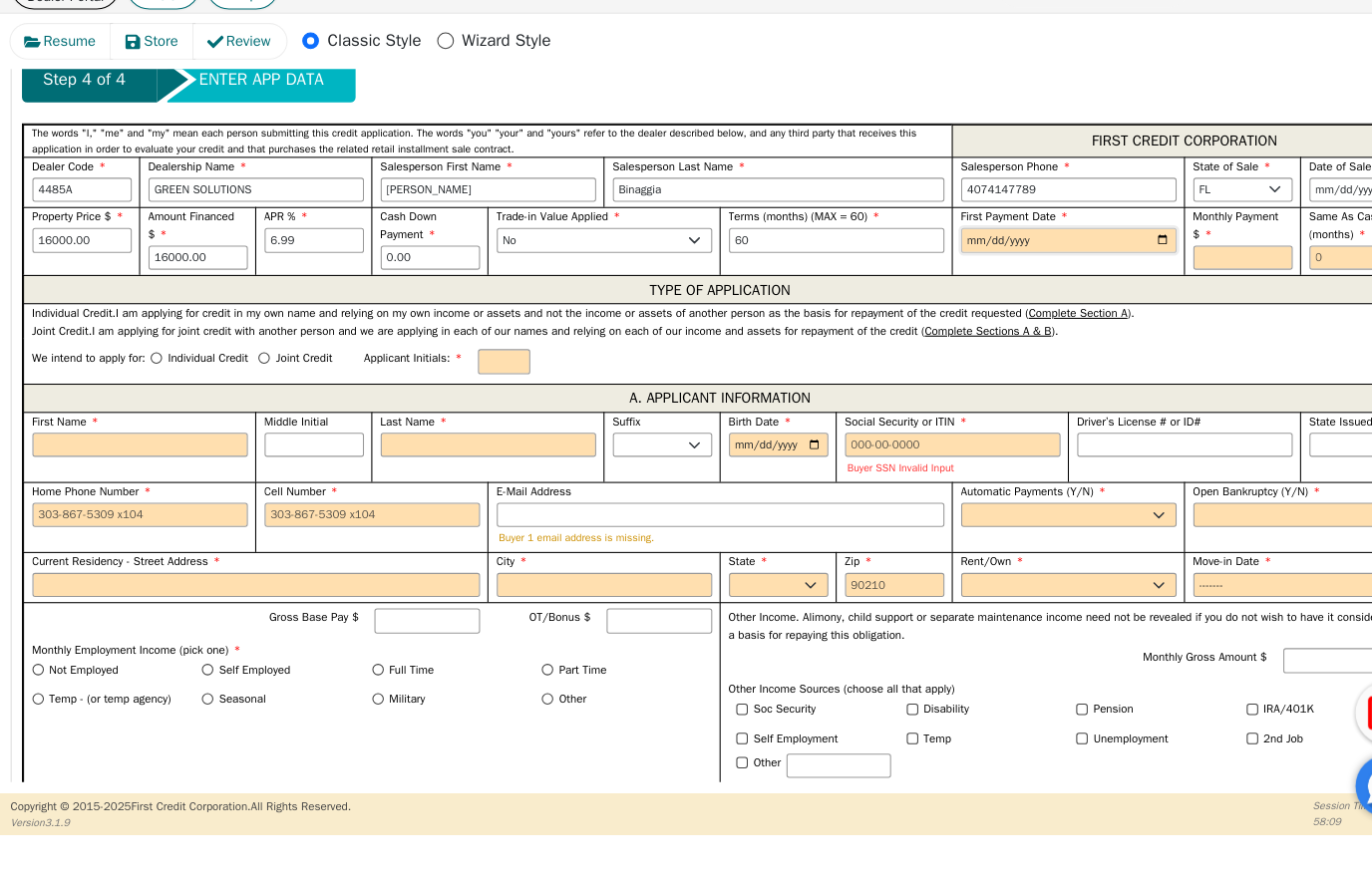 click at bounding box center [1019, 270] 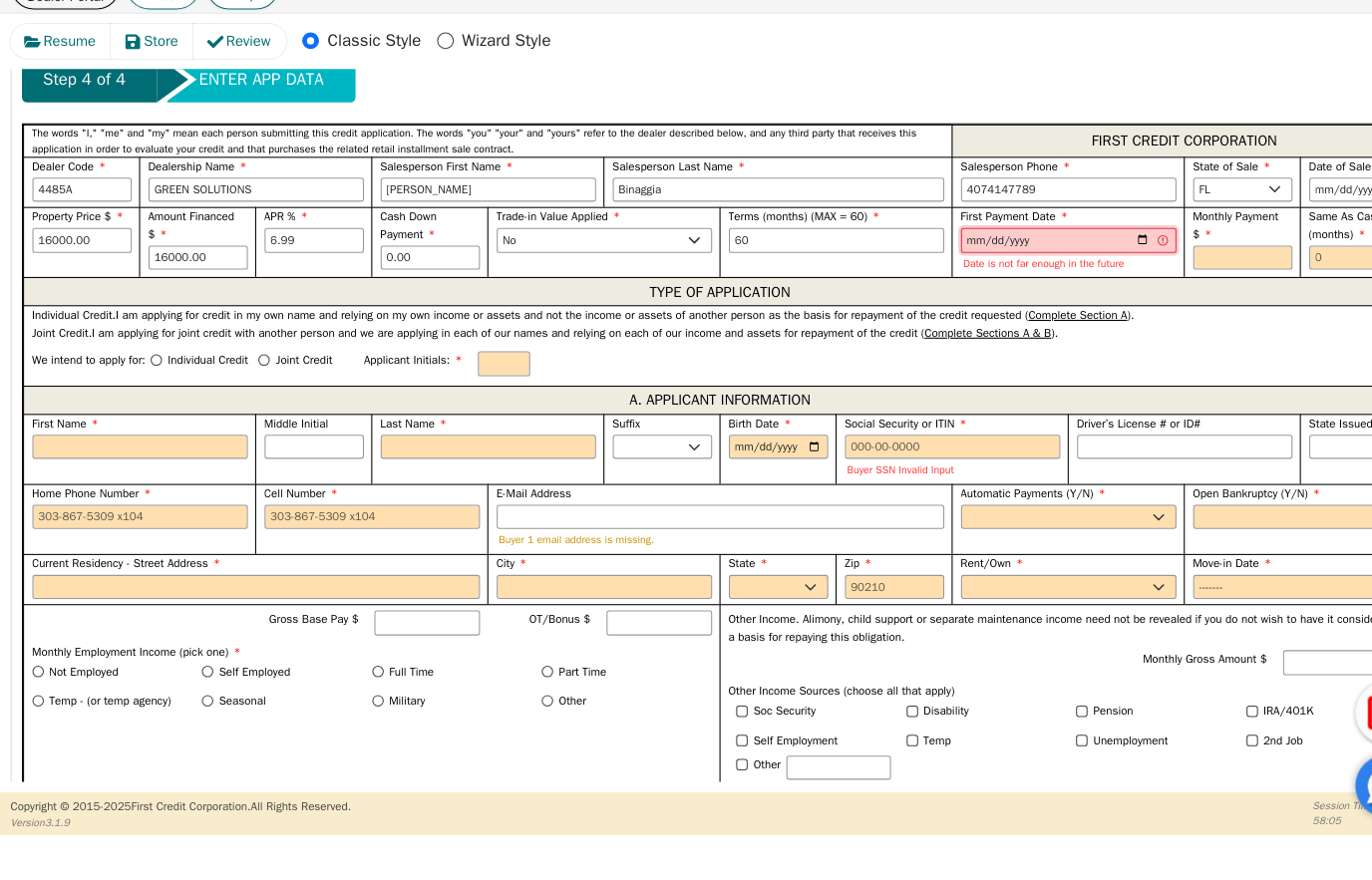 type on "[DATE]" 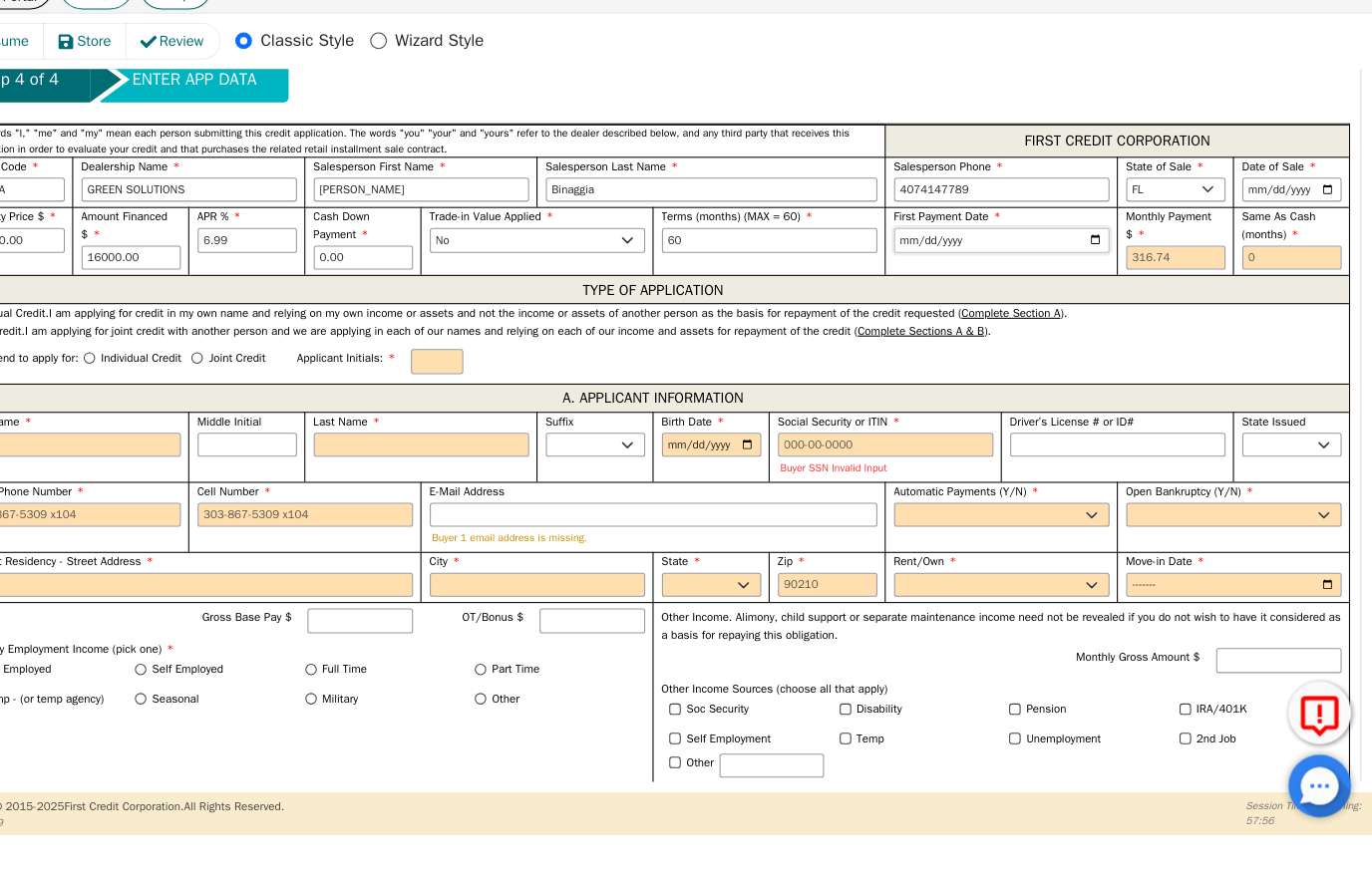 scroll, scrollTop: 0, scrollLeft: 0, axis: both 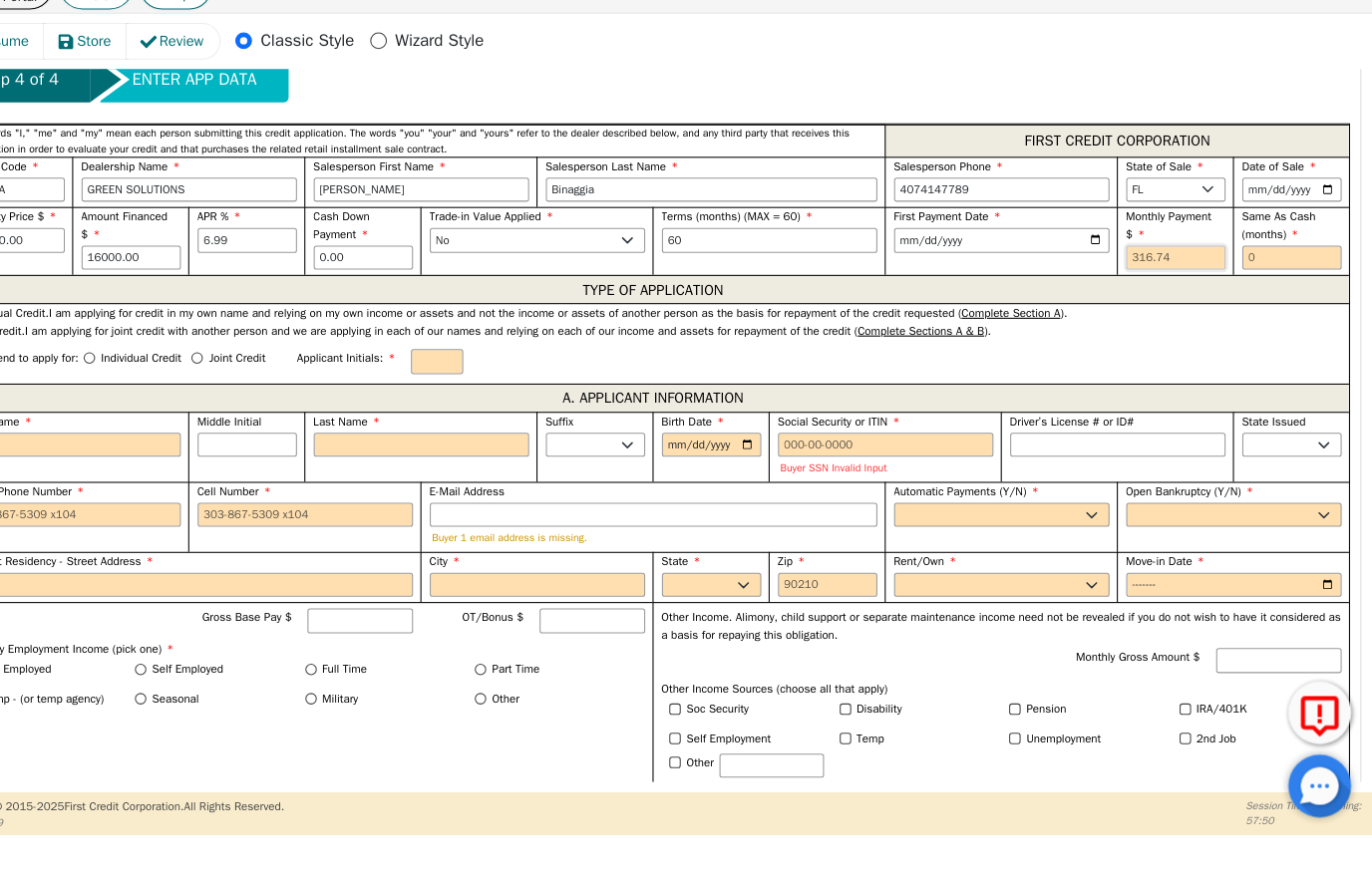 click at bounding box center (1185, 287) 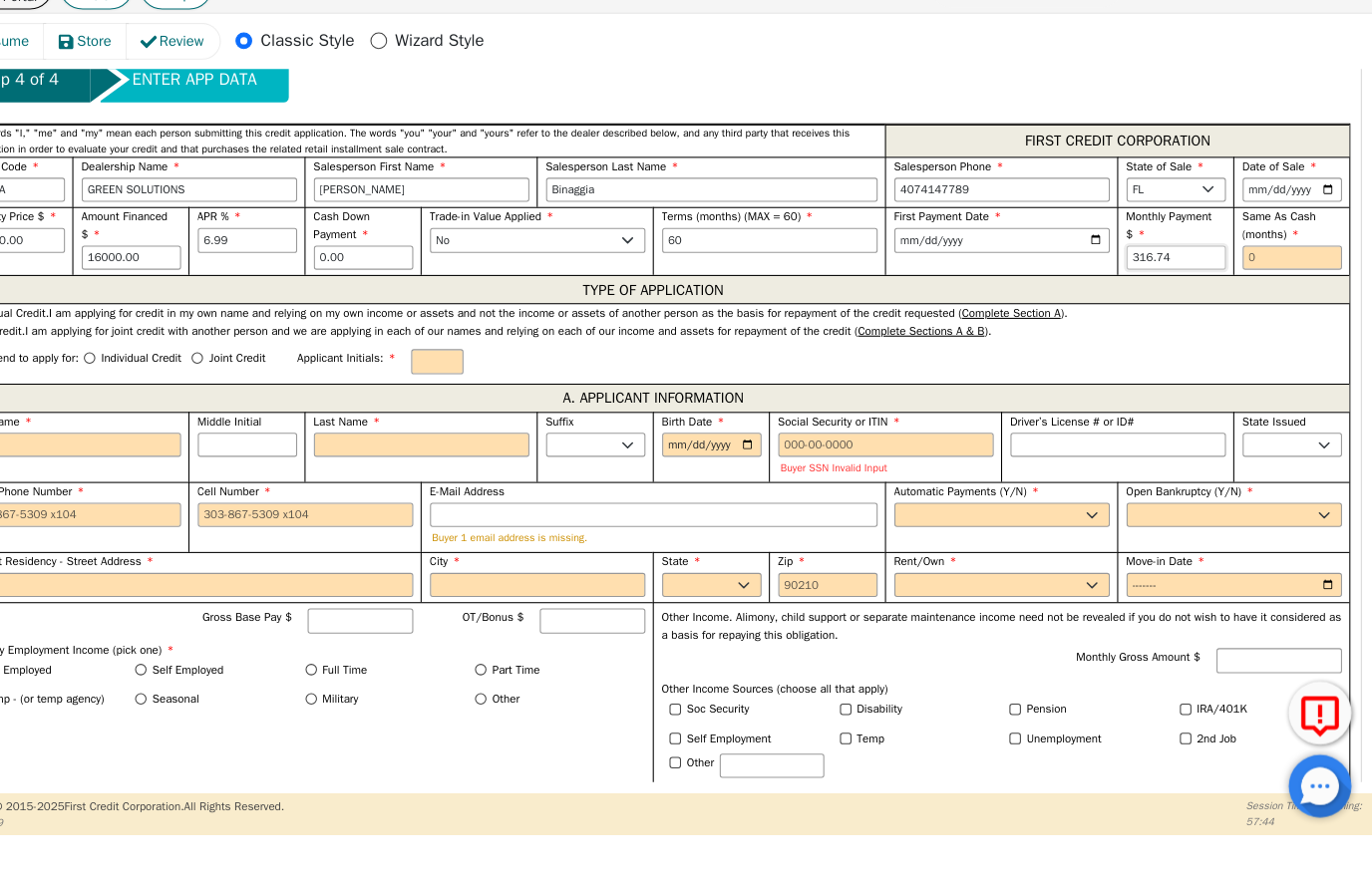 type on "316.74" 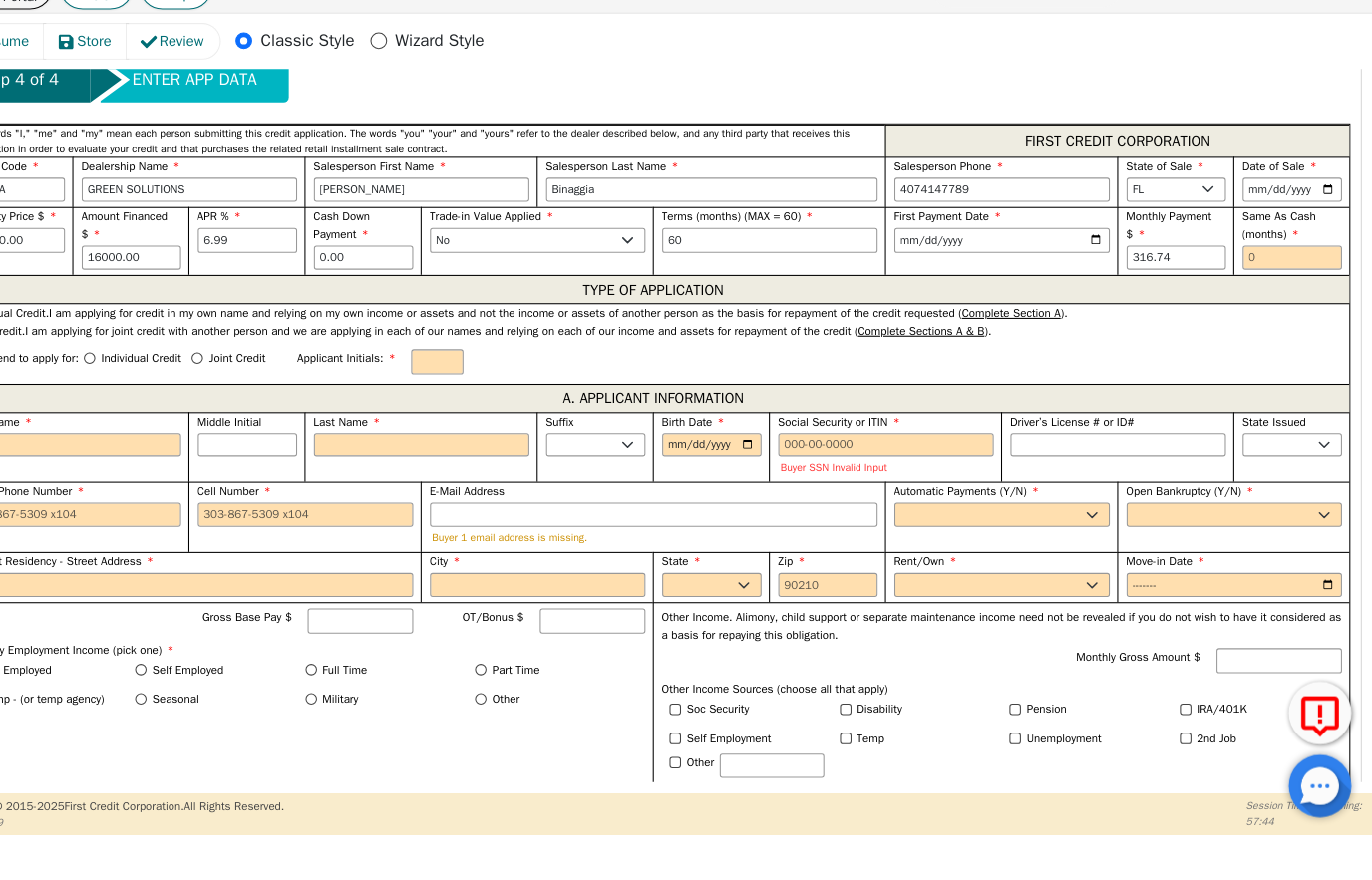 click at bounding box center (1295, 287) 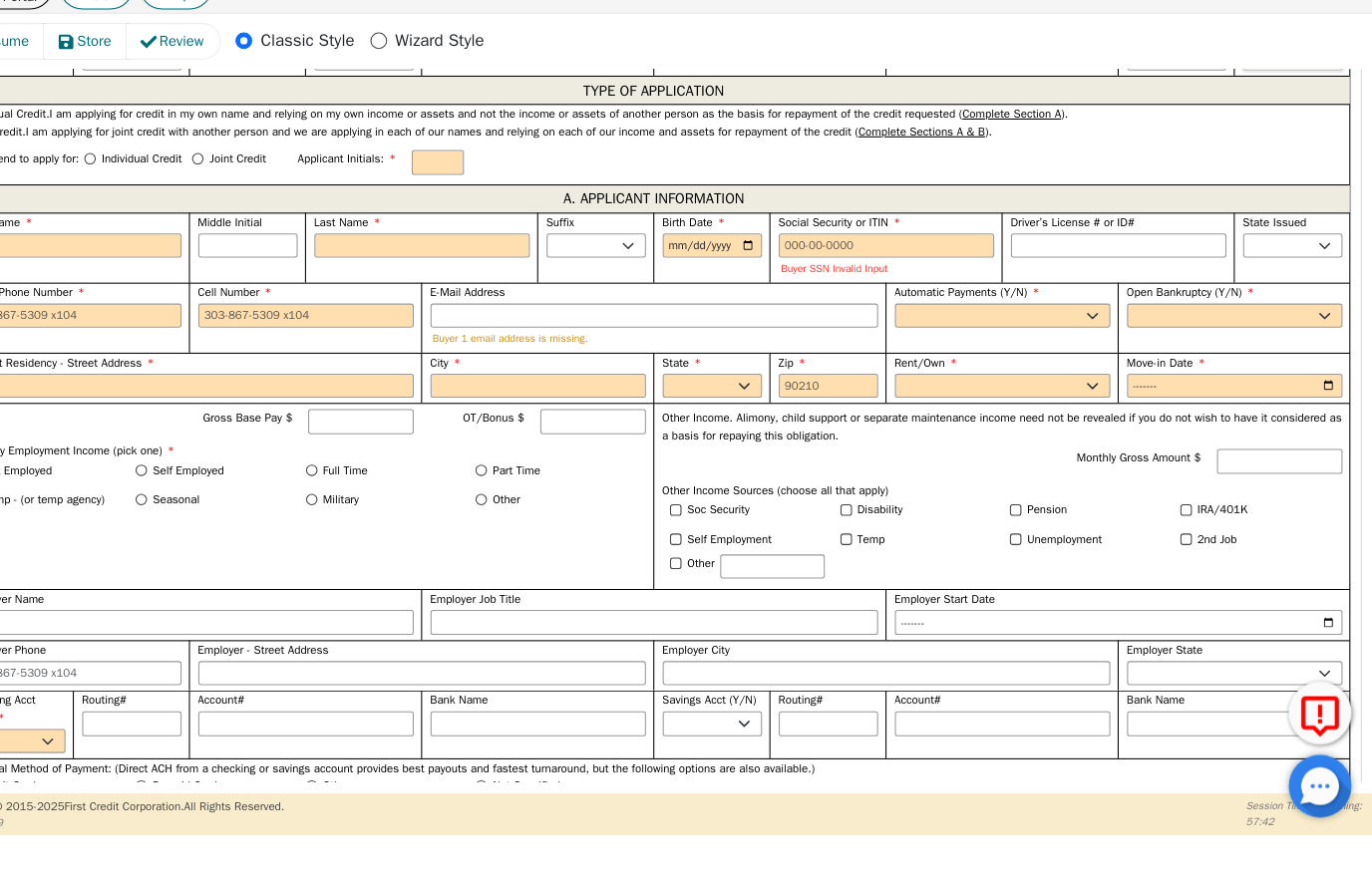 scroll, scrollTop: 1058, scrollLeft: 0, axis: vertical 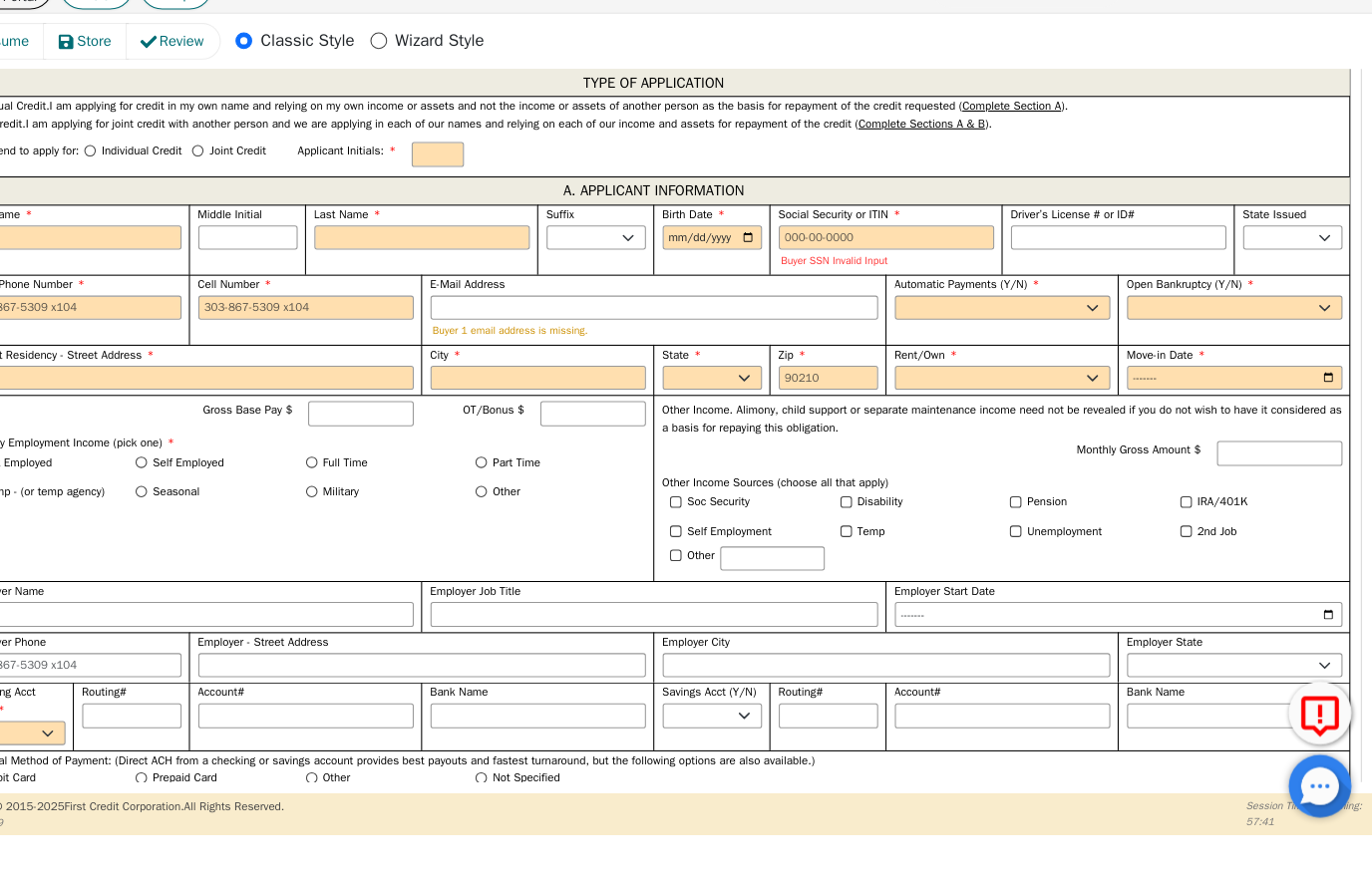 type on "0" 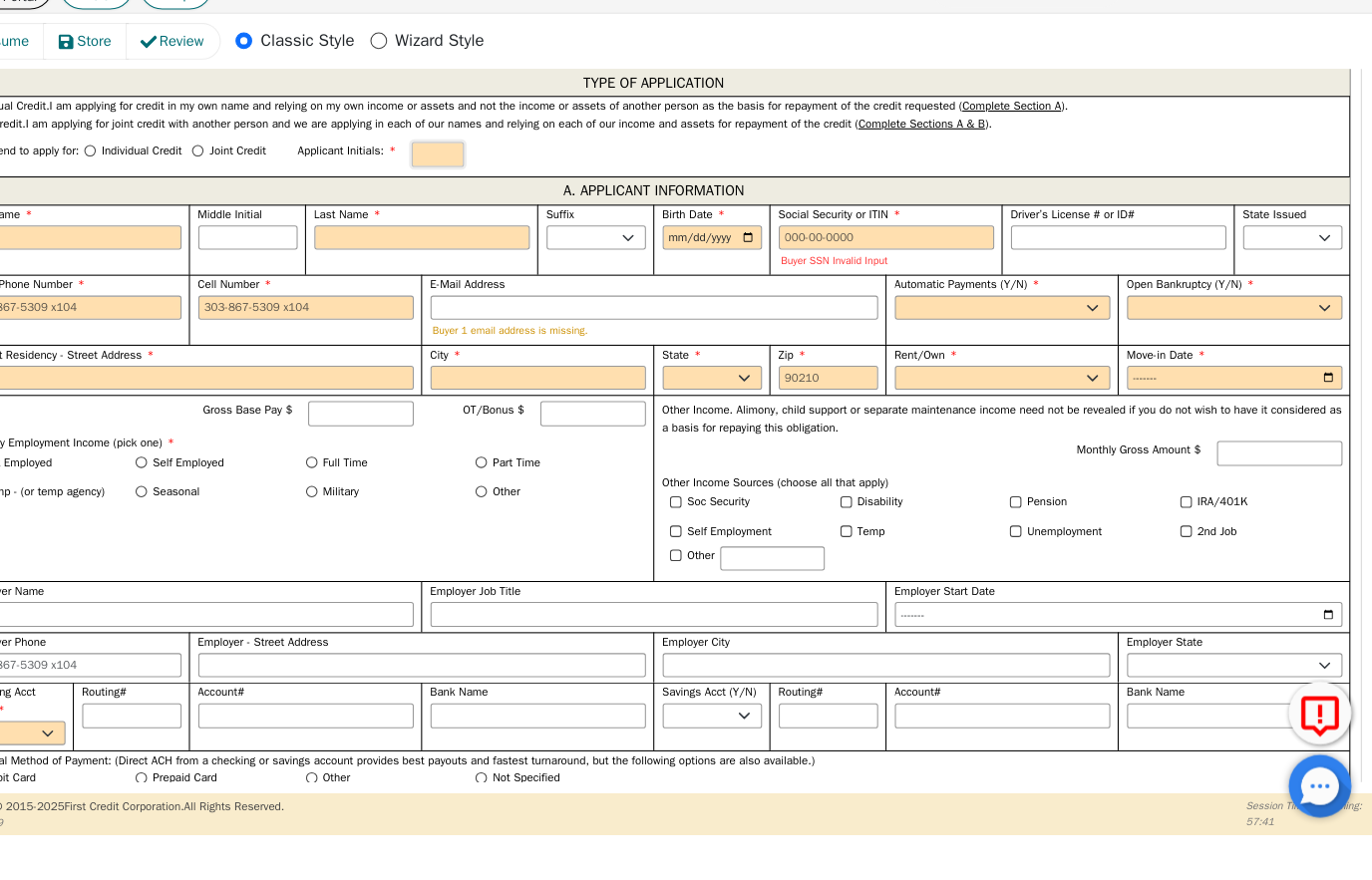 click at bounding box center (481, 188) 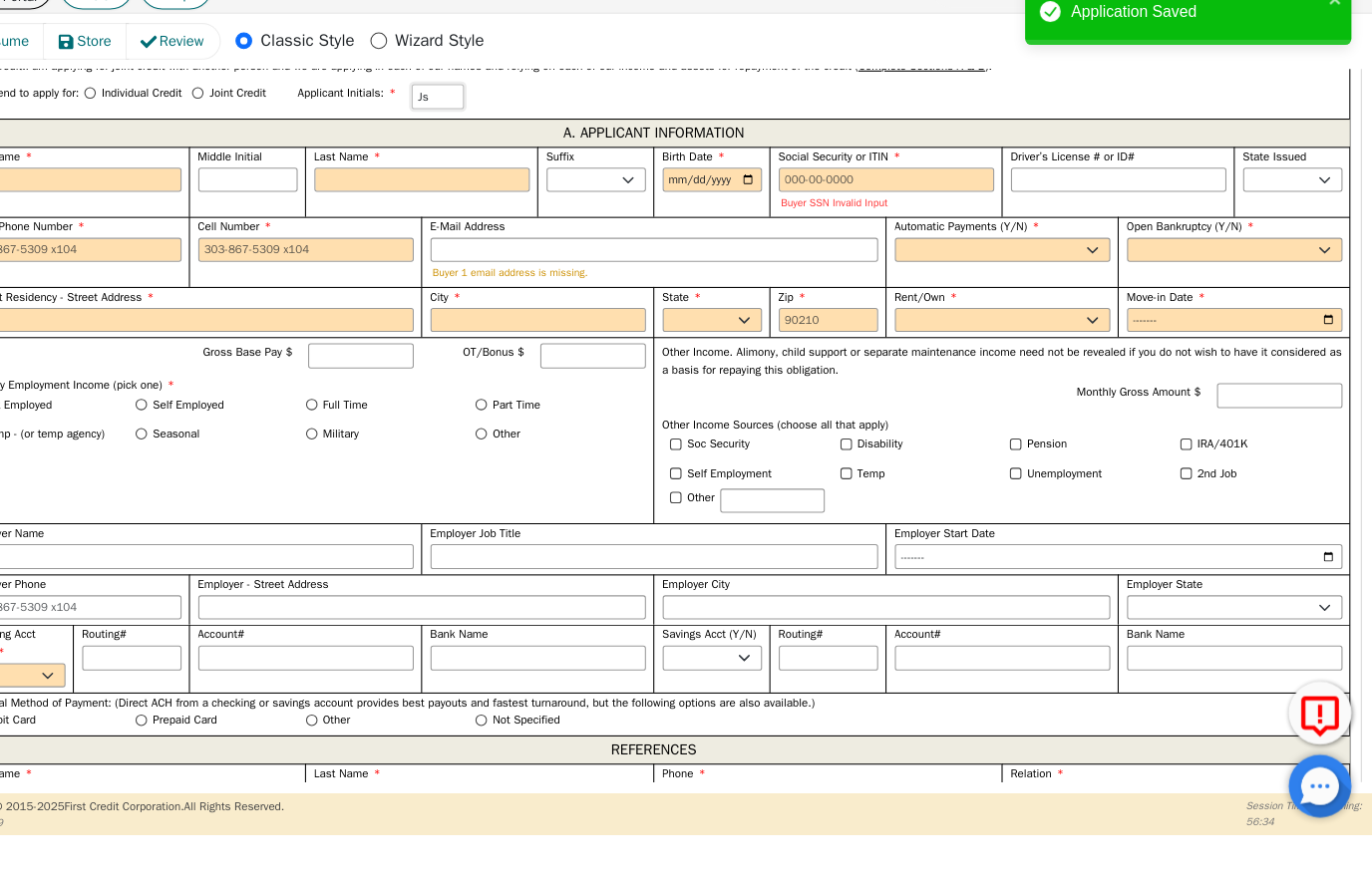 scroll, scrollTop: 1131, scrollLeft: 0, axis: vertical 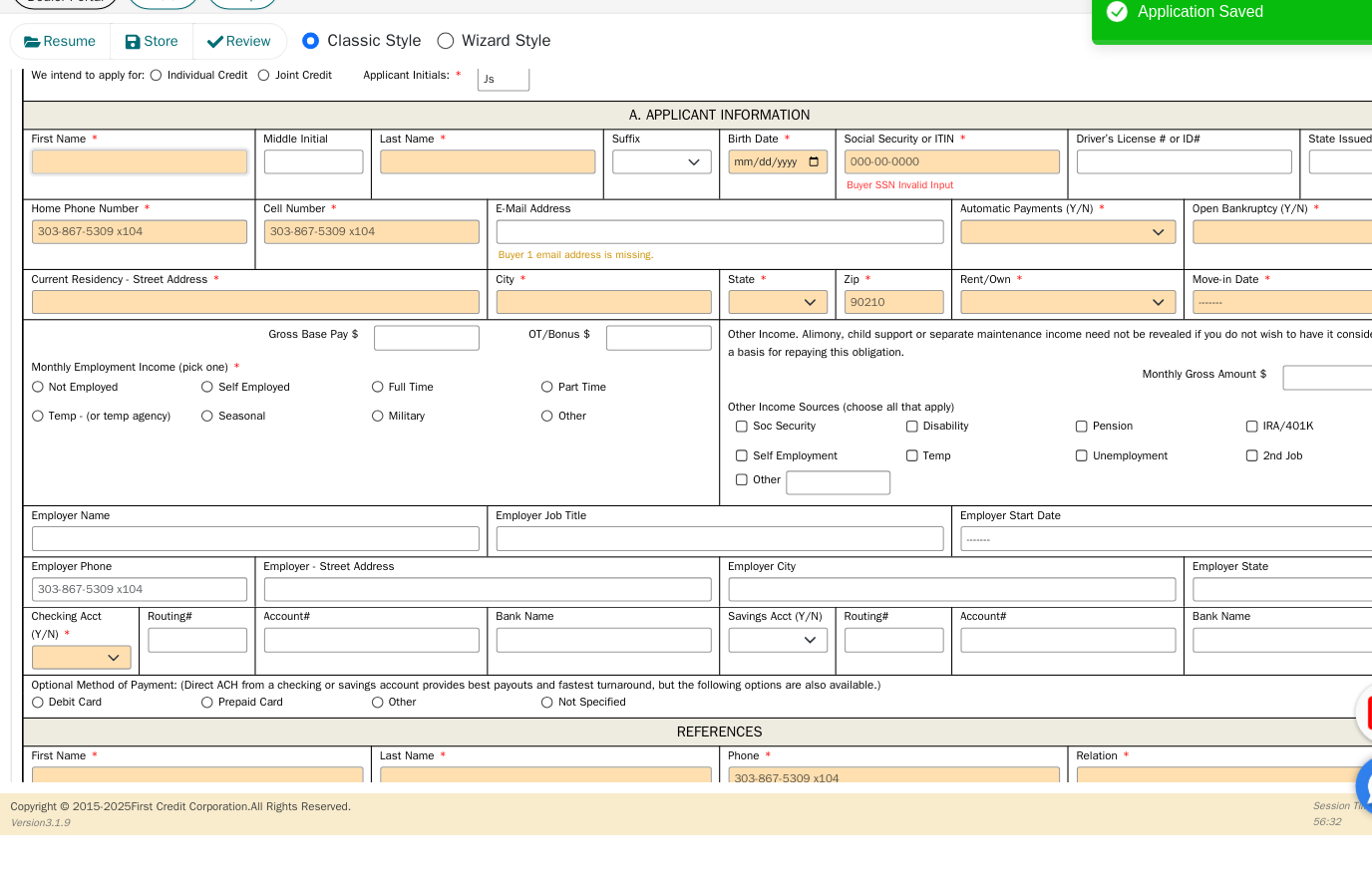 click on "First Name" at bounding box center (134, 195) 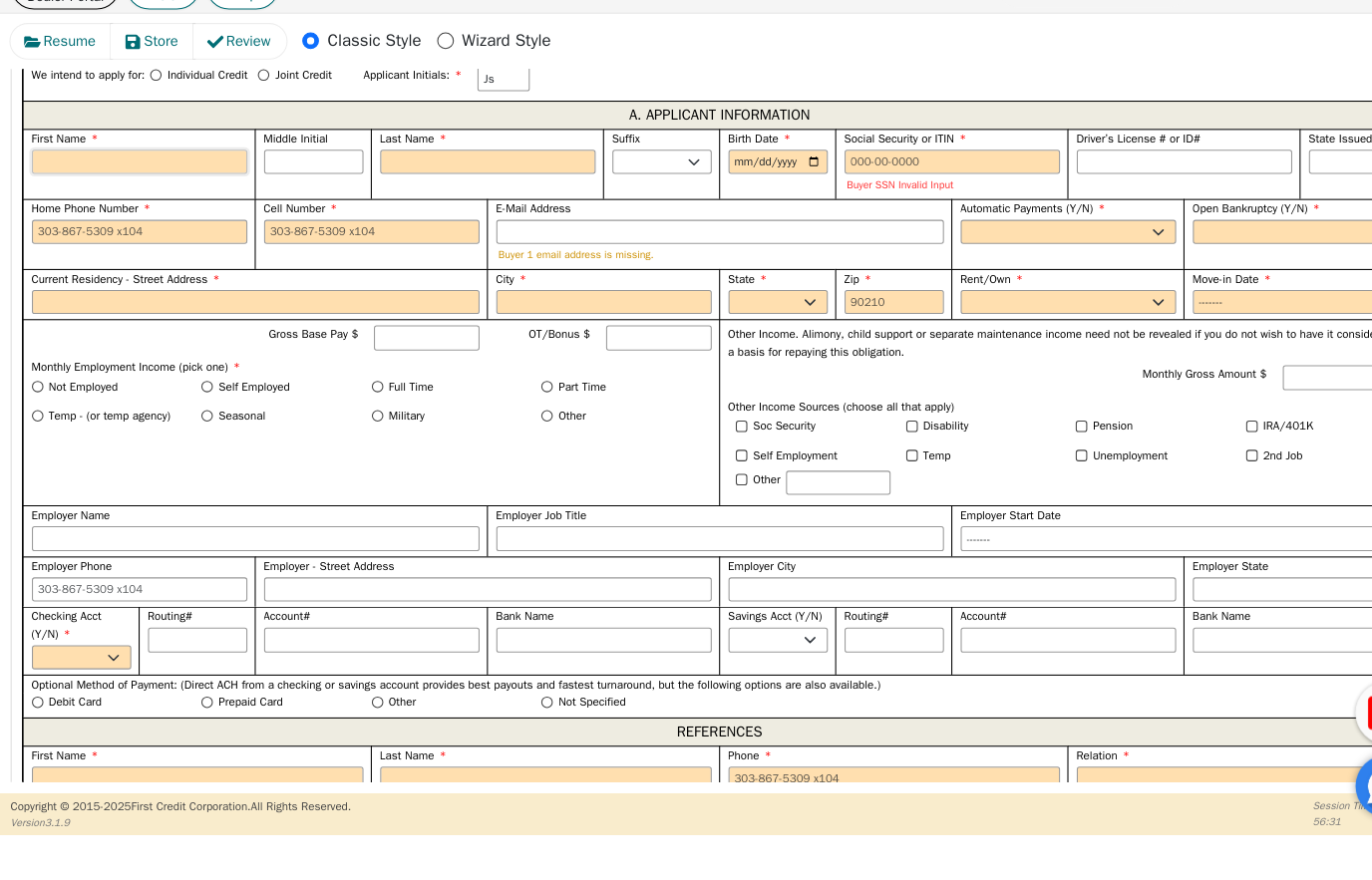 type on "J" 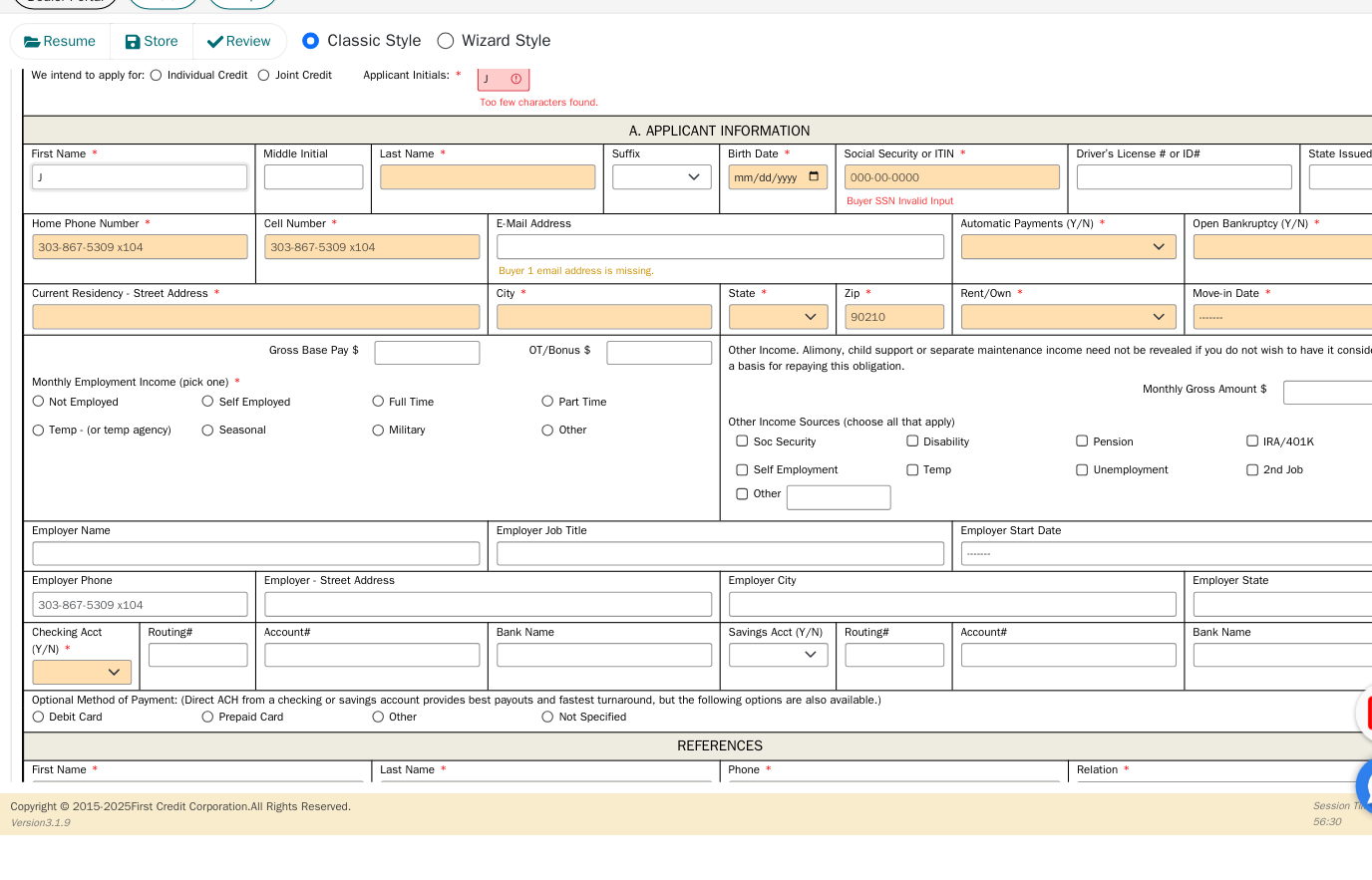 type on "Jo" 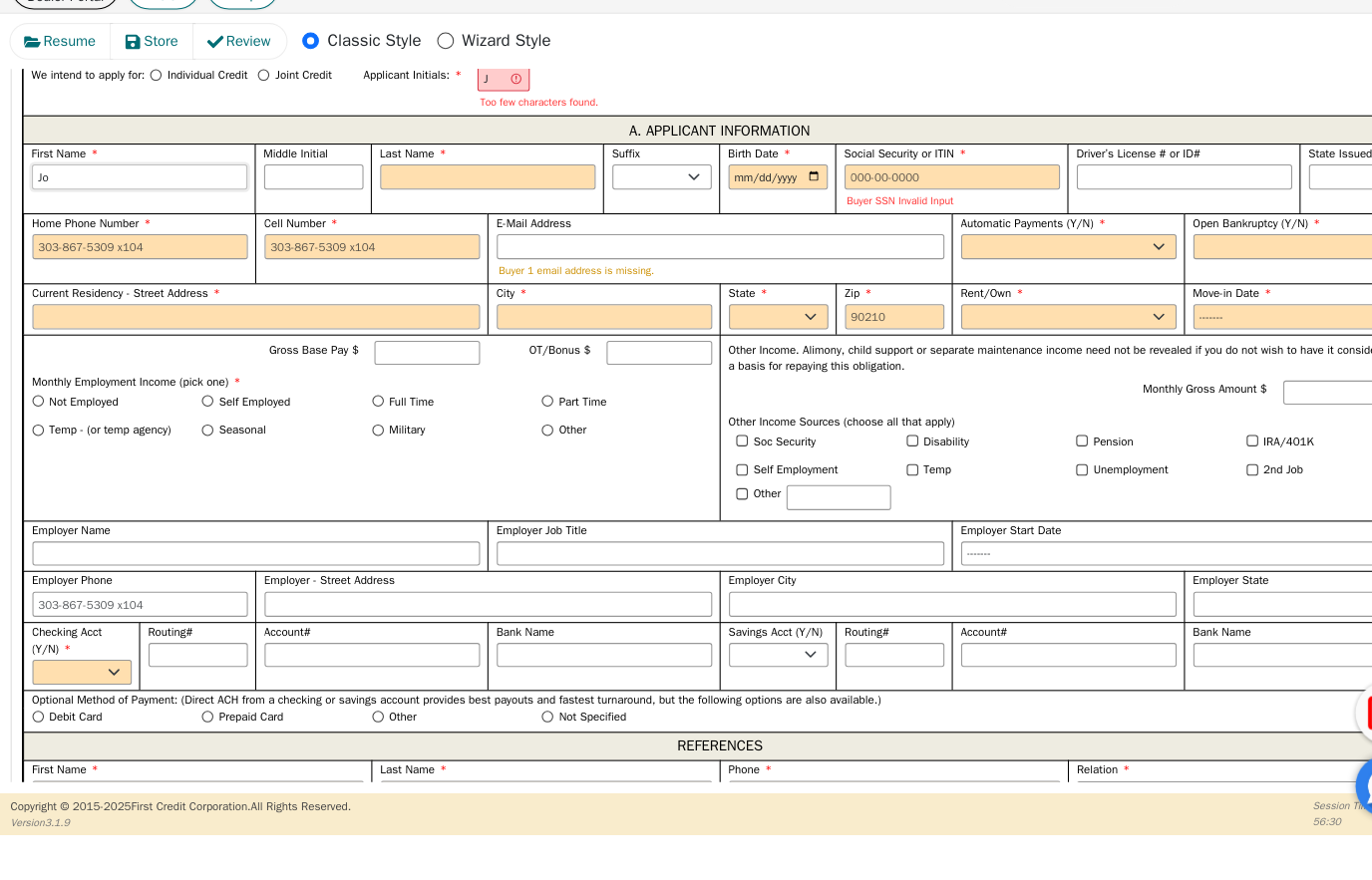 type on "Jo" 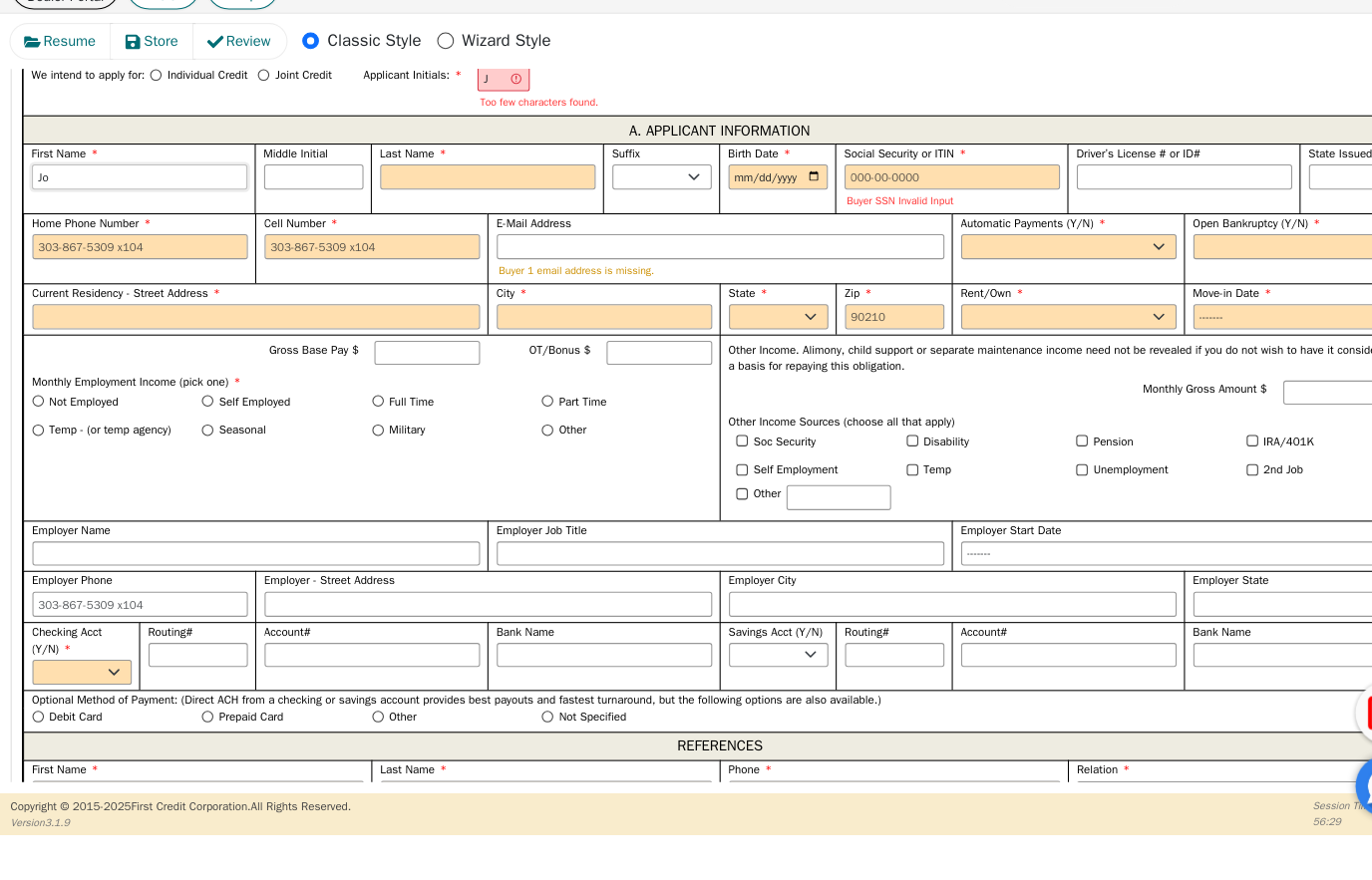 type on "[PERSON_NAME]" 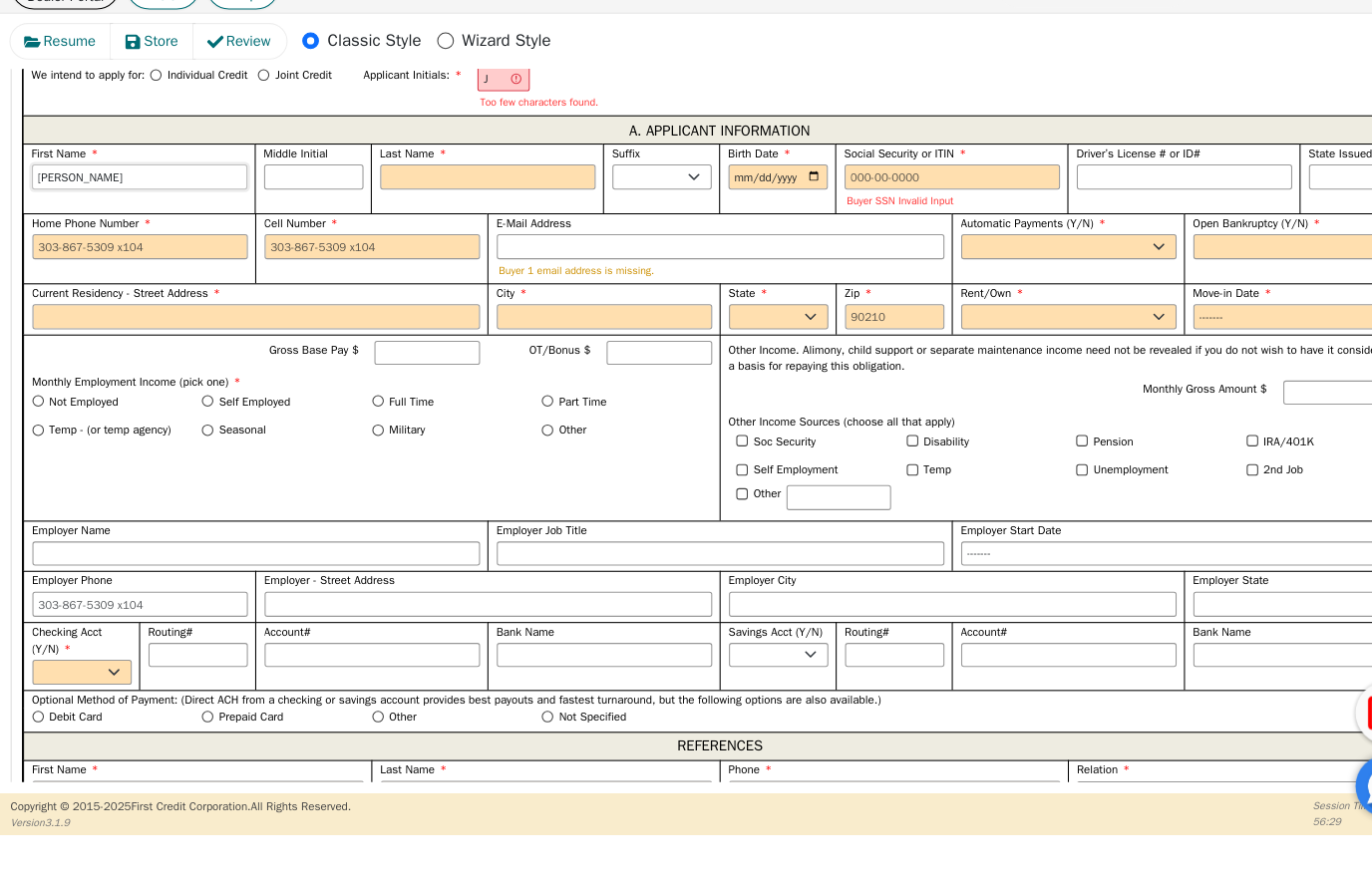 type on "[PERSON_NAME]" 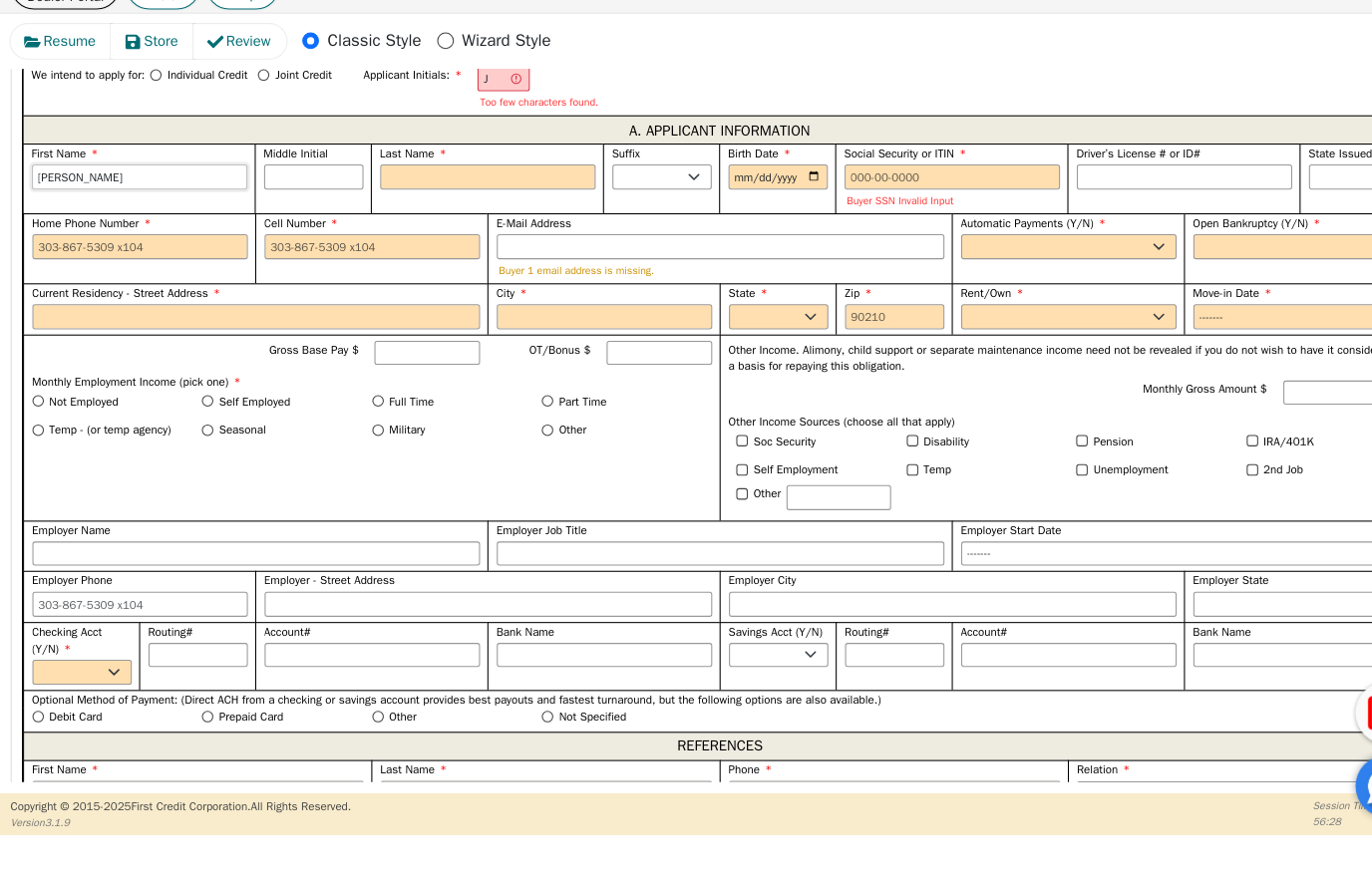 type on "[PERSON_NAME]" 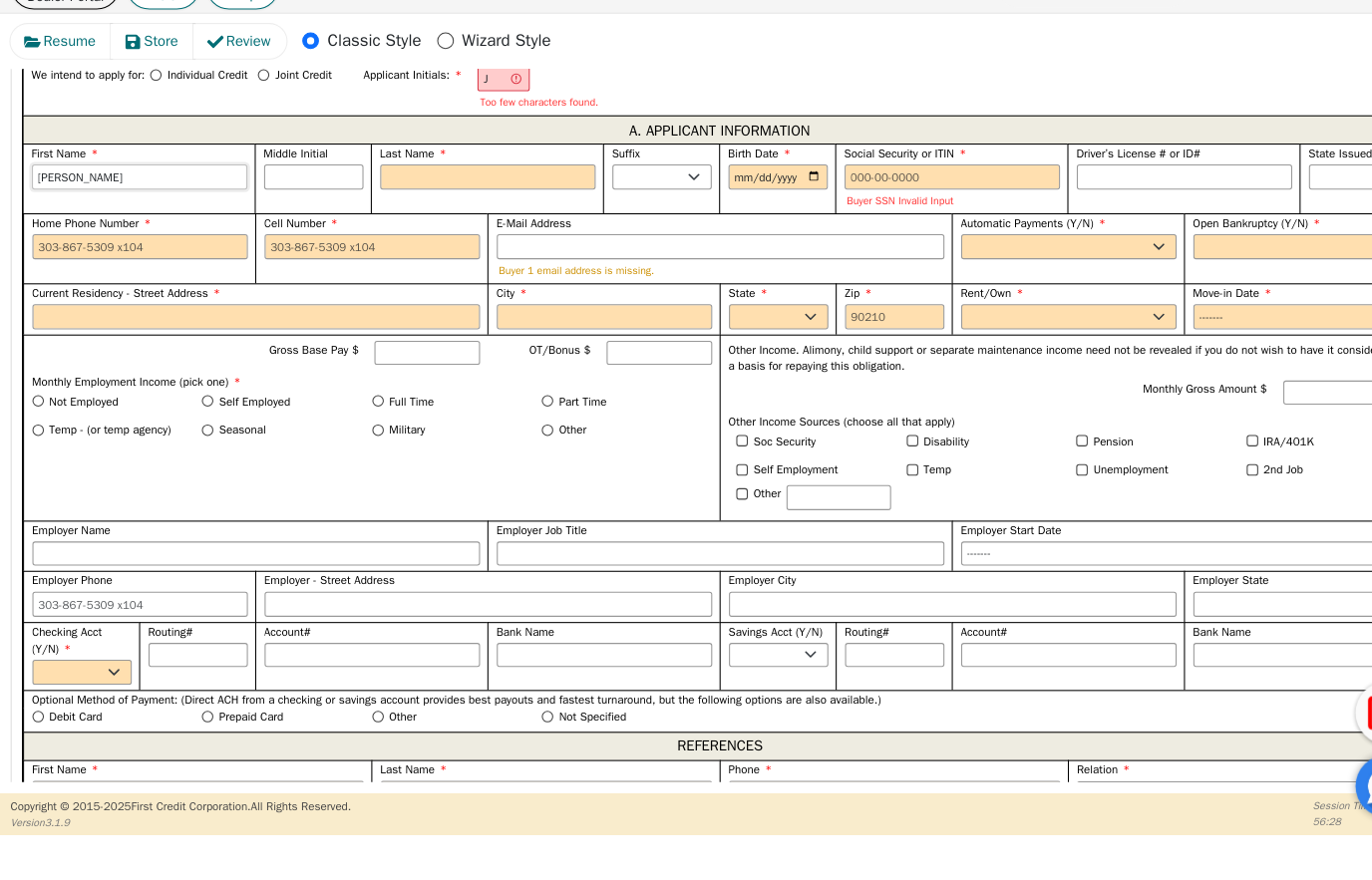 type on "[PERSON_NAME]" 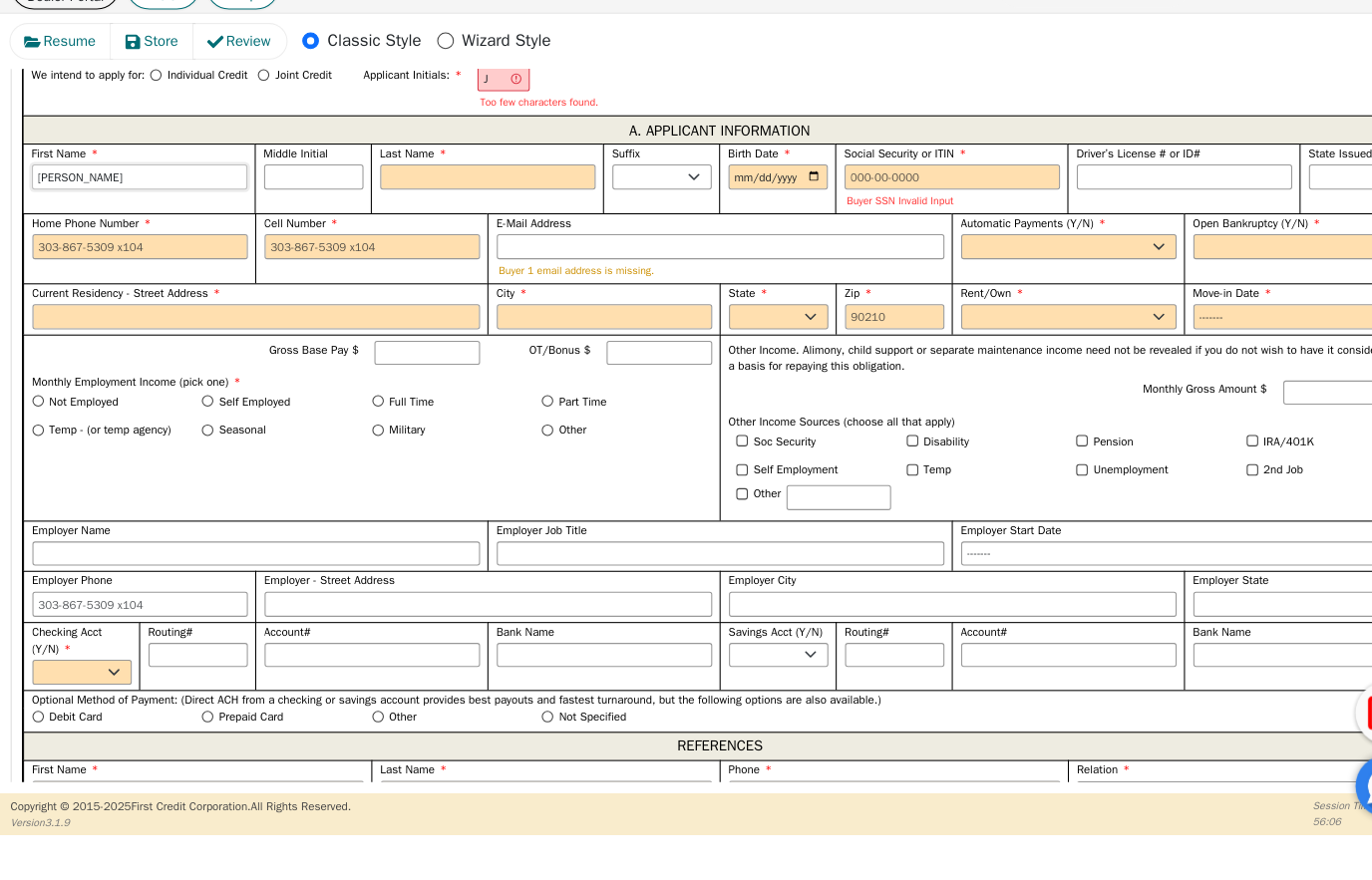 type on "[PERSON_NAME]" 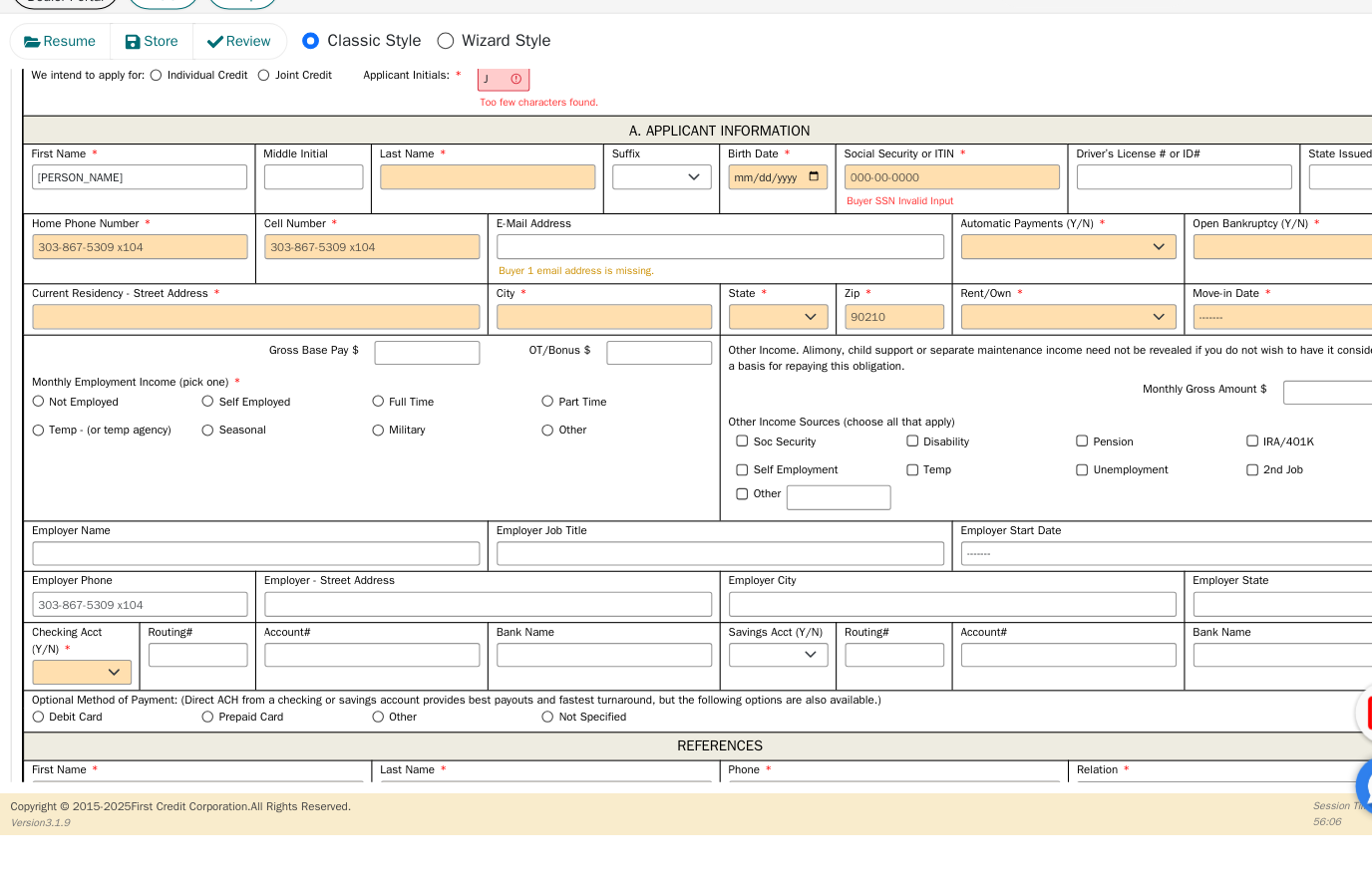 click on "Last Name" at bounding box center [466, 209] 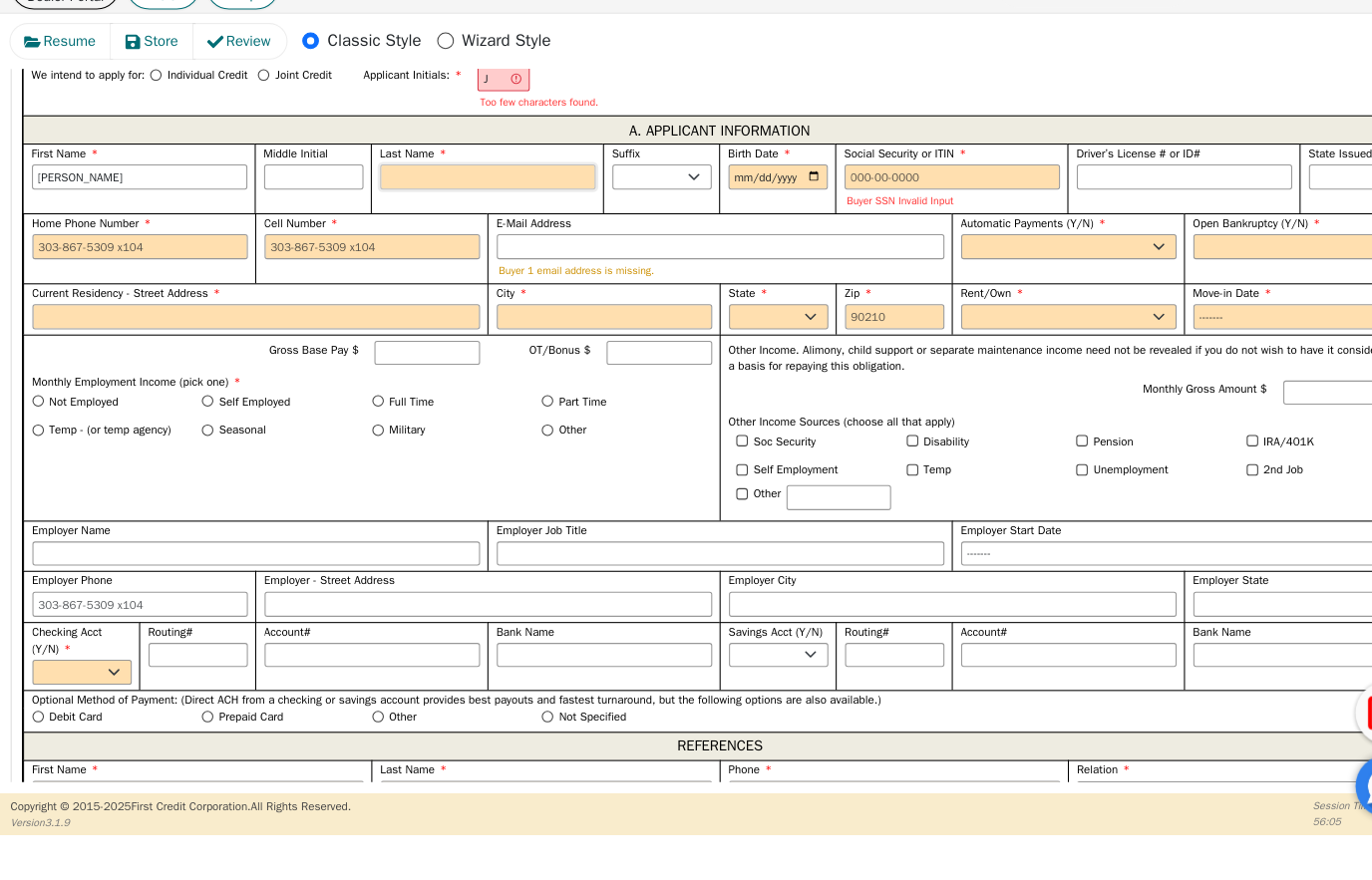type on "JS" 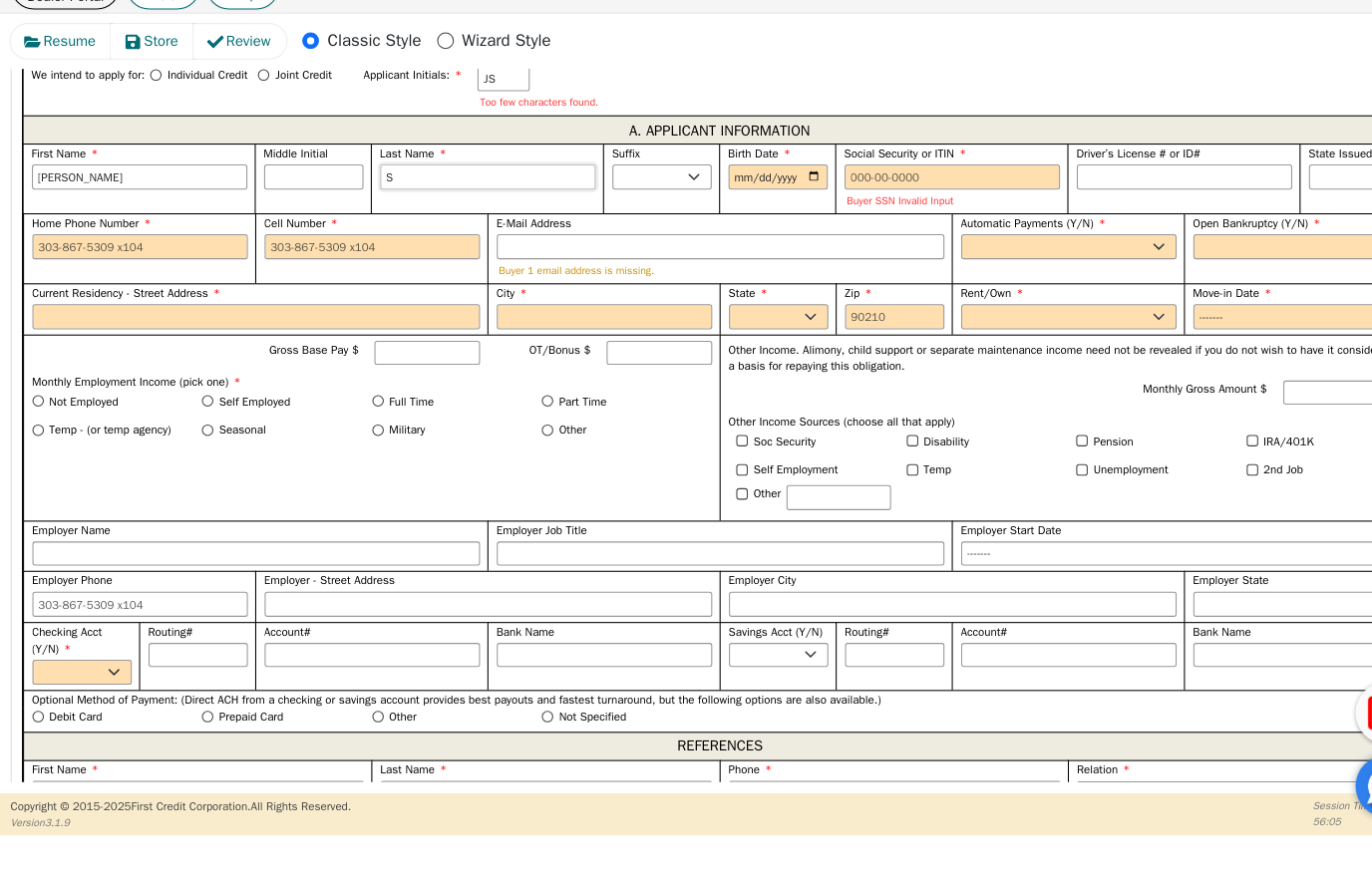type on "Sa" 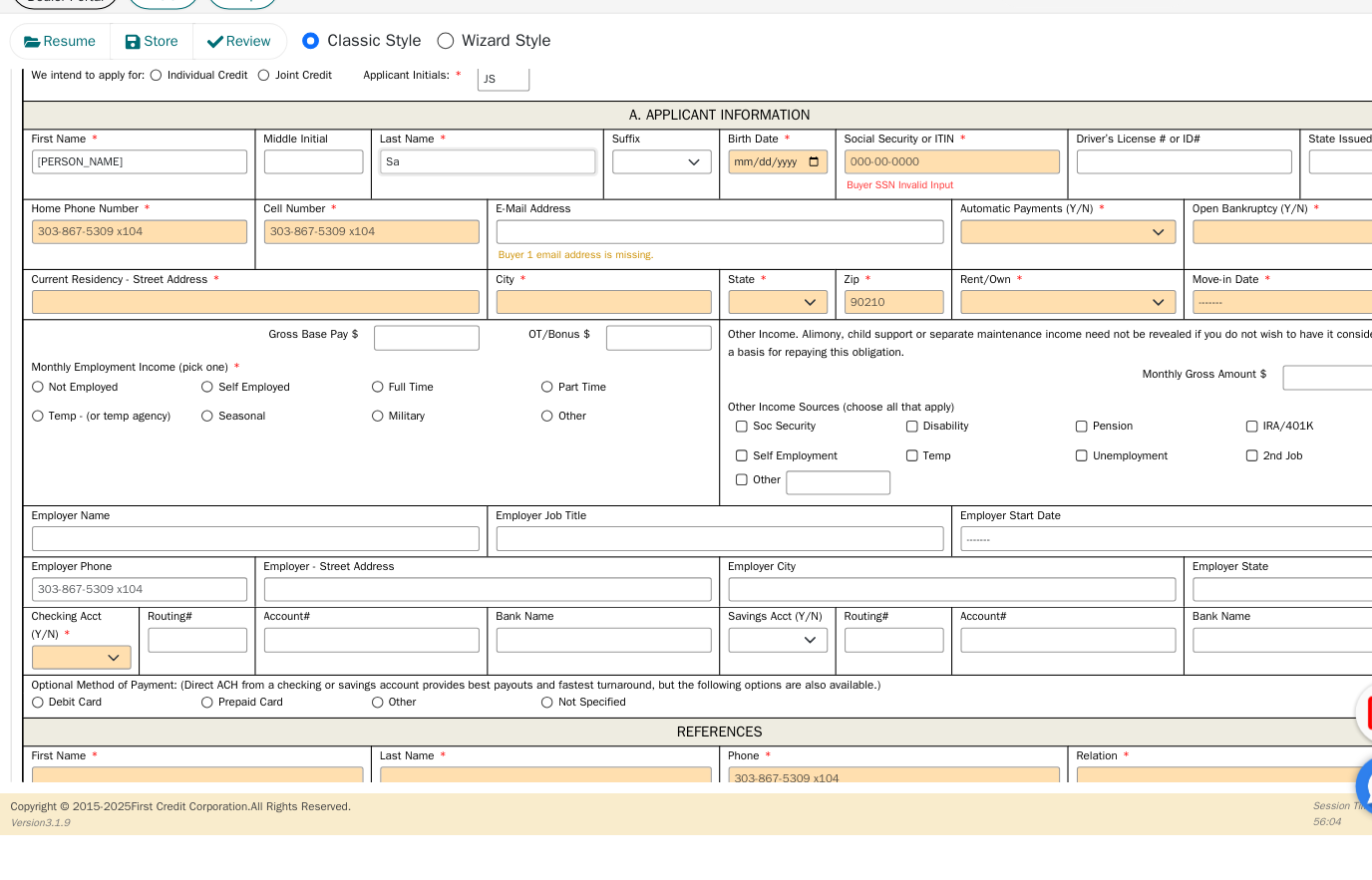 type on "San" 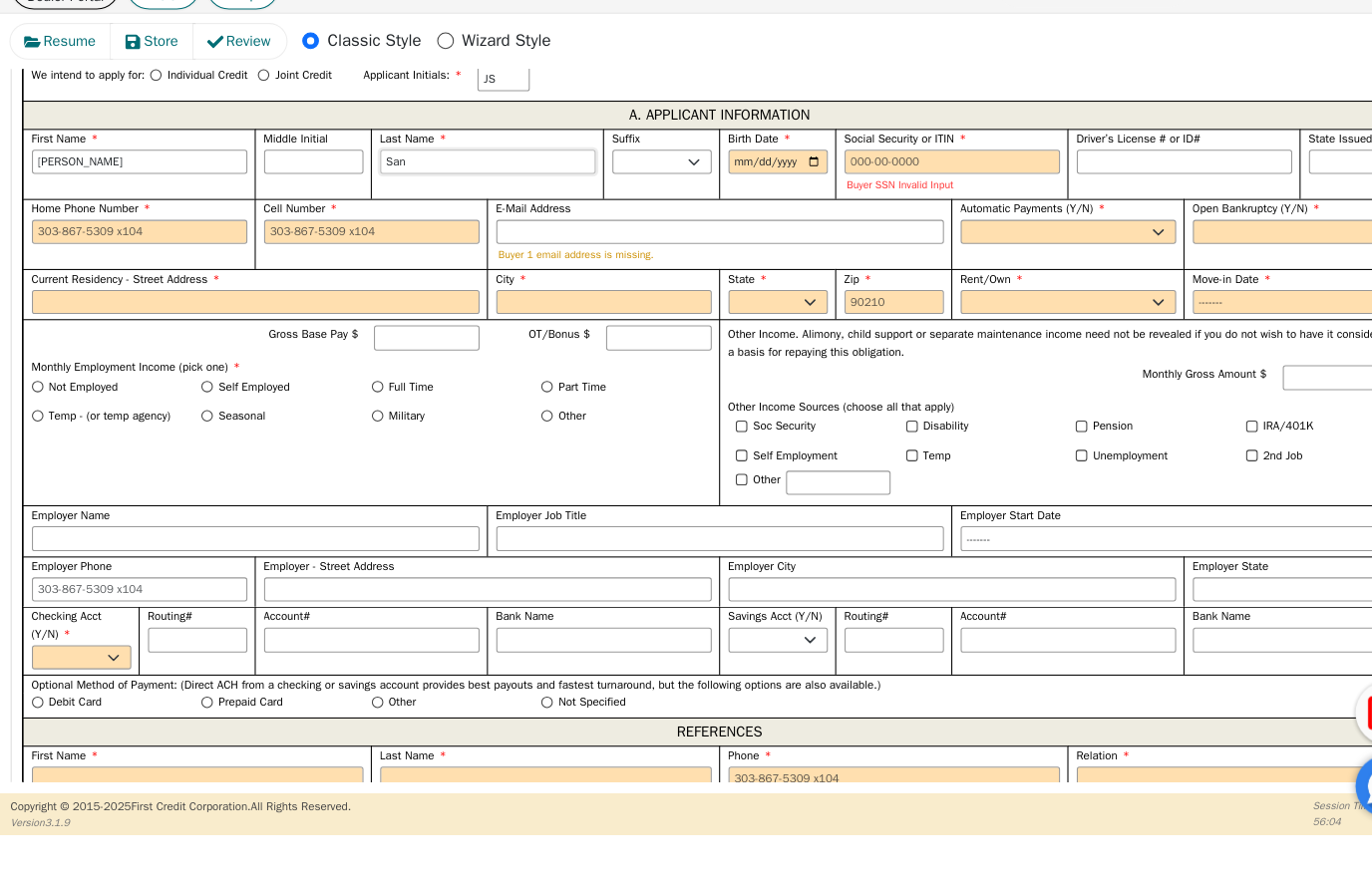 type on "Sant" 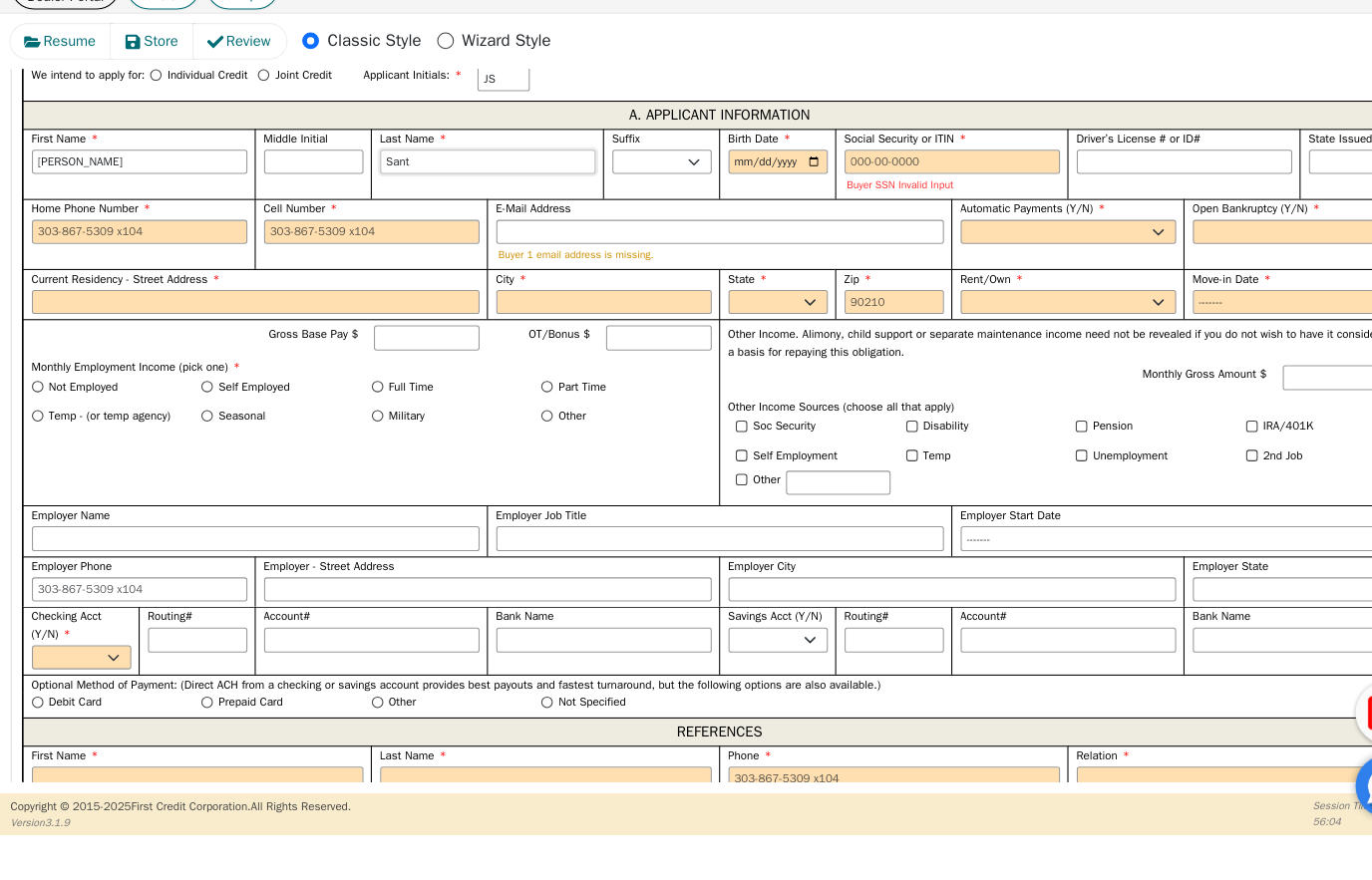 type on "[PERSON_NAME]" 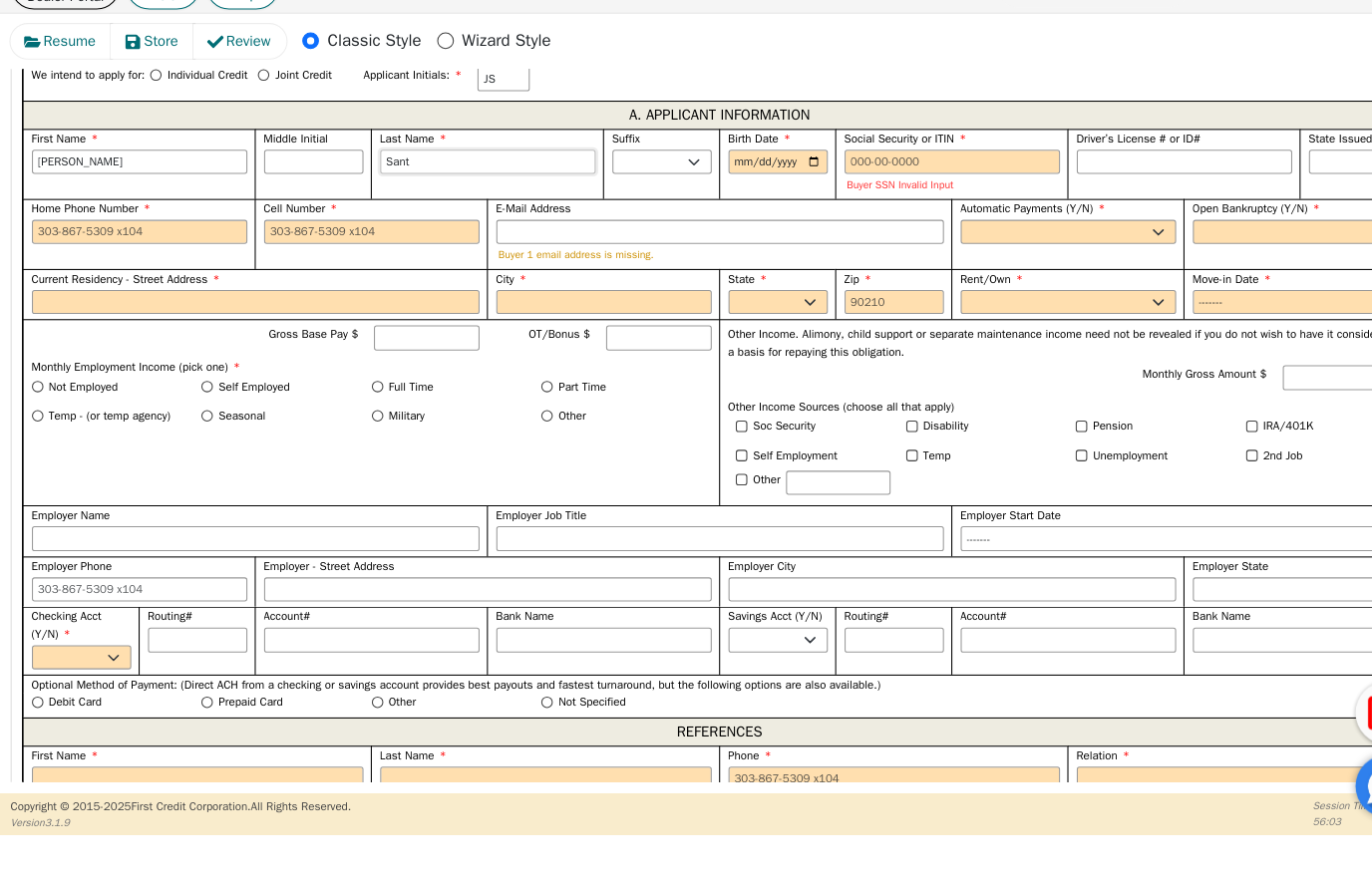 type on "Santi" 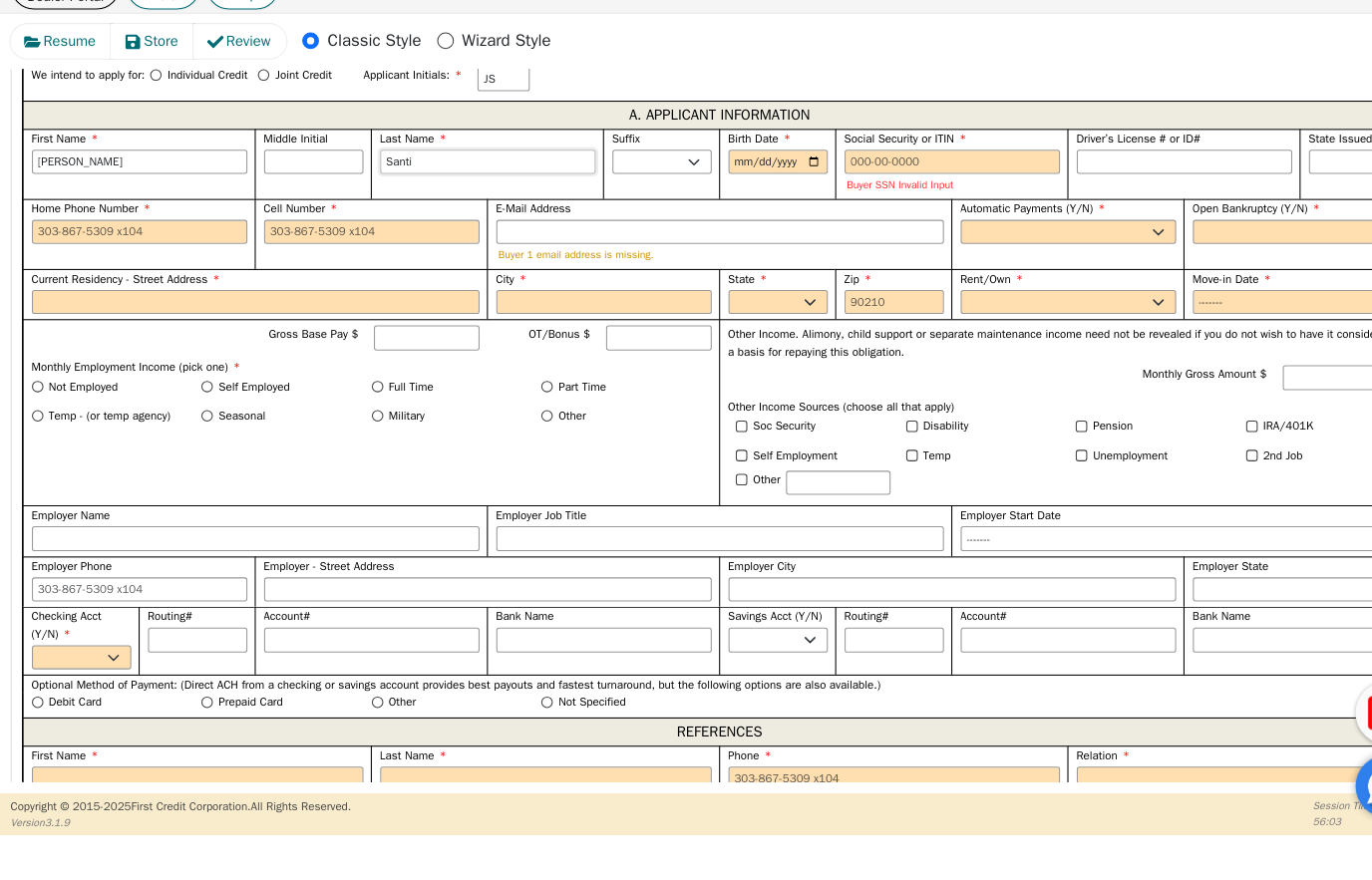 type on "[PERSON_NAME]" 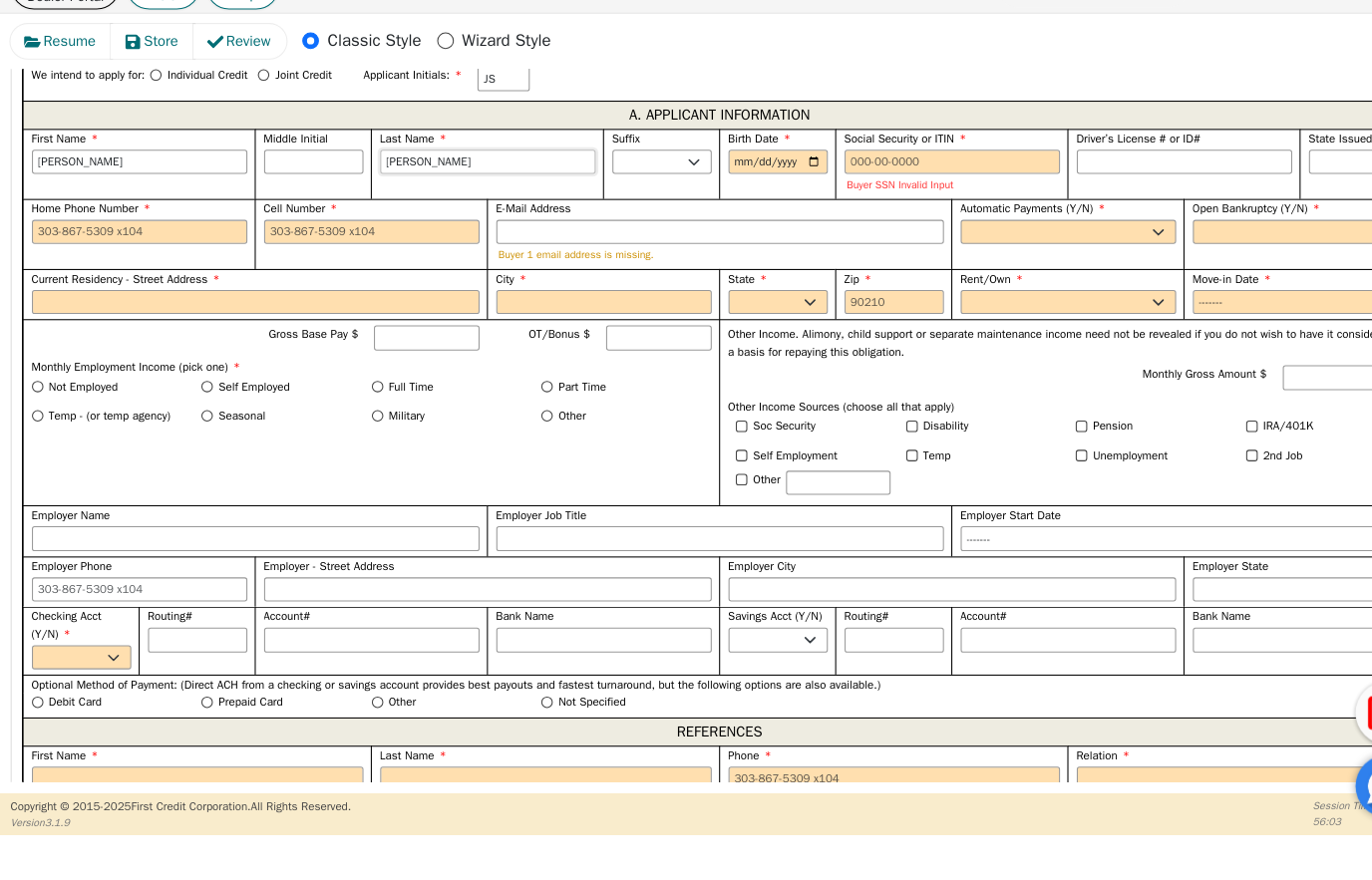 type on "[PERSON_NAME]" 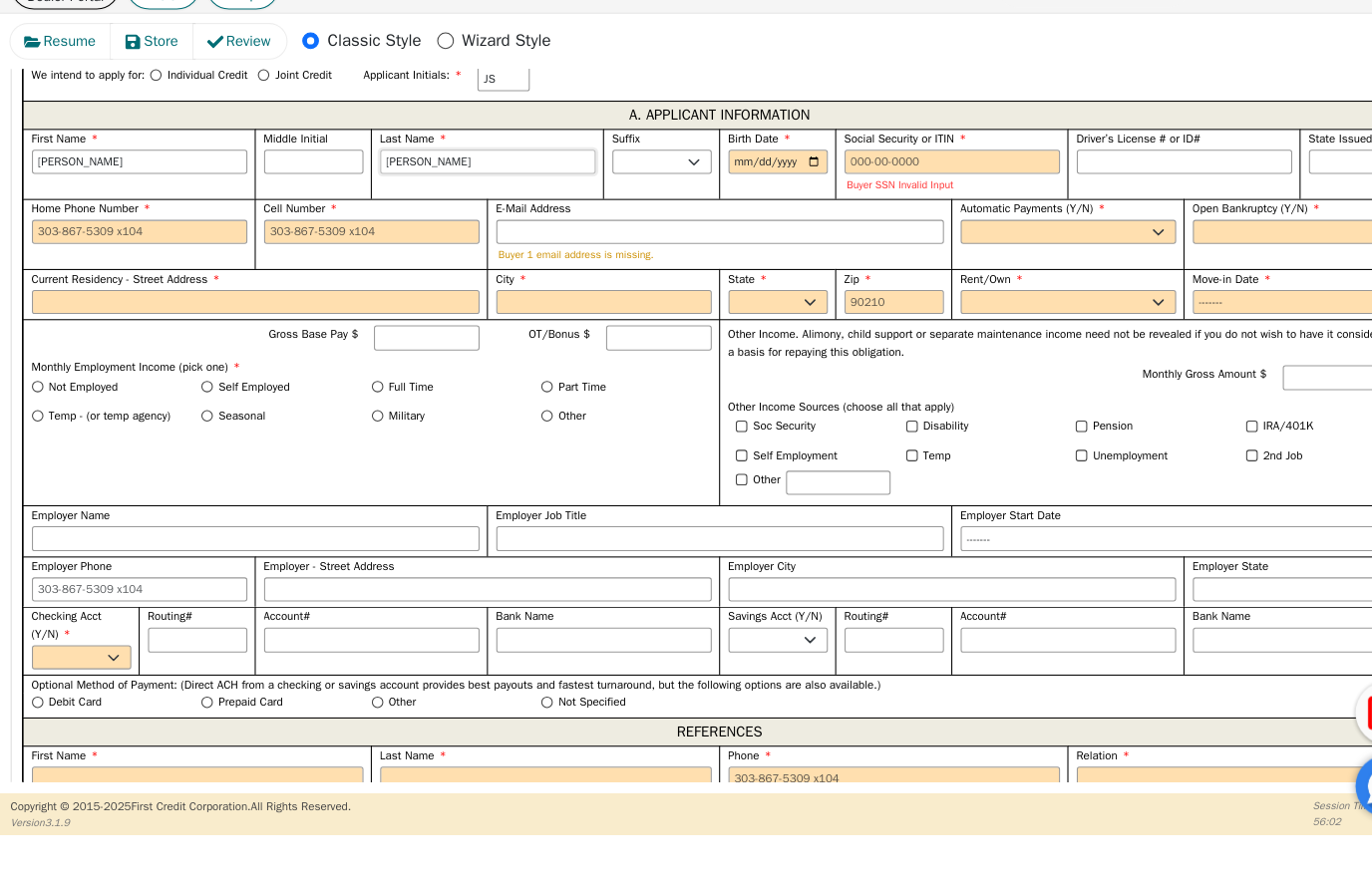 type on "Santiag" 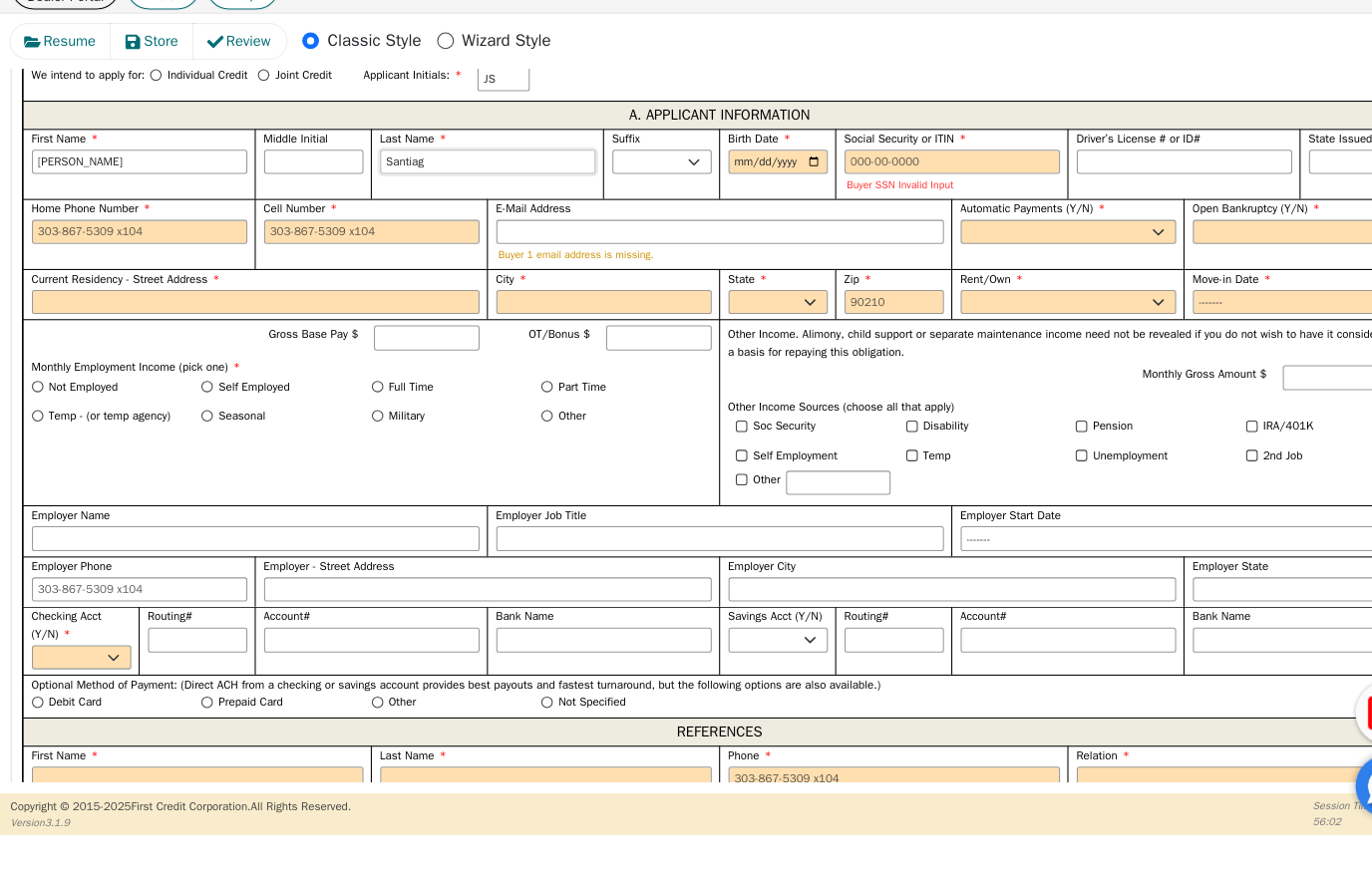type on "[PERSON_NAME]" 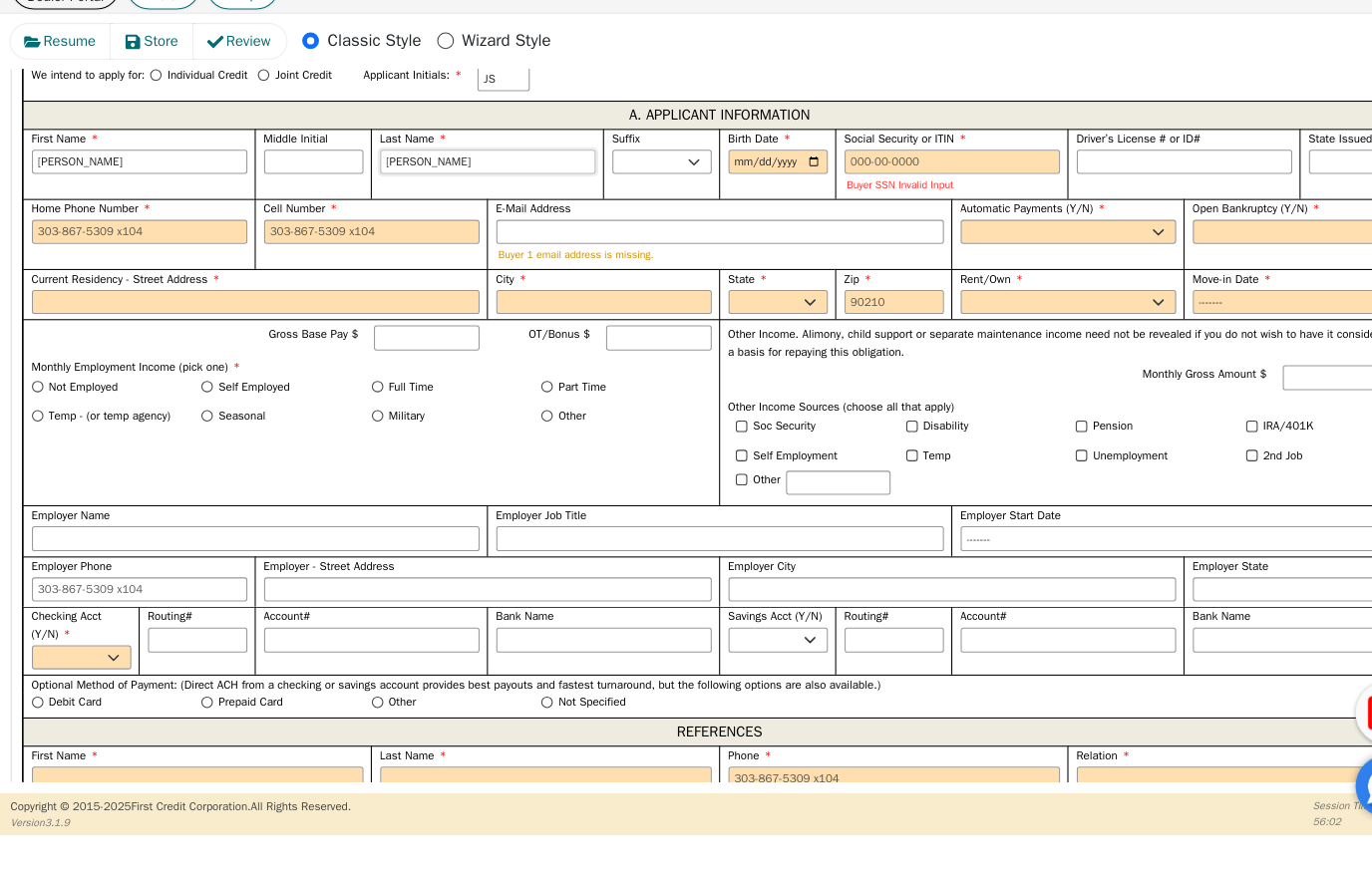 type on "[PERSON_NAME]" 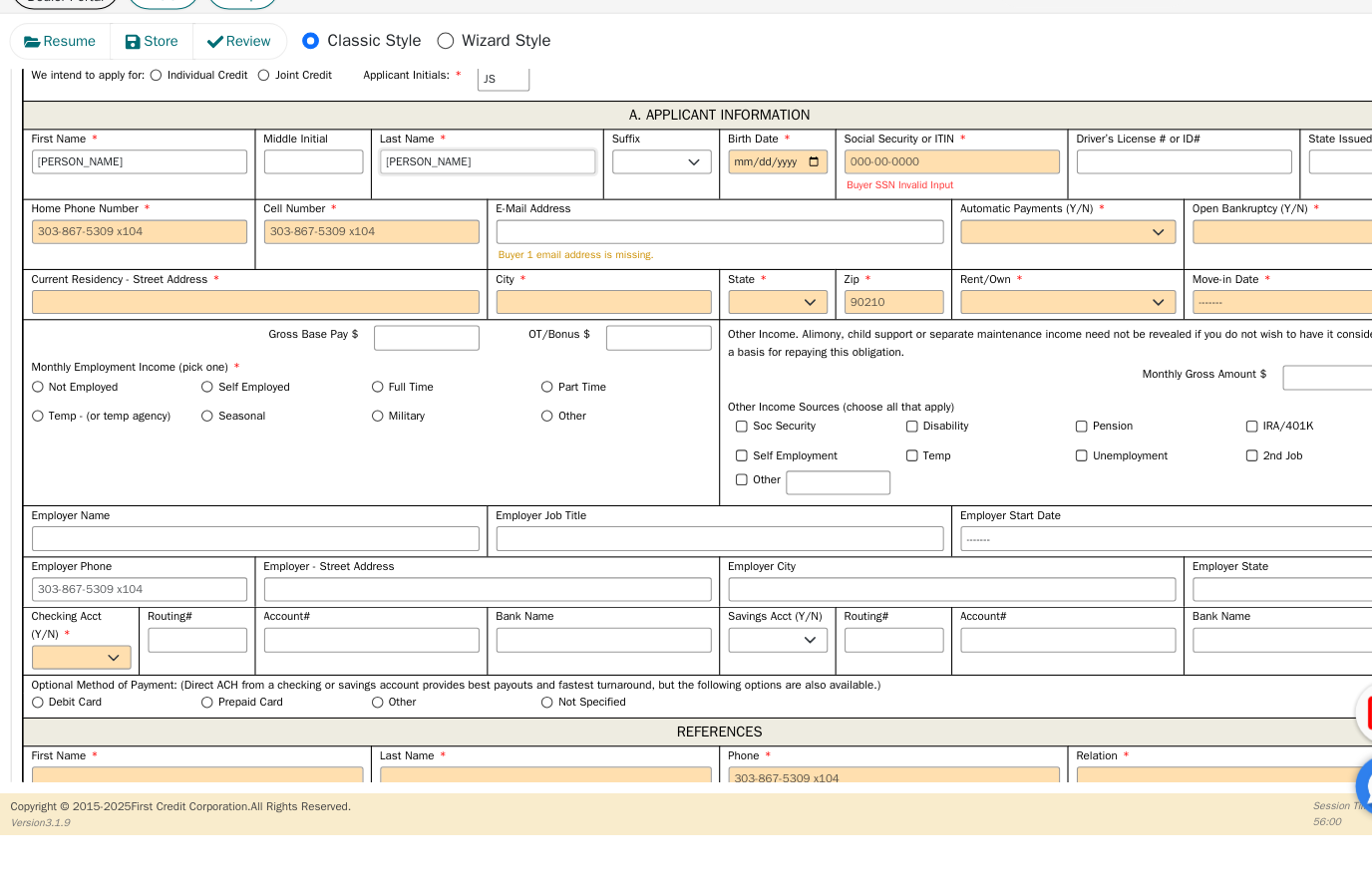 type on "[PERSON_NAME]" 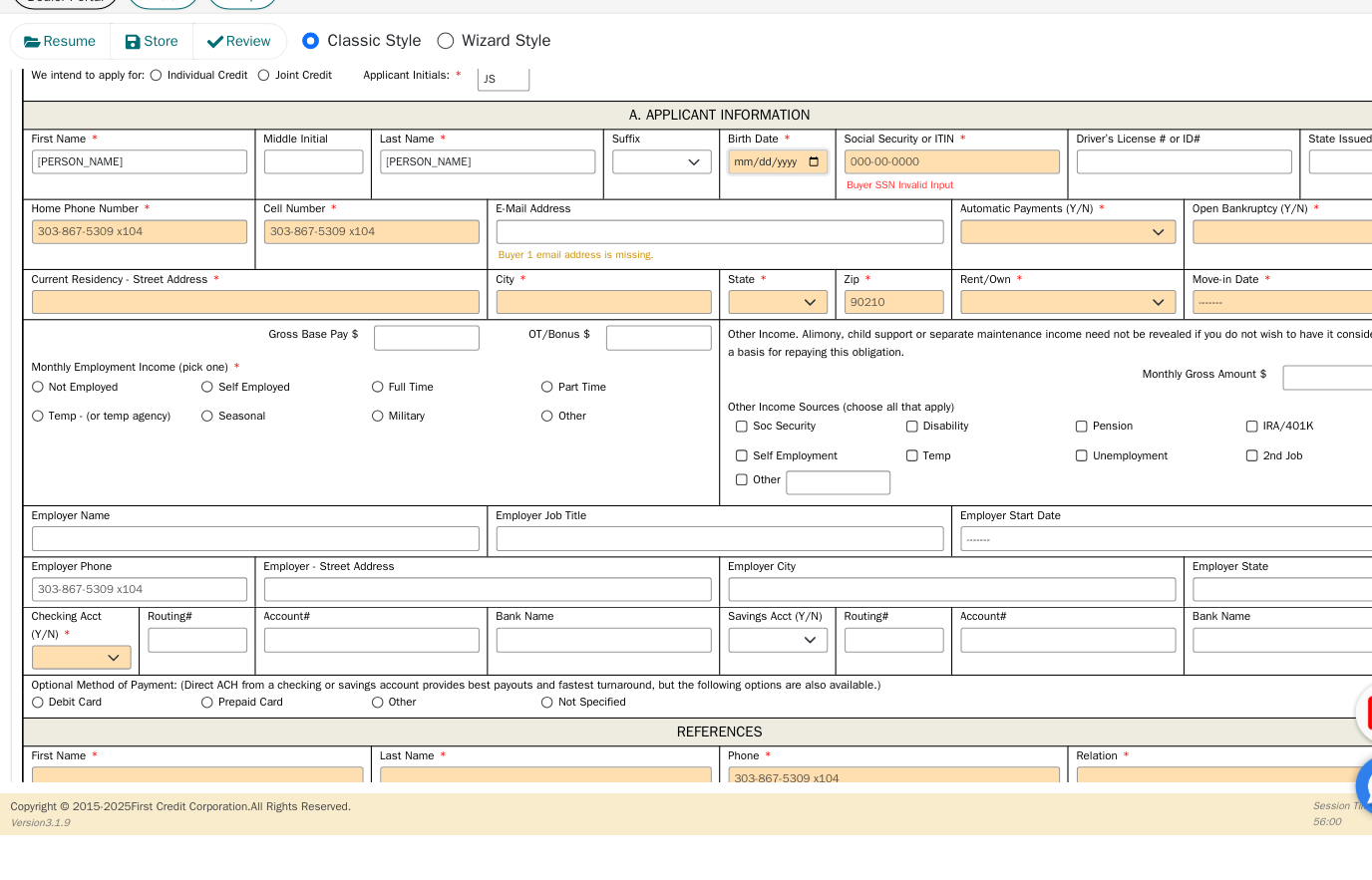 click on "Birth Date" at bounding box center (742, 195) 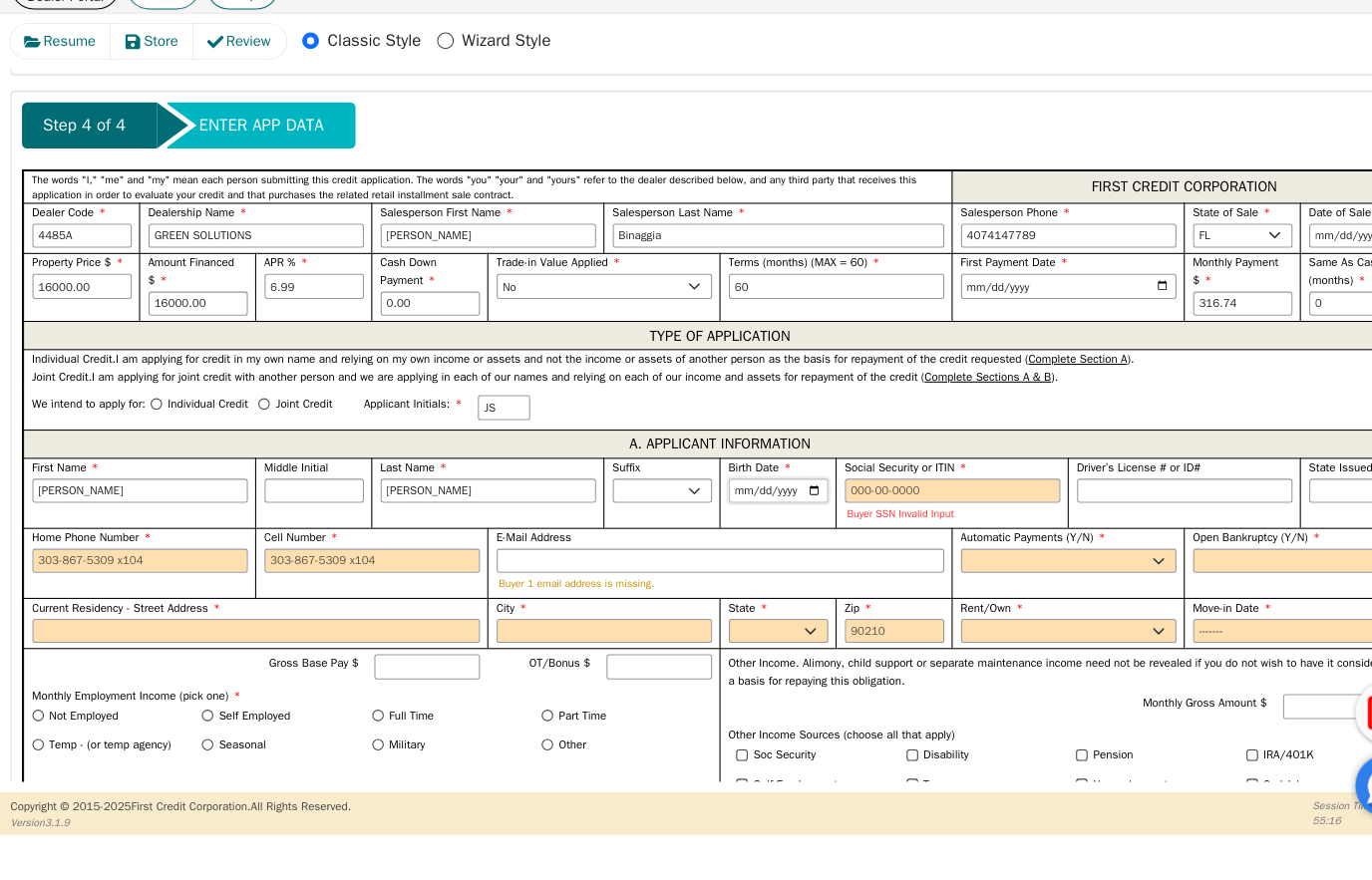 scroll, scrollTop: 821, scrollLeft: 0, axis: vertical 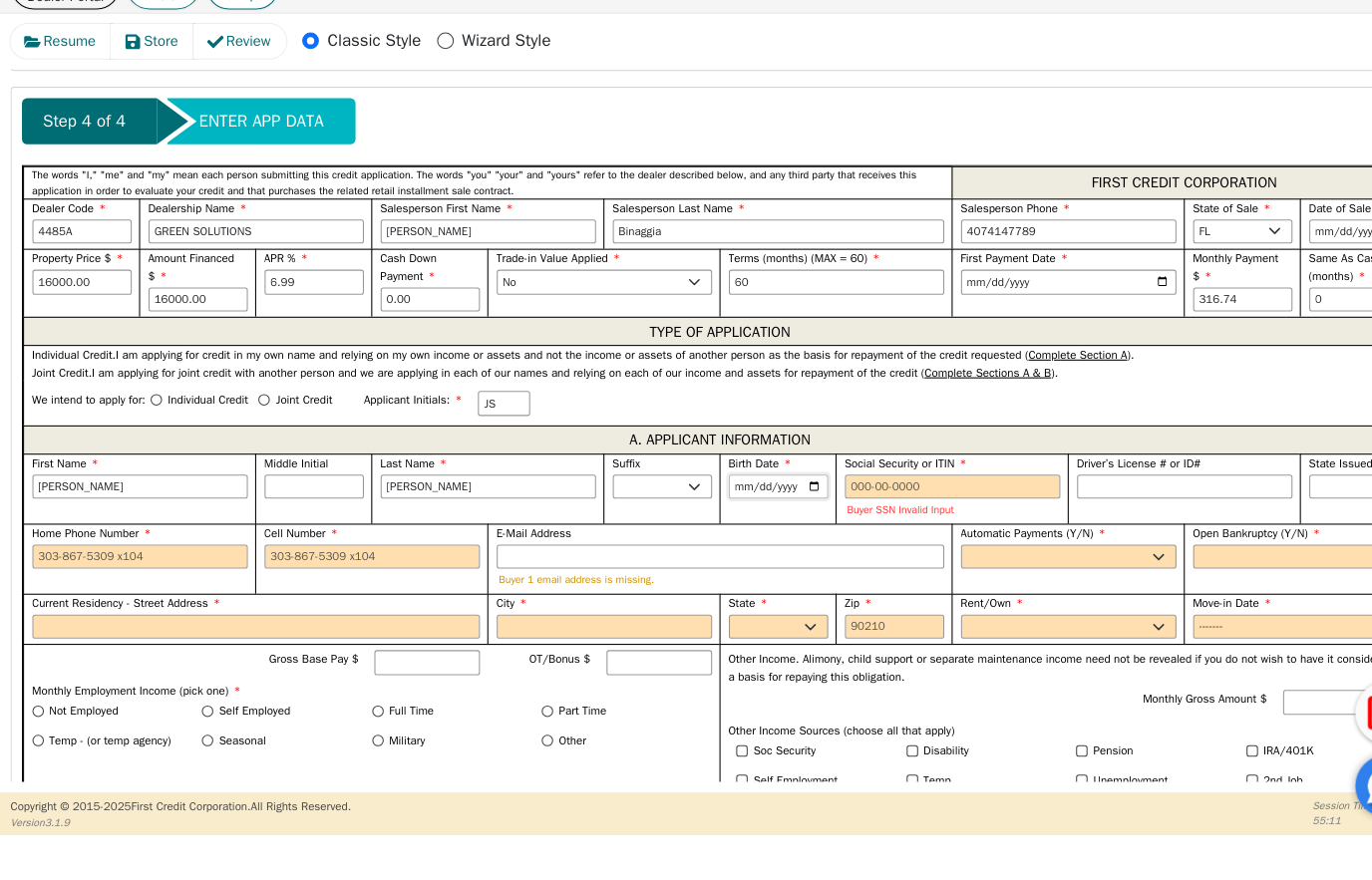 click on "[DATE]" at bounding box center (742, 505) 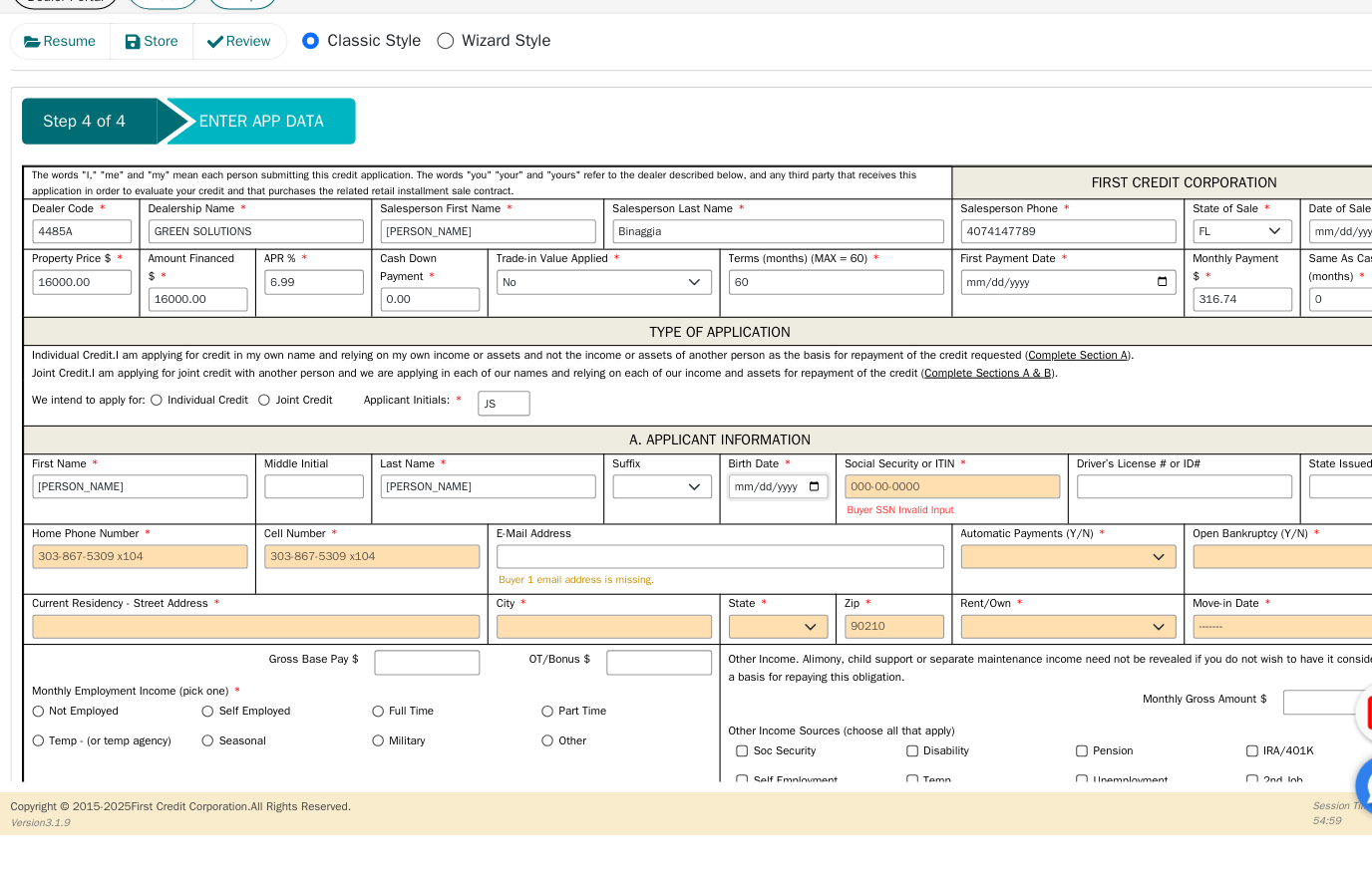 click on "[DATE]" at bounding box center (742, 505) 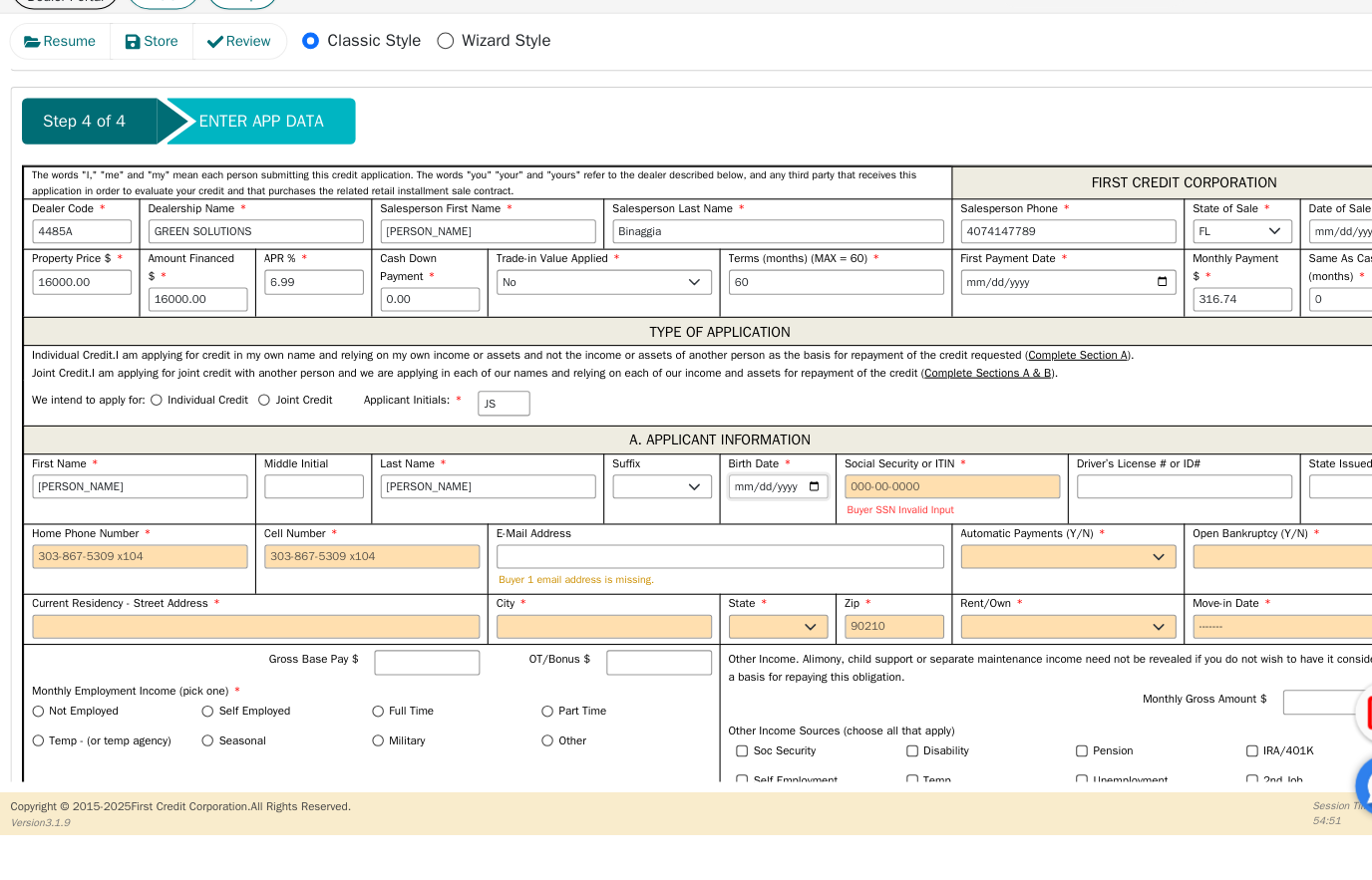 click on "[DATE]" at bounding box center (742, 505) 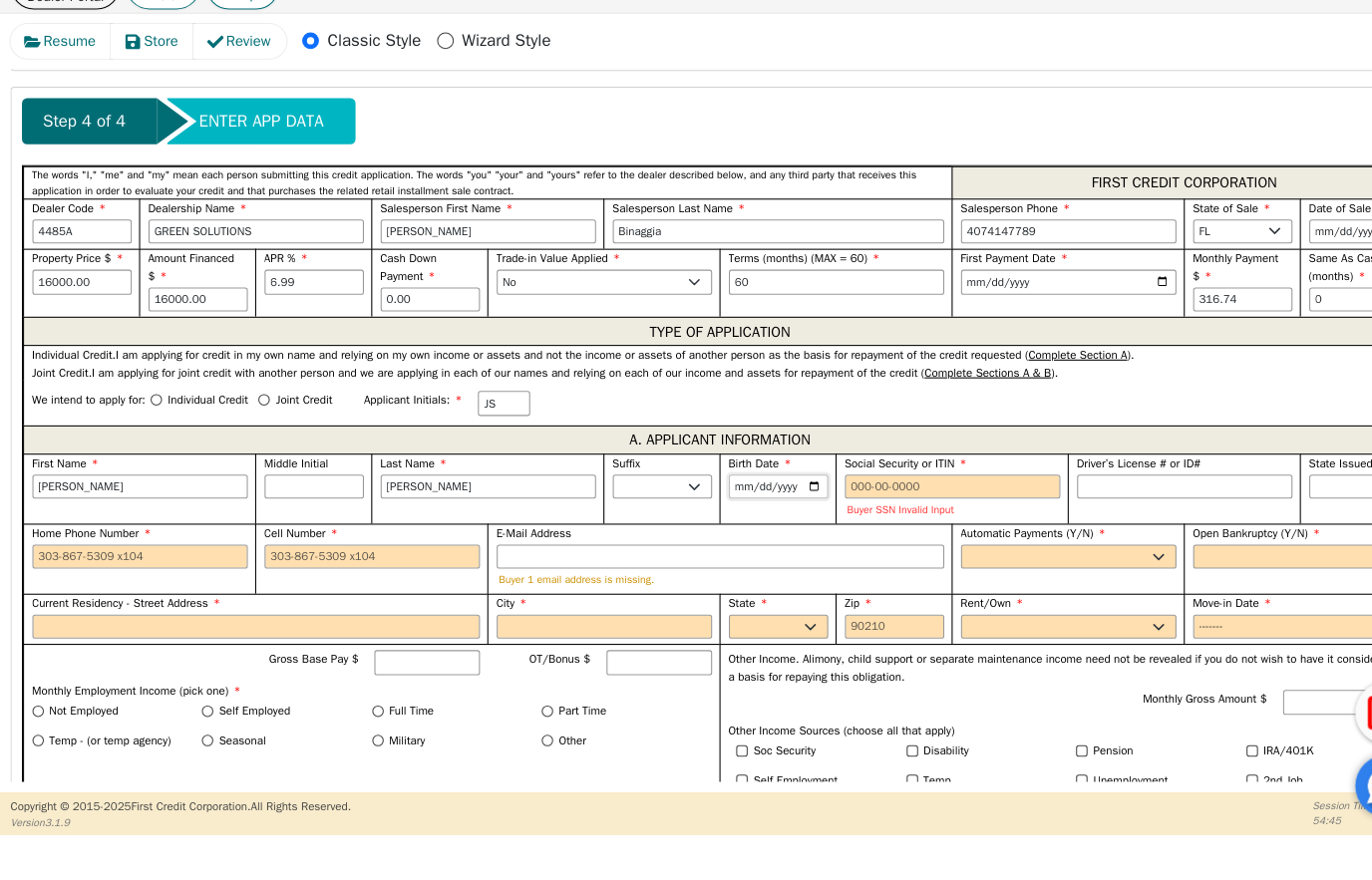 click on "[DATE]" at bounding box center (742, 505) 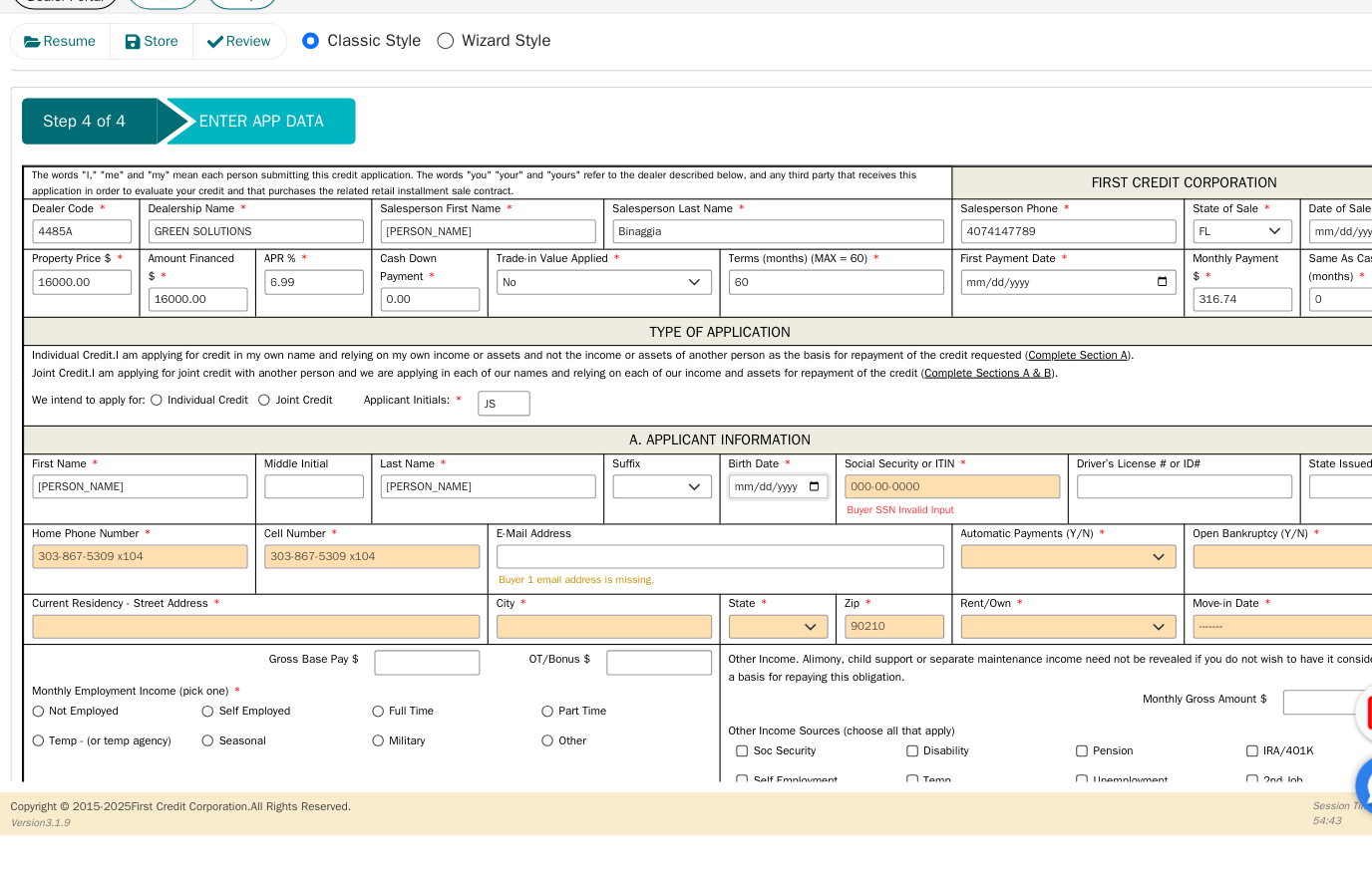 click on "[DATE]" at bounding box center (742, 505) 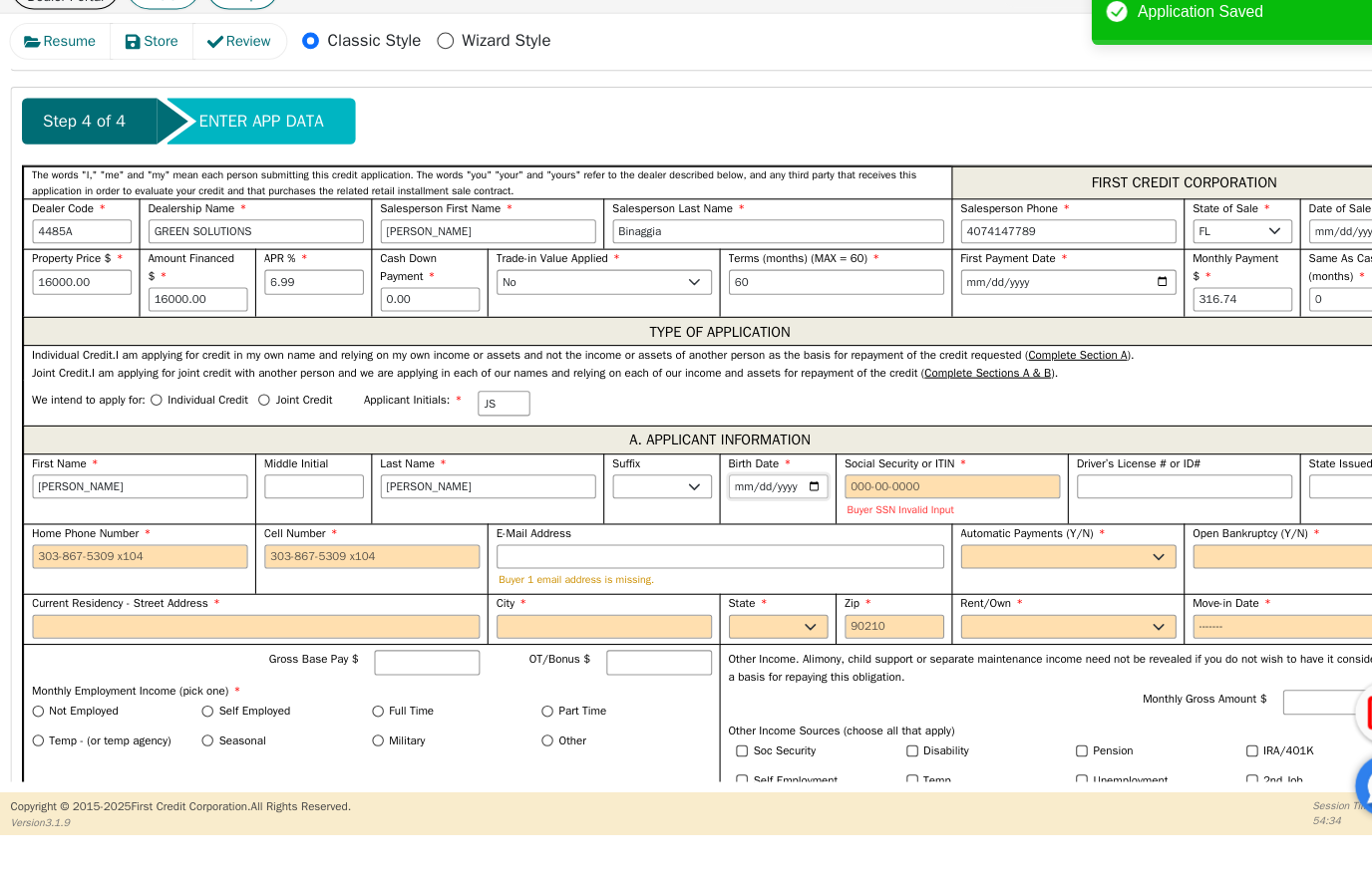 type on "[DATE]" 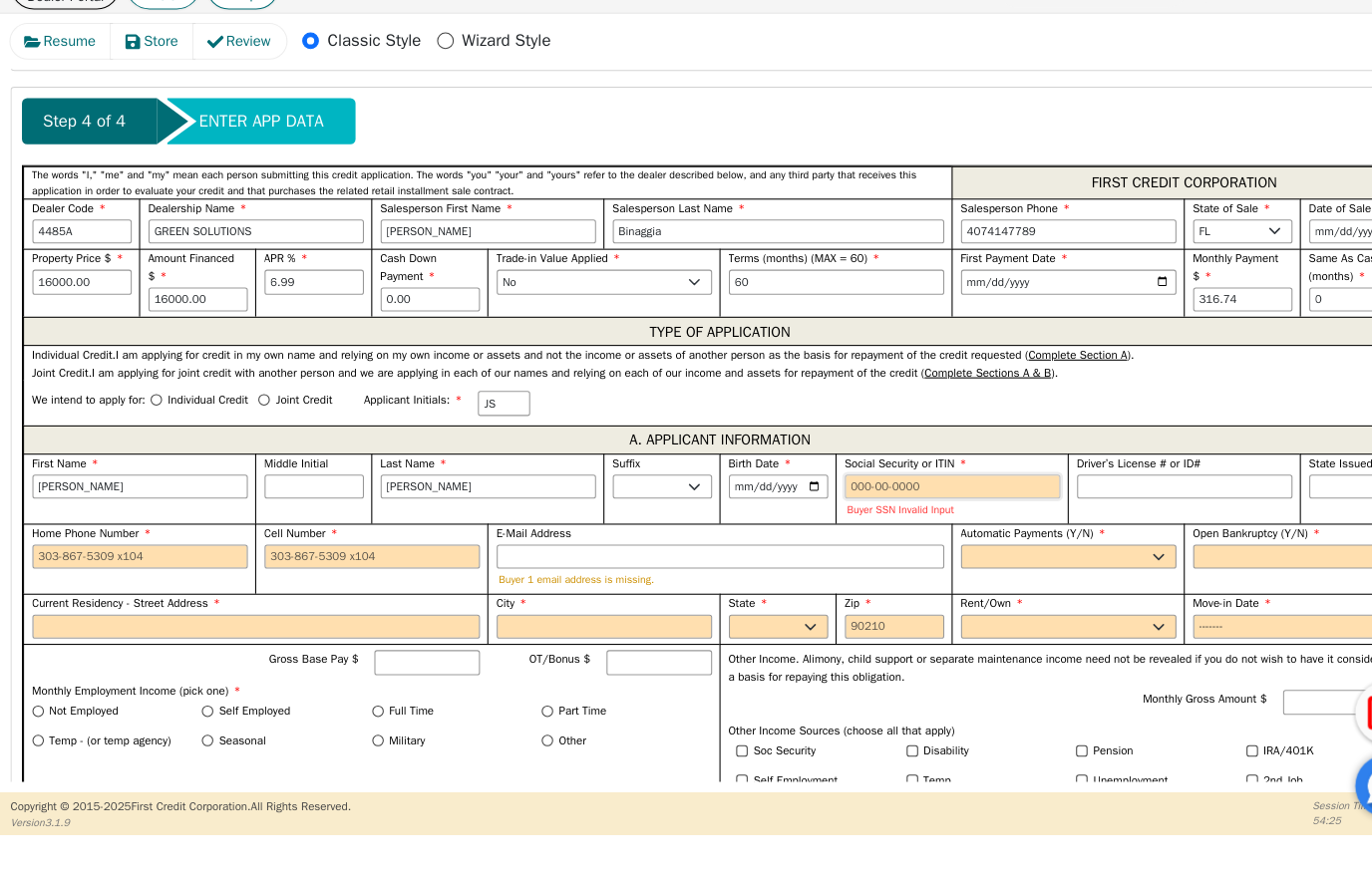 click on "Social Security or ITIN" at bounding box center [908, 505] 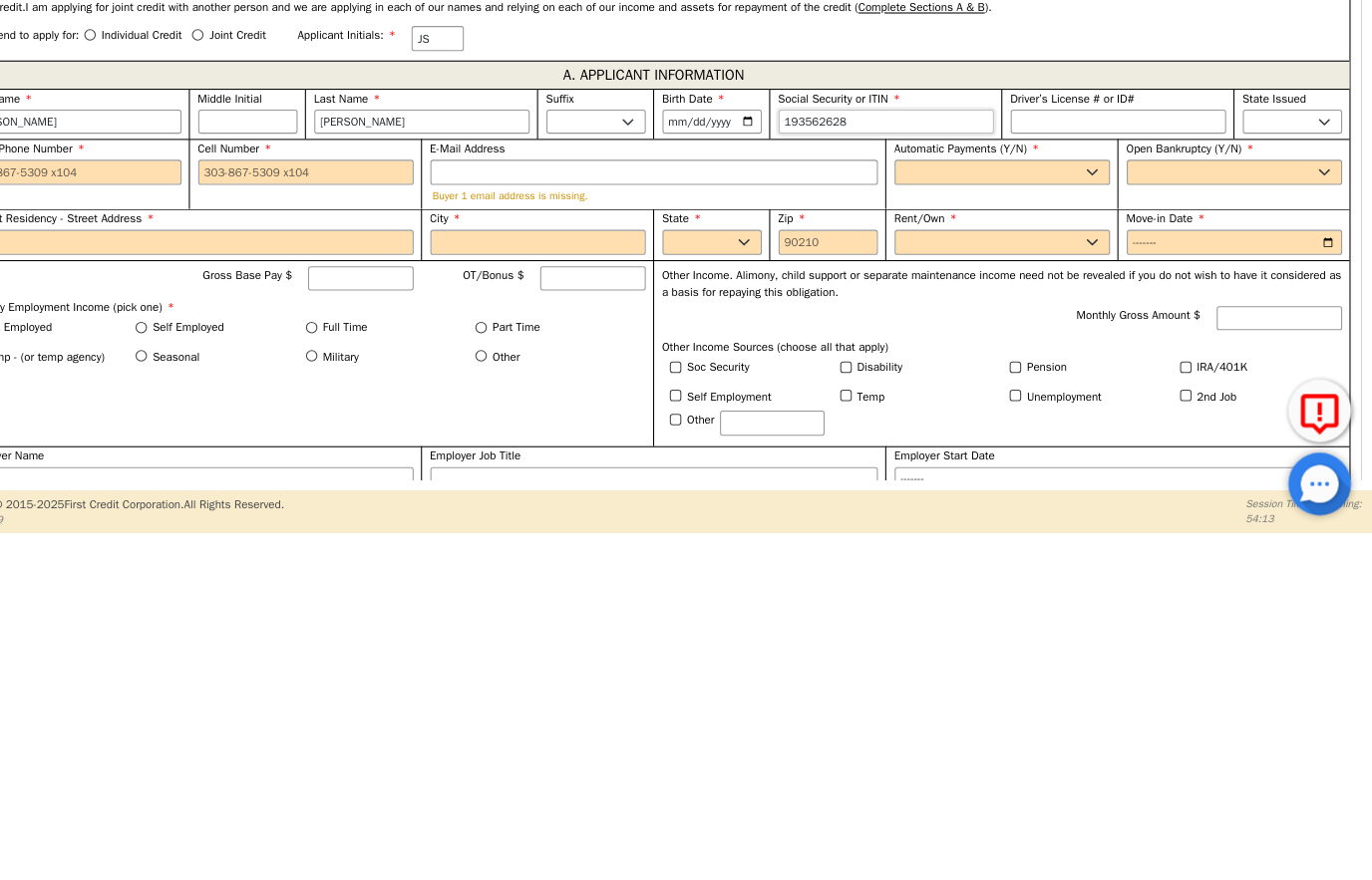 scroll, scrollTop: 883, scrollLeft: 0, axis: vertical 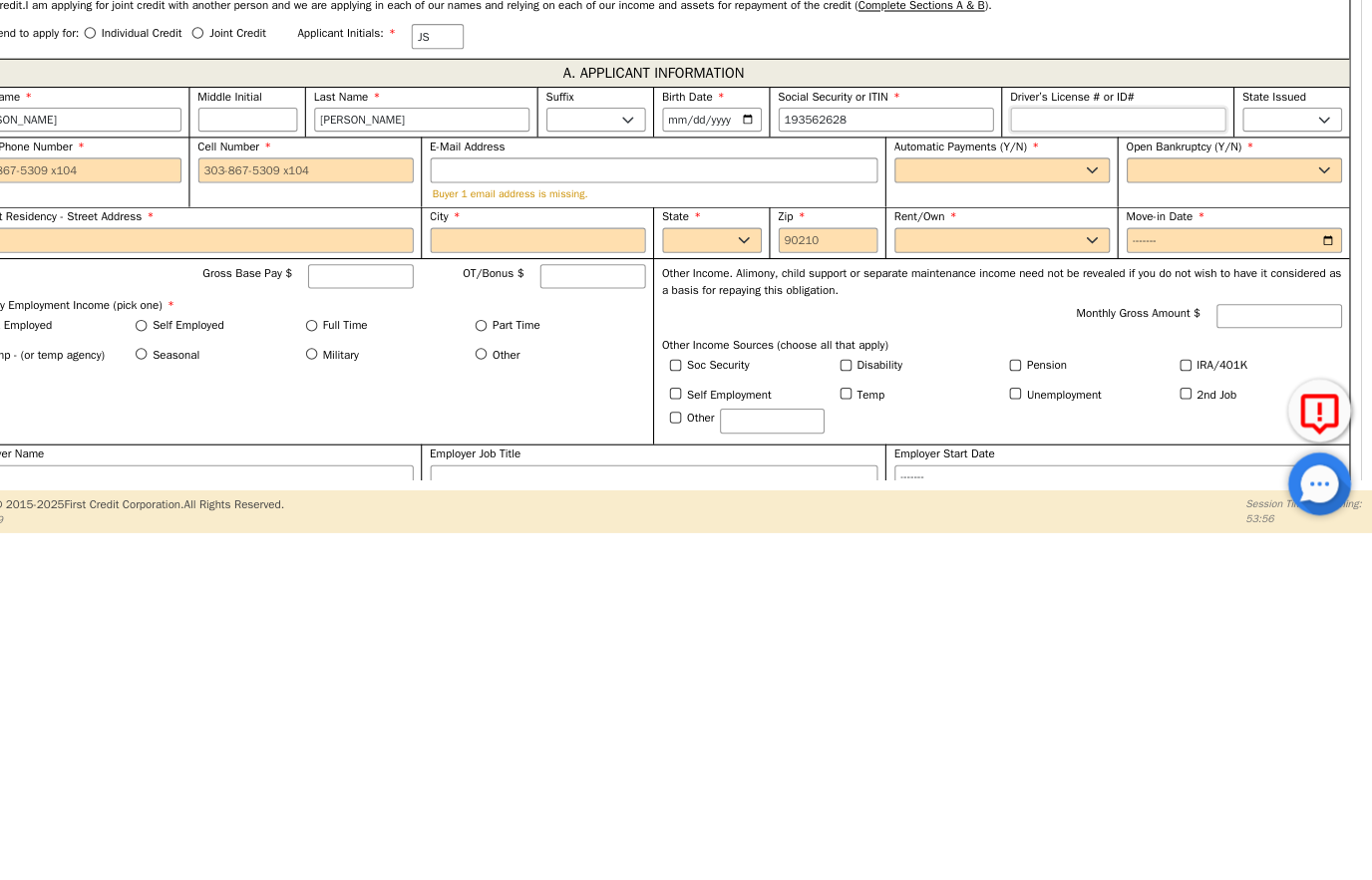 click on "Driver’s License # or ID#" at bounding box center [1130, 443] 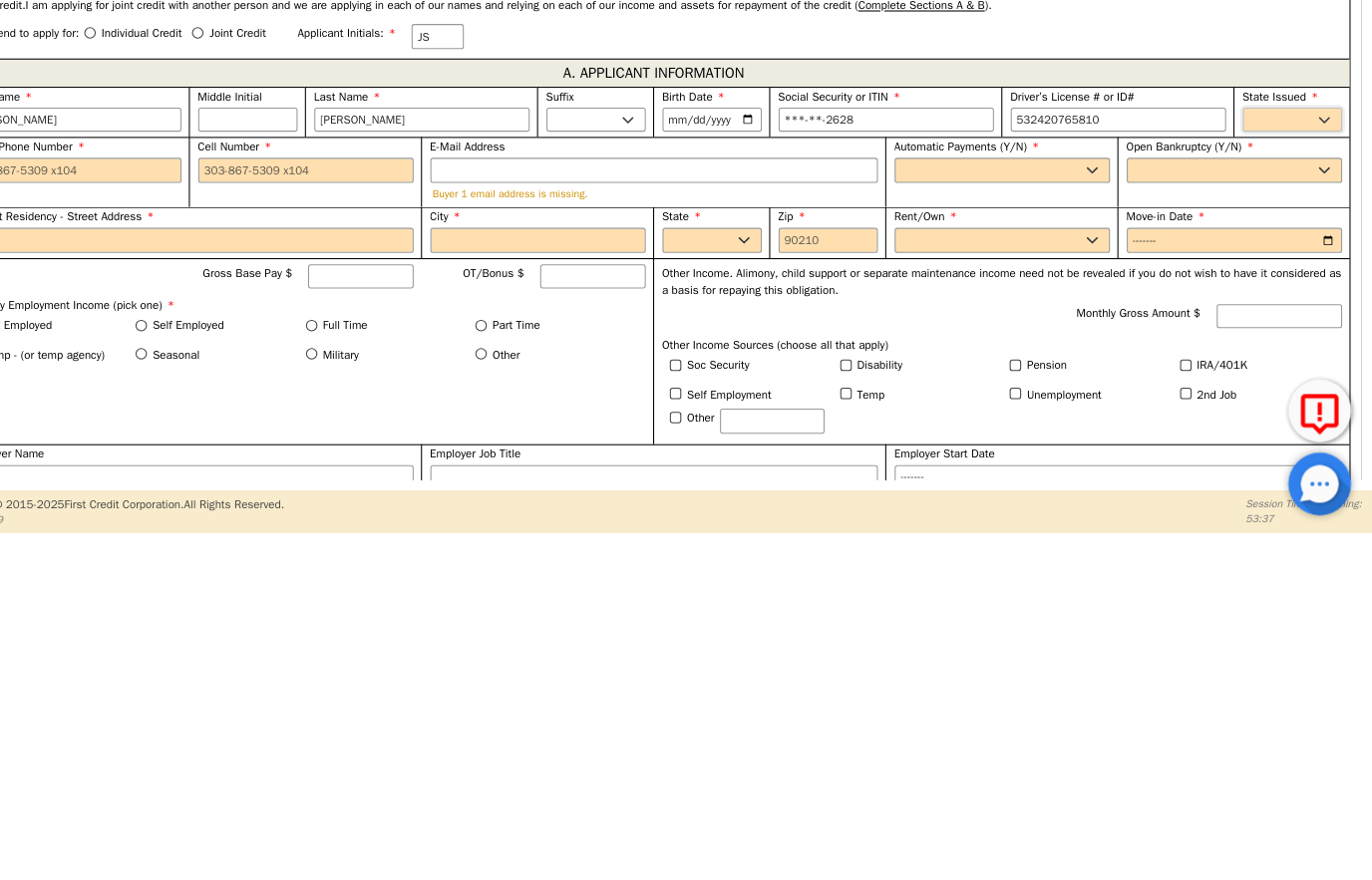 click on "AK AL AR AZ CA CO CT DC DE FL [GEOGRAPHIC_DATA] HI IA ID IL IN KS [GEOGRAPHIC_DATA] LA MA MD [GEOGRAPHIC_DATA] [GEOGRAPHIC_DATA] [GEOGRAPHIC_DATA] [GEOGRAPHIC_DATA] [GEOGRAPHIC_DATA] MT NC [GEOGRAPHIC_DATA] [GEOGRAPHIC_DATA] NH [GEOGRAPHIC_DATA] [GEOGRAPHIC_DATA] [GEOGRAPHIC_DATA] [GEOGRAPHIC_DATA] [GEOGRAPHIC_DATA] [GEOGRAPHIC_DATA] OR [GEOGRAPHIC_DATA] SC SD [GEOGRAPHIC_DATA] [GEOGRAPHIC_DATA] [GEOGRAPHIC_DATA] [GEOGRAPHIC_DATA] [GEOGRAPHIC_DATA] [GEOGRAPHIC_DATA] [GEOGRAPHIC_DATA] WY" at bounding box center (1295, 443) 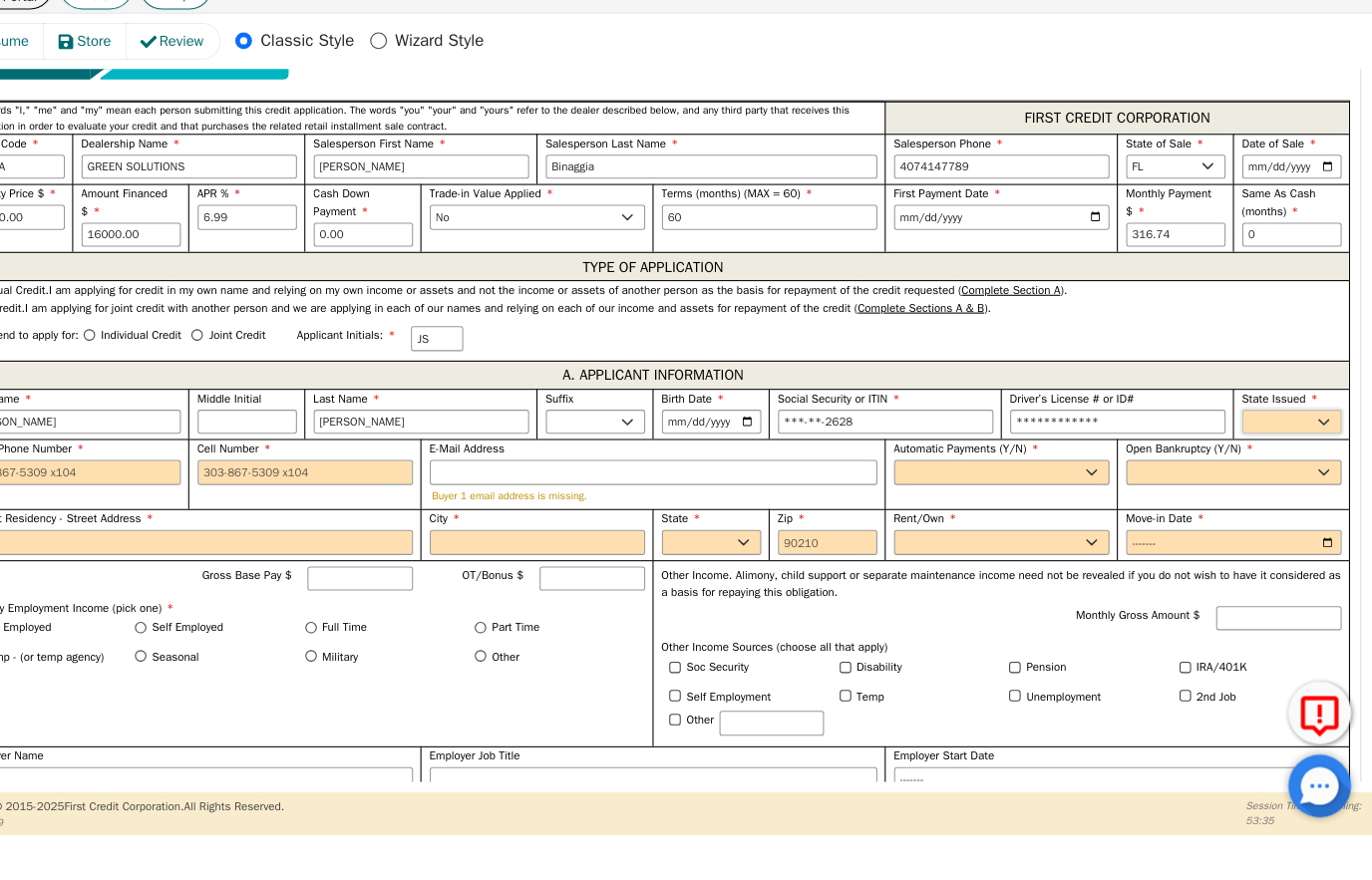 select on "FL" 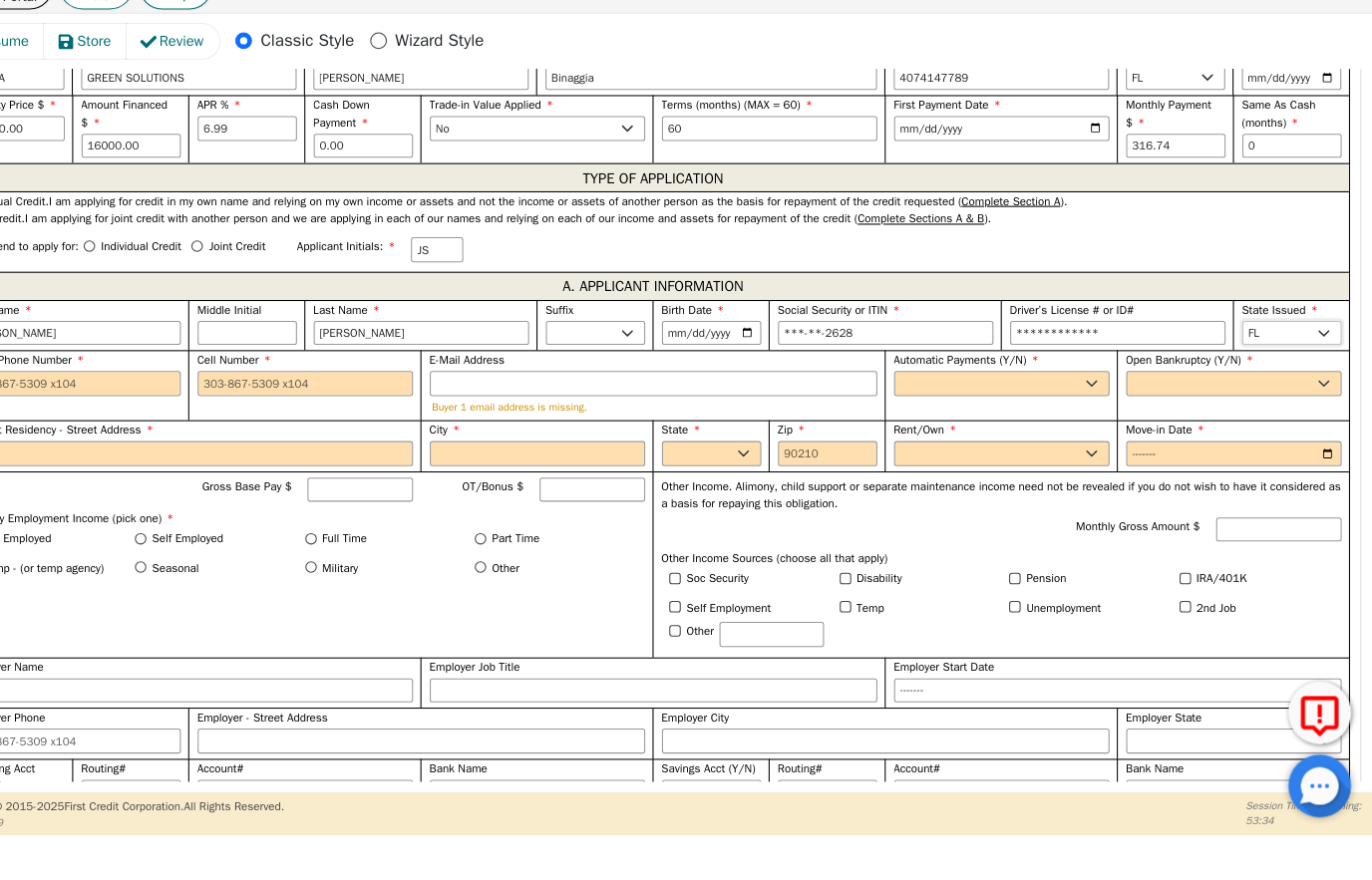 scroll, scrollTop: 976, scrollLeft: 0, axis: vertical 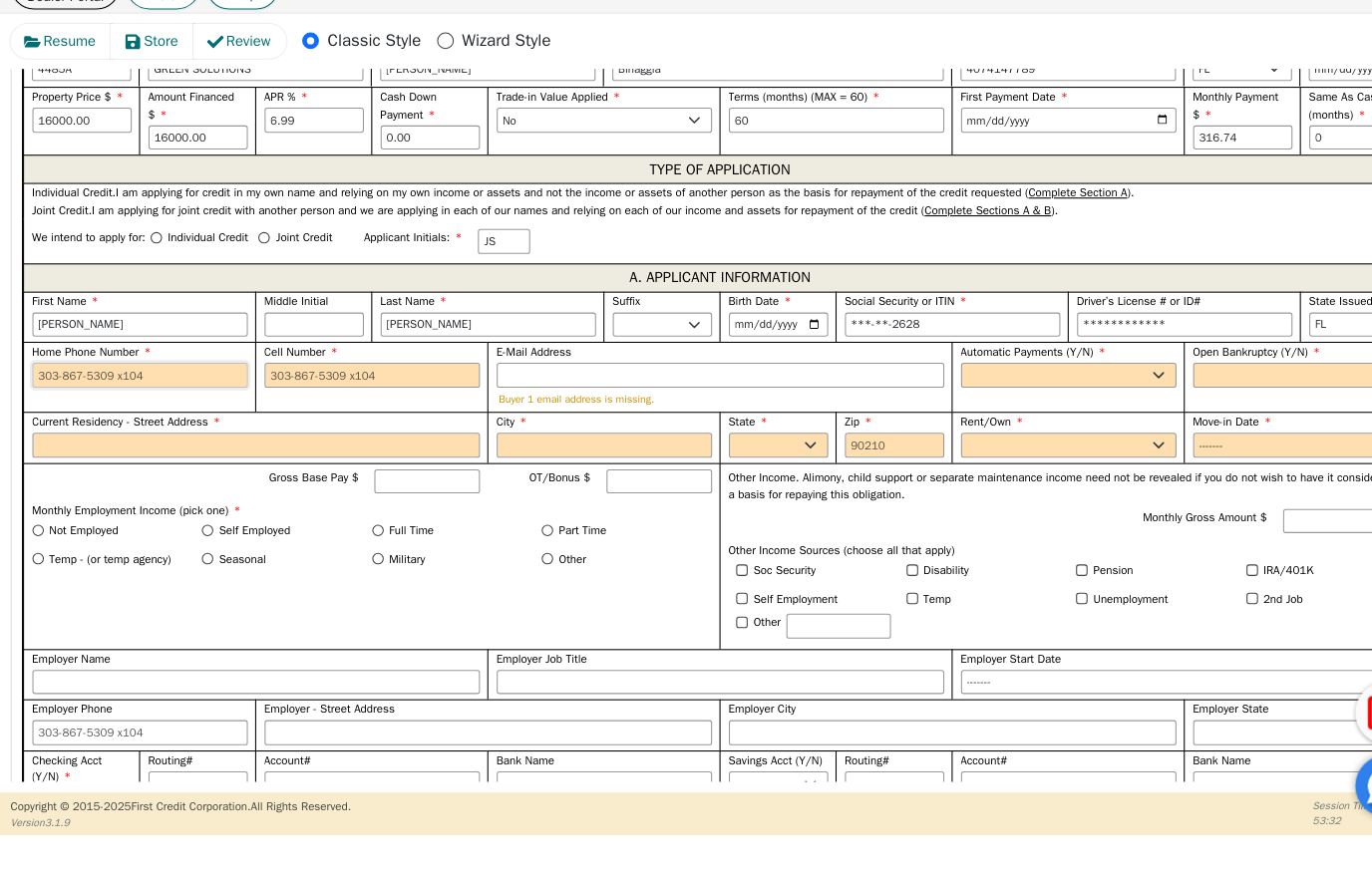 click on "Home Phone Number" at bounding box center (134, 399) 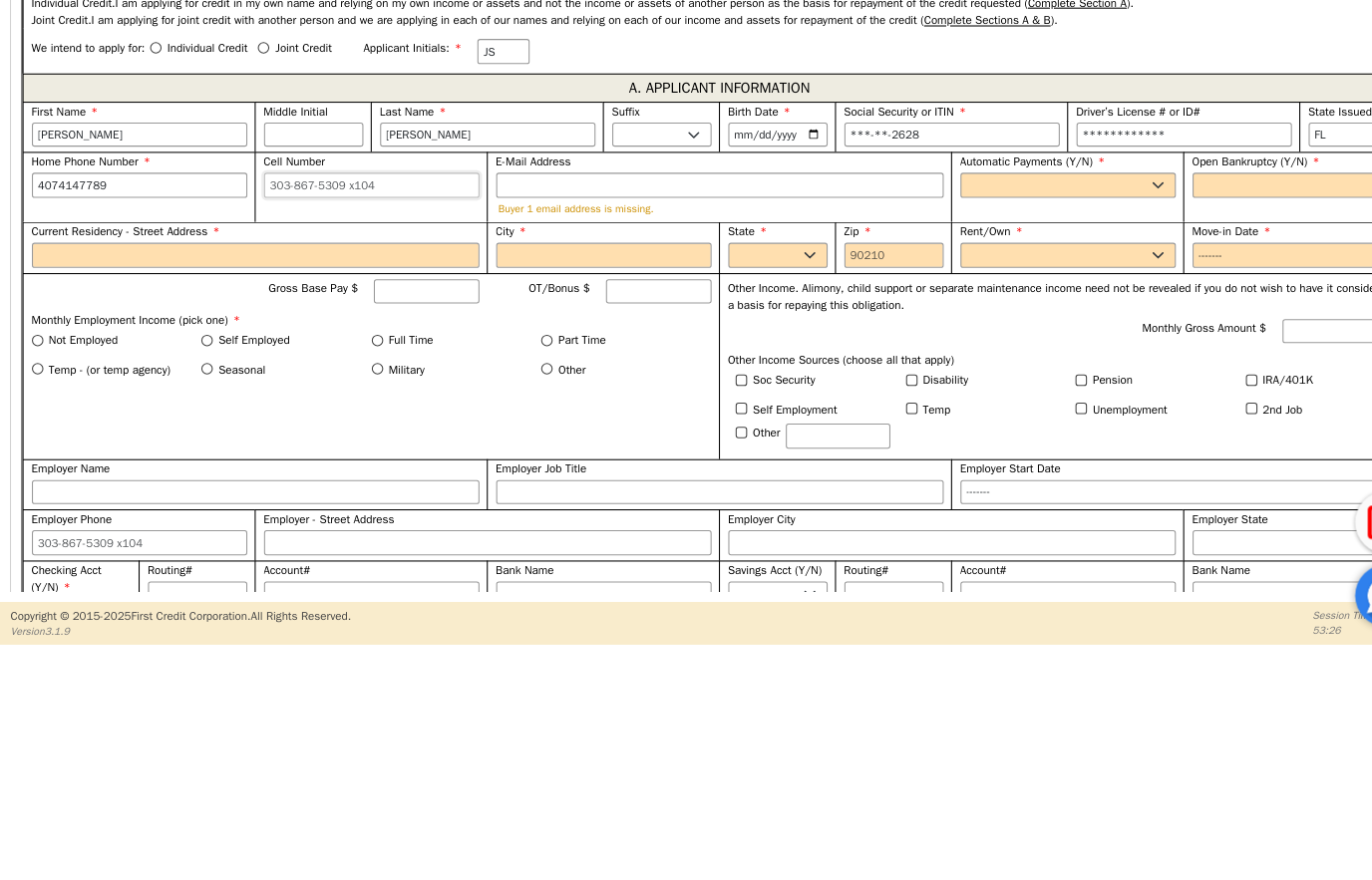 click on "Cell Number" at bounding box center [355, 399] 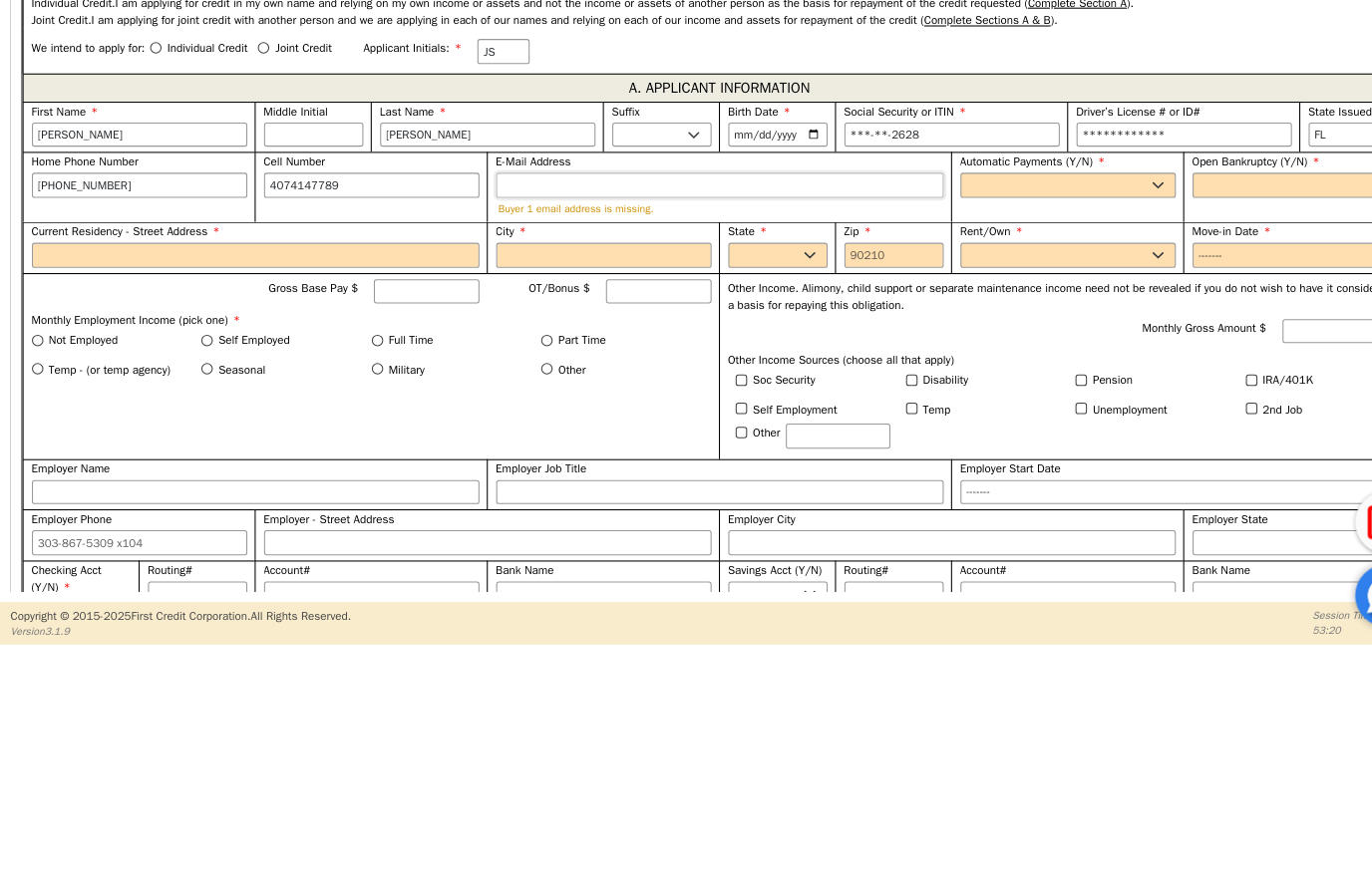 click on "E-Mail Address" at bounding box center (687, 399) 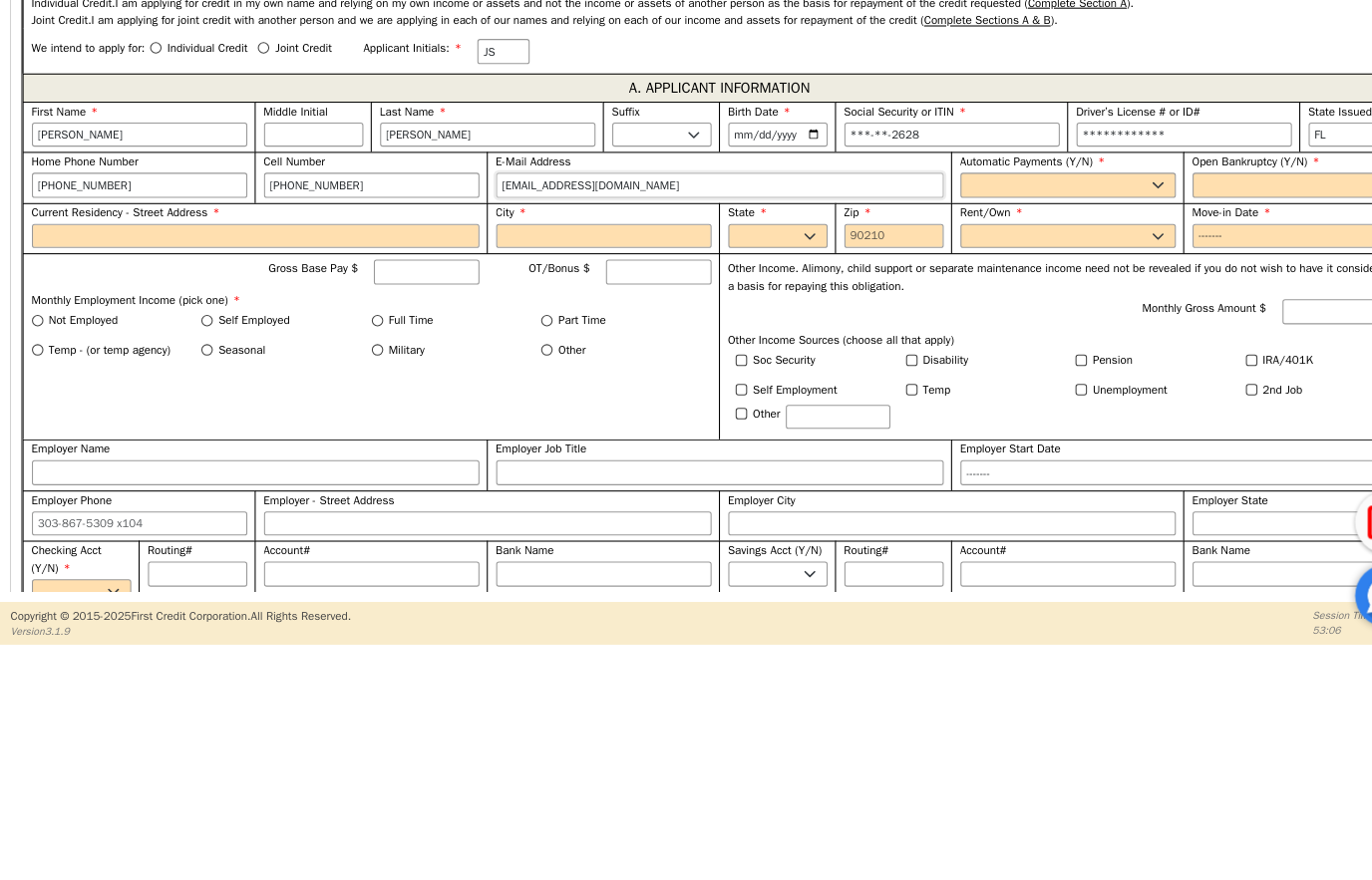 type on "[EMAIL_ADDRESS][DOMAIN_NAME]" 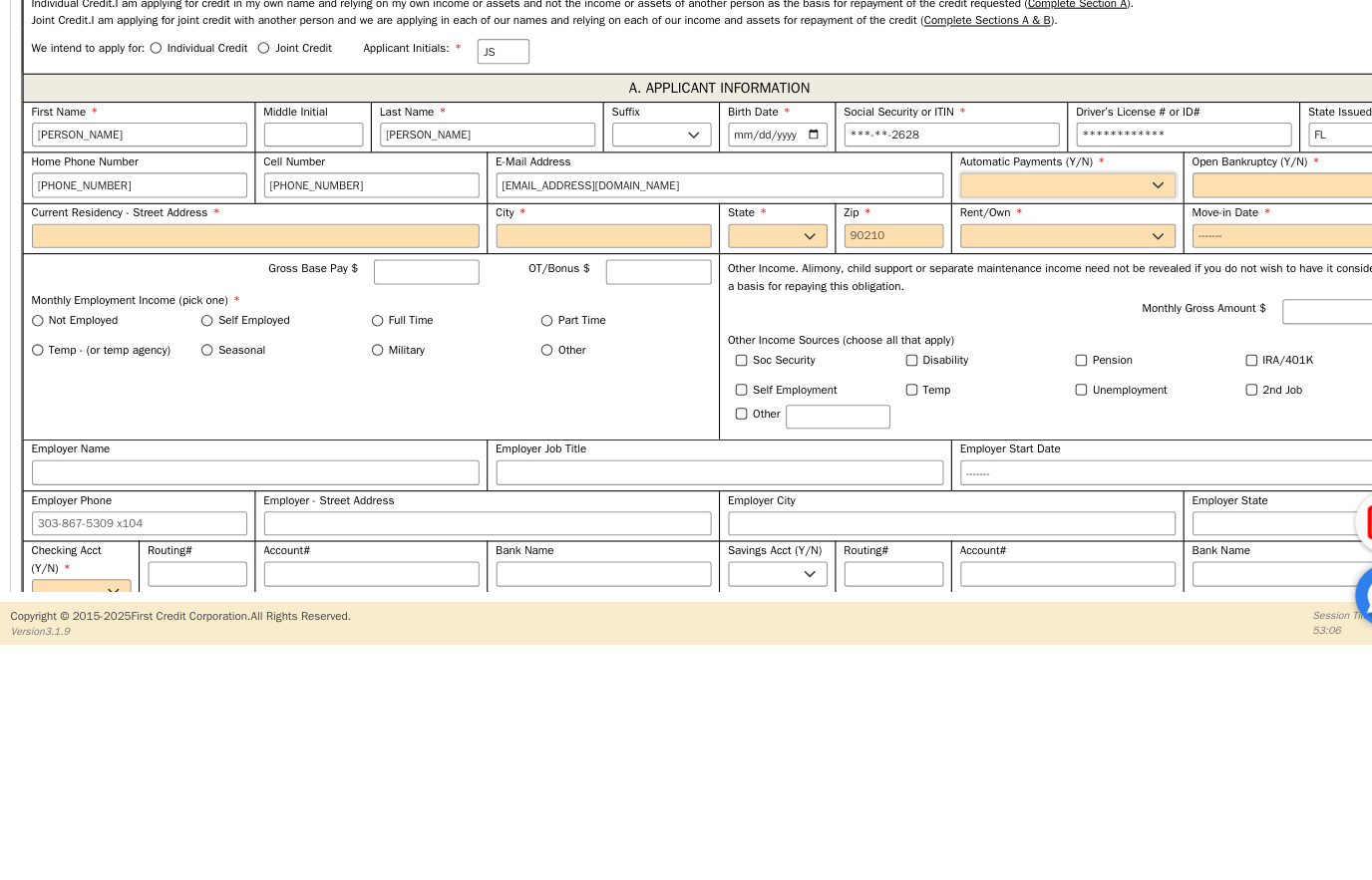 click on "Yes No" at bounding box center [1019, 399] 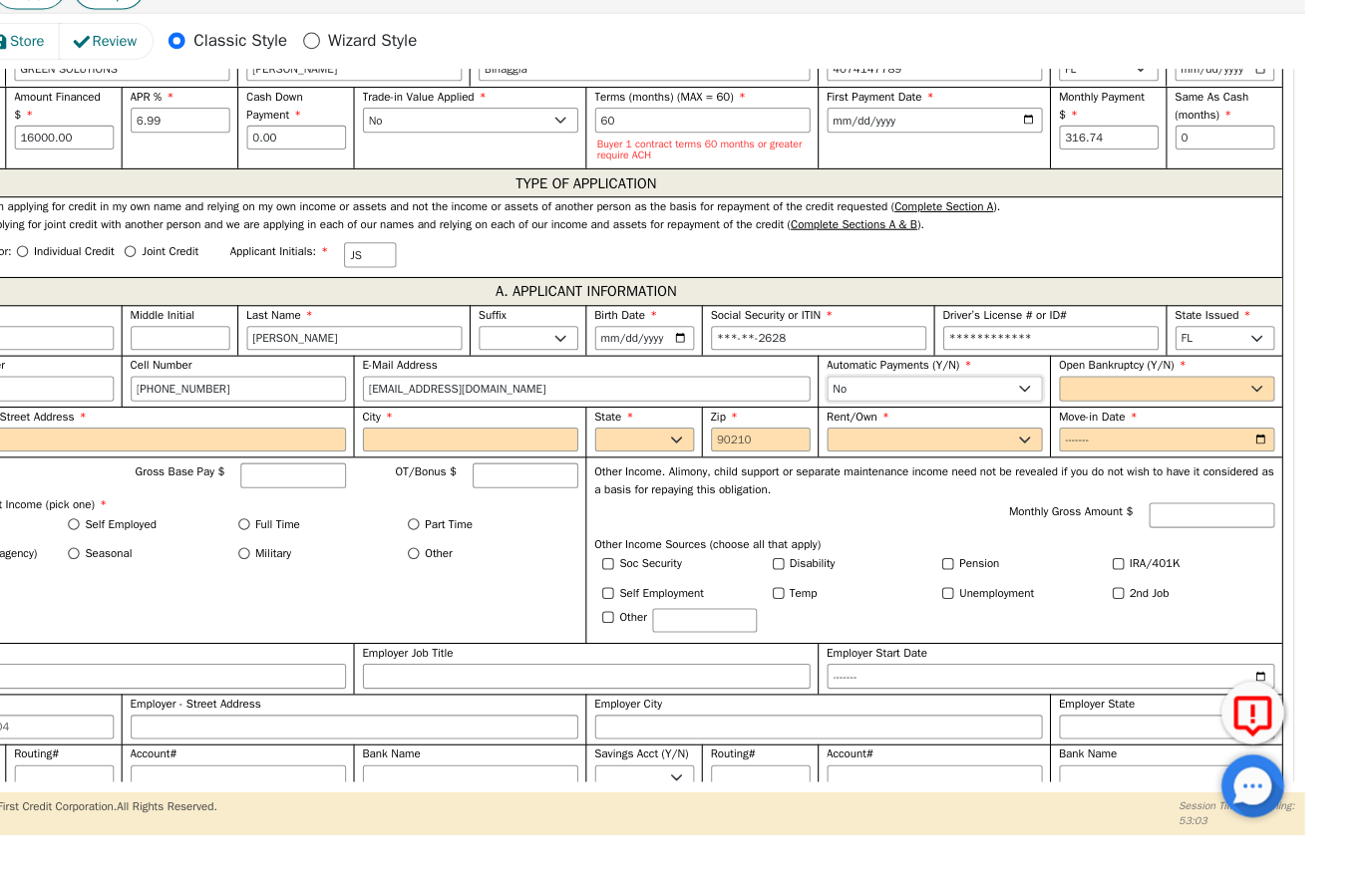 scroll, scrollTop: 0, scrollLeft: 0, axis: both 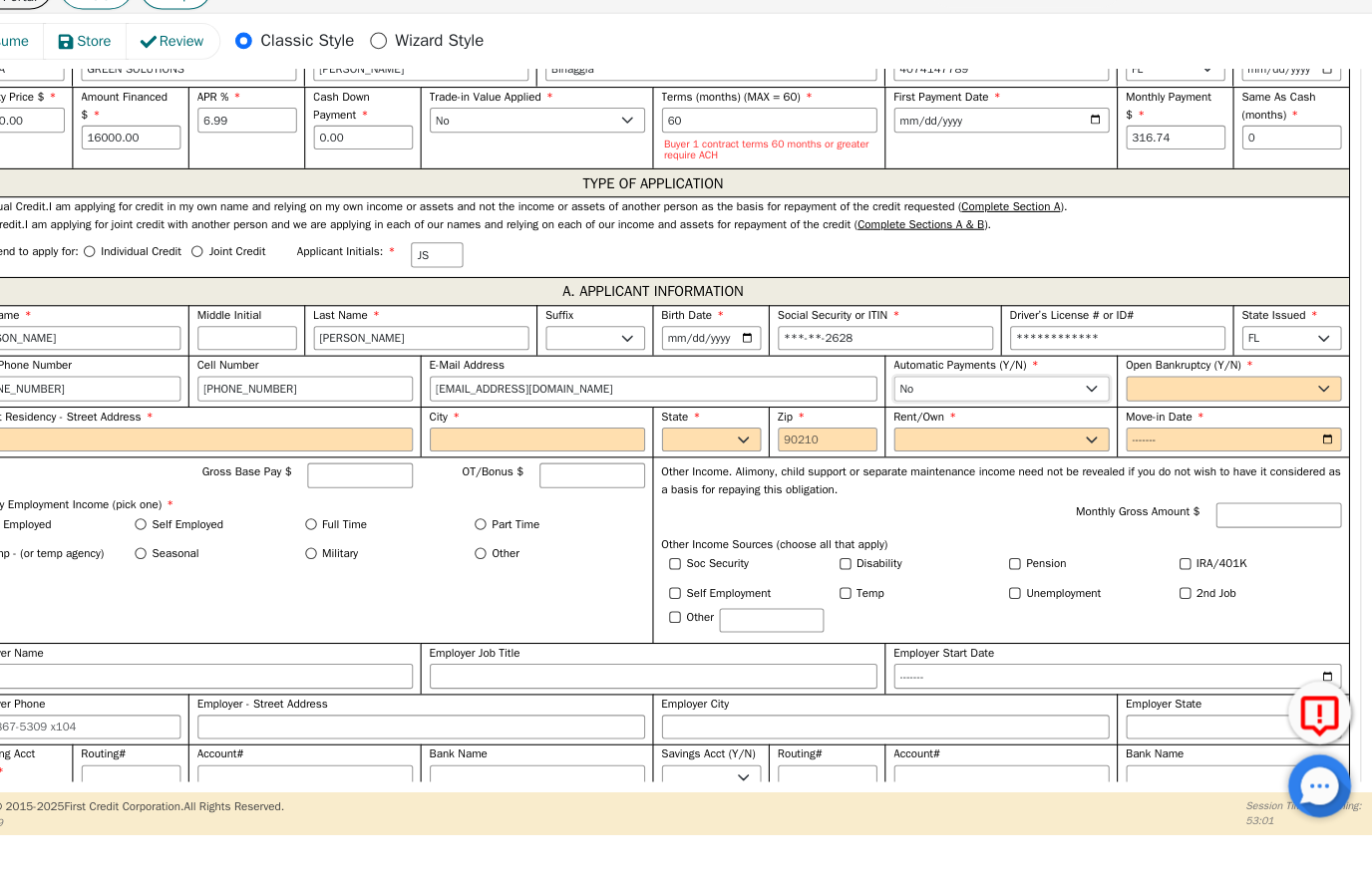 click on "Yes No" at bounding box center [1019, 412] 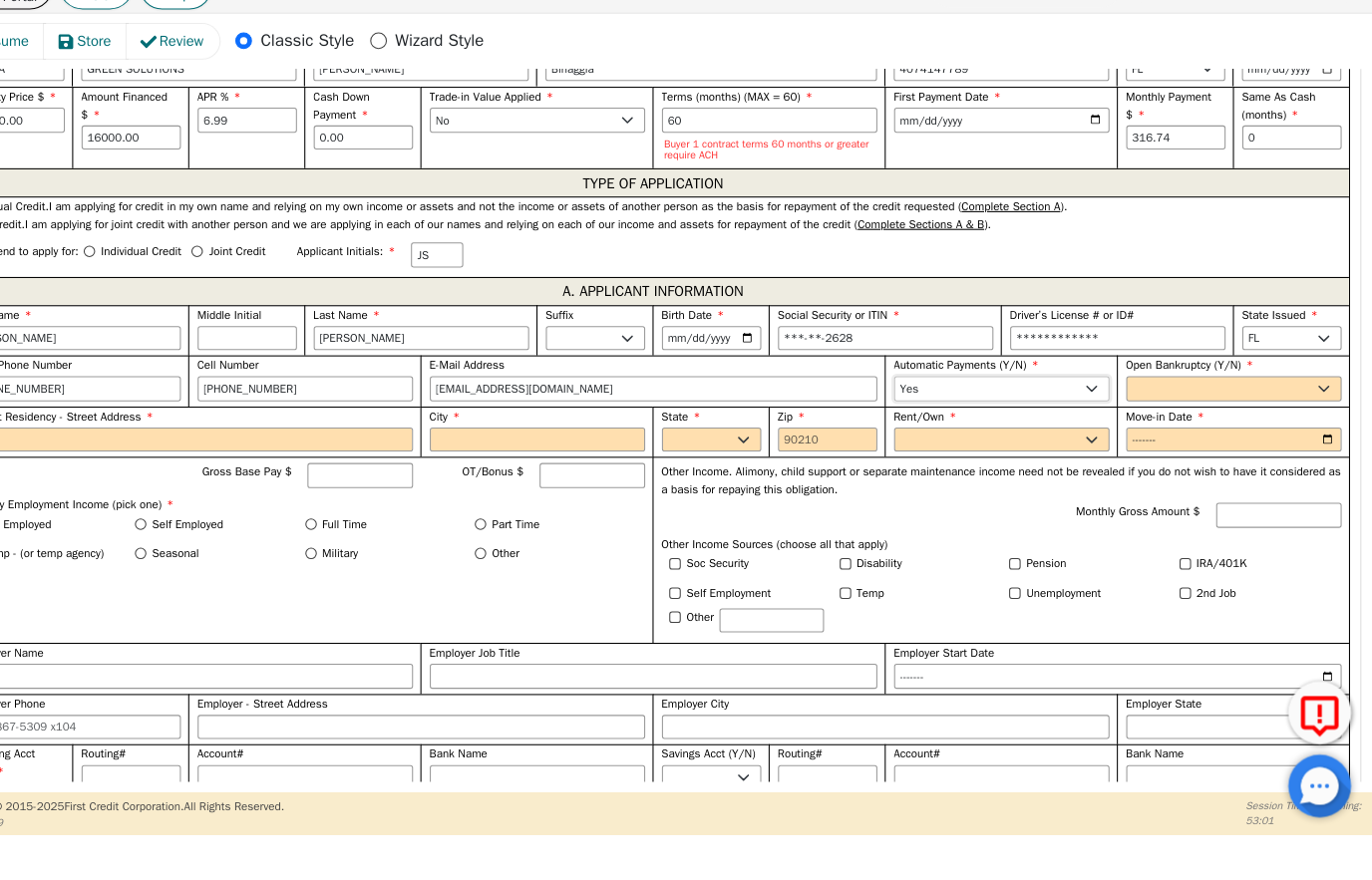 type on "[PERSON_NAME]" 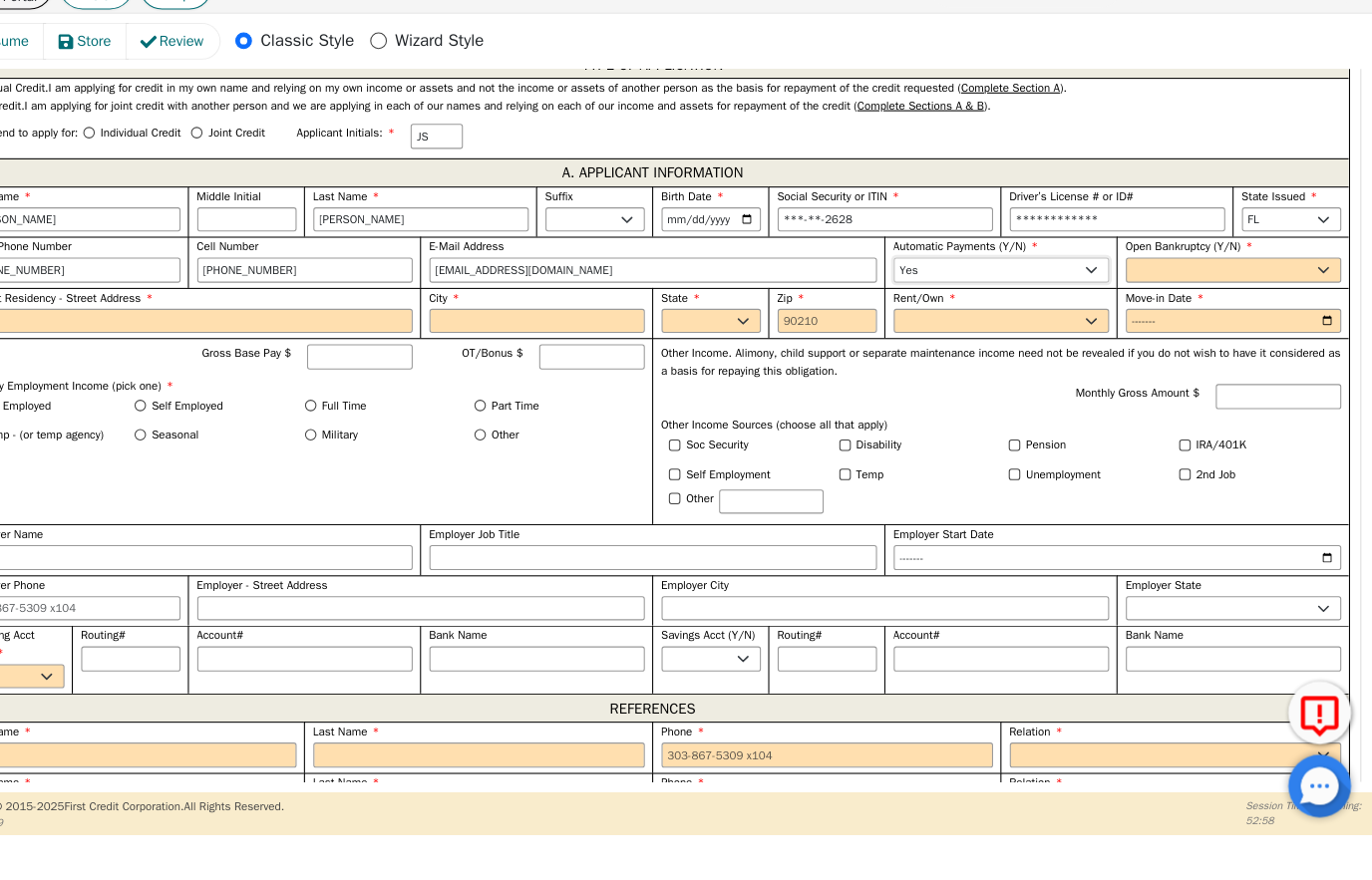 scroll, scrollTop: 1075, scrollLeft: 0, axis: vertical 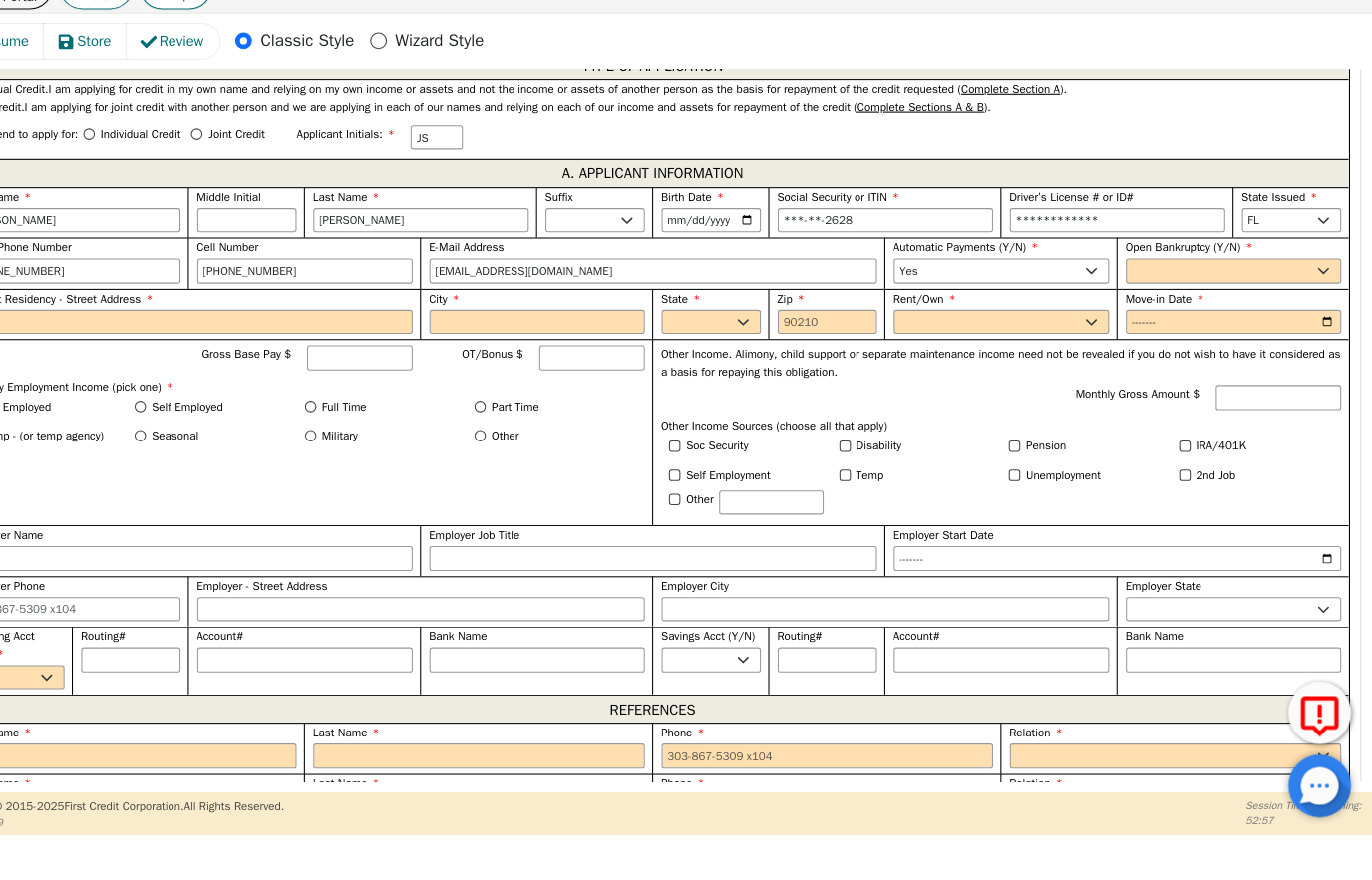 click on "Yes No" at bounding box center [1240, 299] 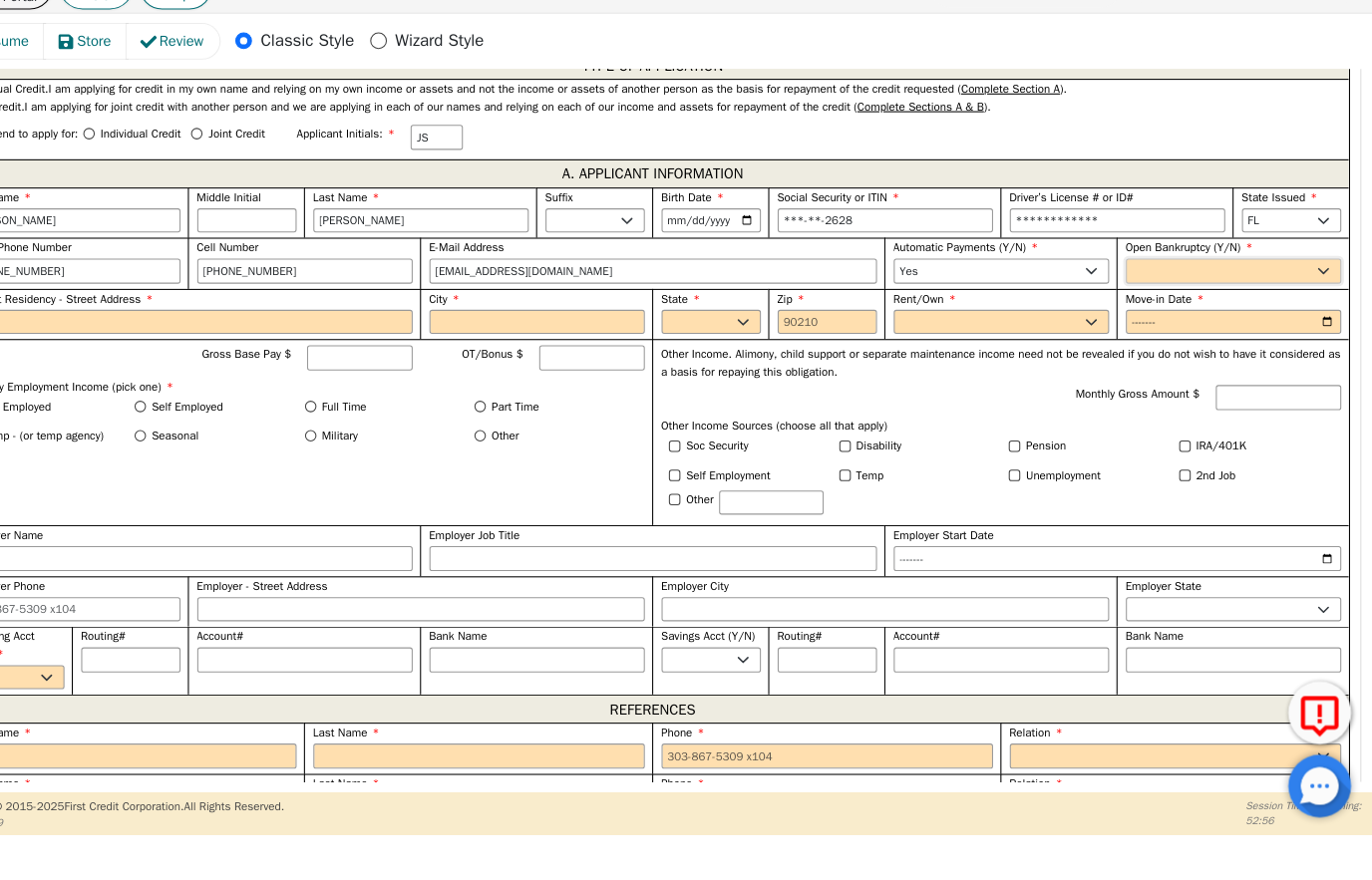 select on "n" 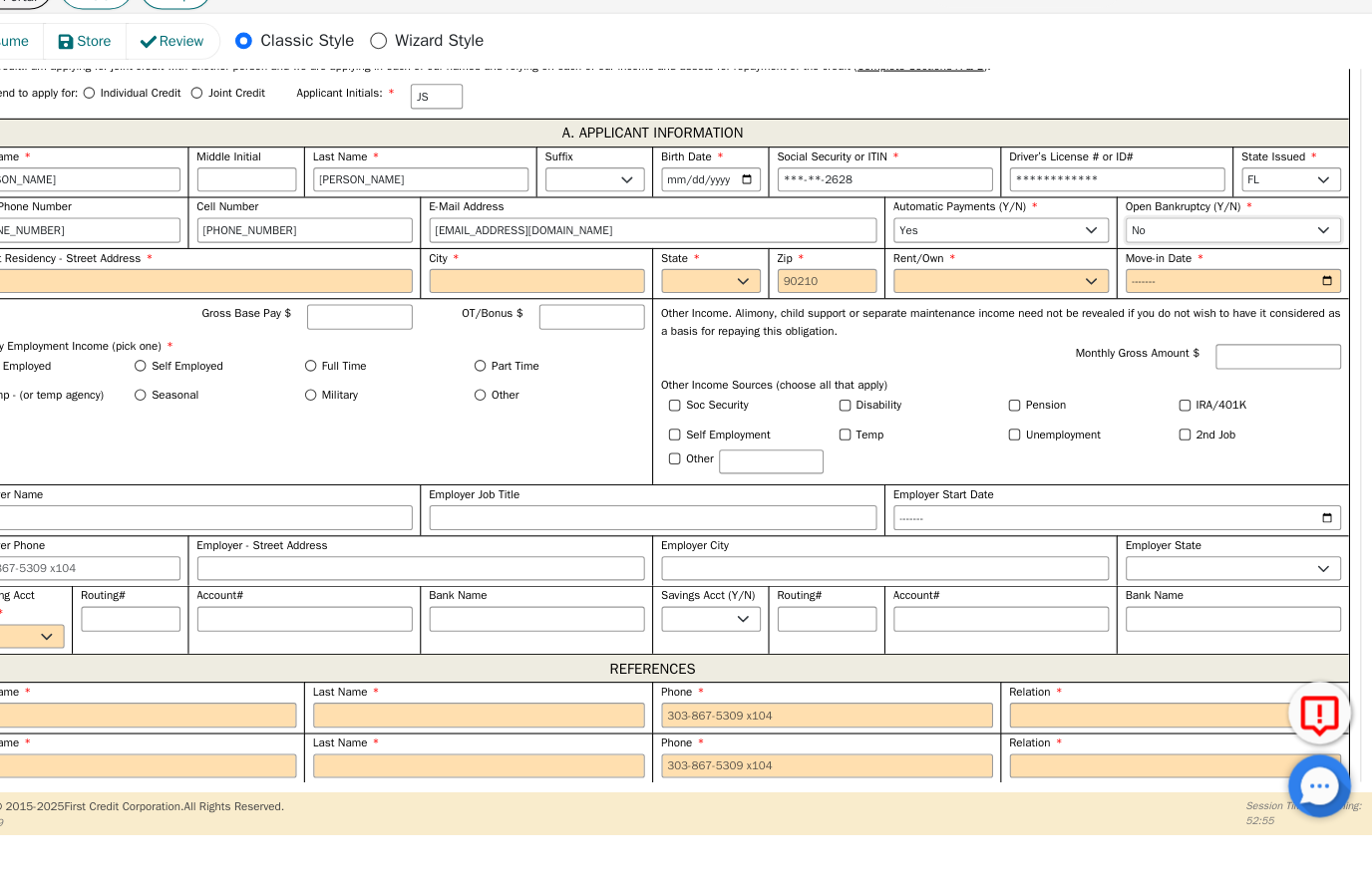 scroll, scrollTop: 1113, scrollLeft: 0, axis: vertical 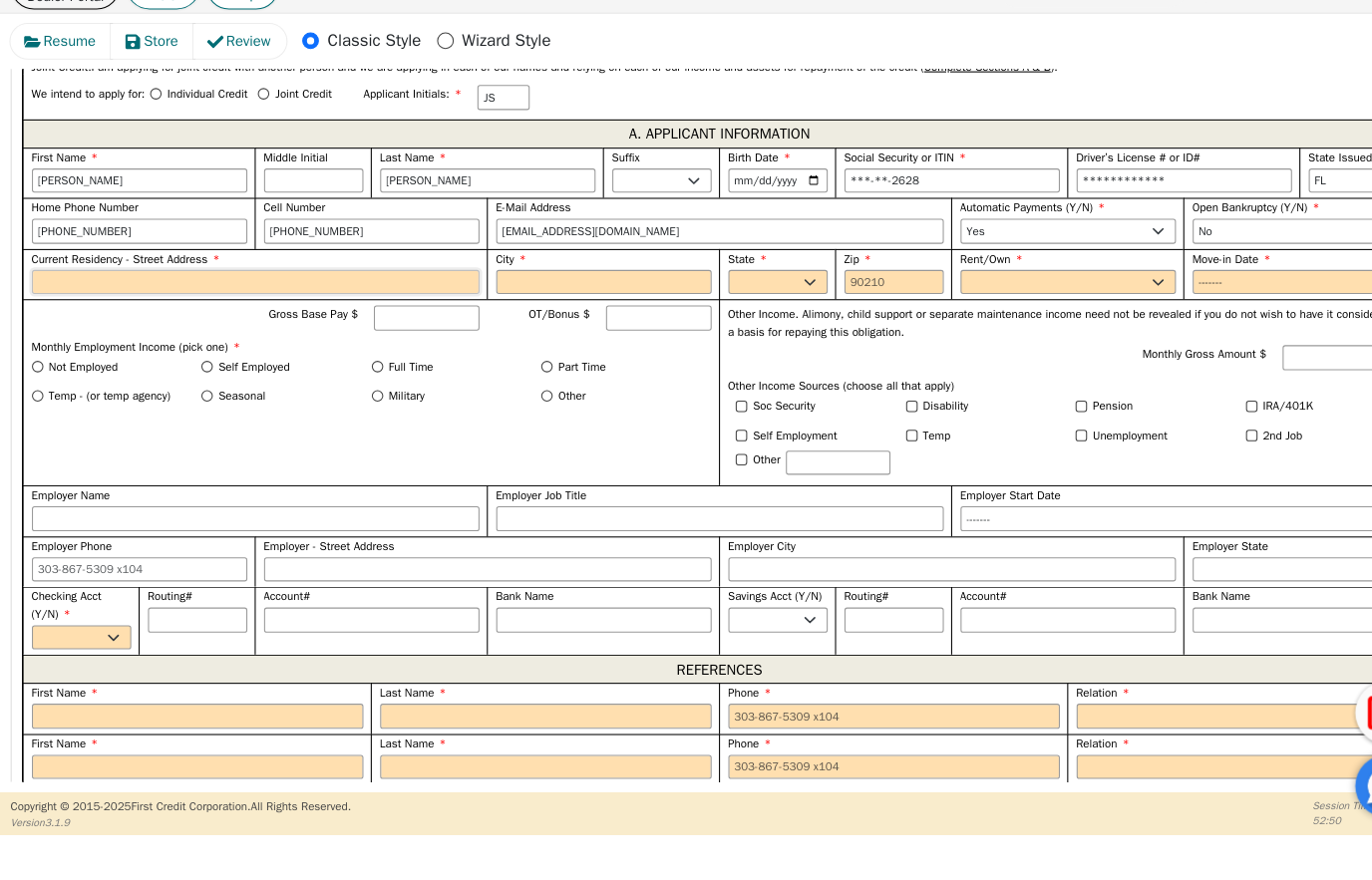 click on "Current Residency - Street Address" at bounding box center (244, 310) 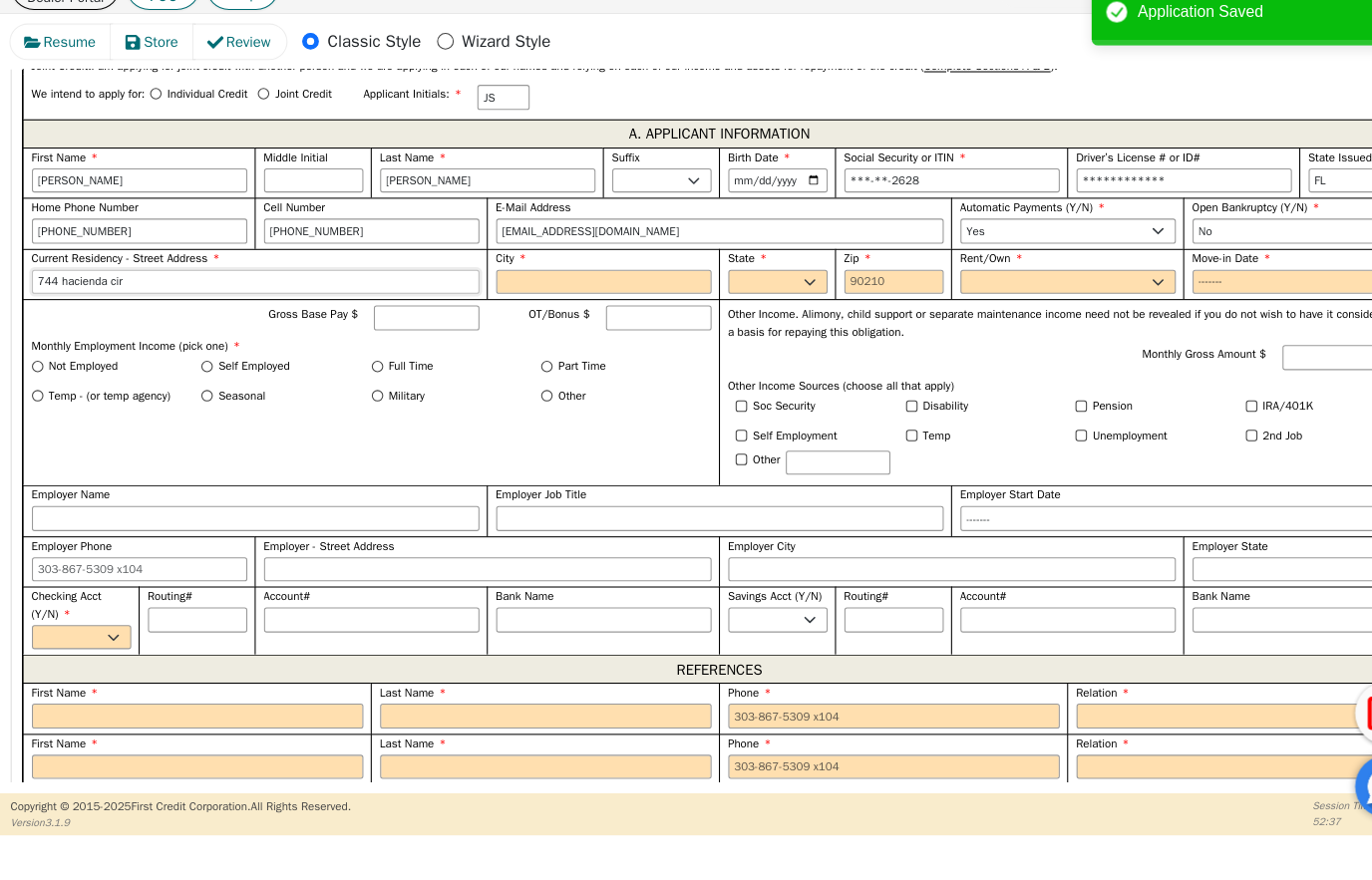 type on "744 hacienda cir" 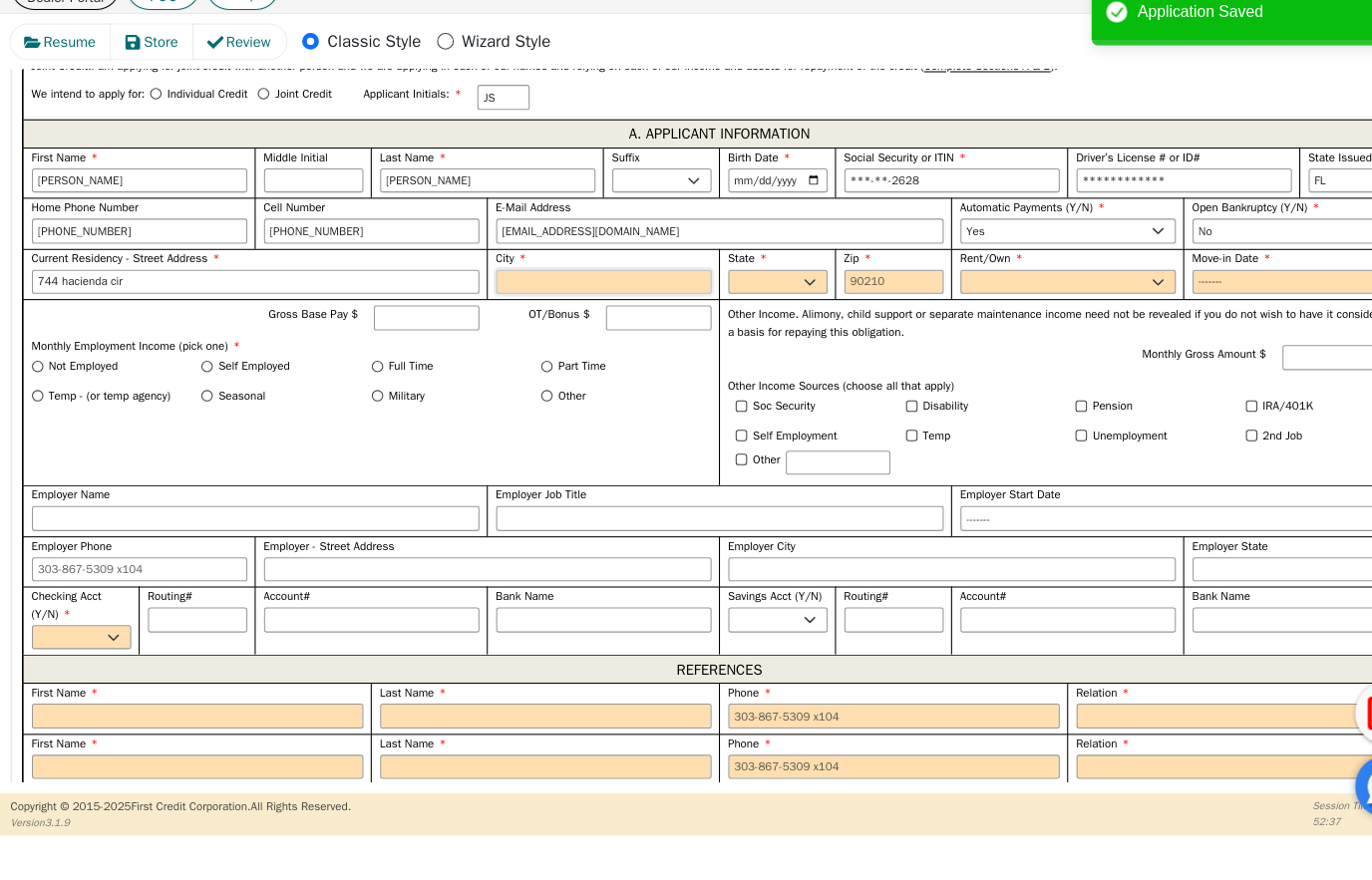 click on "City" at bounding box center (576, 310) 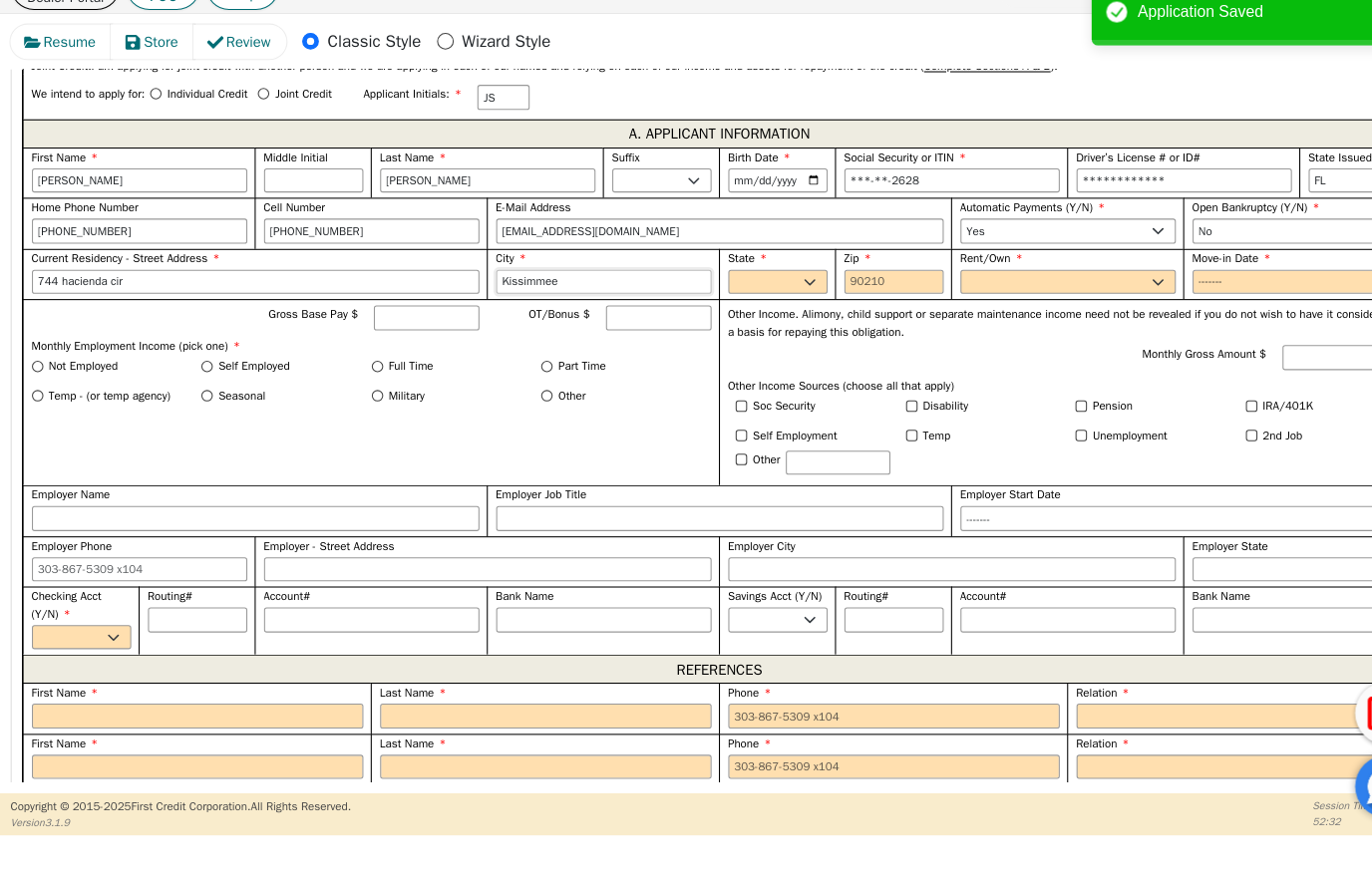 type on "Kissimmee" 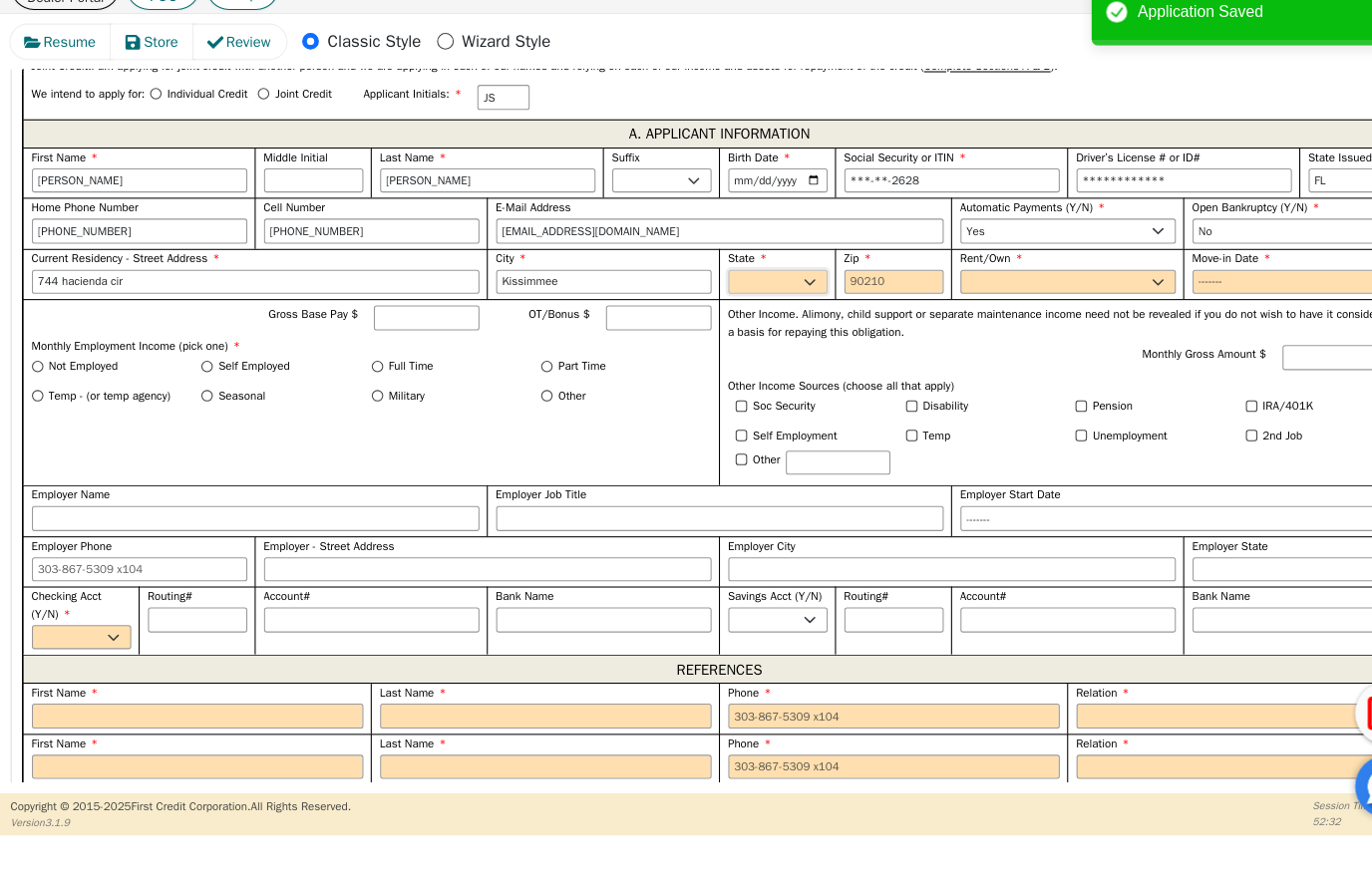 click on "AK AL AR AZ CA CO CT DC DE FL [GEOGRAPHIC_DATA] HI IA ID IL IN KS [GEOGRAPHIC_DATA] LA MA MD [GEOGRAPHIC_DATA] [GEOGRAPHIC_DATA] [GEOGRAPHIC_DATA] [GEOGRAPHIC_DATA] [GEOGRAPHIC_DATA] MT NC [GEOGRAPHIC_DATA] [GEOGRAPHIC_DATA] NH [GEOGRAPHIC_DATA] [GEOGRAPHIC_DATA] [GEOGRAPHIC_DATA] [GEOGRAPHIC_DATA] [GEOGRAPHIC_DATA] [GEOGRAPHIC_DATA] OR [GEOGRAPHIC_DATA] SC SD [GEOGRAPHIC_DATA] [GEOGRAPHIC_DATA] [GEOGRAPHIC_DATA] [GEOGRAPHIC_DATA] [GEOGRAPHIC_DATA] [GEOGRAPHIC_DATA] [GEOGRAPHIC_DATA] WY" at bounding box center [742, 310] 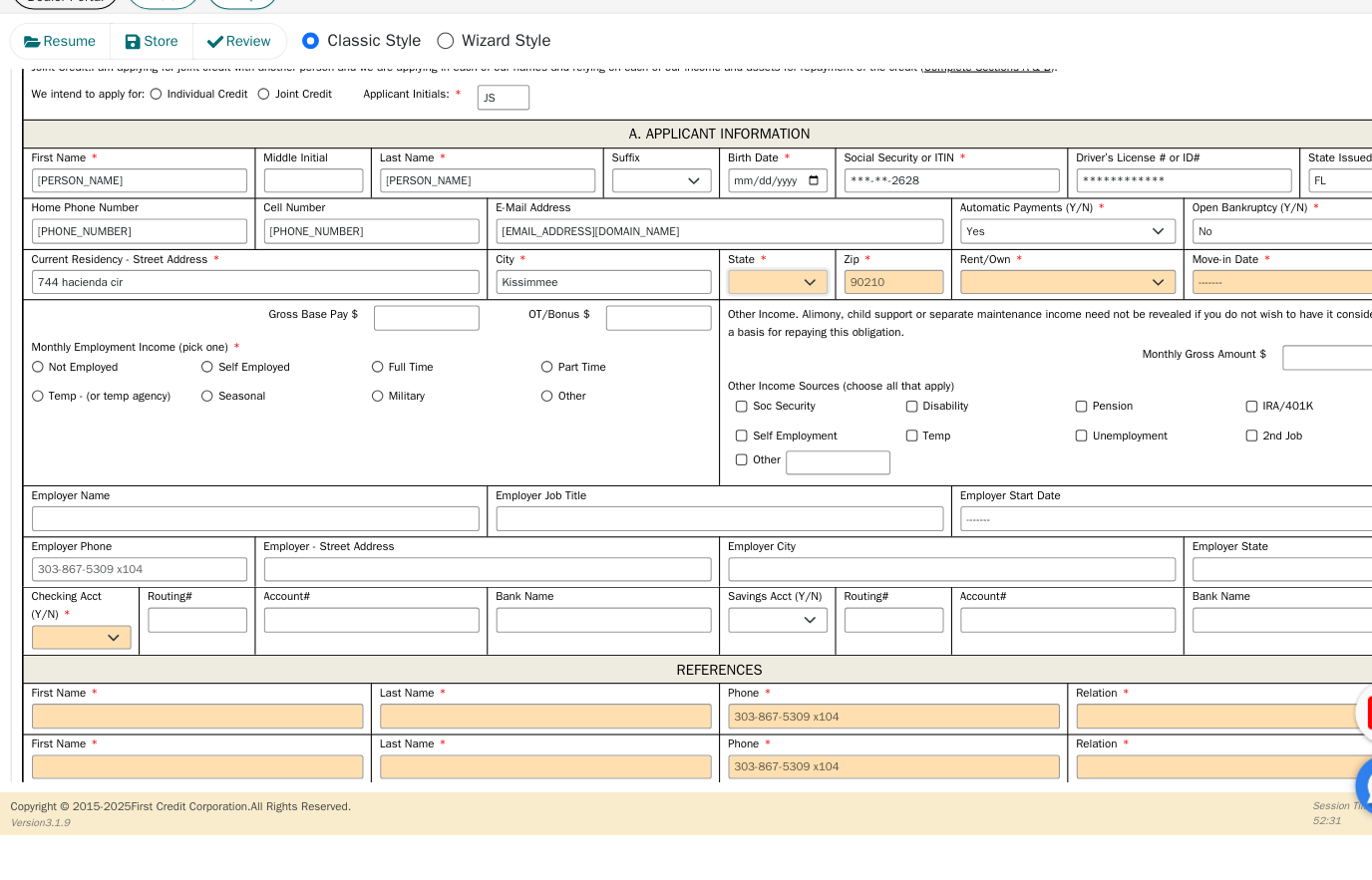 select on "FL" 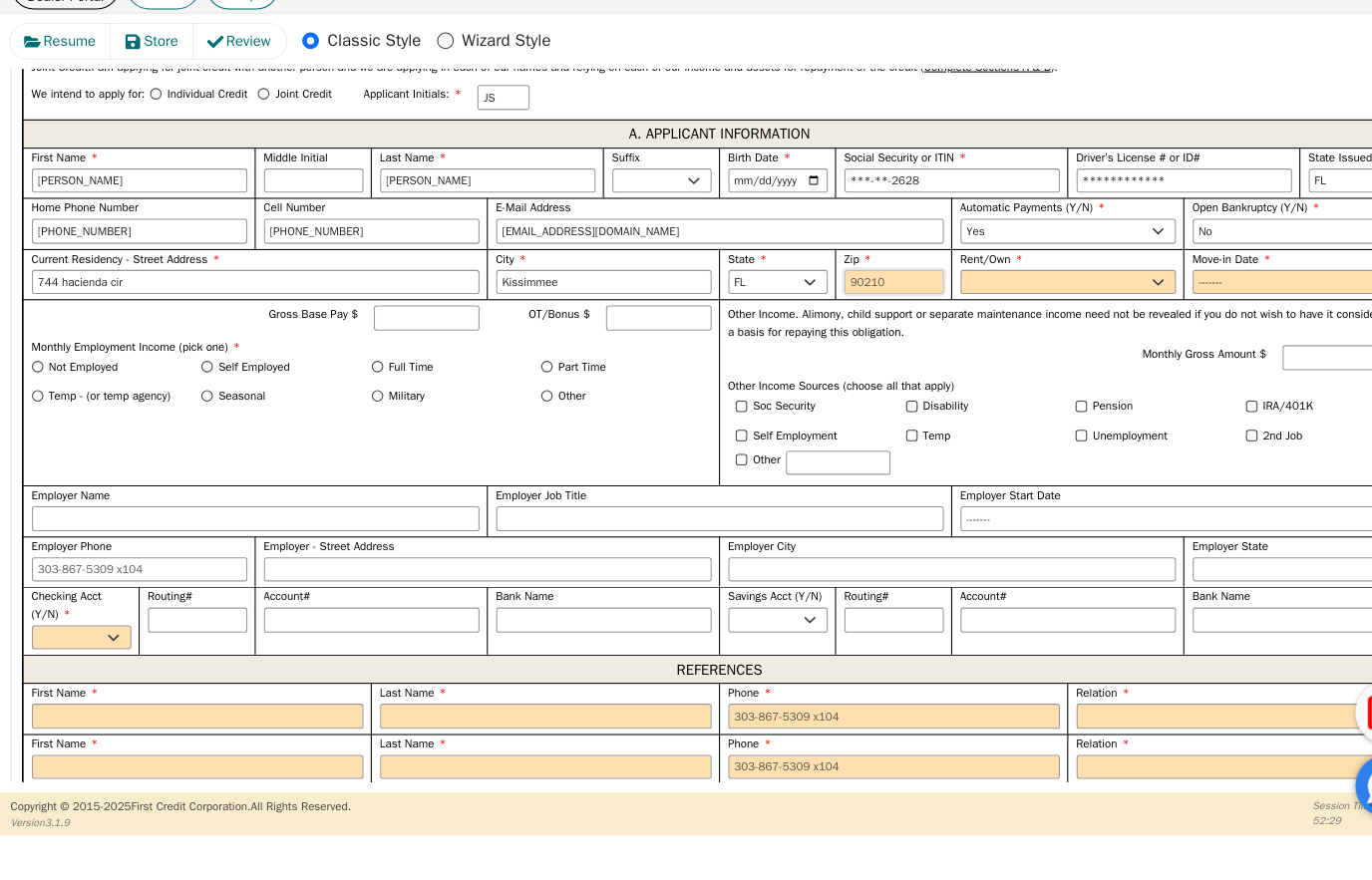 click on "Zip" at bounding box center [853, 310] 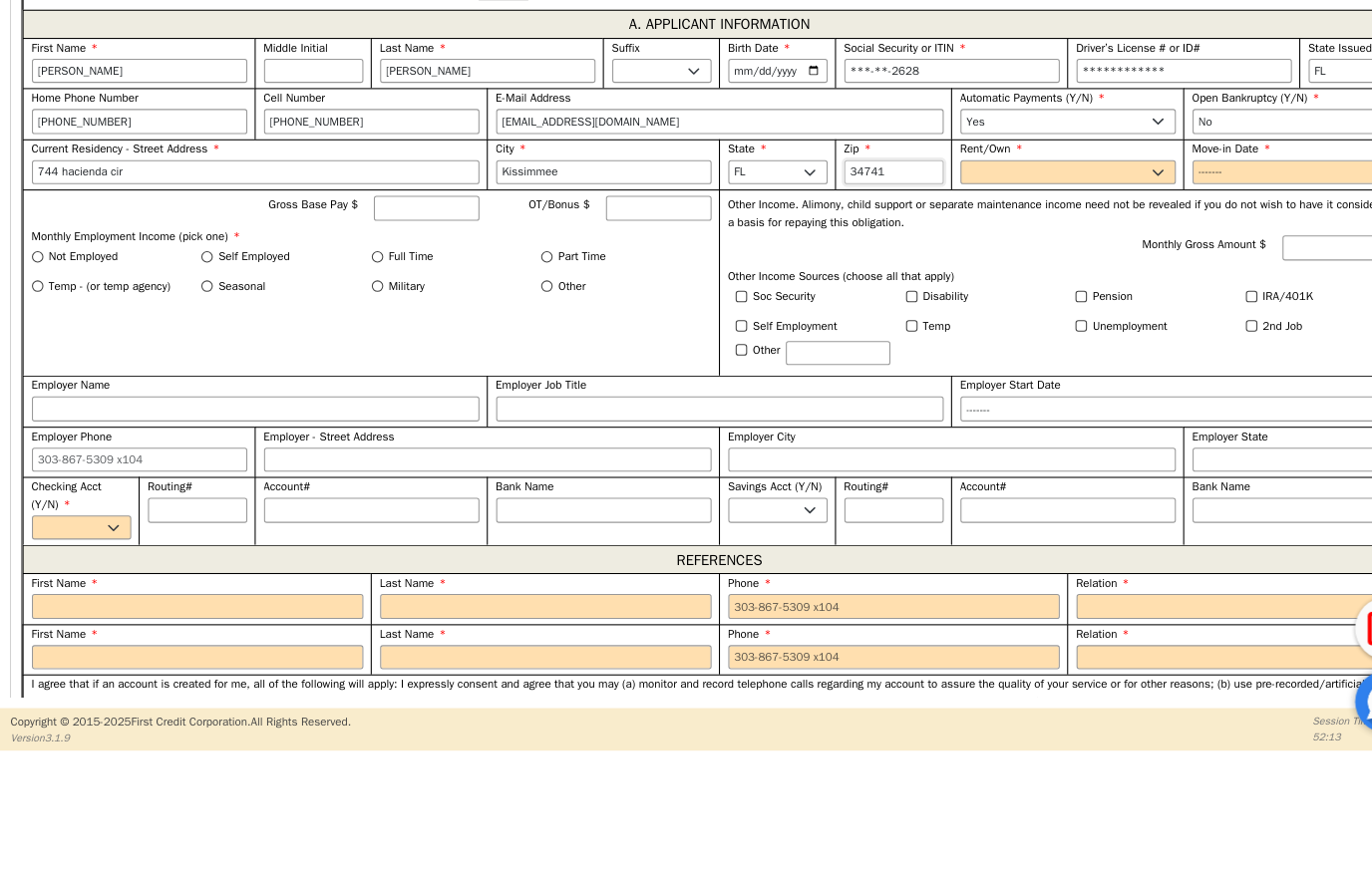 scroll, scrollTop: 1136, scrollLeft: 0, axis: vertical 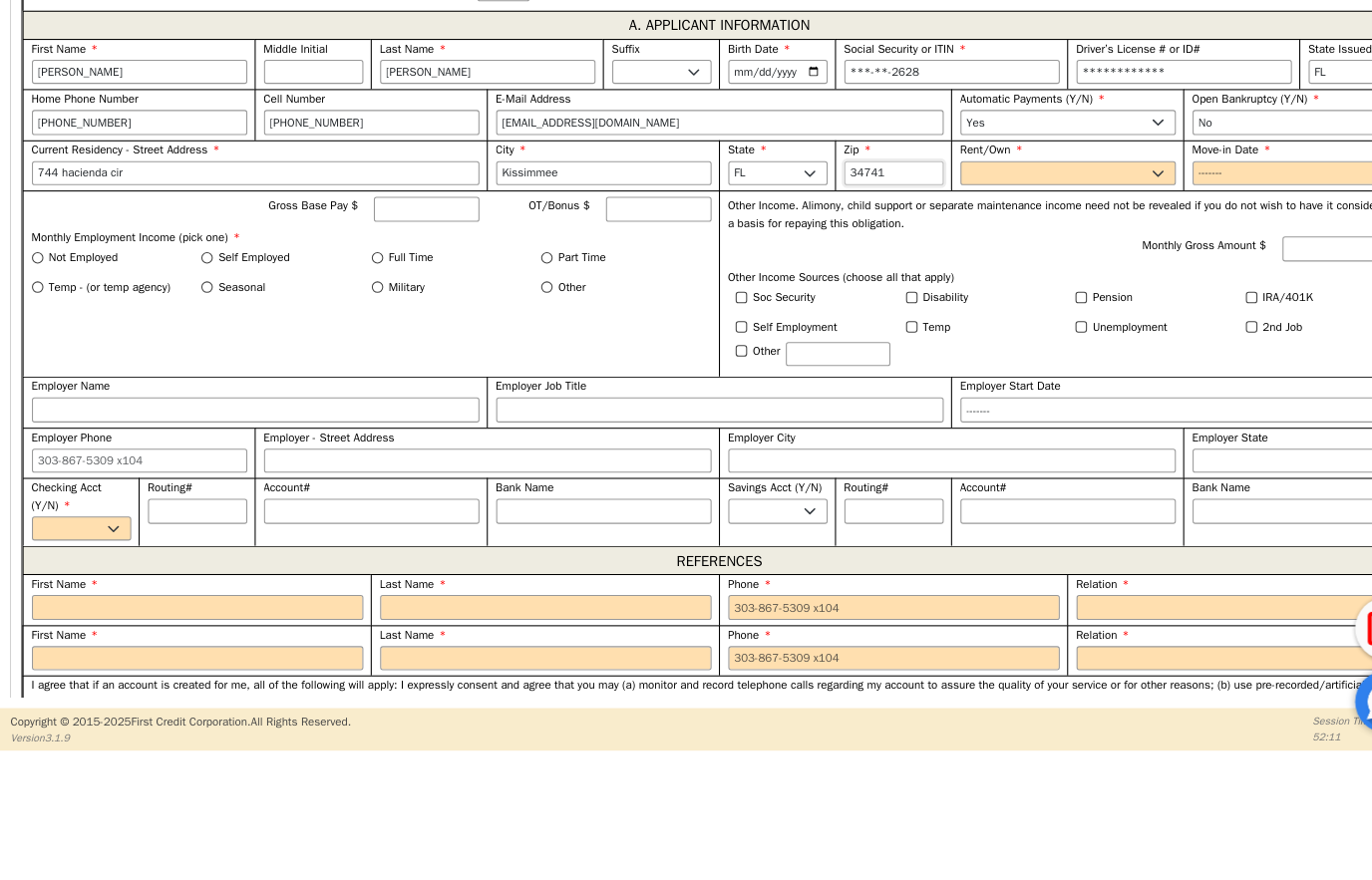 type on "34741" 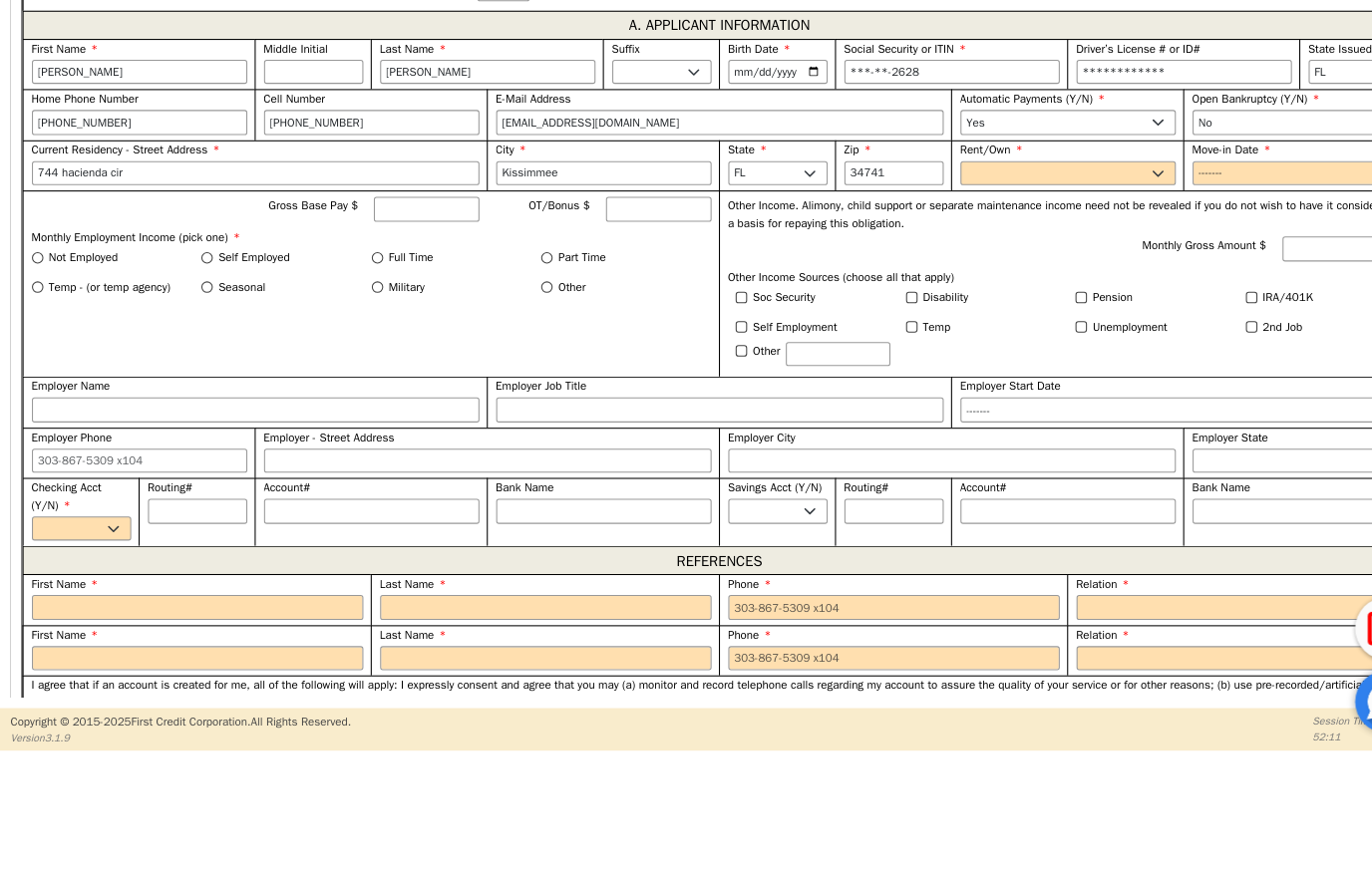 click on "Rent Own" at bounding box center (1019, 287) 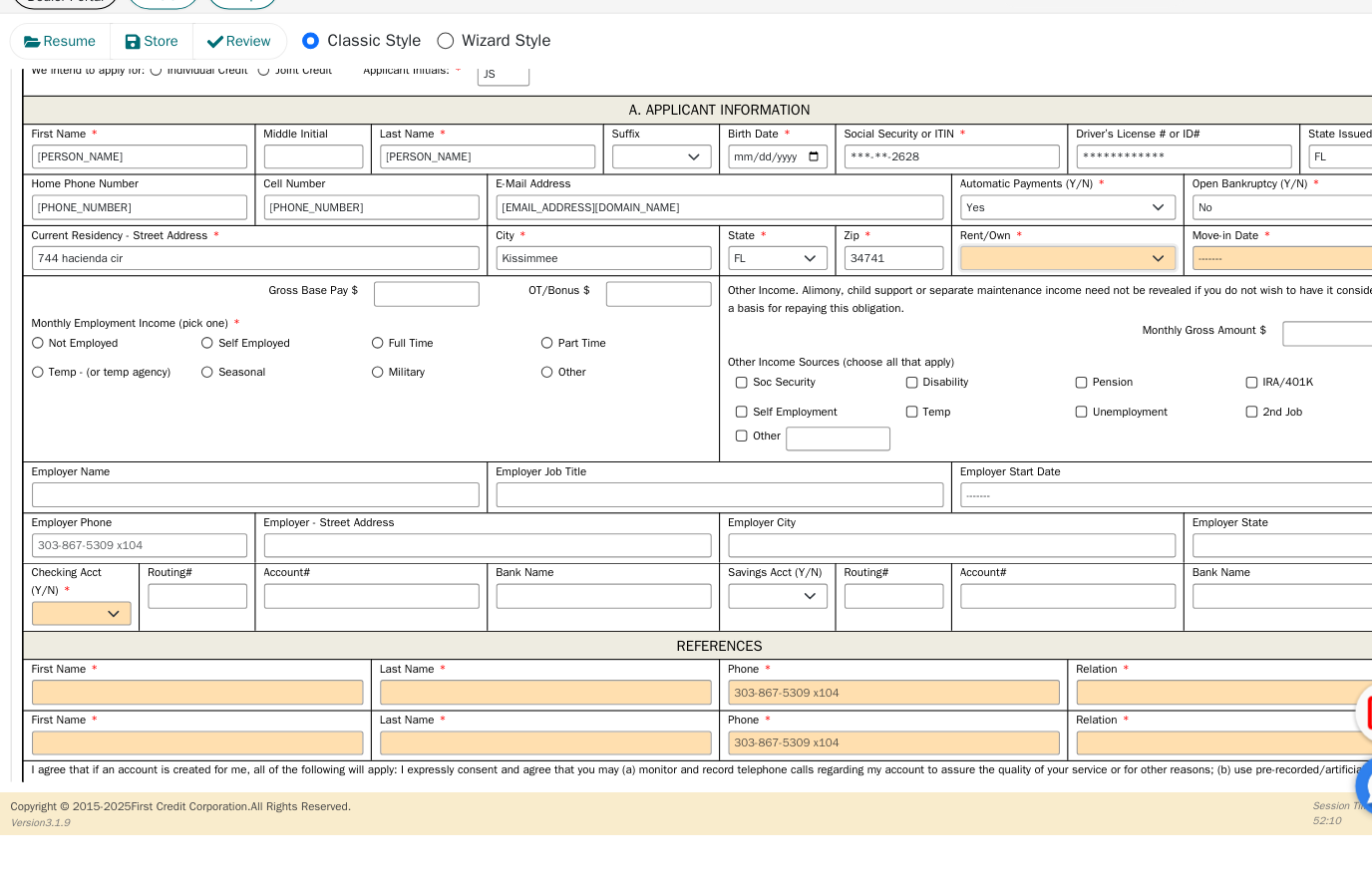 select on "Rent" 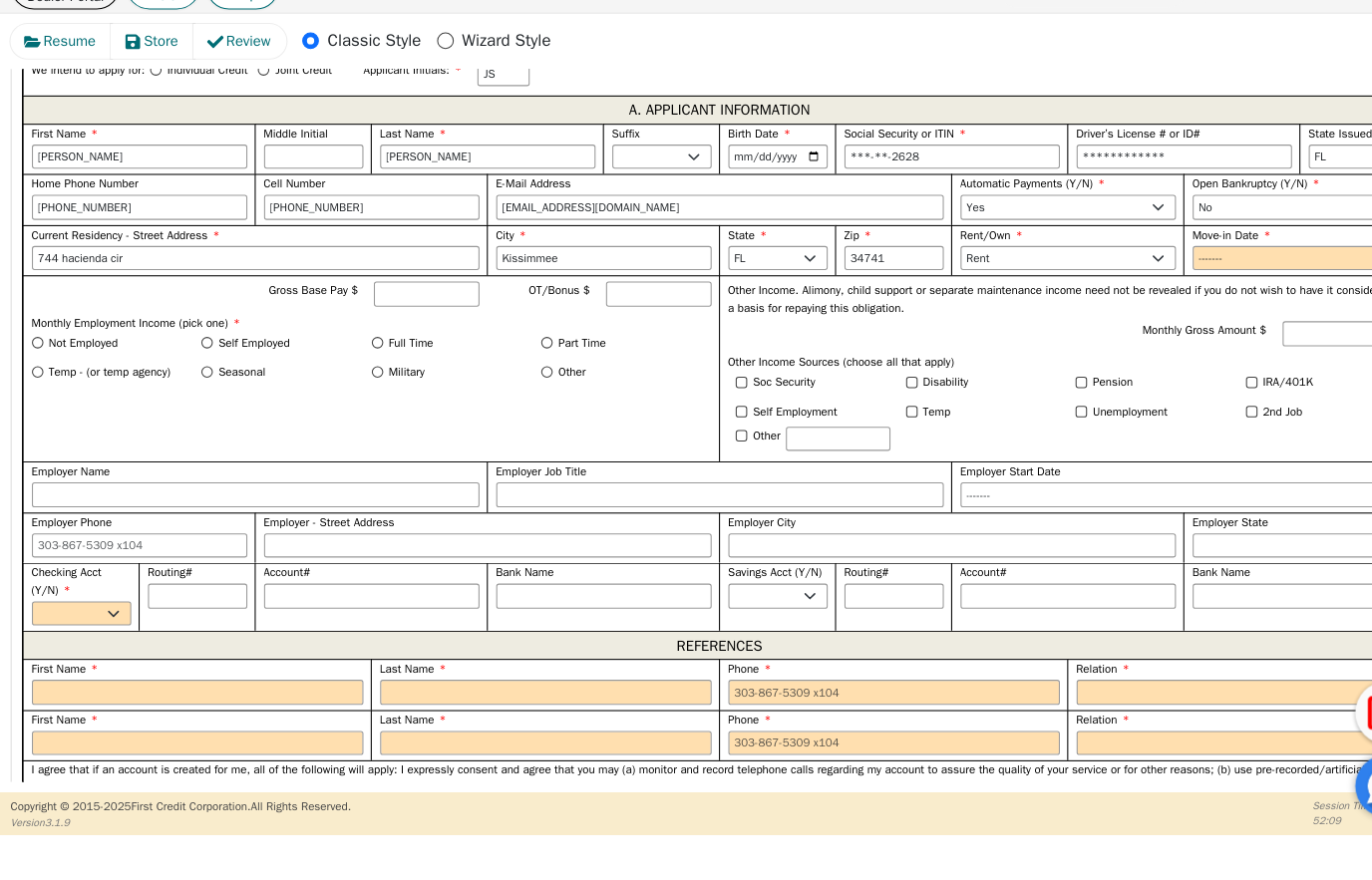 click on "Move-in Date" at bounding box center (1240, 287) 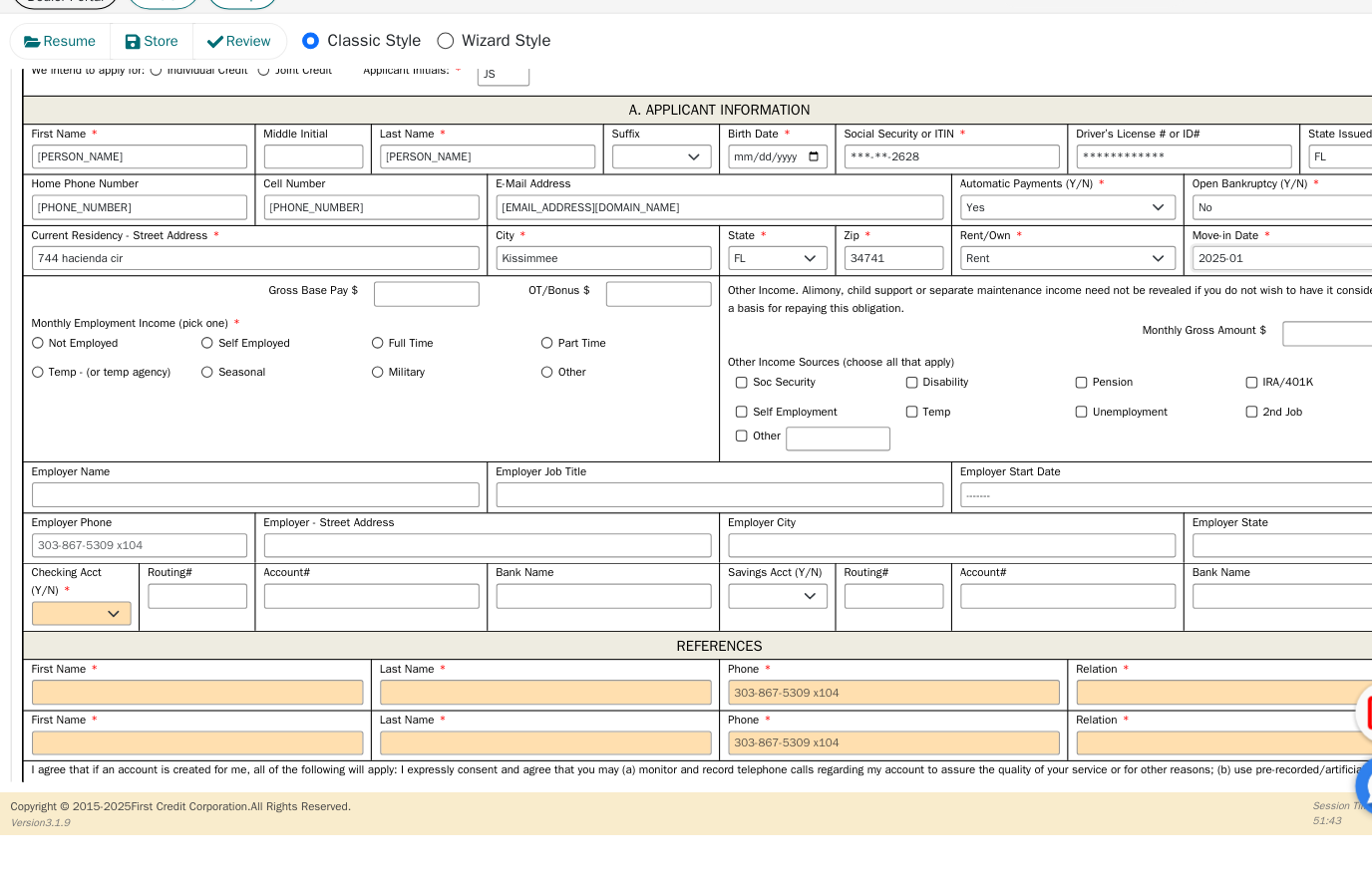type on "2021-01" 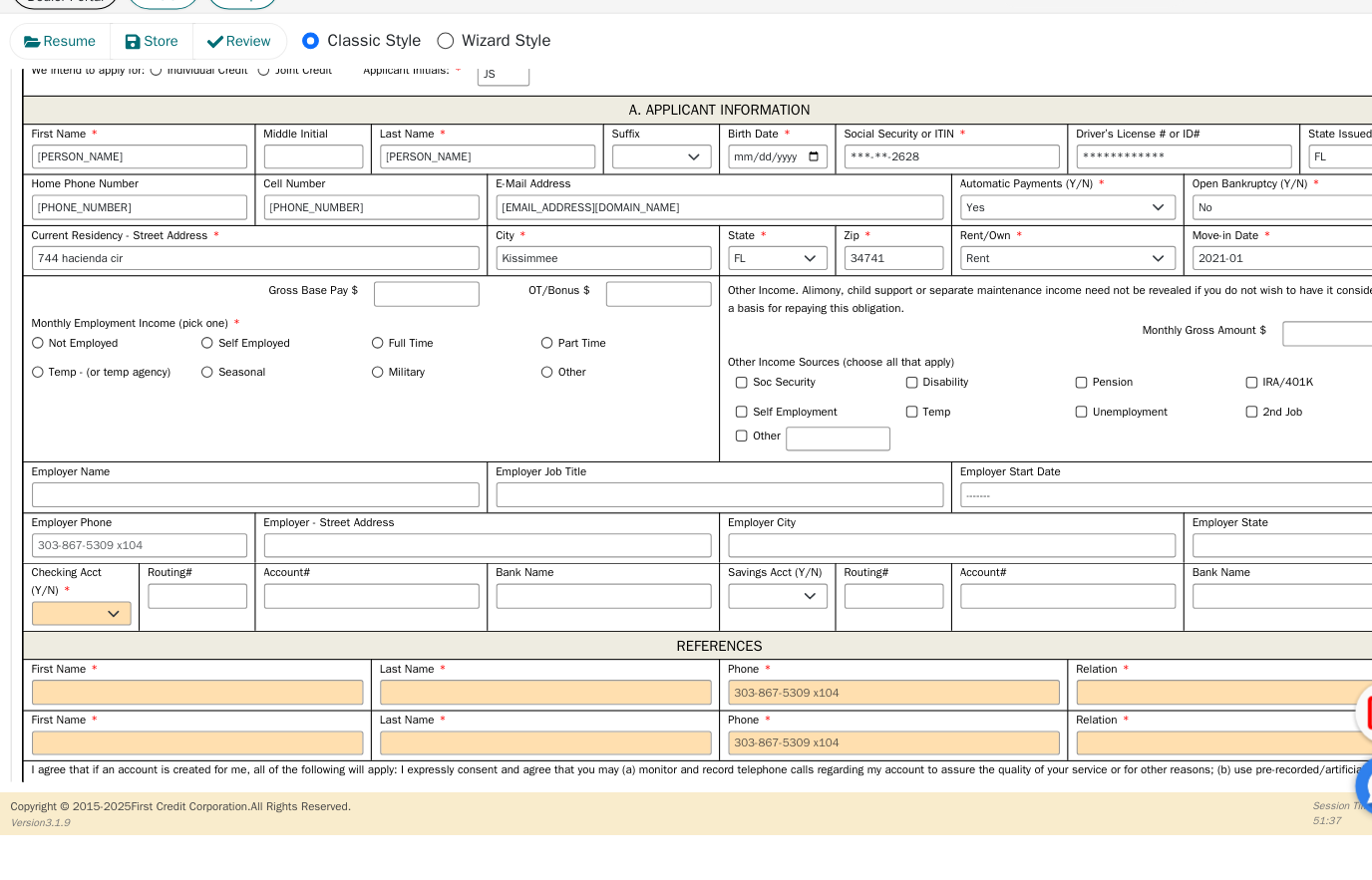click on "Self Employed" at bounding box center [197, 367] 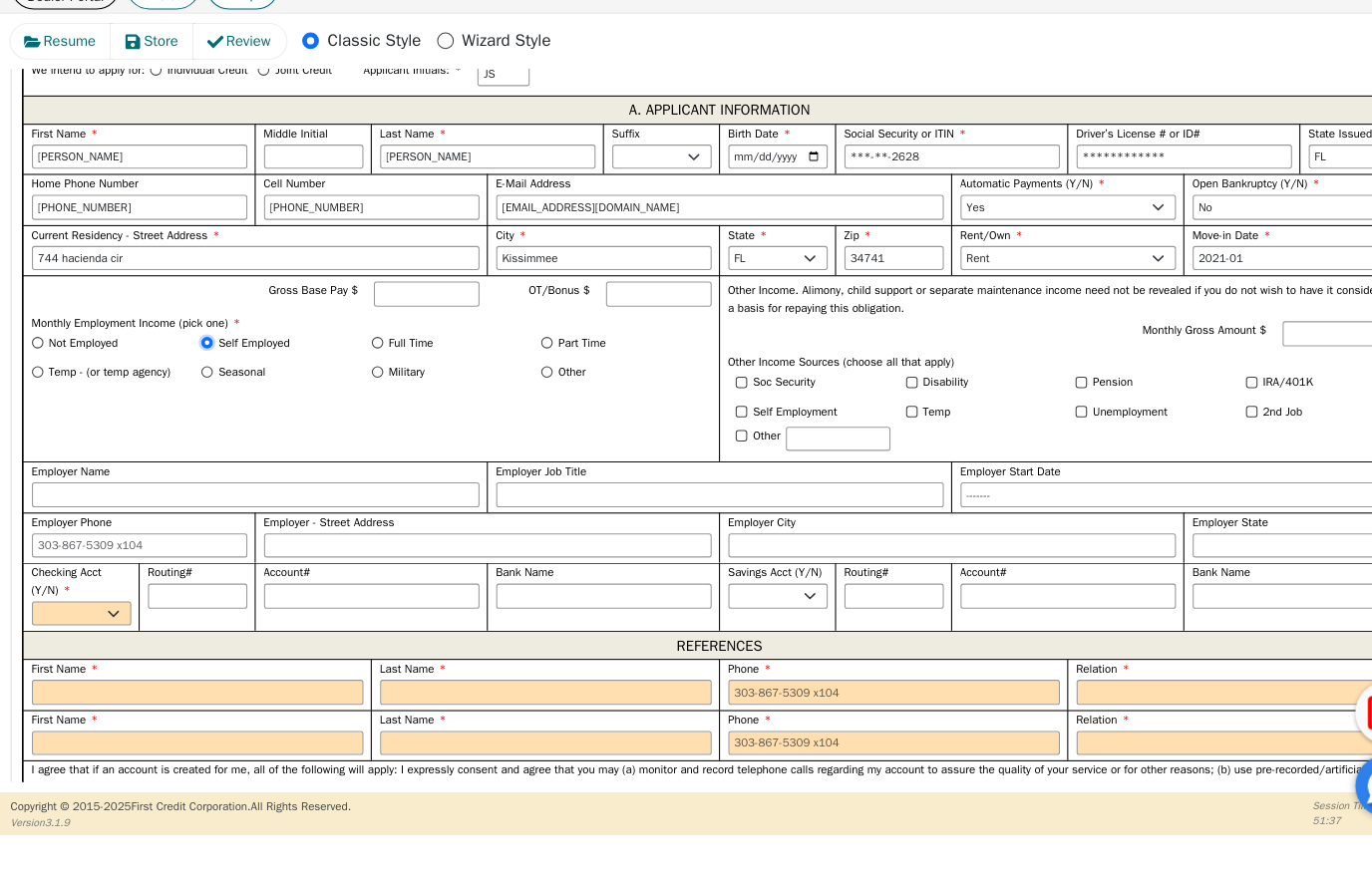 radio on "true" 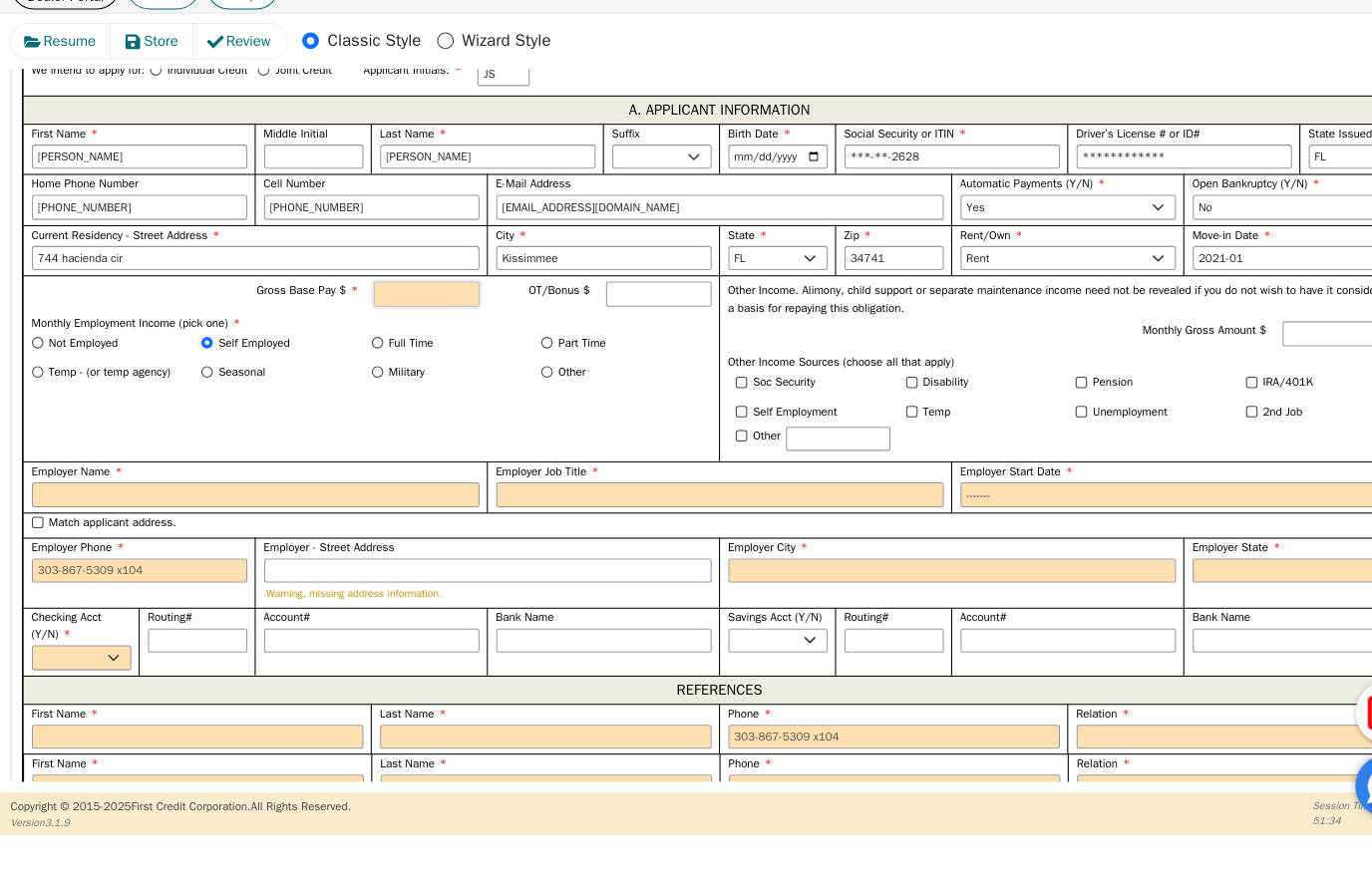 click on "Gross Base Pay $" at bounding box center (407, 321) 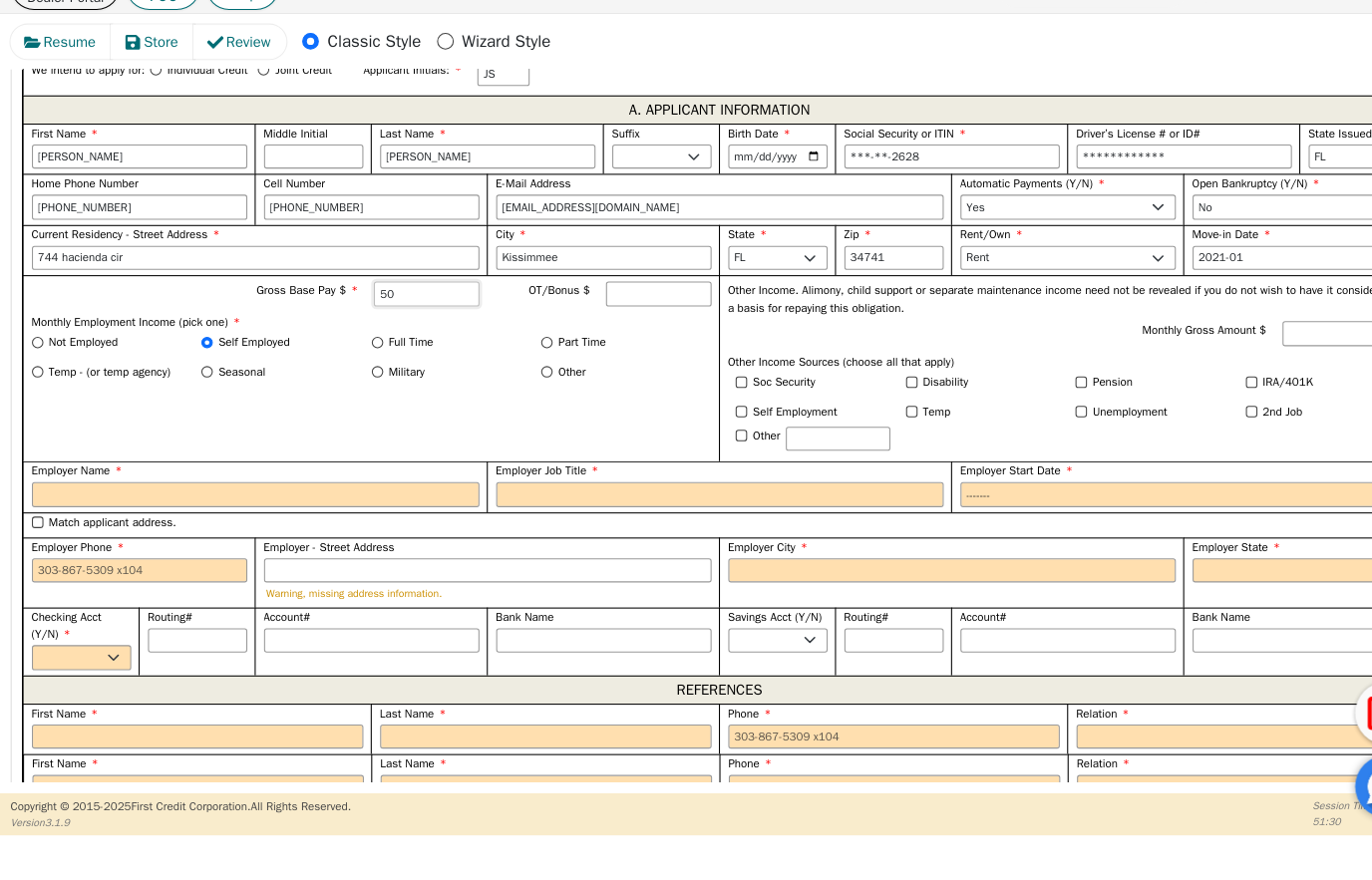 type on "5" 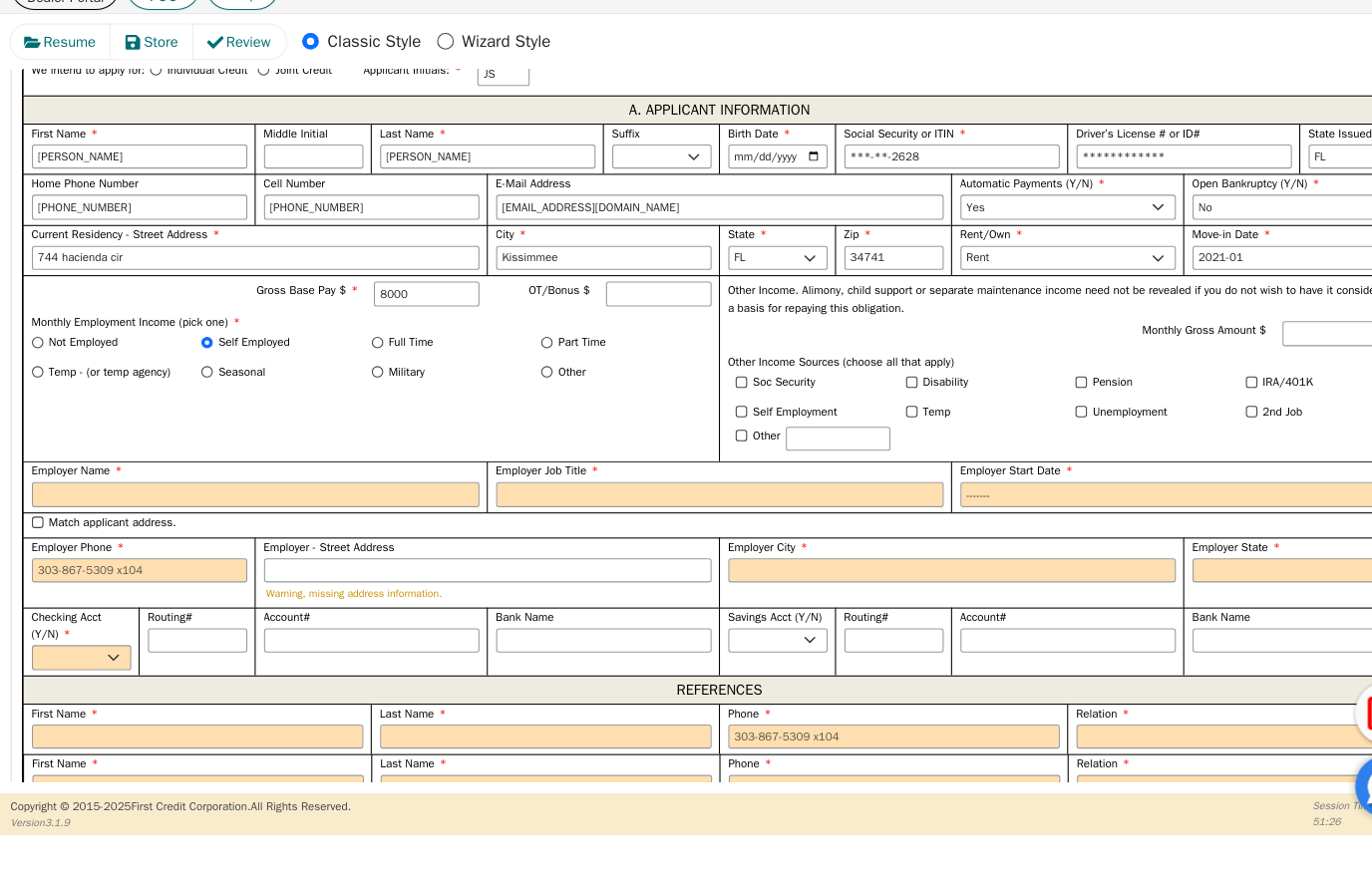 click on "Monthly Gross Amount $" at bounding box center (1019, 361) 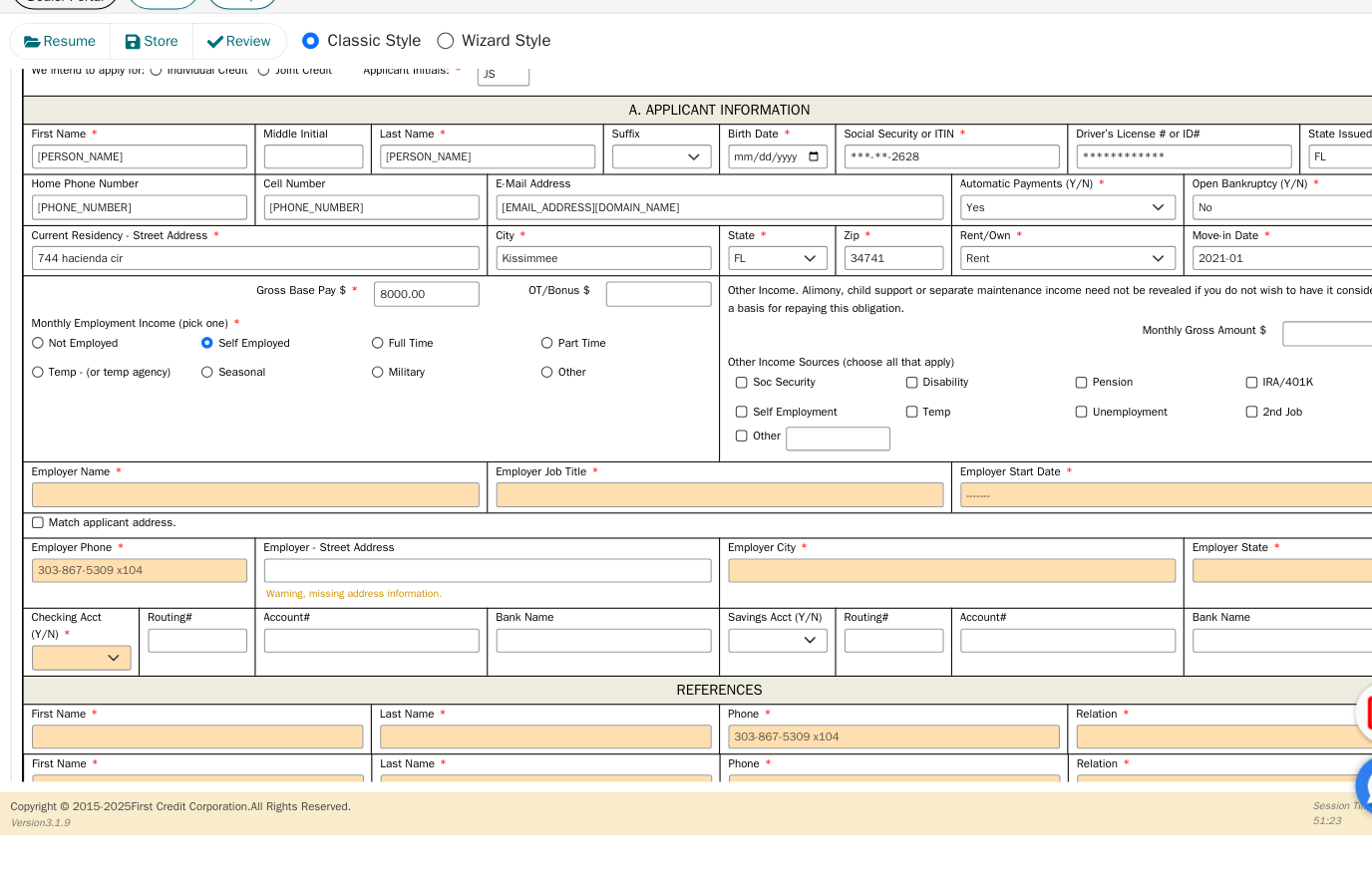 click on "Full Time" at bounding box center (360, 367) 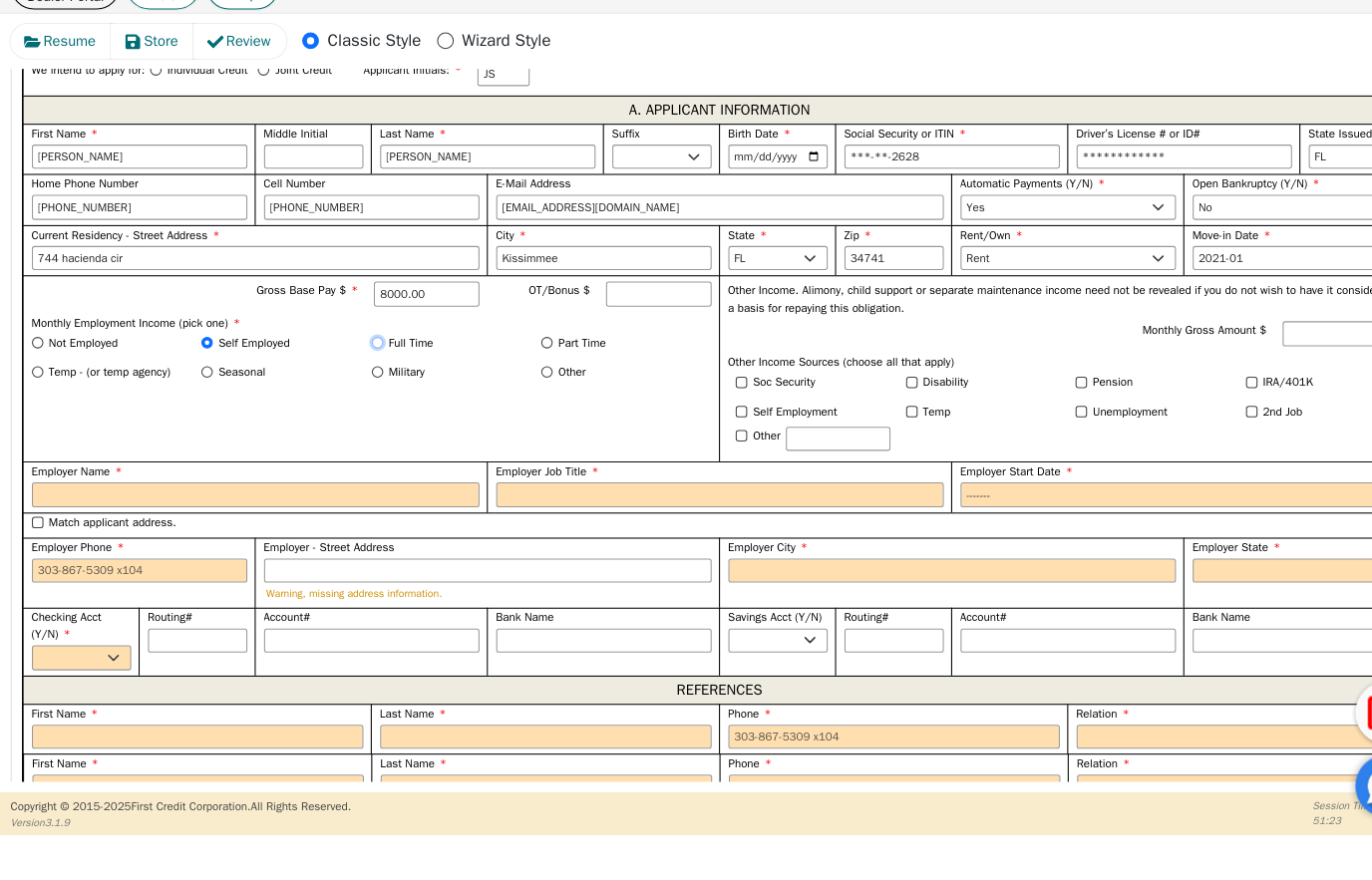 radio on "true" 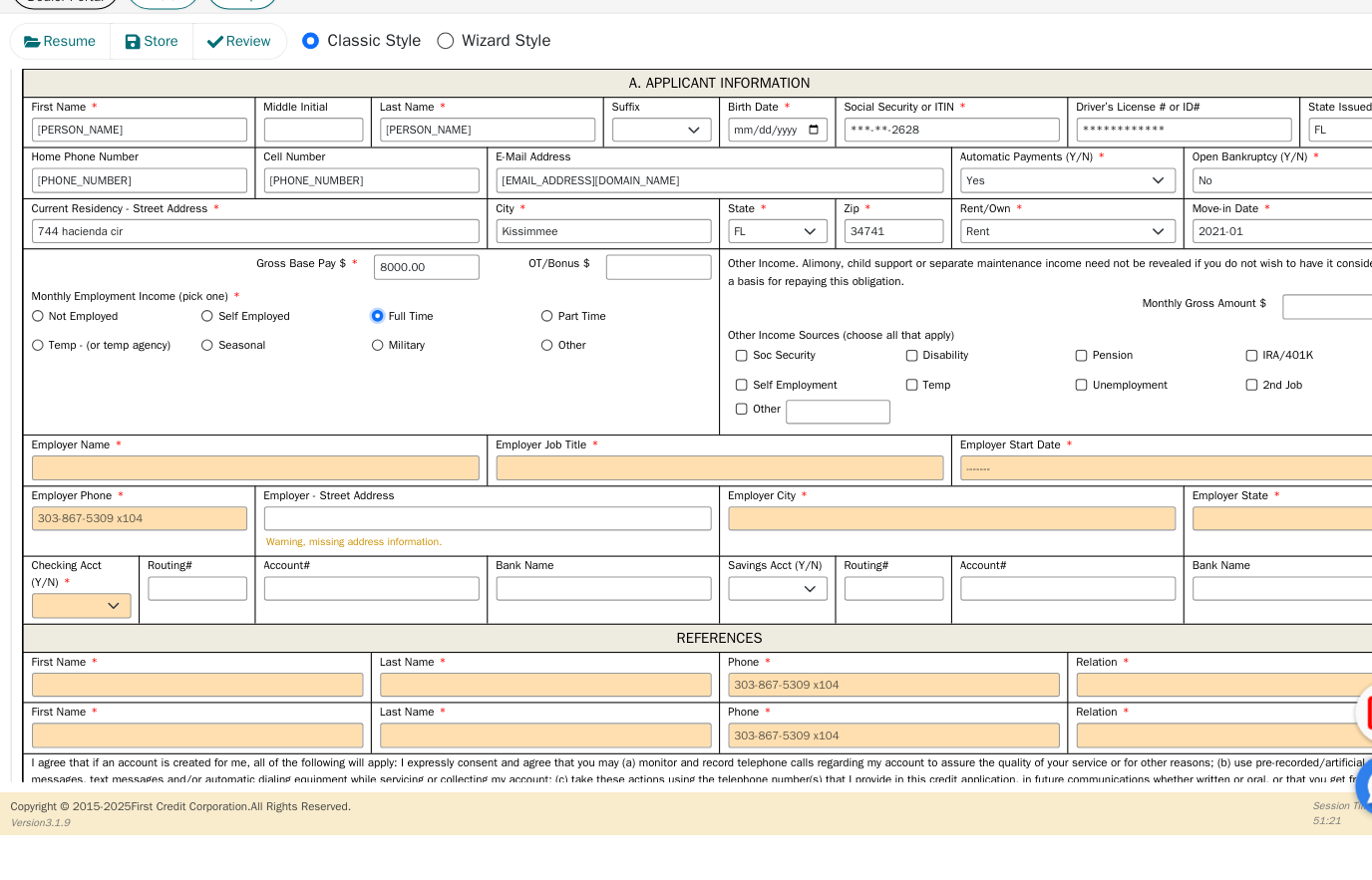 scroll, scrollTop: 1157, scrollLeft: 0, axis: vertical 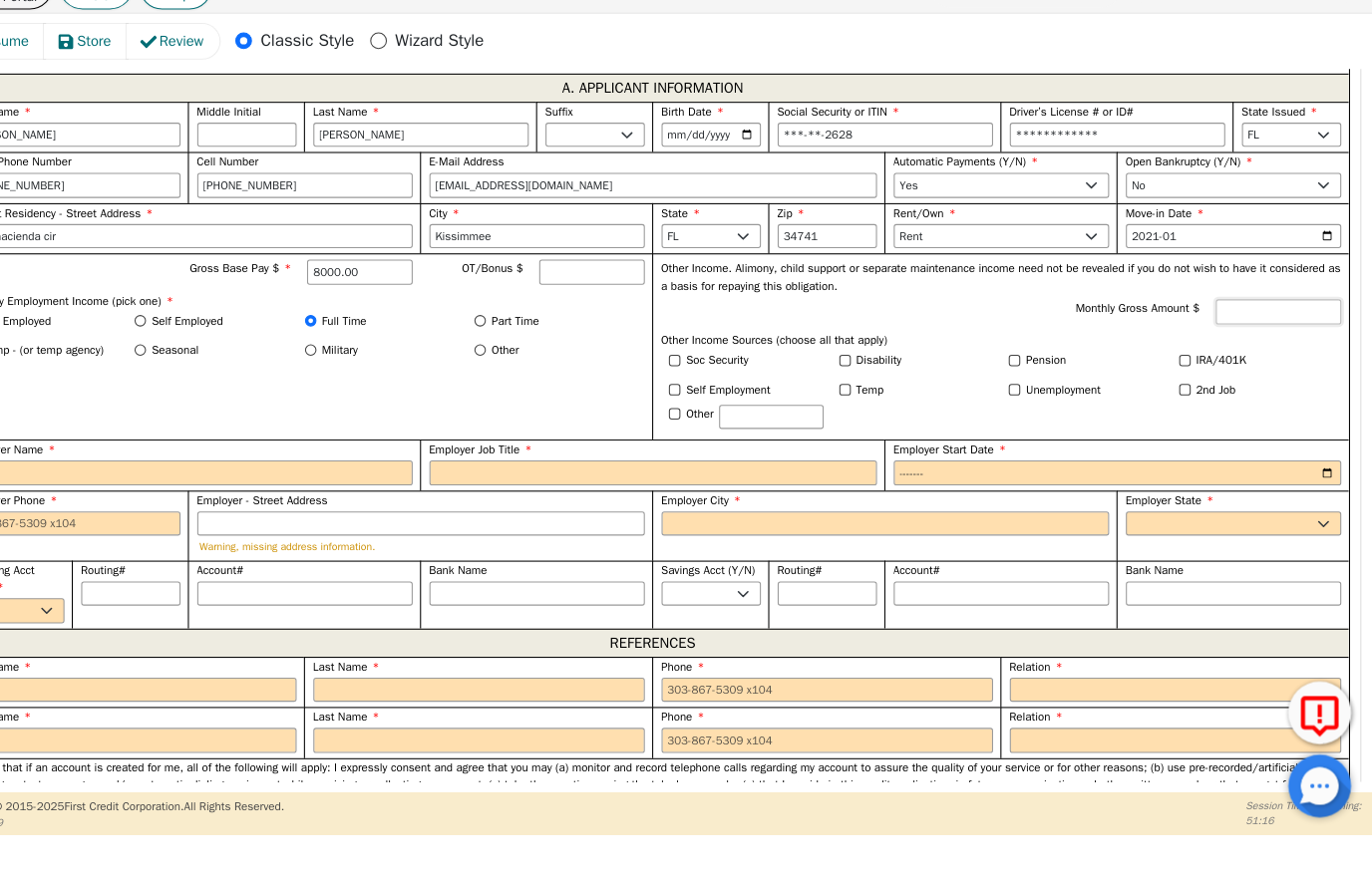click on "Monthly Gross Amount $" at bounding box center (1283, 338) 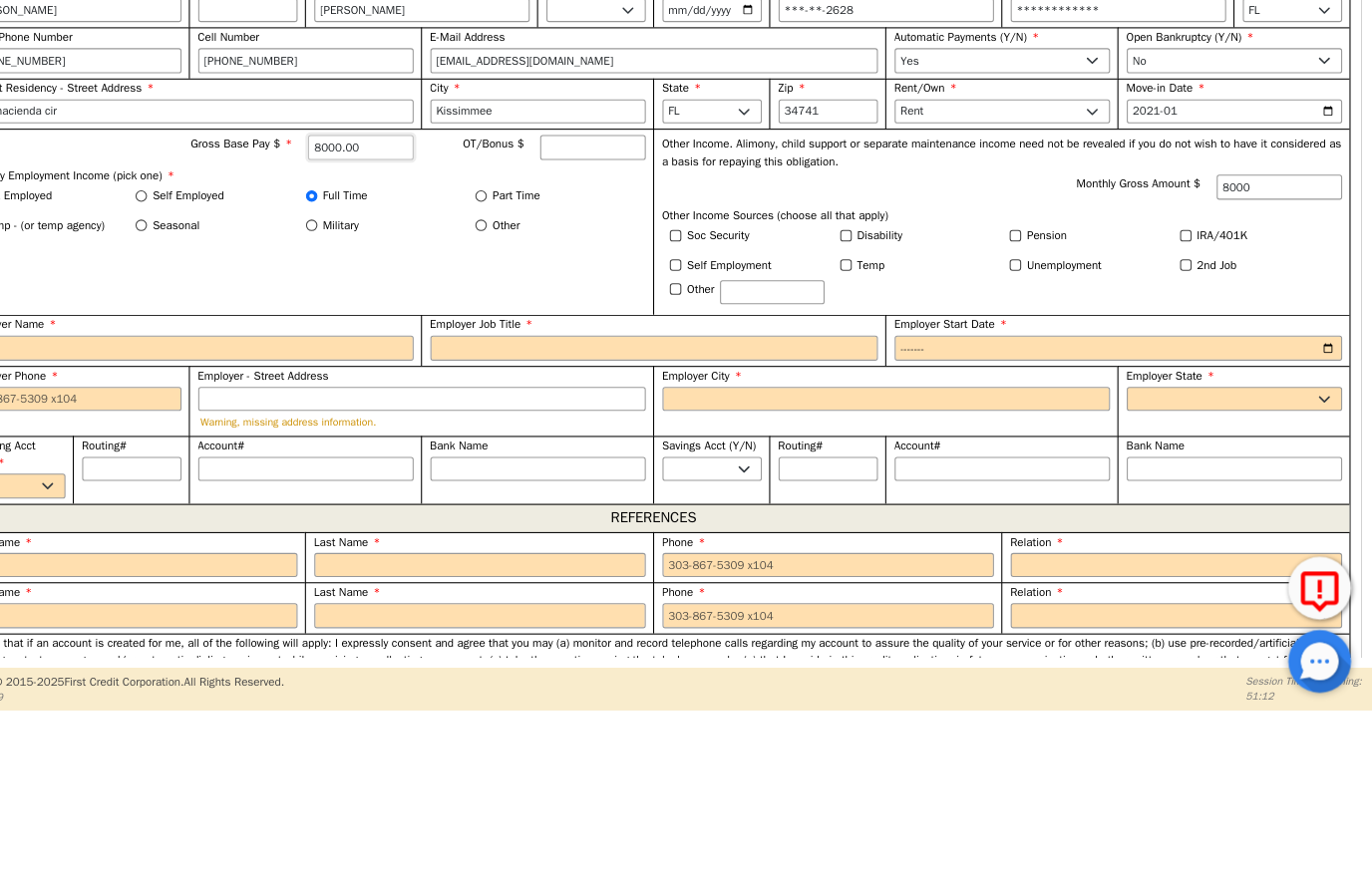 click on "8000.00" at bounding box center (407, 300) 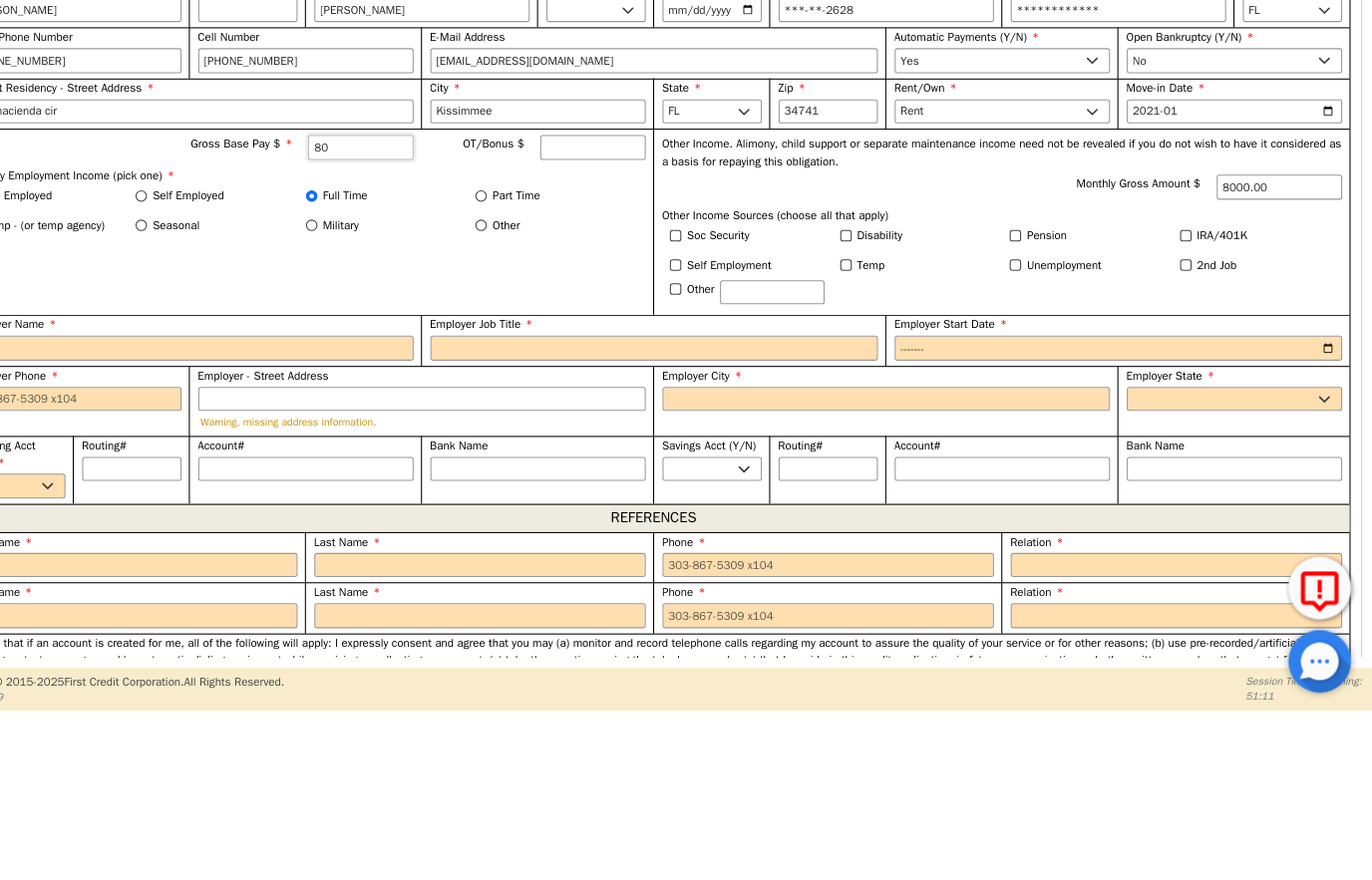 type on "8" 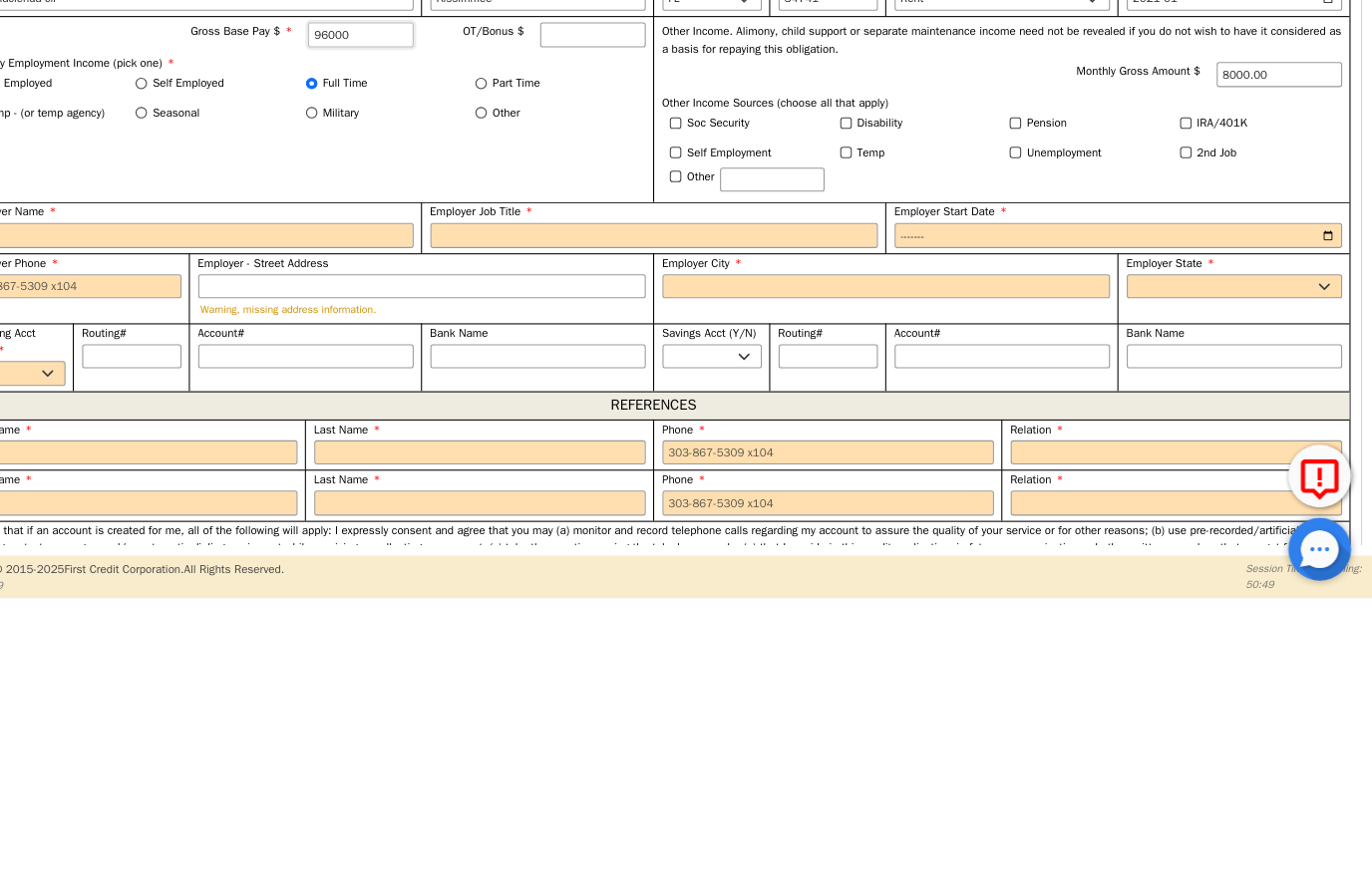 type on "96000" 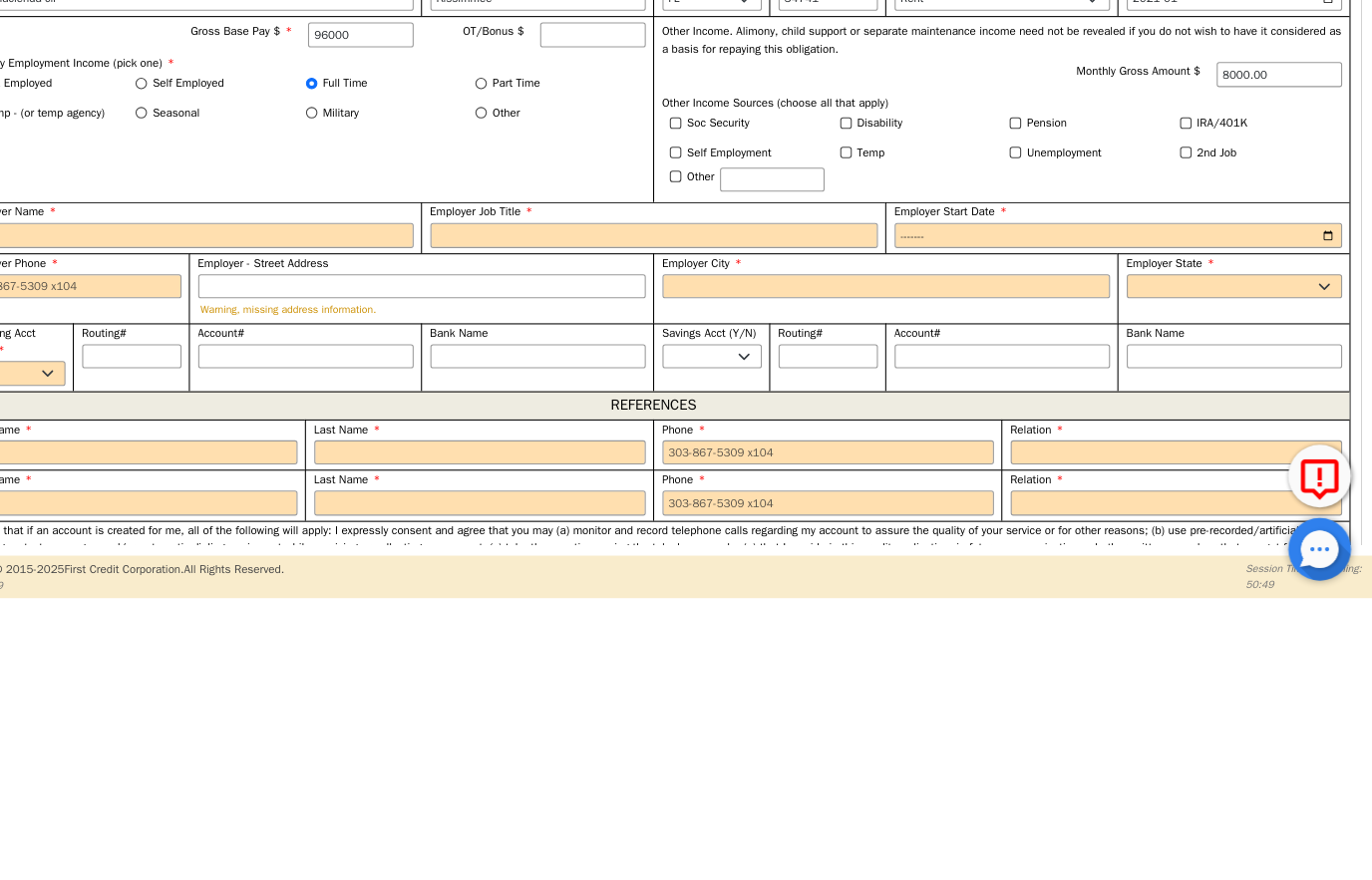 click on "Soc Security" at bounding box center (749, 384) 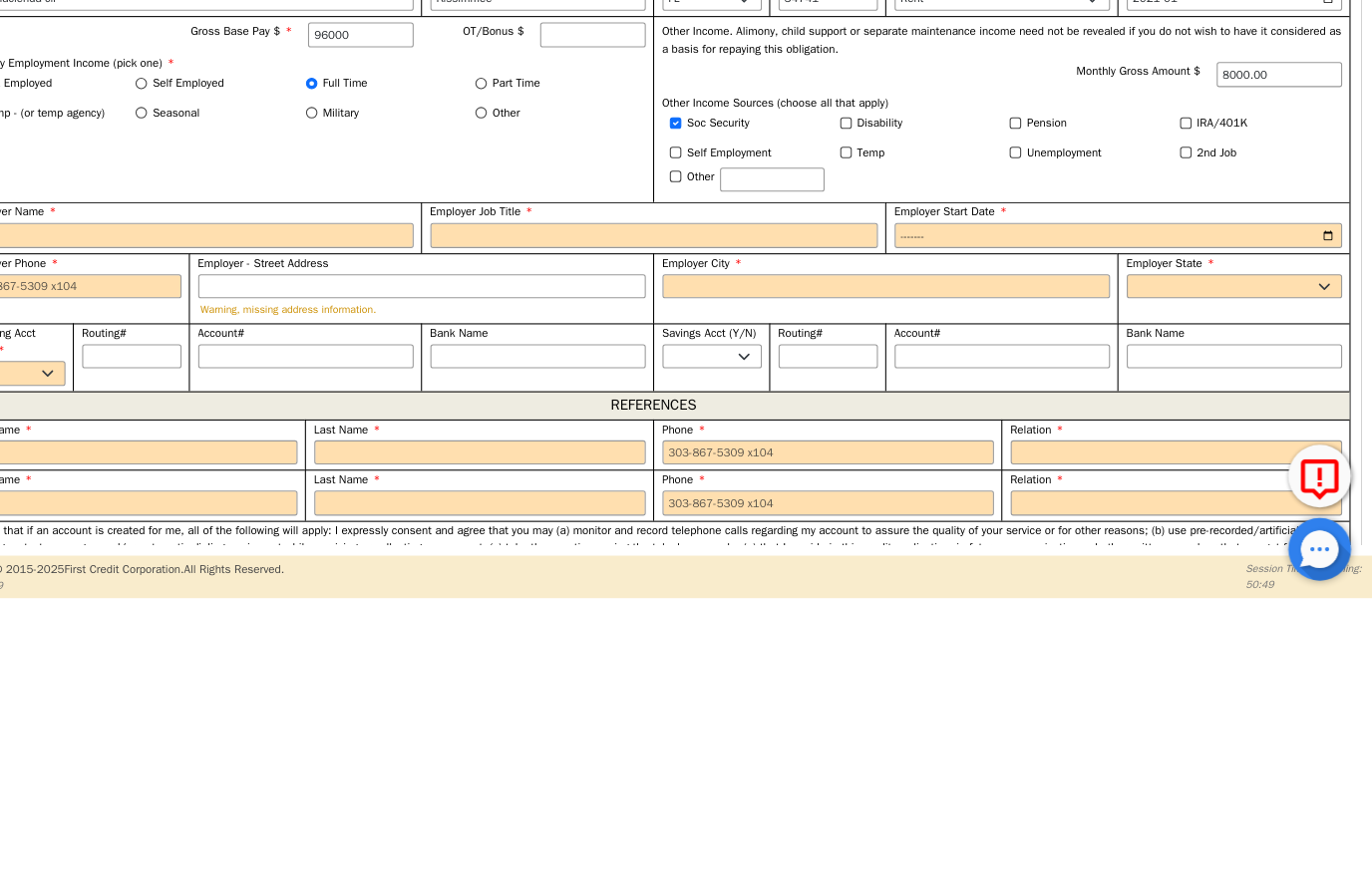 checkbox on "true" 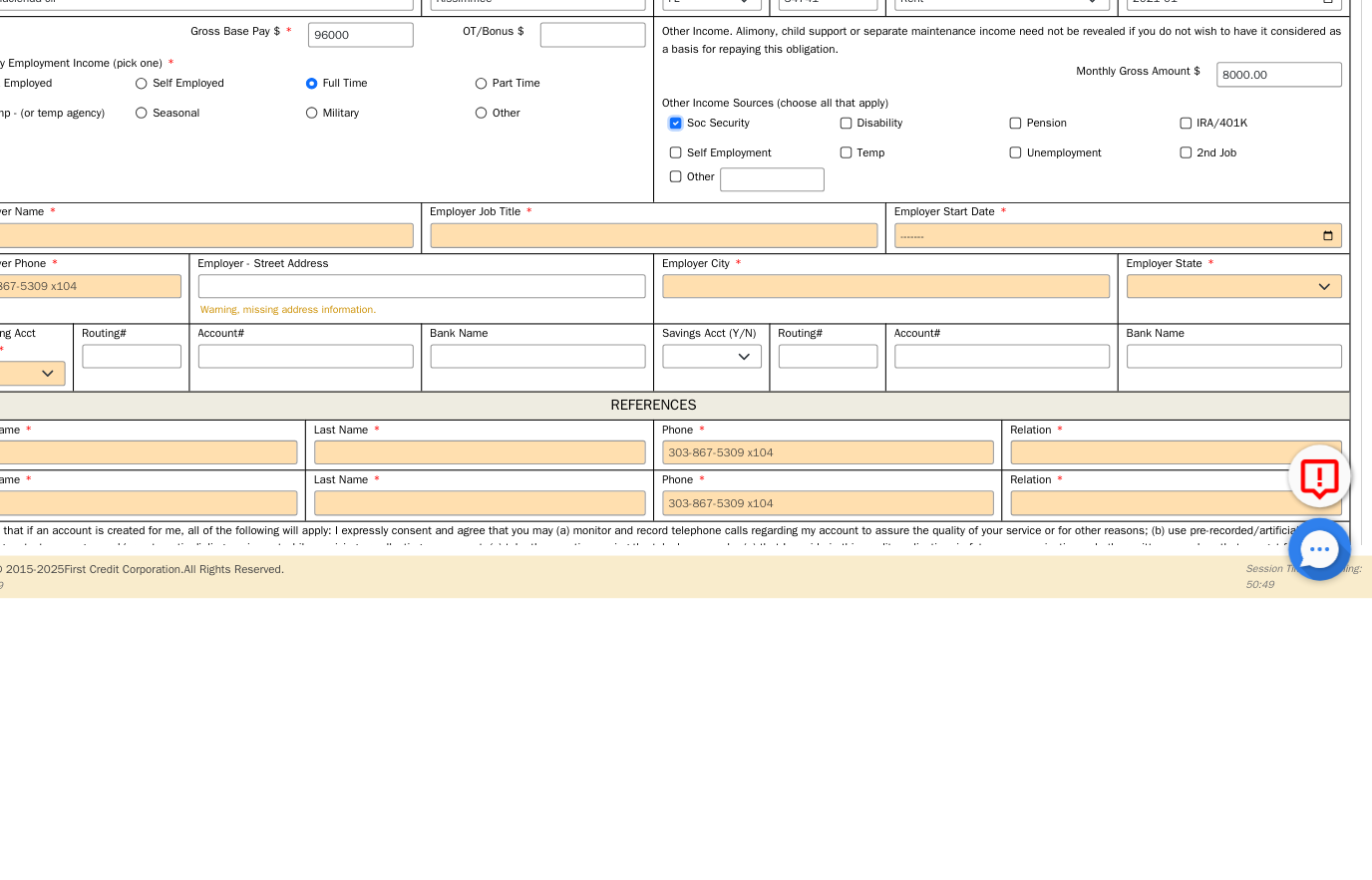 type on "96000.00" 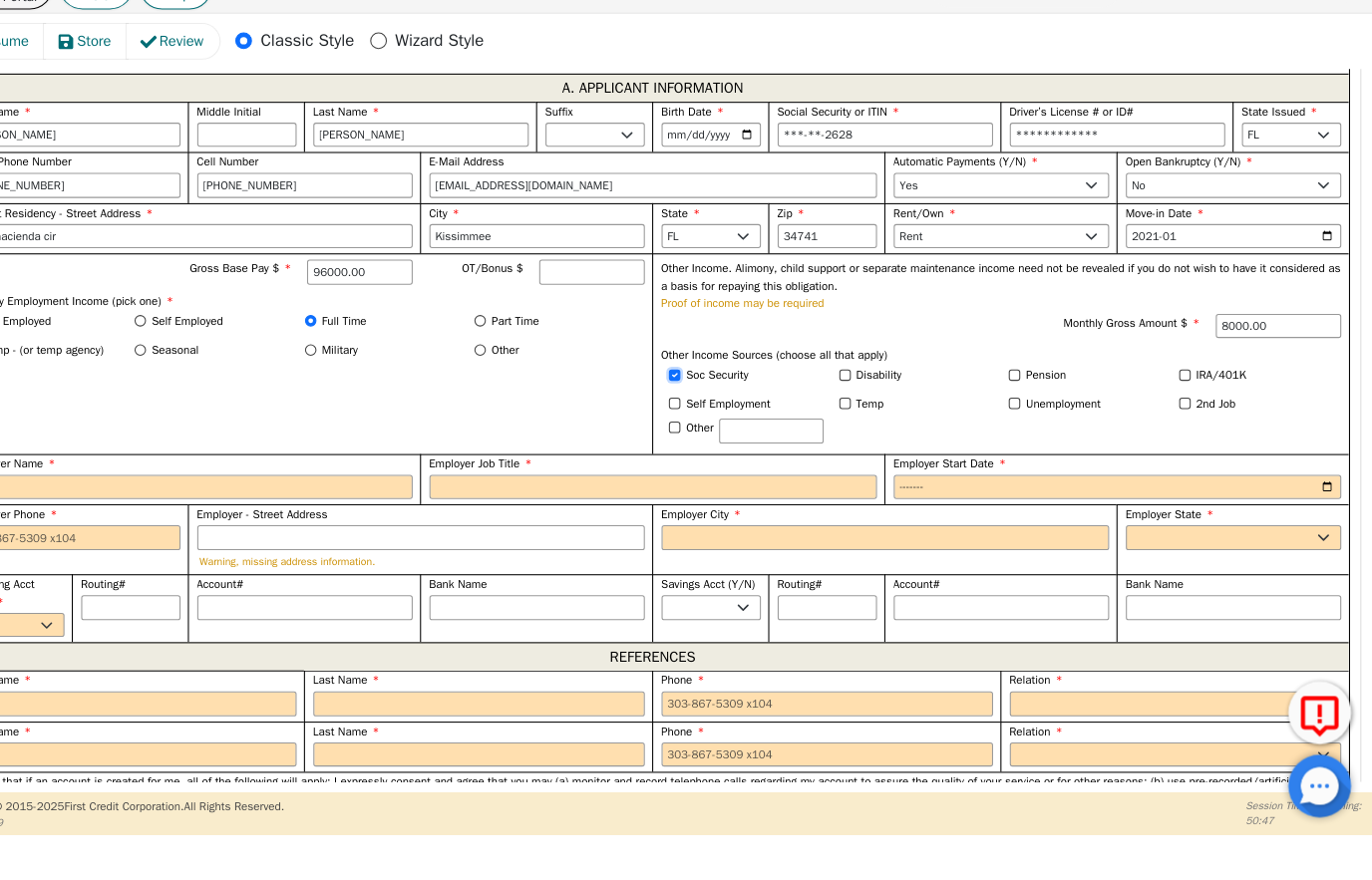 click on "Soc Security" at bounding box center (707, 398) 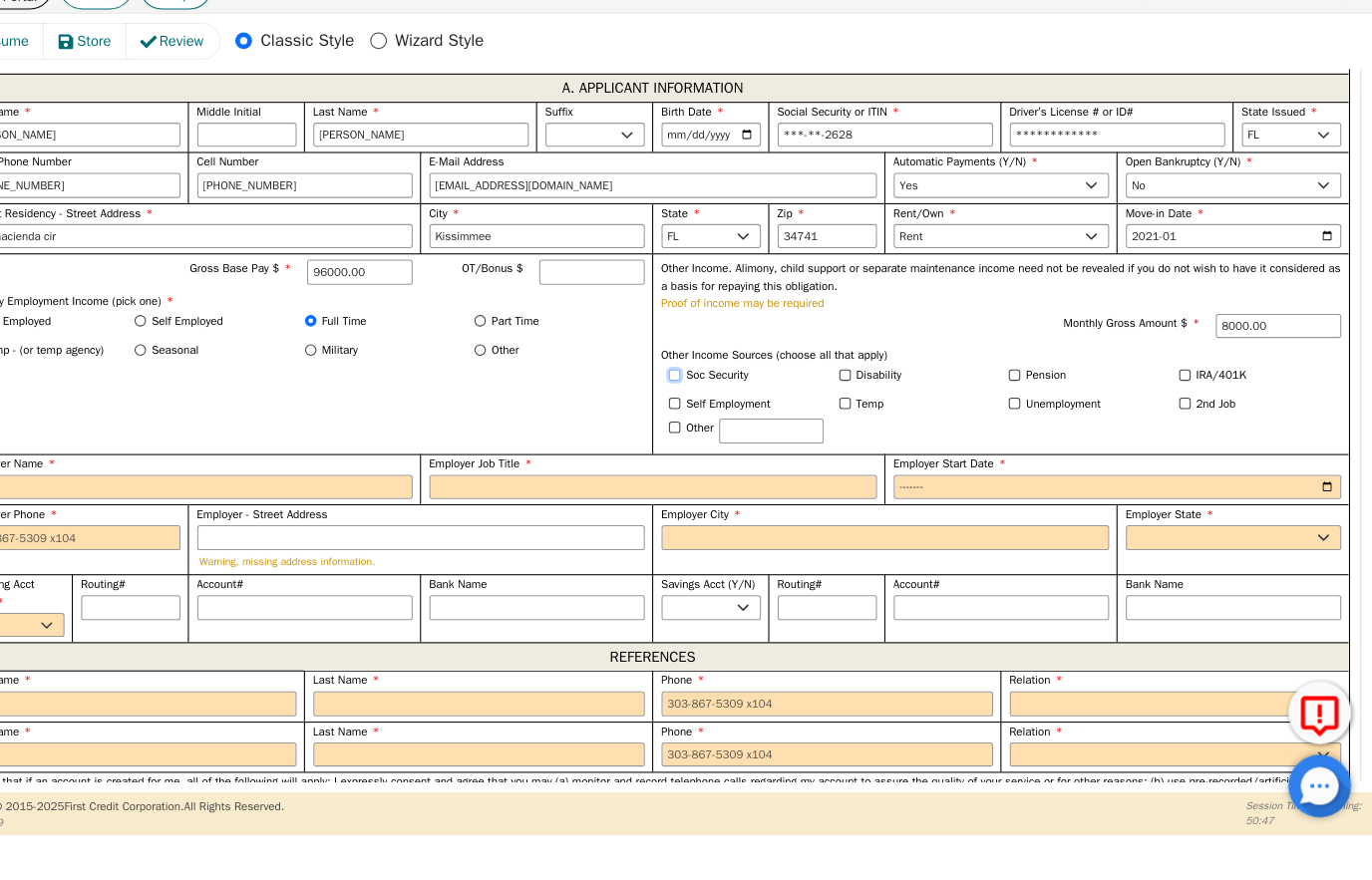 checkbox on "false" 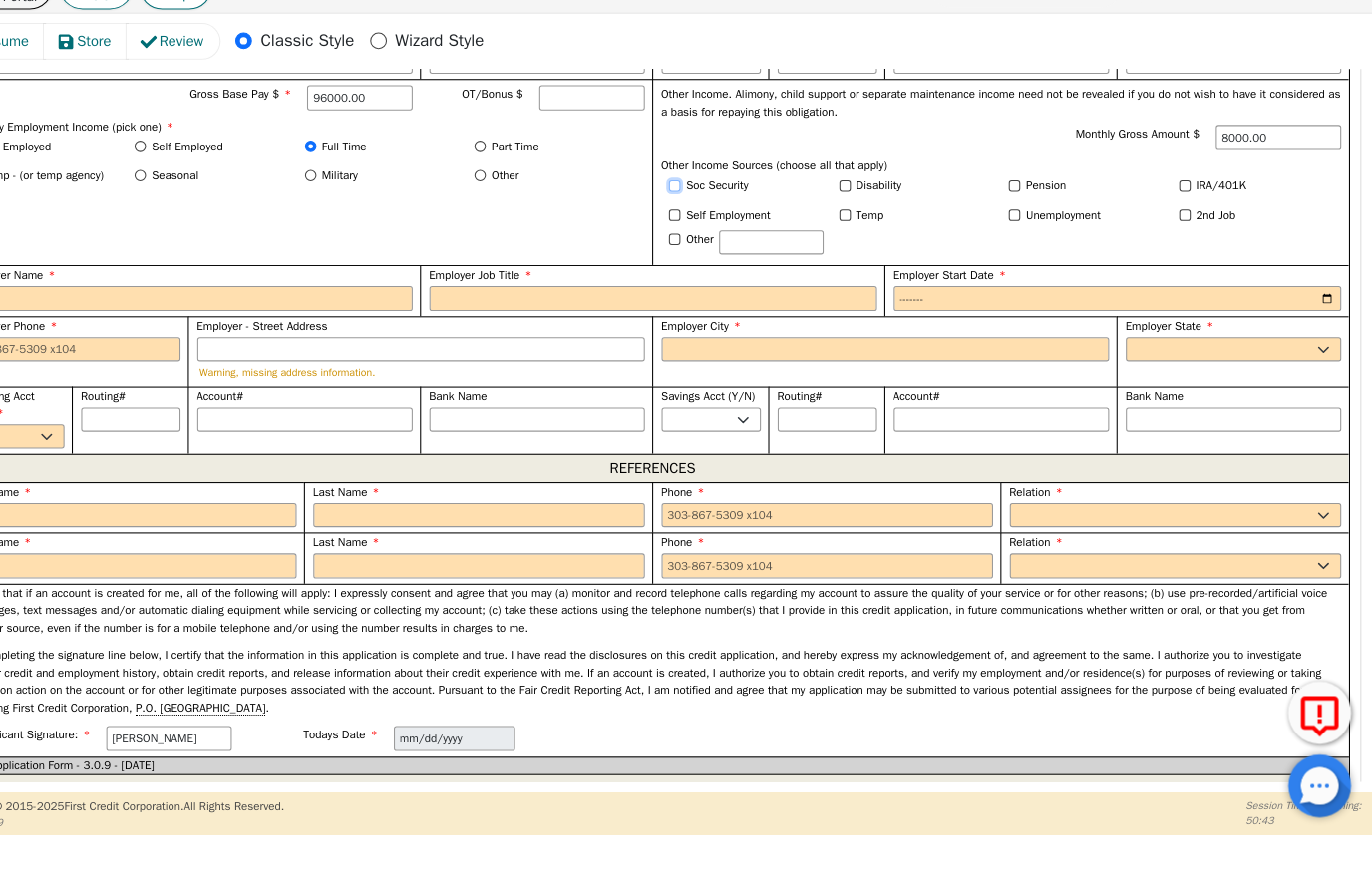 scroll, scrollTop: 1321, scrollLeft: 0, axis: vertical 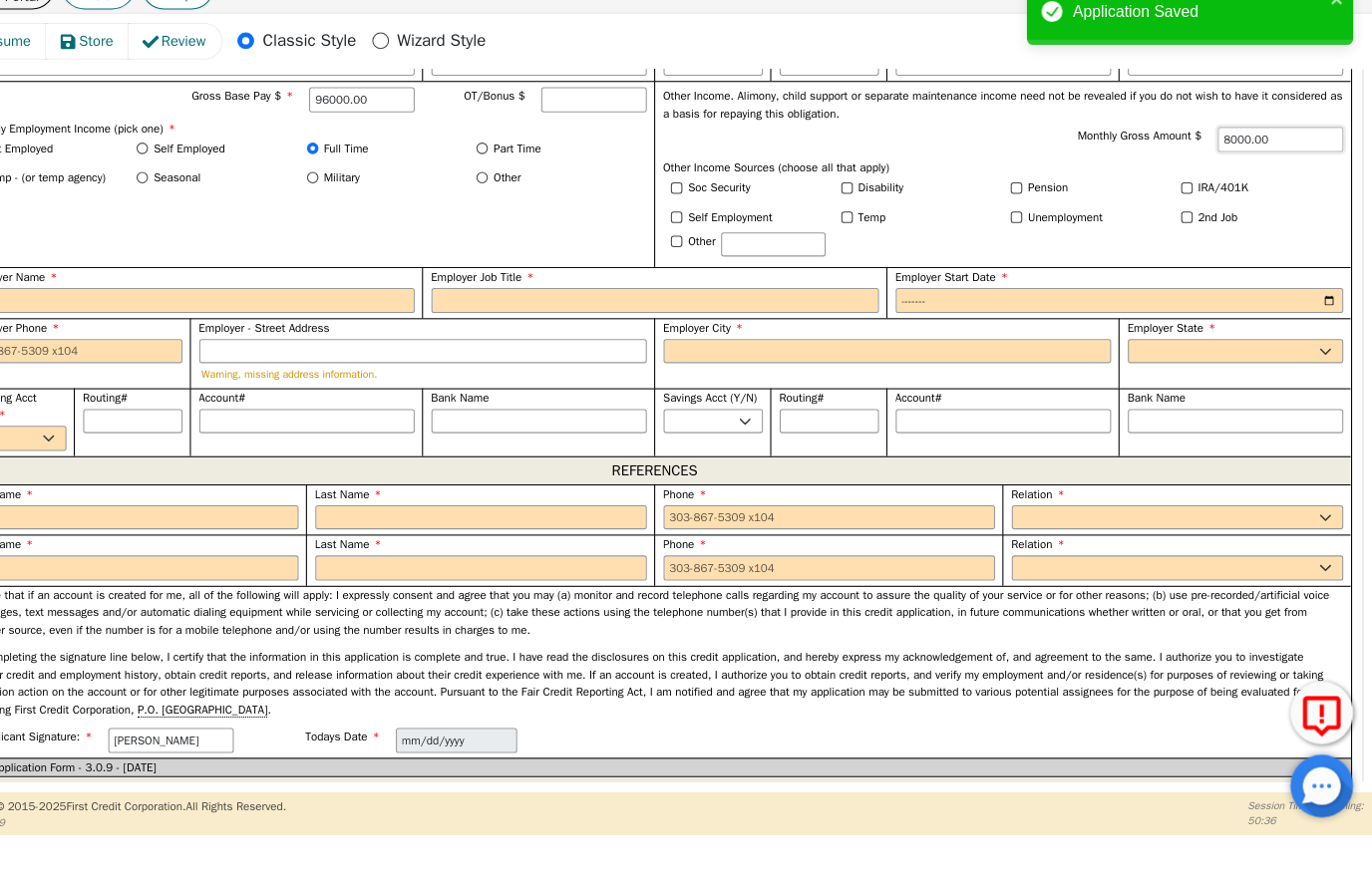click on "8000.00" at bounding box center [1283, 173] 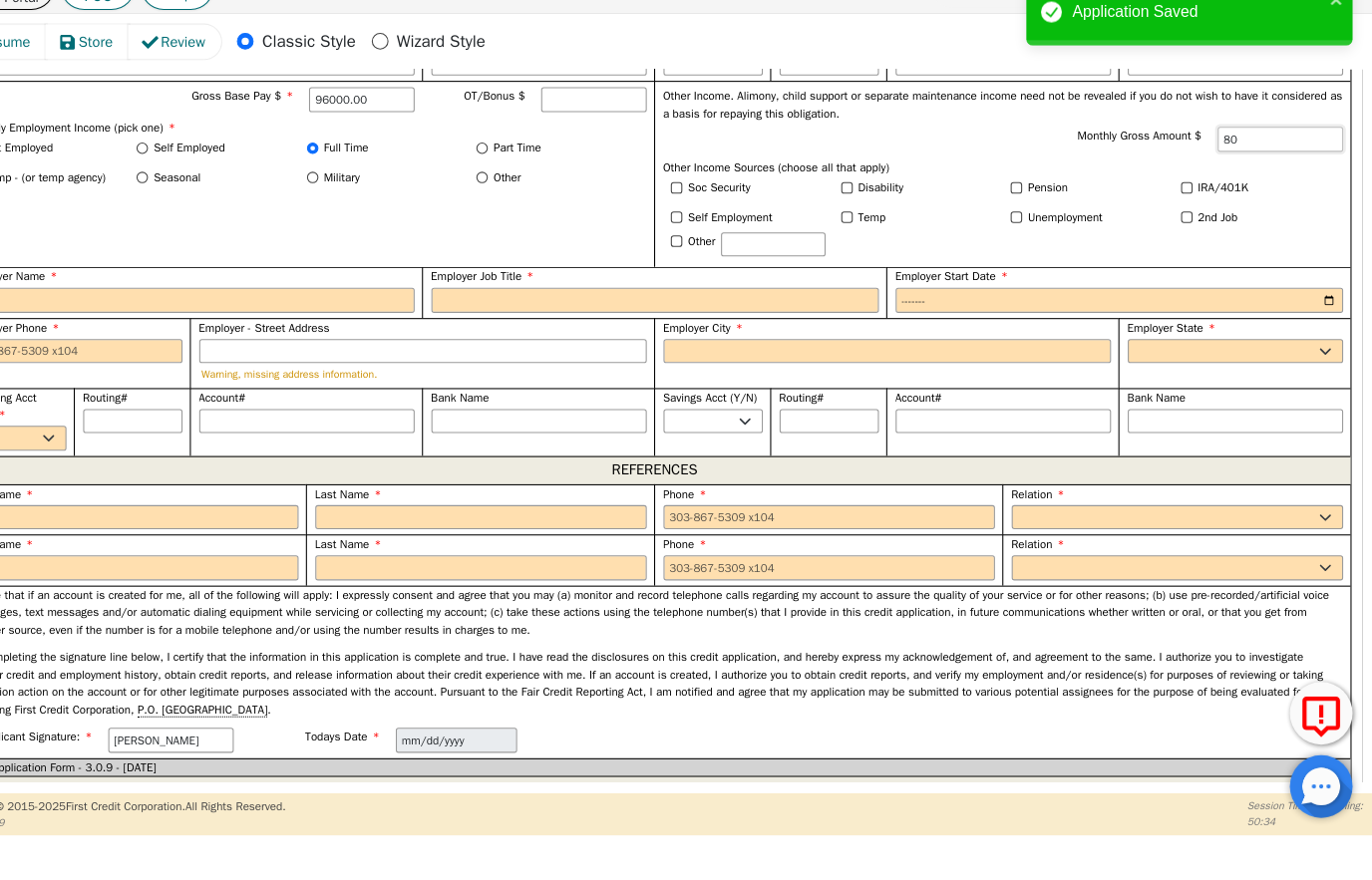 type on "8" 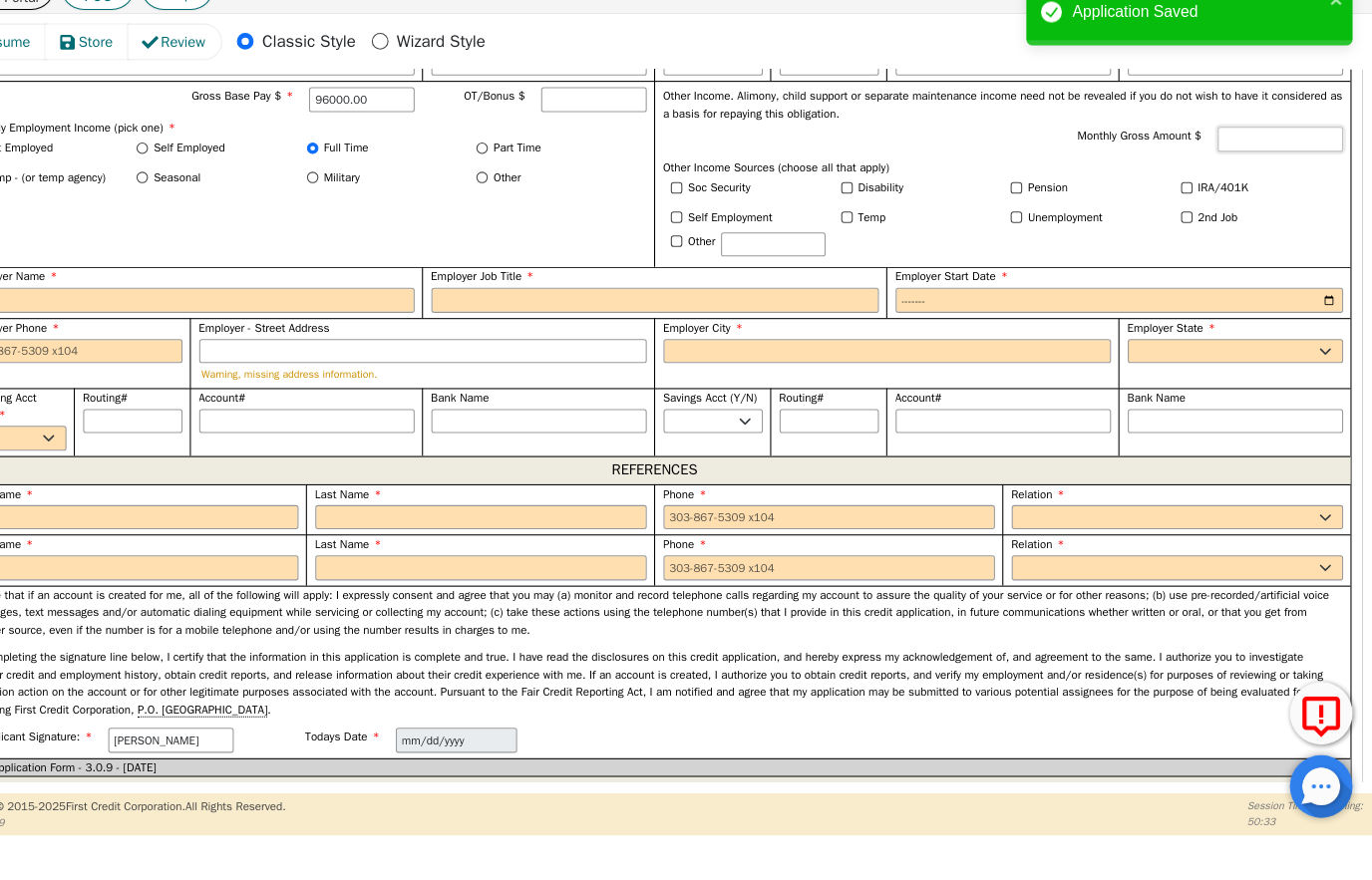 type 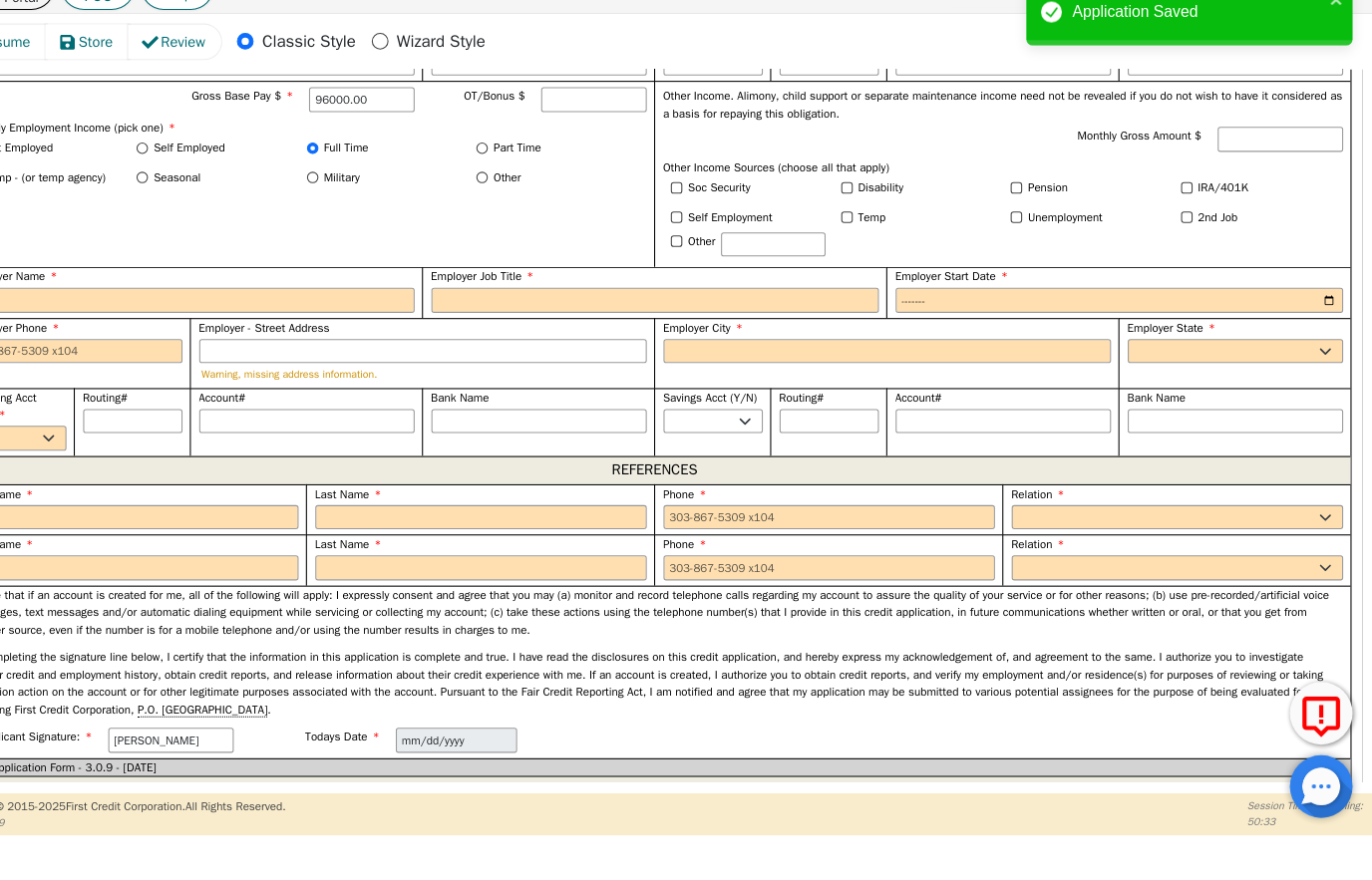 click on "Monthly Gross Amount $" at bounding box center (1019, 175) 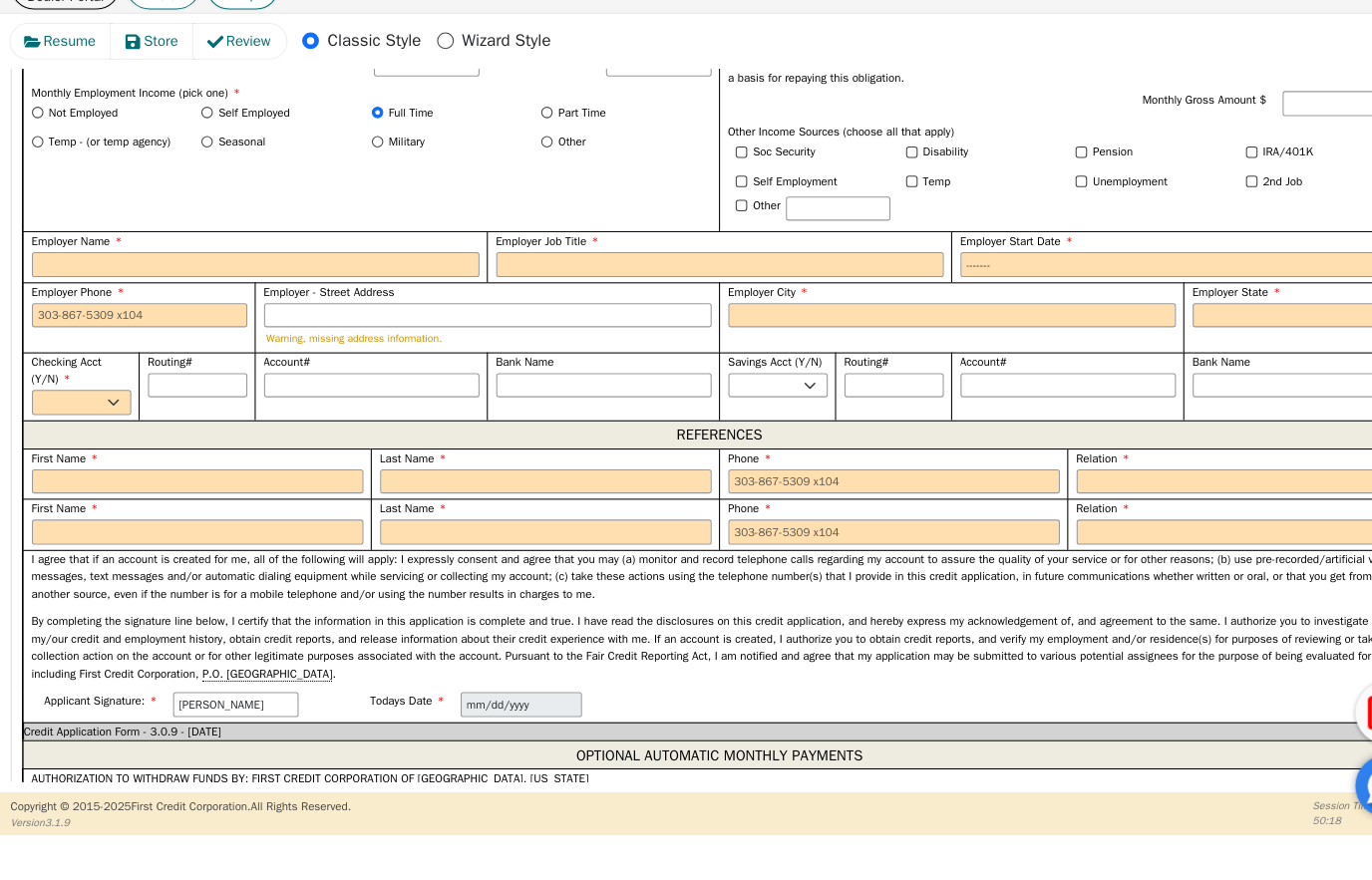 scroll, scrollTop: 1364, scrollLeft: 0, axis: vertical 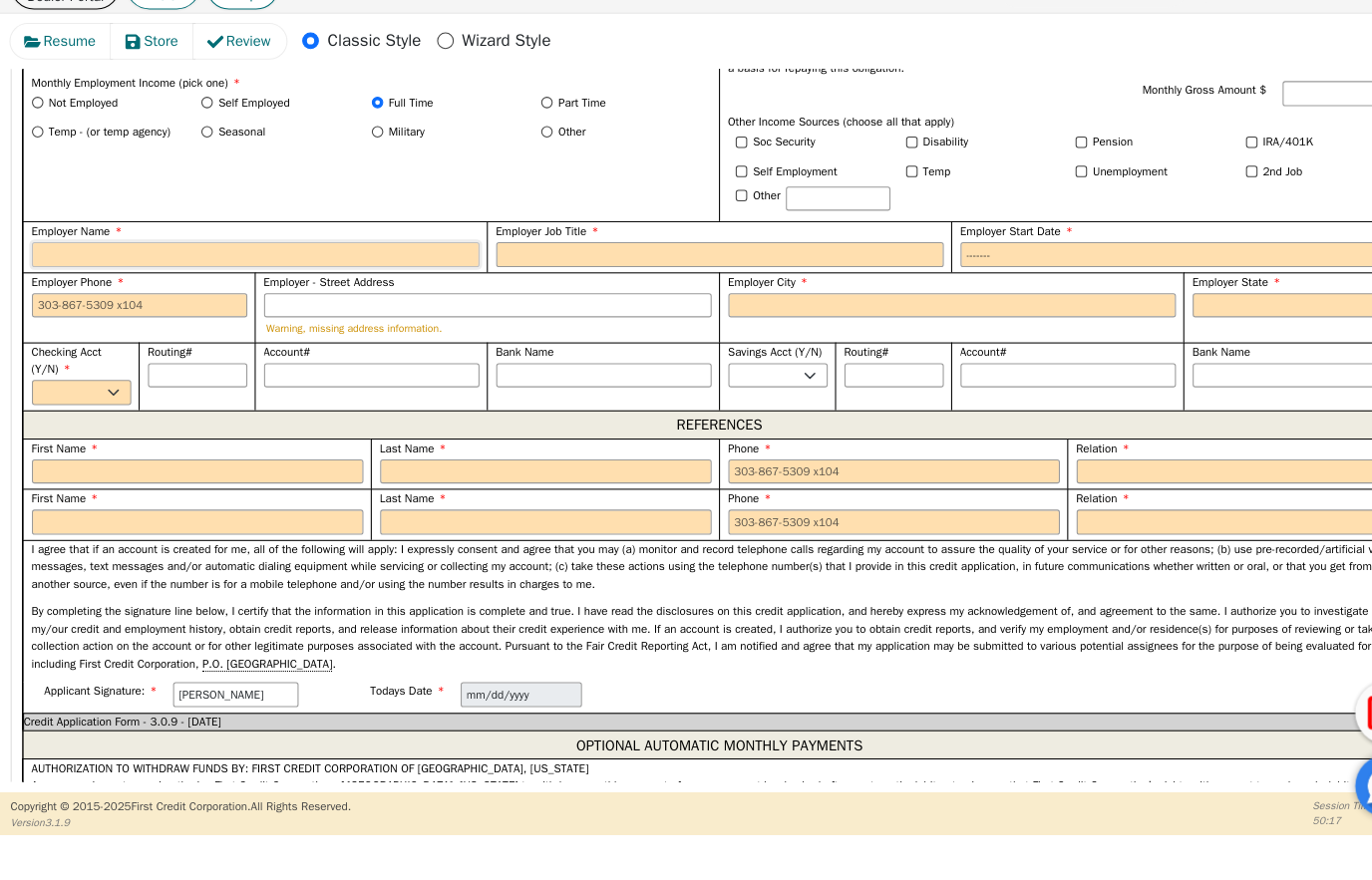 click on "Employer Name" at bounding box center [244, 284] 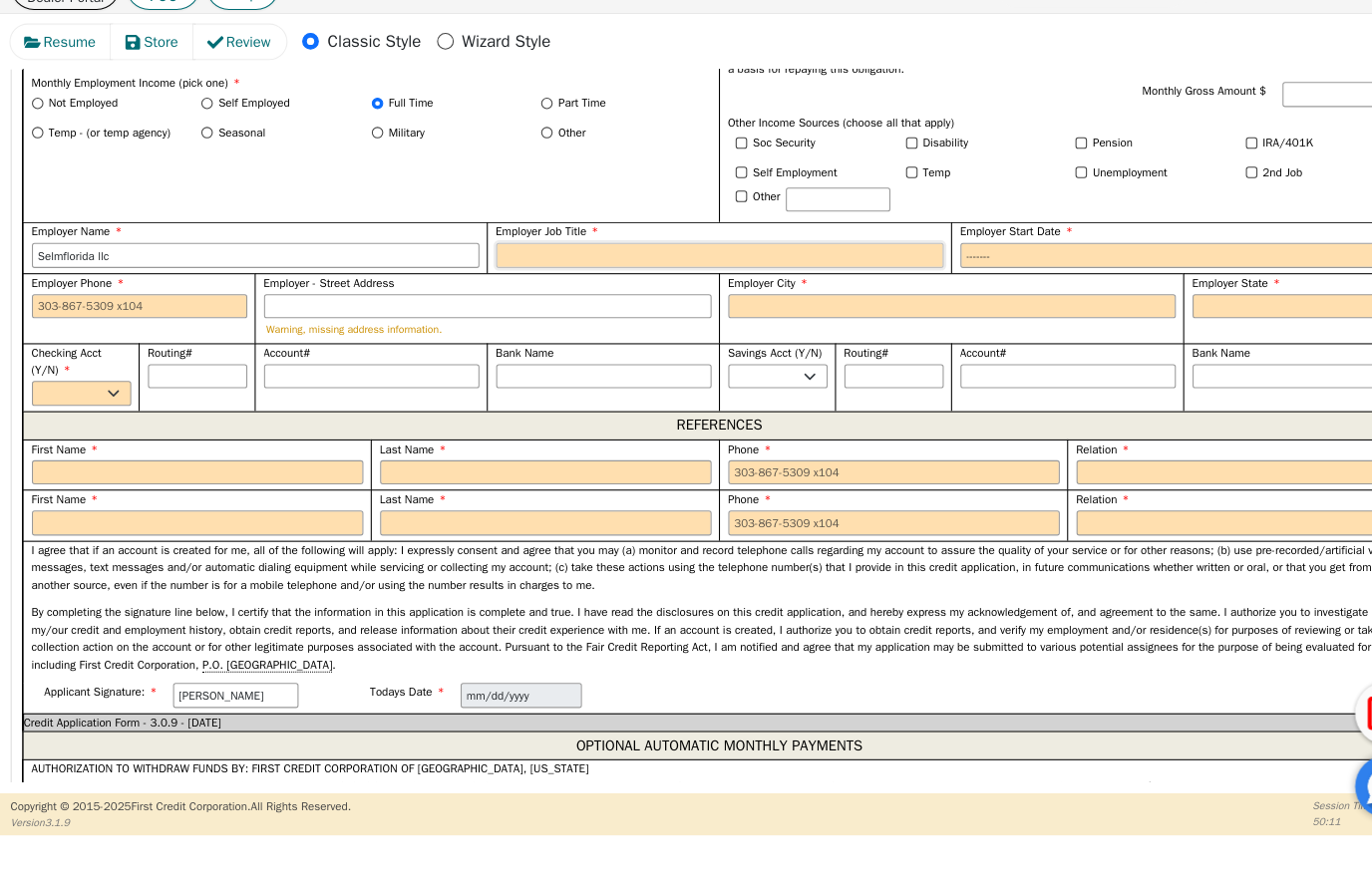 click on "Employer Job Title" at bounding box center [687, 284] 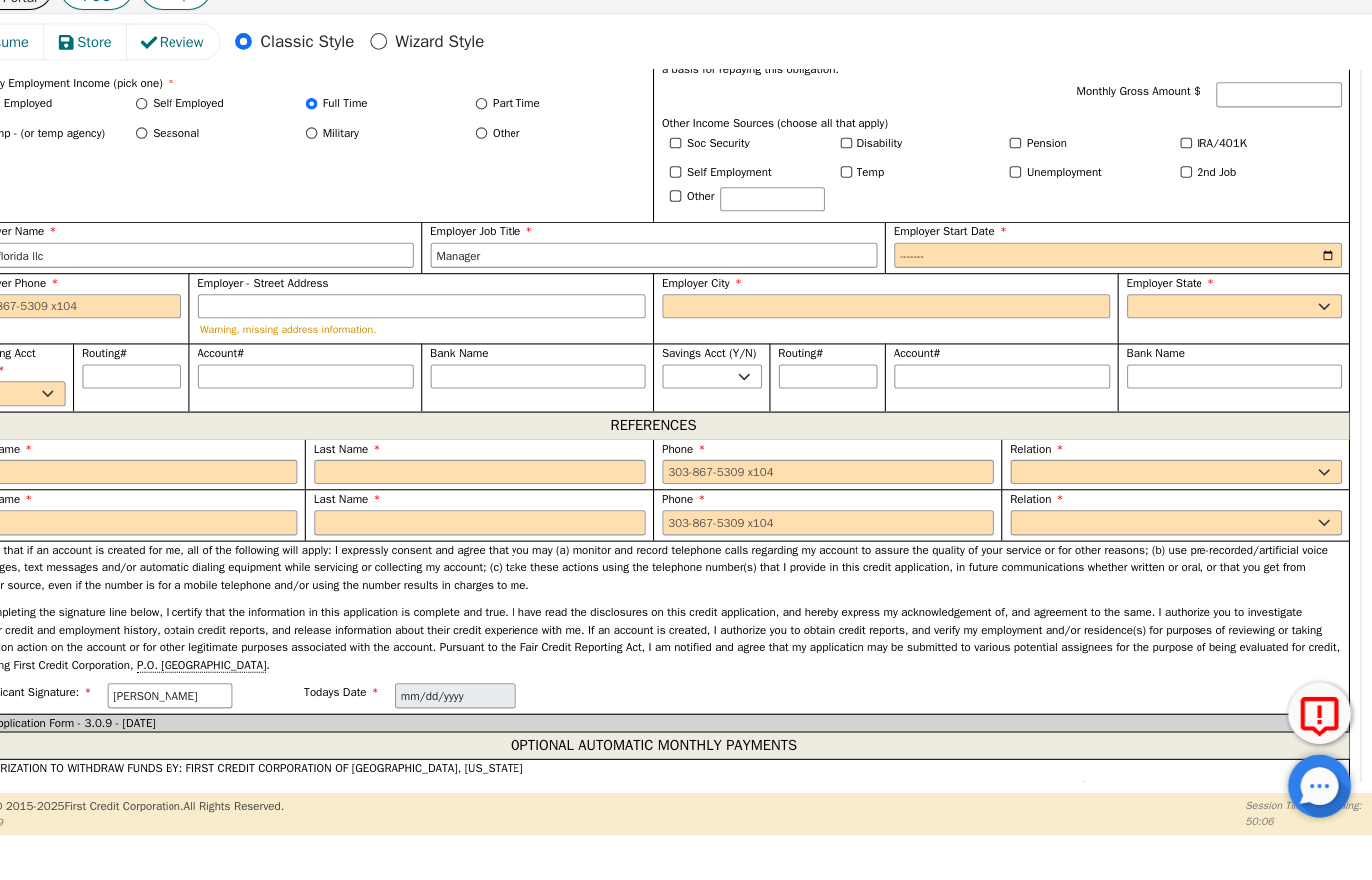 click on "Employer Start Date" at bounding box center [1130, 284] 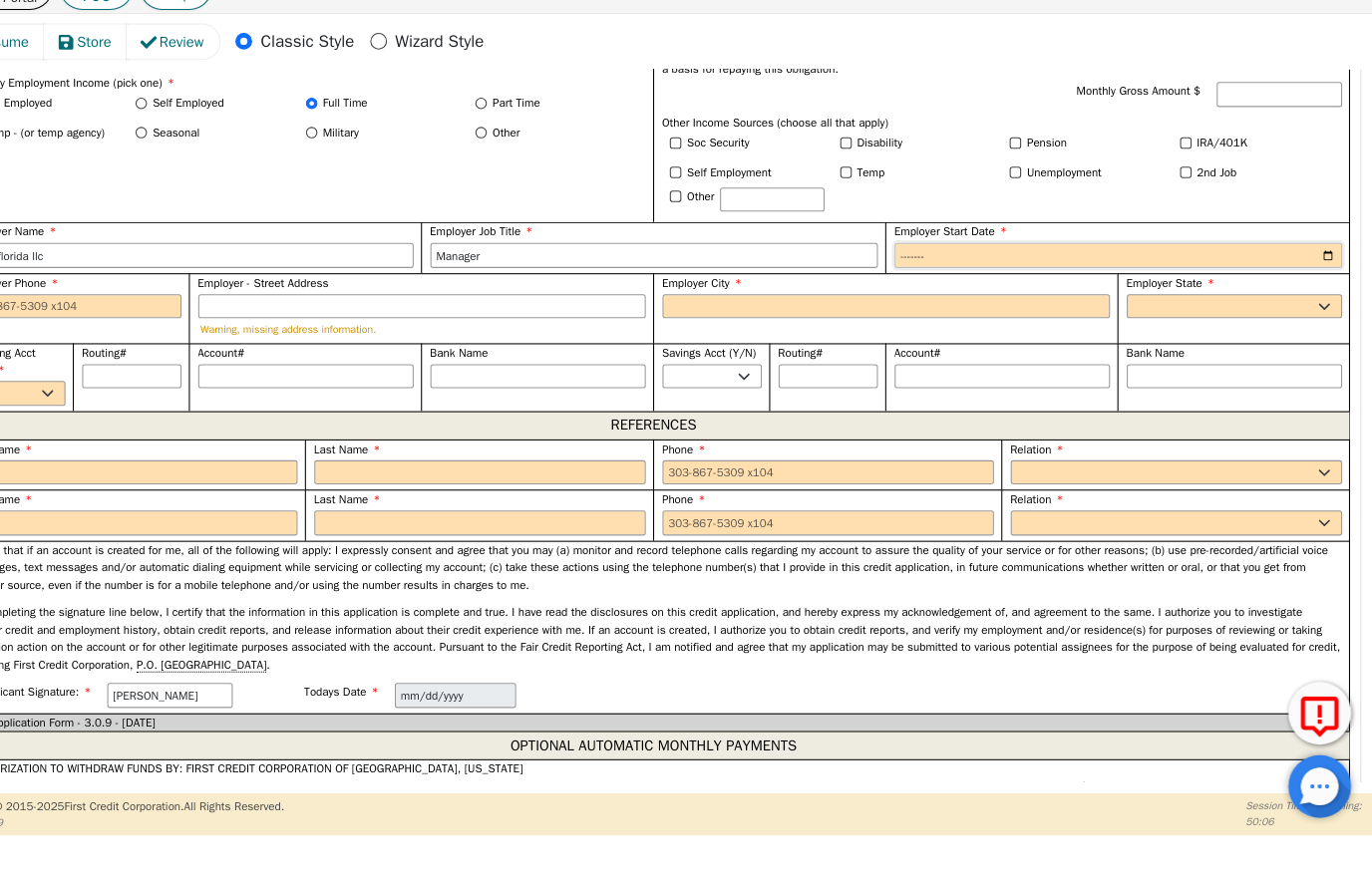 type on "Manager" 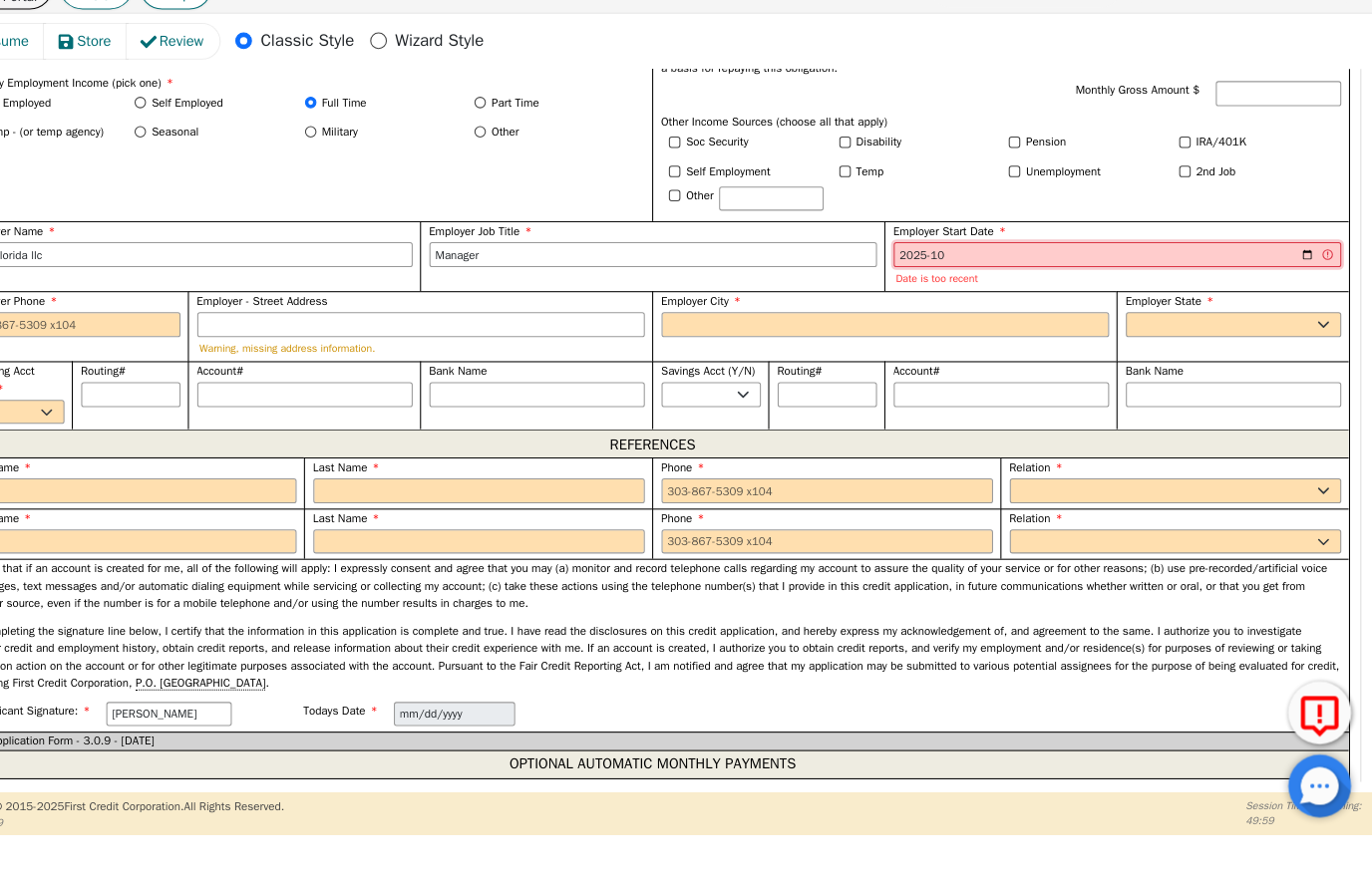 type on "2023-10" 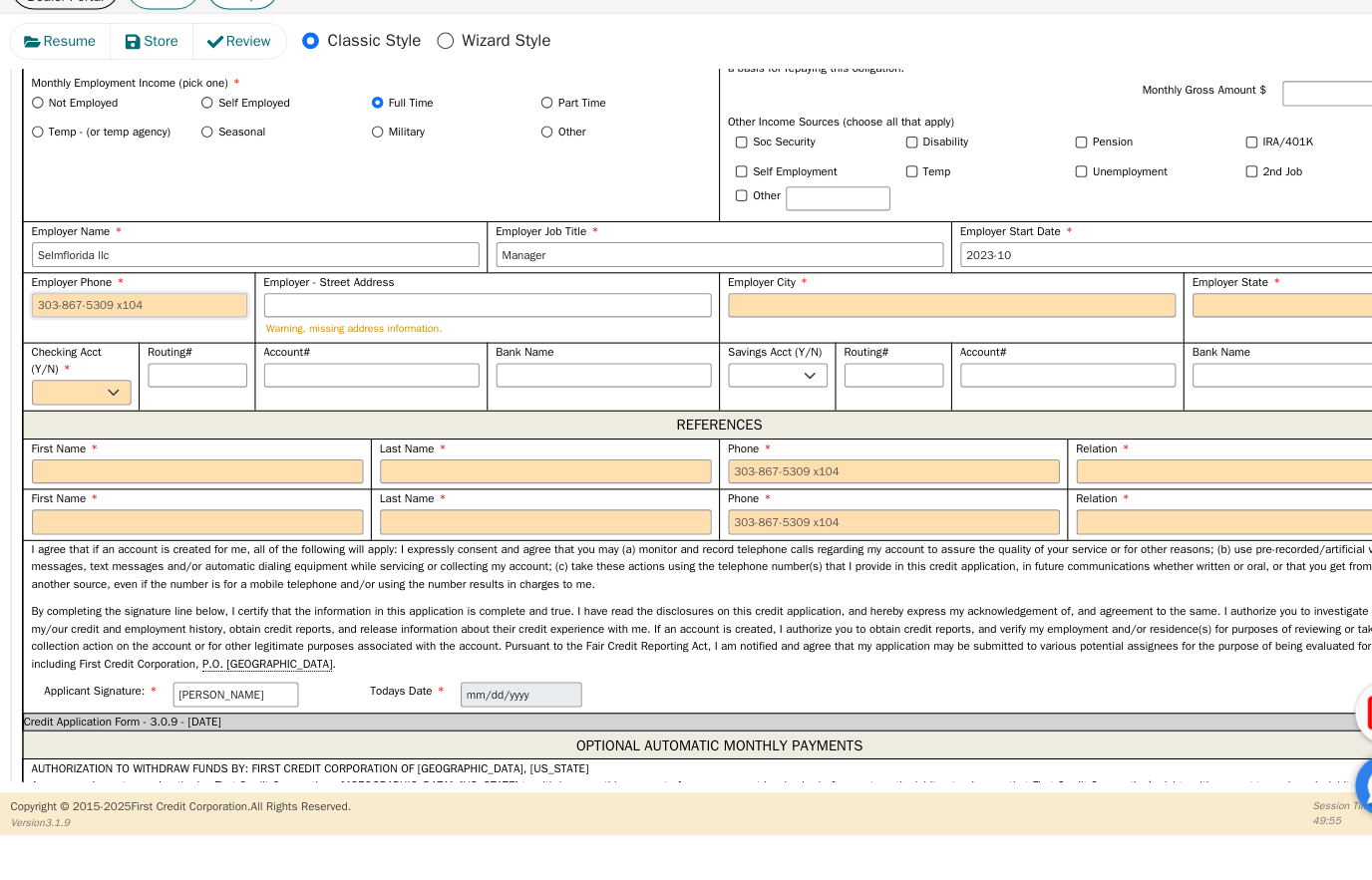 click on "Employer Phone" at bounding box center [134, 333] 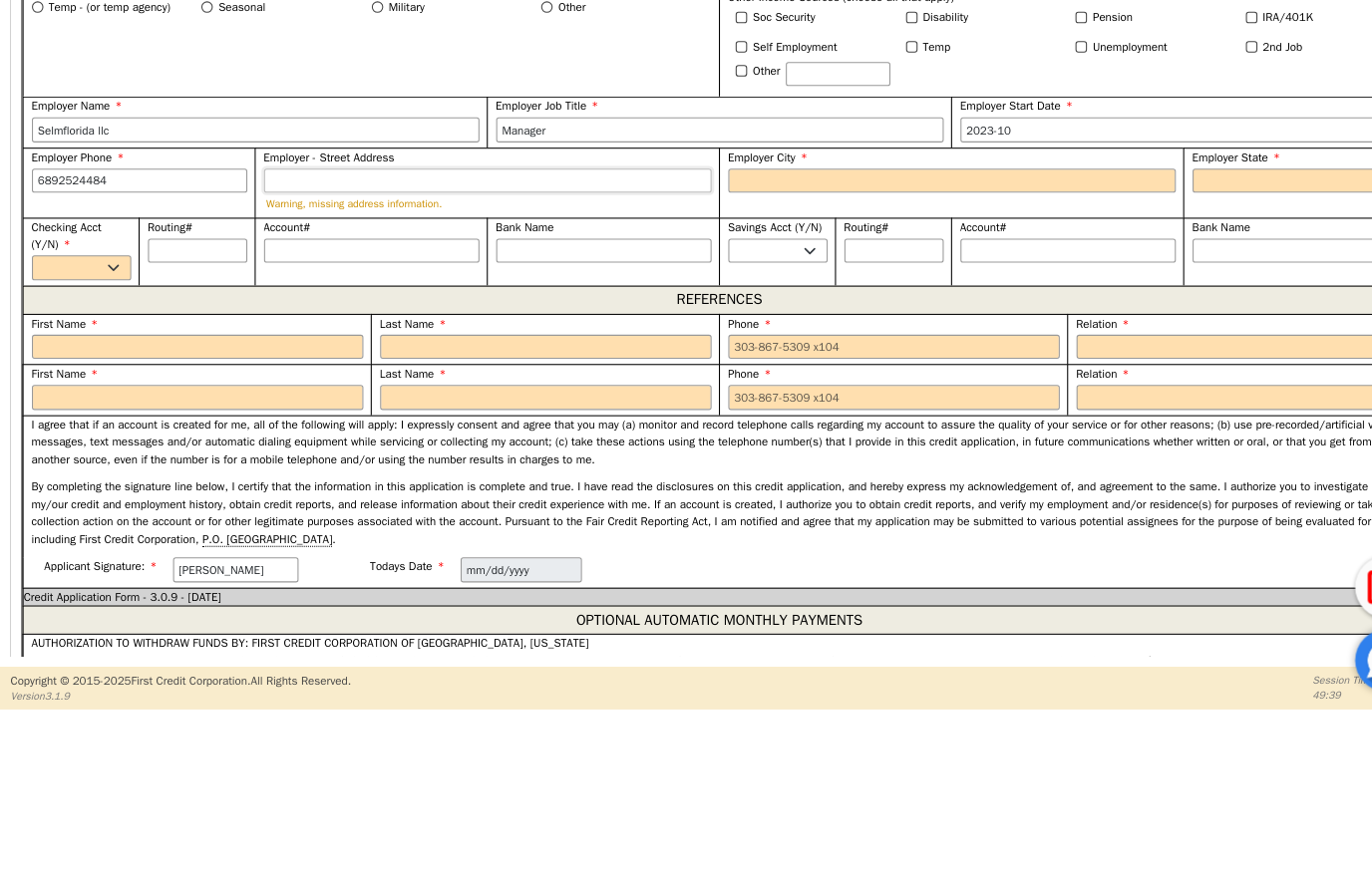 click on "Employer - Street Address" at bounding box center (466, 333) 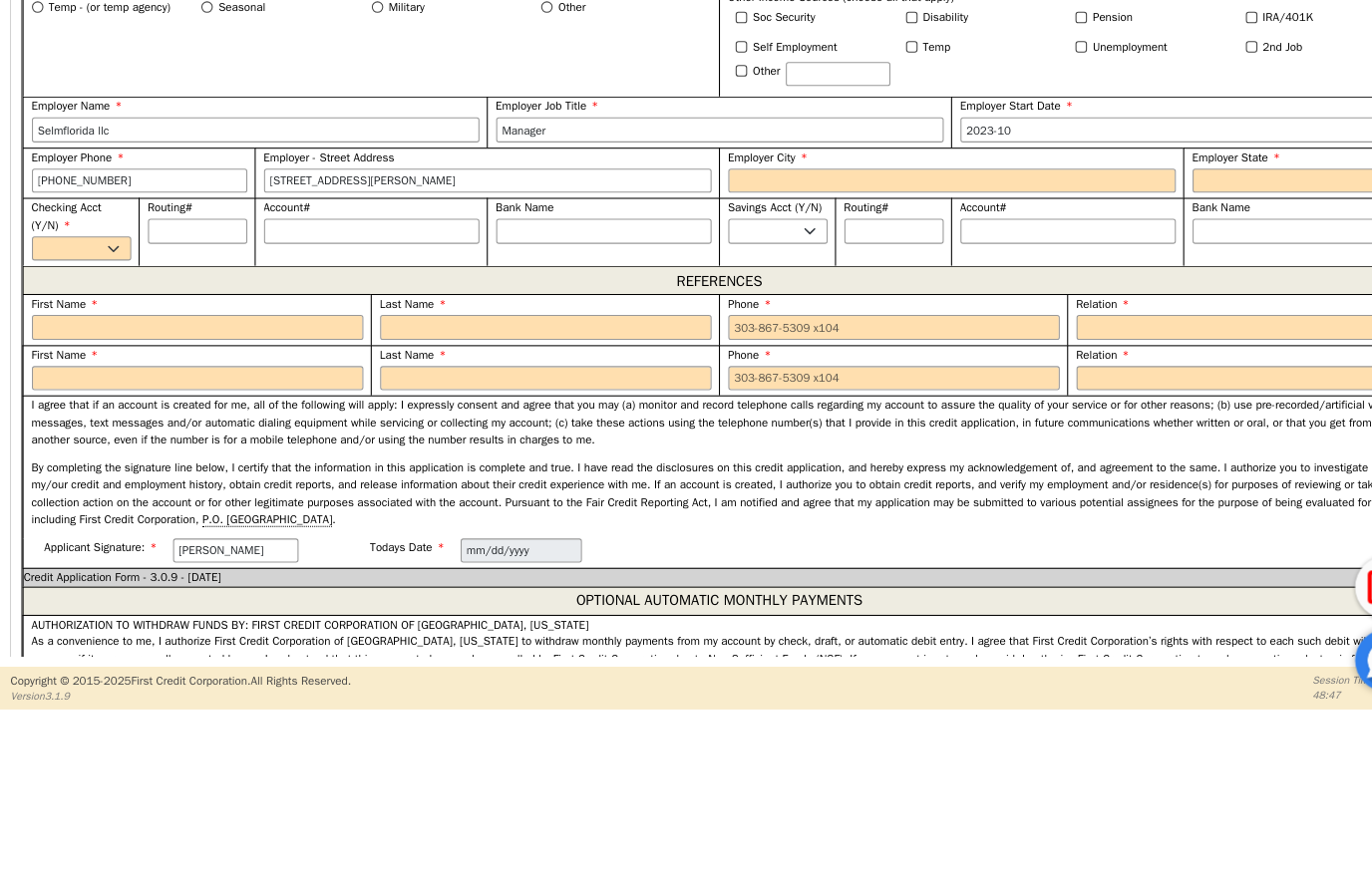 click on "Employer City" at bounding box center (908, 333) 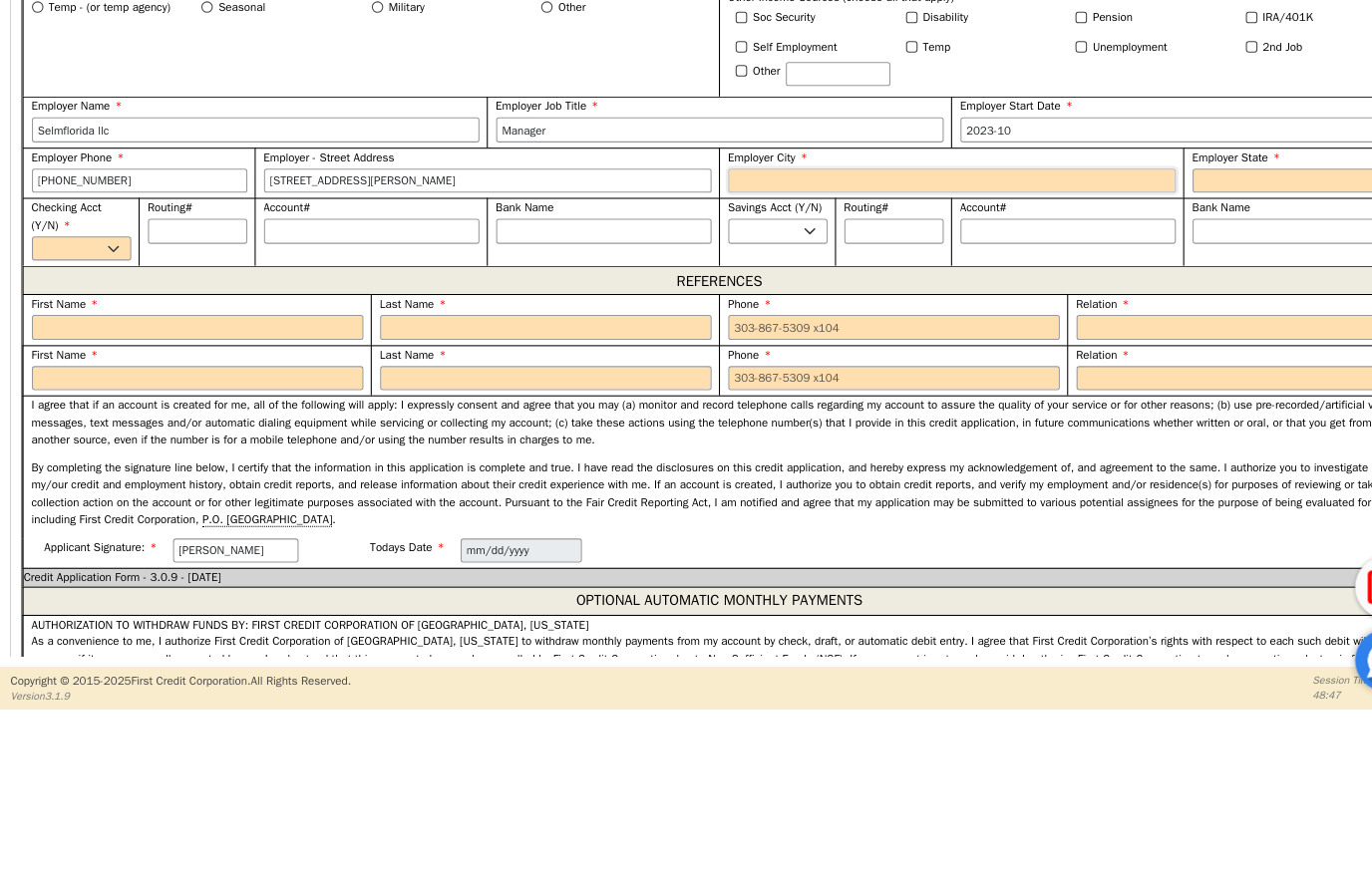 type on "[STREET_ADDRESS][PERSON_NAME]" 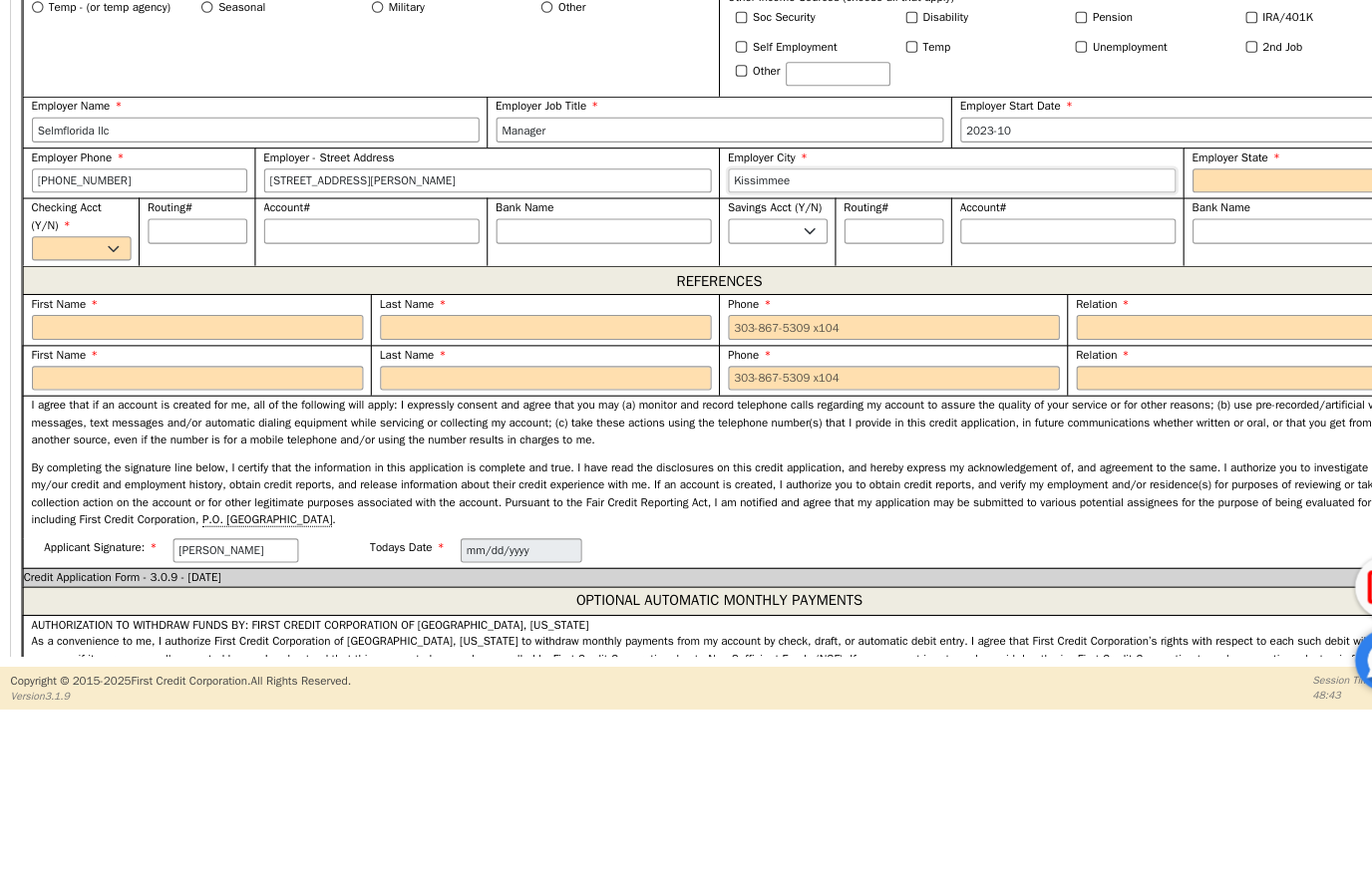 type on "Kissimmee" 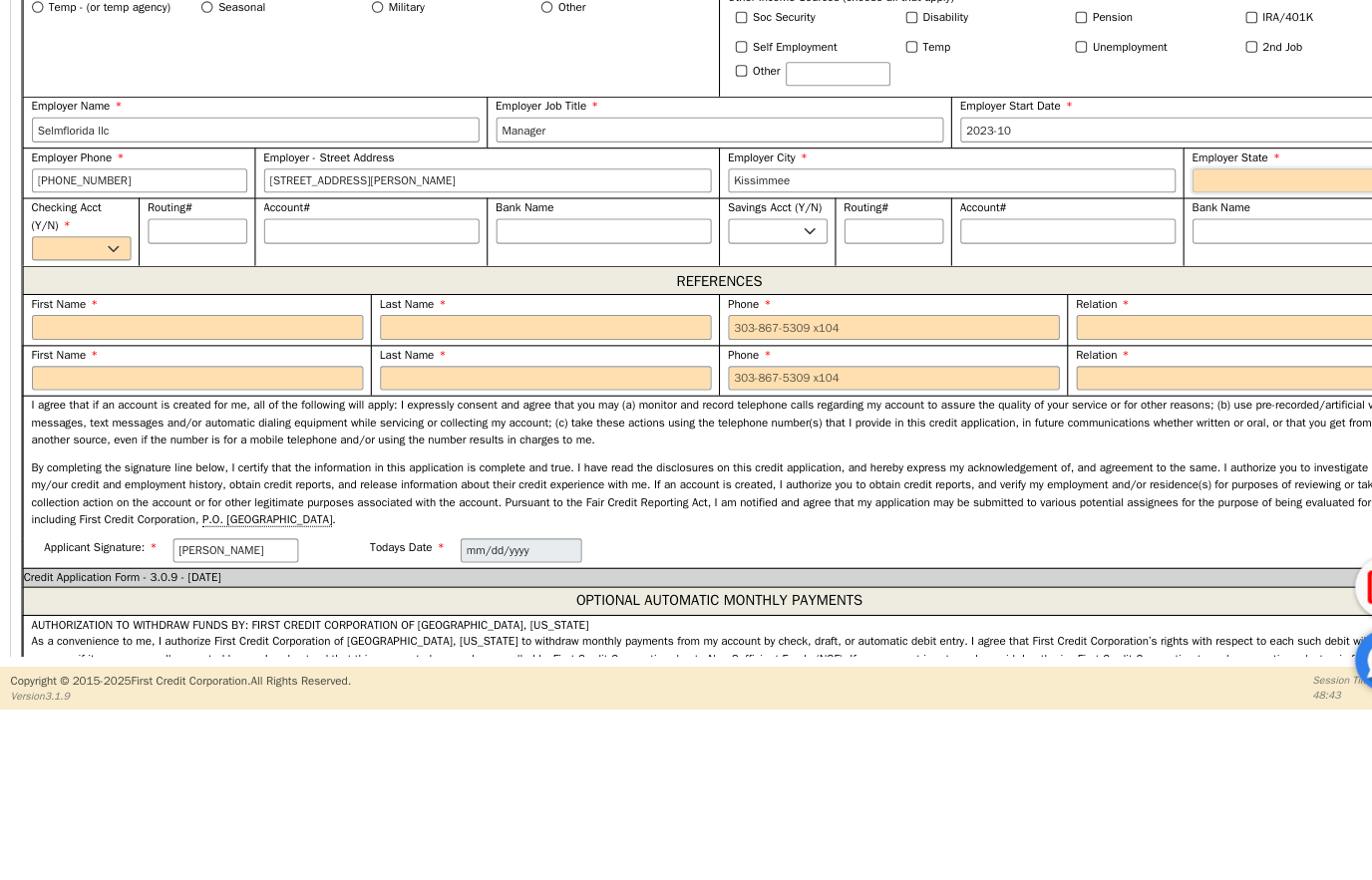 click on "AK AL AR AZ CA CO CT DC DE FL [GEOGRAPHIC_DATA] HI IA ID [GEOGRAPHIC_DATA] IN KS [GEOGRAPHIC_DATA] LA MA MD [GEOGRAPHIC_DATA] [GEOGRAPHIC_DATA] [GEOGRAPHIC_DATA] [GEOGRAPHIC_DATA] [GEOGRAPHIC_DATA] MT [GEOGRAPHIC_DATA] [GEOGRAPHIC_DATA] [GEOGRAPHIC_DATA] NH [GEOGRAPHIC_DATA] [GEOGRAPHIC_DATA] [GEOGRAPHIC_DATA] [GEOGRAPHIC_DATA] [GEOGRAPHIC_DATA] [GEOGRAPHIC_DATA] OR [GEOGRAPHIC_DATA] [GEOGRAPHIC_DATA] SC SD [GEOGRAPHIC_DATA] [GEOGRAPHIC_DATA] [GEOGRAPHIC_DATA] [GEOGRAPHIC_DATA] [GEOGRAPHIC_DATA] [GEOGRAPHIC_DATA] [GEOGRAPHIC_DATA] WY WV" at bounding box center (1240, 333) 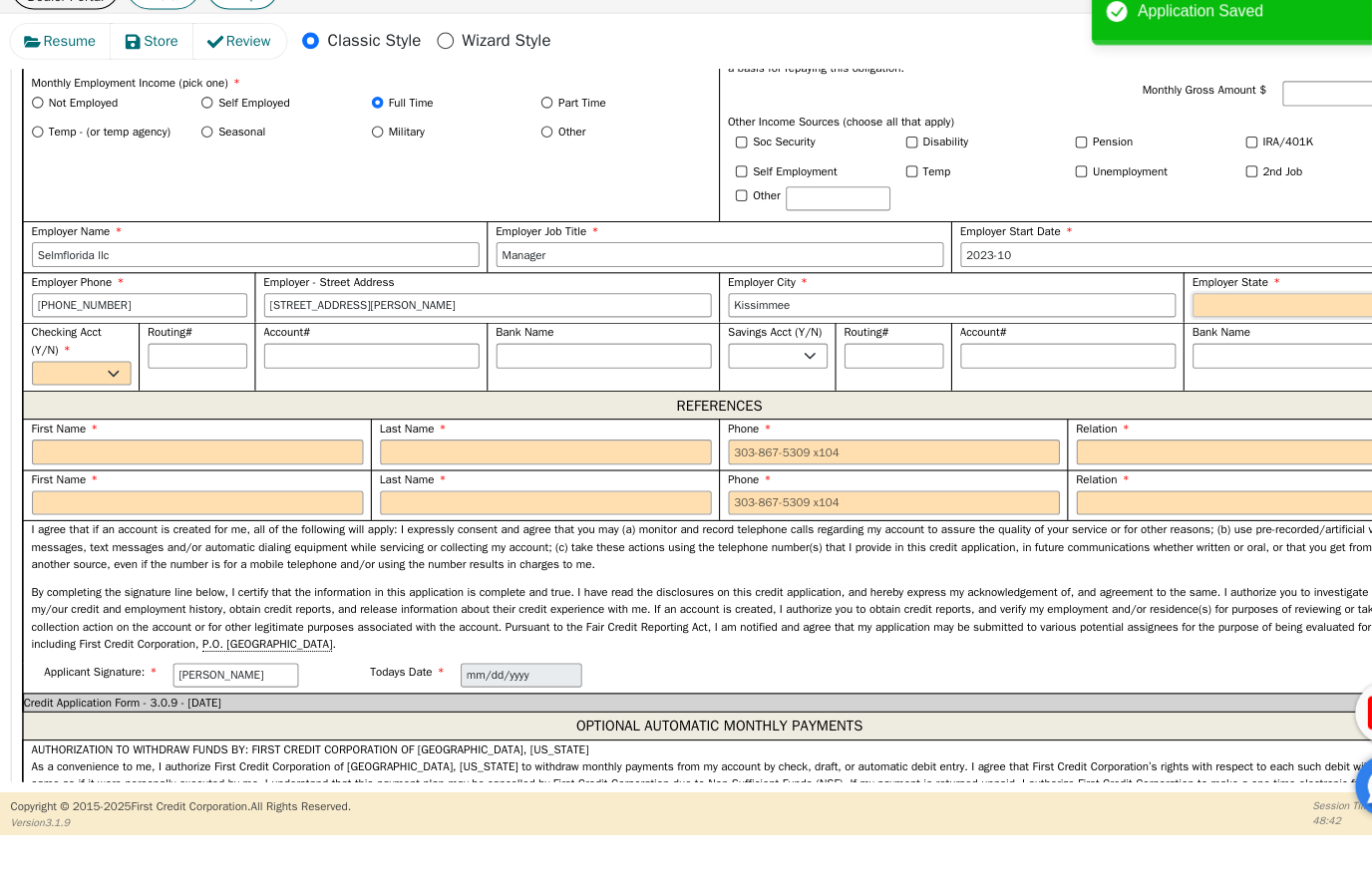 select on "FL" 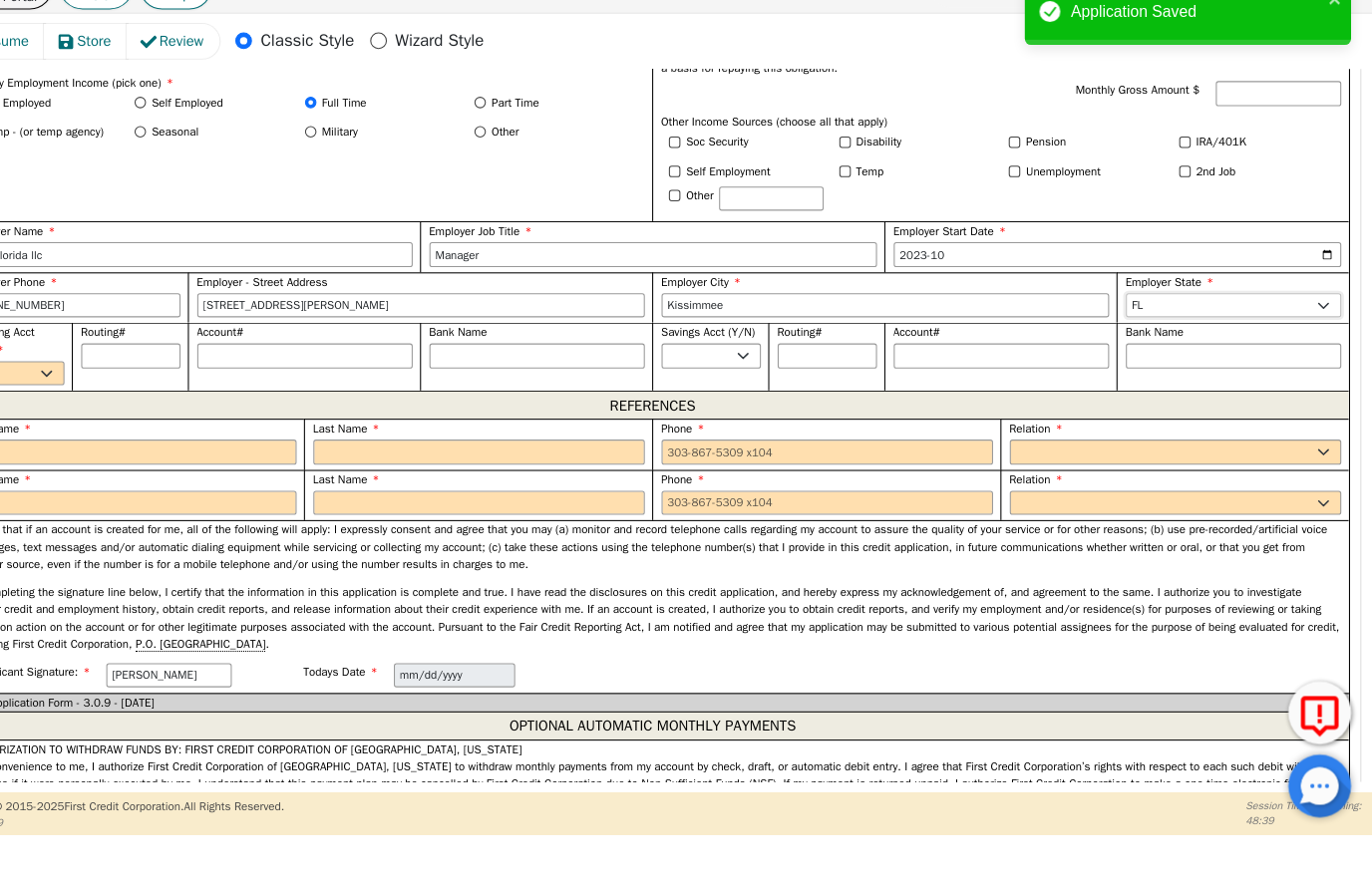 scroll, scrollTop: 0, scrollLeft: 0, axis: both 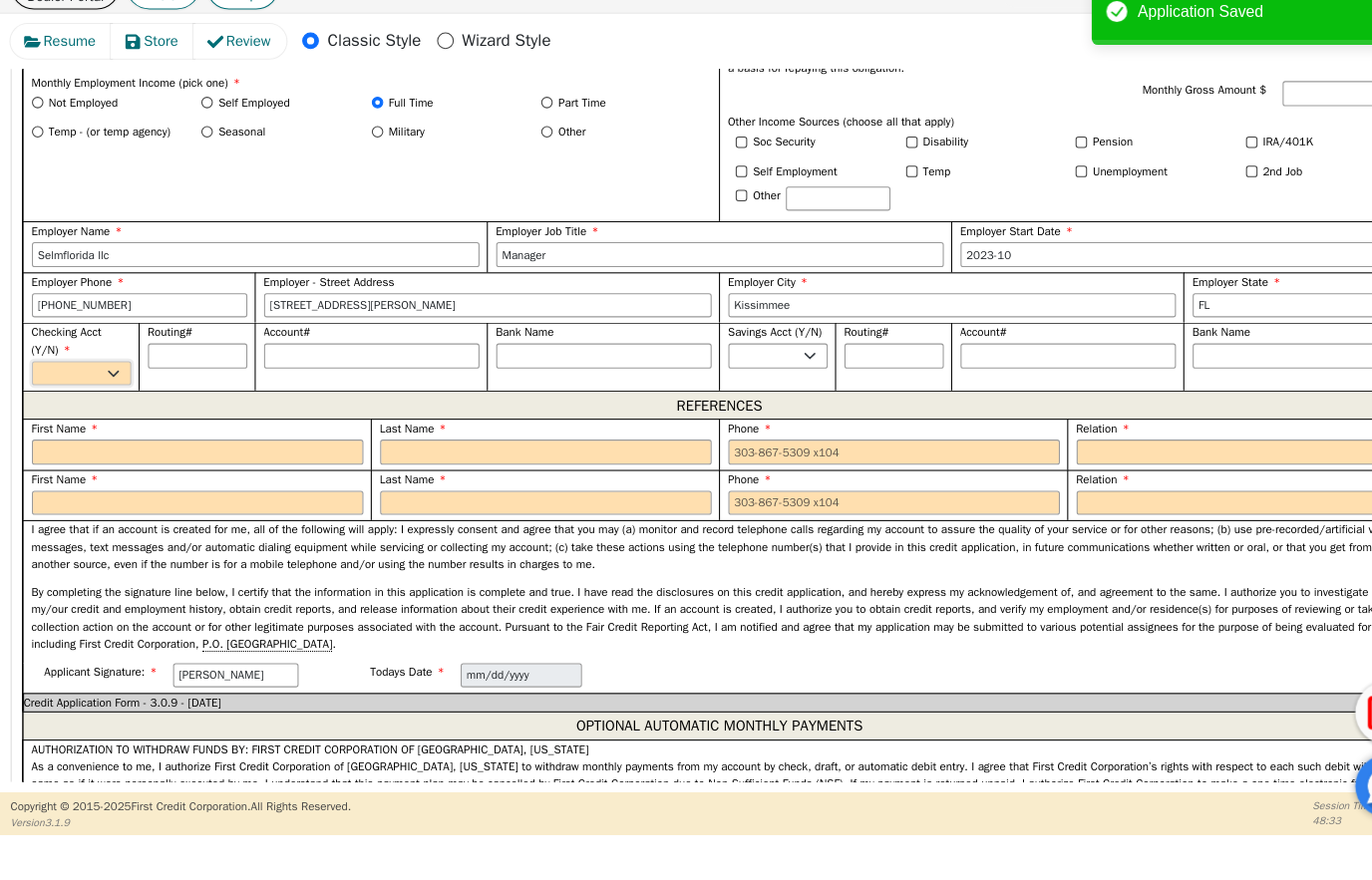click on "Yes No" at bounding box center [78, 398] 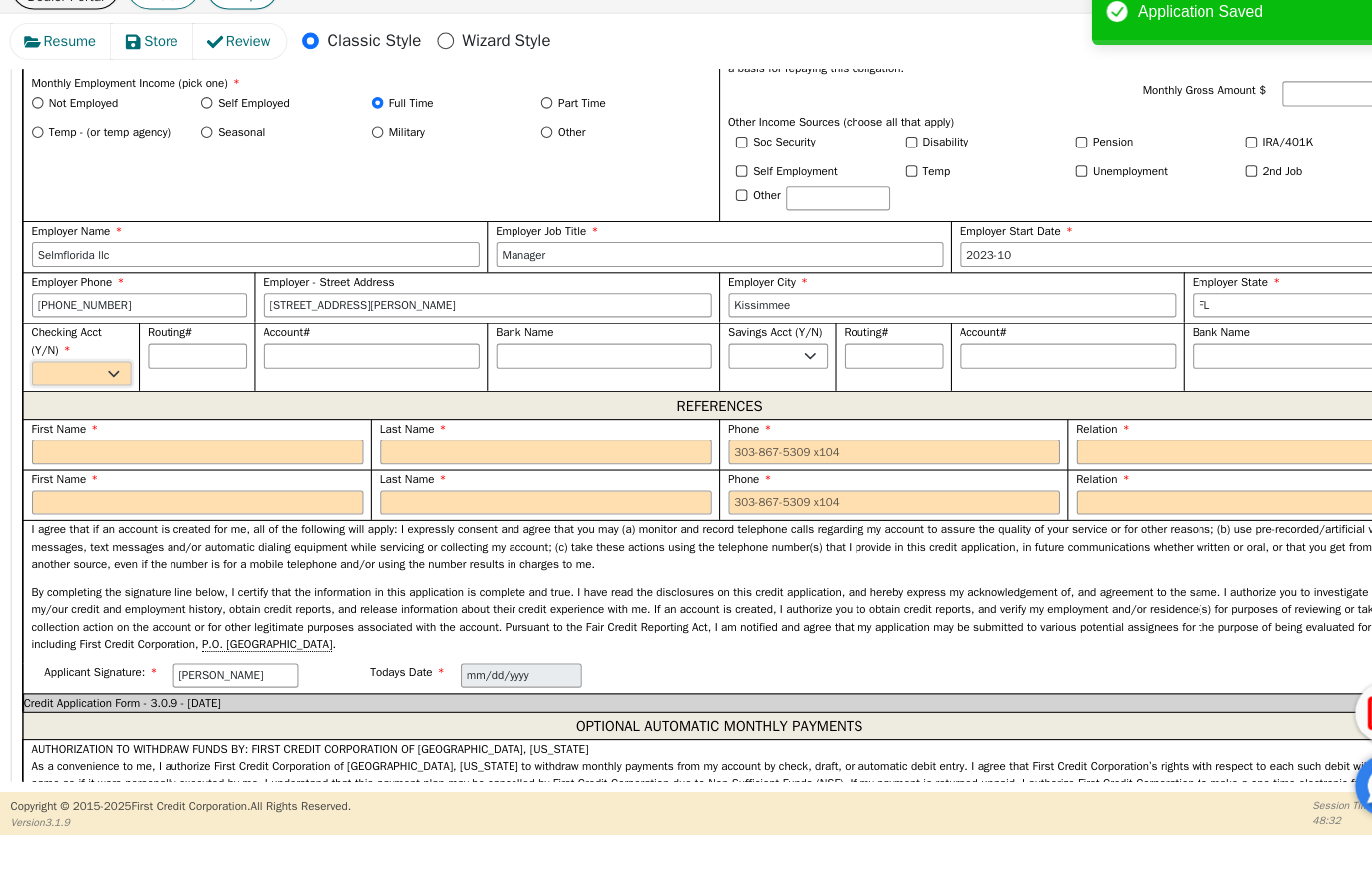 select on "y" 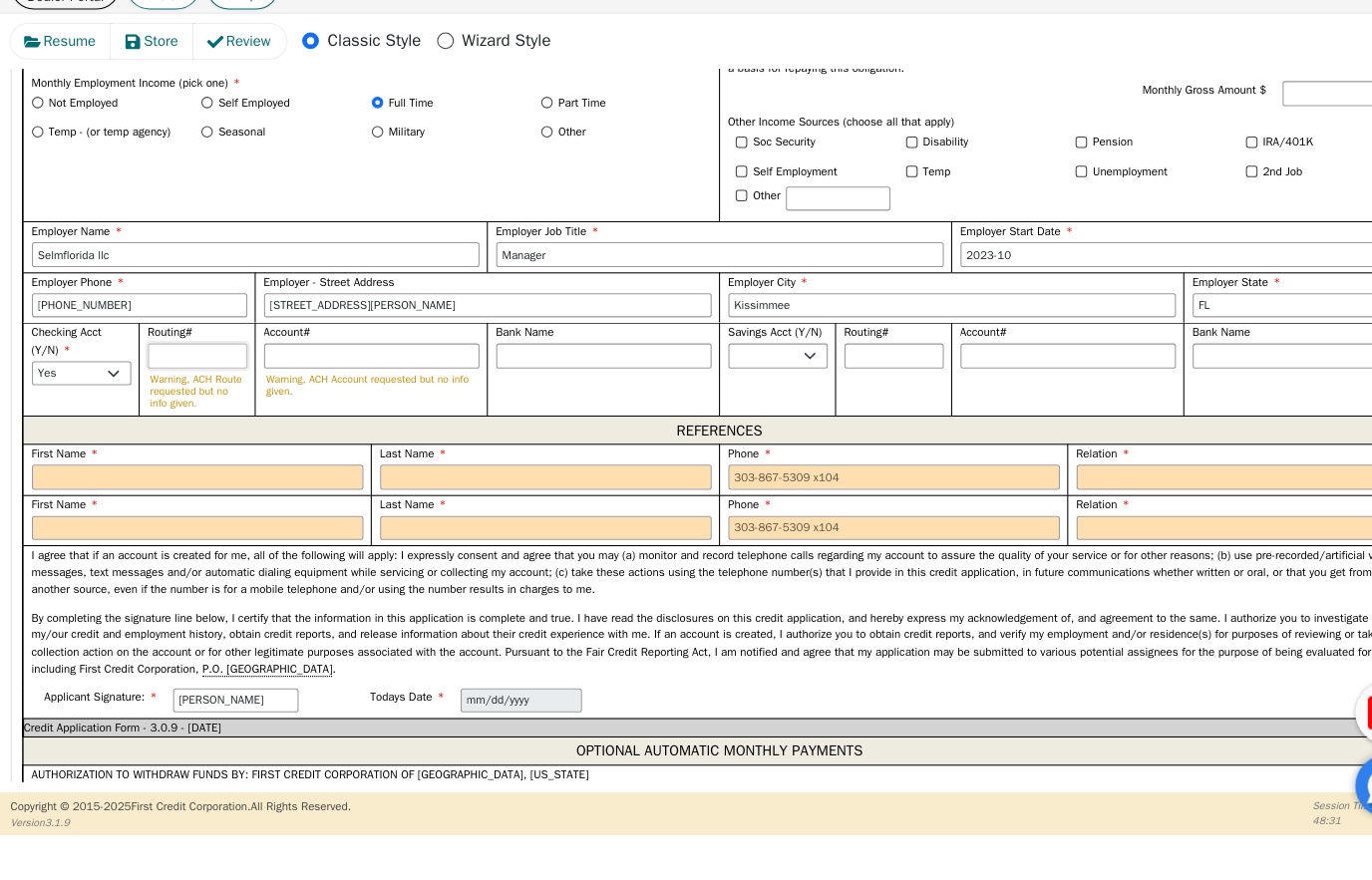 click on "Routing#" at bounding box center [188, 381] 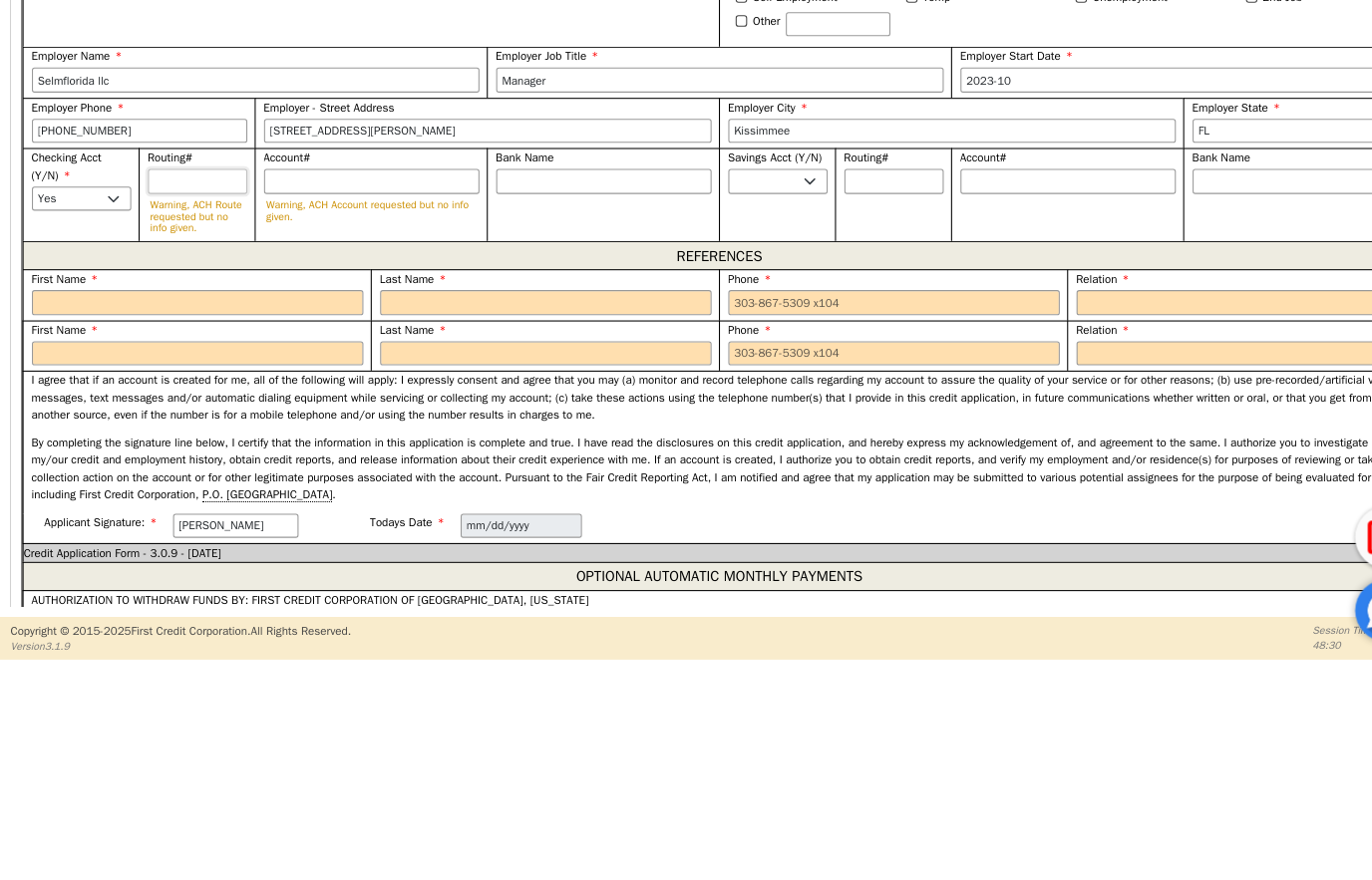 type on "O" 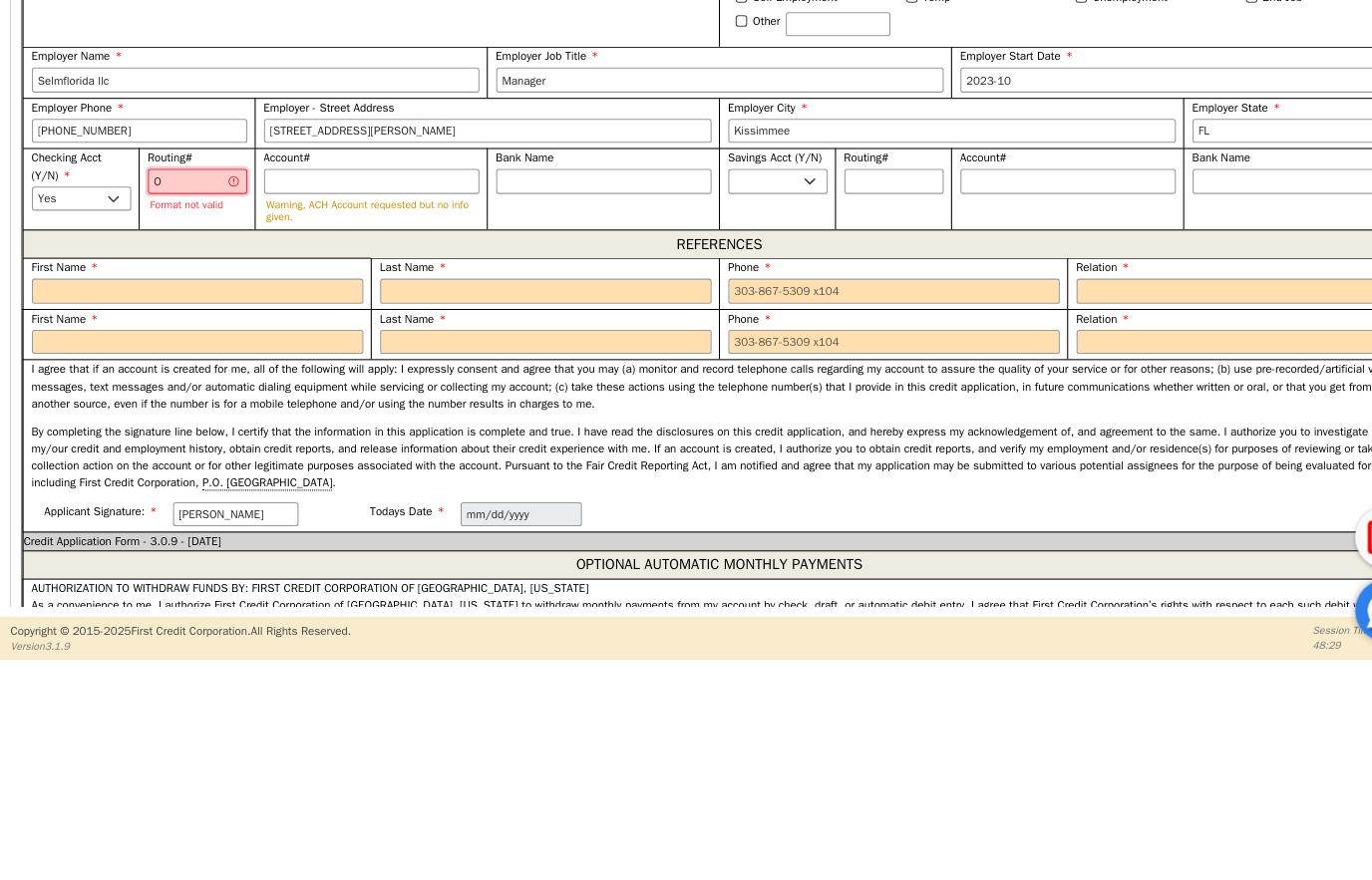 type 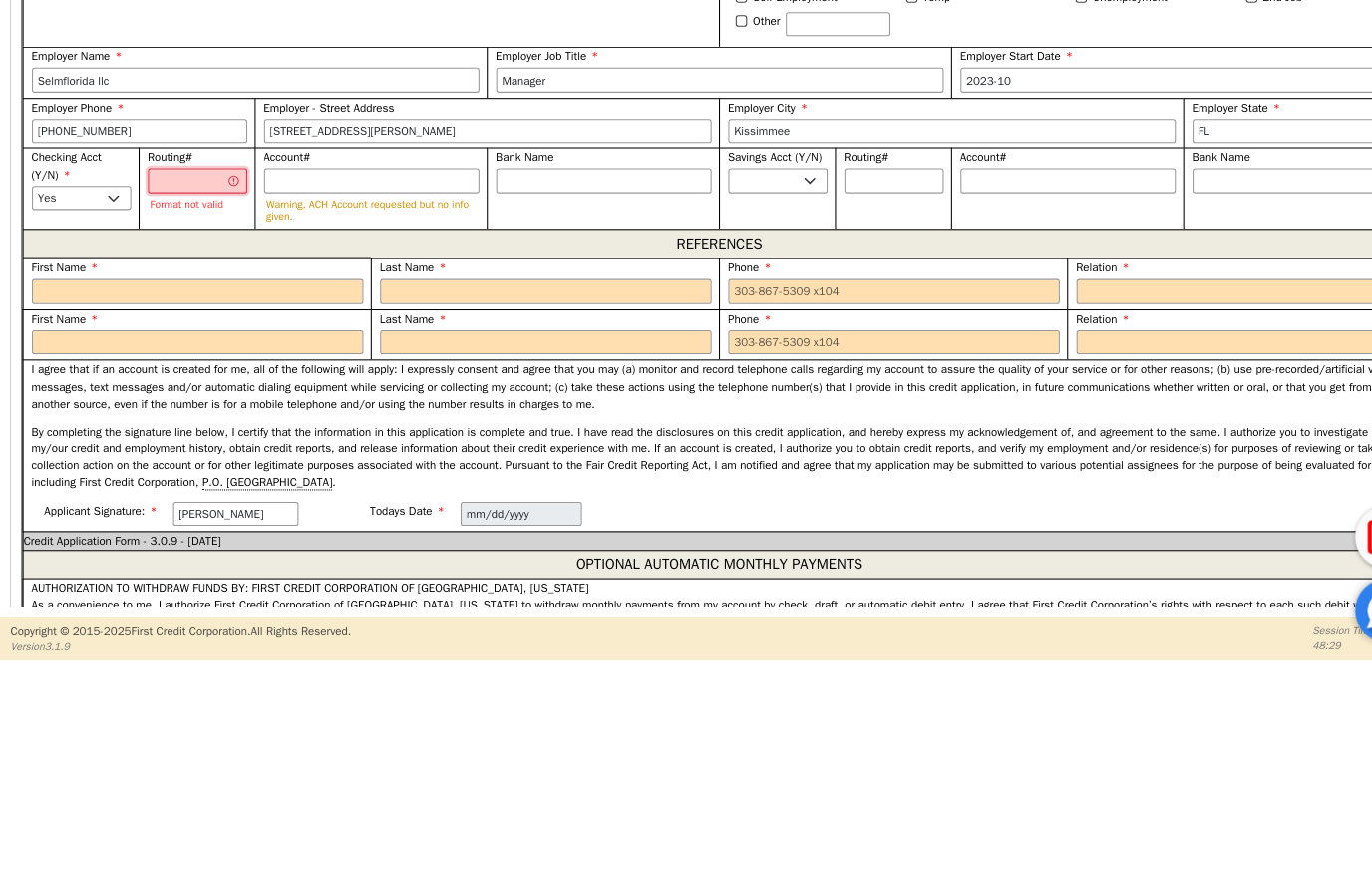 type 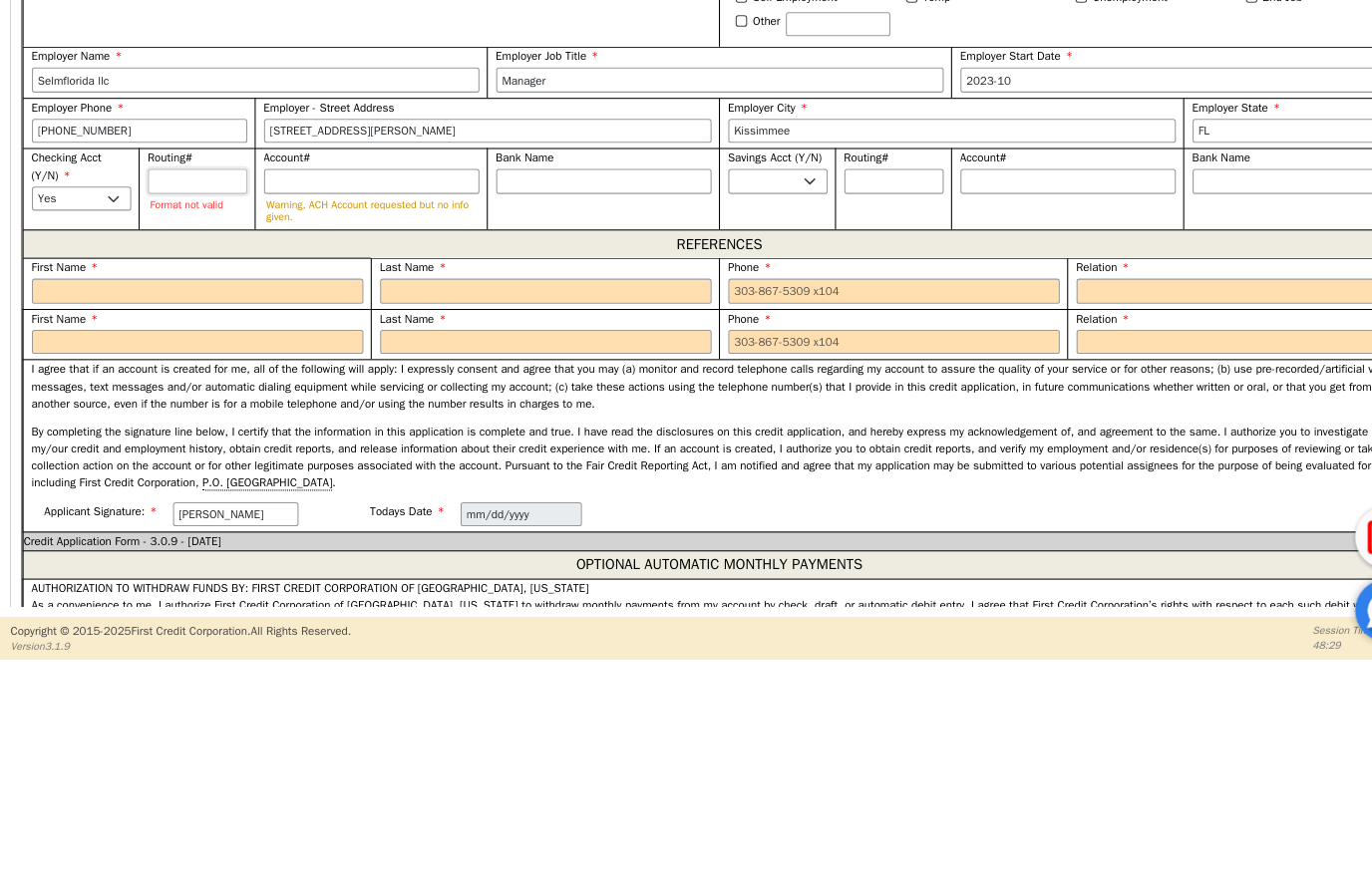 type on "0" 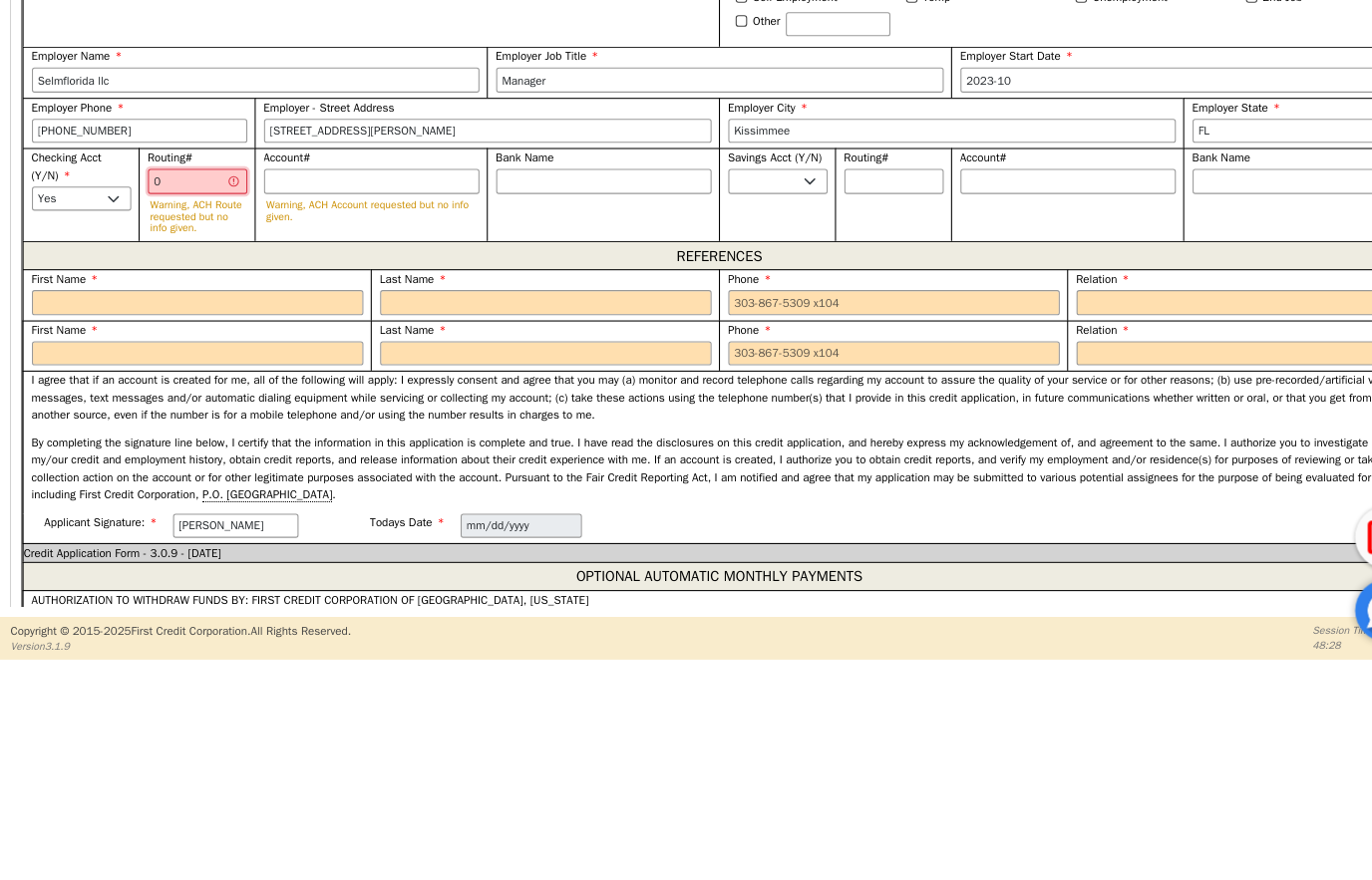 type on "06" 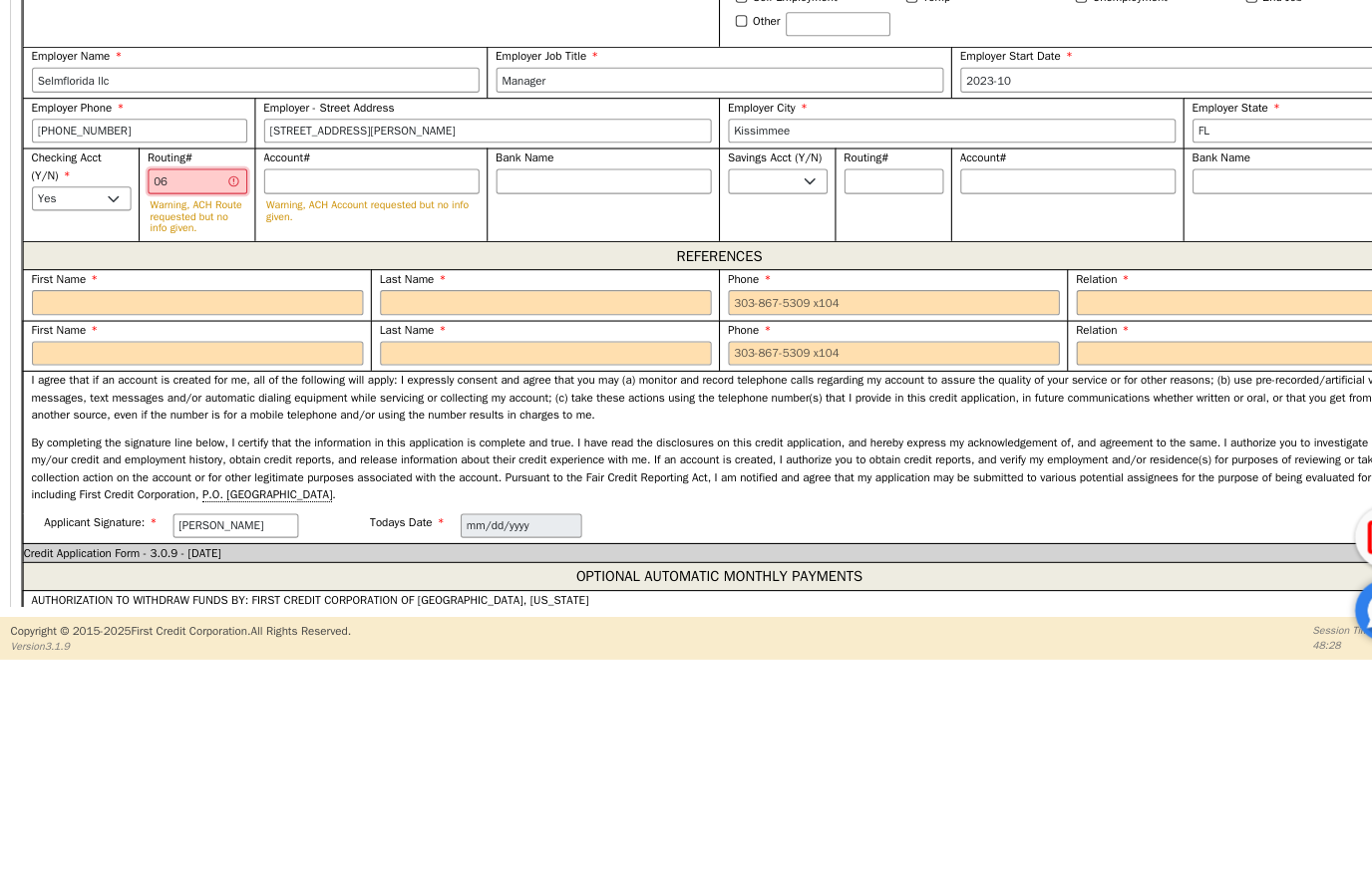 type on "**" 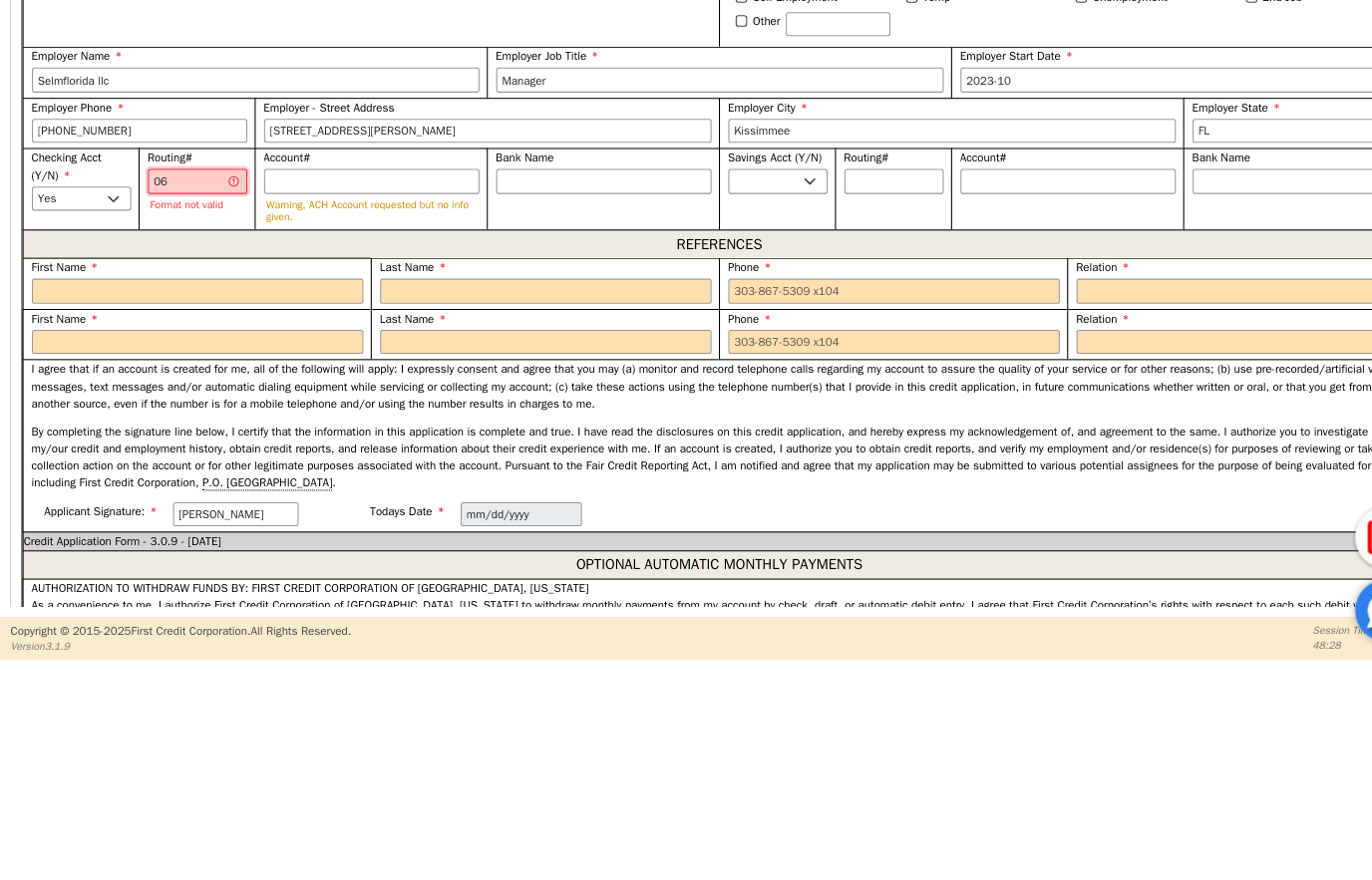type on "063" 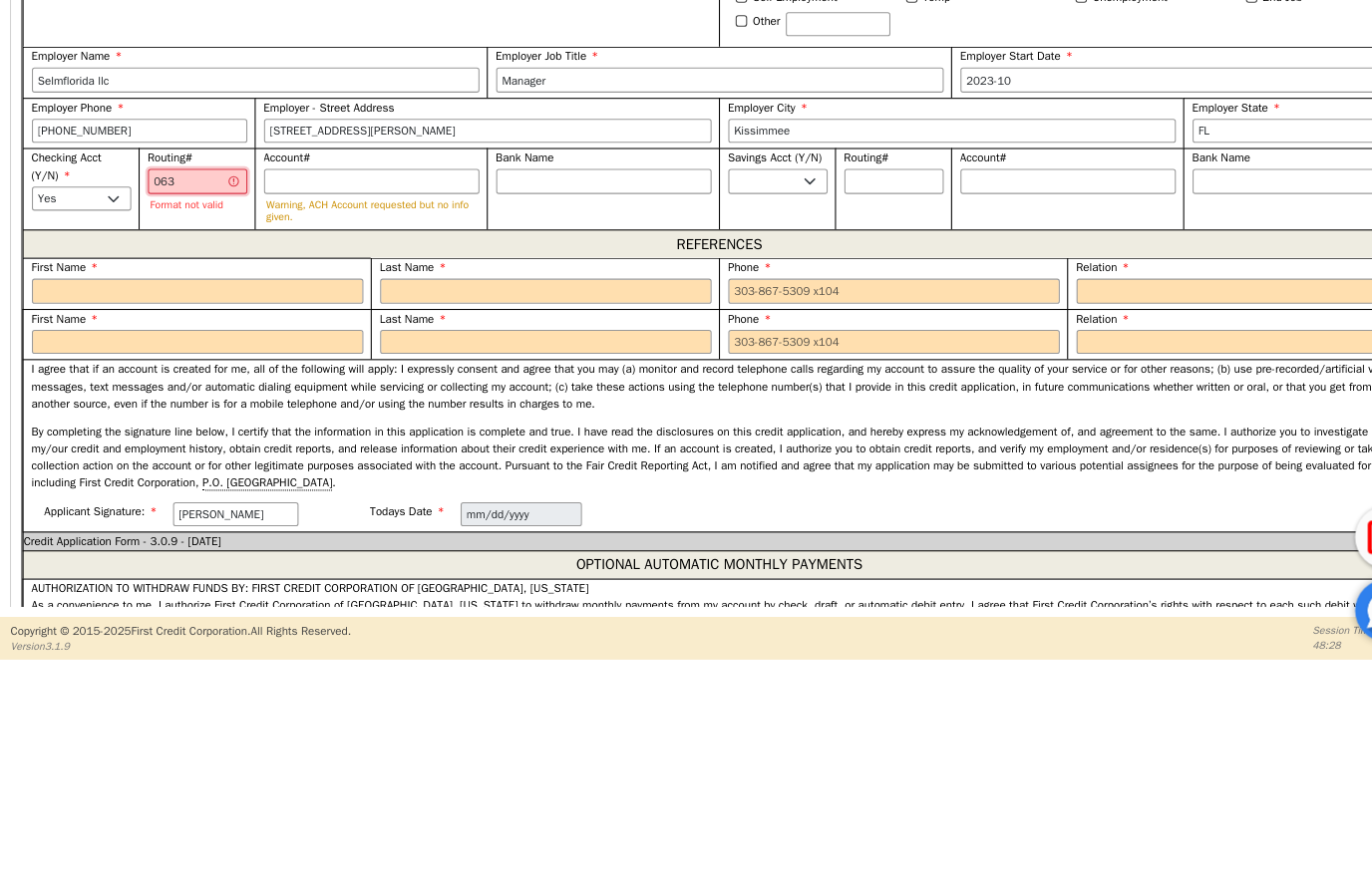 type on "***" 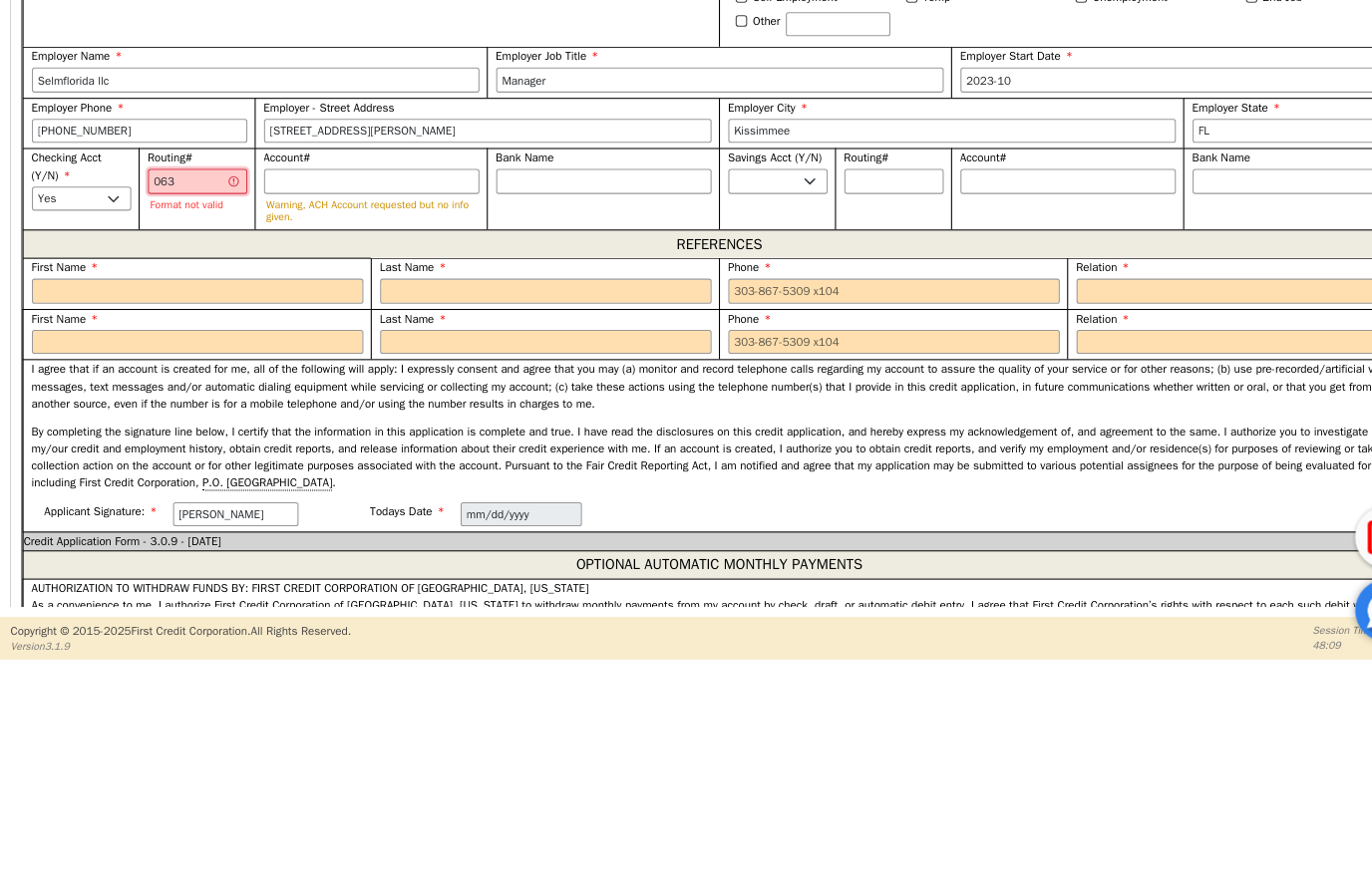 type on "0630" 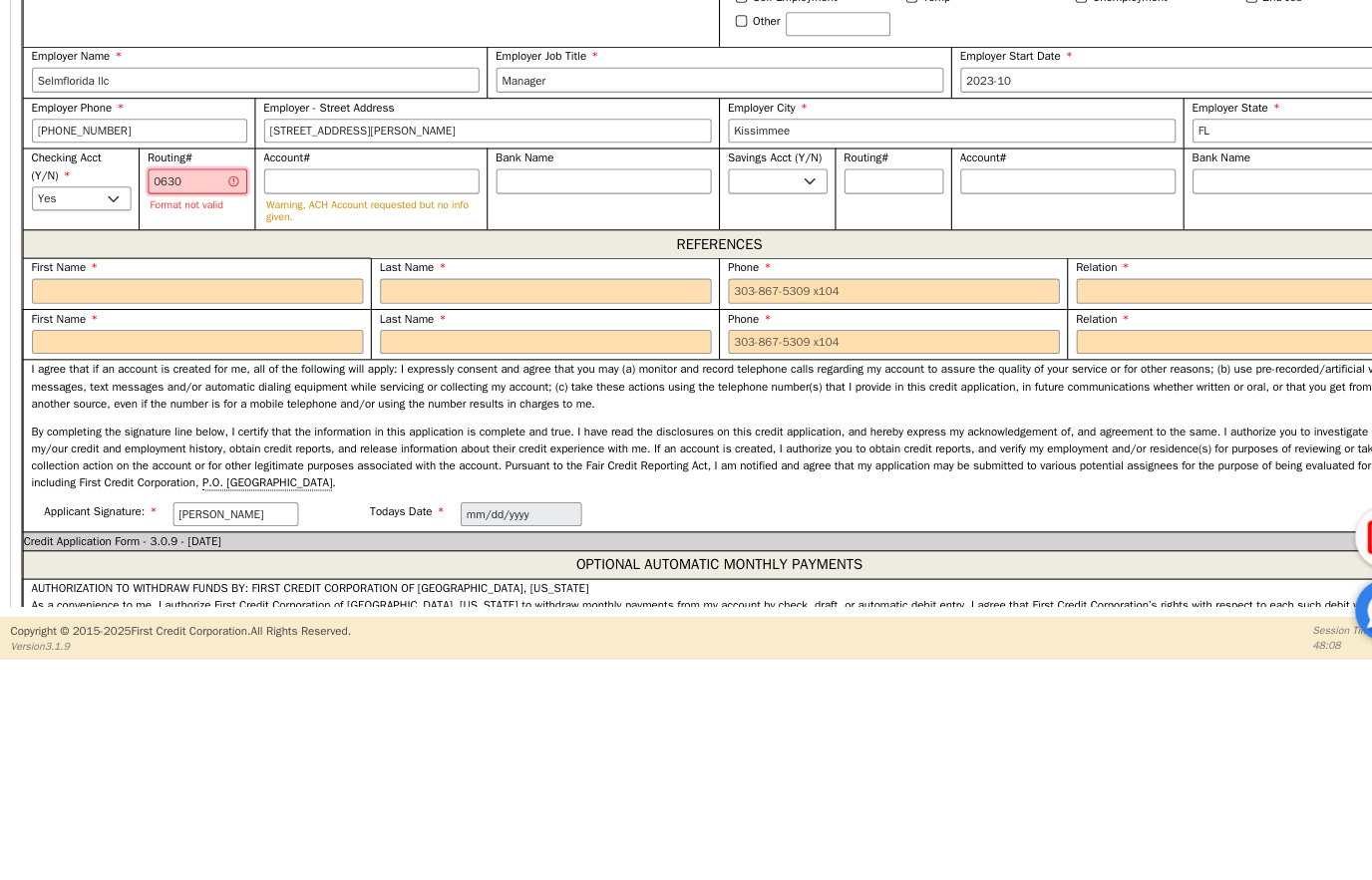 type on "06306" 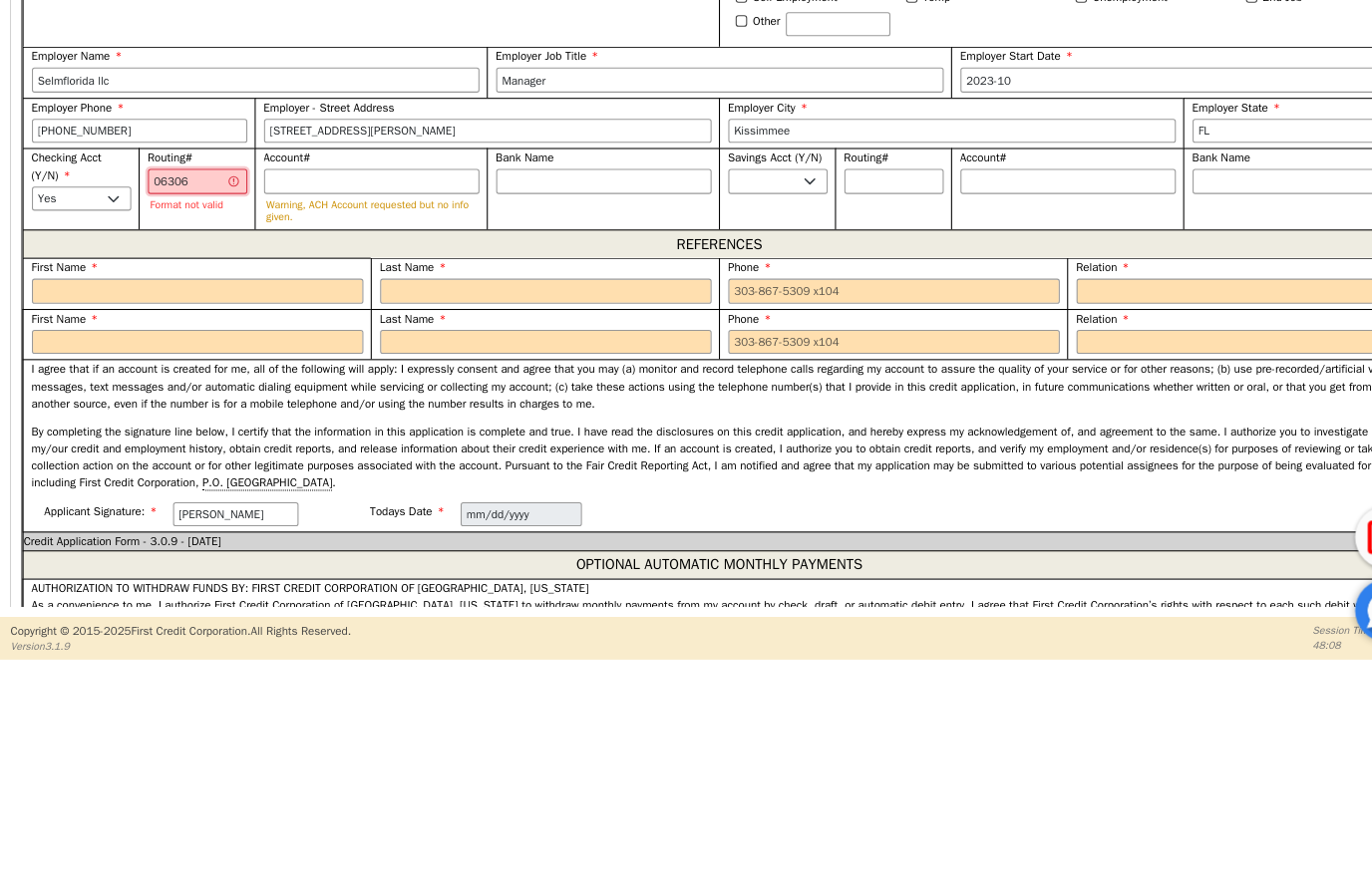 type on "*****" 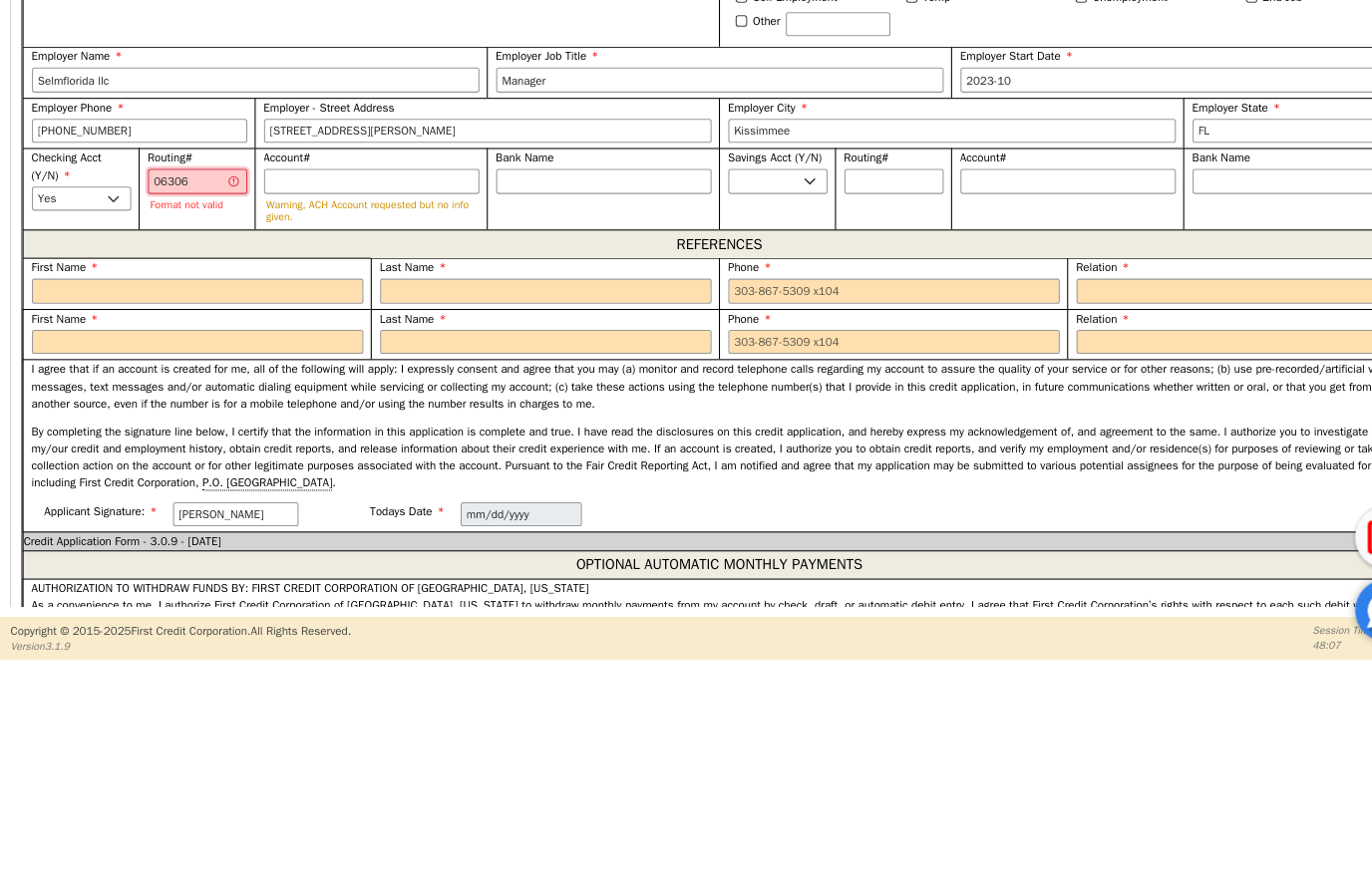 type on "063063" 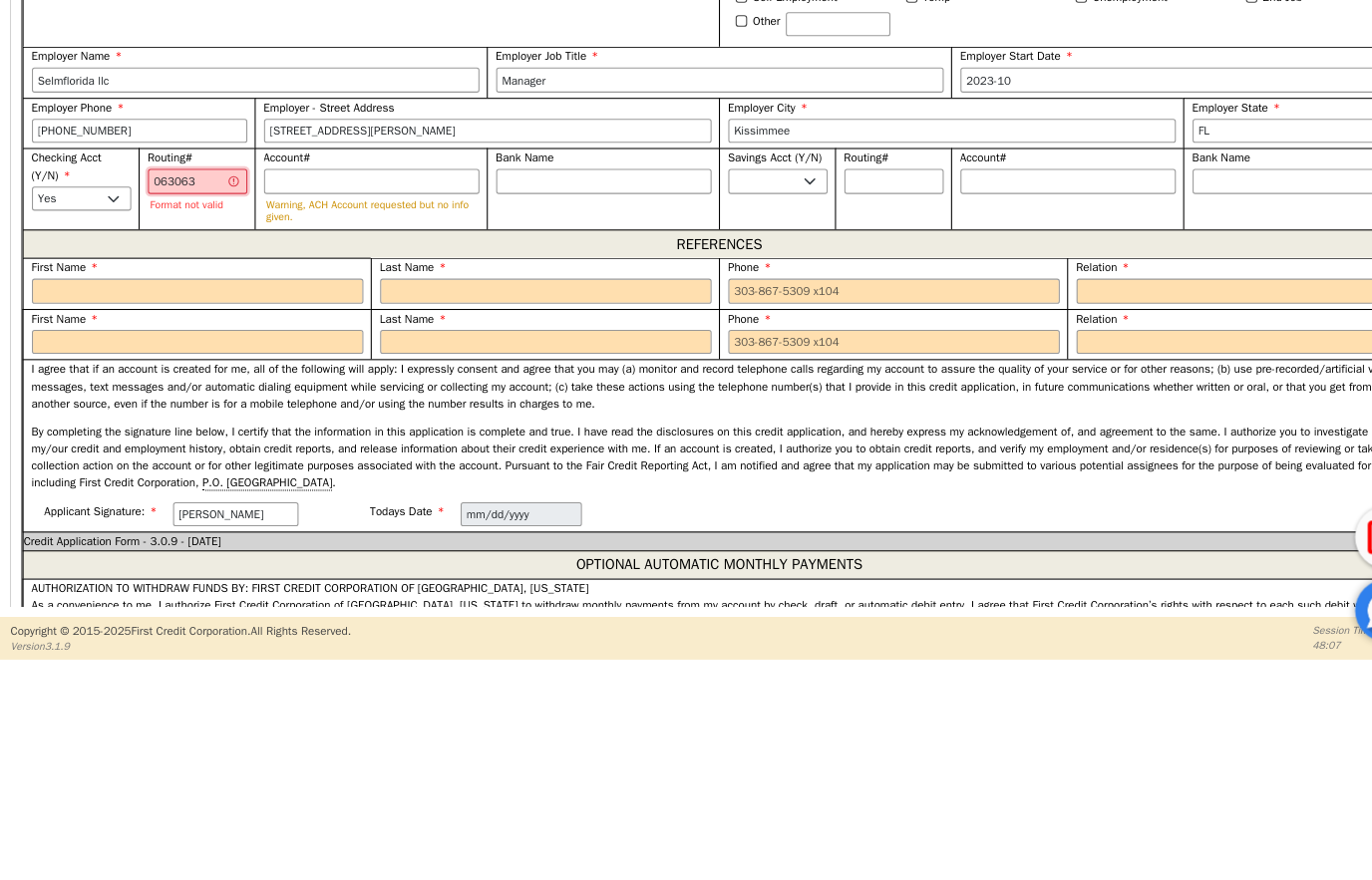 type on "******" 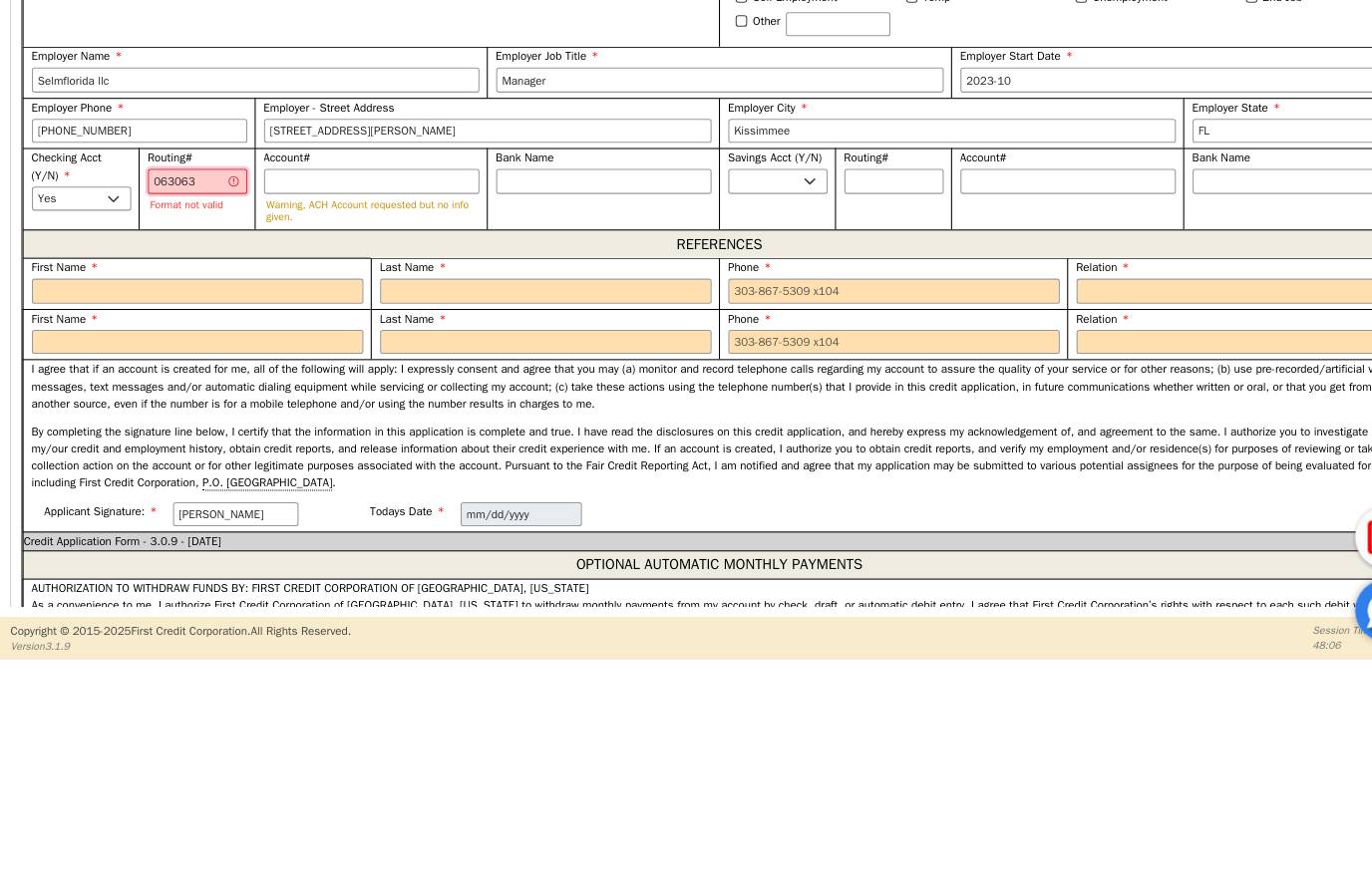 type on "06306" 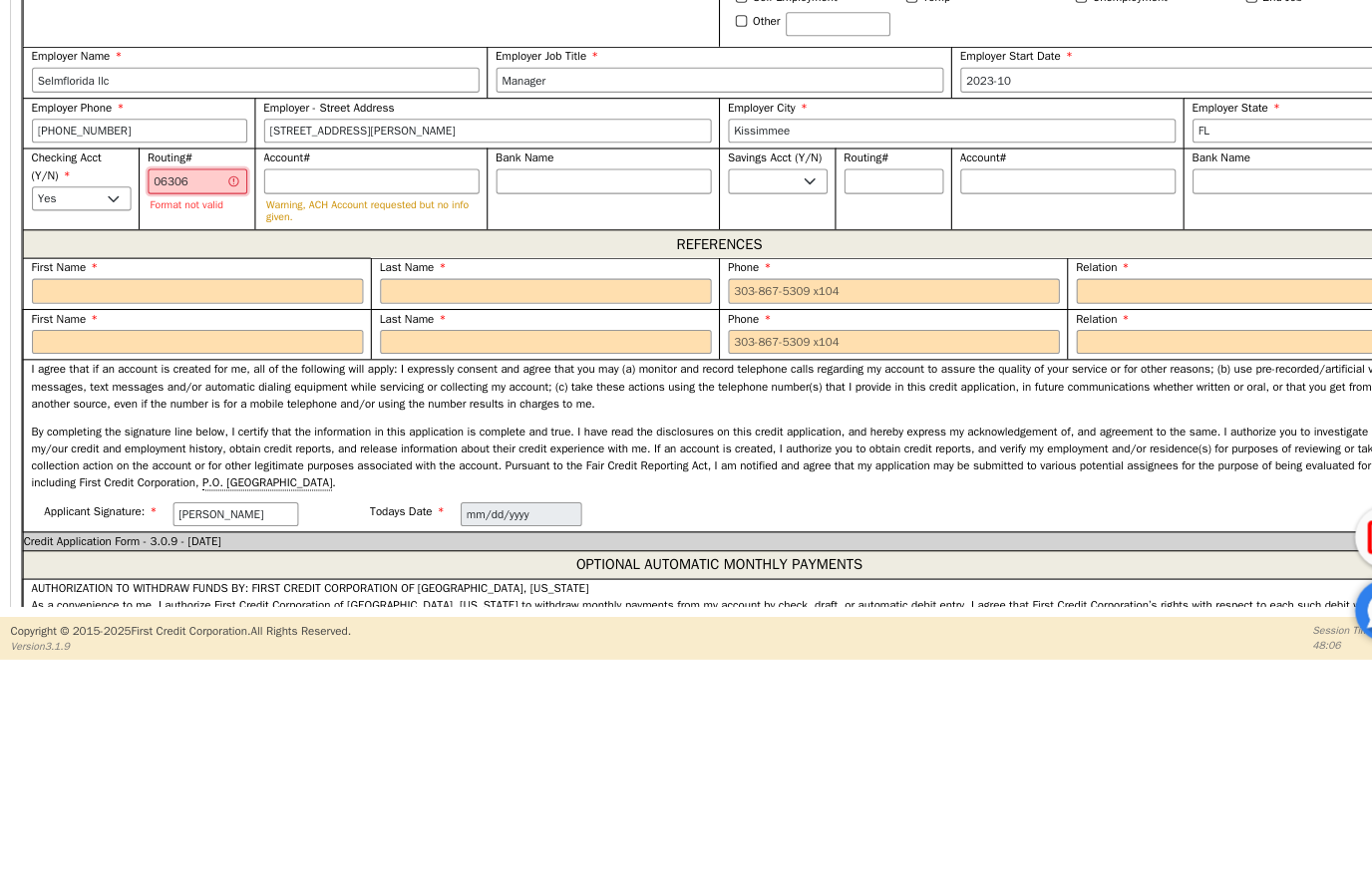 type on "*****" 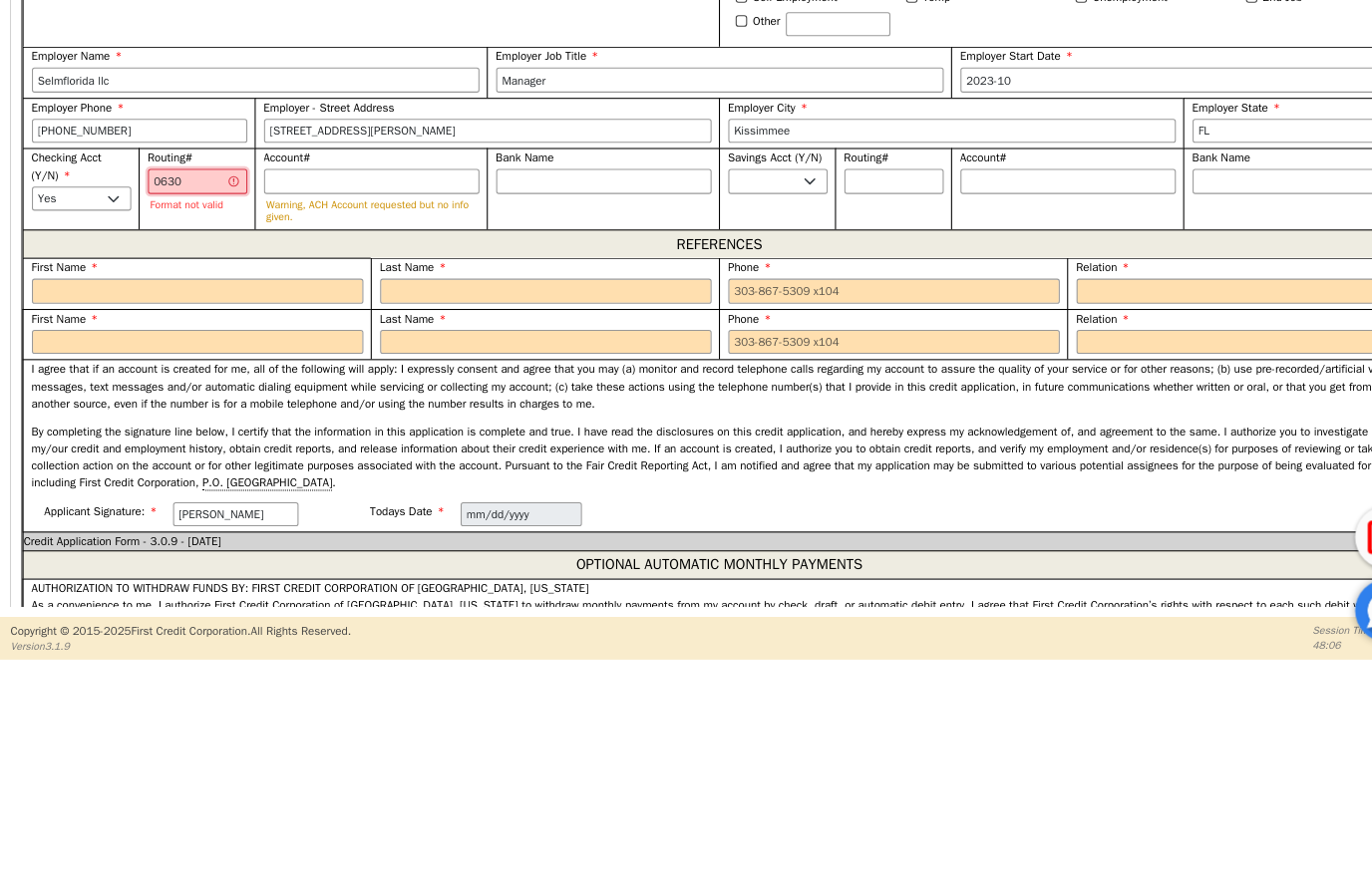 type on "****" 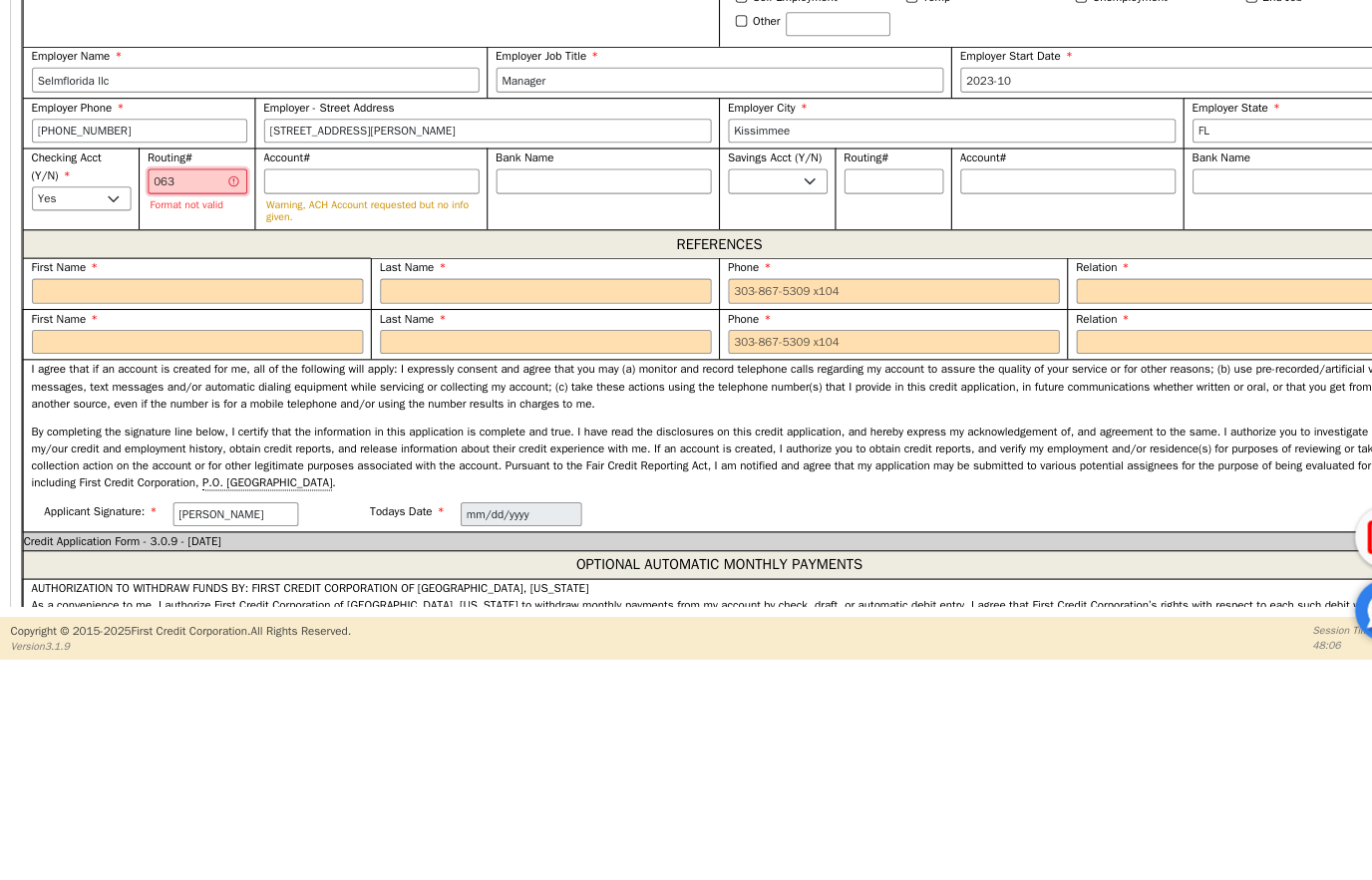 type on "***" 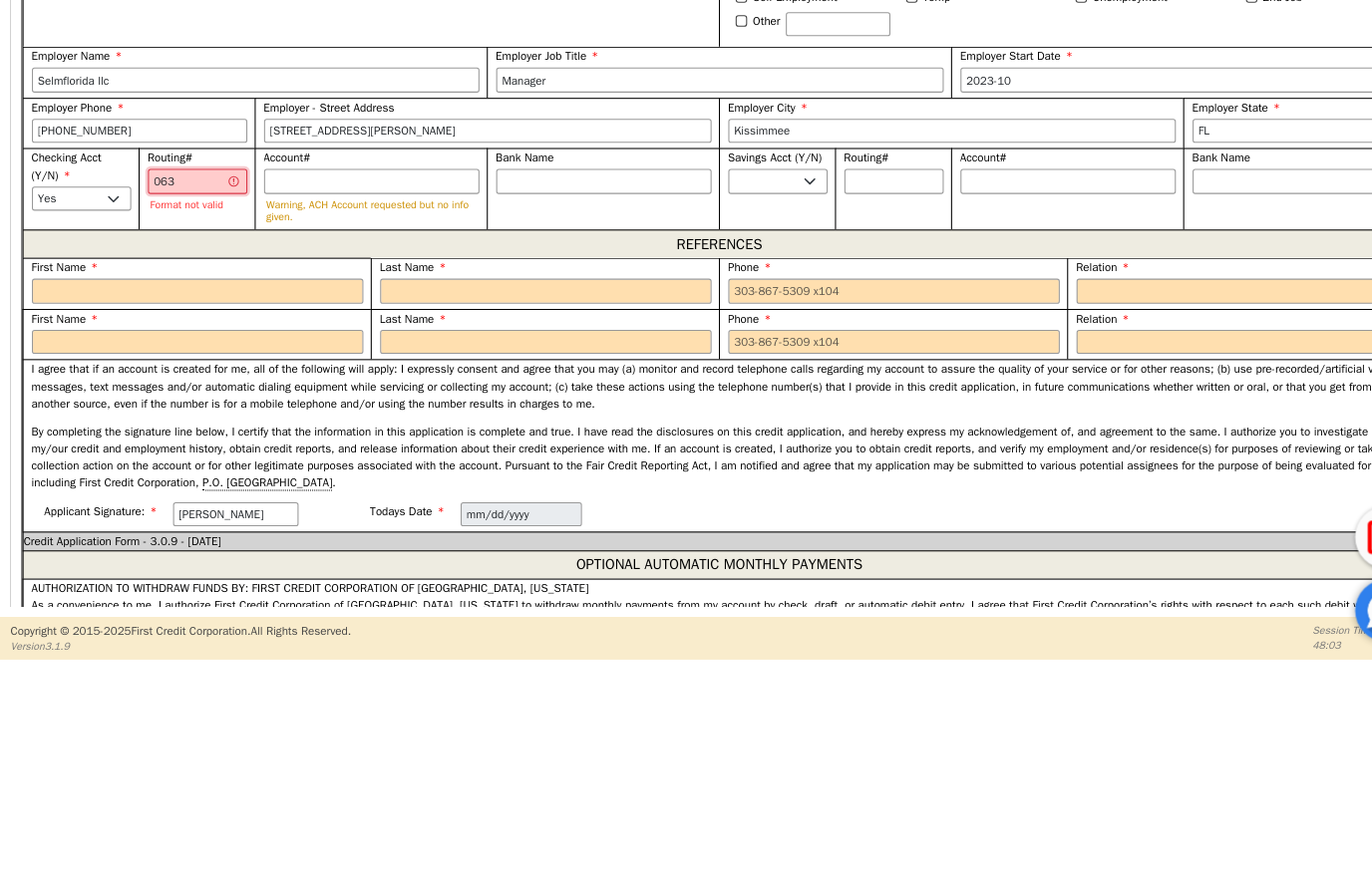 type on "0631" 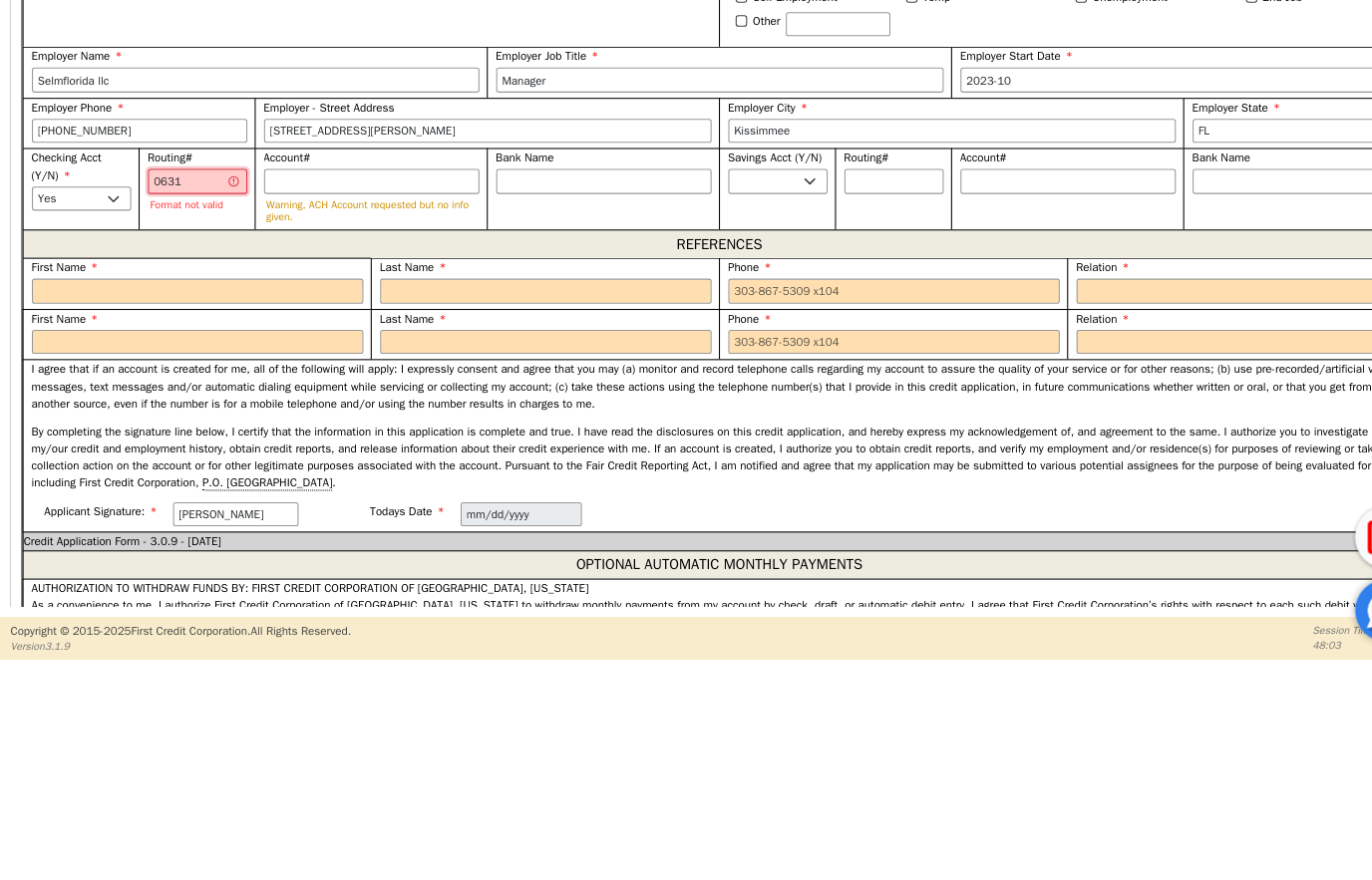 type on "****" 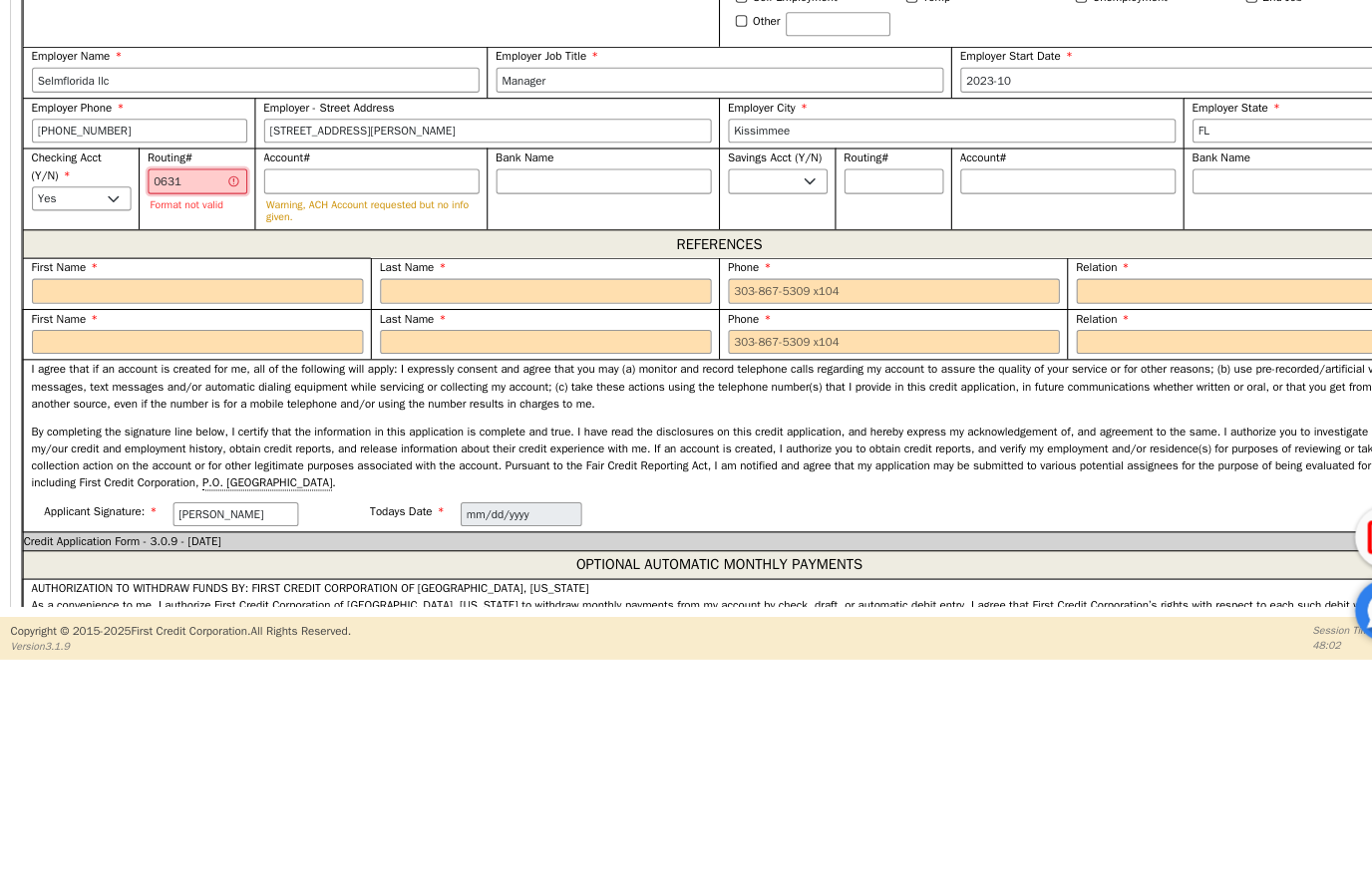 type on "06310" 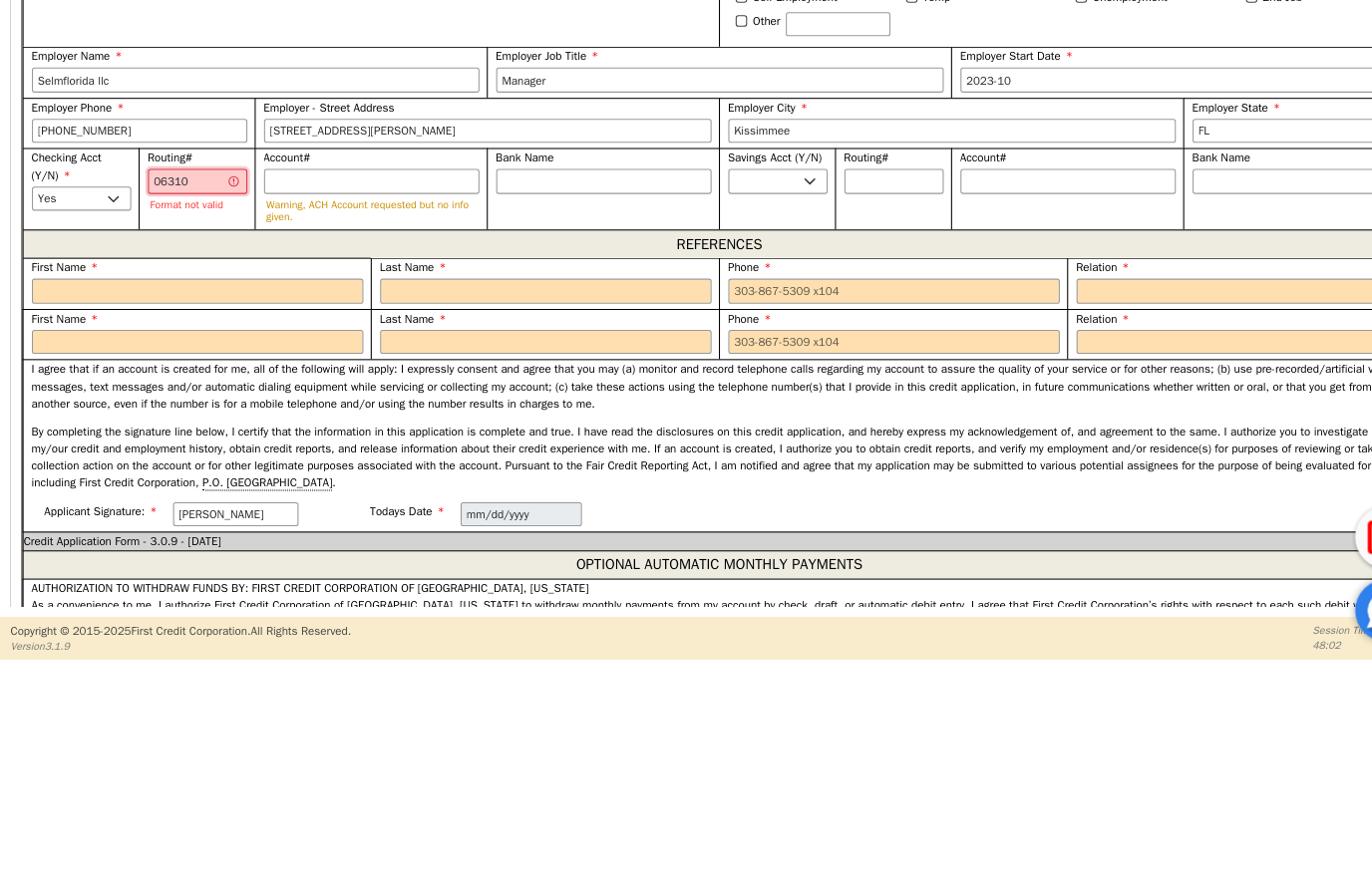 type on "063100" 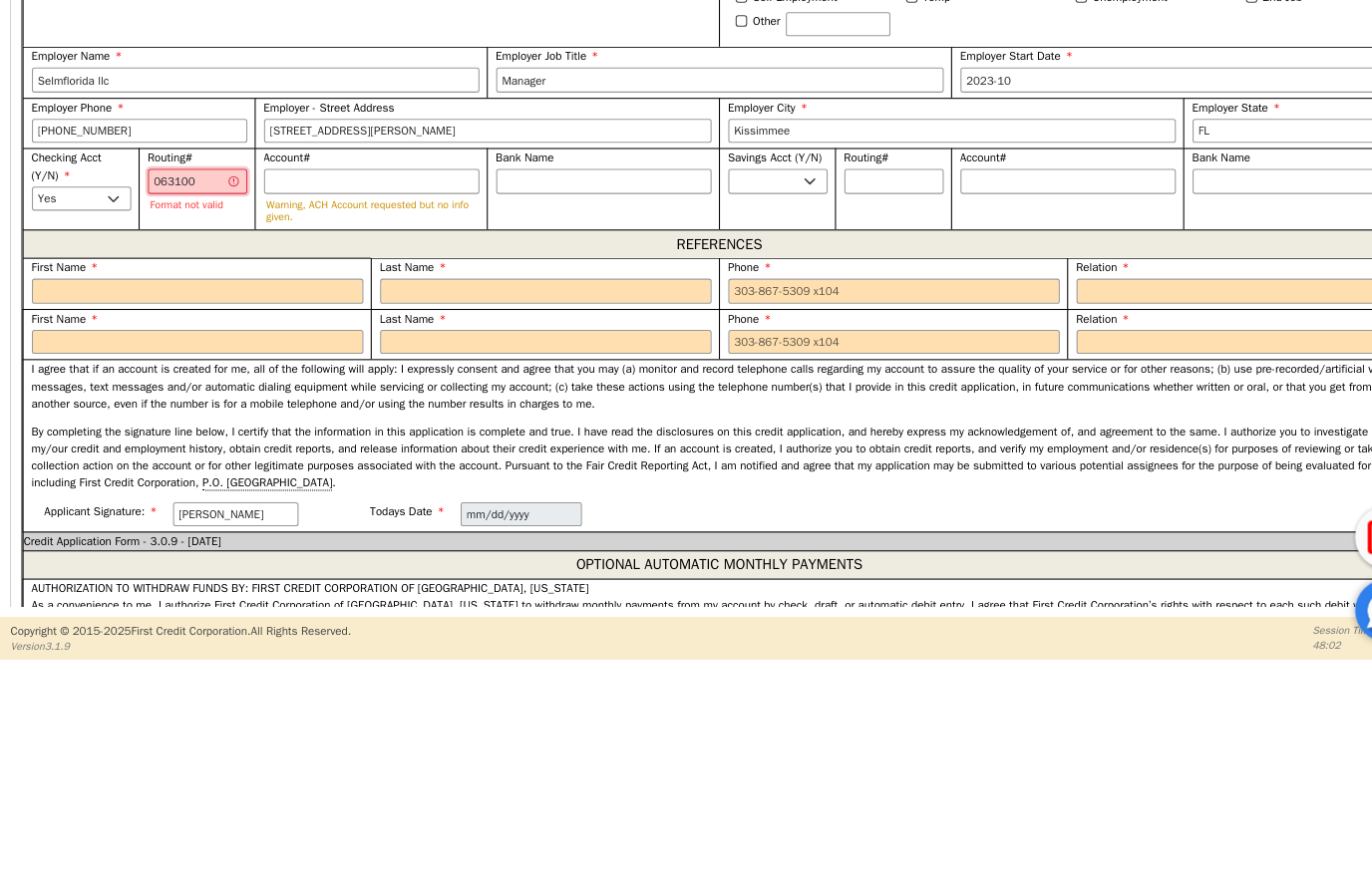 type on "0631002" 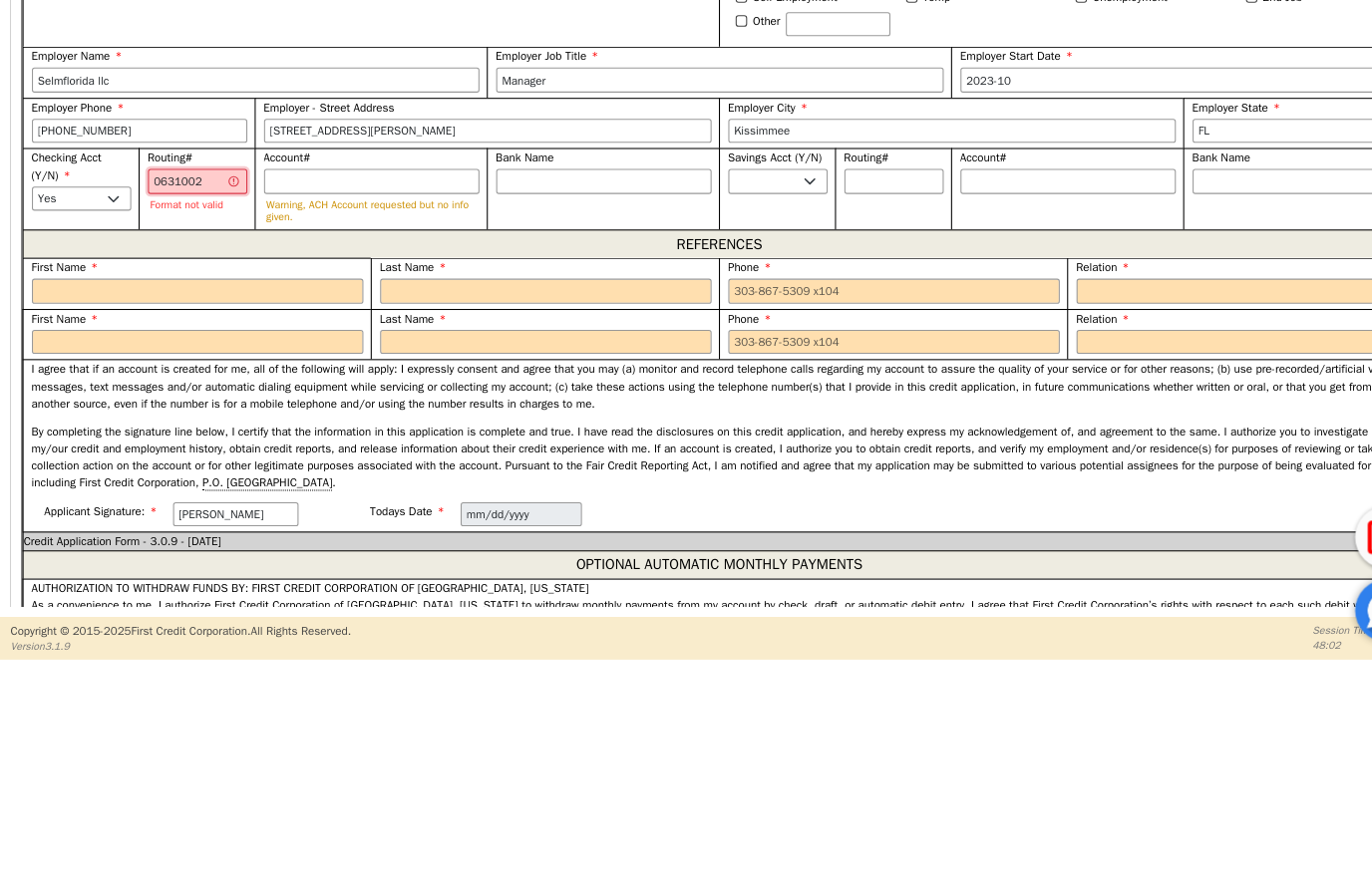 type on "*******" 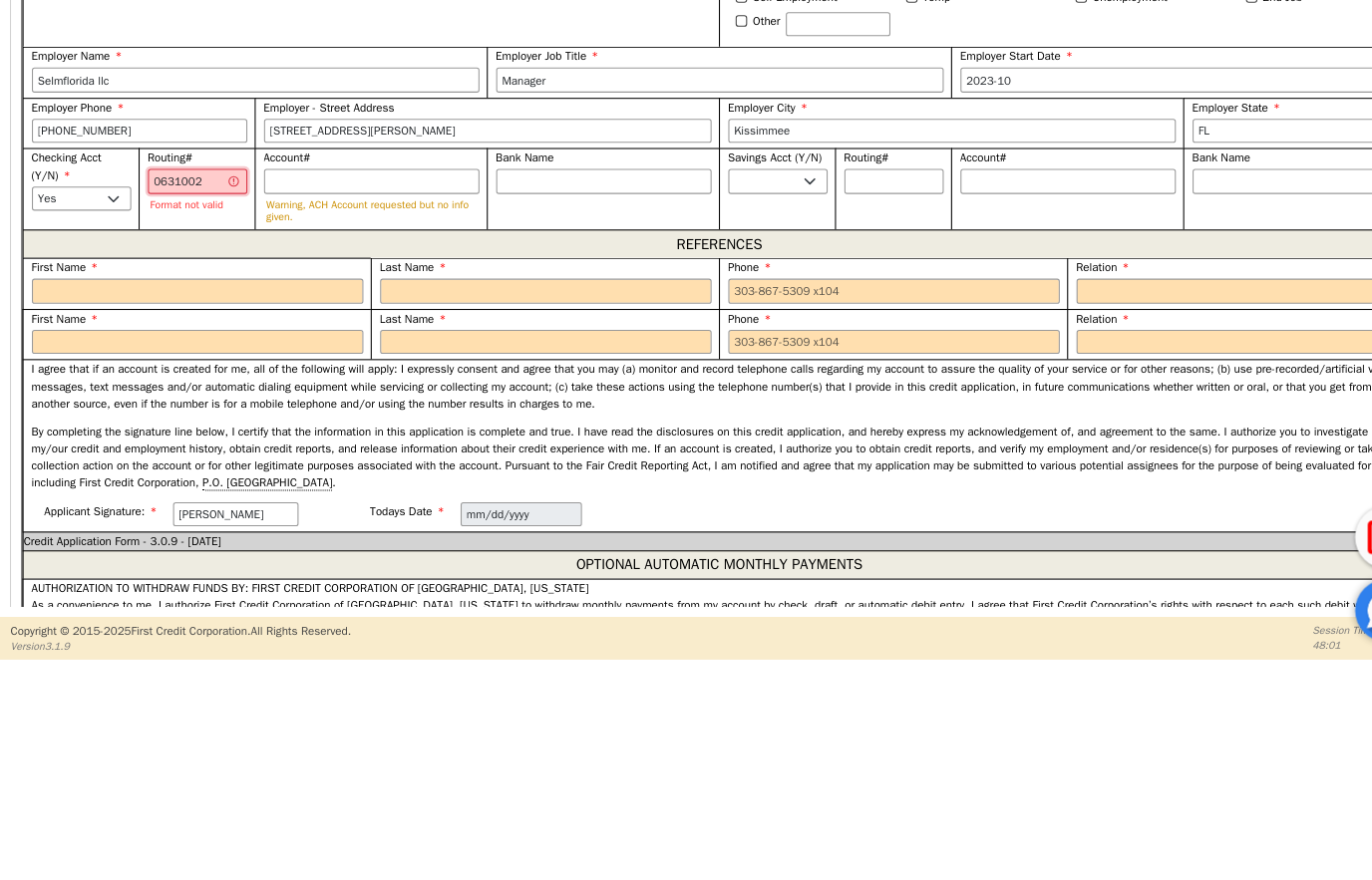 type on "06310027" 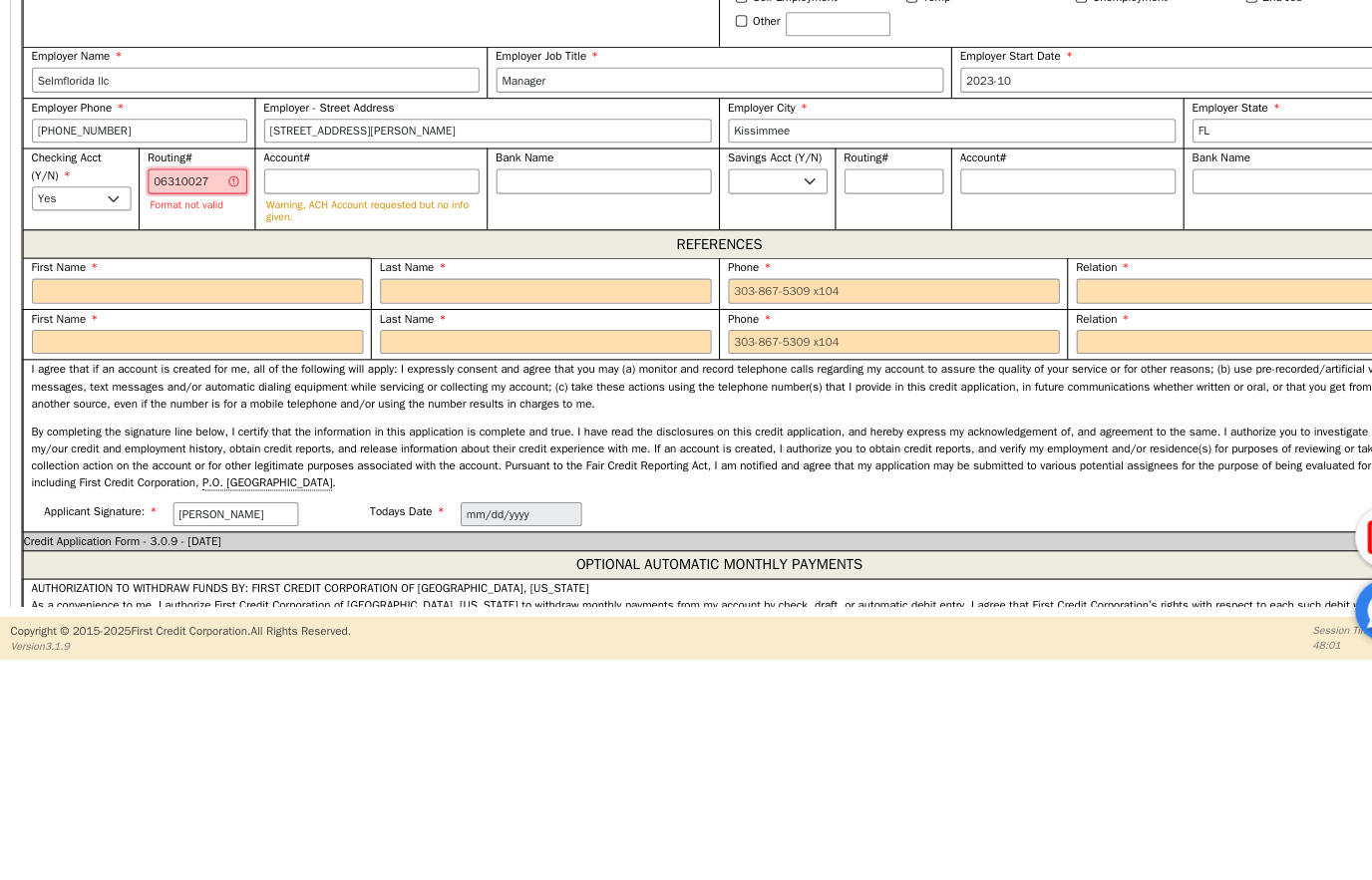 type on "********" 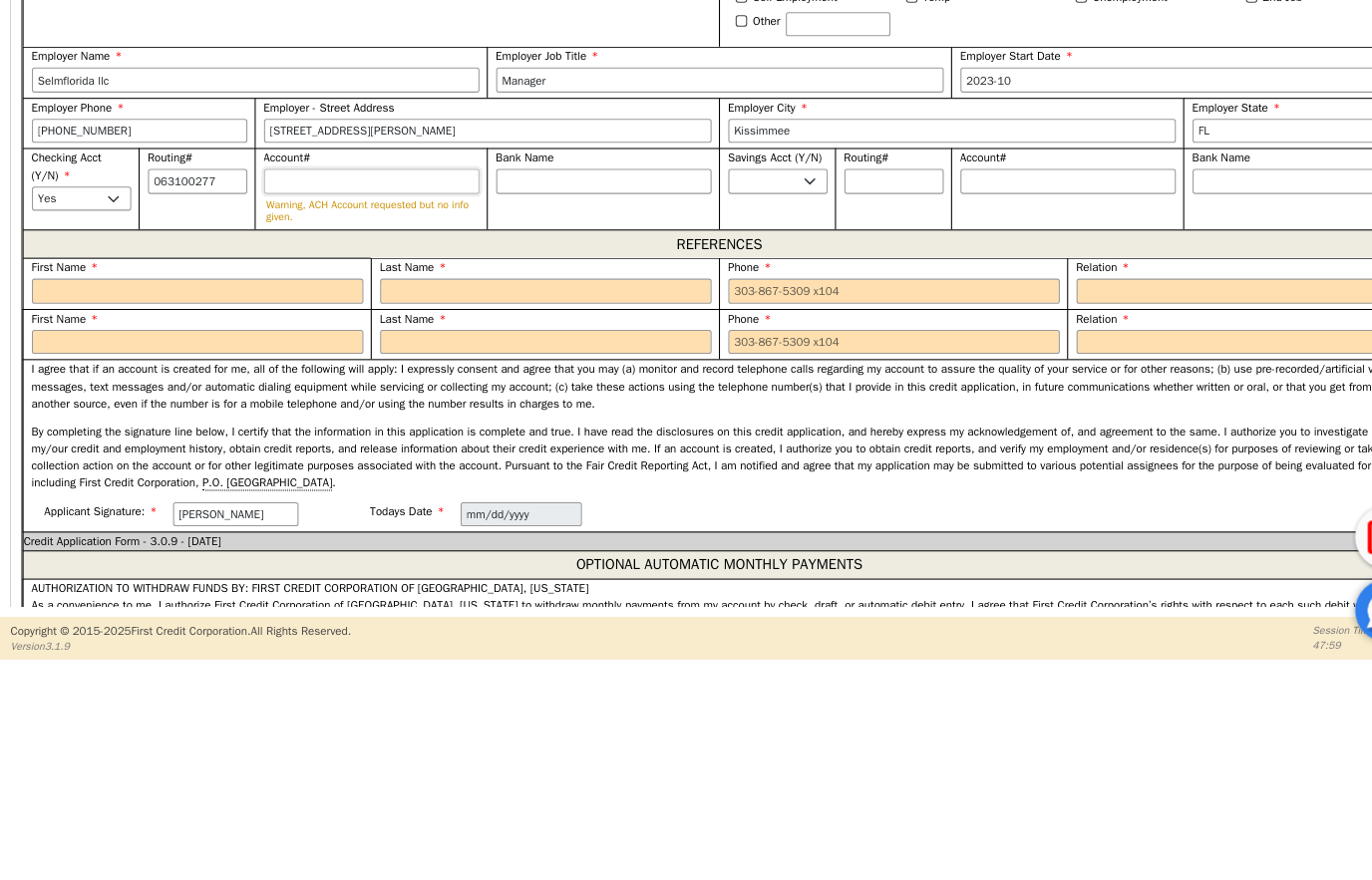 click on "Account#" at bounding box center [355, 381] 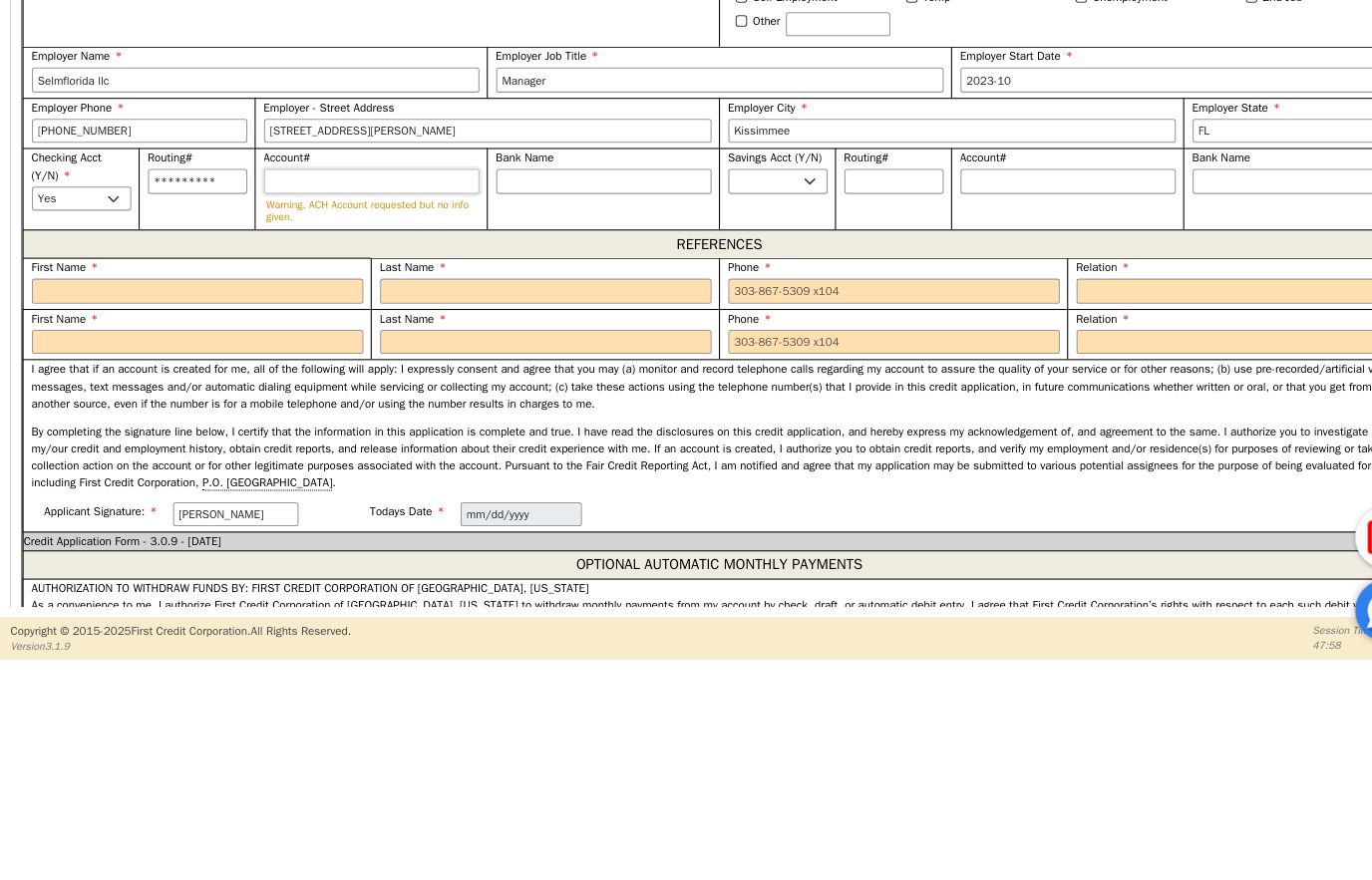 type on "8" 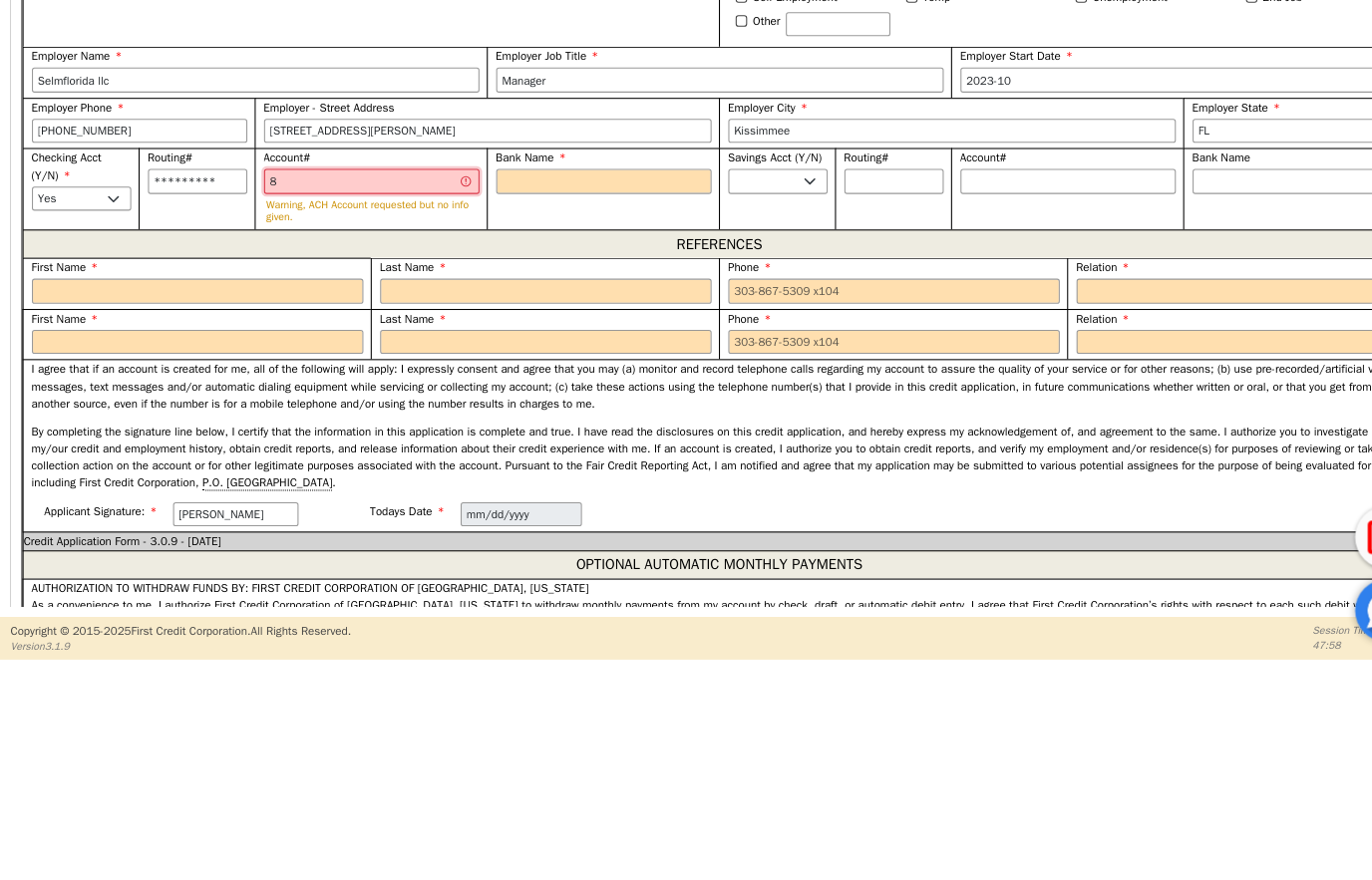 type on "89" 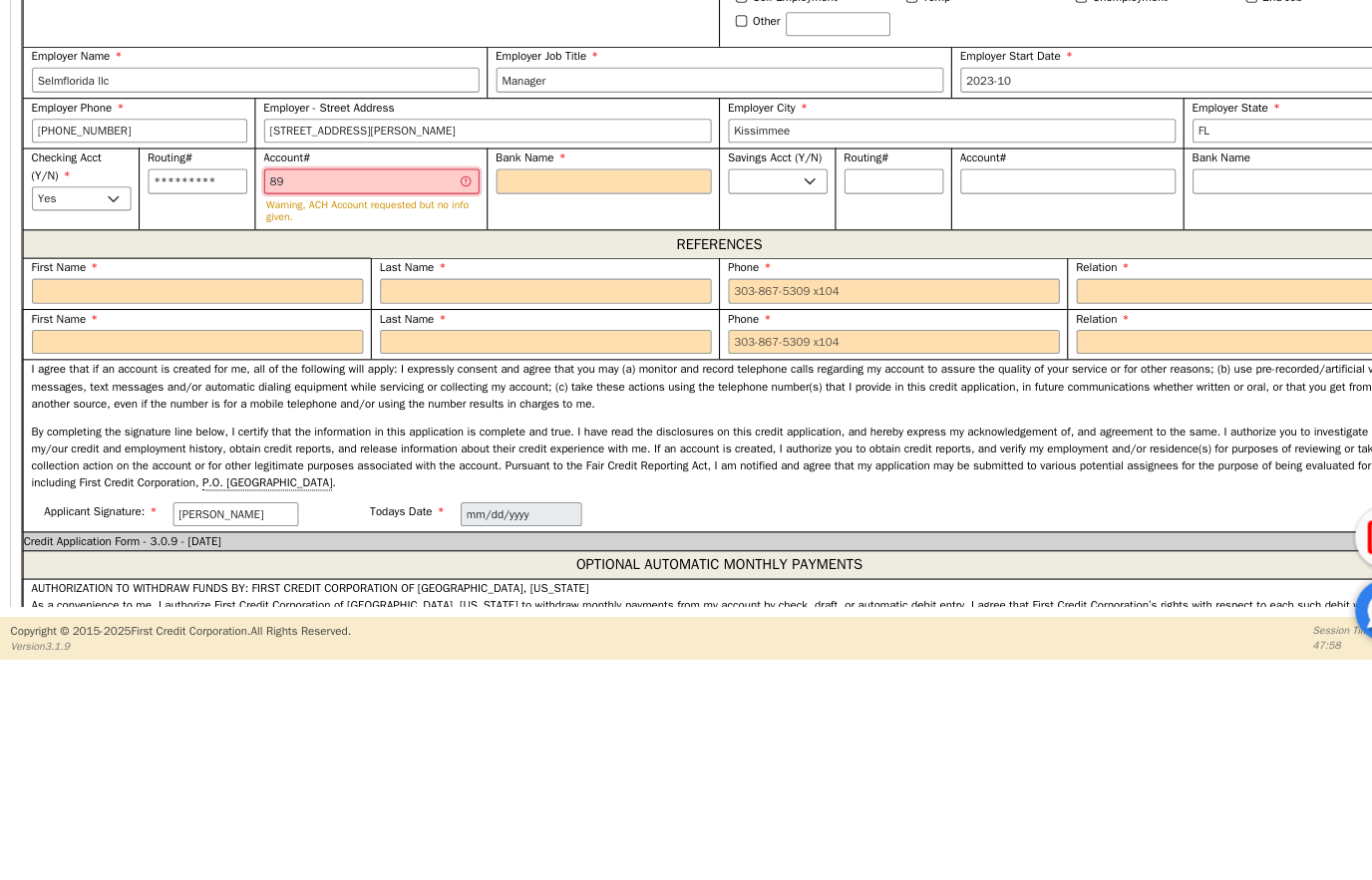 type on "898" 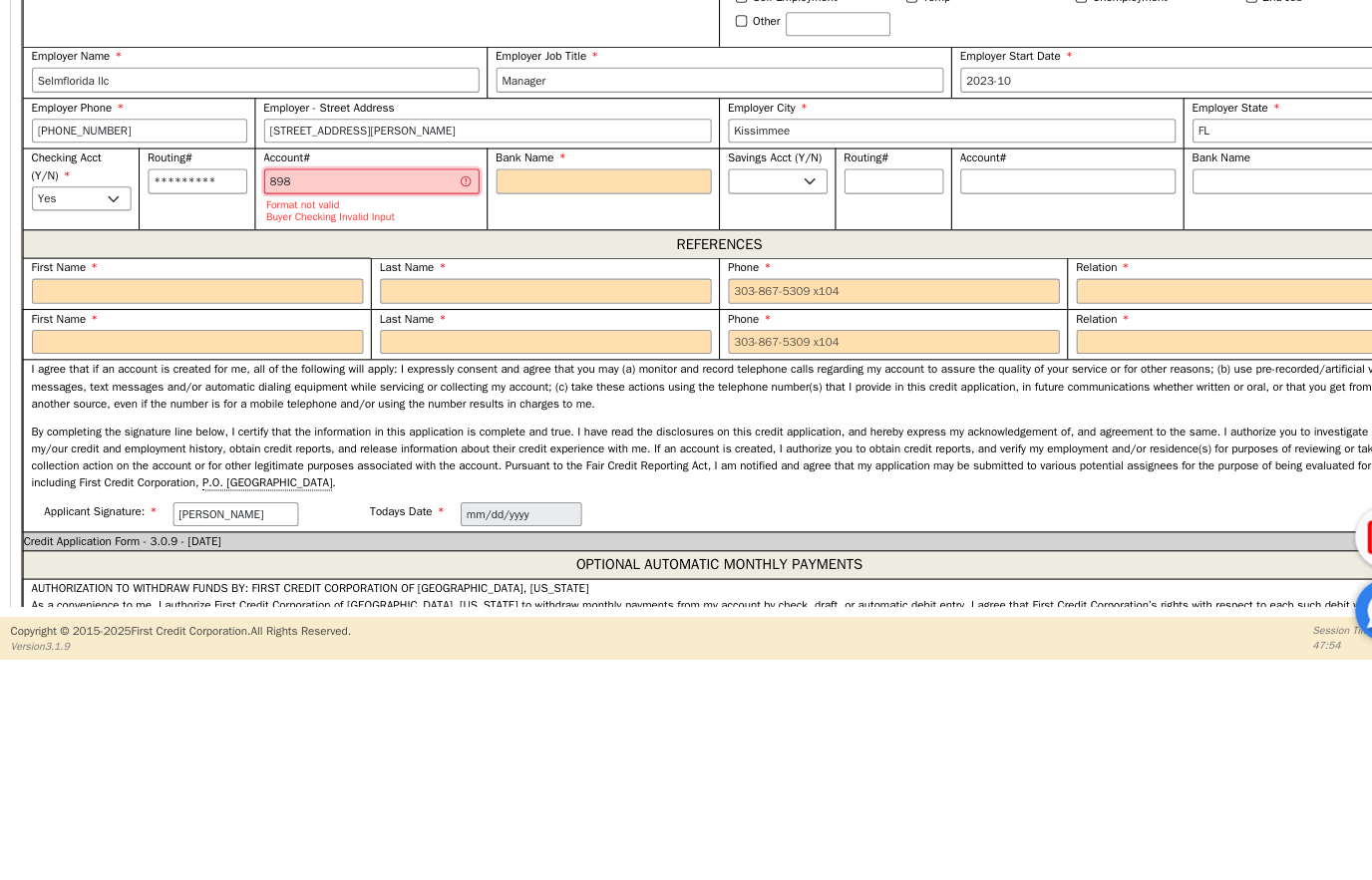 type on "8981" 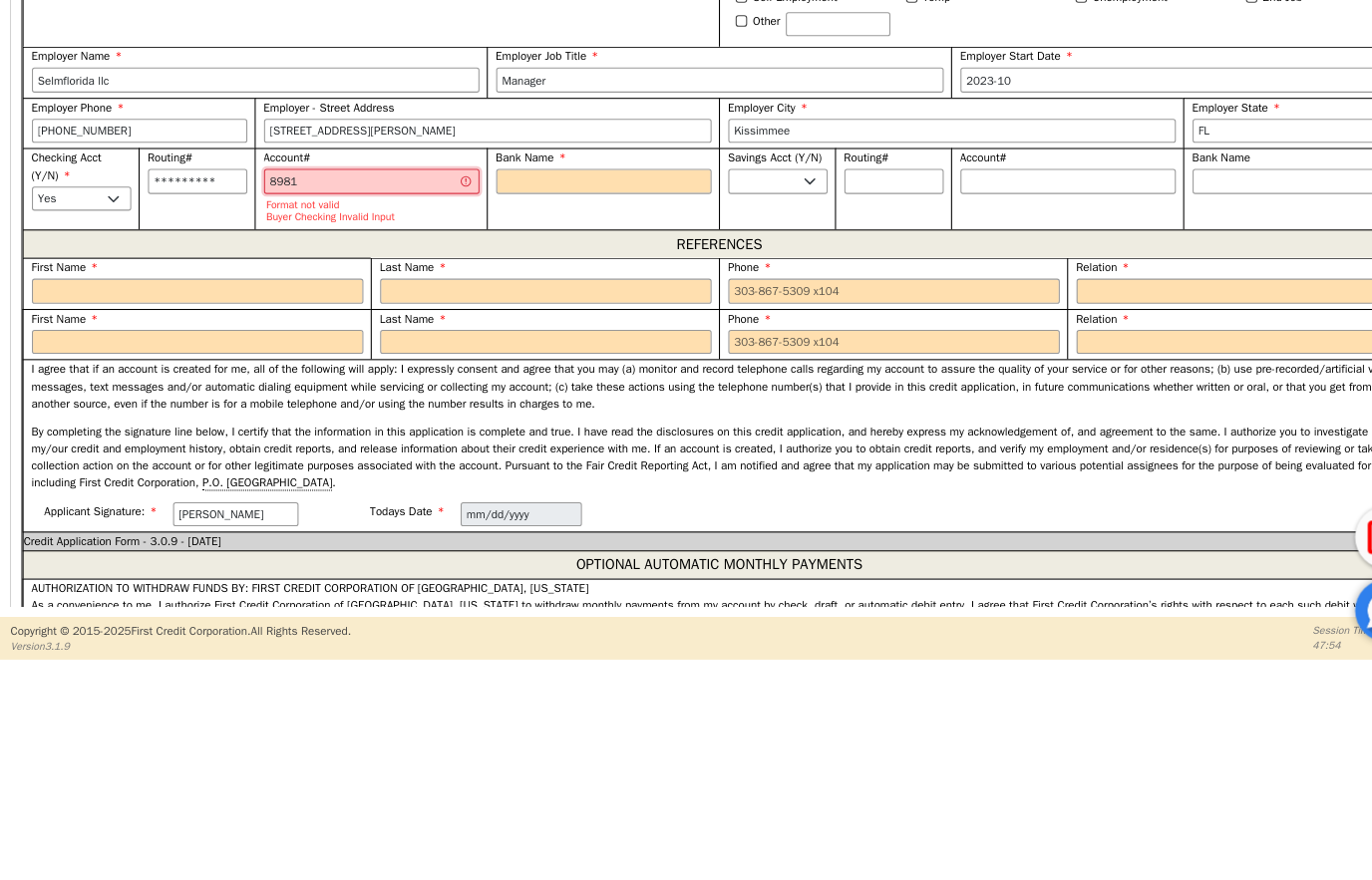 type on "****" 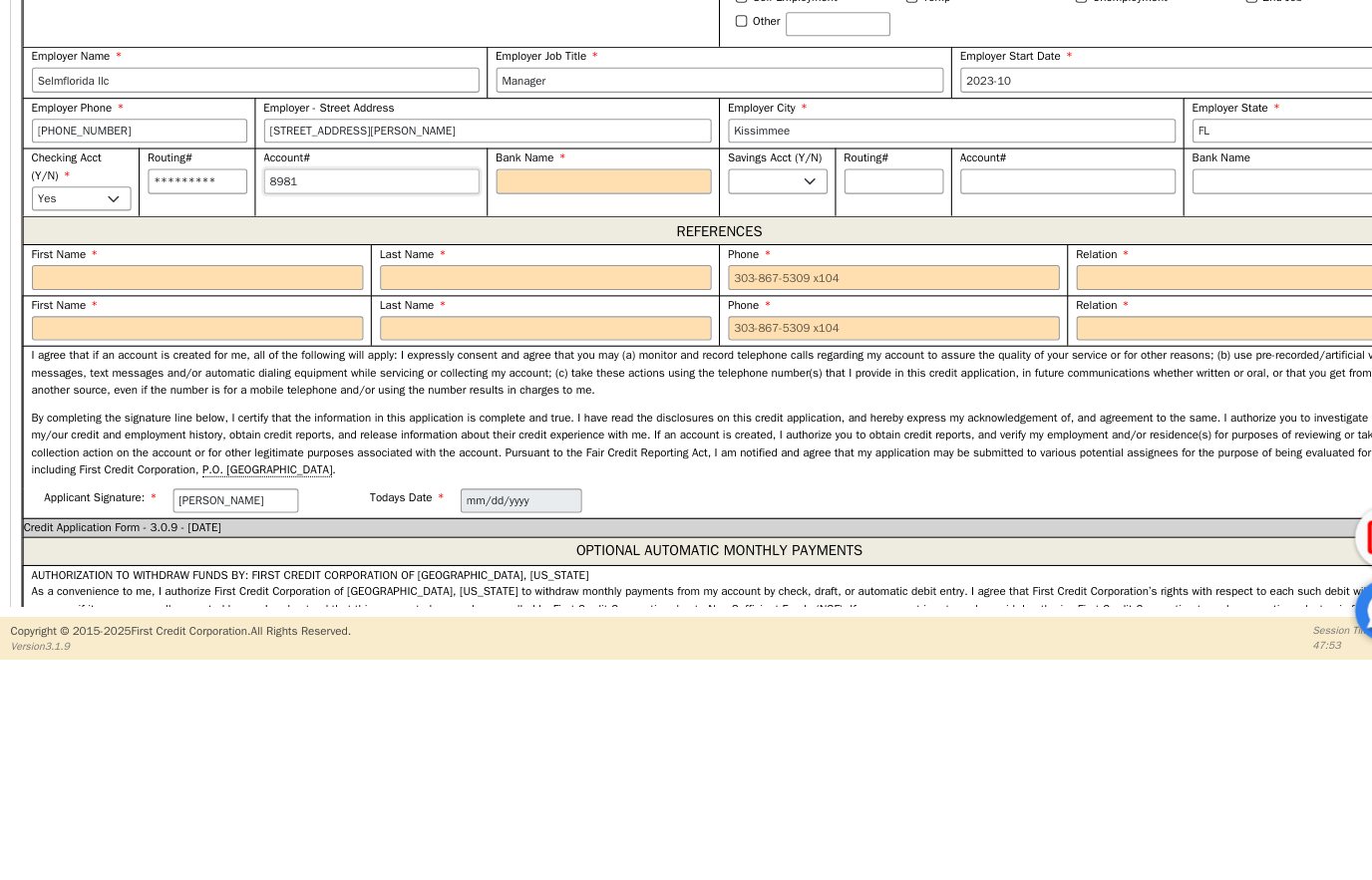 type on "89810" 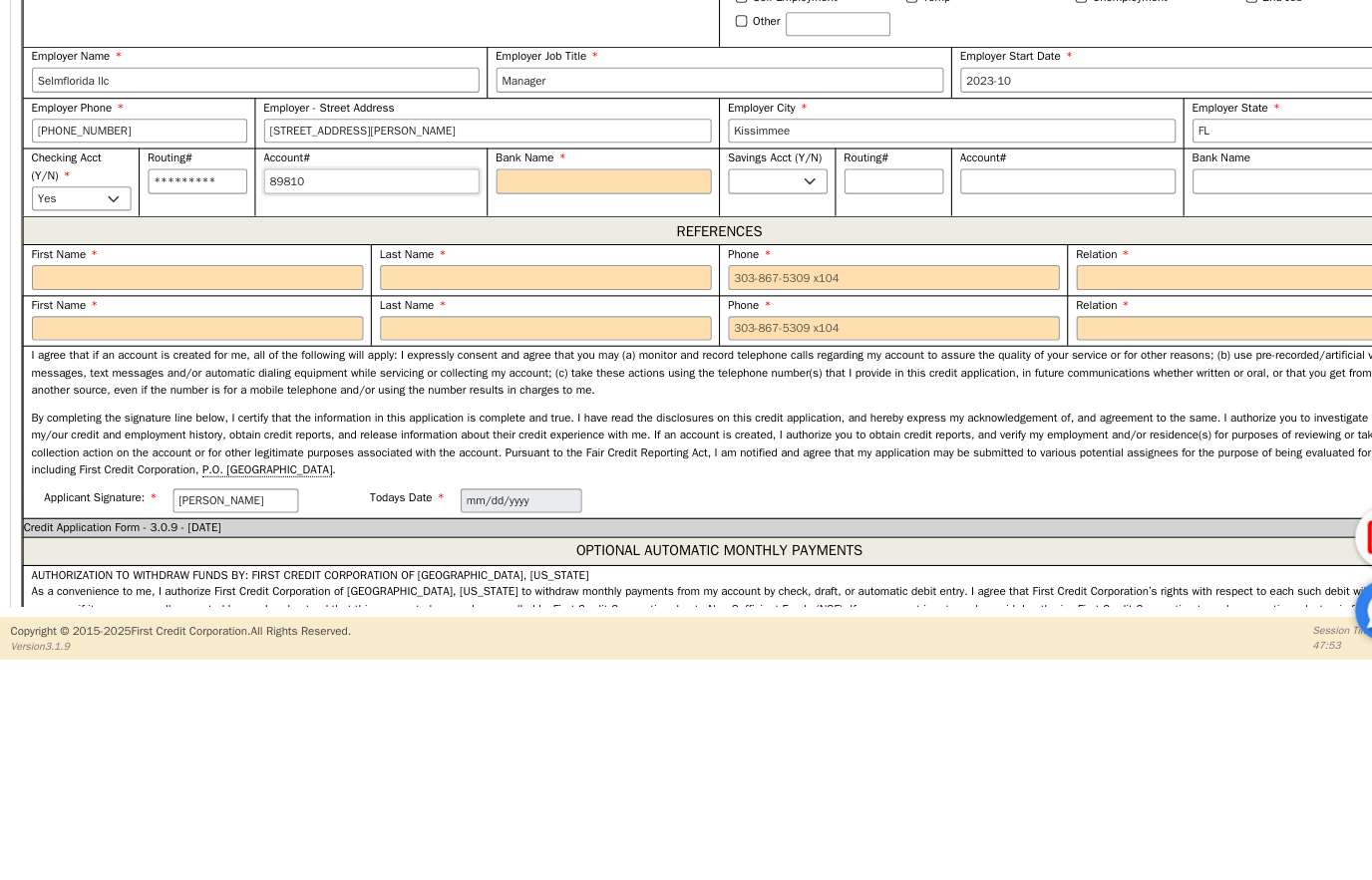 type on "898107" 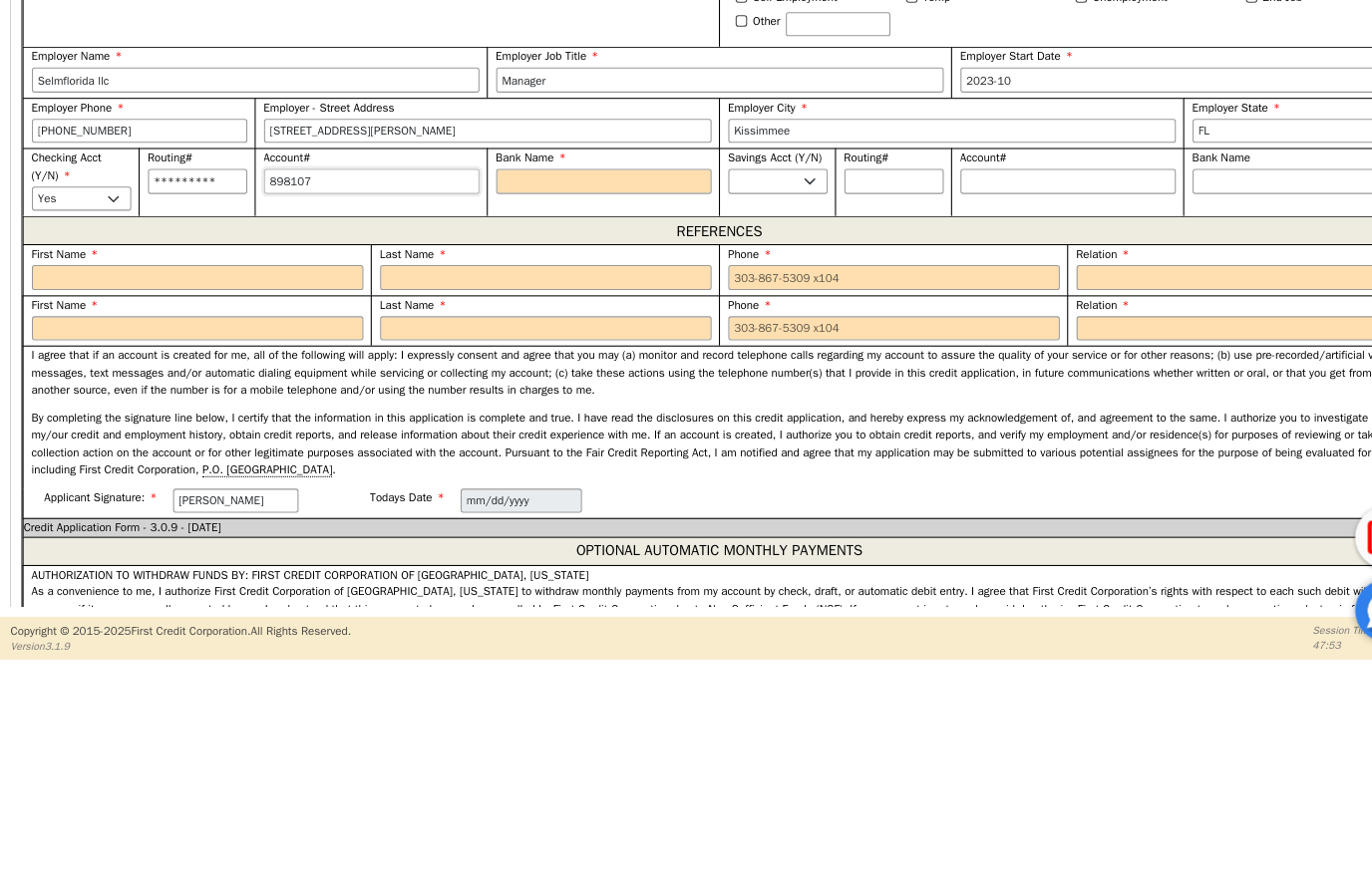 type on "******" 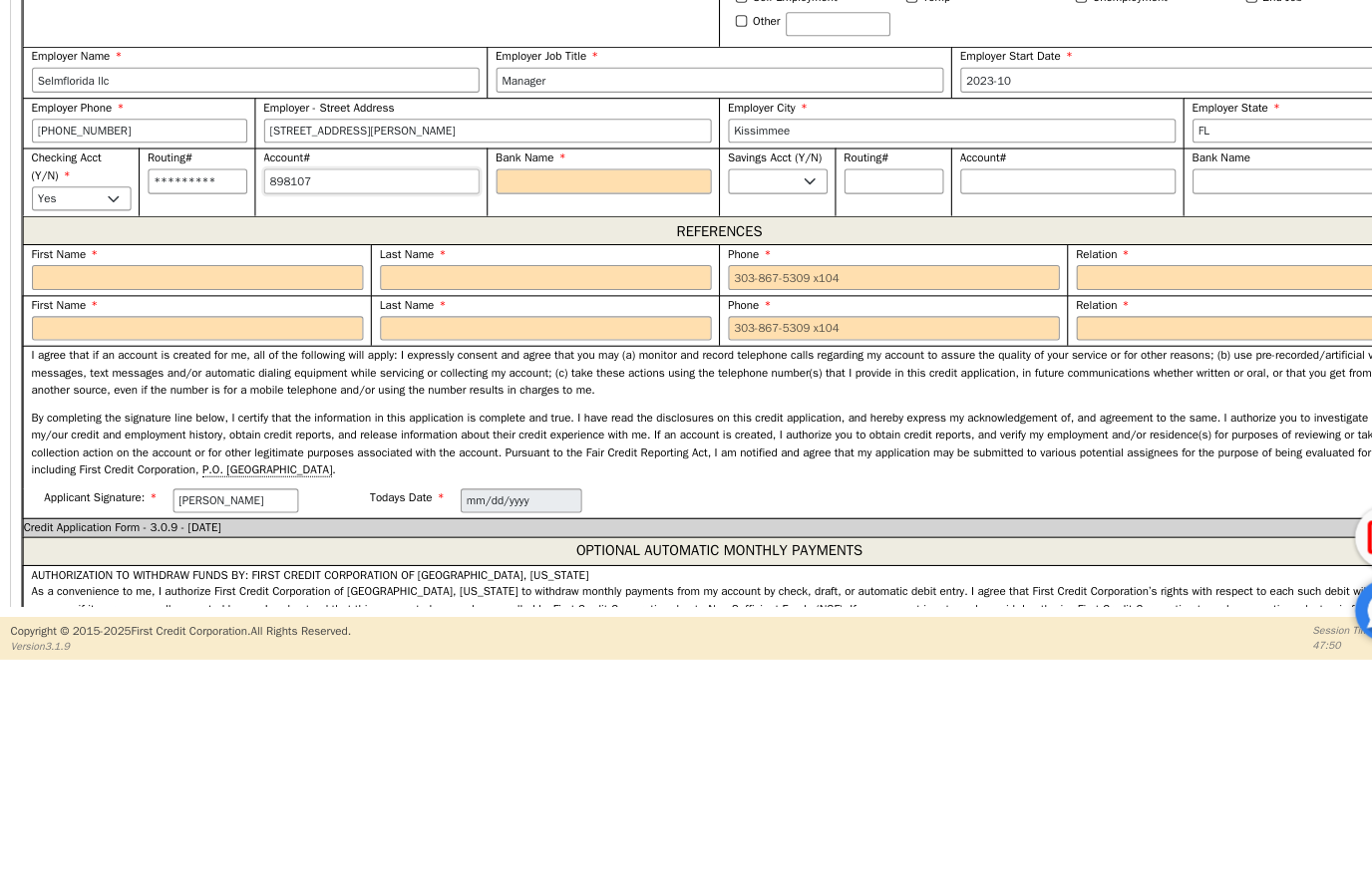 type on "8981078" 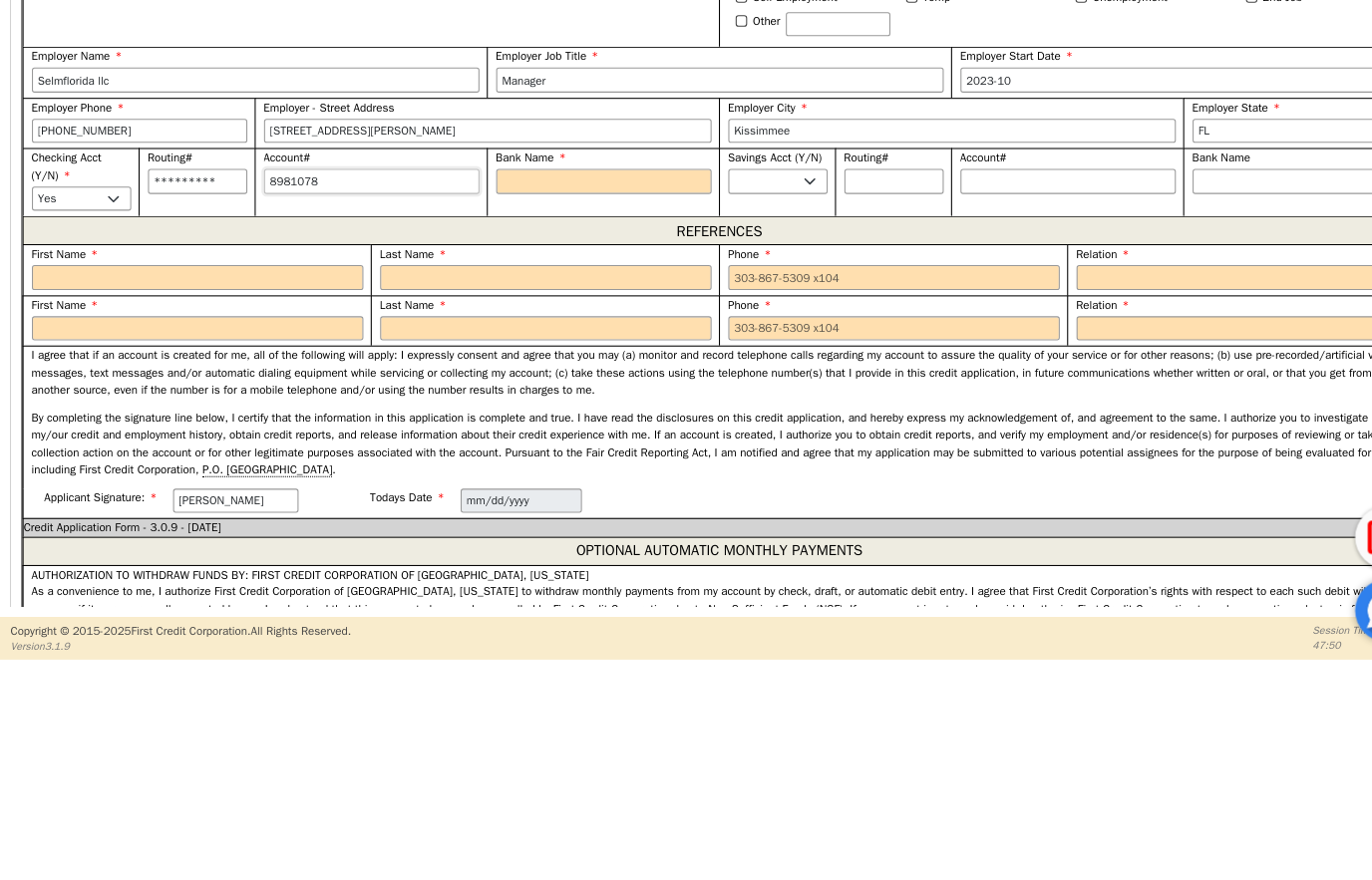 type on "*******" 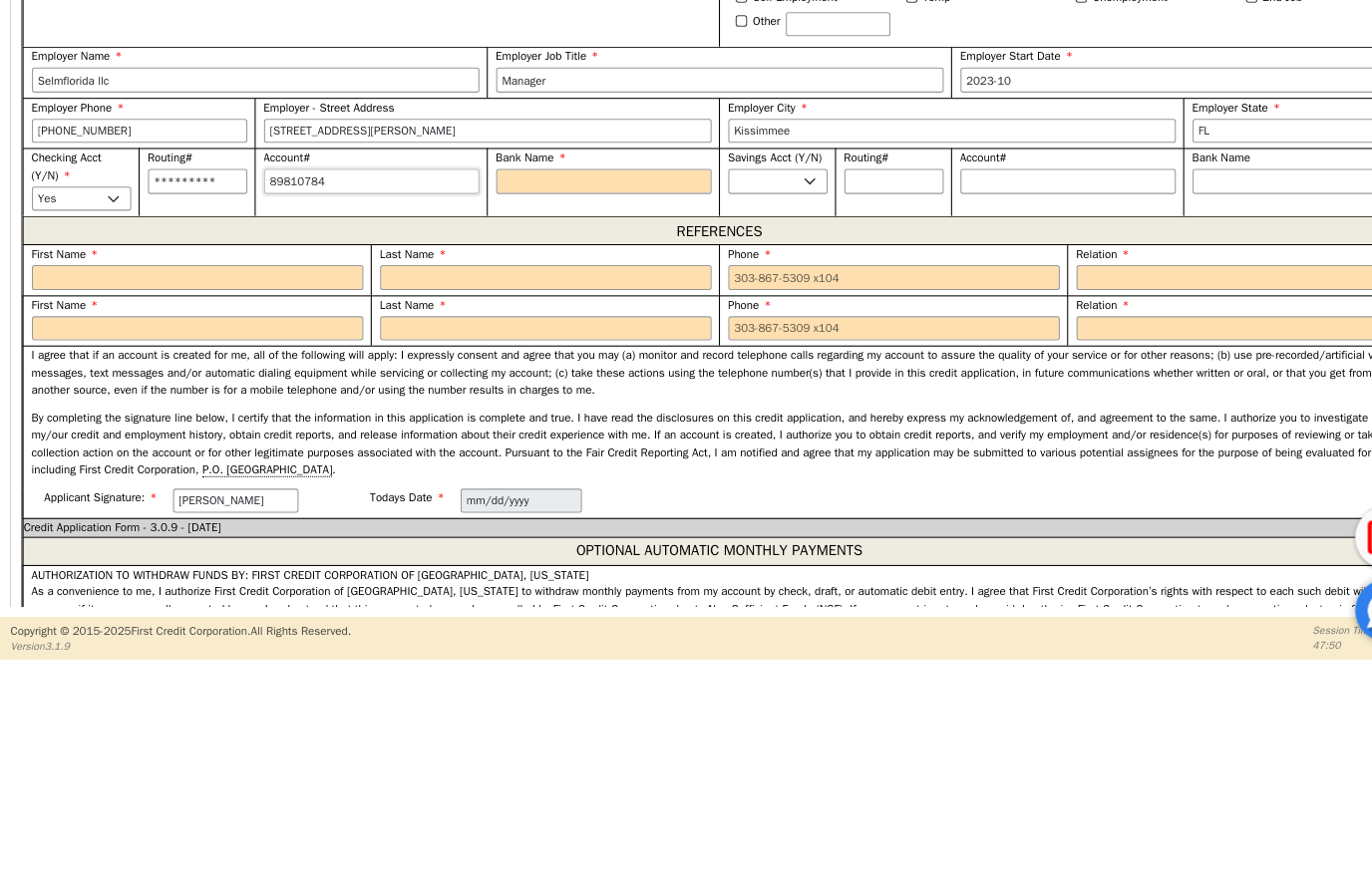 type on "********" 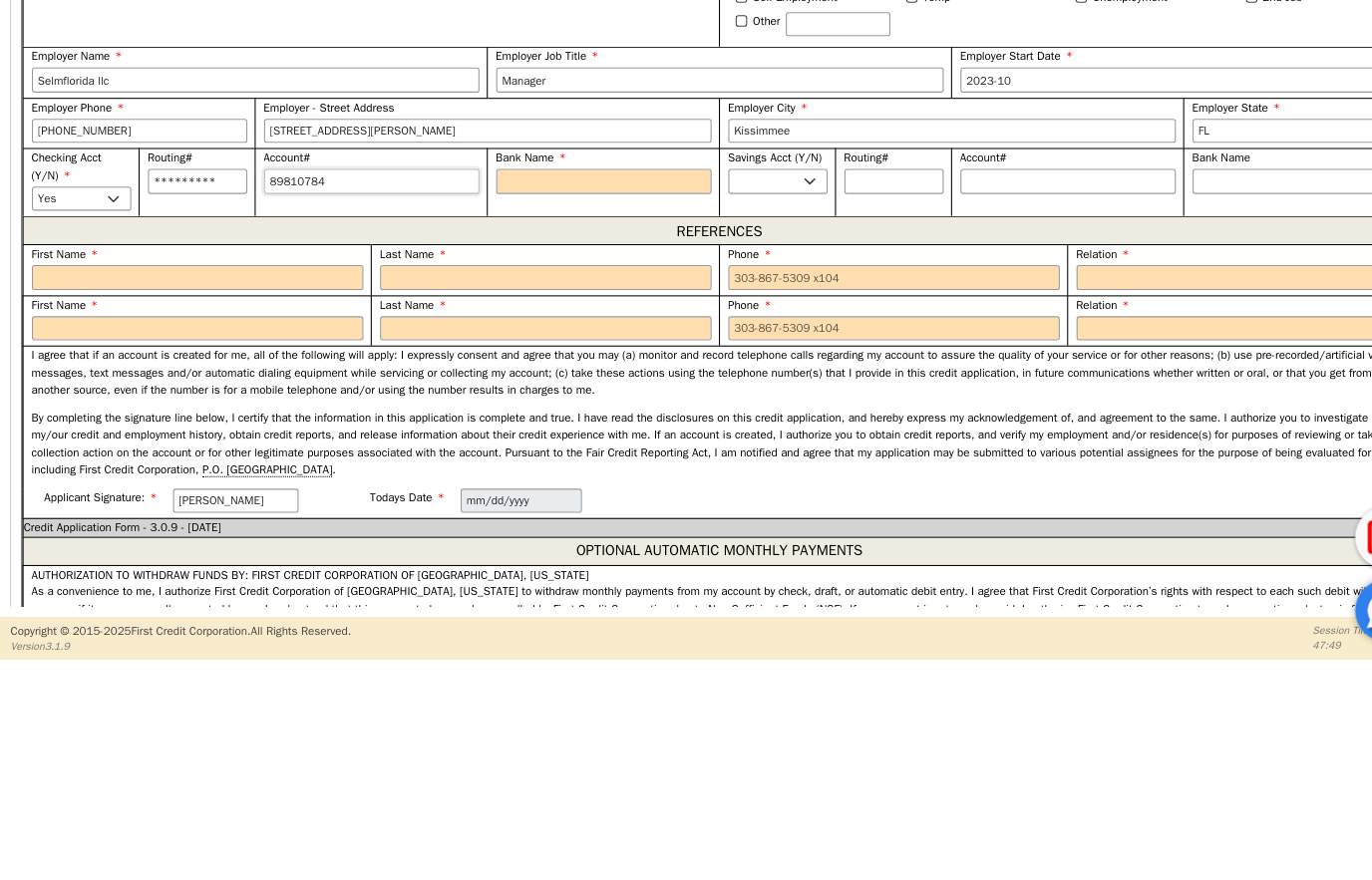 type on "898107840" 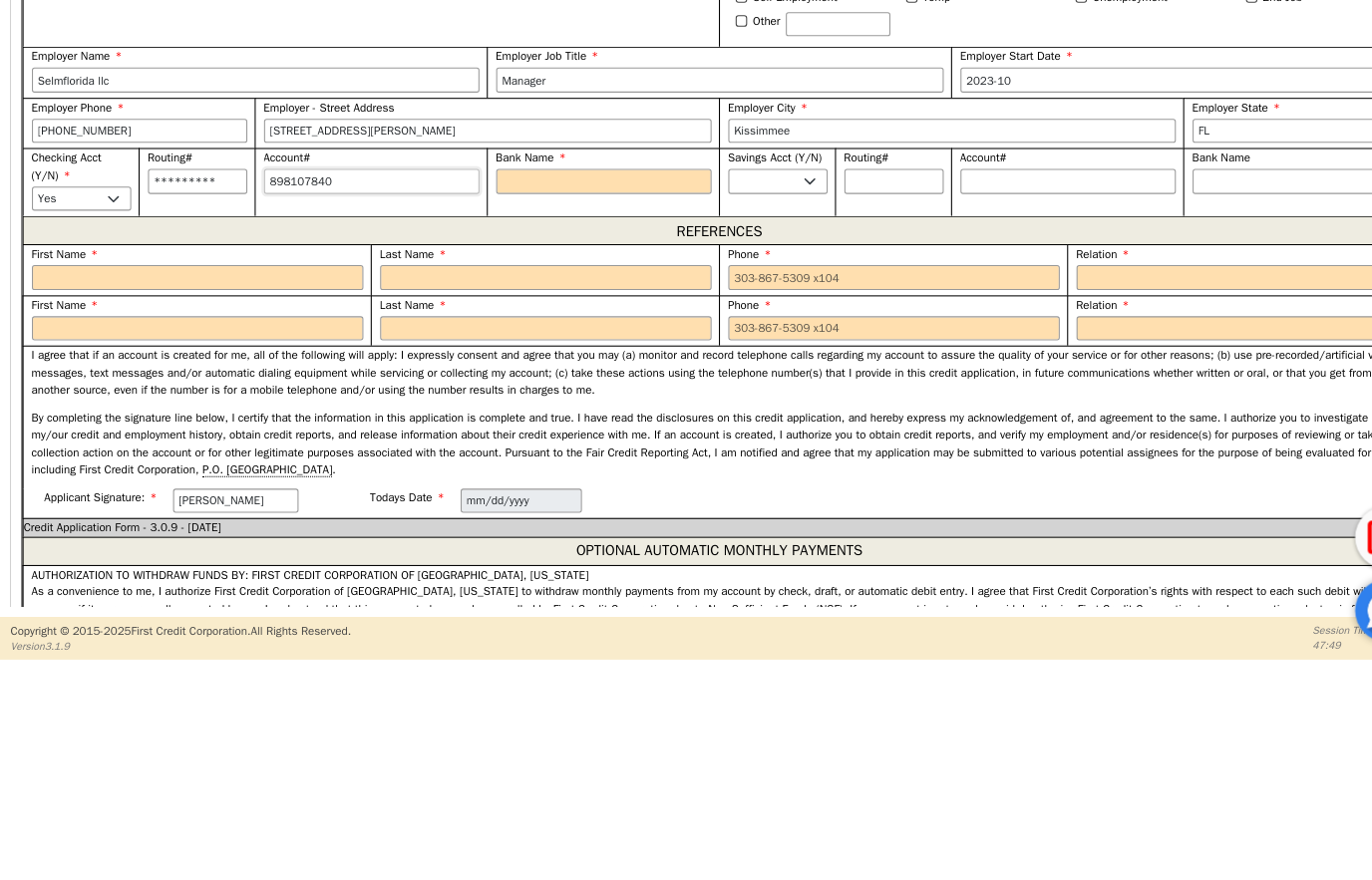 type on "*********" 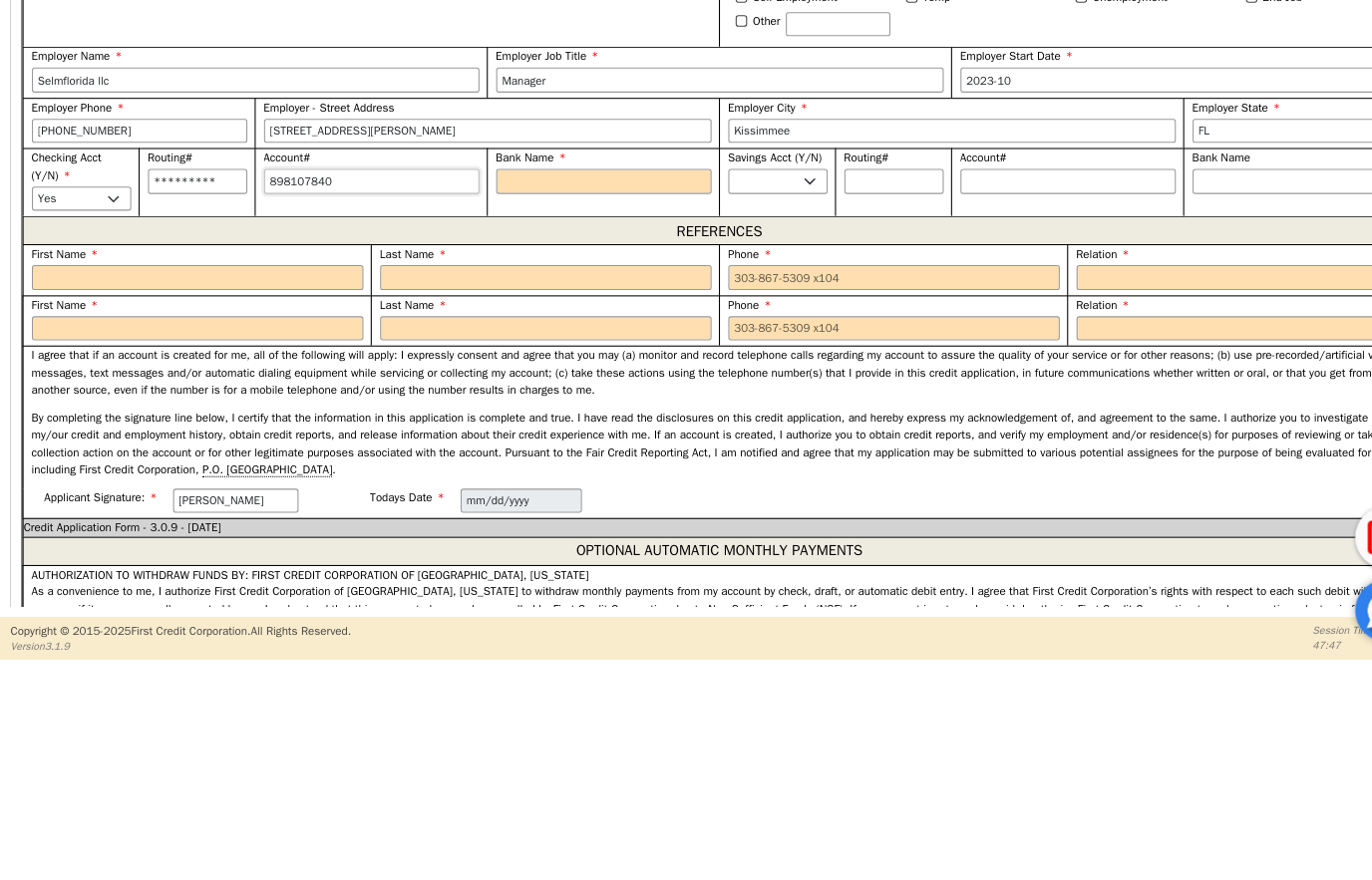 type on "8981078403" 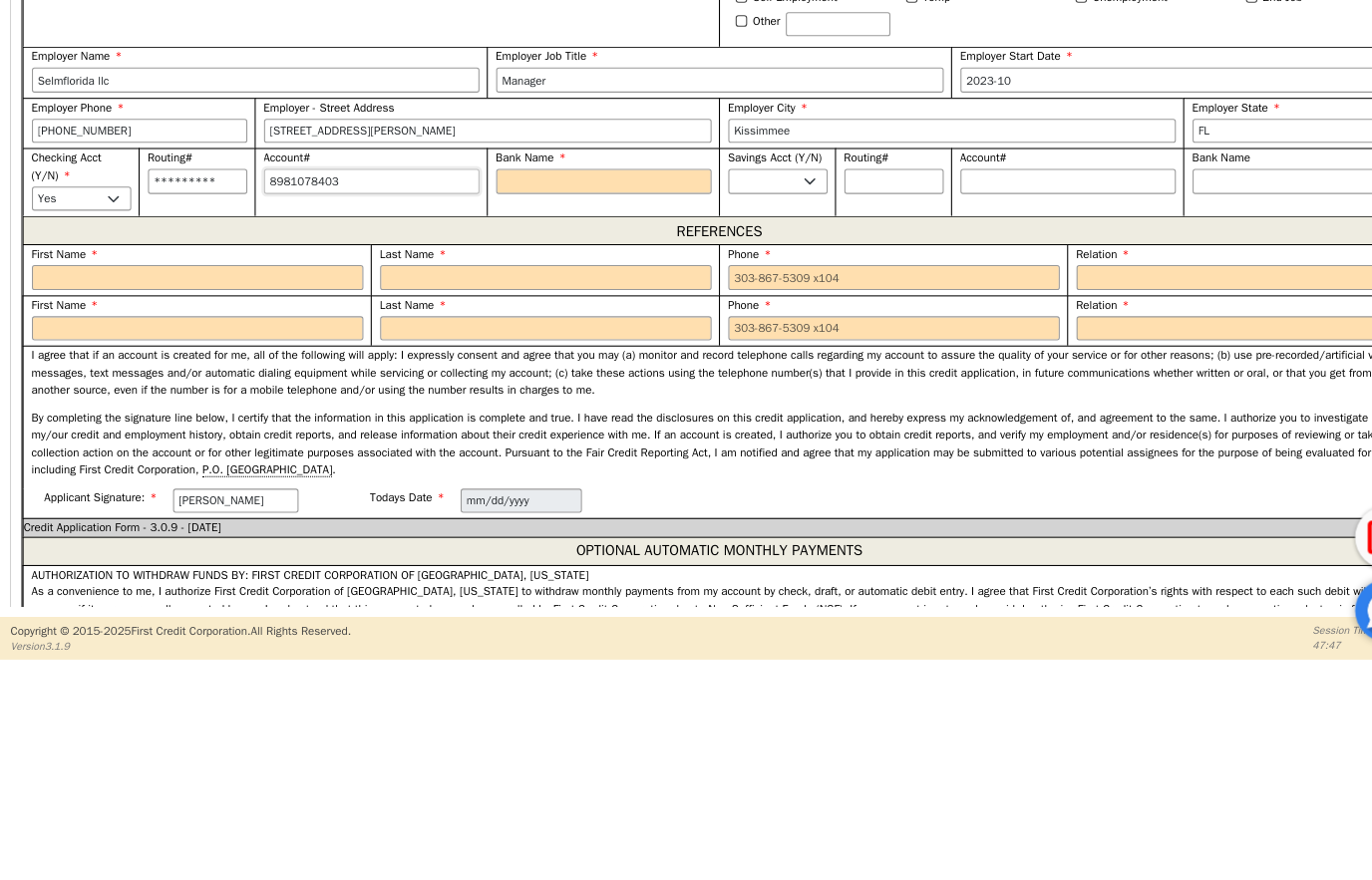 type on "**********" 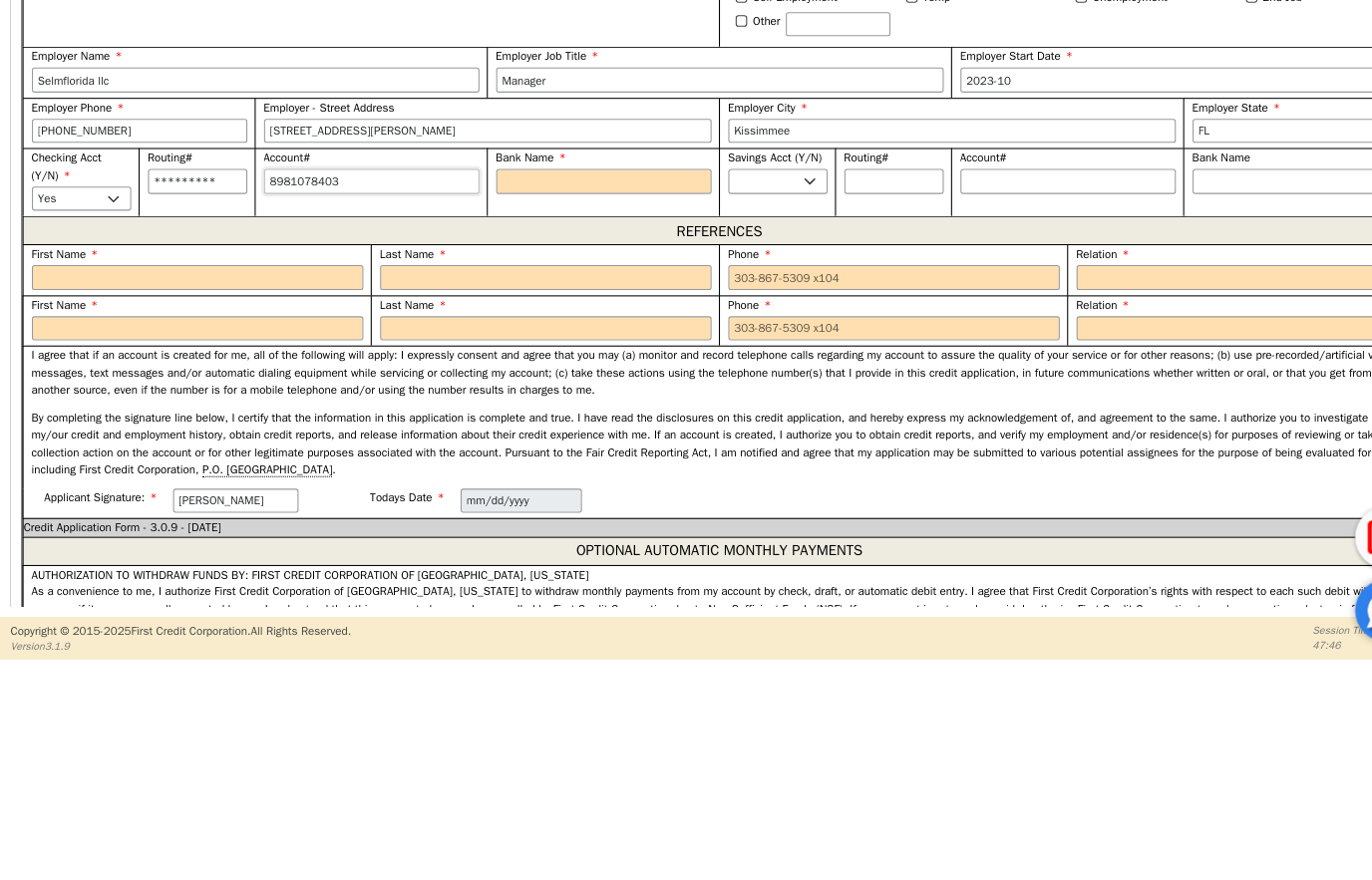type on "89810784033" 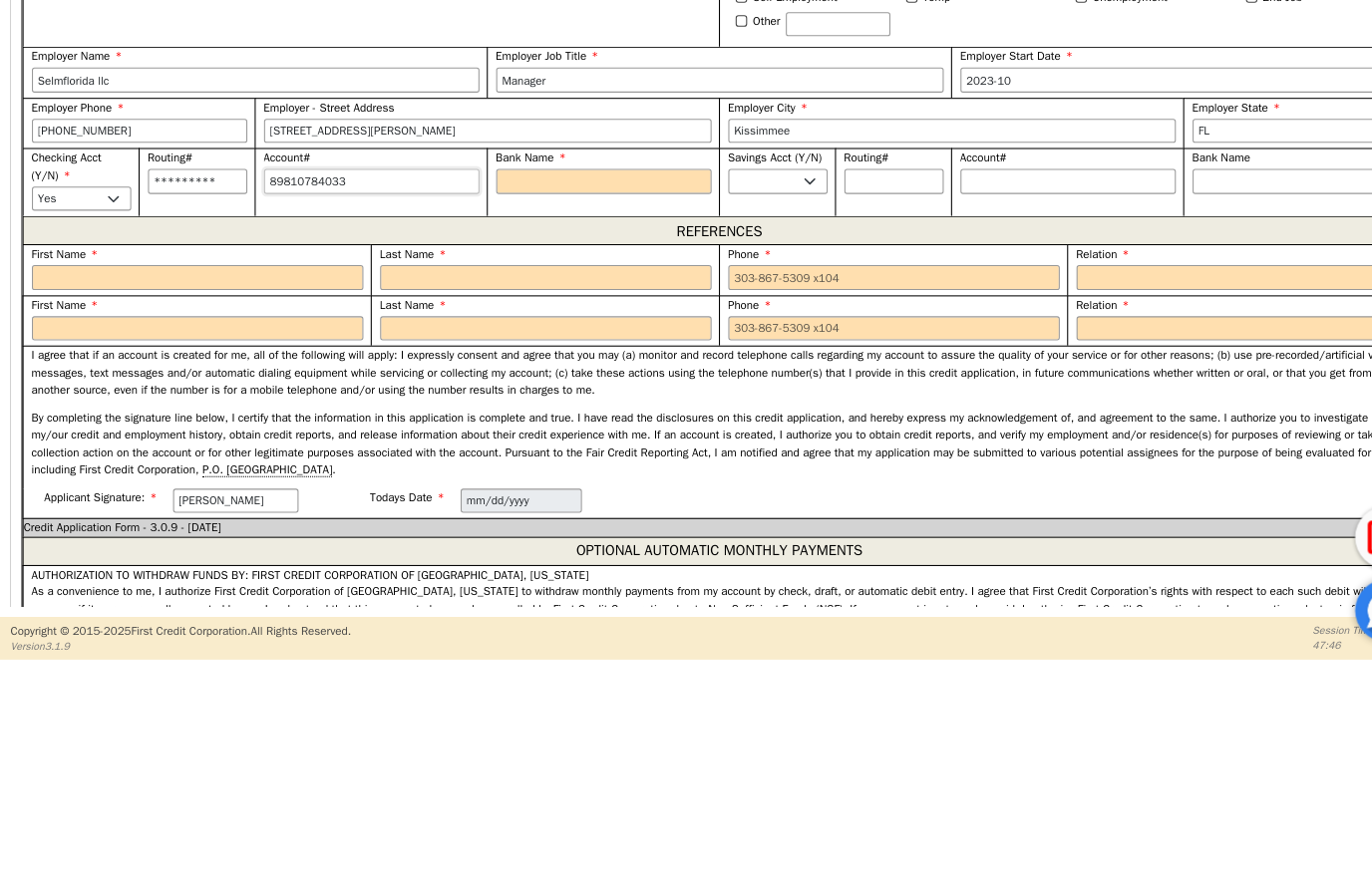 type on "**********" 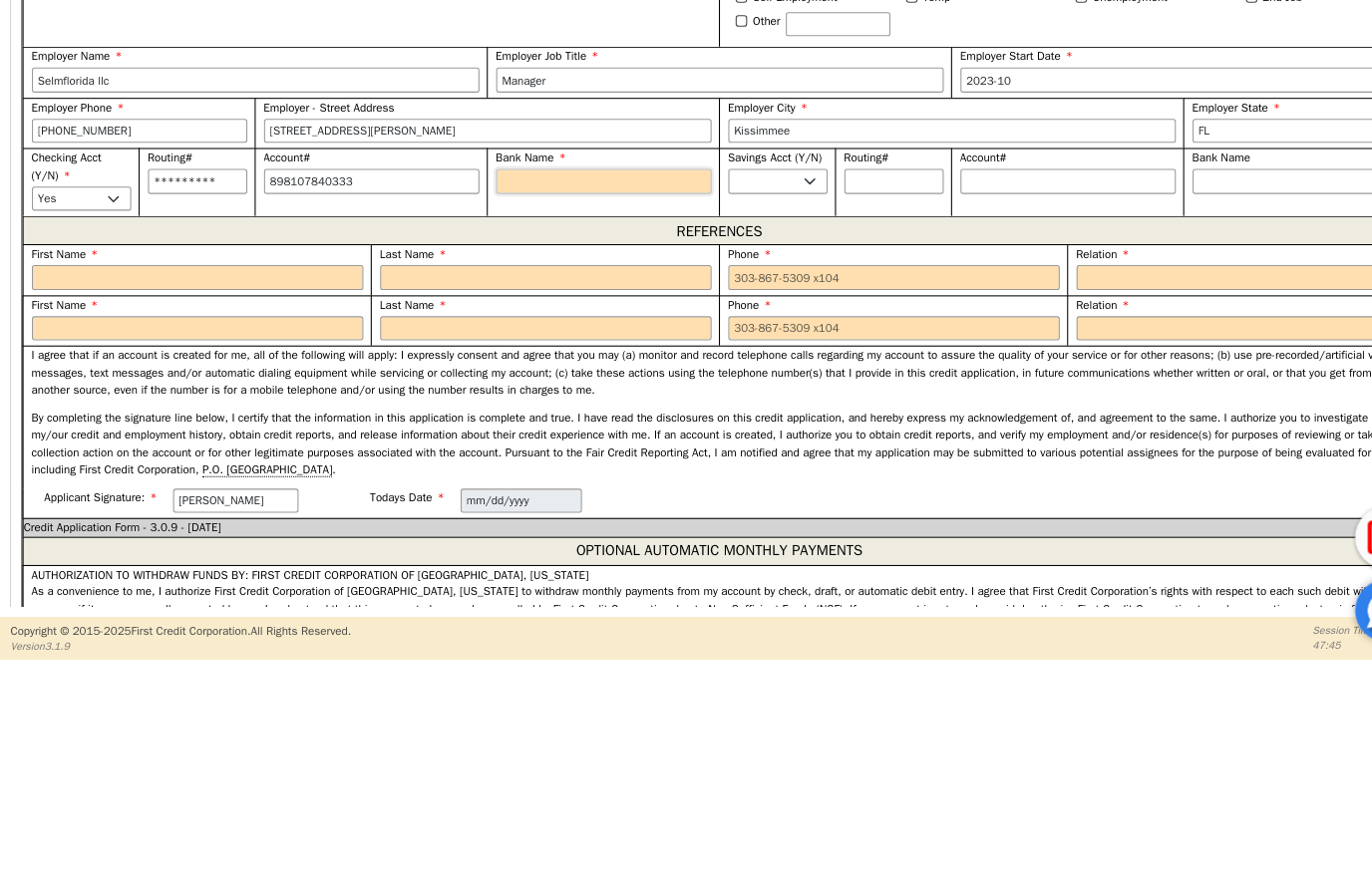 click on "Bank Name" at bounding box center [576, 381] 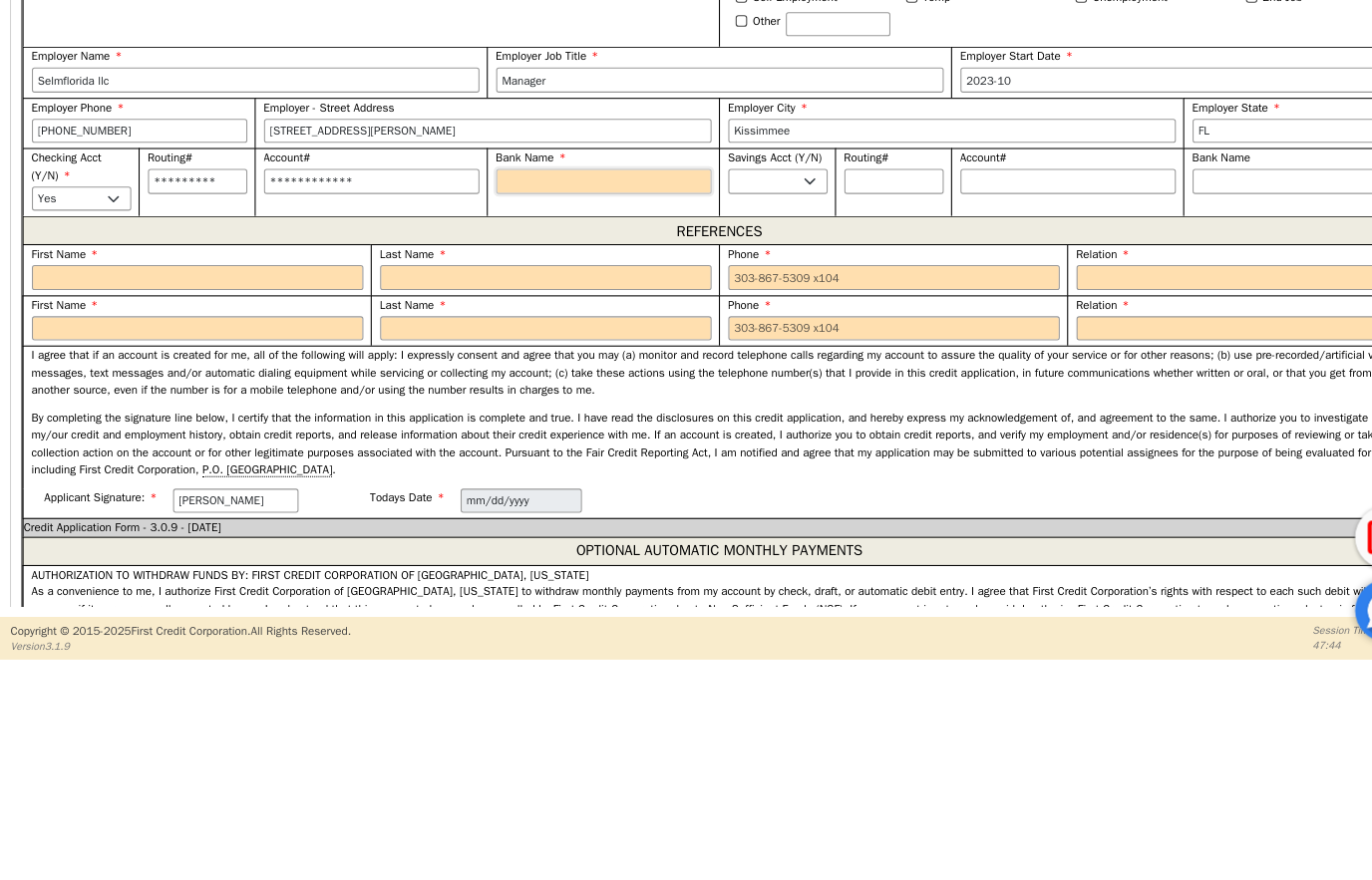 type on "B" 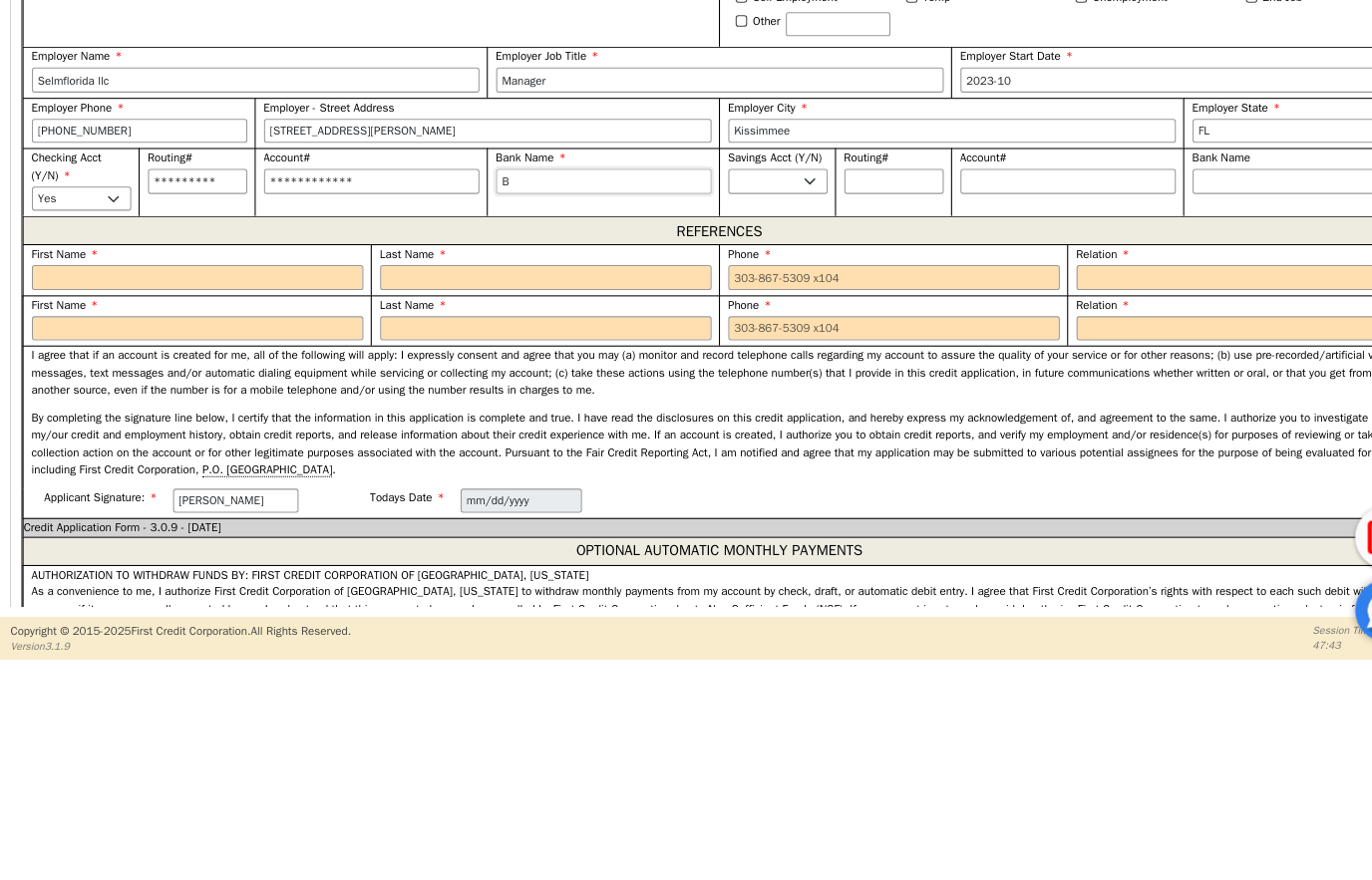 type on "Ba" 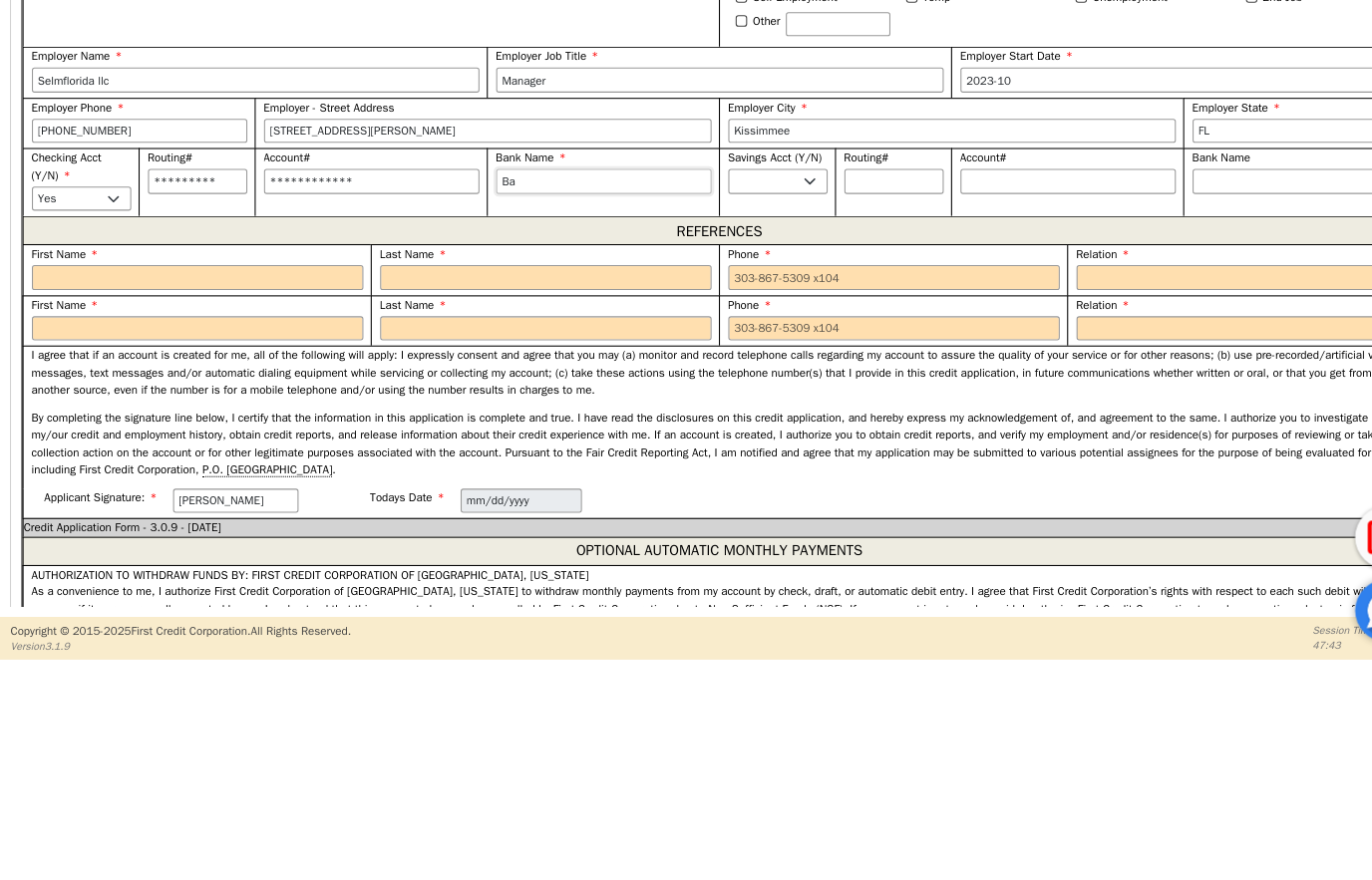 type on "Ba" 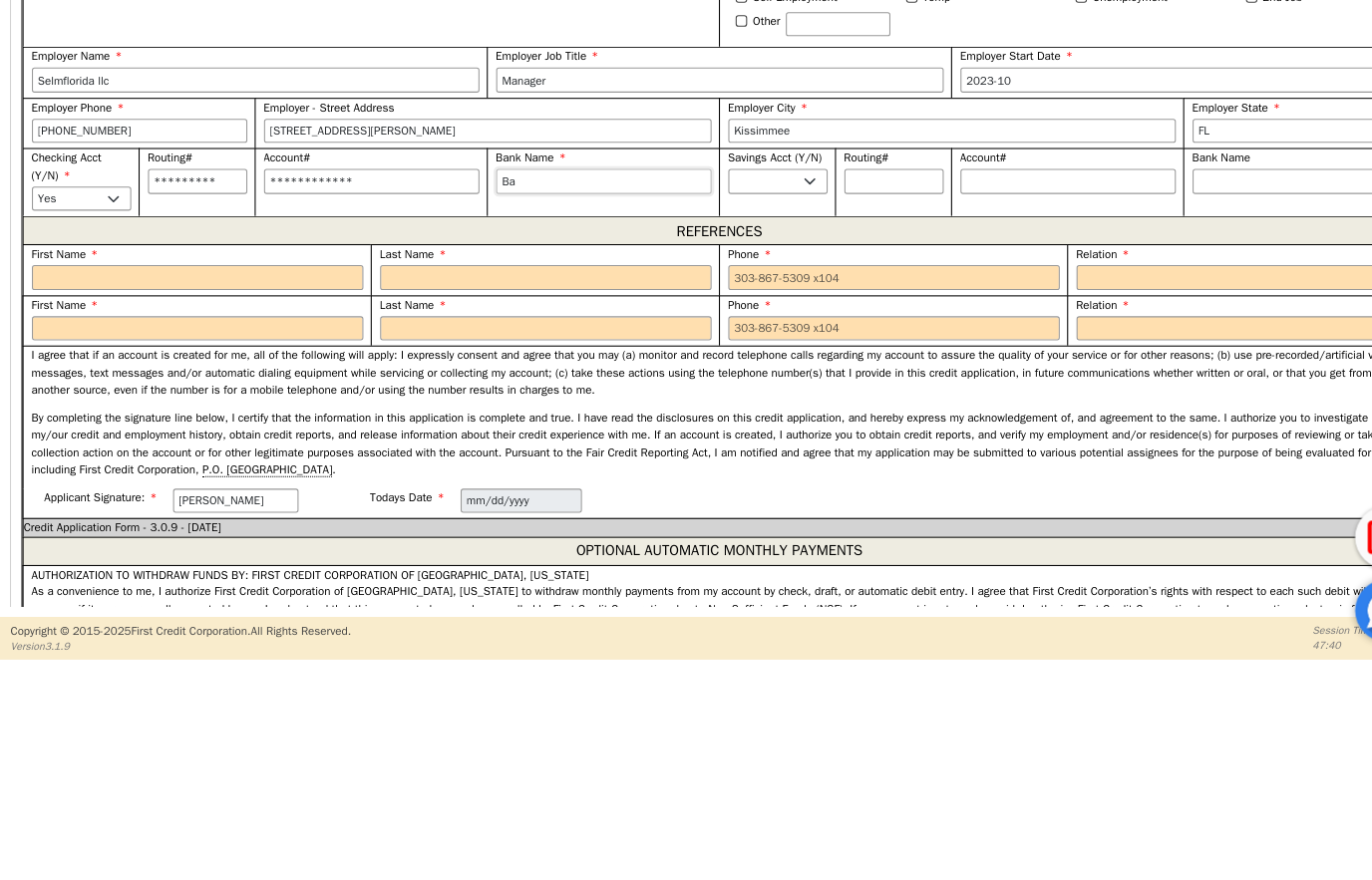 type on "Ban" 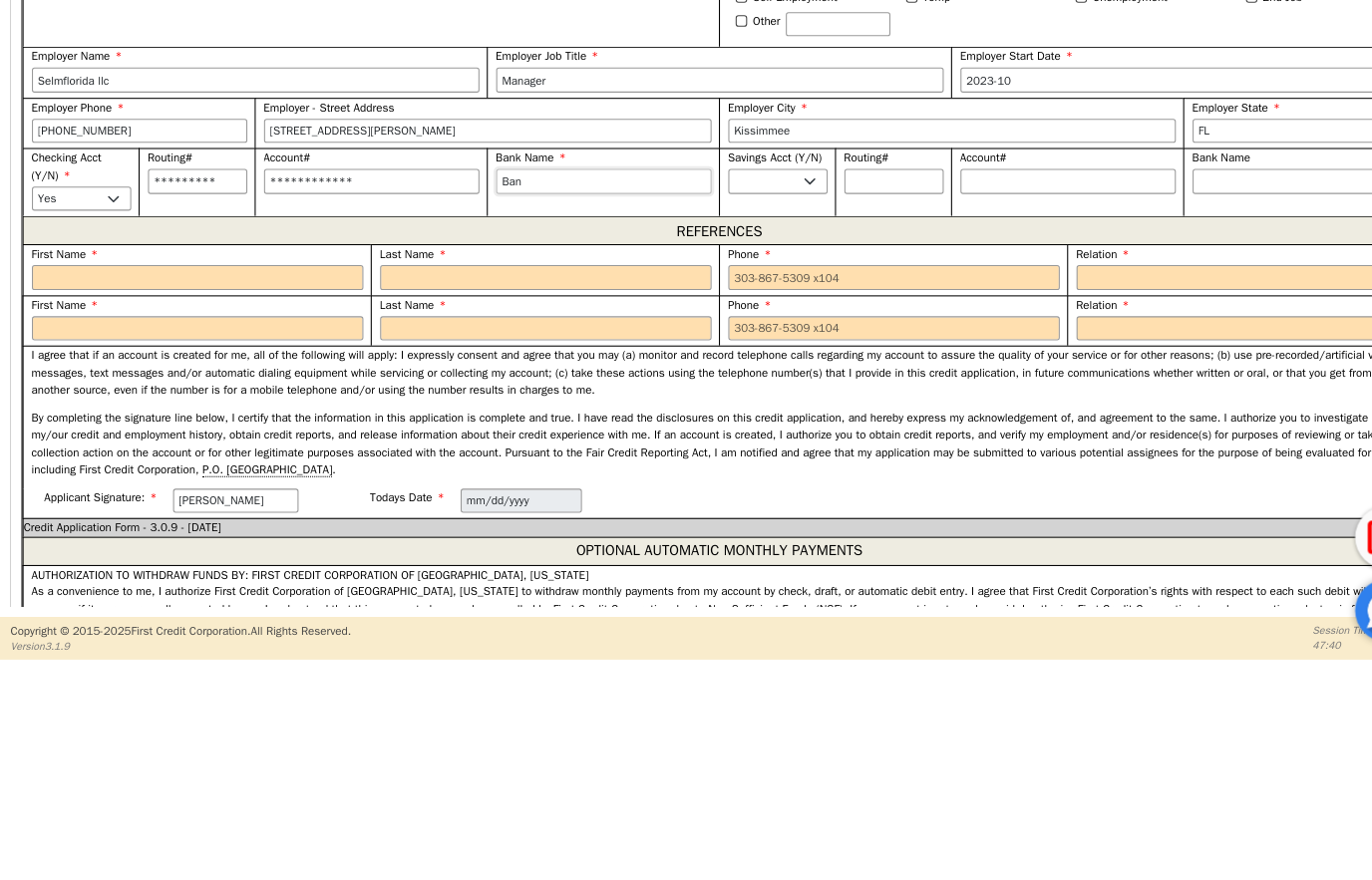 type on "Bank" 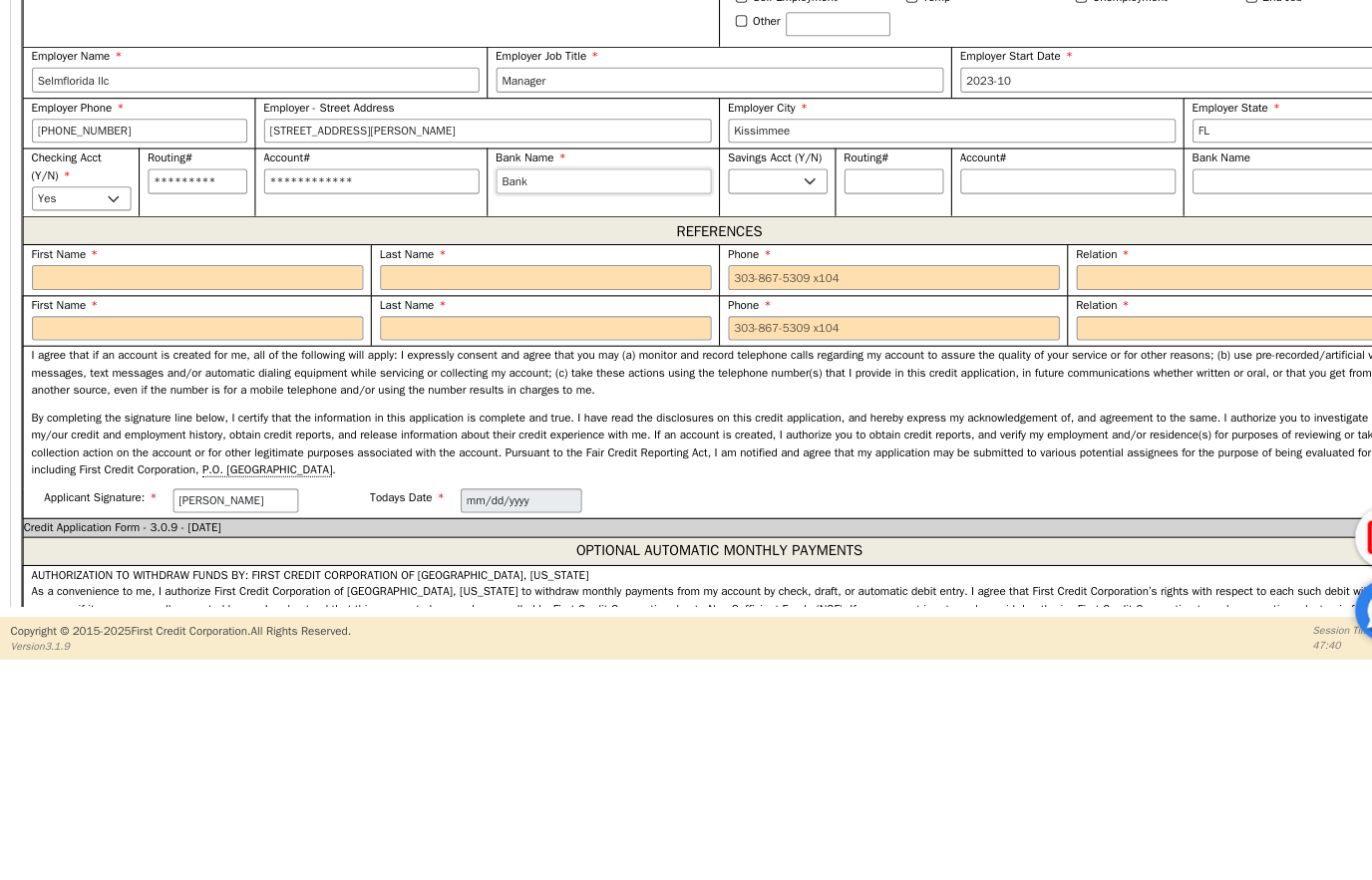 type on "Bank" 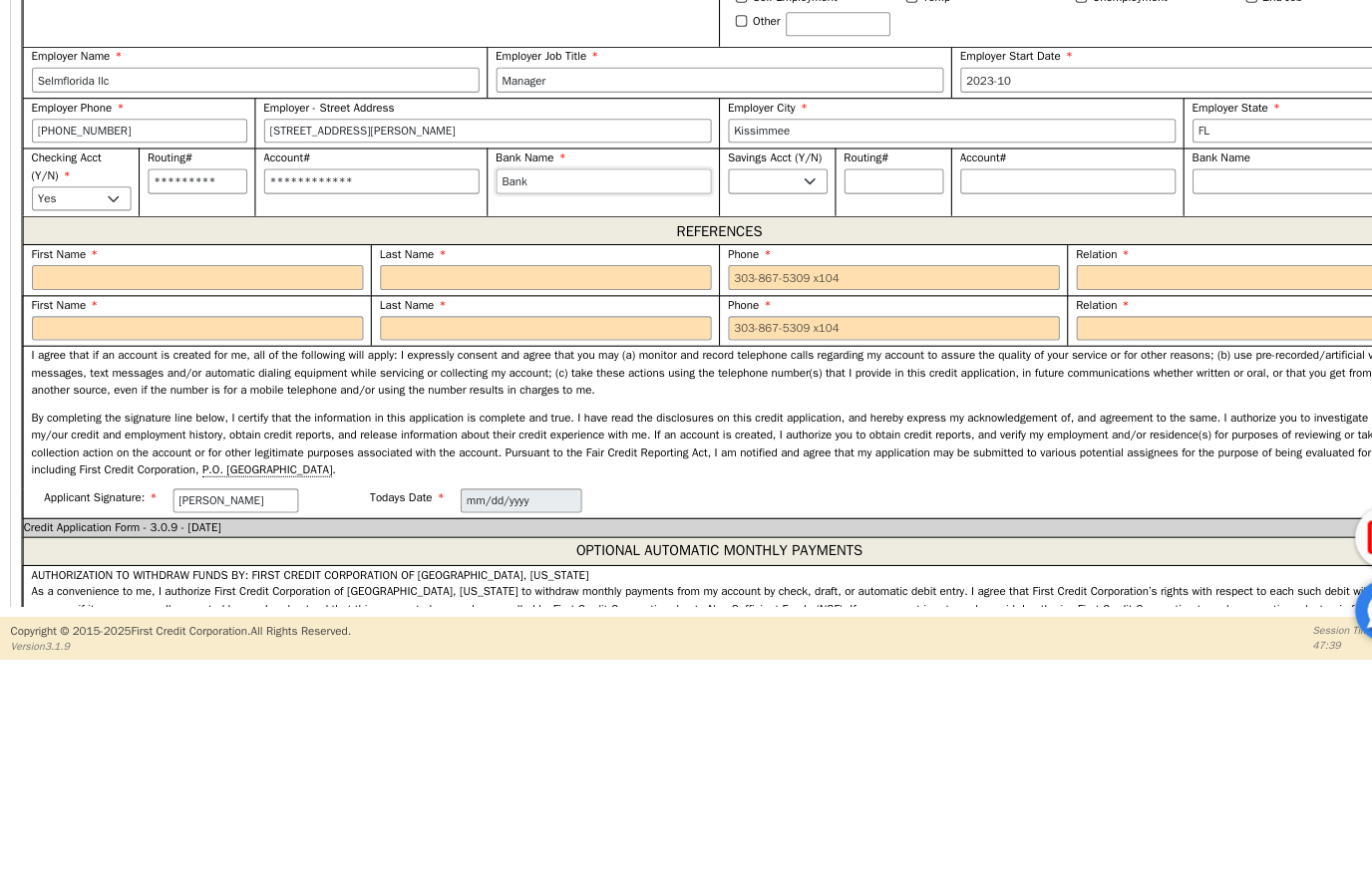 type on "Bank" 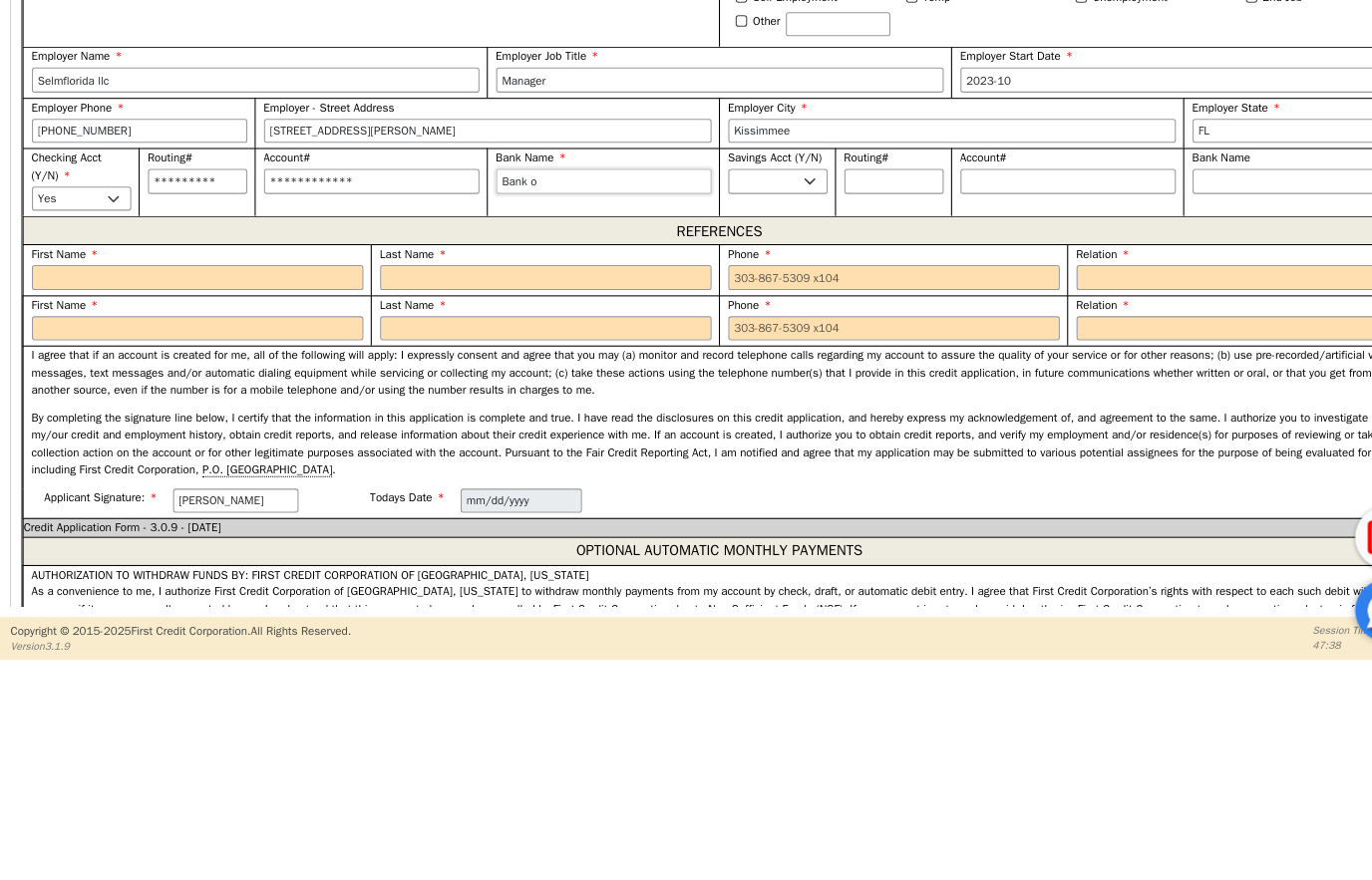 type on "Bank of" 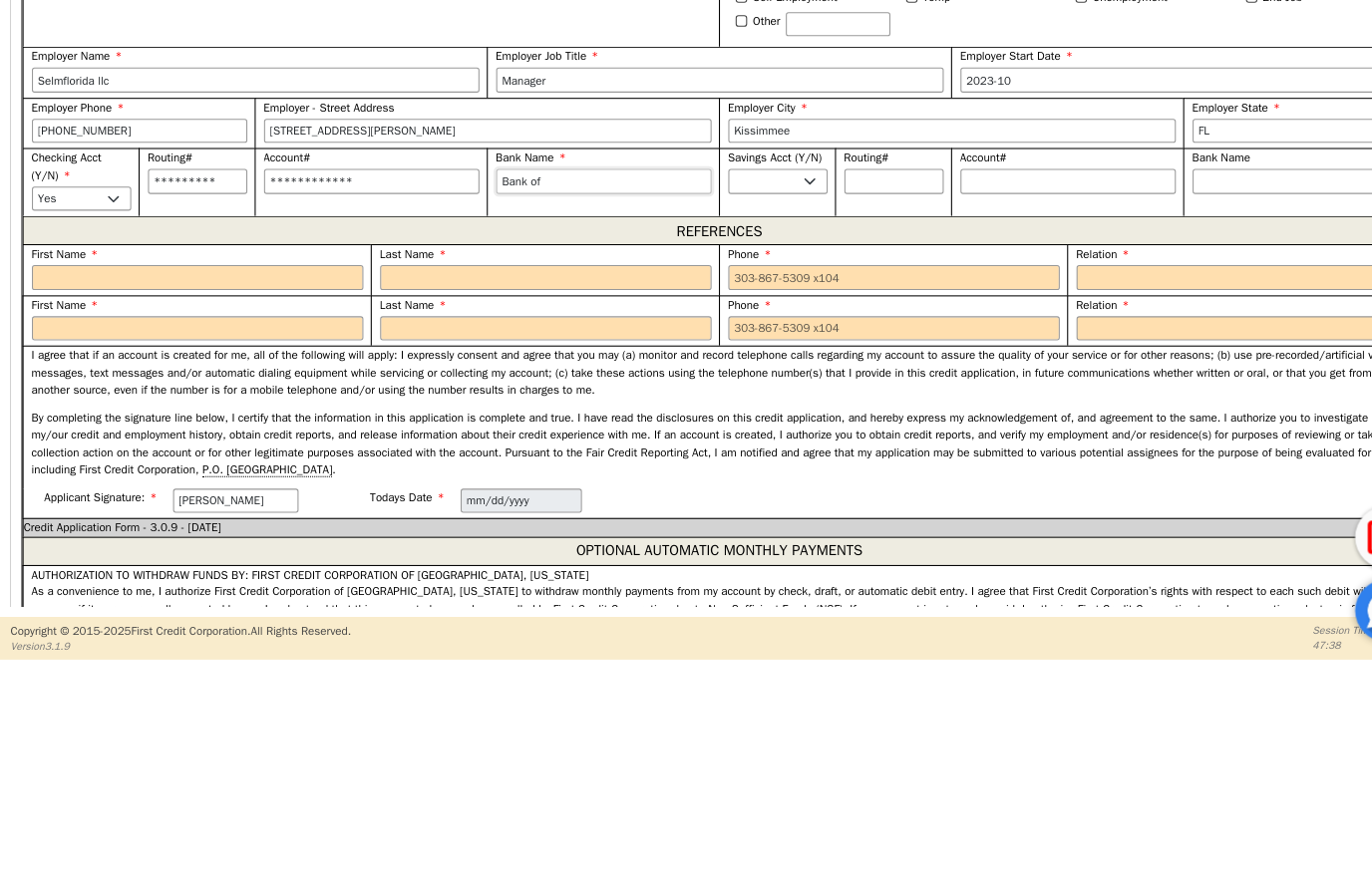 type on "Bank of" 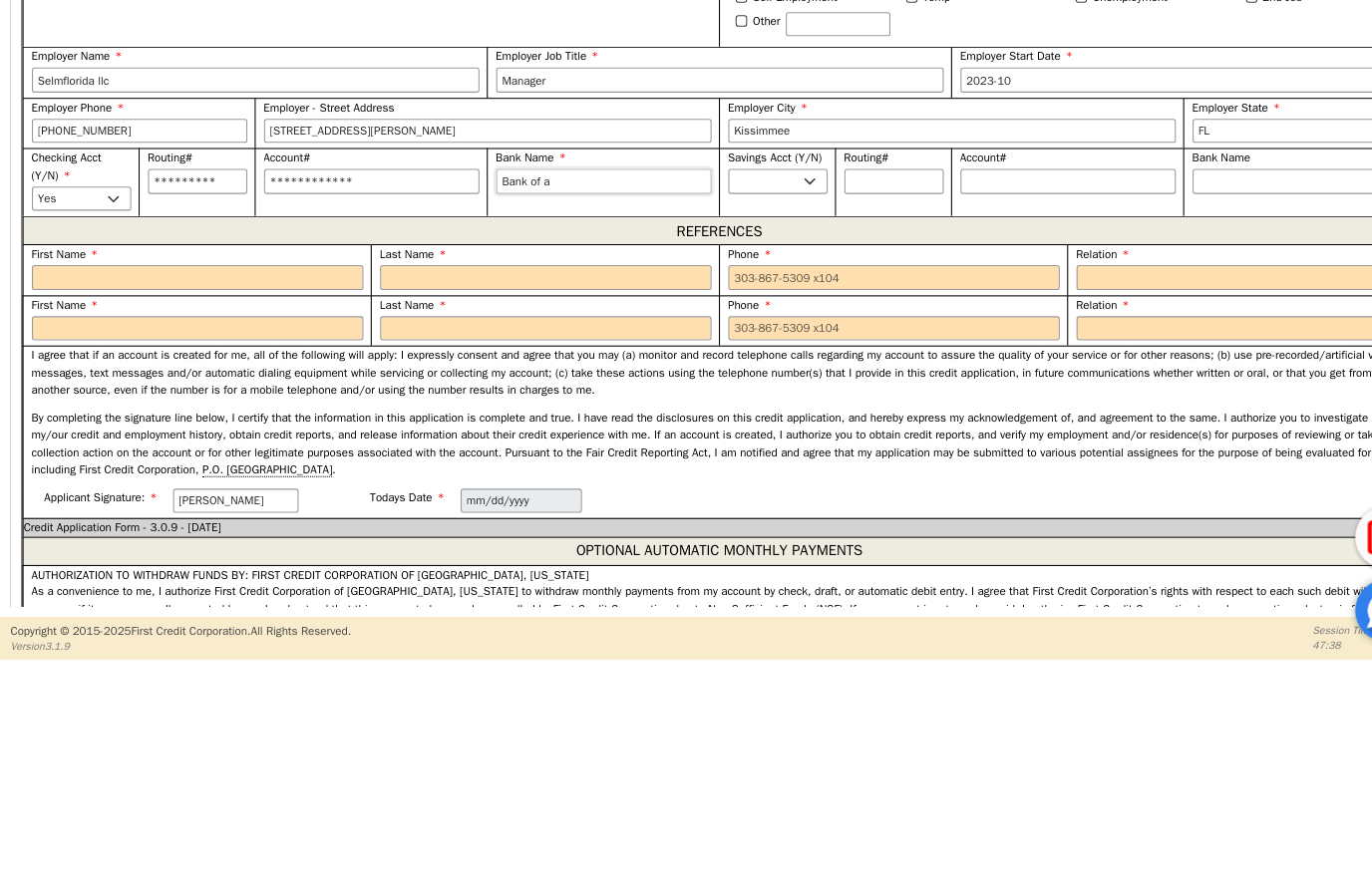 type on "Bank of a" 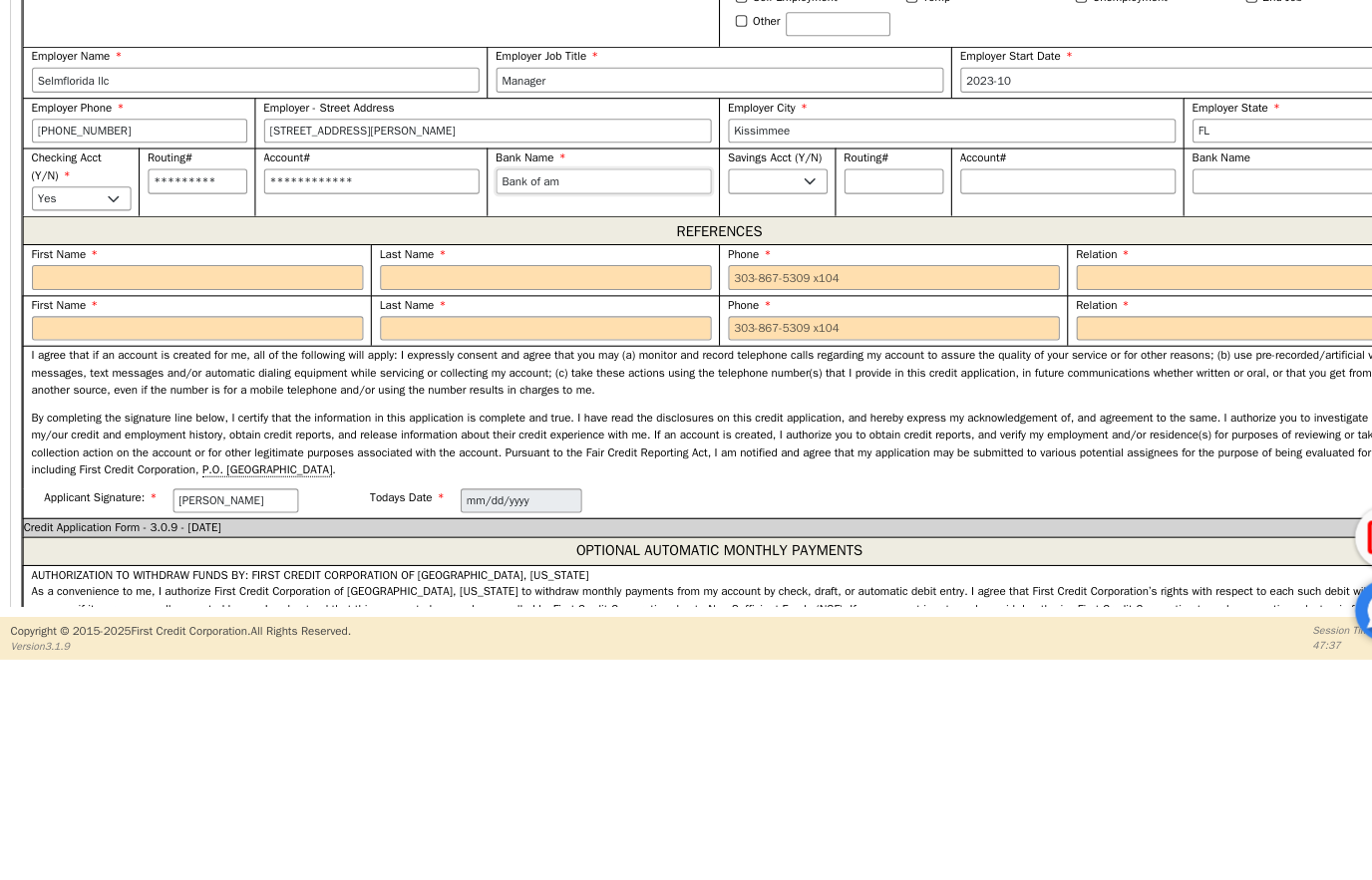 type on "Bank of ame" 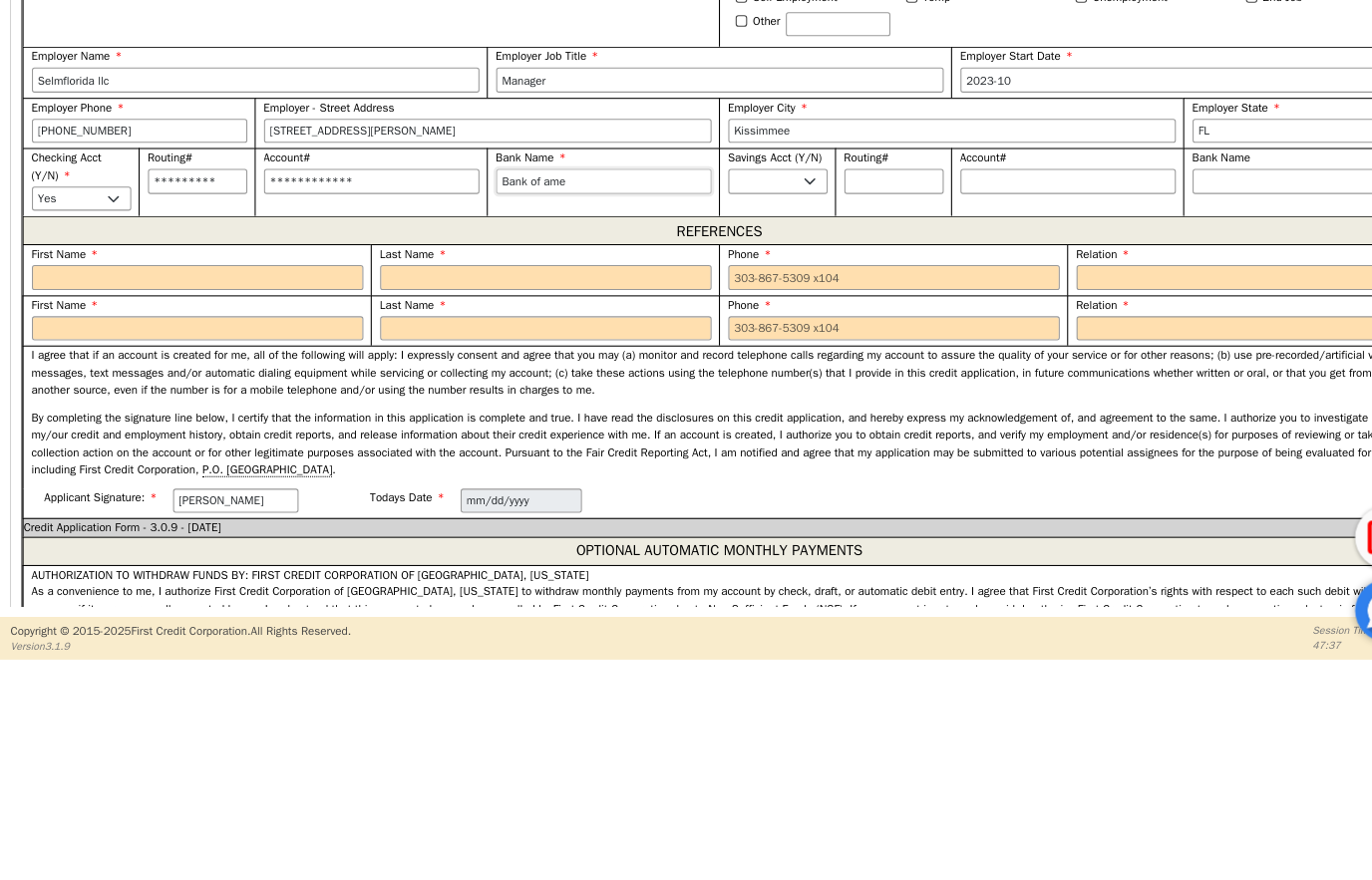 type on "Bank of ame" 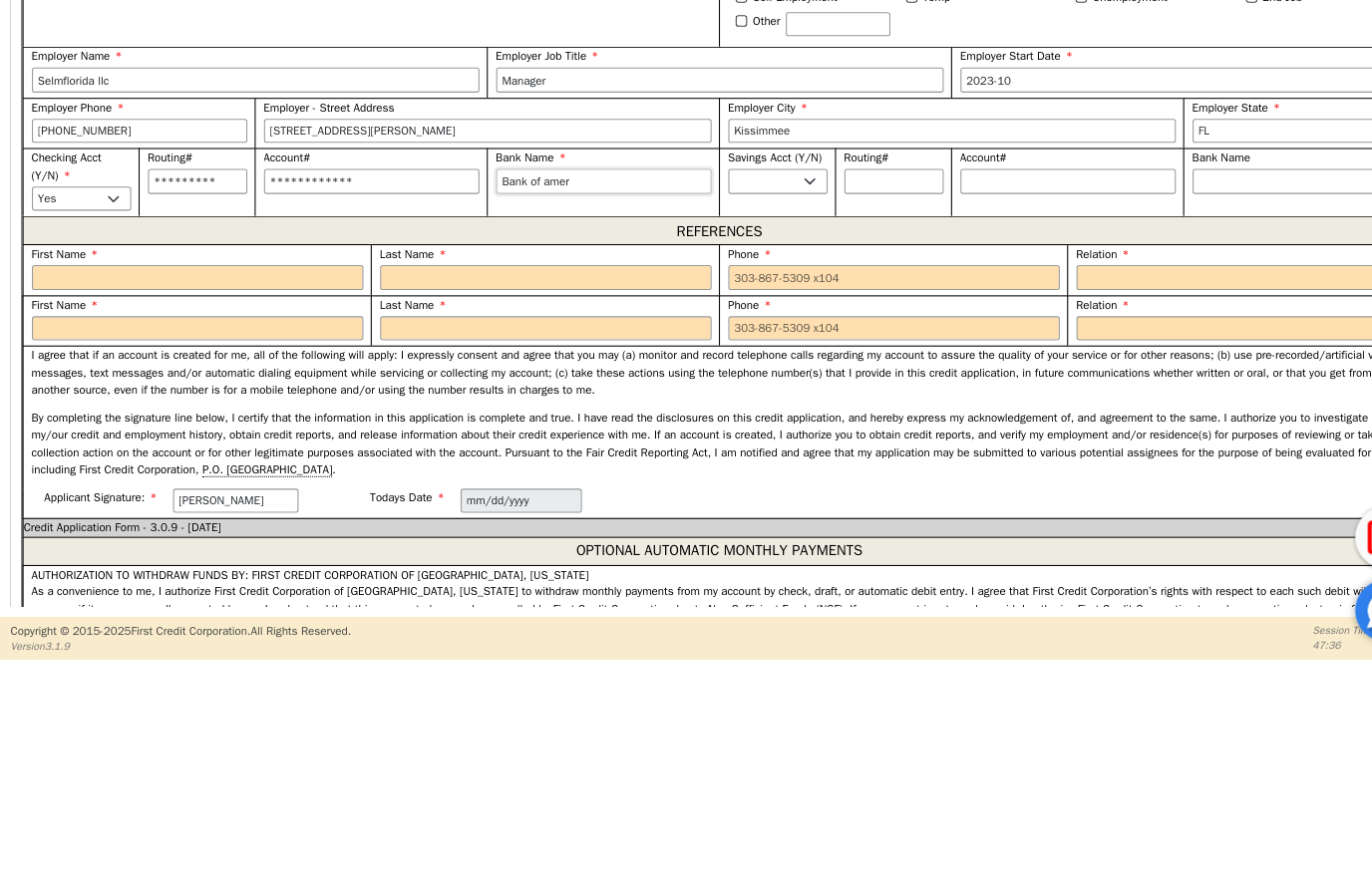 type on "Bank of ameri" 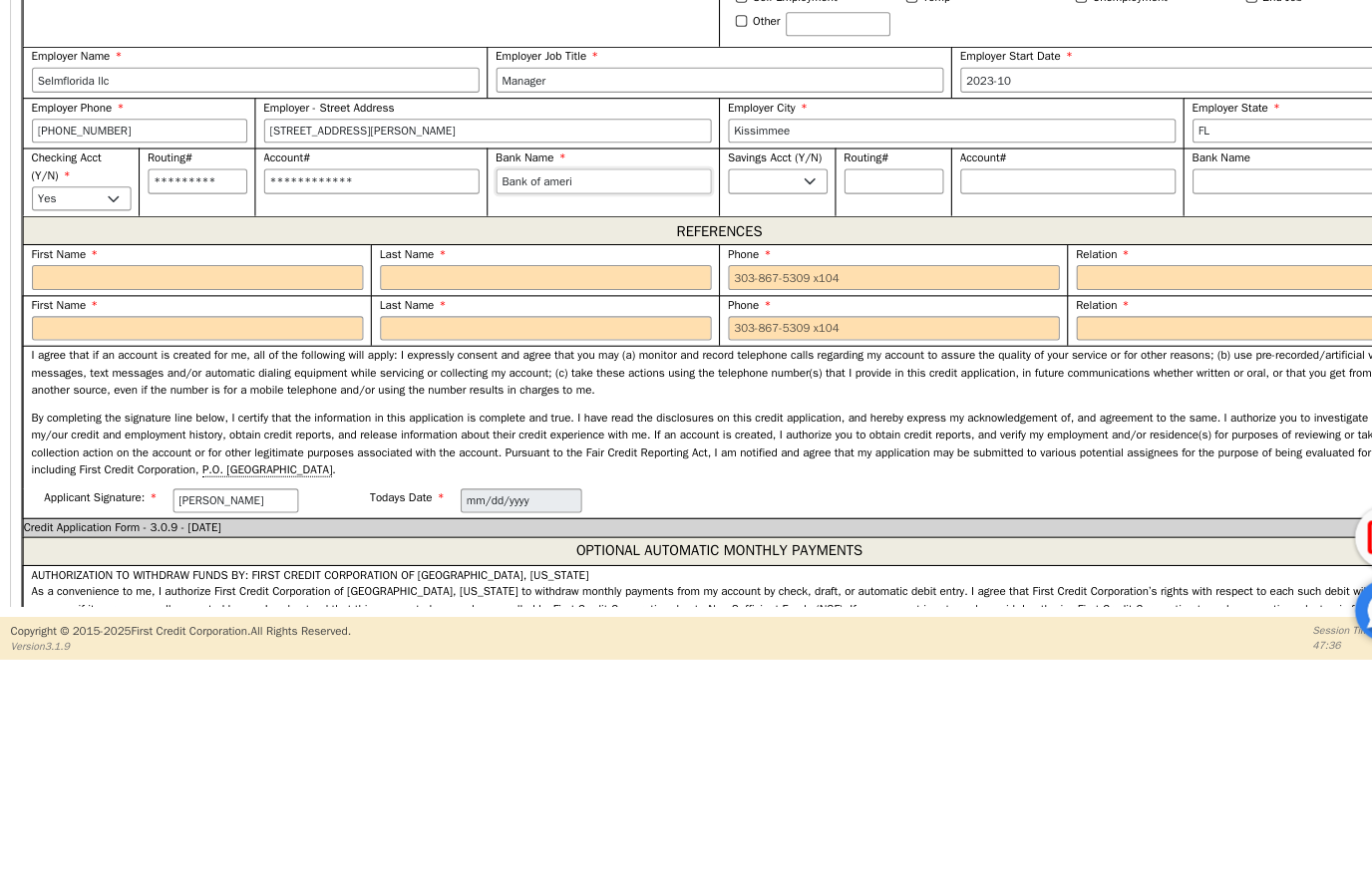 type on "Bank of americ" 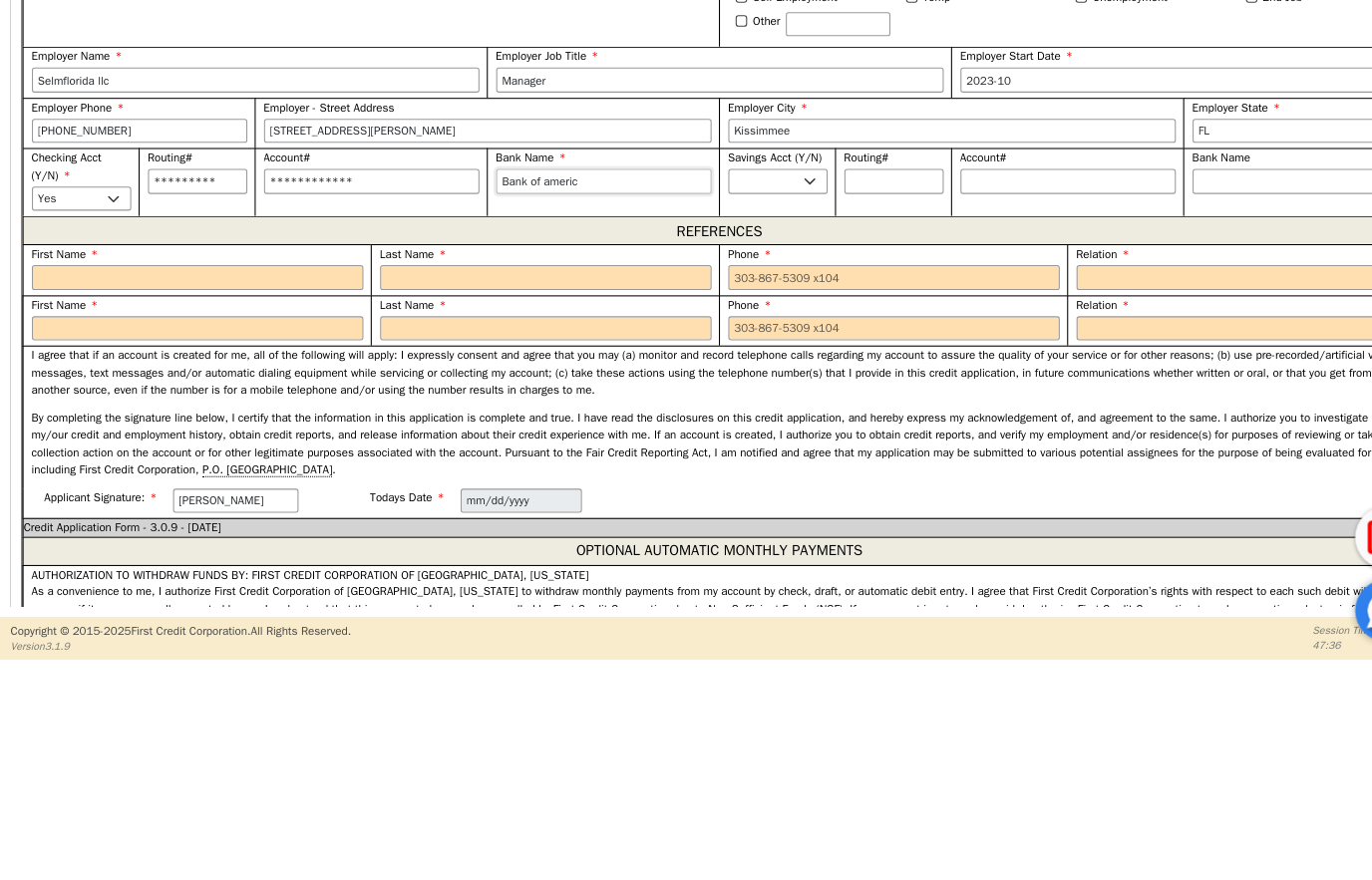 type on "Bank of americ" 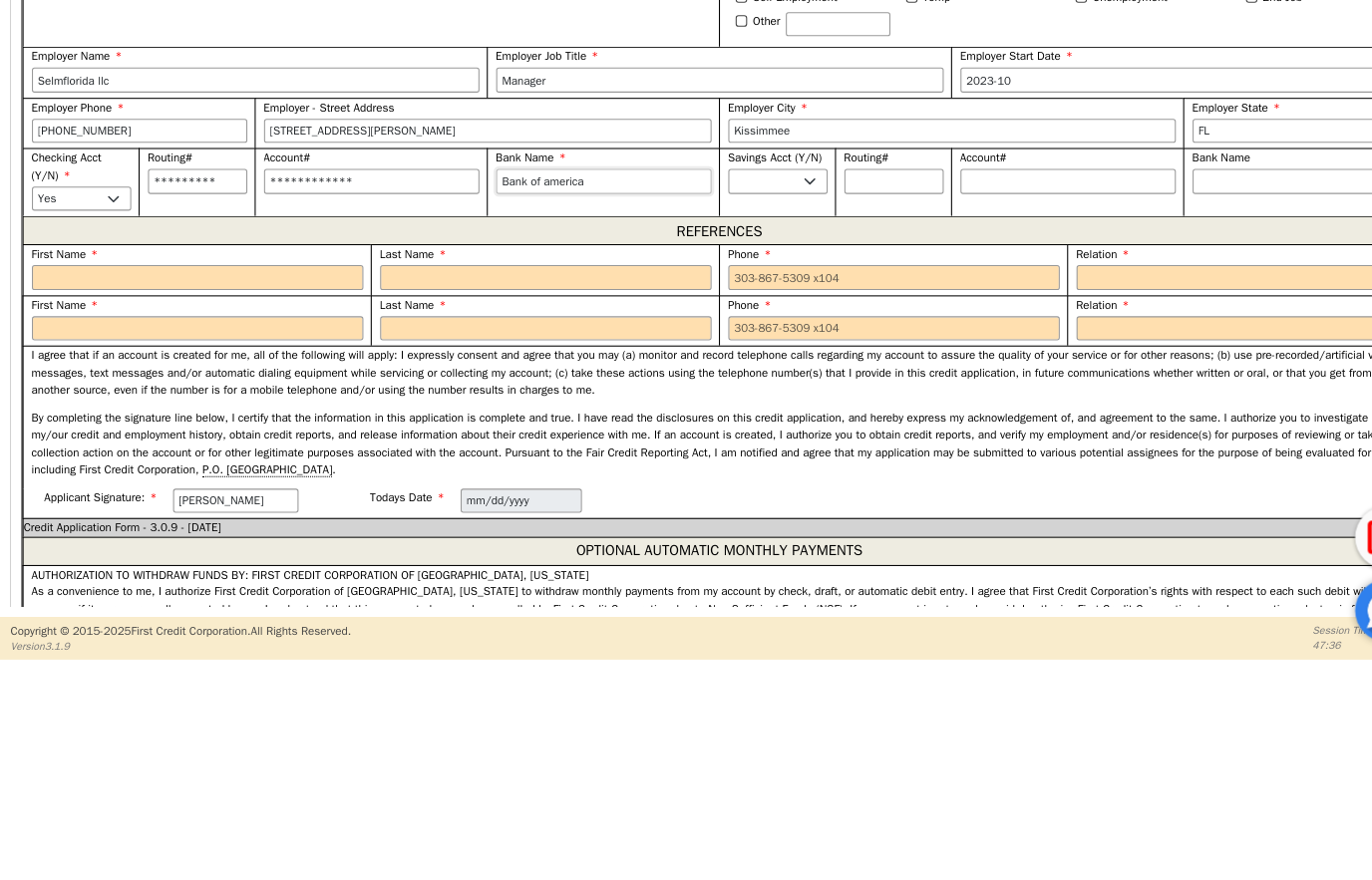 type on "Bank of america" 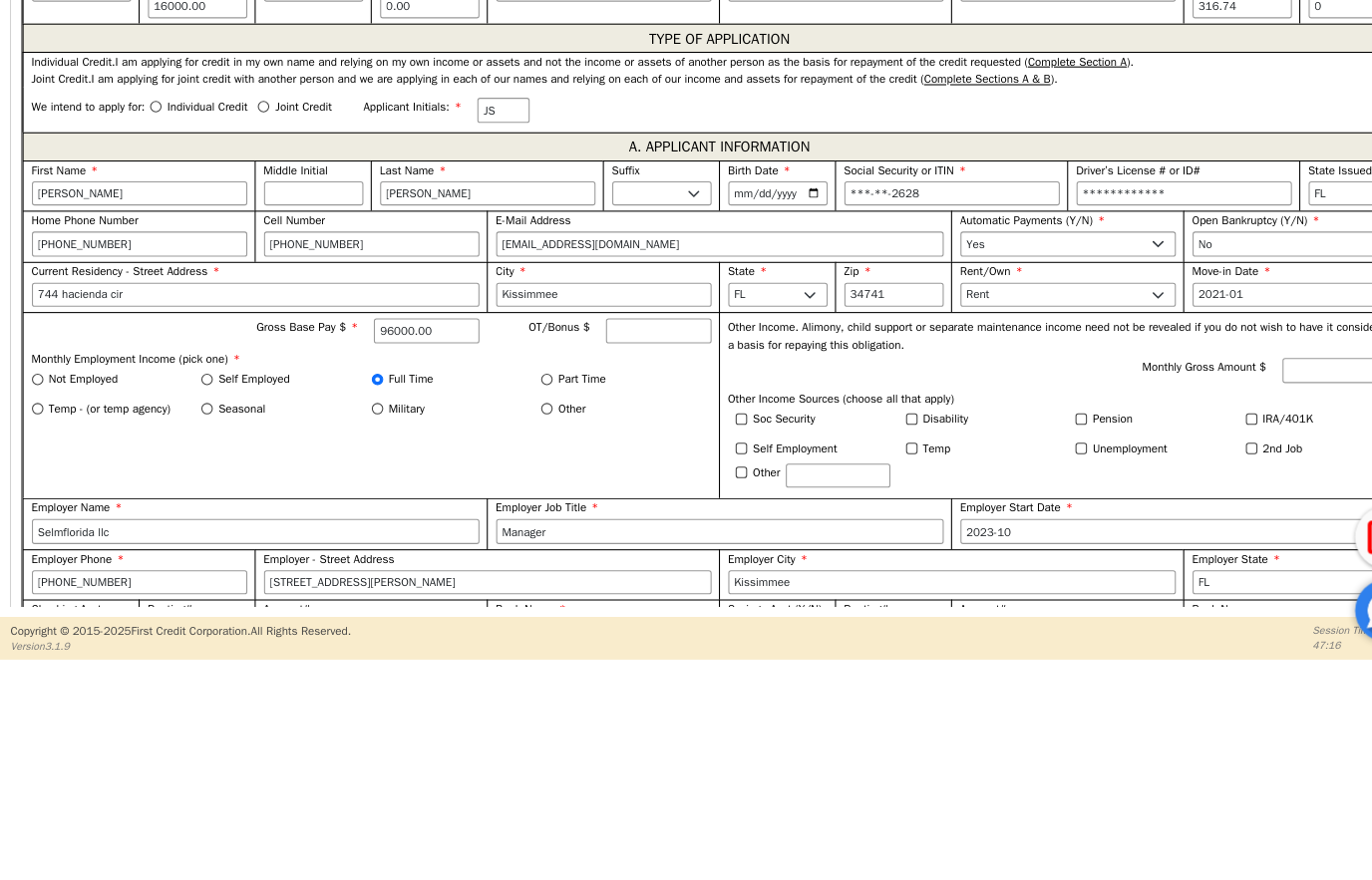 scroll, scrollTop: 936, scrollLeft: 0, axis: vertical 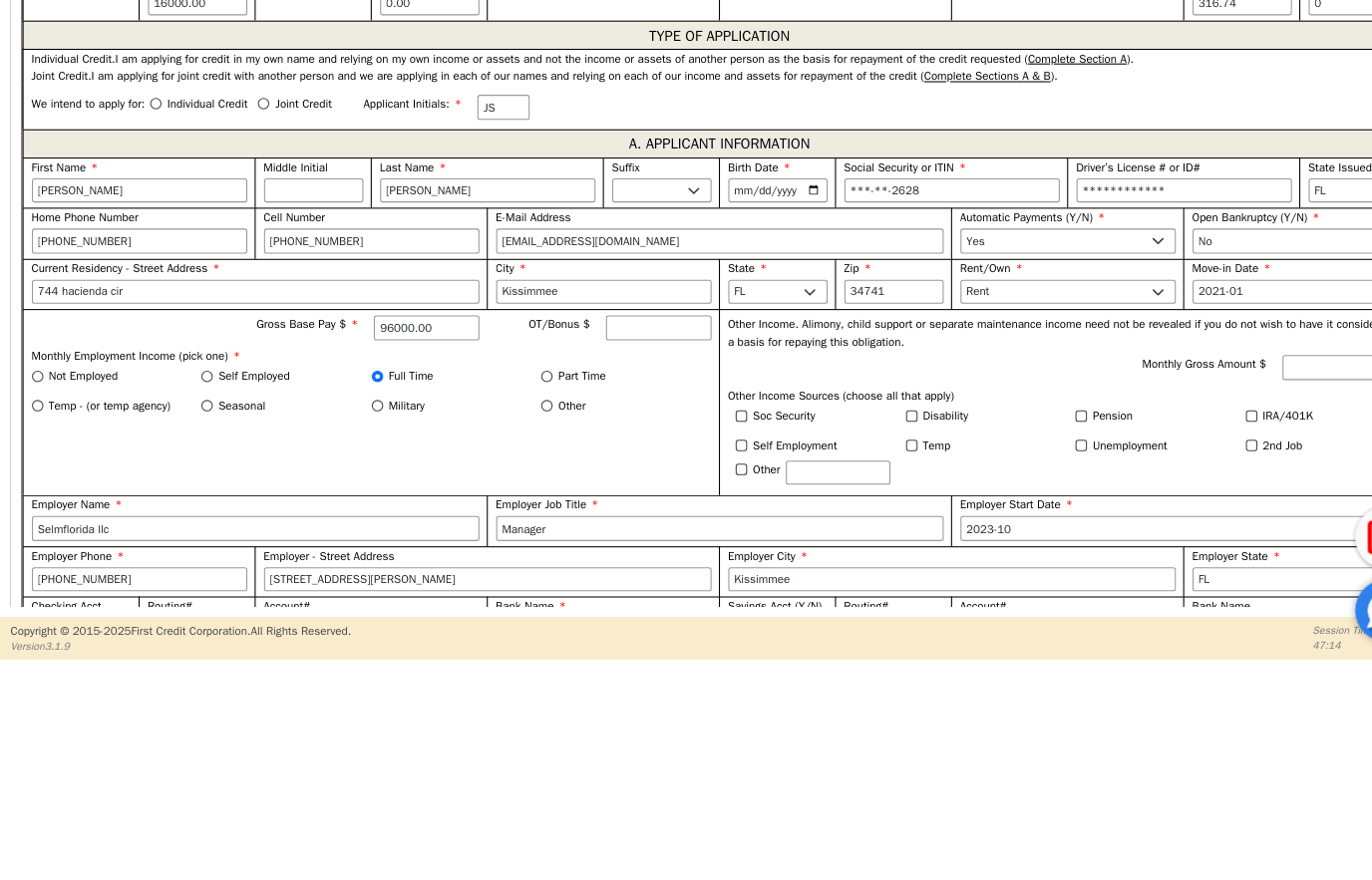 type on "Bank of america" 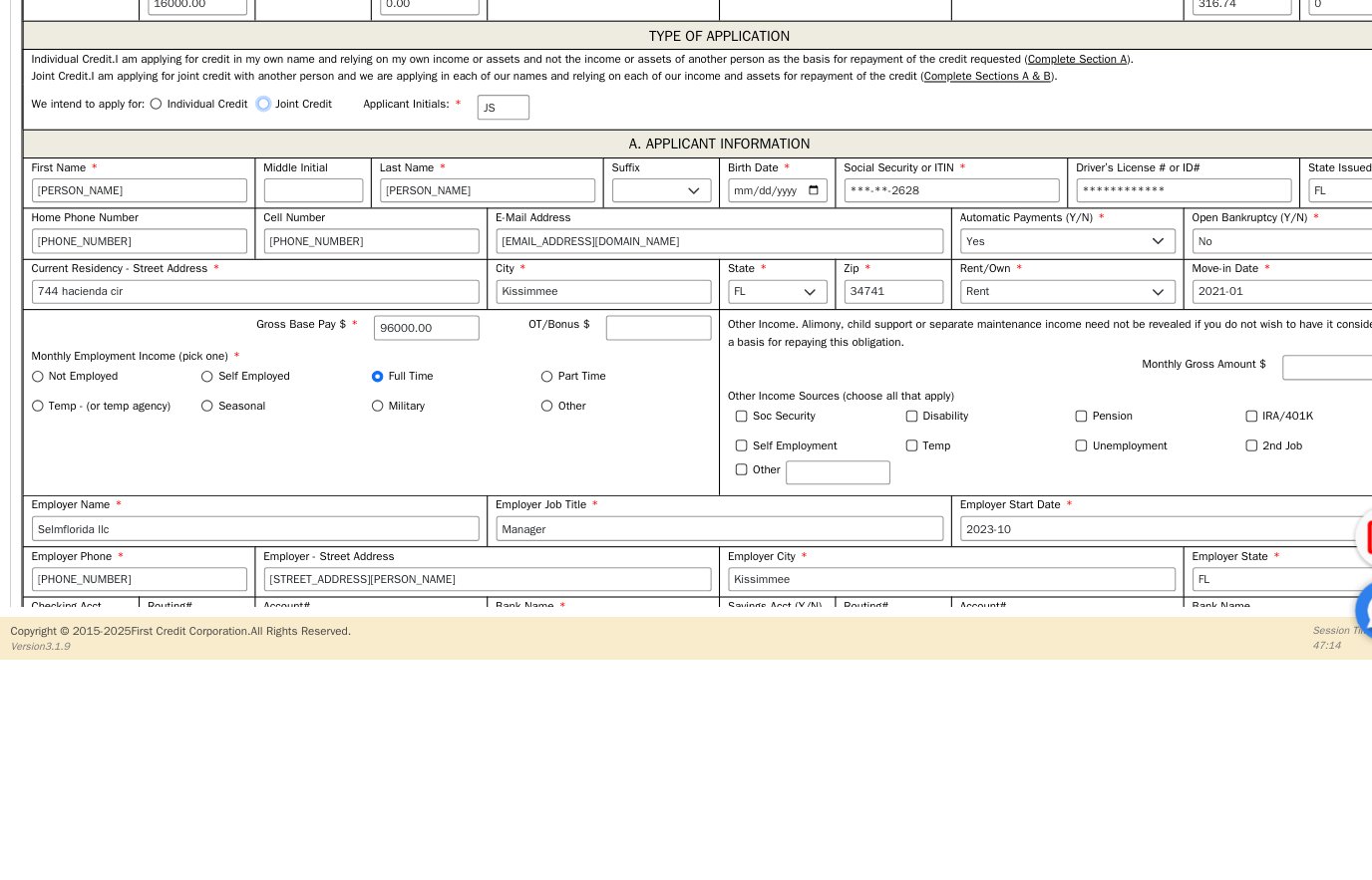click on "Joint Credit" at bounding box center (251, 307) 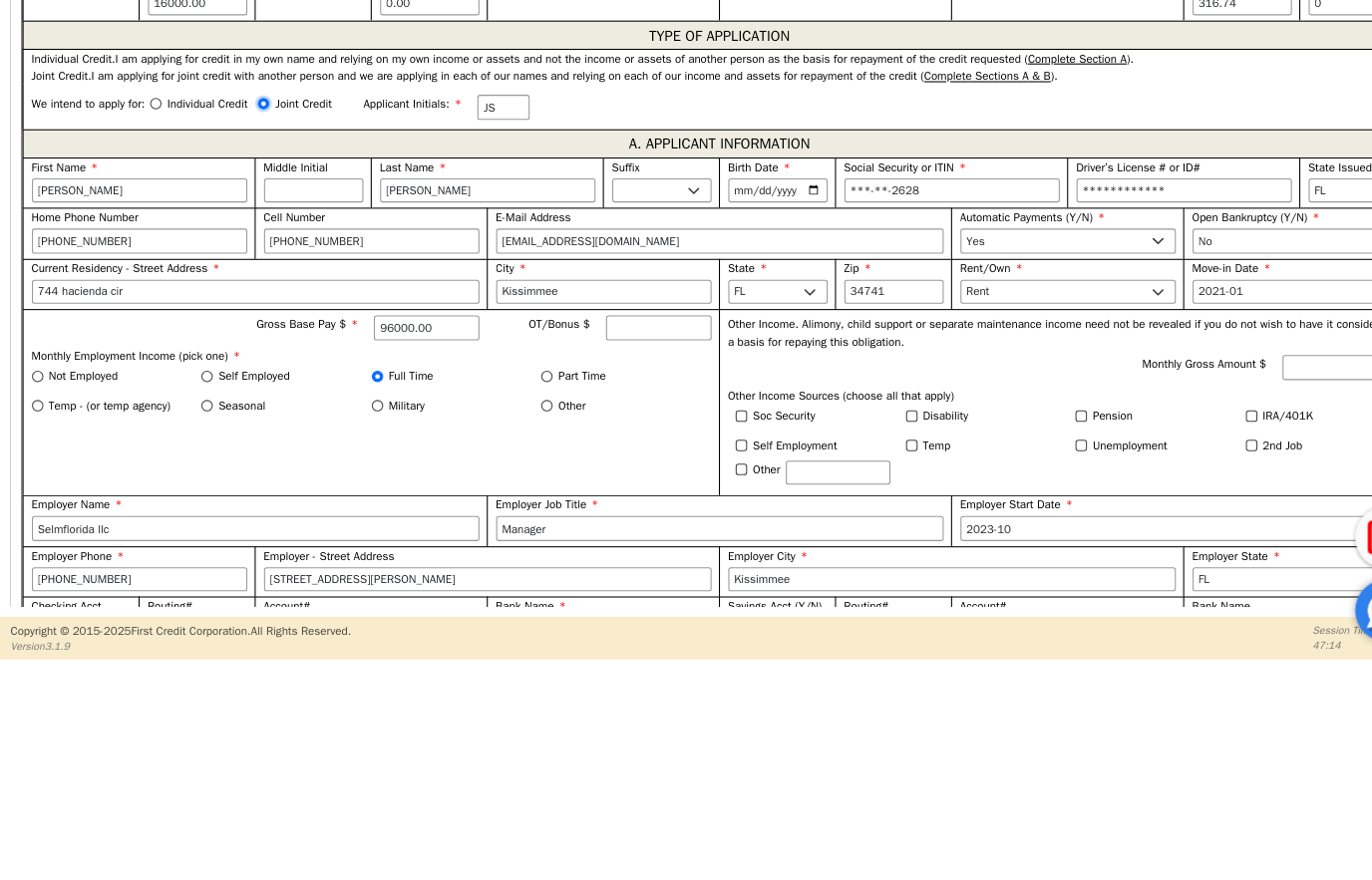 radio on "true" 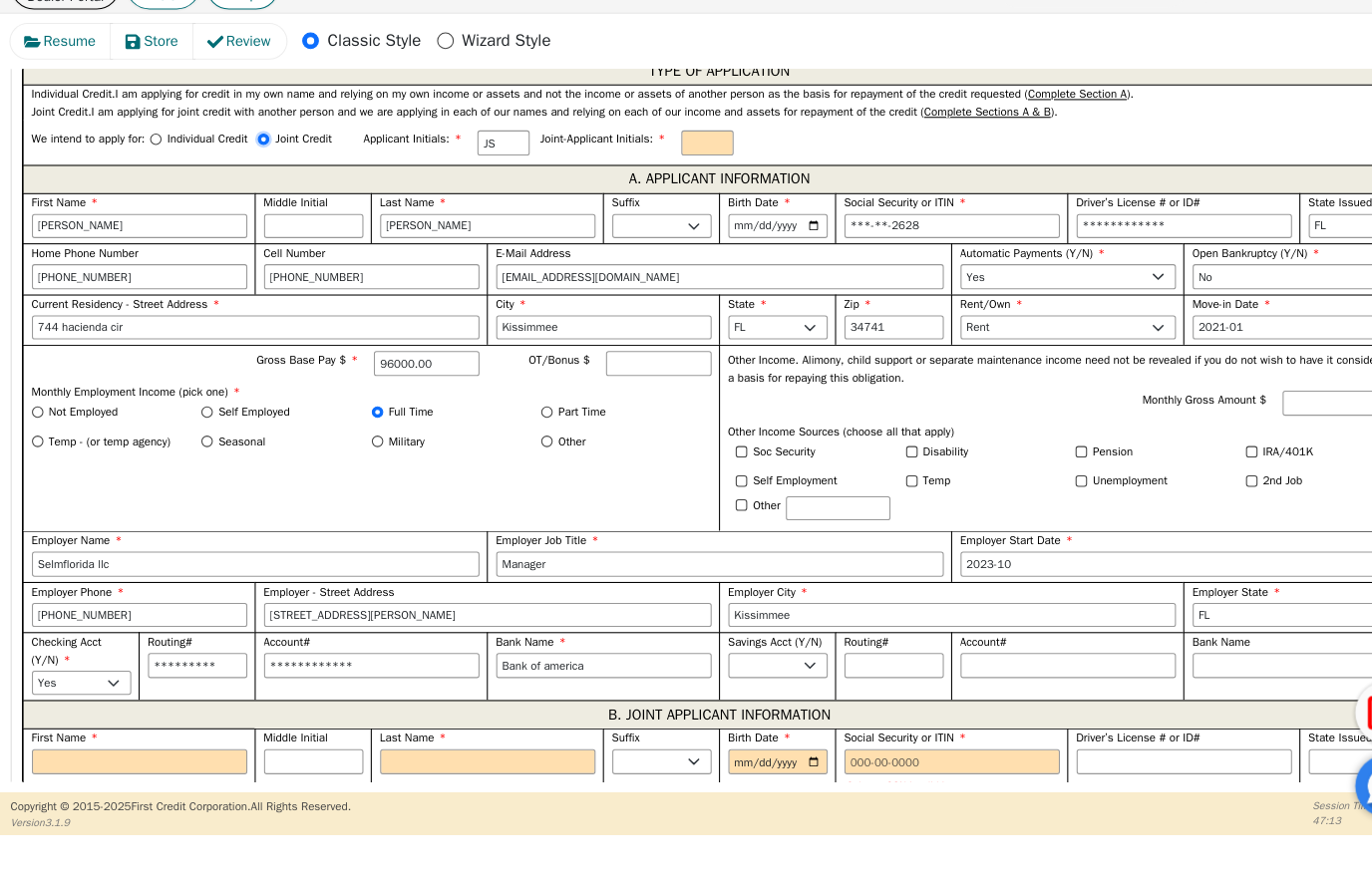 scroll, scrollTop: 1083, scrollLeft: 0, axis: vertical 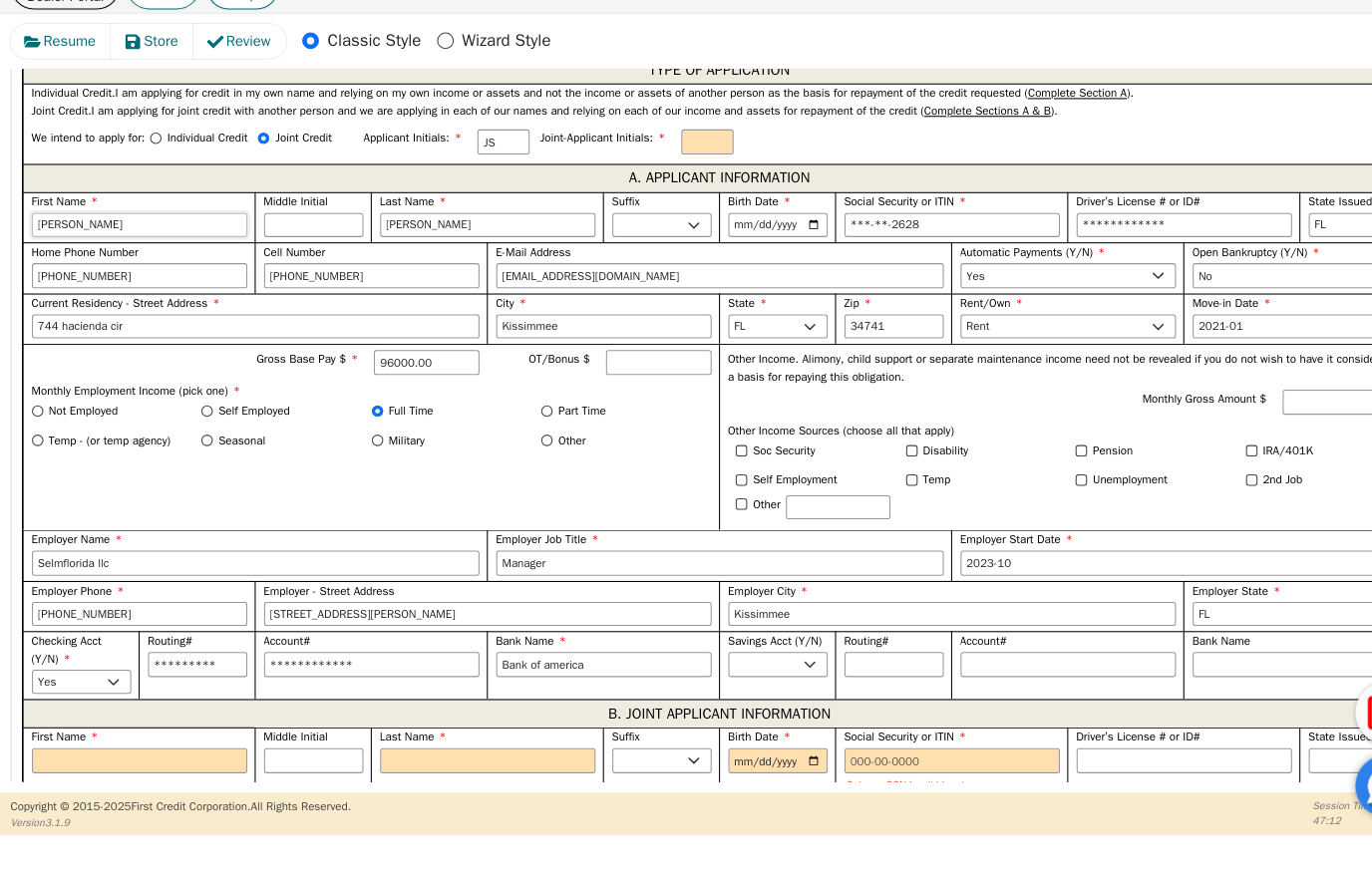 click on "[PERSON_NAME]" at bounding box center (134, 256) 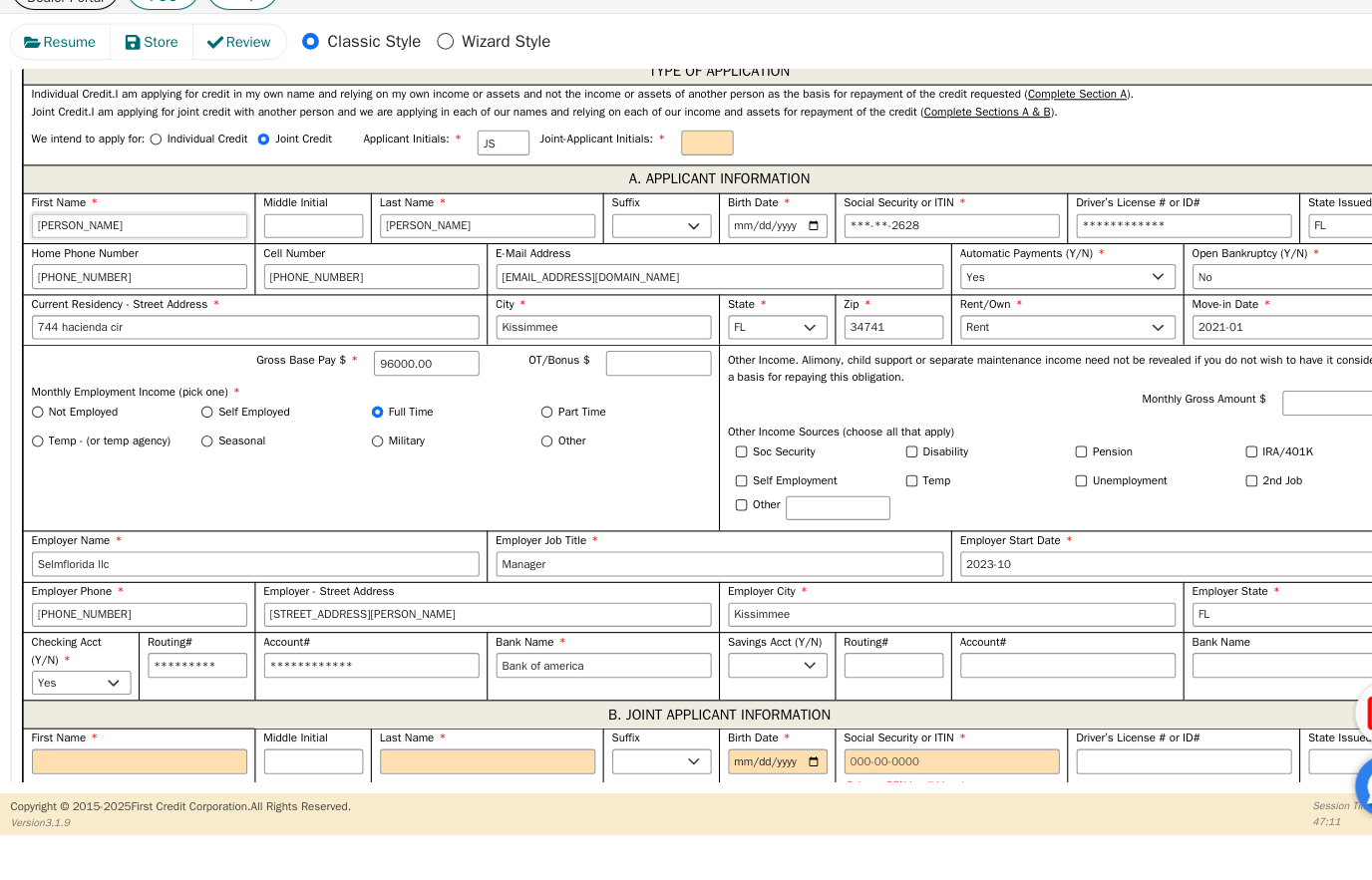 type on "[PERSON_NAME]" 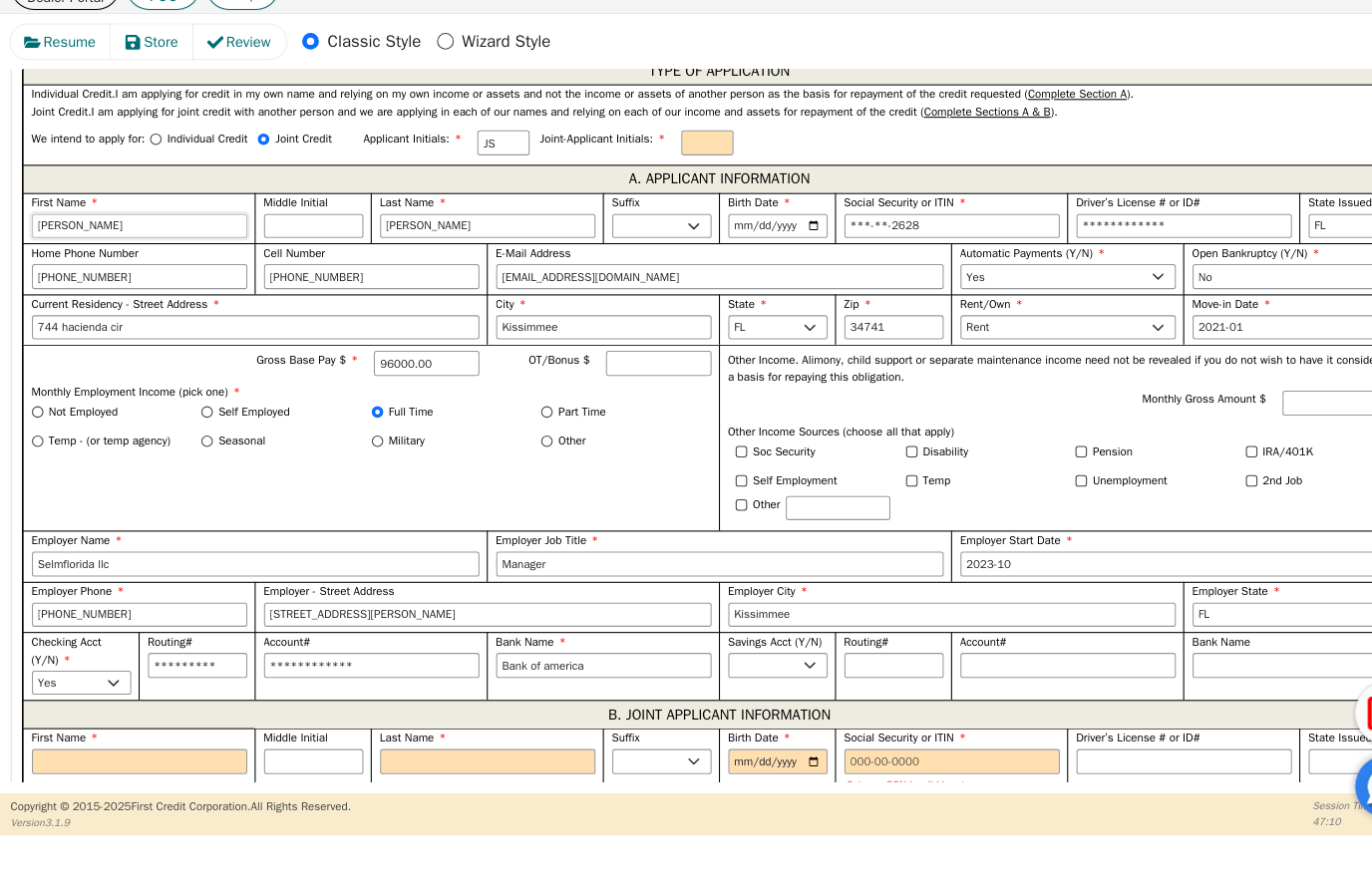 type on "[PERSON_NAME]" 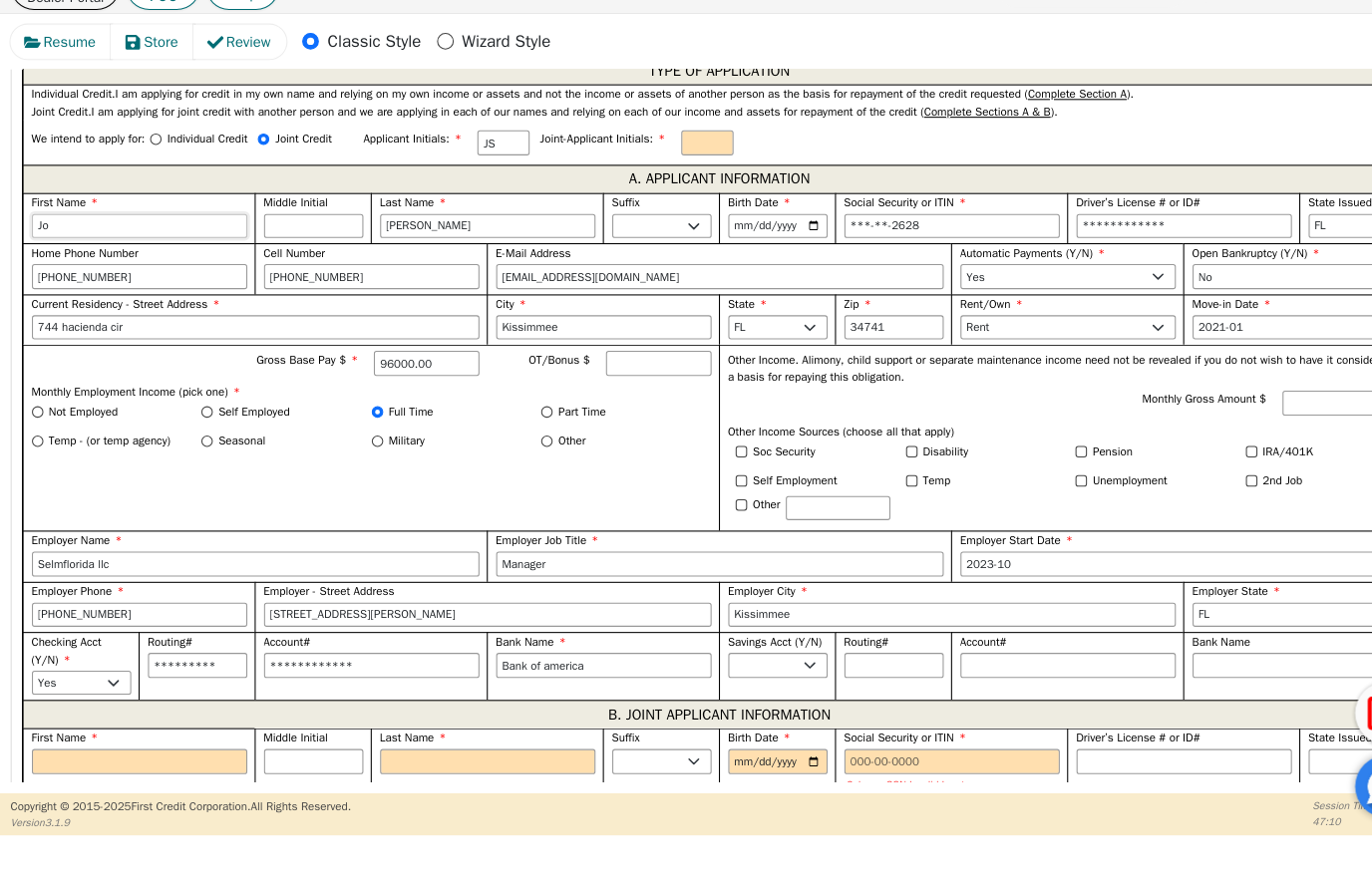 type on "[PERSON_NAME]" 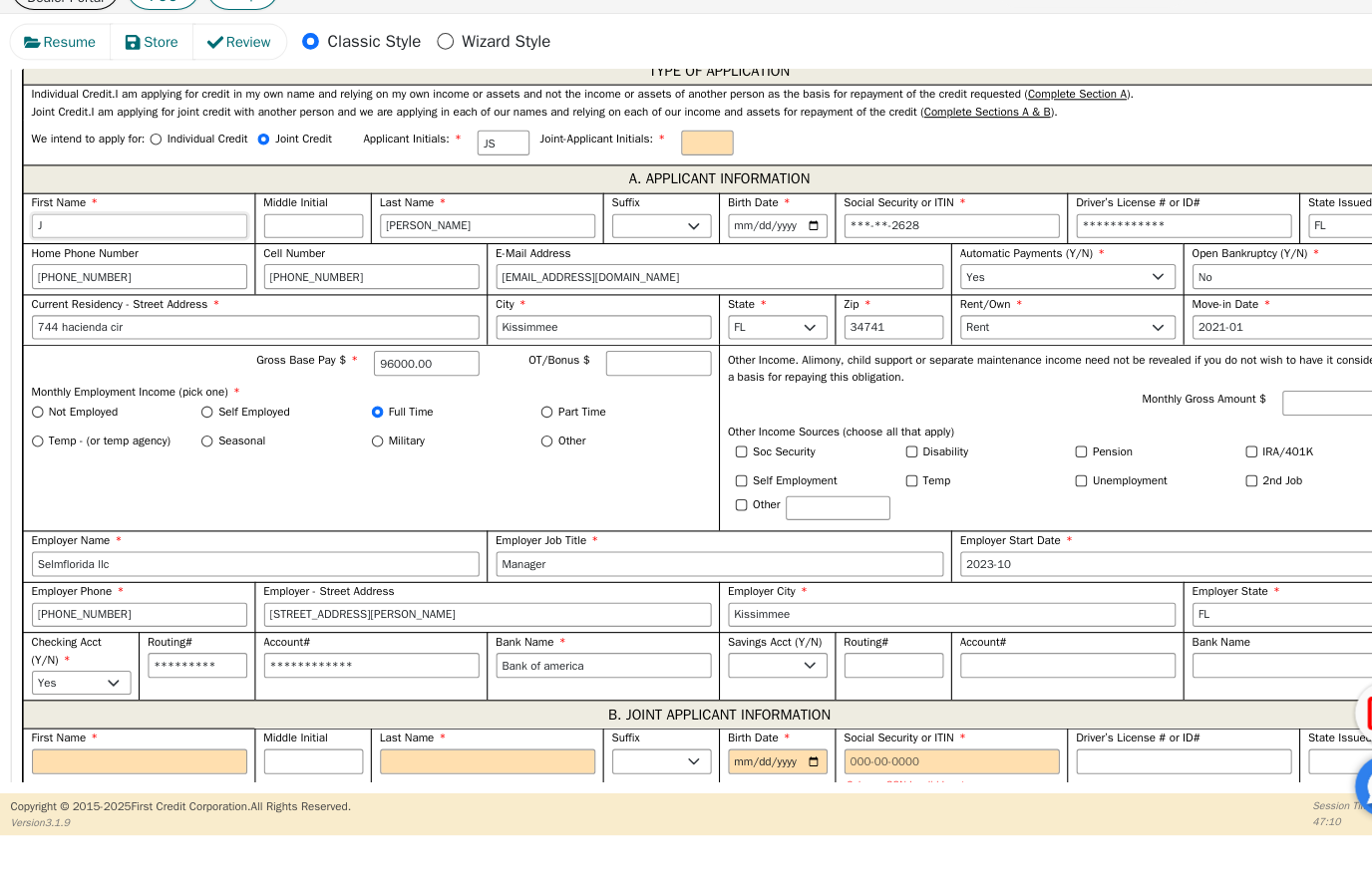 type on "[PERSON_NAME]" 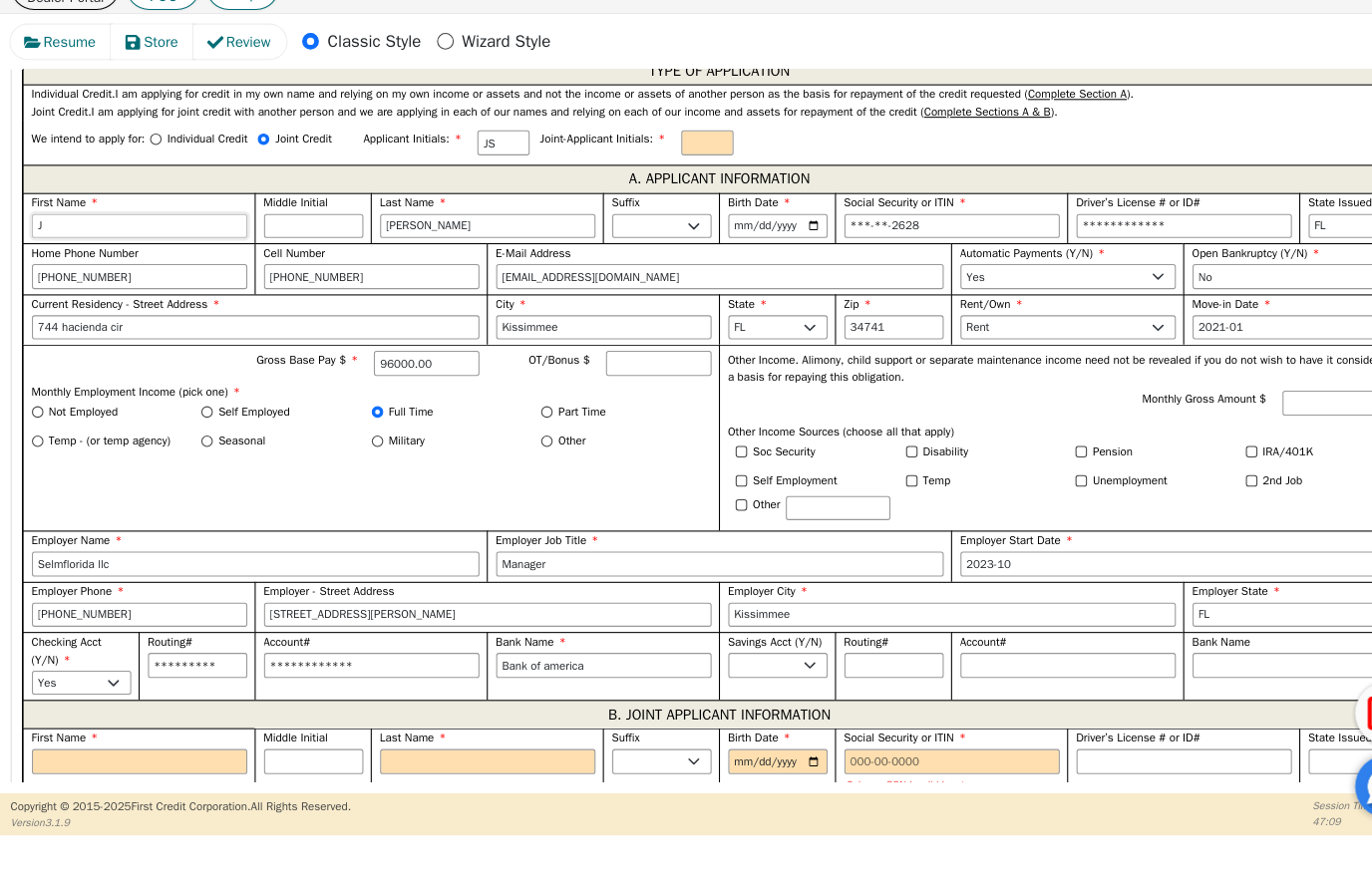 type 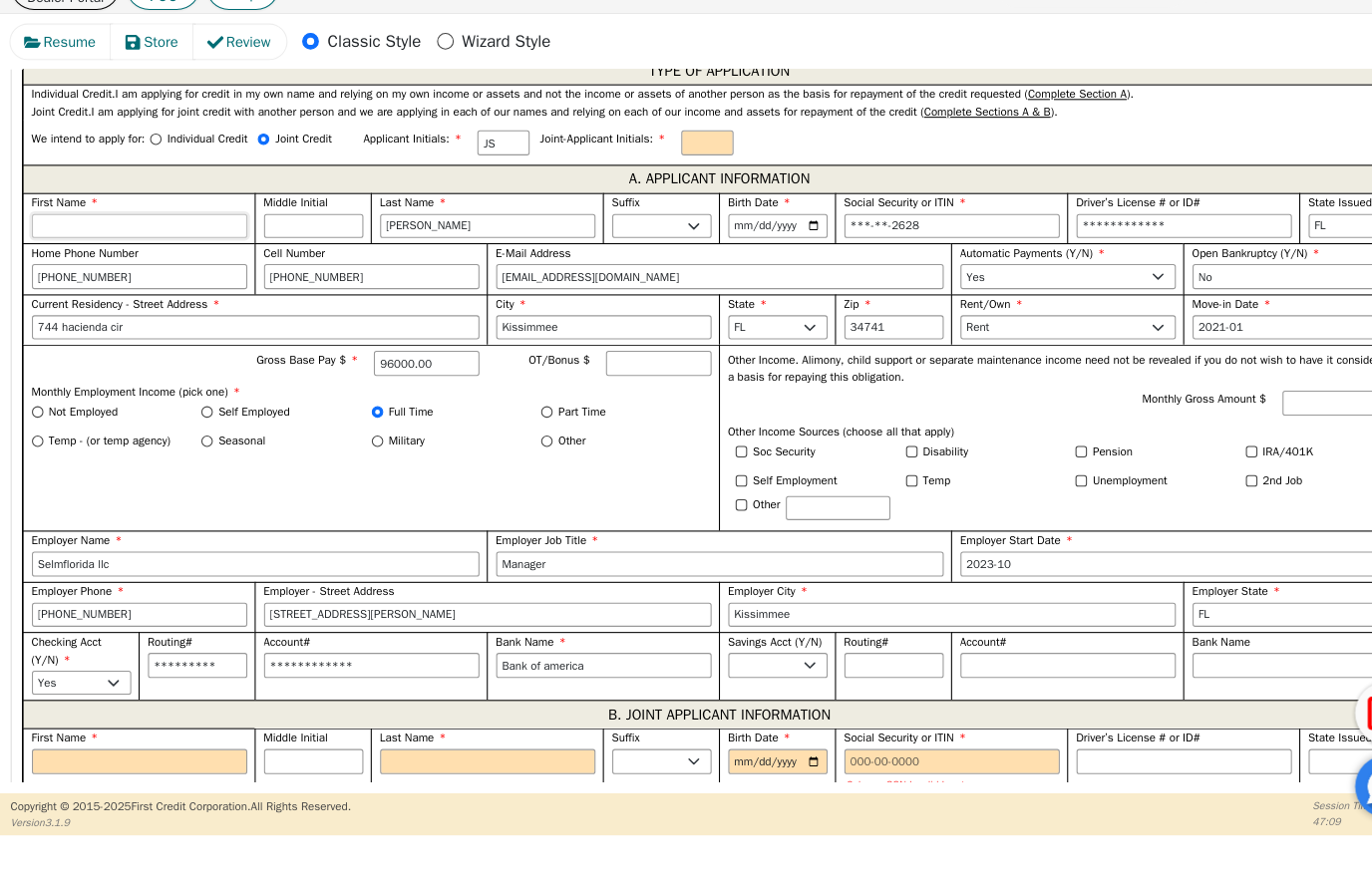 type on "S" 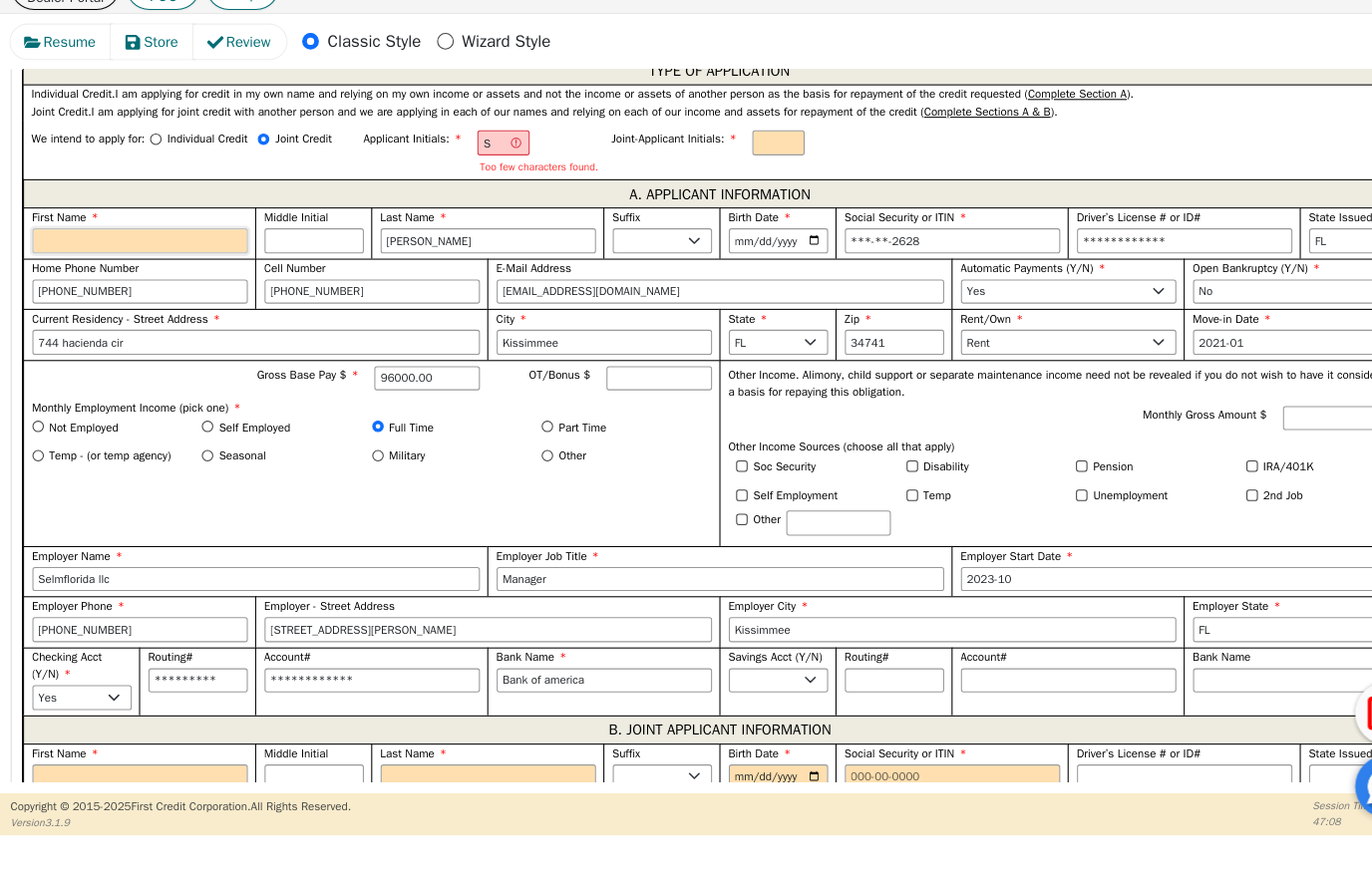 type on "AS" 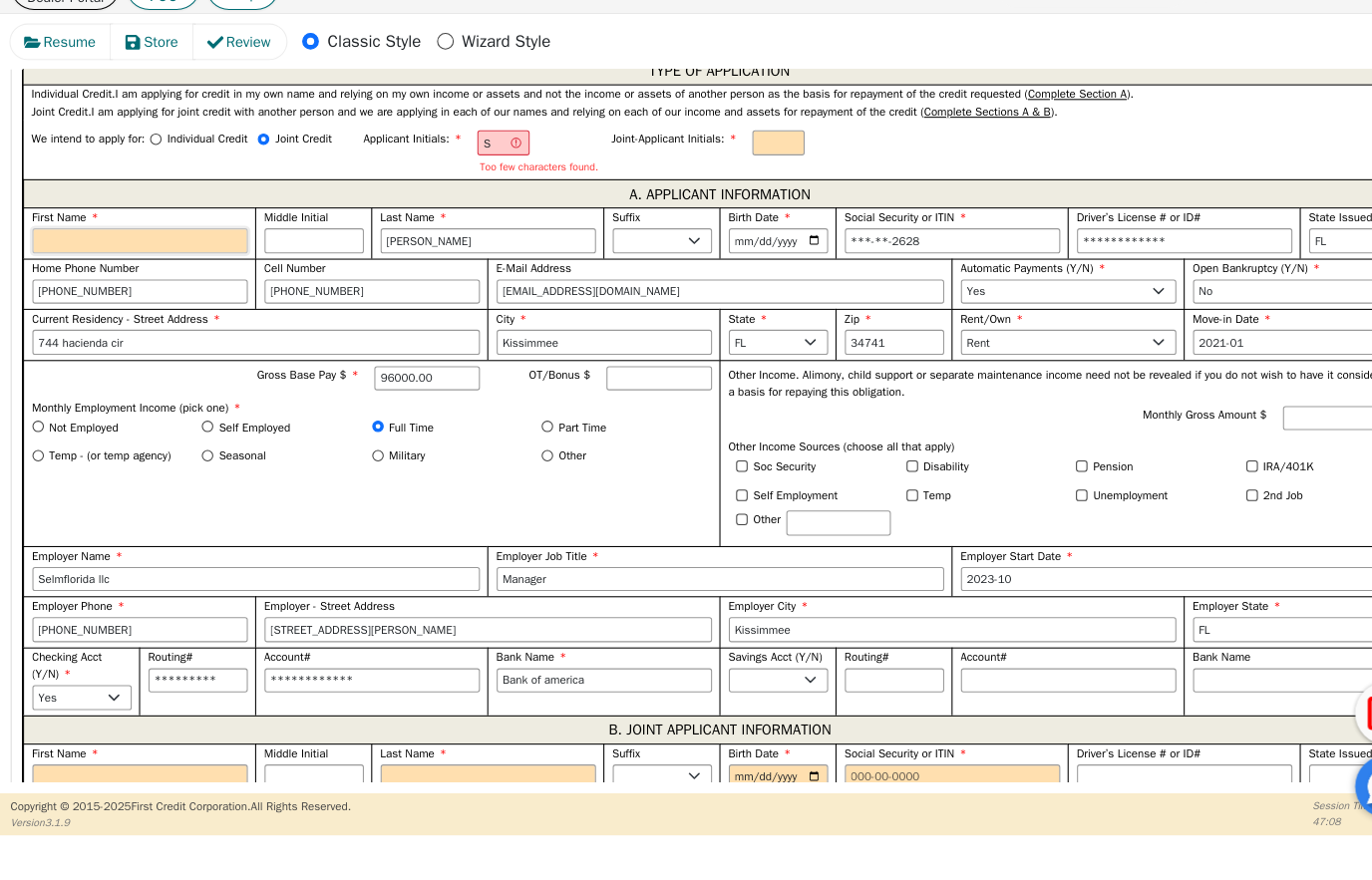 type on "A" 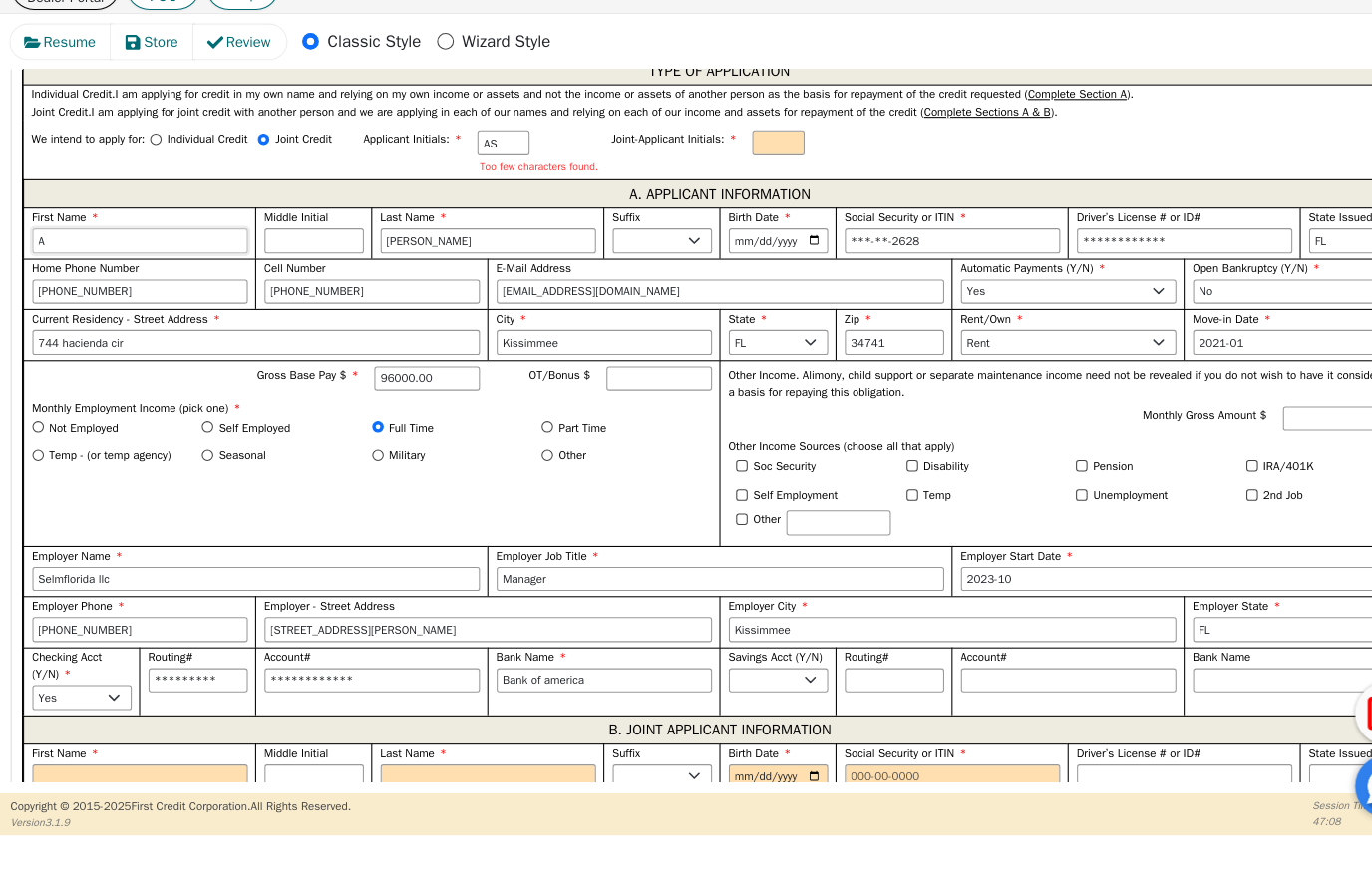 type on "An" 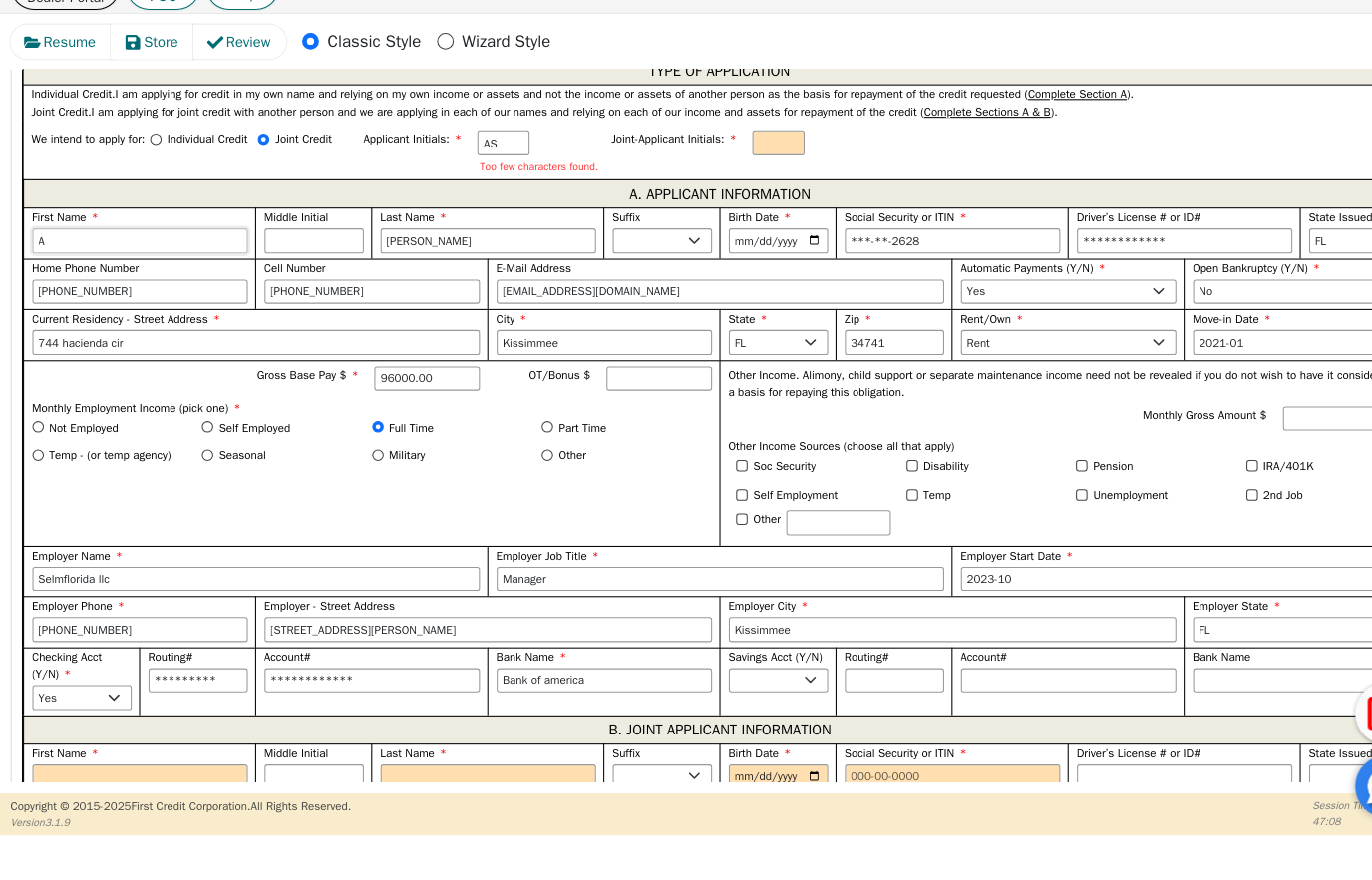 type on "An [PERSON_NAME]" 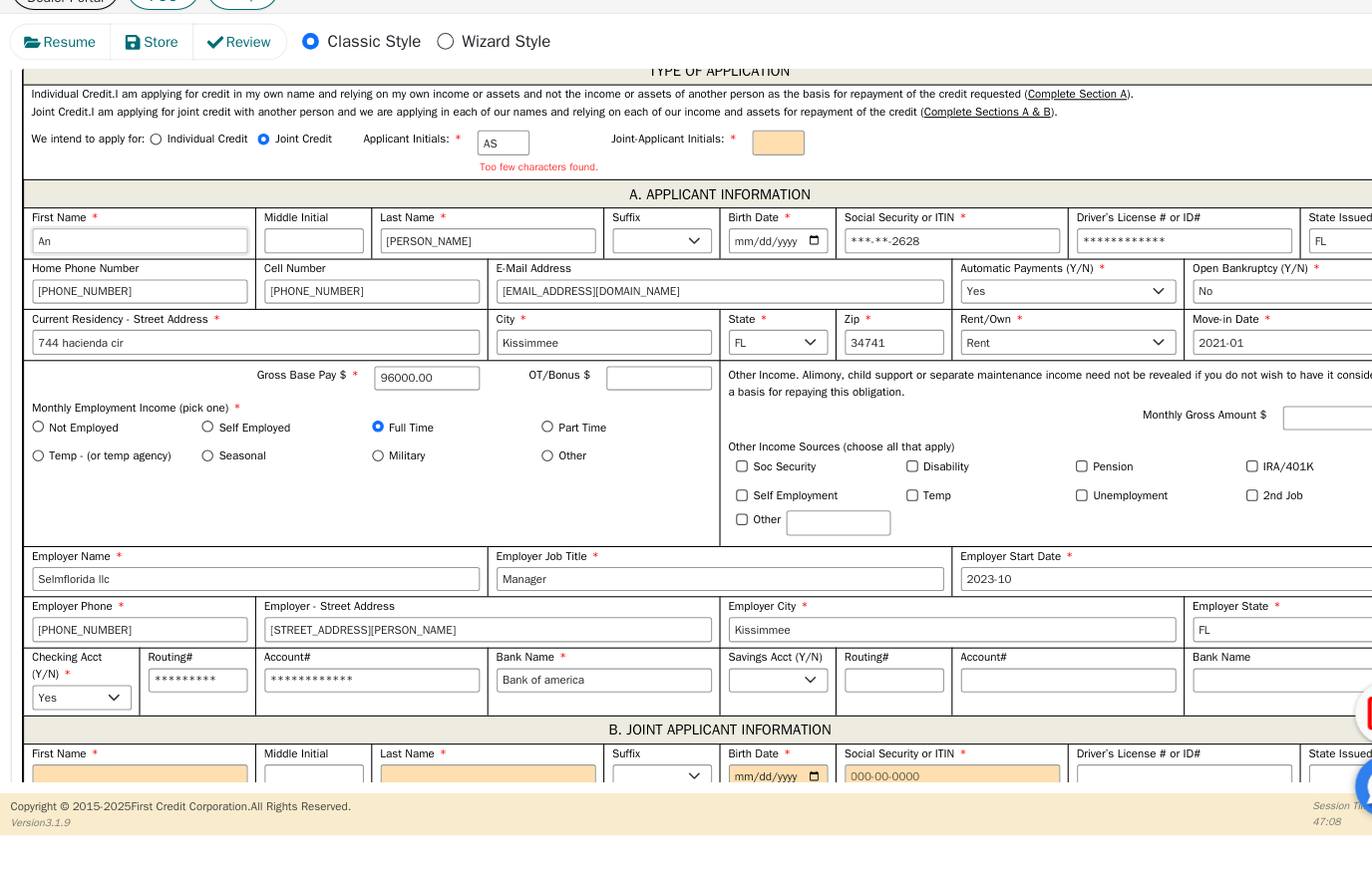 type on "Ang" 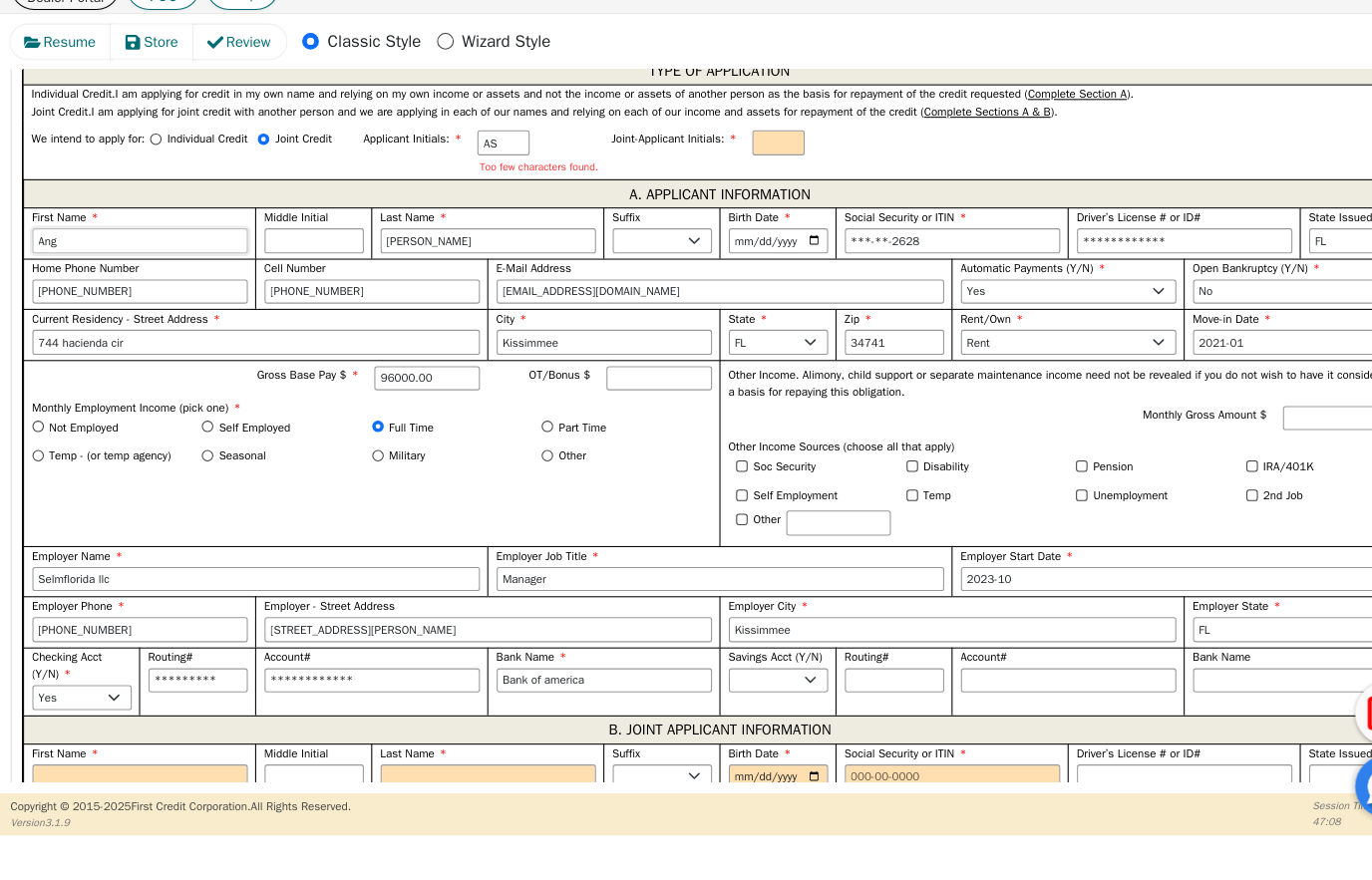 type 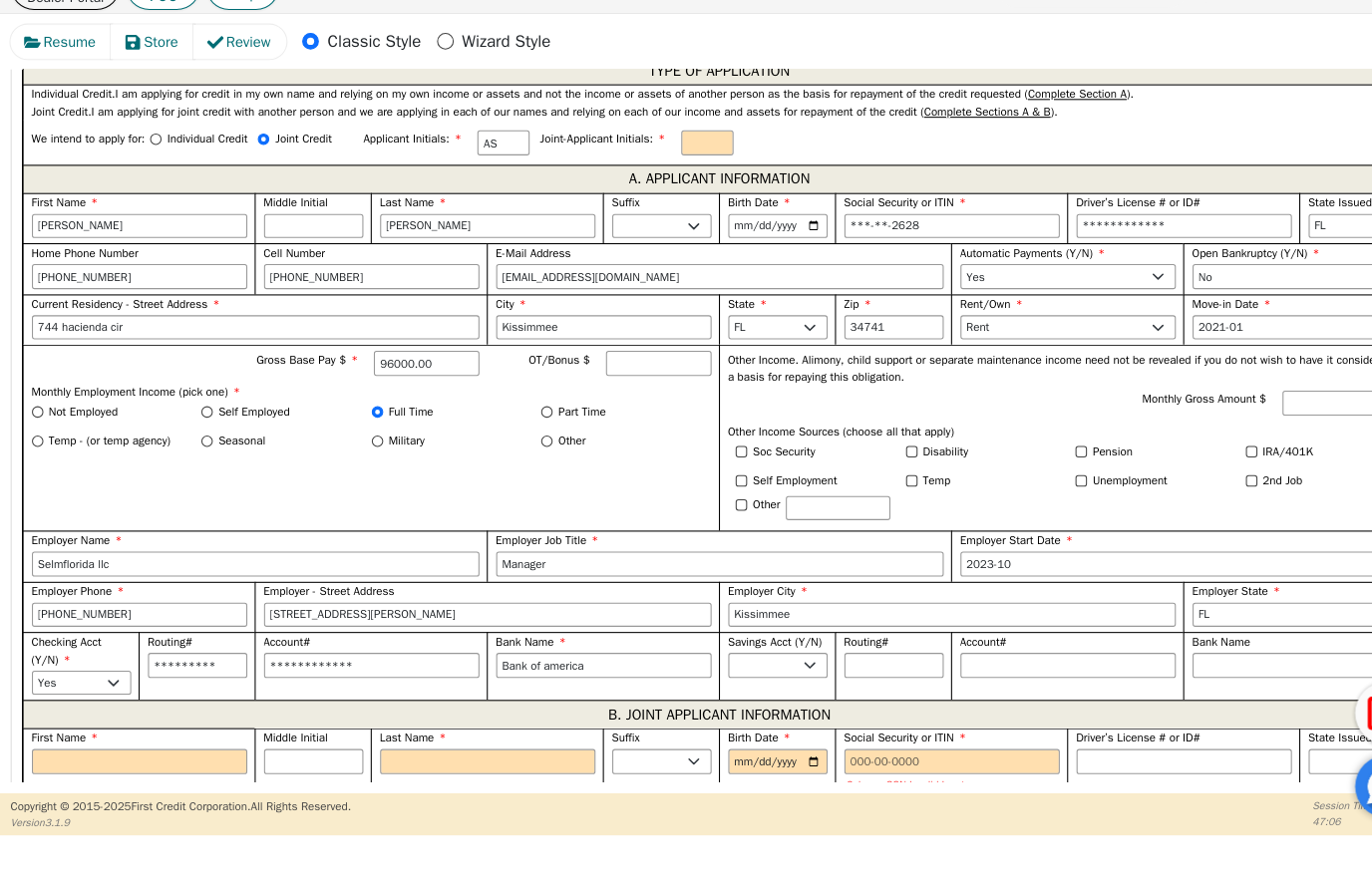 click on "[PERSON_NAME]" at bounding box center [466, 256] 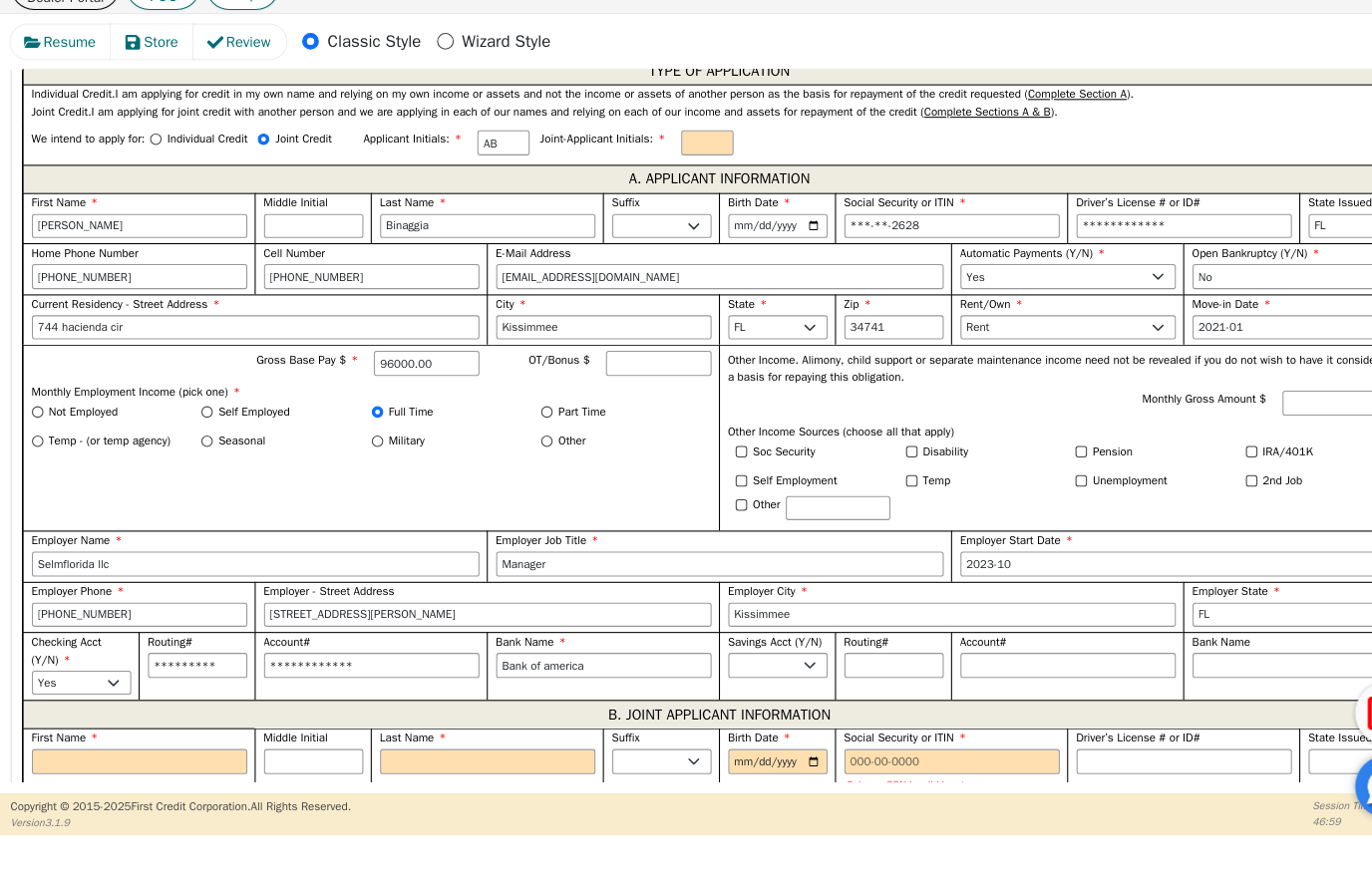 click on "[DATE]" at bounding box center [742, 256] 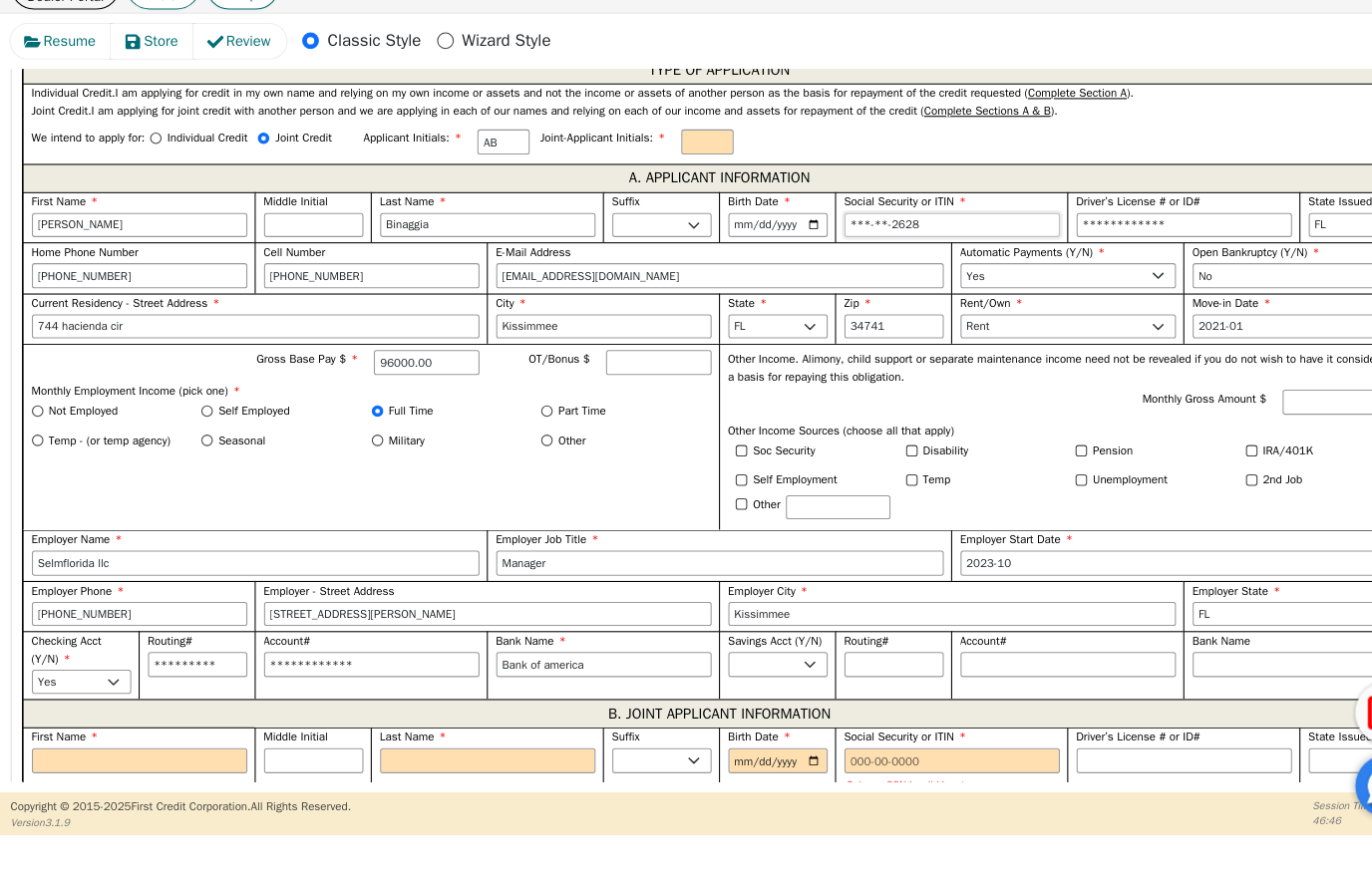 click on "***-**-2628" at bounding box center [908, 256] 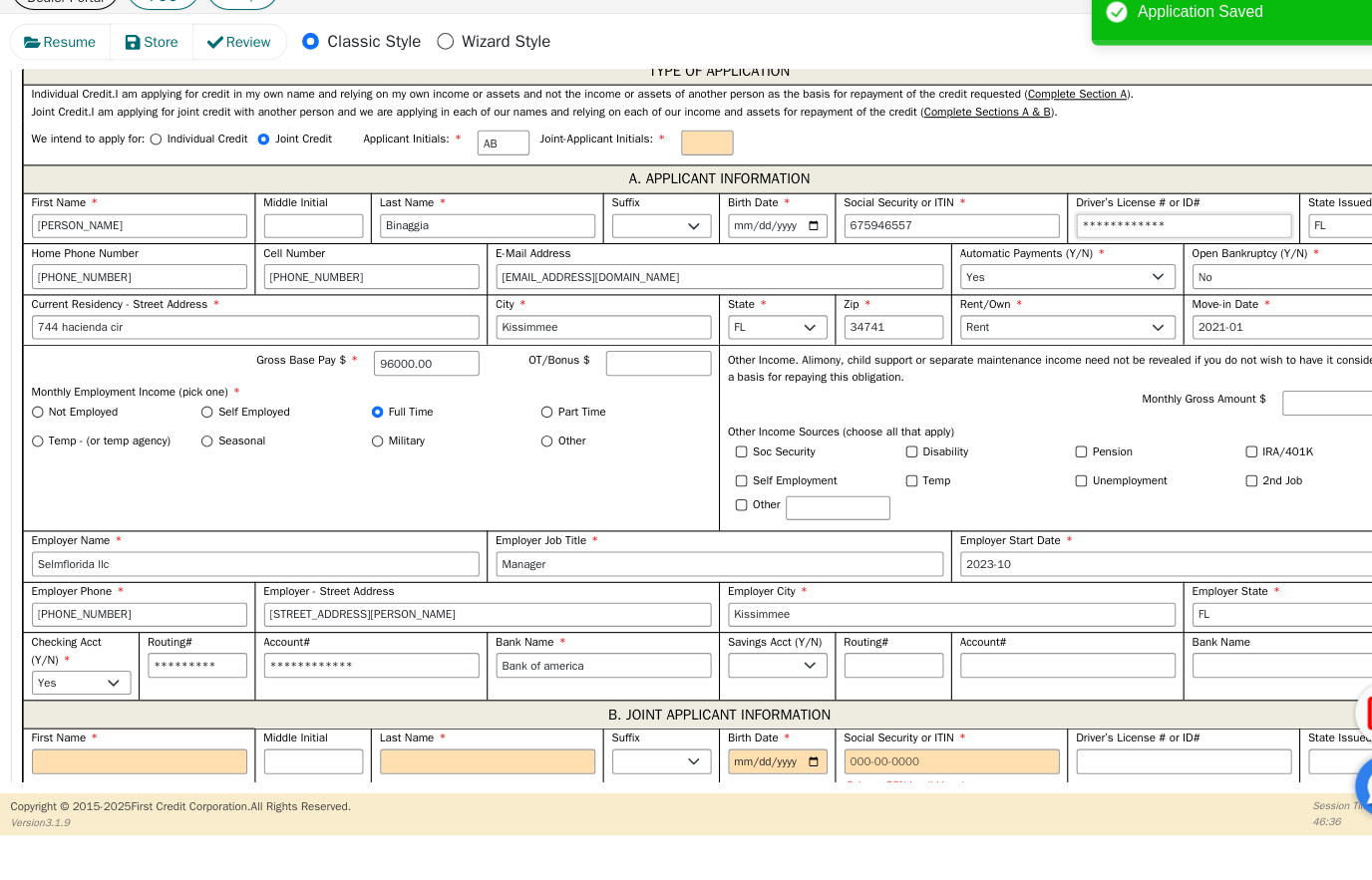 click on "**********" at bounding box center [1130, 256] 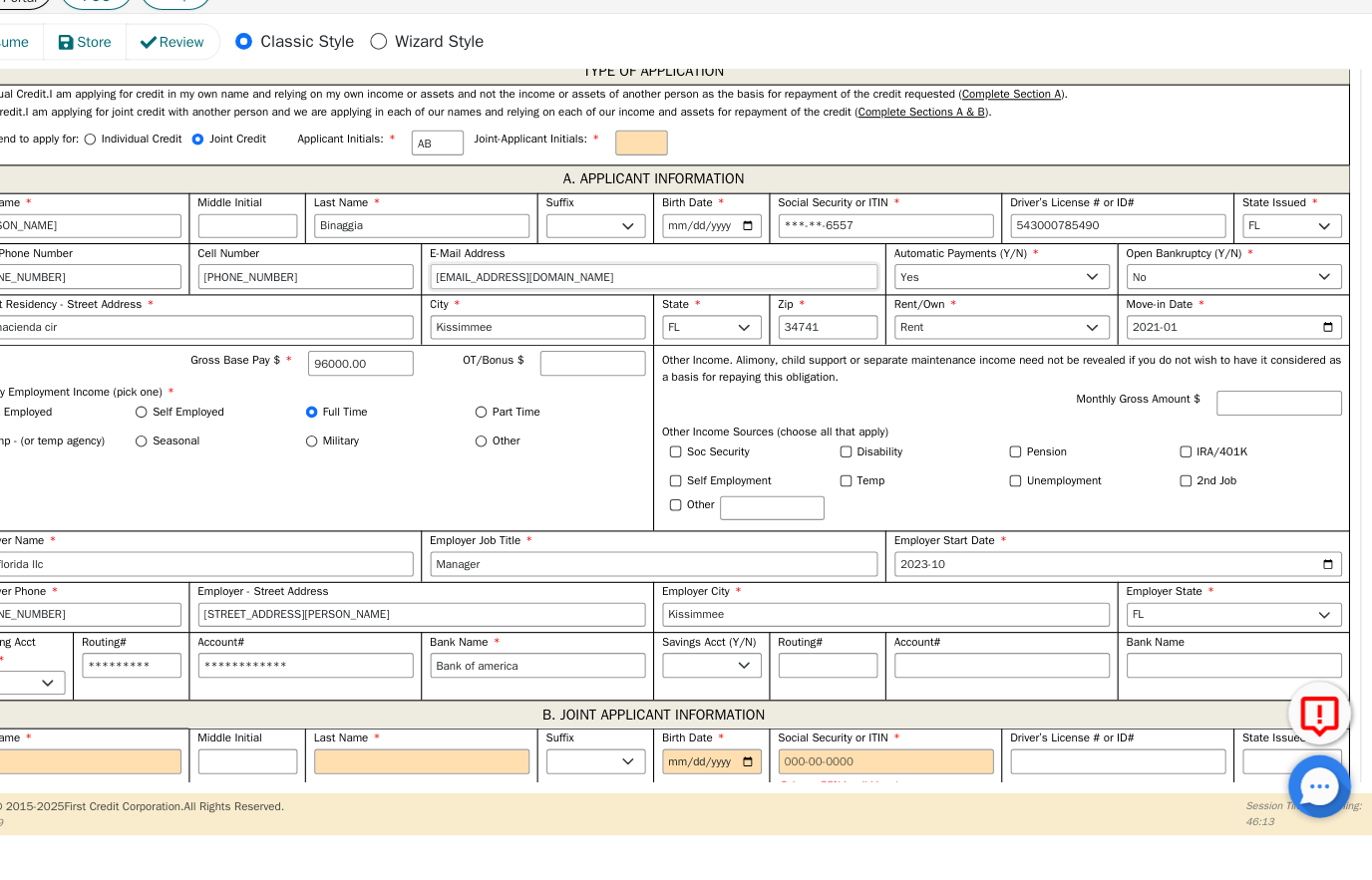 click on "[EMAIL_ADDRESS][DOMAIN_NAME]" at bounding box center [687, 304] 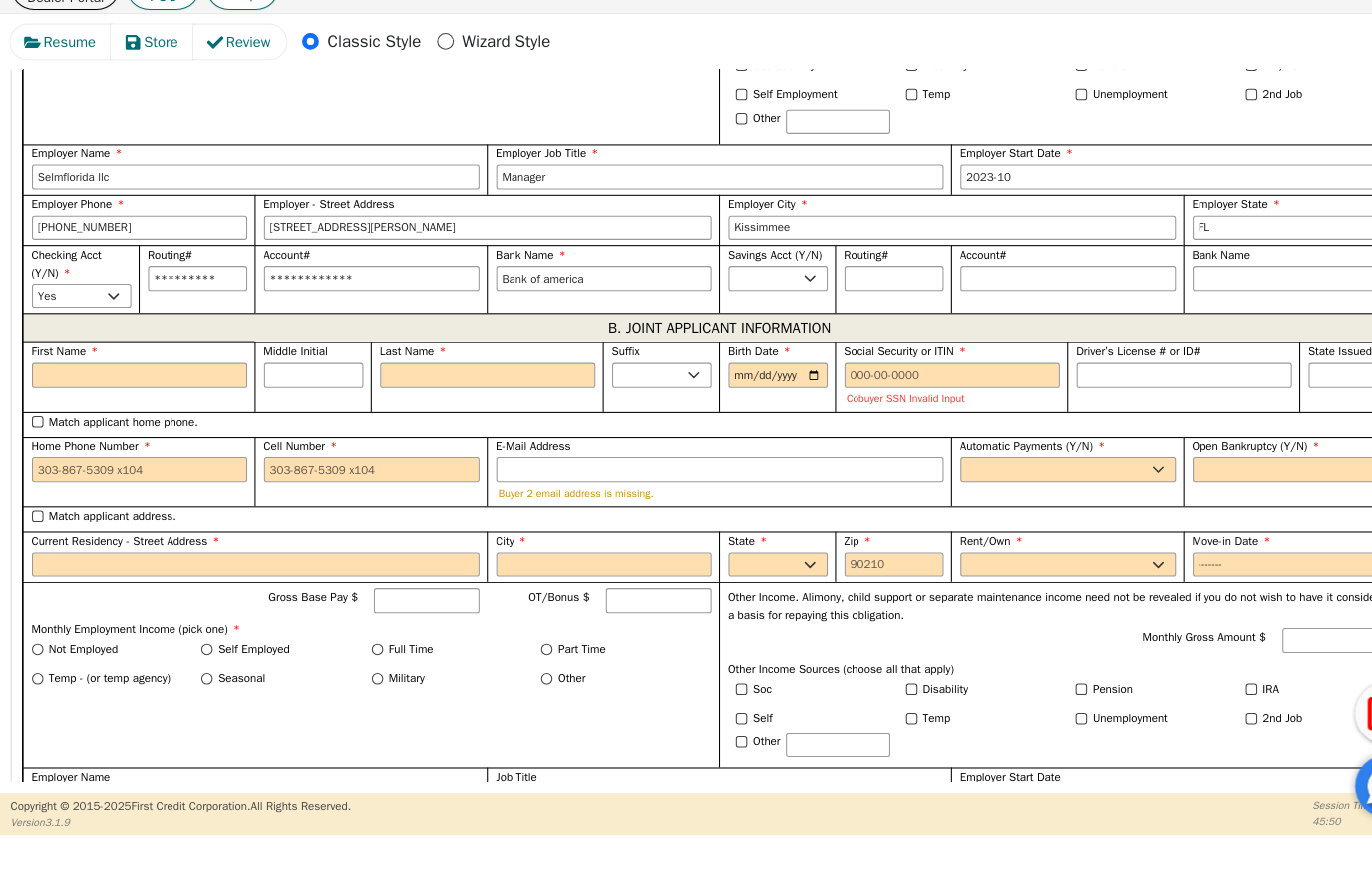 scroll, scrollTop: 1464, scrollLeft: 0, axis: vertical 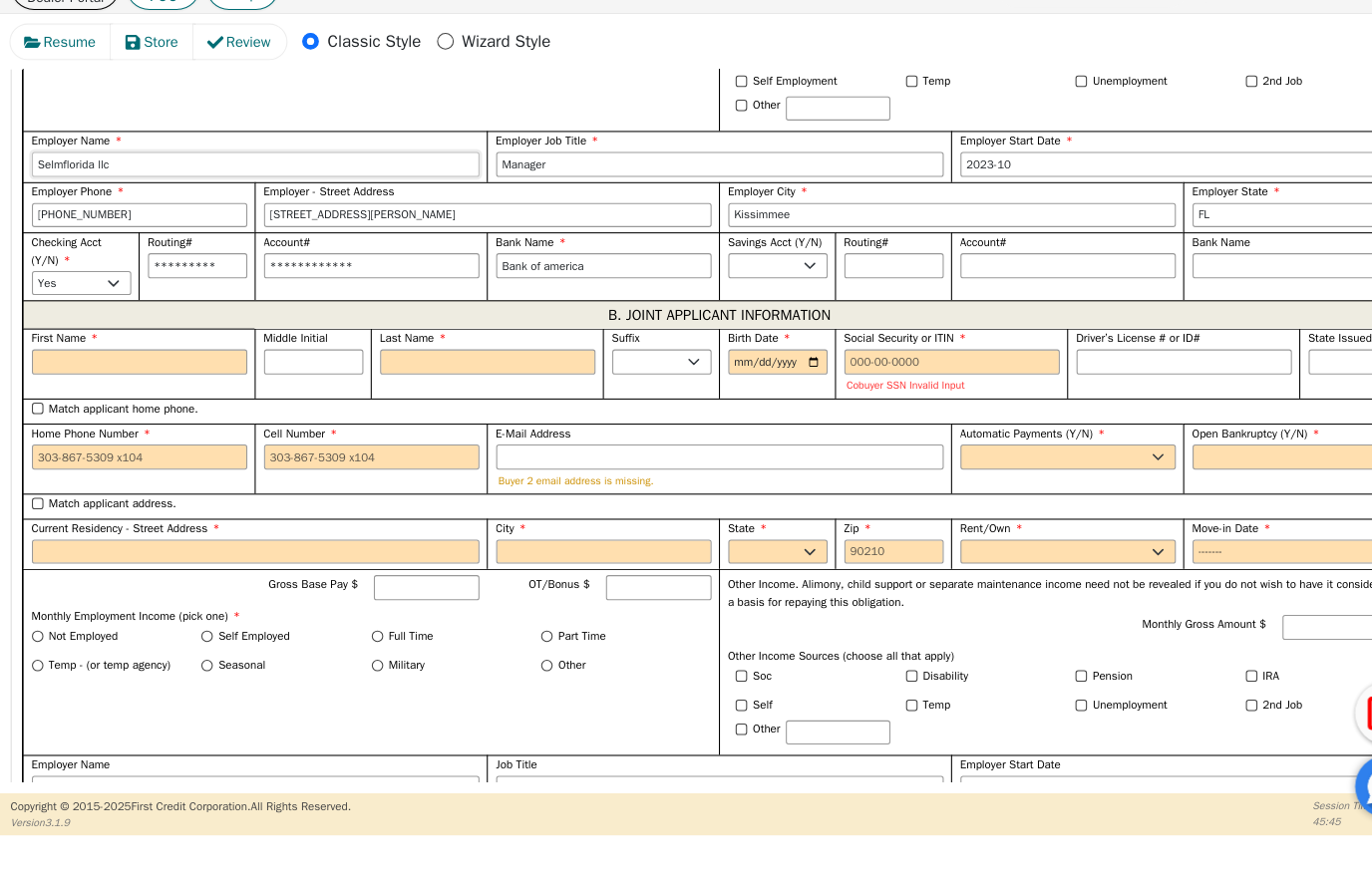 click on "Selmflorida llc" at bounding box center [244, 197] 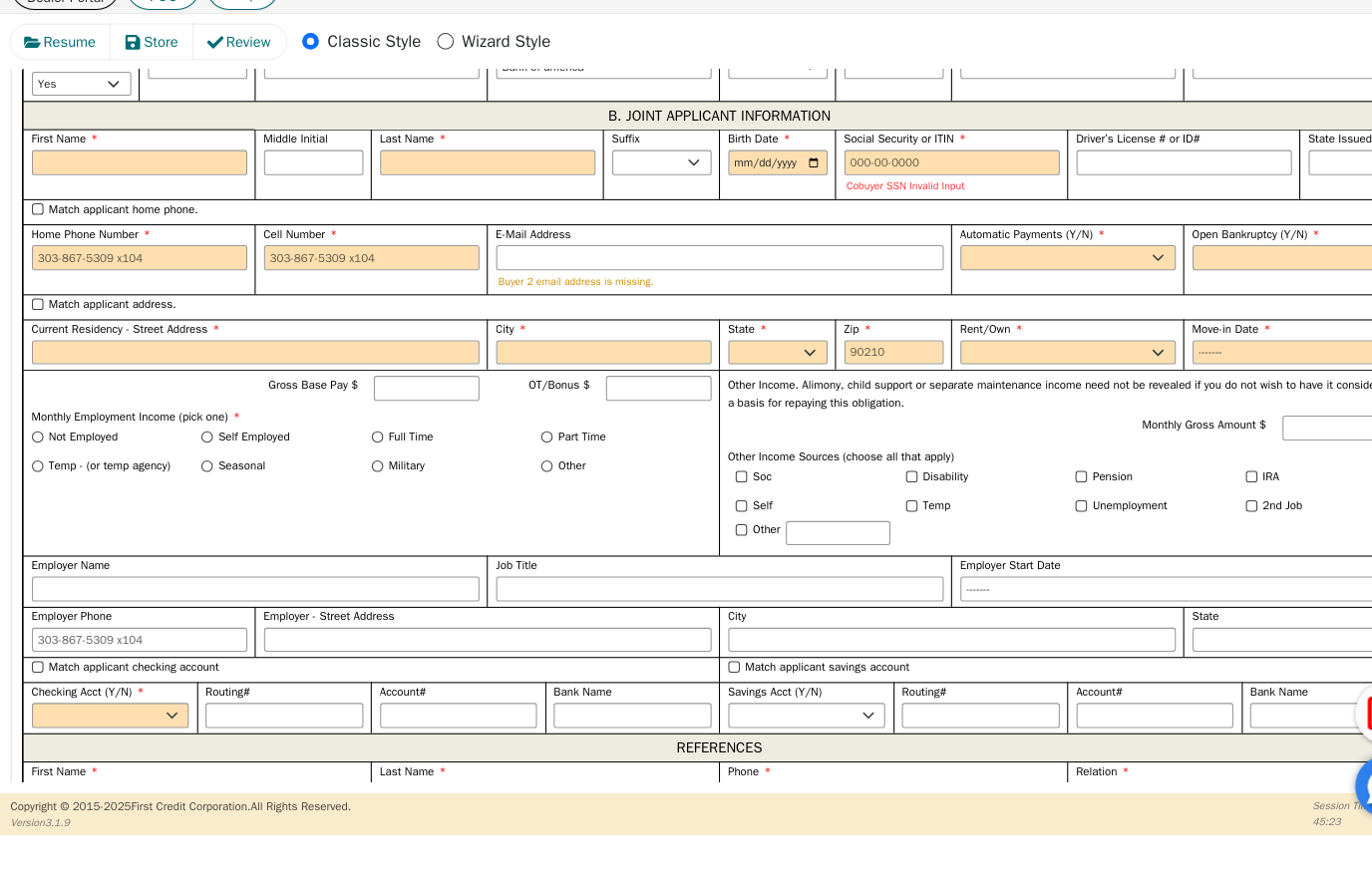 scroll, scrollTop: 1662, scrollLeft: 0, axis: vertical 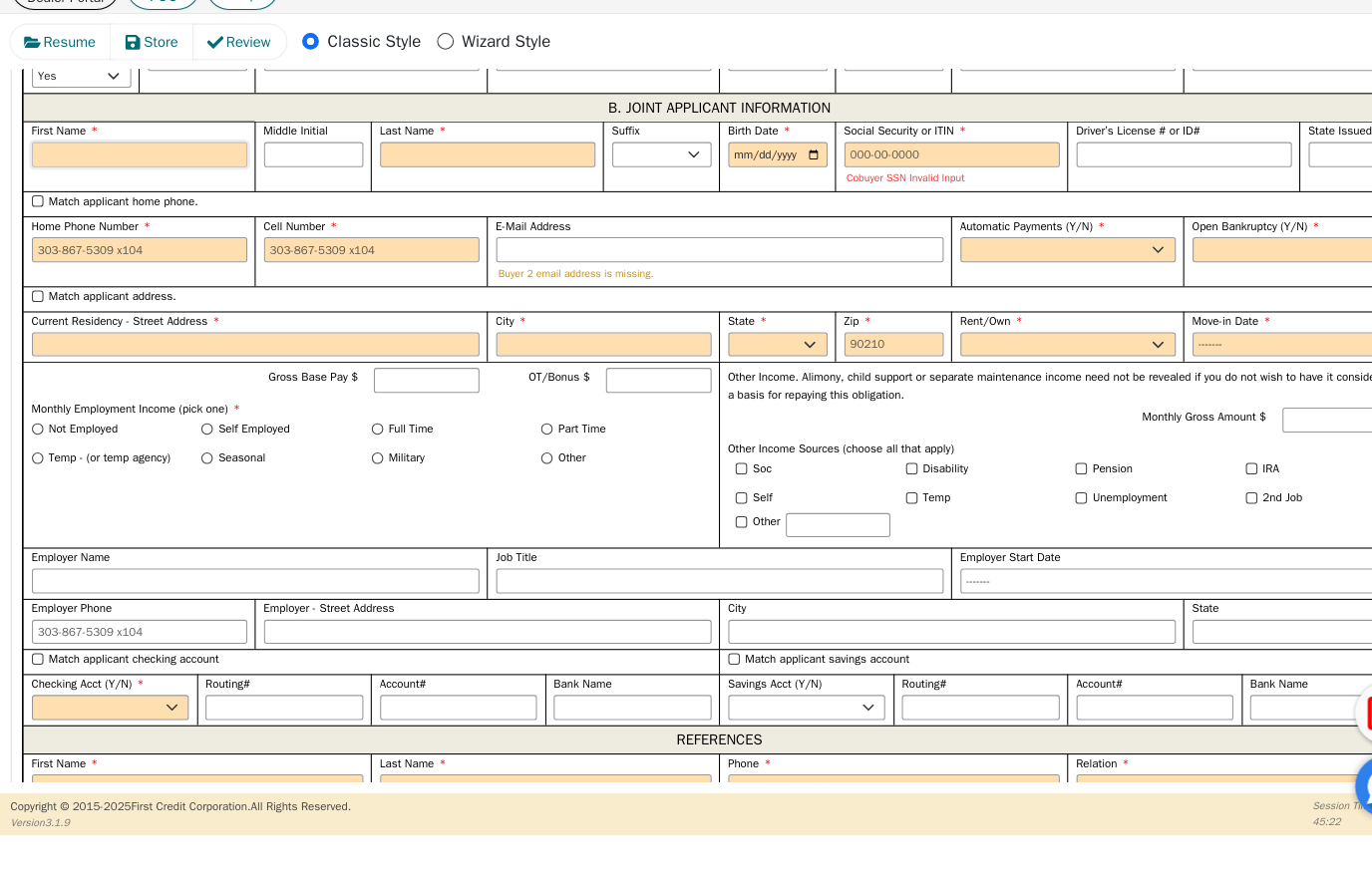 click on "First Name" at bounding box center (134, 187) 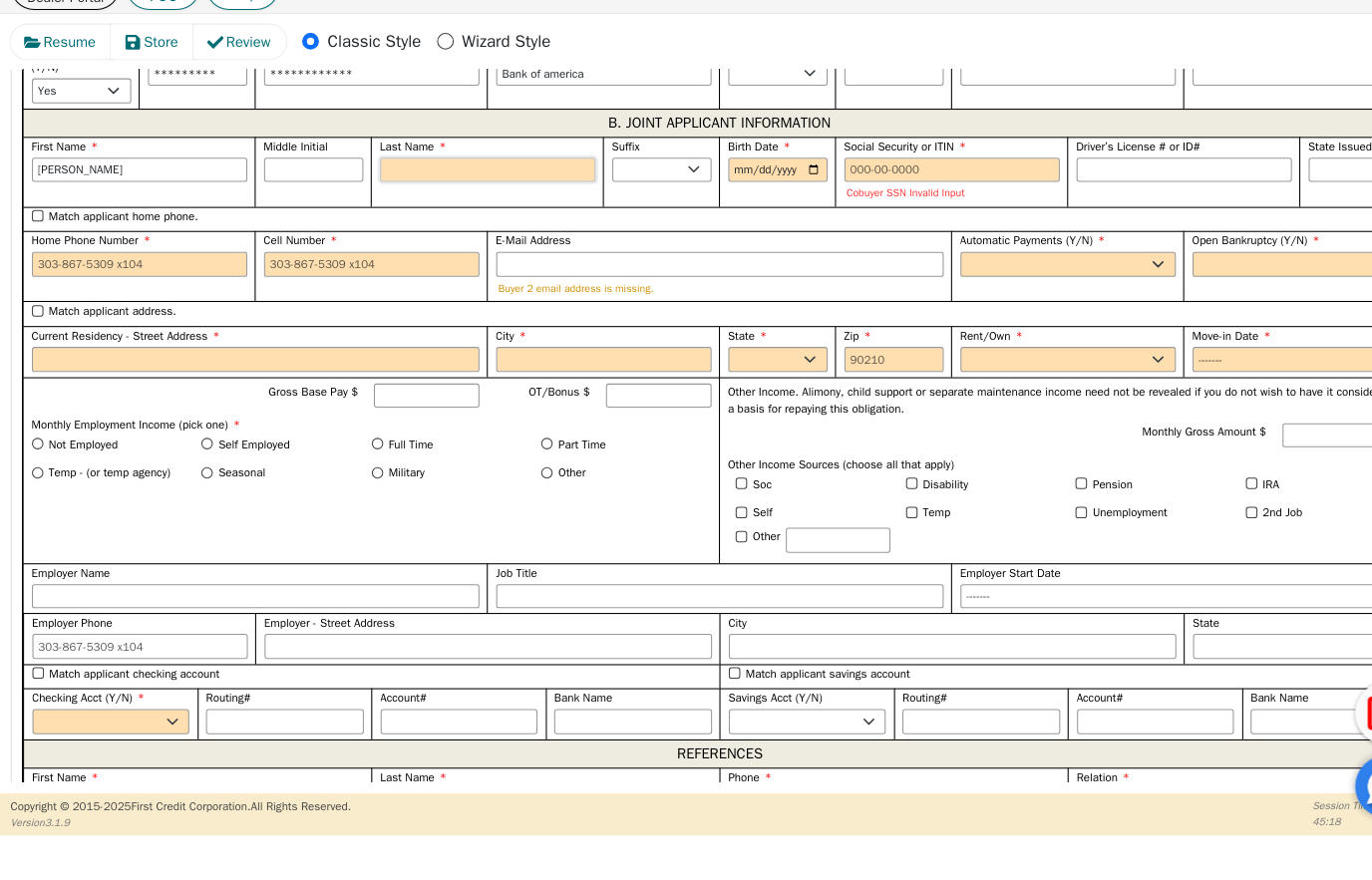 click on "Last Name" at bounding box center [466, 202] 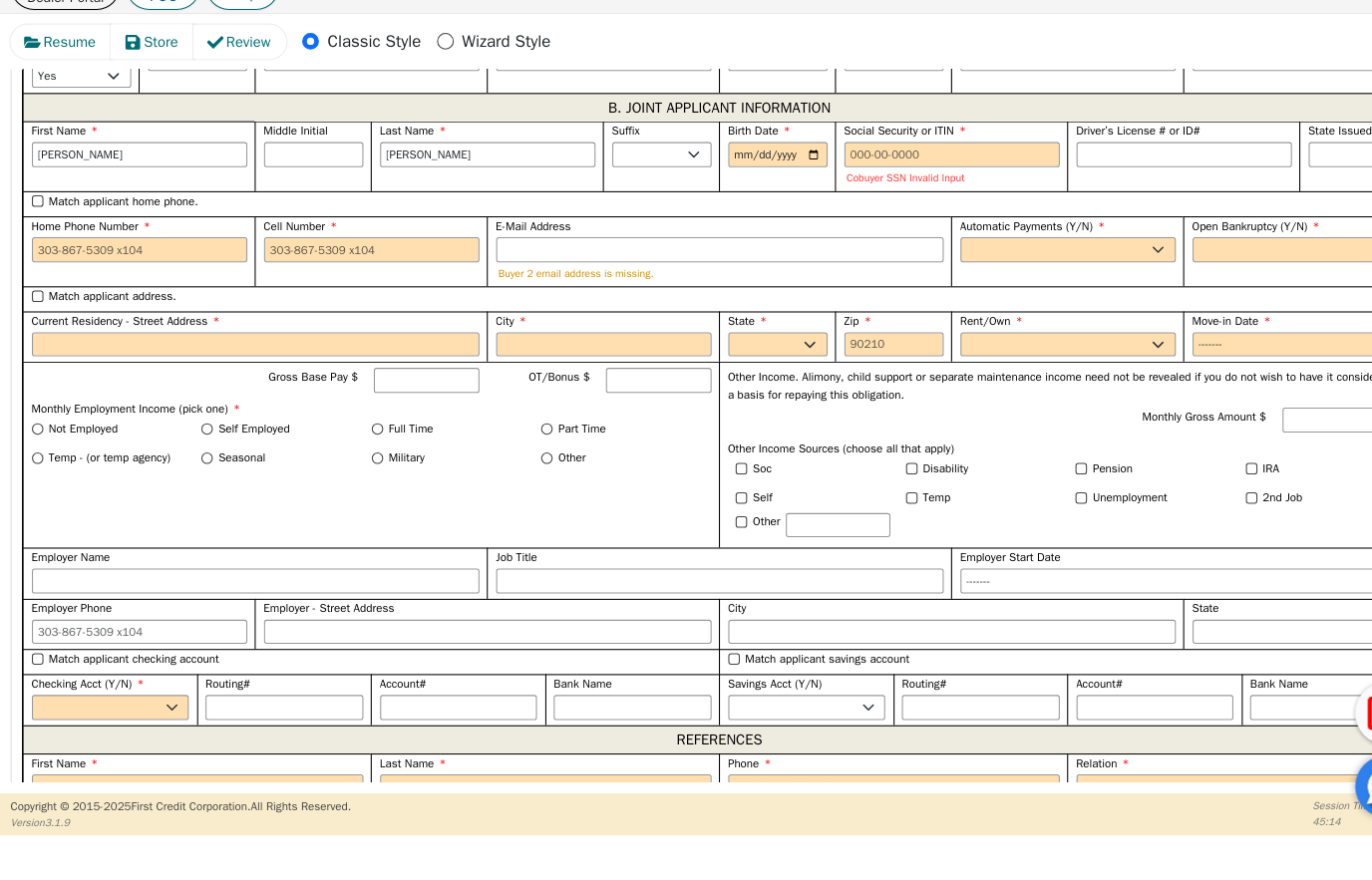 click on "Birth Date" at bounding box center [742, 187] 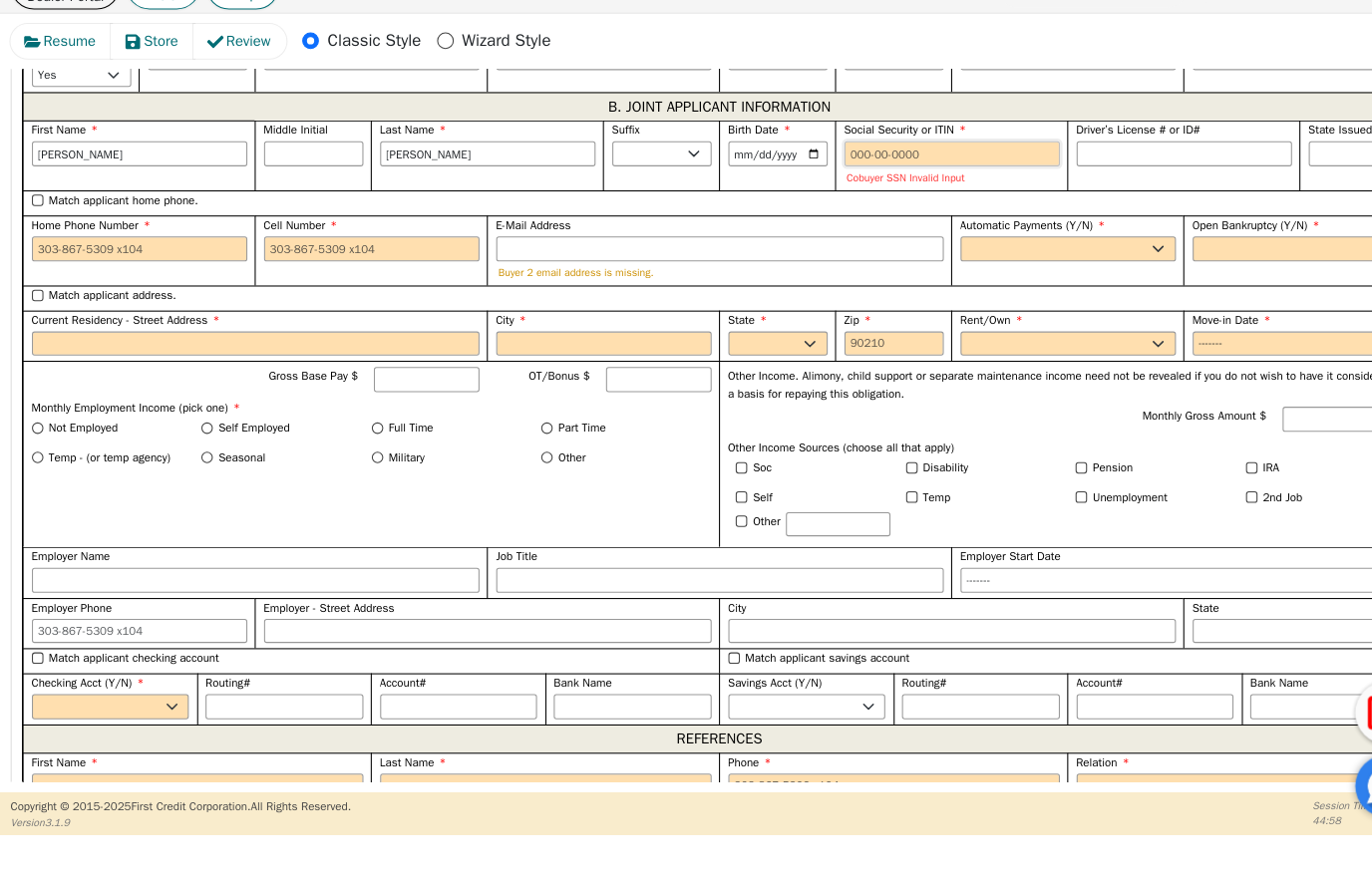 click on "Social Security or ITIN" at bounding box center (908, 187) 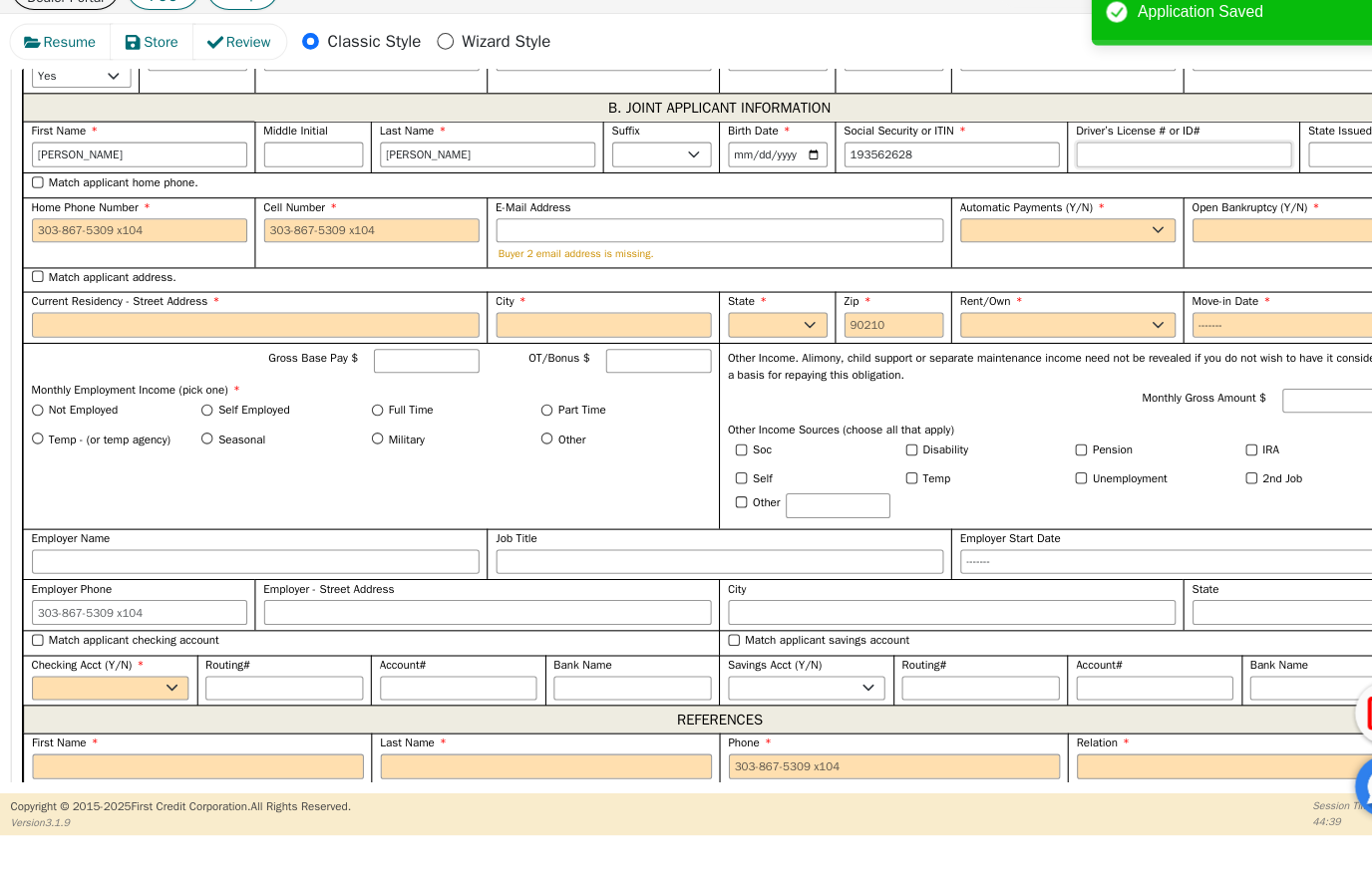 click on "Driver’s License # or ID#" at bounding box center [1130, 187] 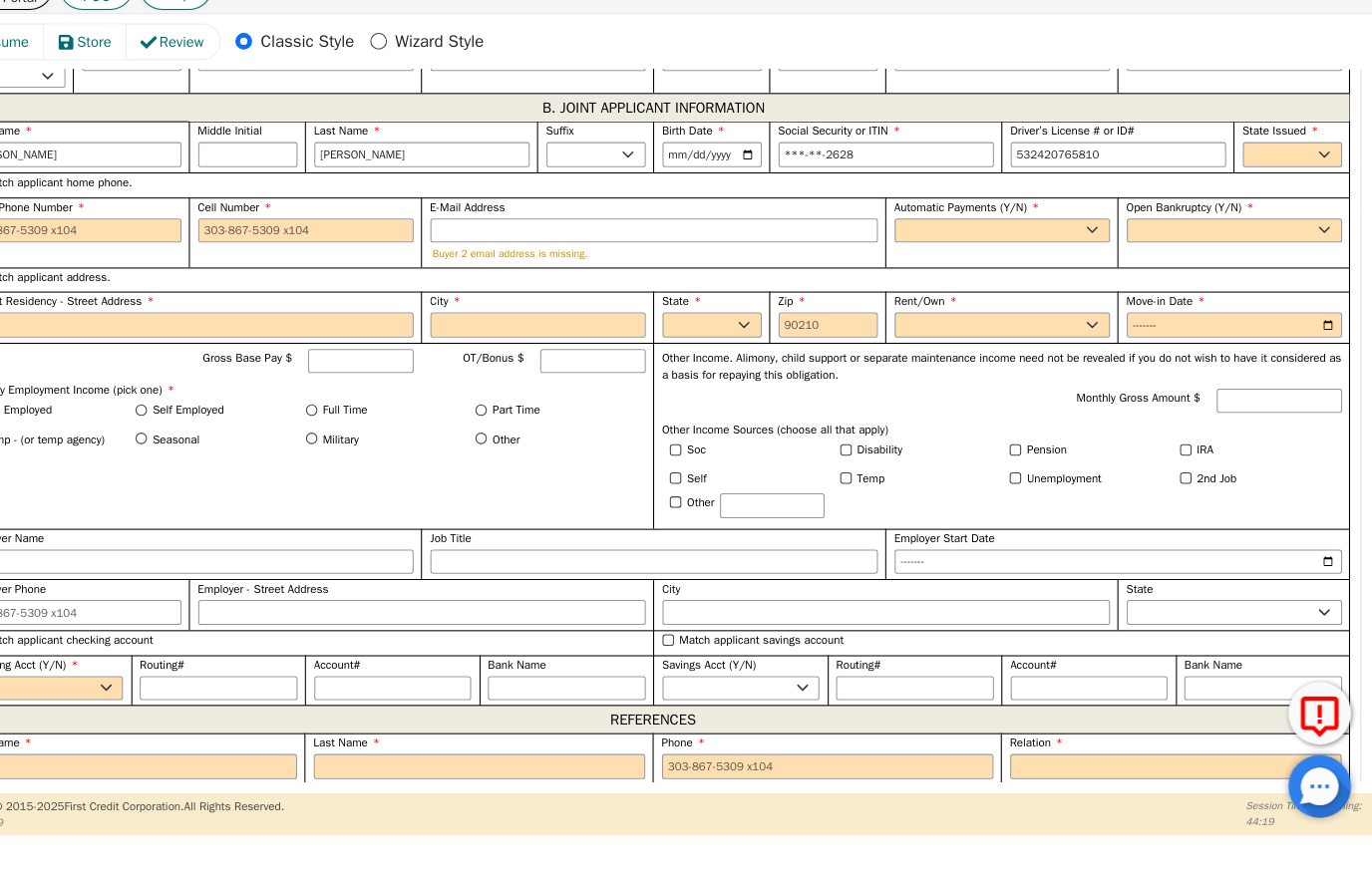 click on "AK AL AR AZ CA CO CT DC DE FL [GEOGRAPHIC_DATA] HI IA ID IL IN KS [GEOGRAPHIC_DATA] LA MA MD [GEOGRAPHIC_DATA] [GEOGRAPHIC_DATA] [GEOGRAPHIC_DATA] [GEOGRAPHIC_DATA] [GEOGRAPHIC_DATA] MT NC [GEOGRAPHIC_DATA] [GEOGRAPHIC_DATA] NH [GEOGRAPHIC_DATA] [GEOGRAPHIC_DATA] [GEOGRAPHIC_DATA] [GEOGRAPHIC_DATA] [GEOGRAPHIC_DATA] [GEOGRAPHIC_DATA] OR [GEOGRAPHIC_DATA] SC SD [GEOGRAPHIC_DATA] [GEOGRAPHIC_DATA] [GEOGRAPHIC_DATA] [GEOGRAPHIC_DATA] [GEOGRAPHIC_DATA] [GEOGRAPHIC_DATA] [GEOGRAPHIC_DATA] WY" at bounding box center [1295, 187] 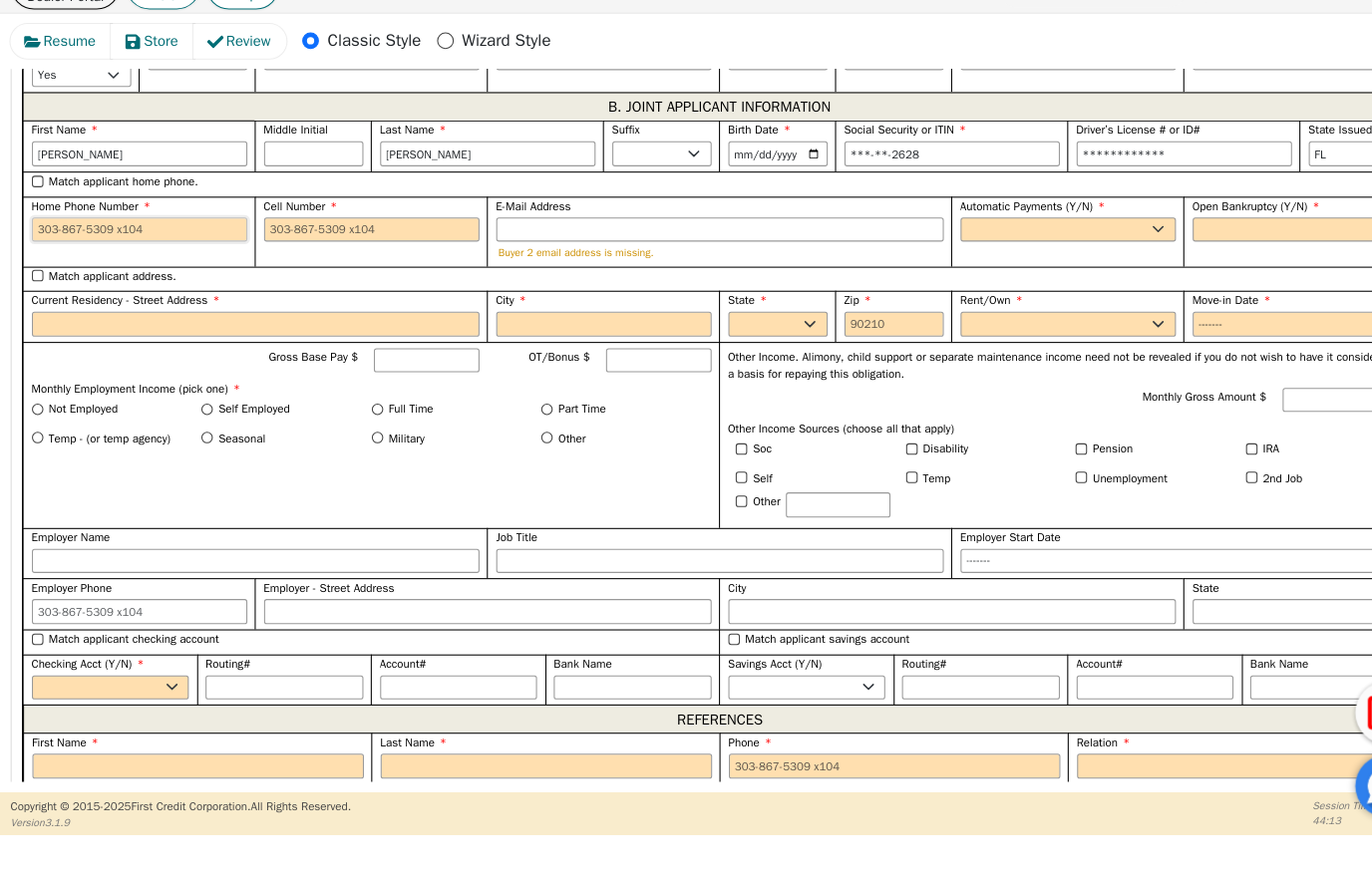click on "Home Phone Number" at bounding box center (134, 260) 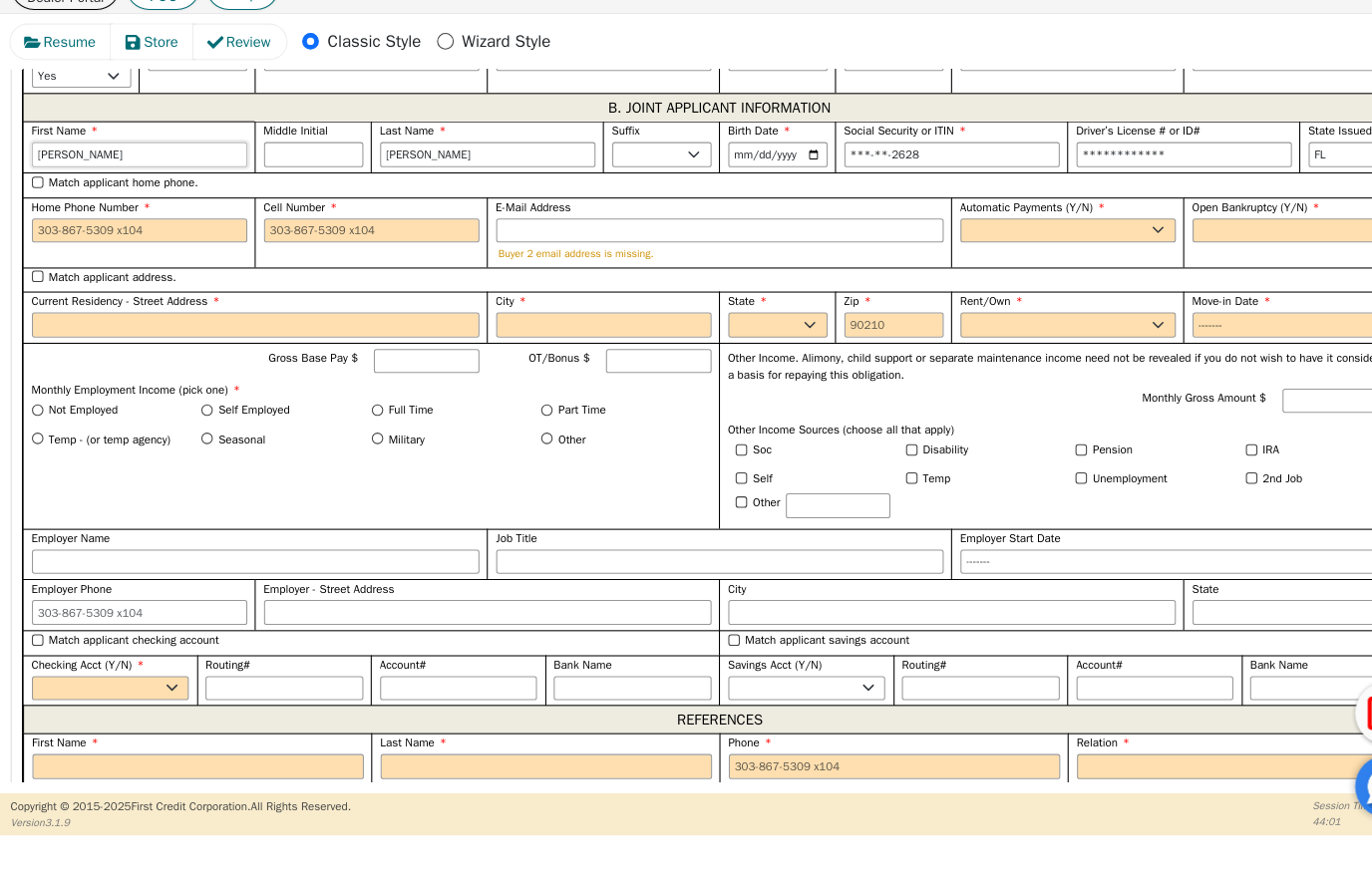 click on "[PERSON_NAME]" at bounding box center [134, 187] 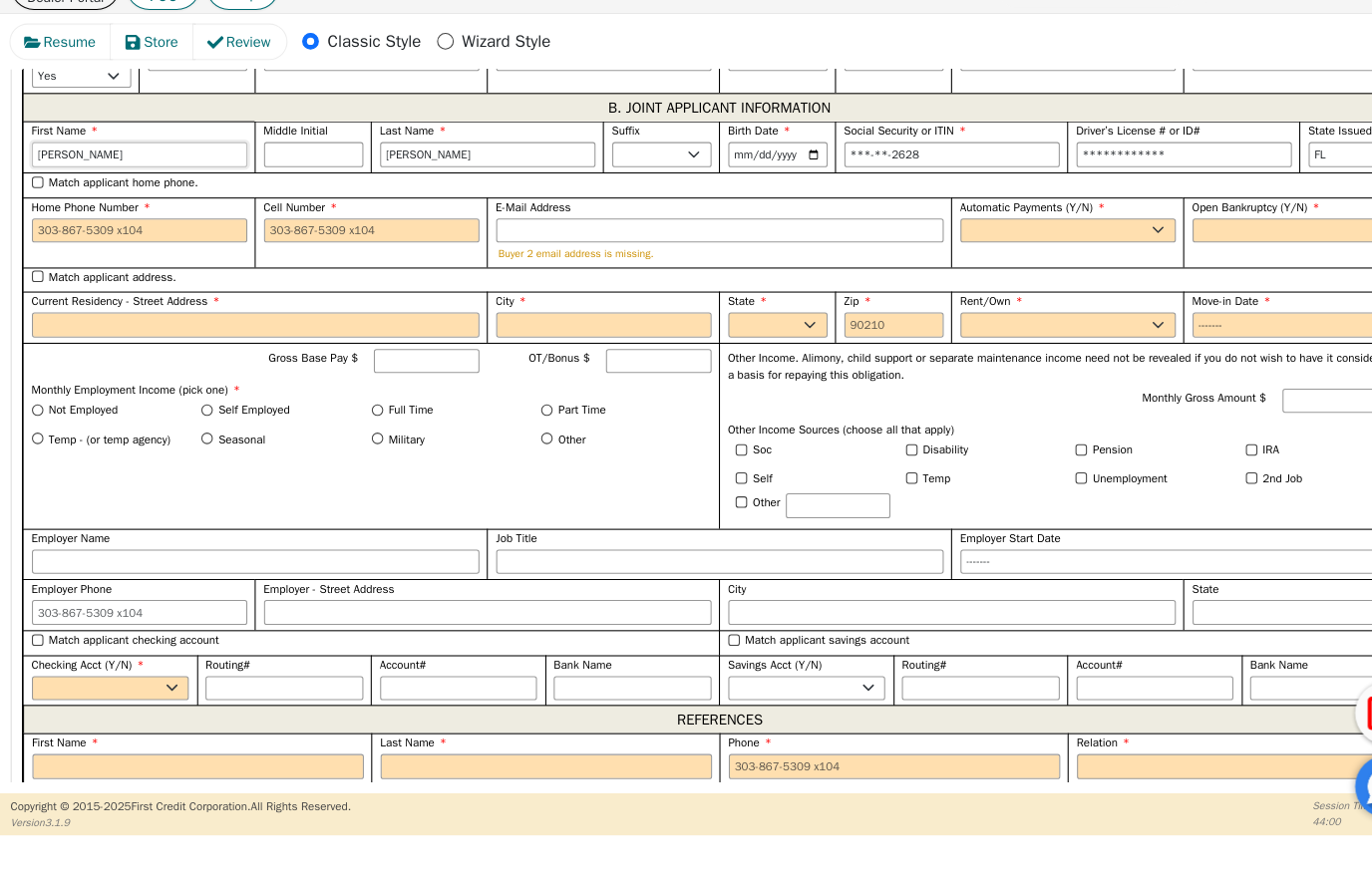 click on "[PERSON_NAME]" at bounding box center (134, 187) 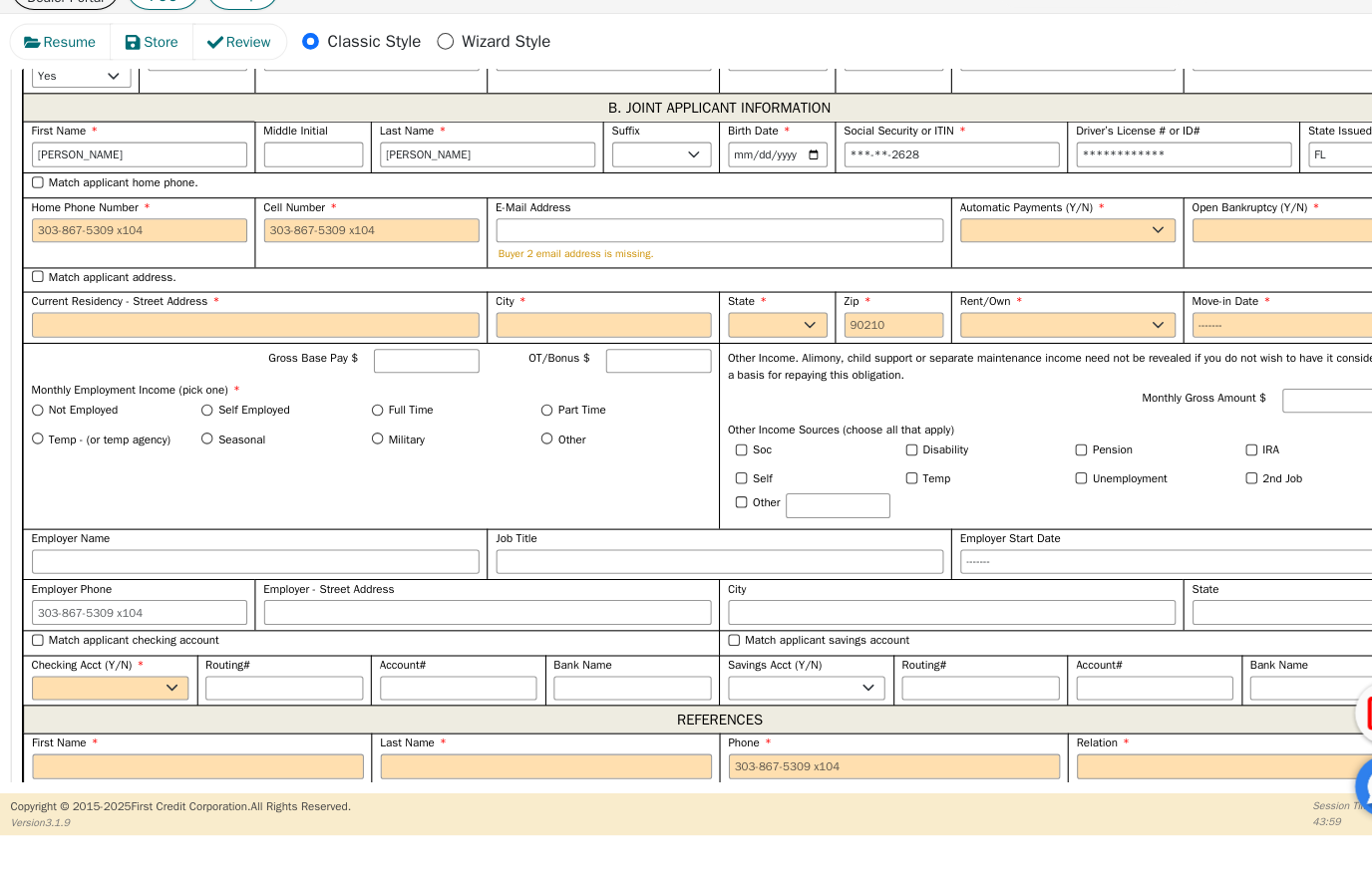 click on "Match applicant home phone." at bounding box center [36, 213] 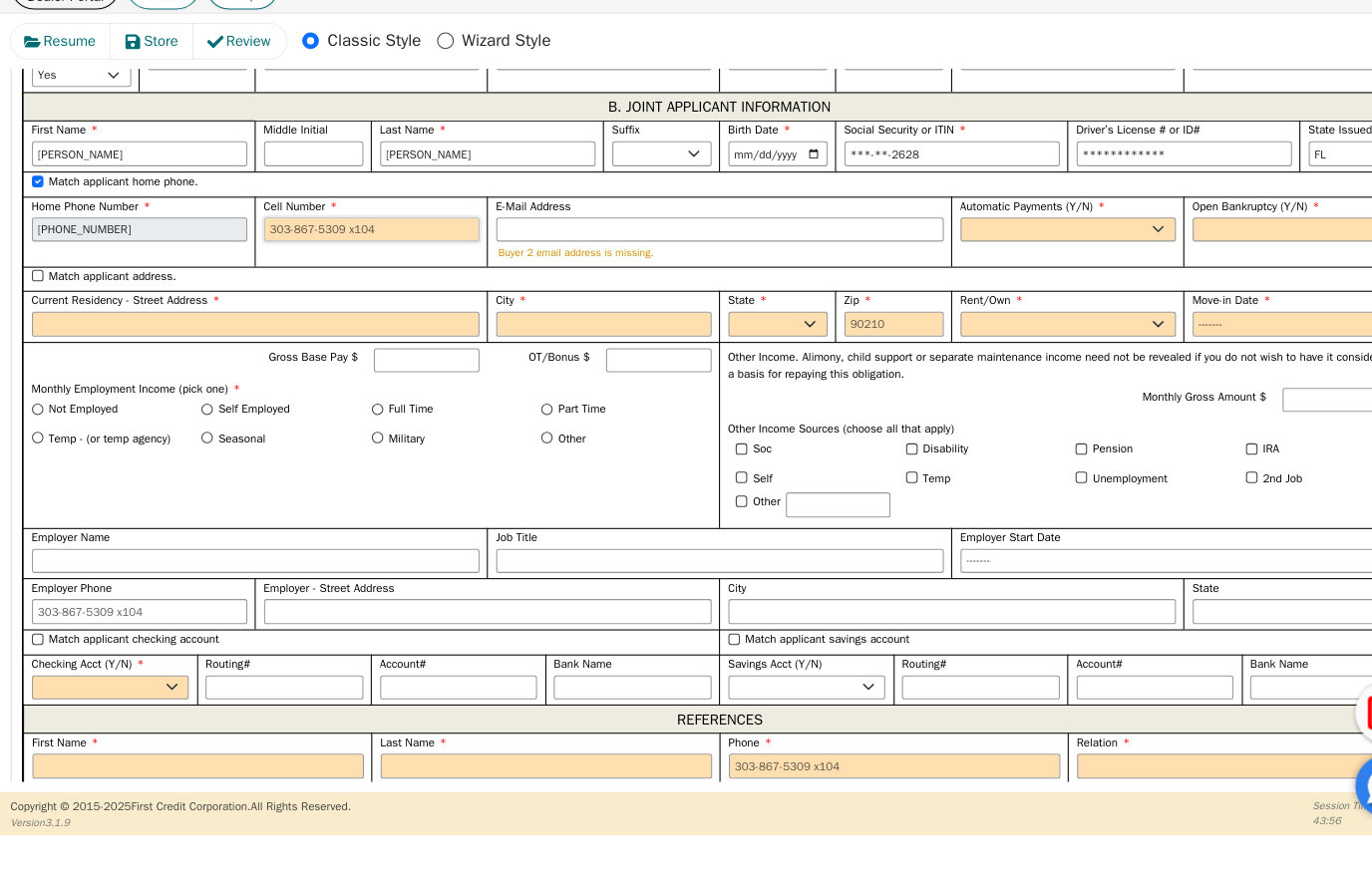 click on "Cell Number" at bounding box center [355, 260] 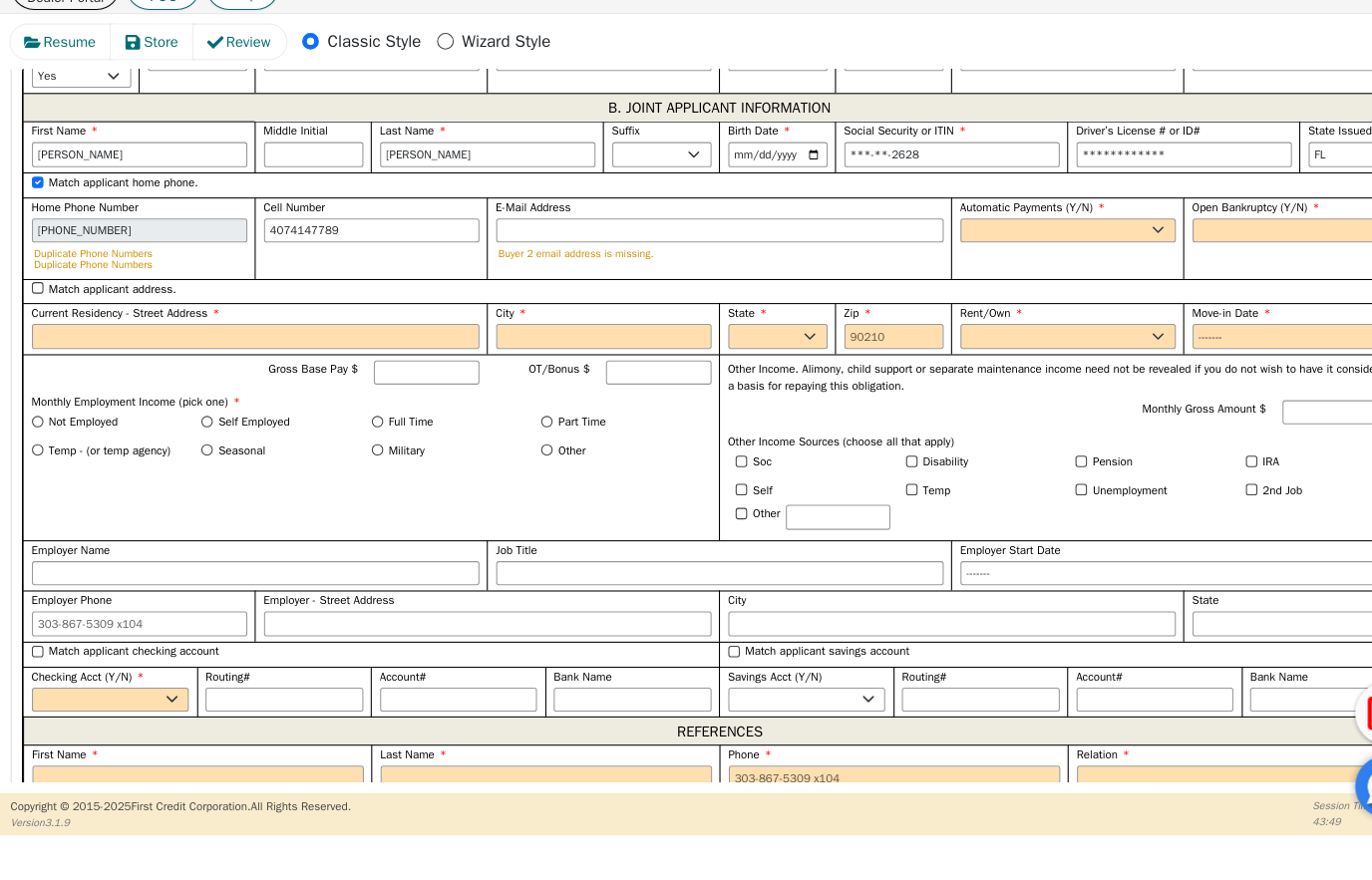 click on "E-Mail Address" at bounding box center [687, 260] 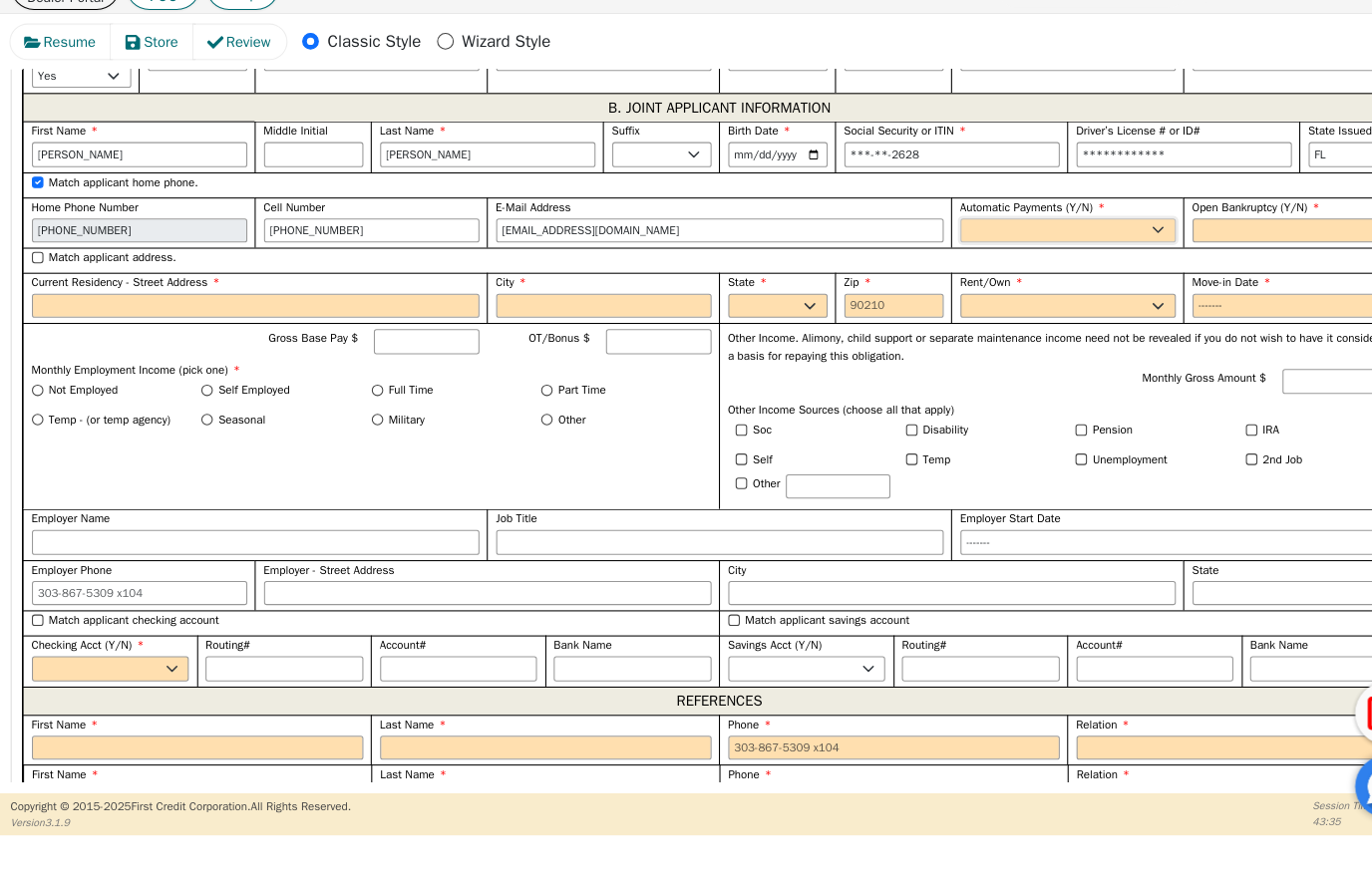 click on "Yes No" at bounding box center [1019, 260] 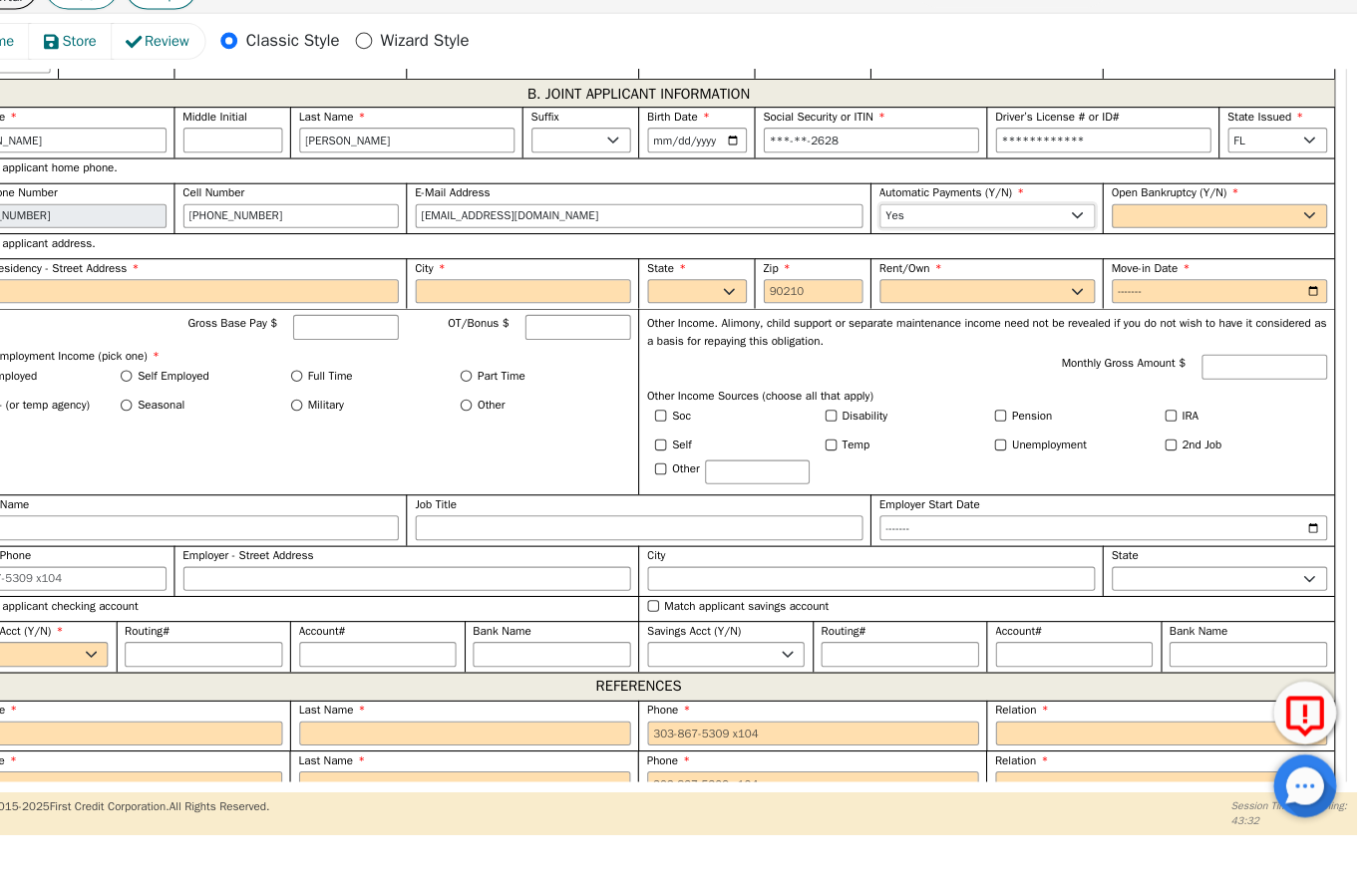 scroll, scrollTop: 0, scrollLeft: 0, axis: both 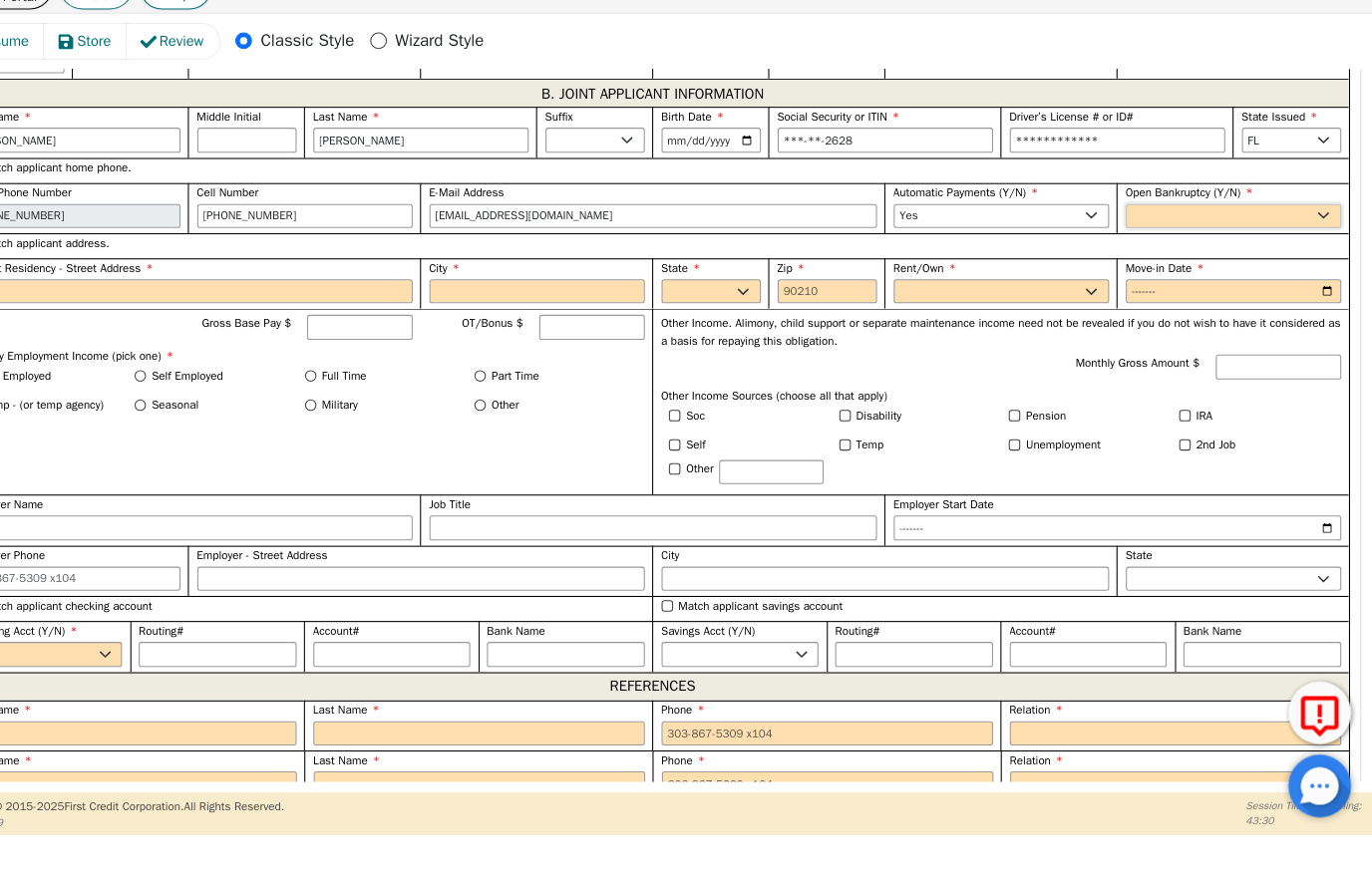 click on "Yes No" at bounding box center [1240, 247] 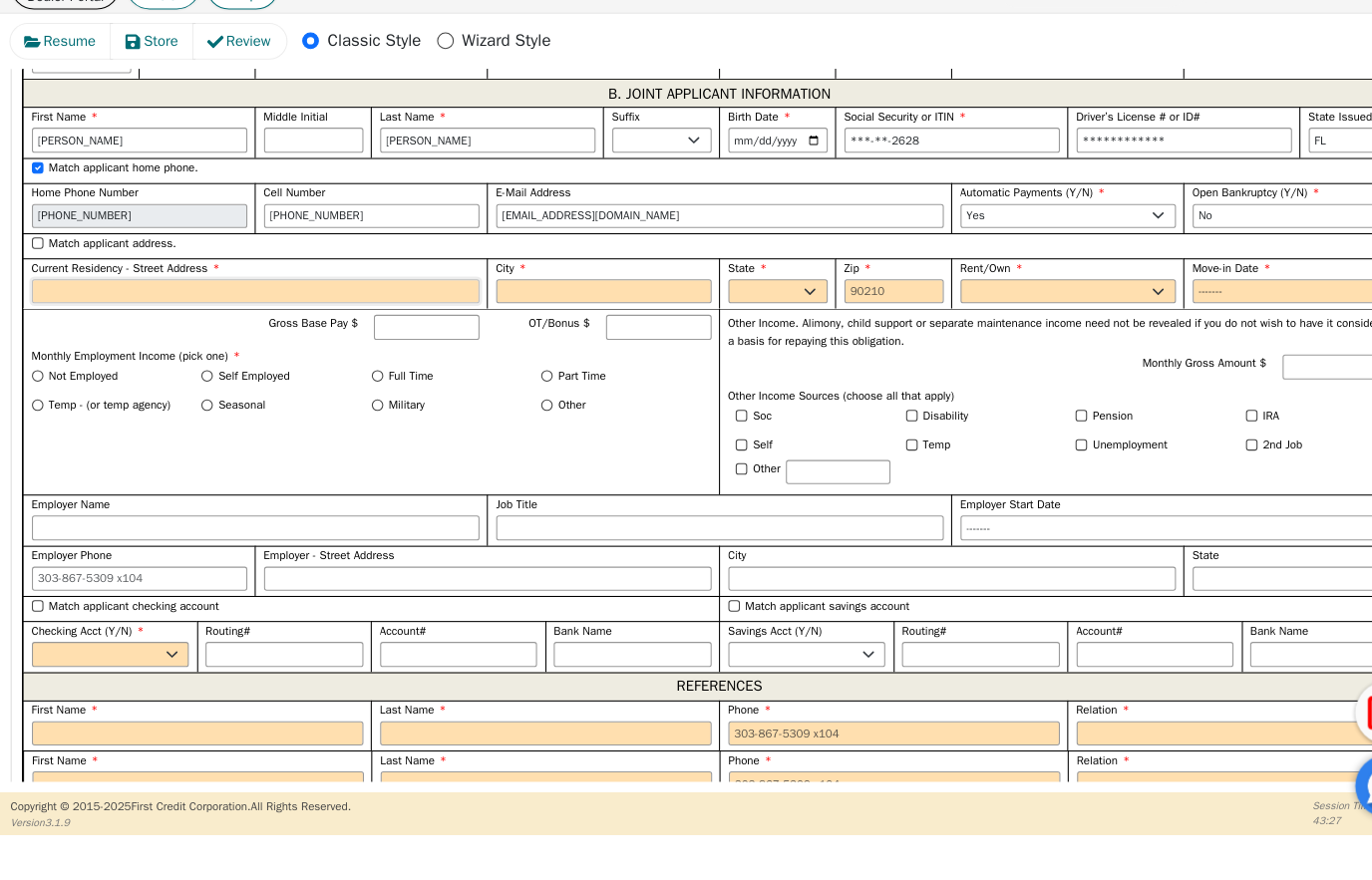 click on "Current Residency - Street Address" at bounding box center [244, 319] 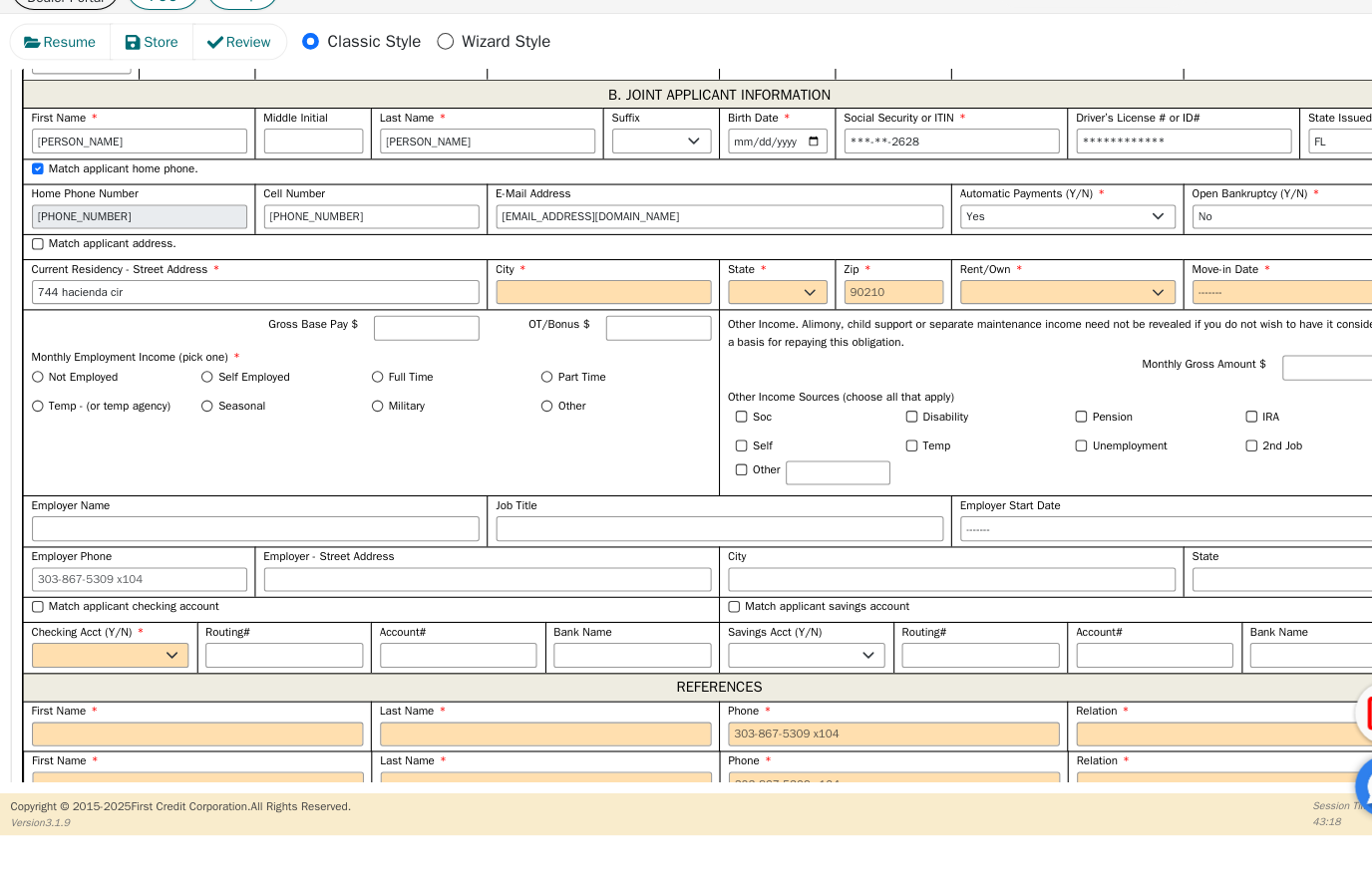 click on "City" at bounding box center [576, 319] 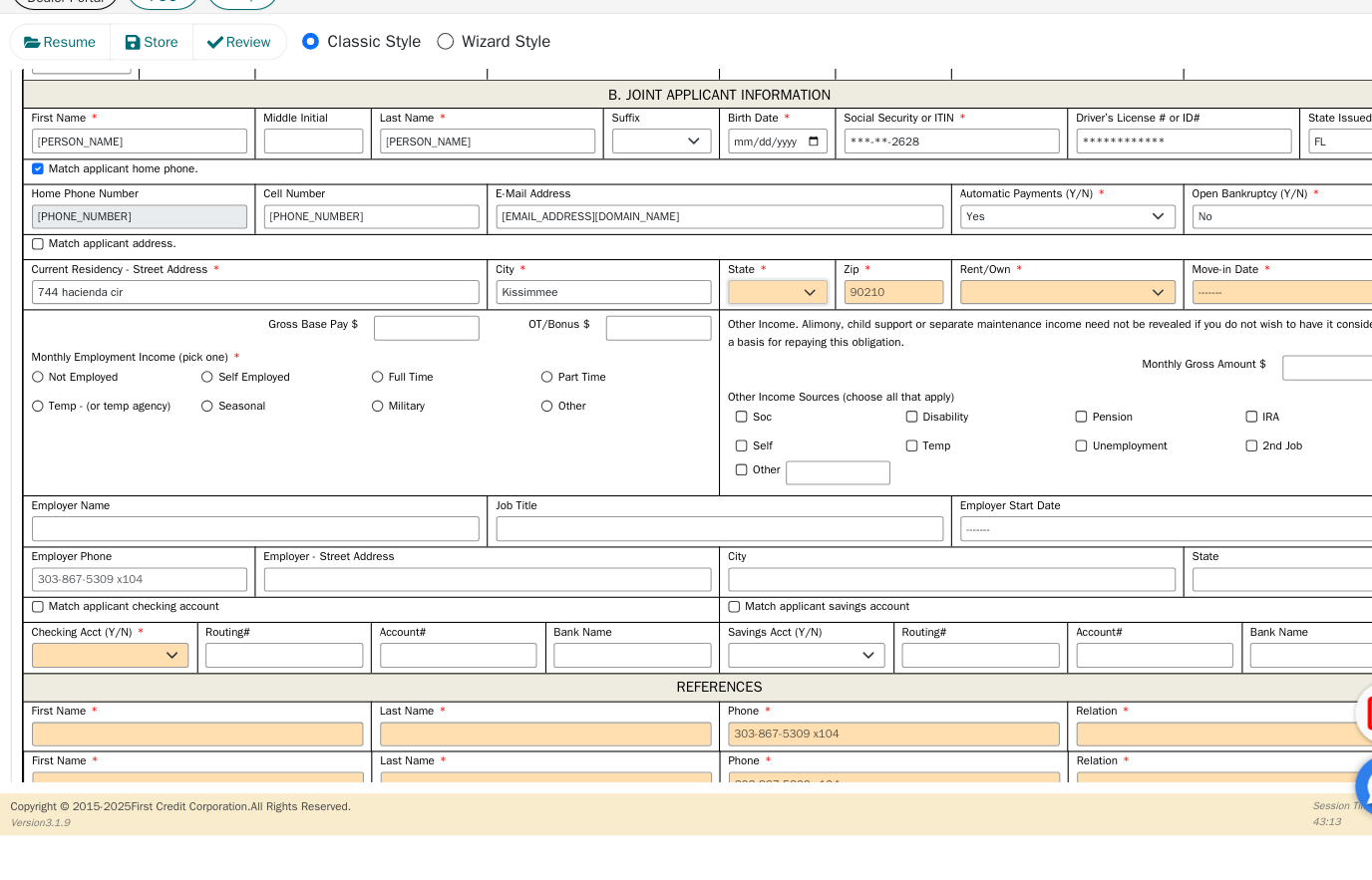 click on "AK AL AR AZ CA CO CT DC DE FL [GEOGRAPHIC_DATA] HI IA ID IL IN KS [GEOGRAPHIC_DATA] LA MA MD [GEOGRAPHIC_DATA] [GEOGRAPHIC_DATA] [GEOGRAPHIC_DATA] [GEOGRAPHIC_DATA] [GEOGRAPHIC_DATA] MT NC [GEOGRAPHIC_DATA] [GEOGRAPHIC_DATA] NH [GEOGRAPHIC_DATA] [GEOGRAPHIC_DATA] [GEOGRAPHIC_DATA] [GEOGRAPHIC_DATA] [GEOGRAPHIC_DATA] [GEOGRAPHIC_DATA] OR [GEOGRAPHIC_DATA] SC SD [GEOGRAPHIC_DATA] [GEOGRAPHIC_DATA] [GEOGRAPHIC_DATA] [GEOGRAPHIC_DATA] [GEOGRAPHIC_DATA] [GEOGRAPHIC_DATA] [GEOGRAPHIC_DATA] WY" at bounding box center (742, 319) 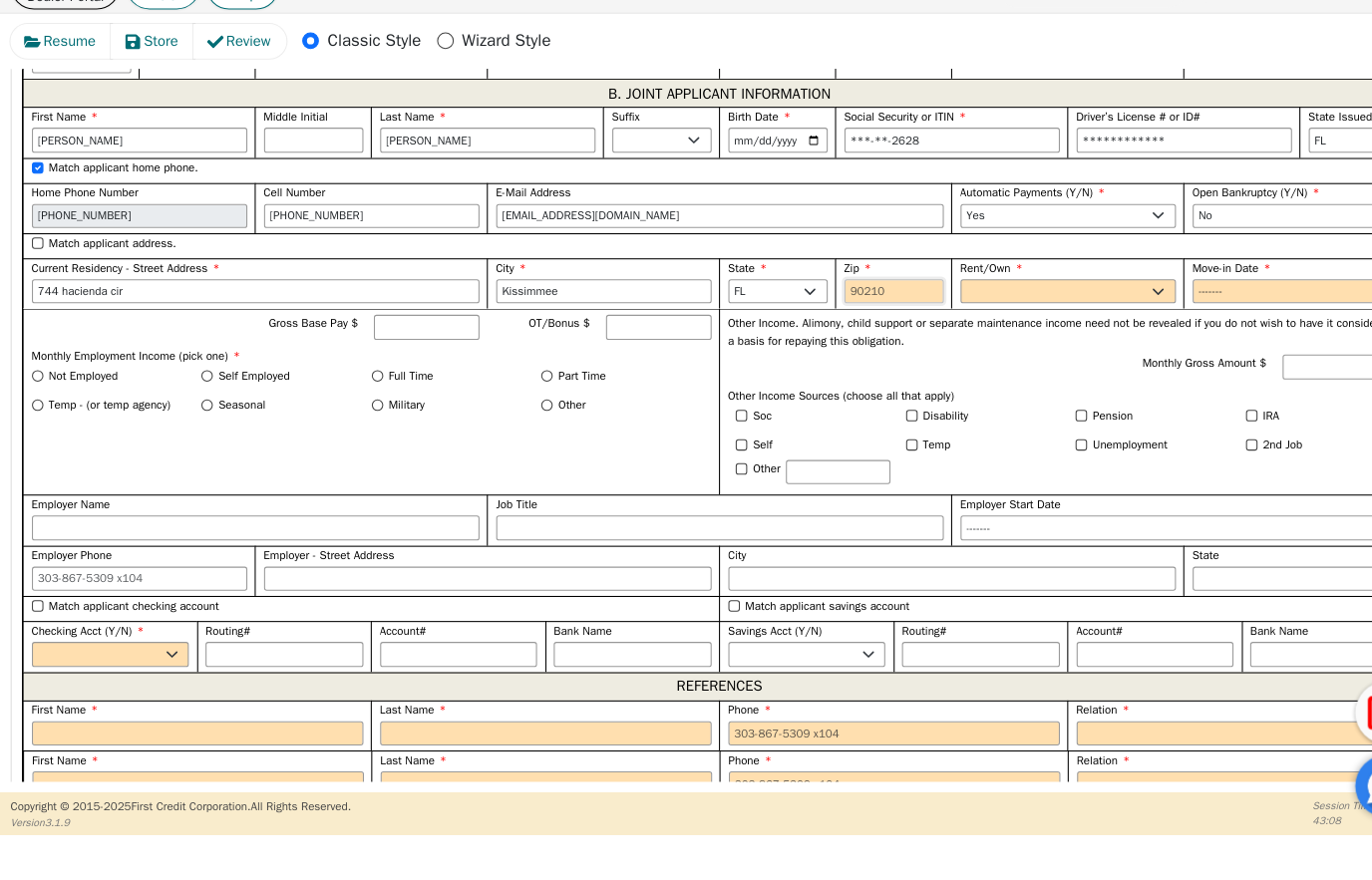 click on "Zip" at bounding box center (853, 319) 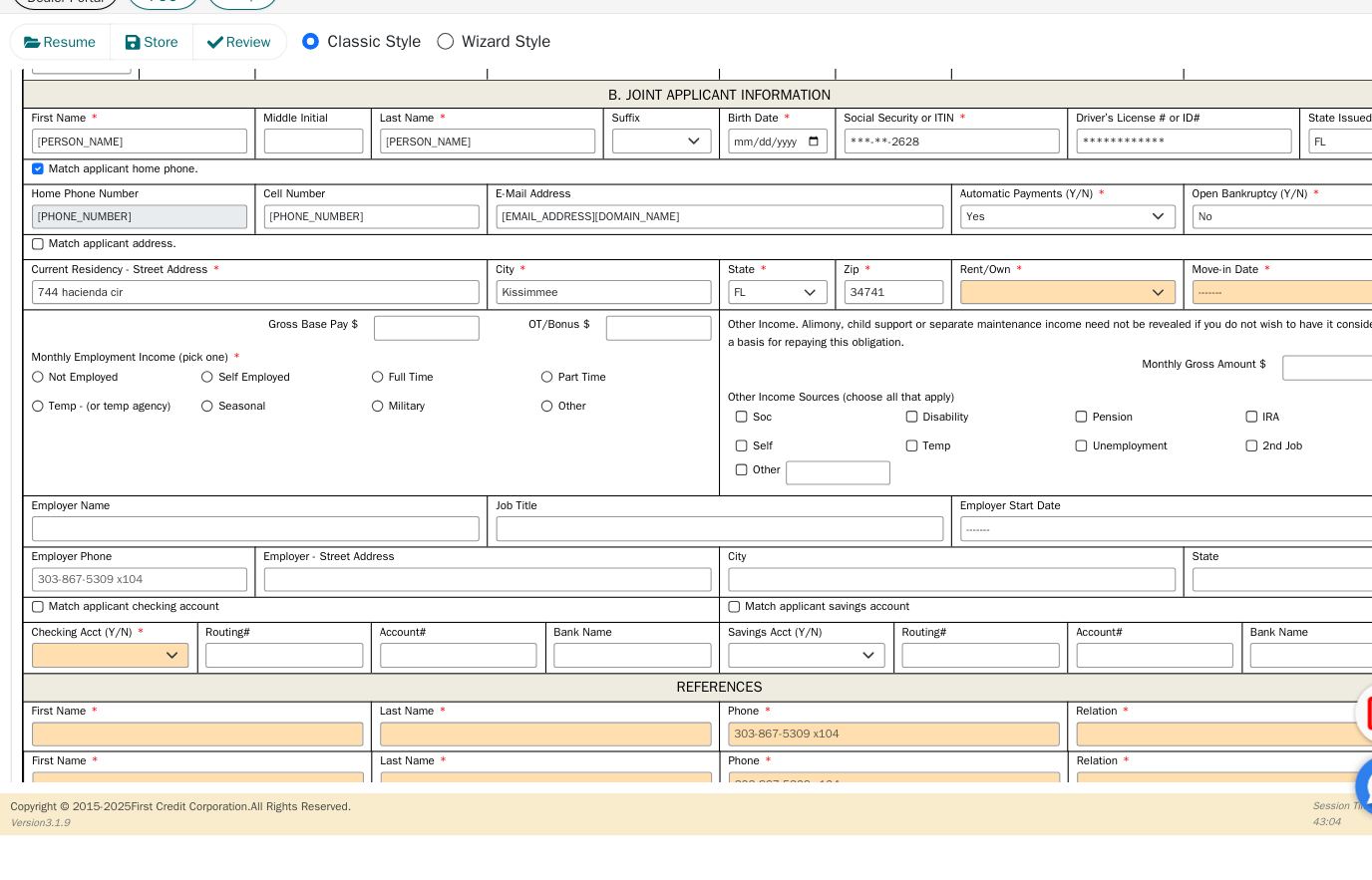 click on "Rent Own" at bounding box center [1019, 319] 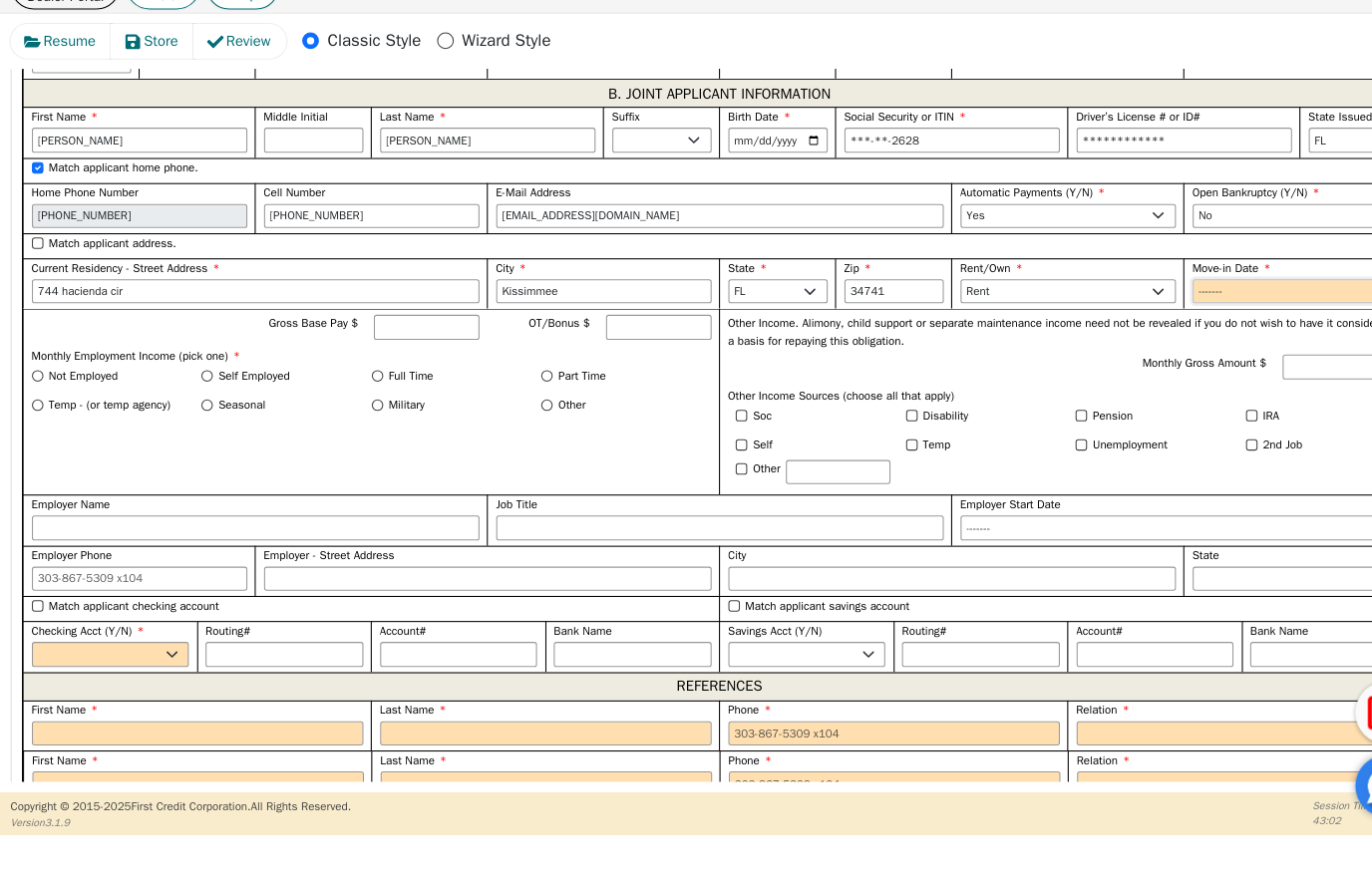 click on "Move-in Date" at bounding box center [1240, 319] 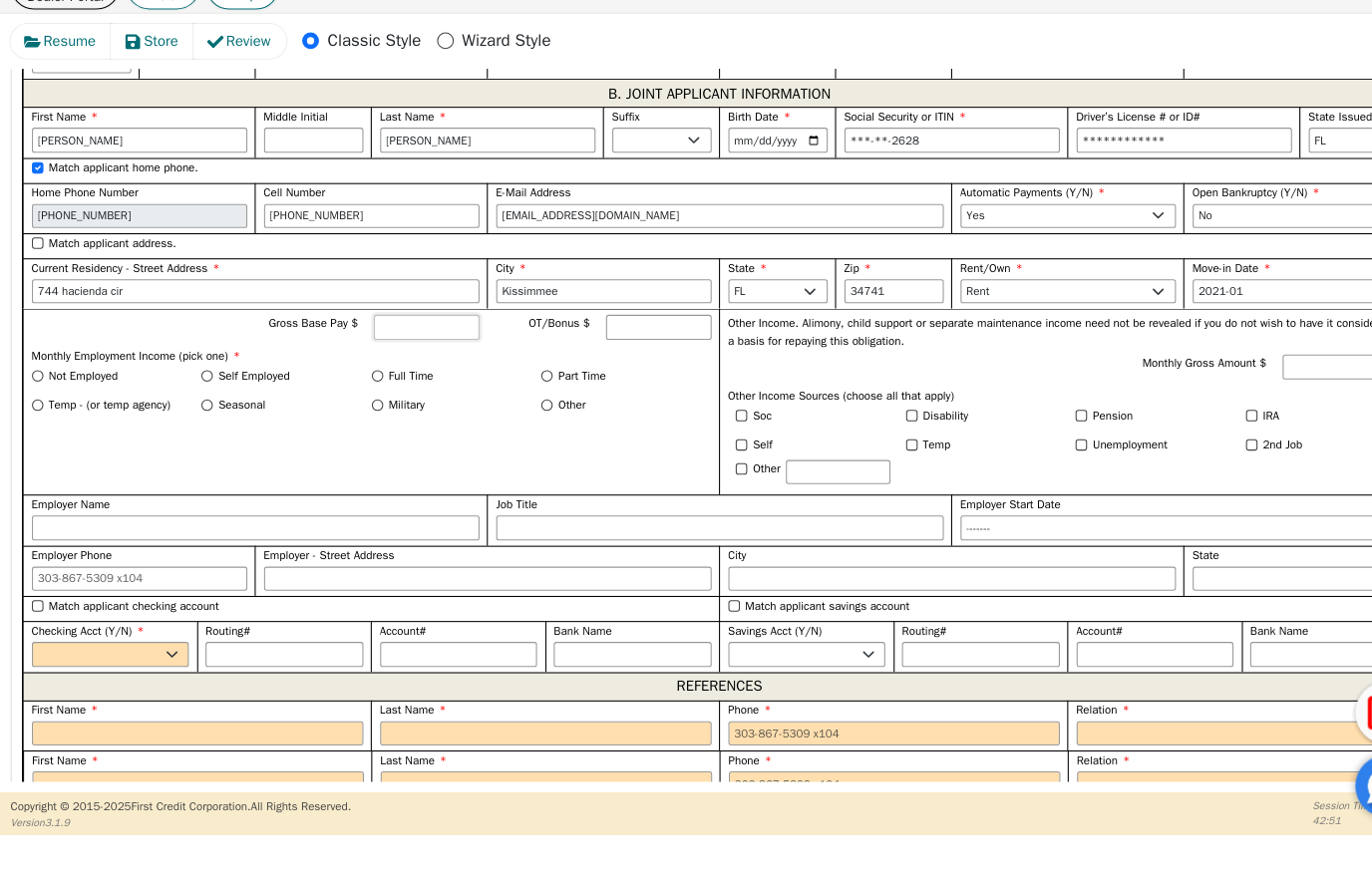 click on "Gross Base Pay $" at bounding box center (407, 353) 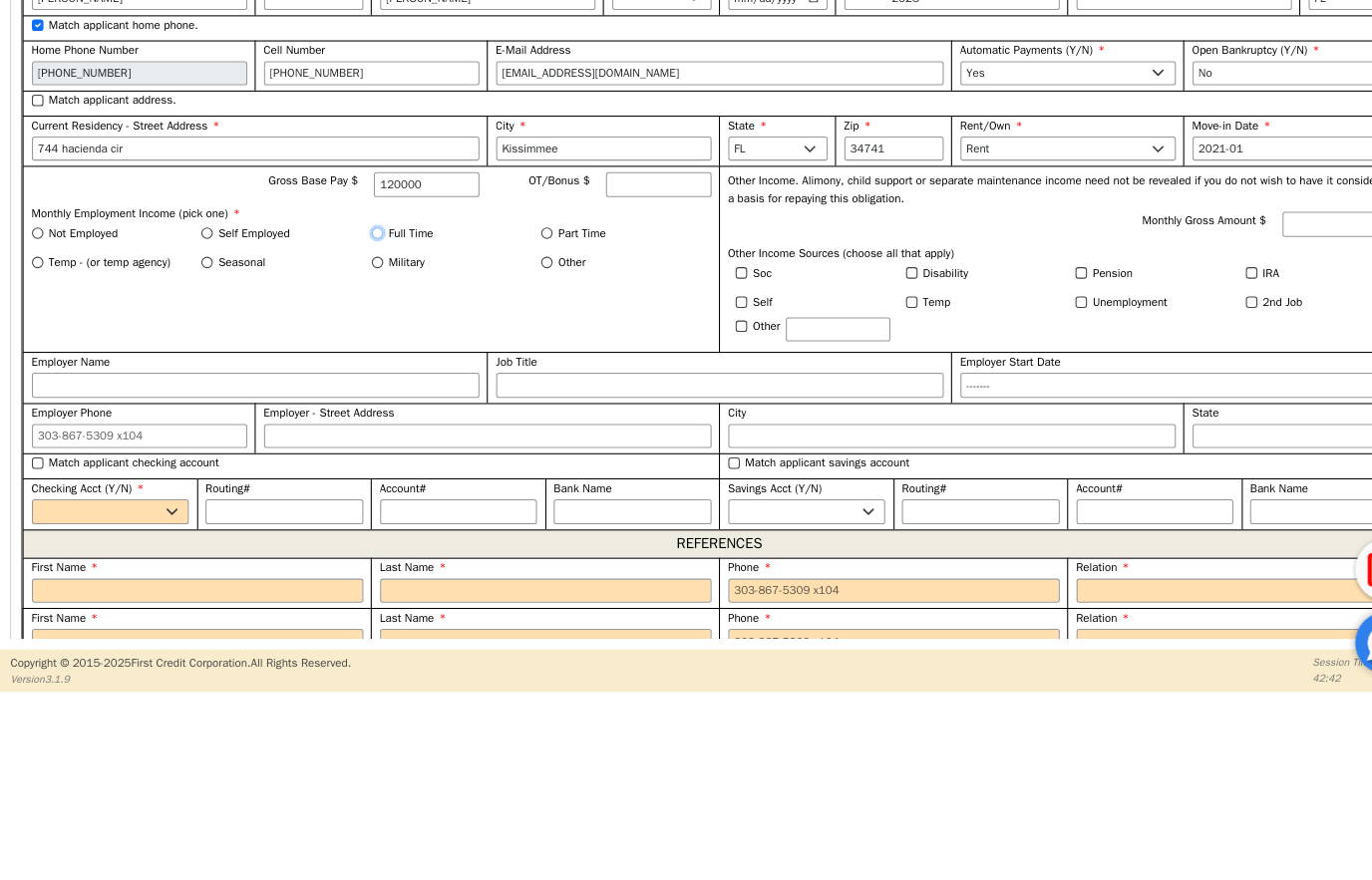 click on "Full Time" at bounding box center (360, 399) 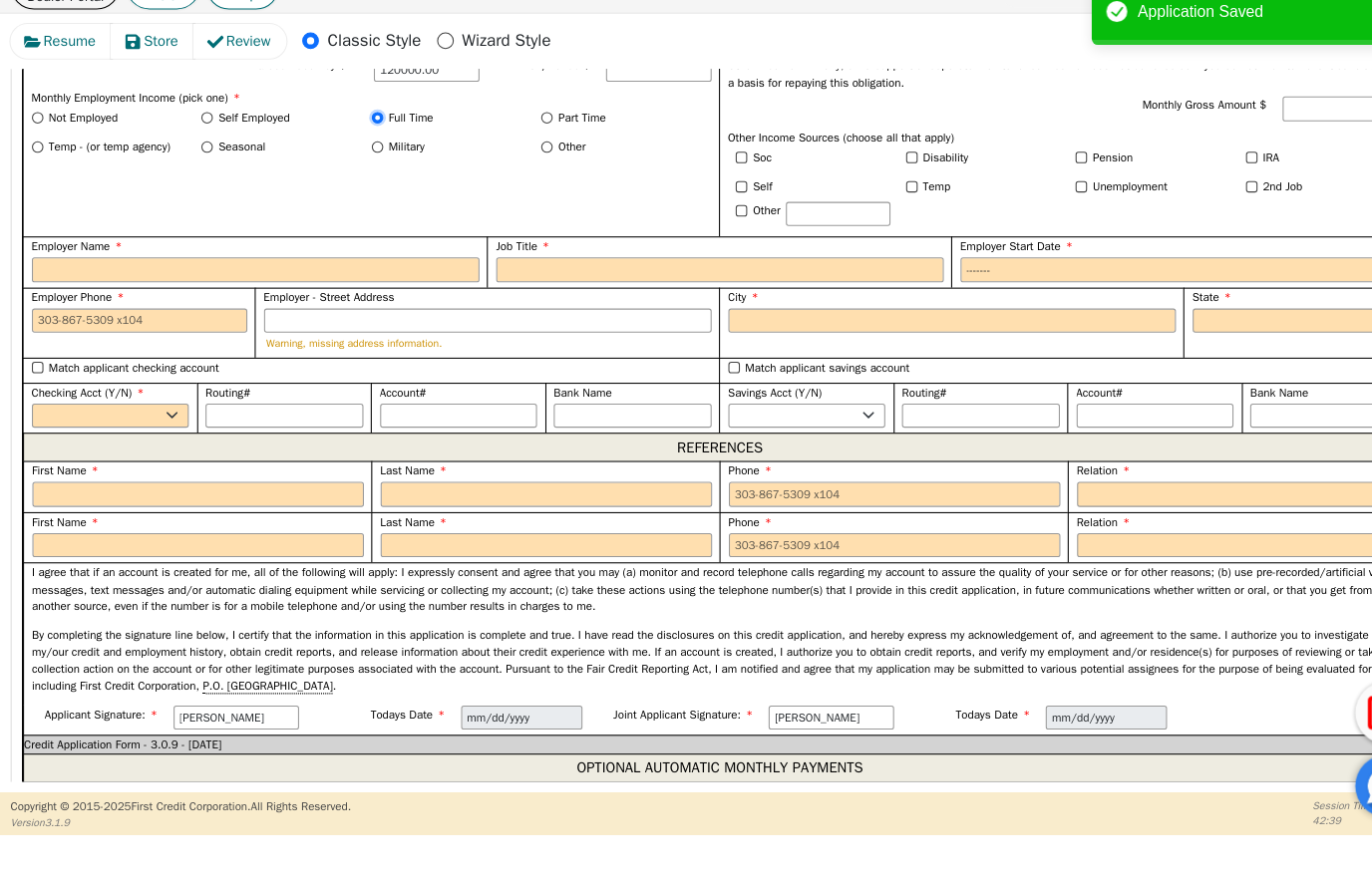 scroll, scrollTop: 1935, scrollLeft: 0, axis: vertical 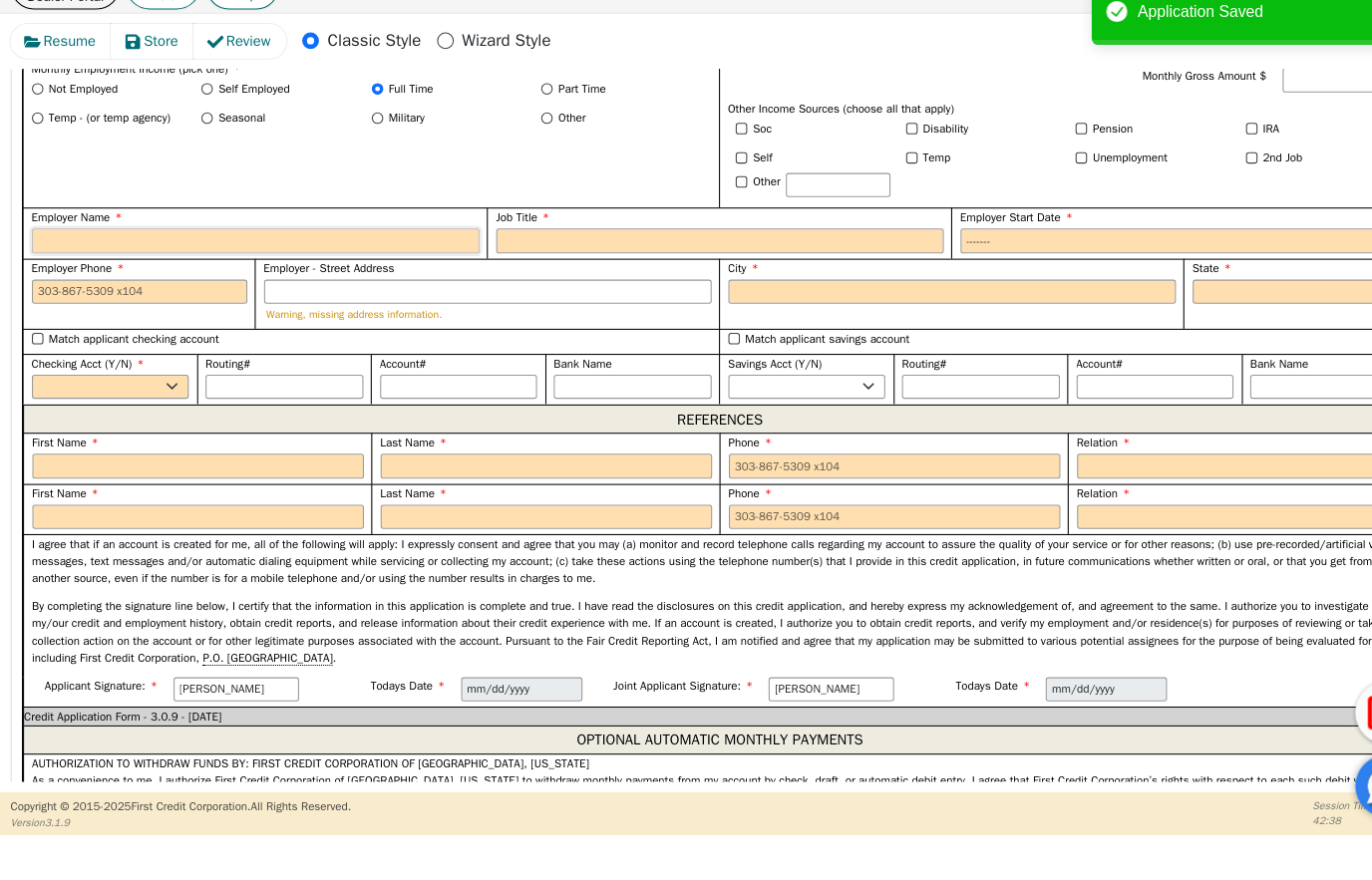 click on "Employer Name" at bounding box center (244, 271) 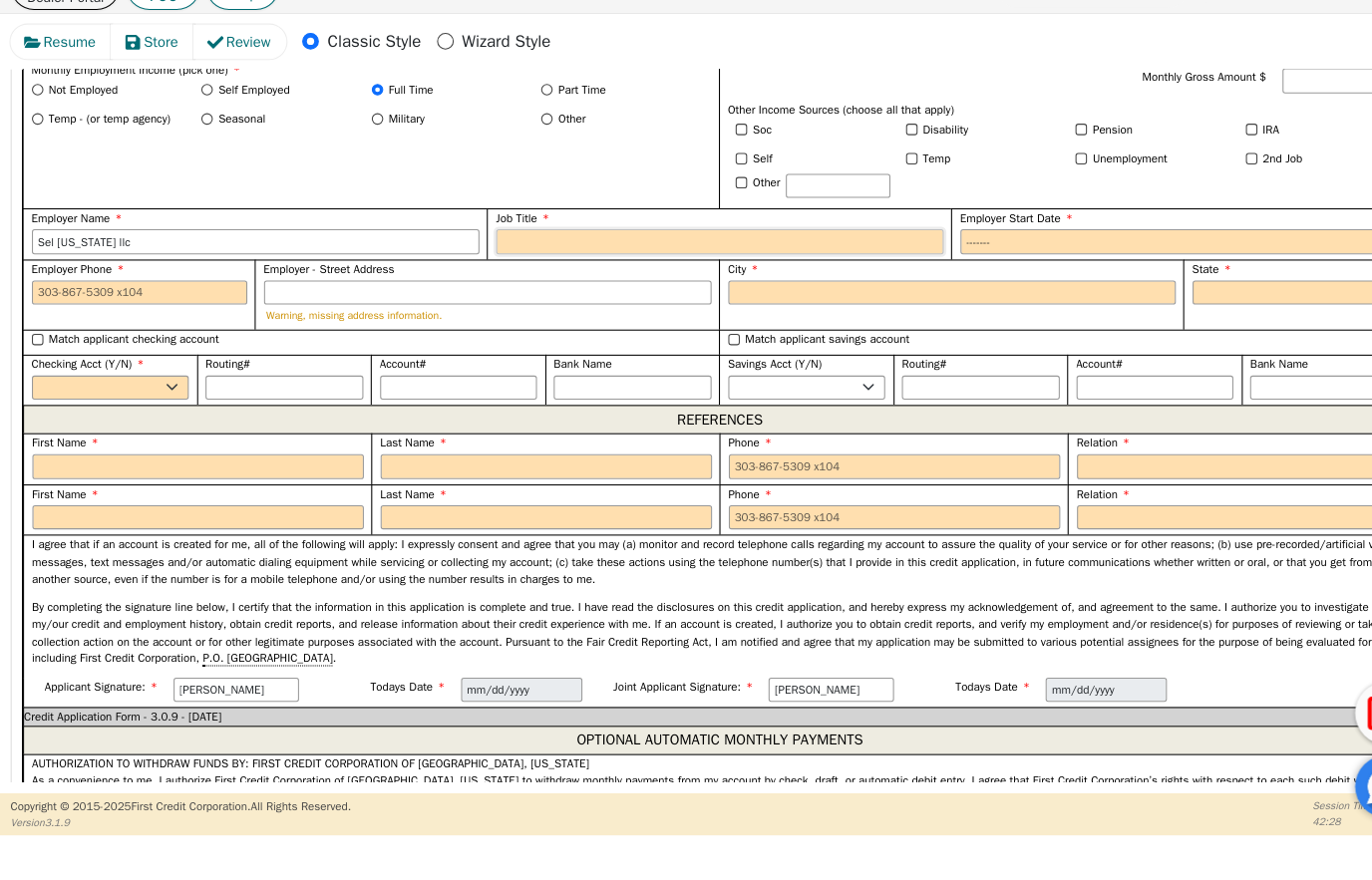 click on "Job Title" at bounding box center (687, 271) 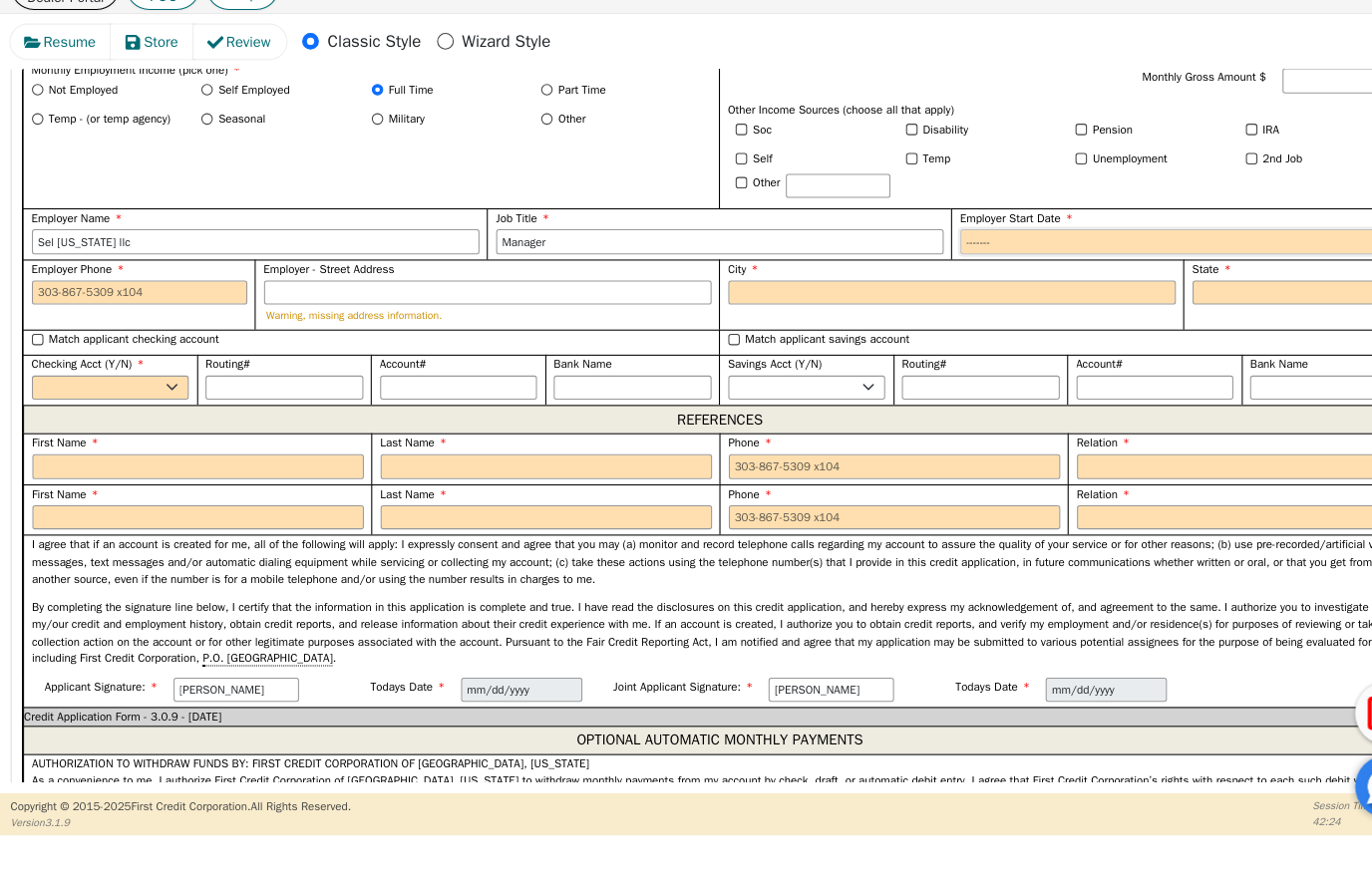 click on "Employer Start Date" at bounding box center (1130, 271) 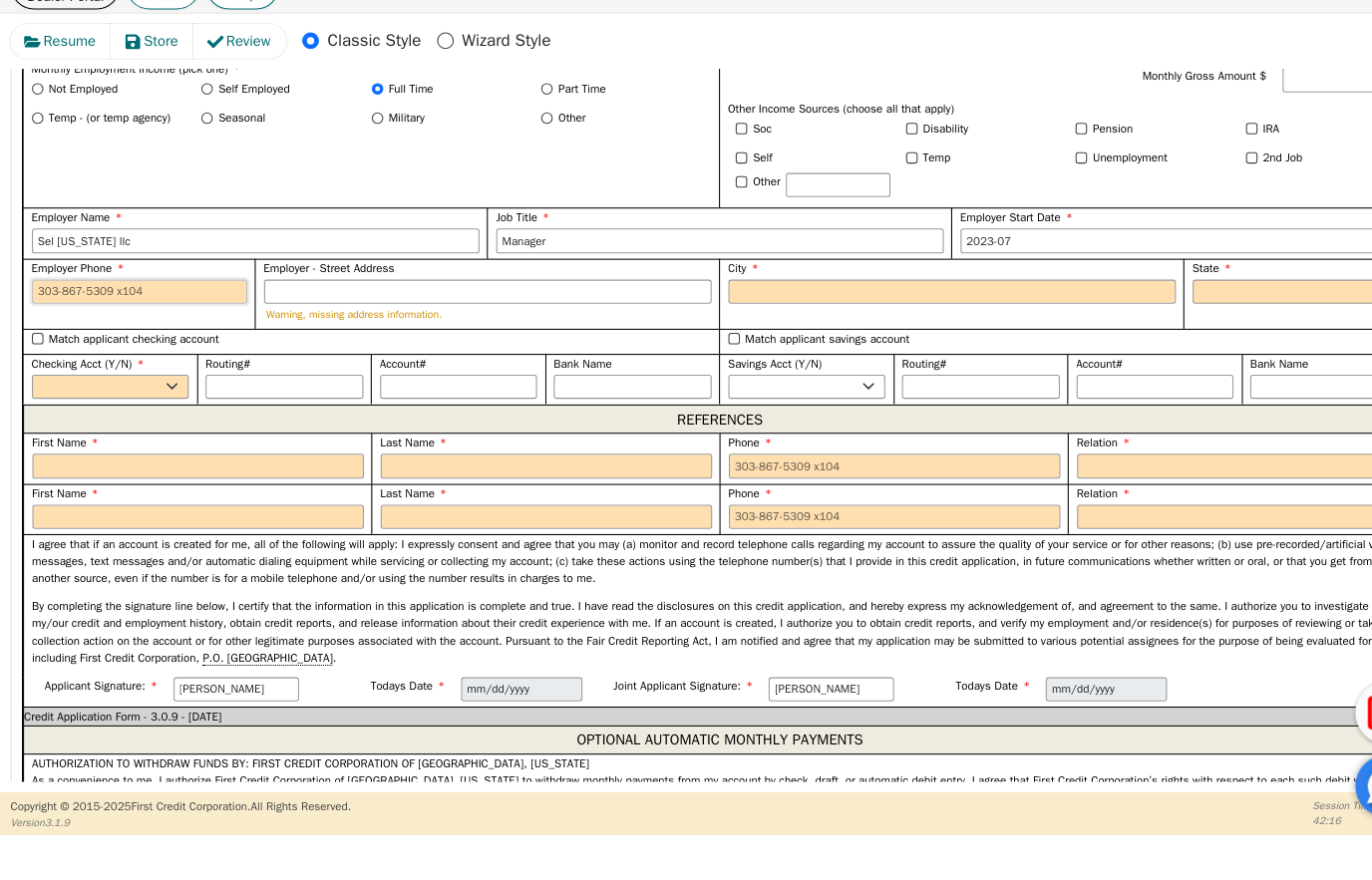 click on "Employer Phone" at bounding box center [134, 320] 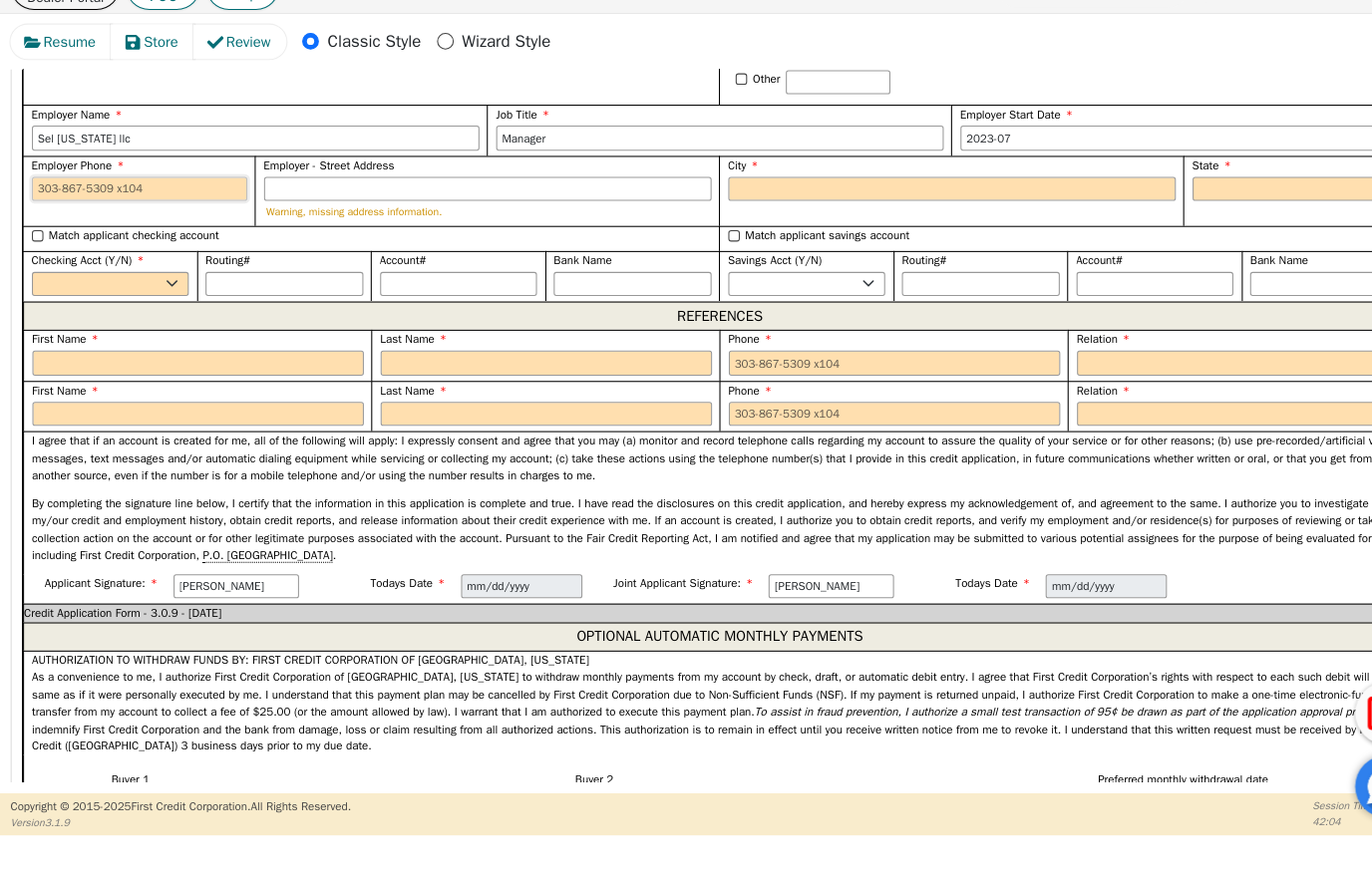 scroll, scrollTop: 2045, scrollLeft: 0, axis: vertical 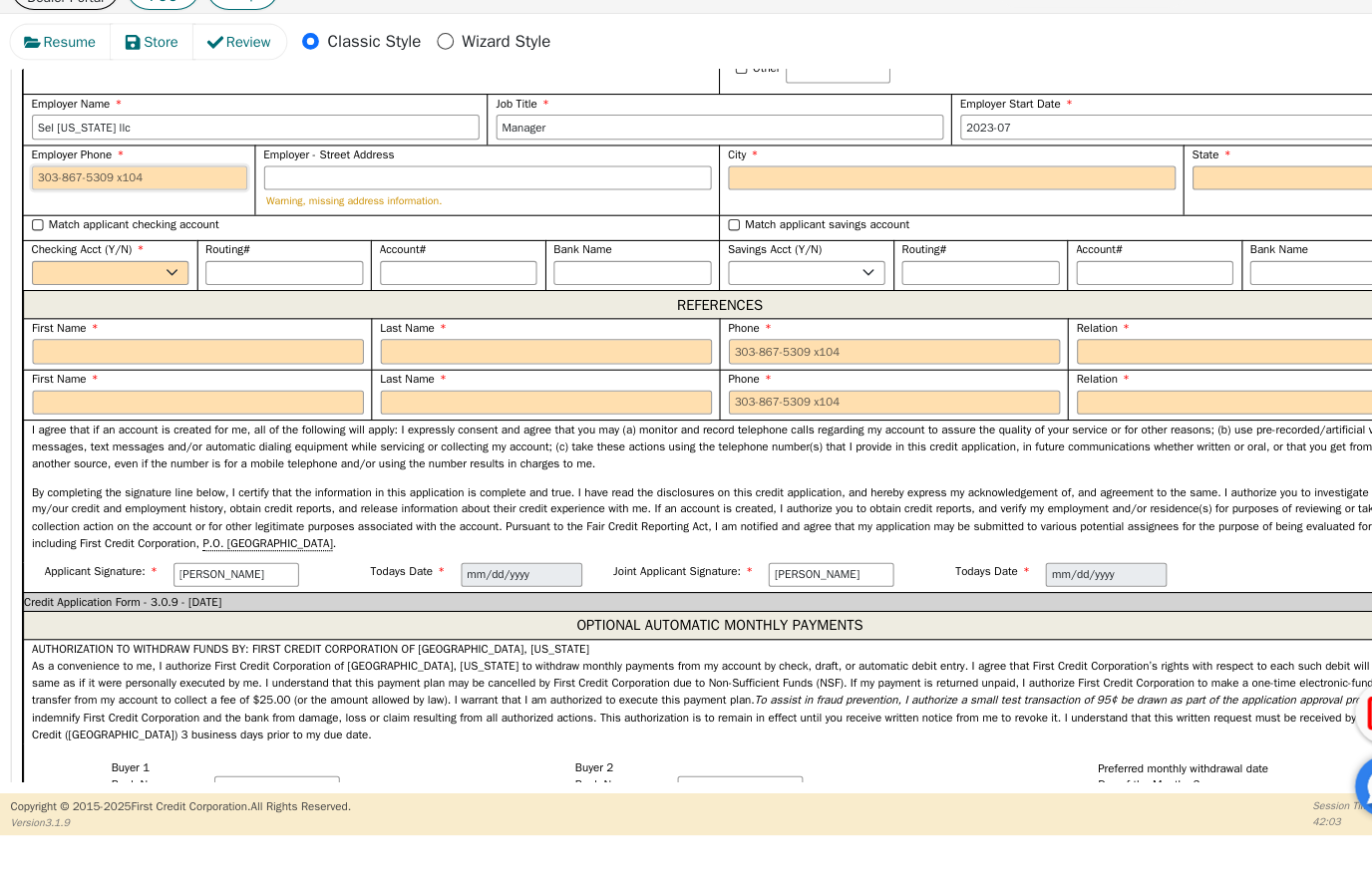 click on "Employer Phone" at bounding box center [134, 210] 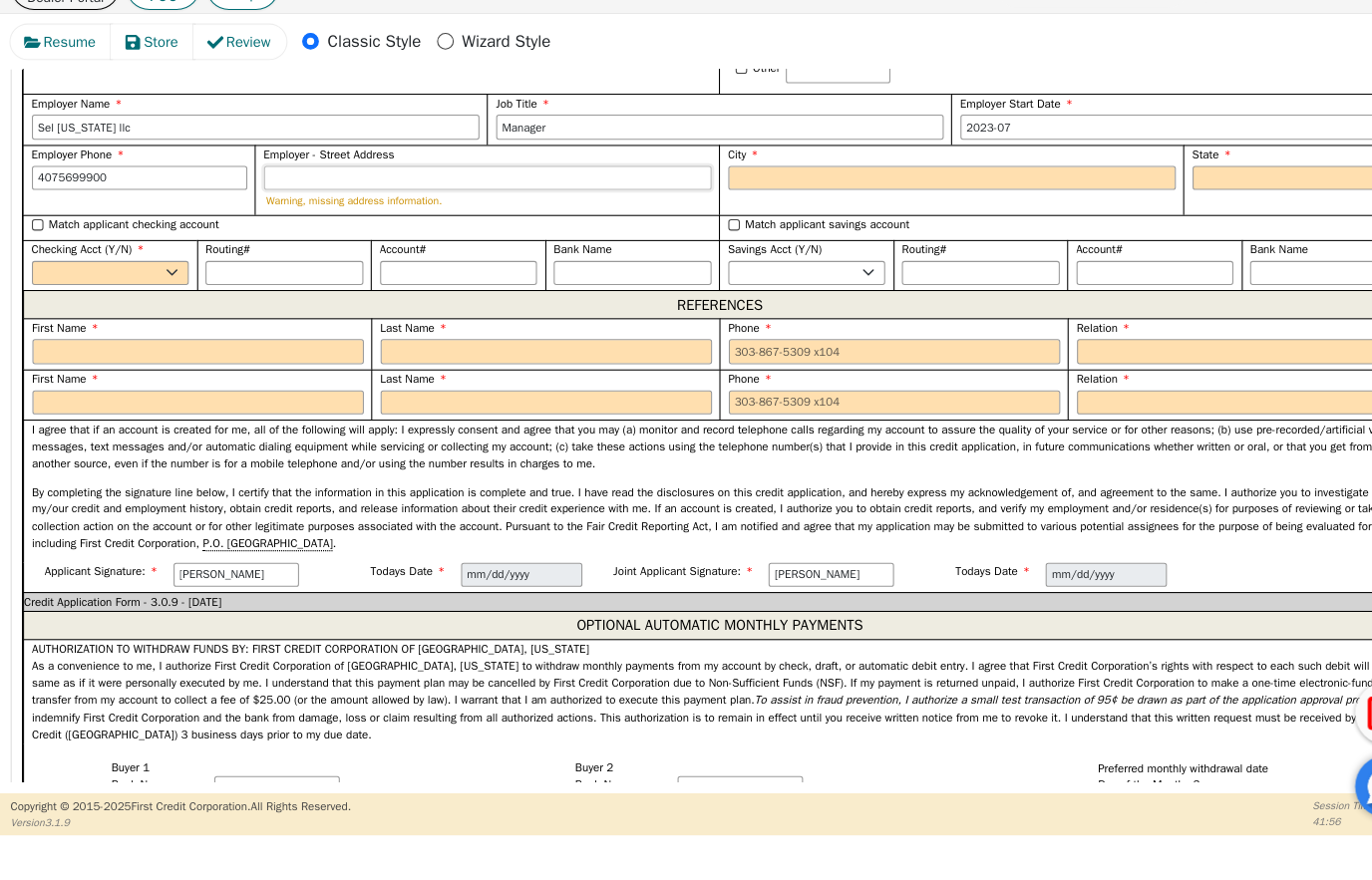 click on "Employer - Street Address" at bounding box center [466, 210] 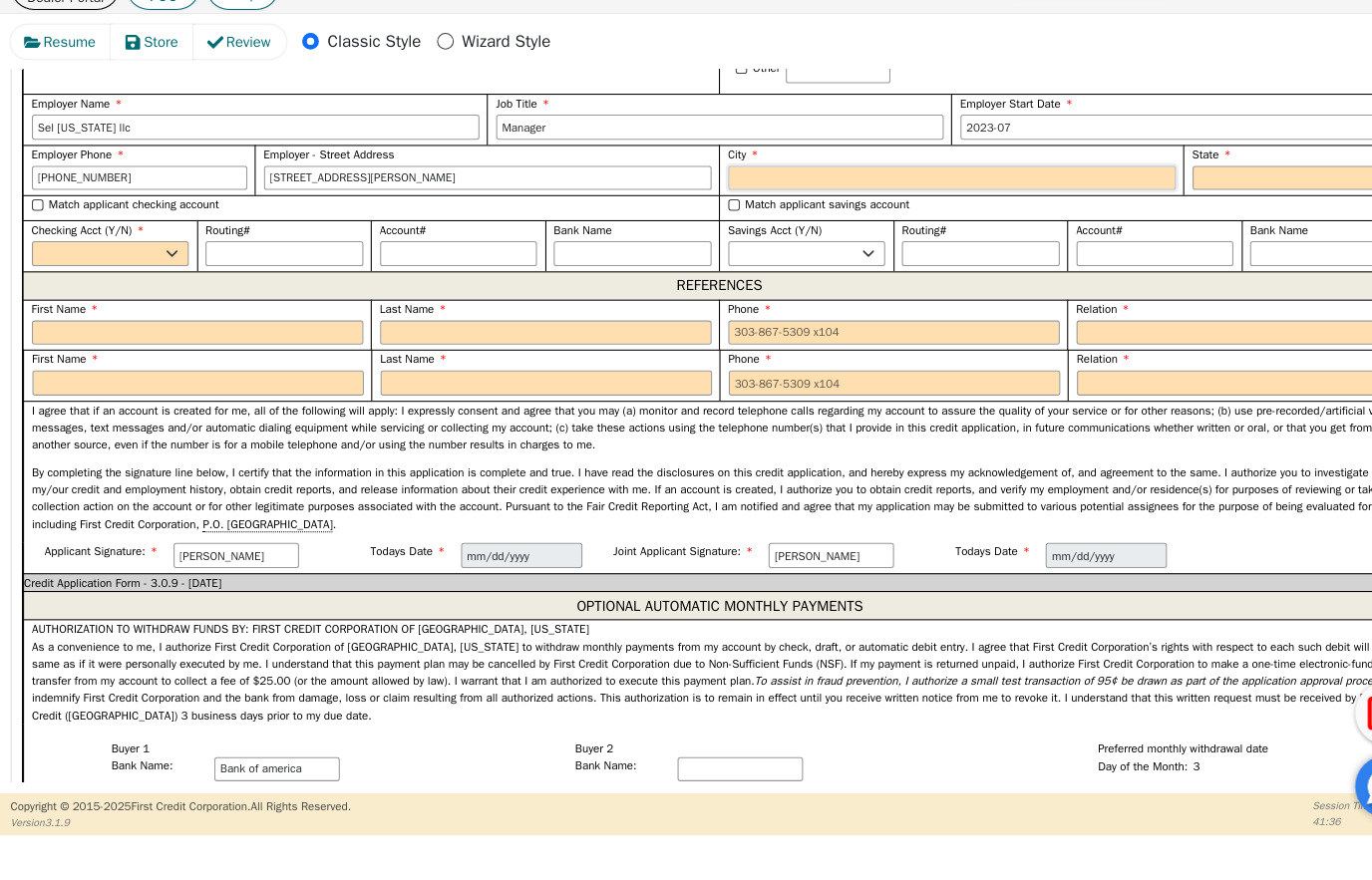 click on "City" at bounding box center (908, 210) 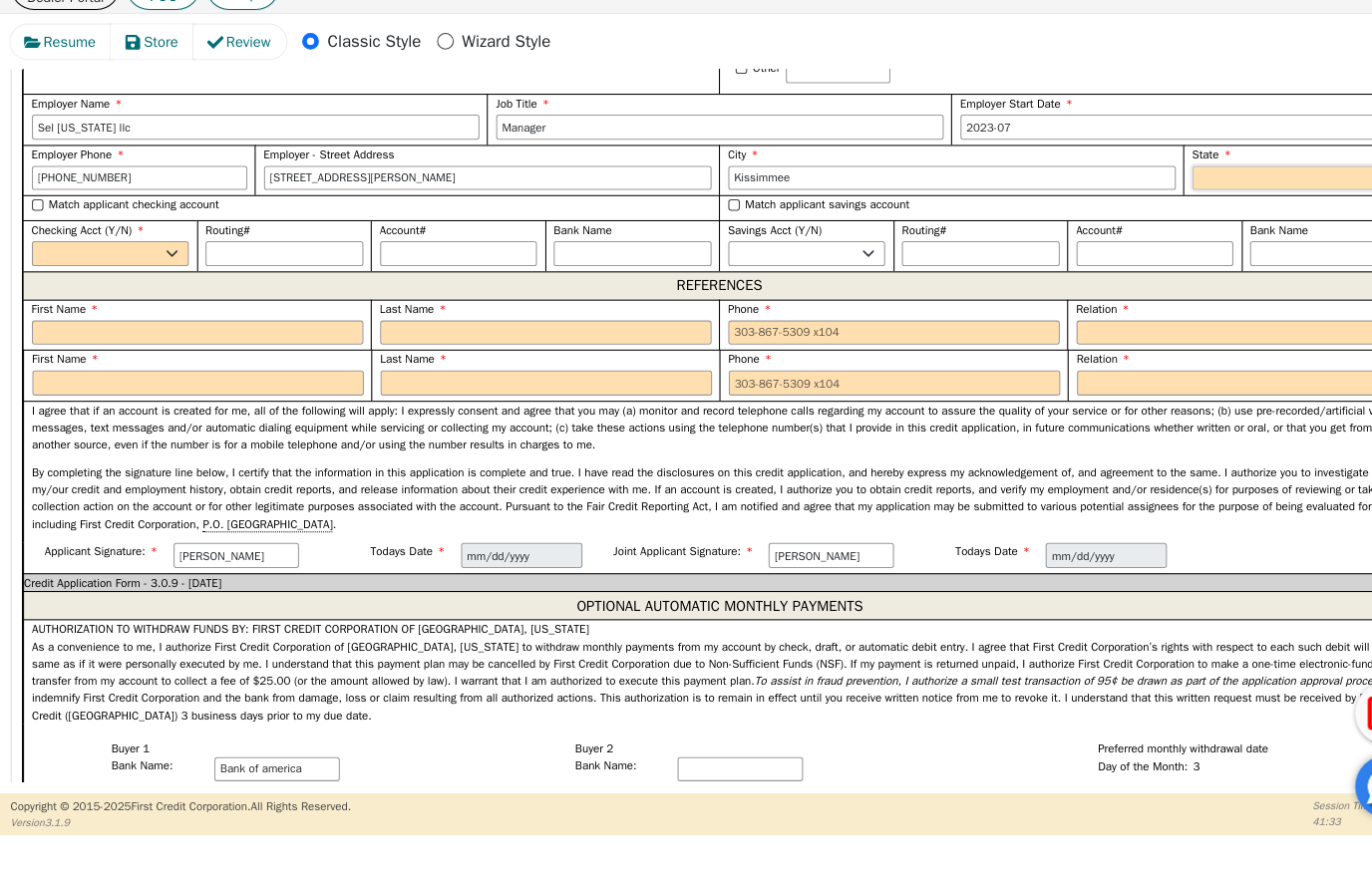 click on "AK AL AR AZ CA CO CT DC DE FL [GEOGRAPHIC_DATA] HI IA ID [GEOGRAPHIC_DATA] IN KS [GEOGRAPHIC_DATA] LA MA MD [GEOGRAPHIC_DATA] [GEOGRAPHIC_DATA] [GEOGRAPHIC_DATA] [GEOGRAPHIC_DATA] [GEOGRAPHIC_DATA] MT [GEOGRAPHIC_DATA] [GEOGRAPHIC_DATA] [GEOGRAPHIC_DATA] NH [GEOGRAPHIC_DATA] [GEOGRAPHIC_DATA] [GEOGRAPHIC_DATA] [GEOGRAPHIC_DATA] [GEOGRAPHIC_DATA] [GEOGRAPHIC_DATA] OR [GEOGRAPHIC_DATA] [GEOGRAPHIC_DATA] SC SD [GEOGRAPHIC_DATA] [GEOGRAPHIC_DATA] [GEOGRAPHIC_DATA] [GEOGRAPHIC_DATA] [GEOGRAPHIC_DATA] [GEOGRAPHIC_DATA] [GEOGRAPHIC_DATA] WY WV" at bounding box center [1240, 210] 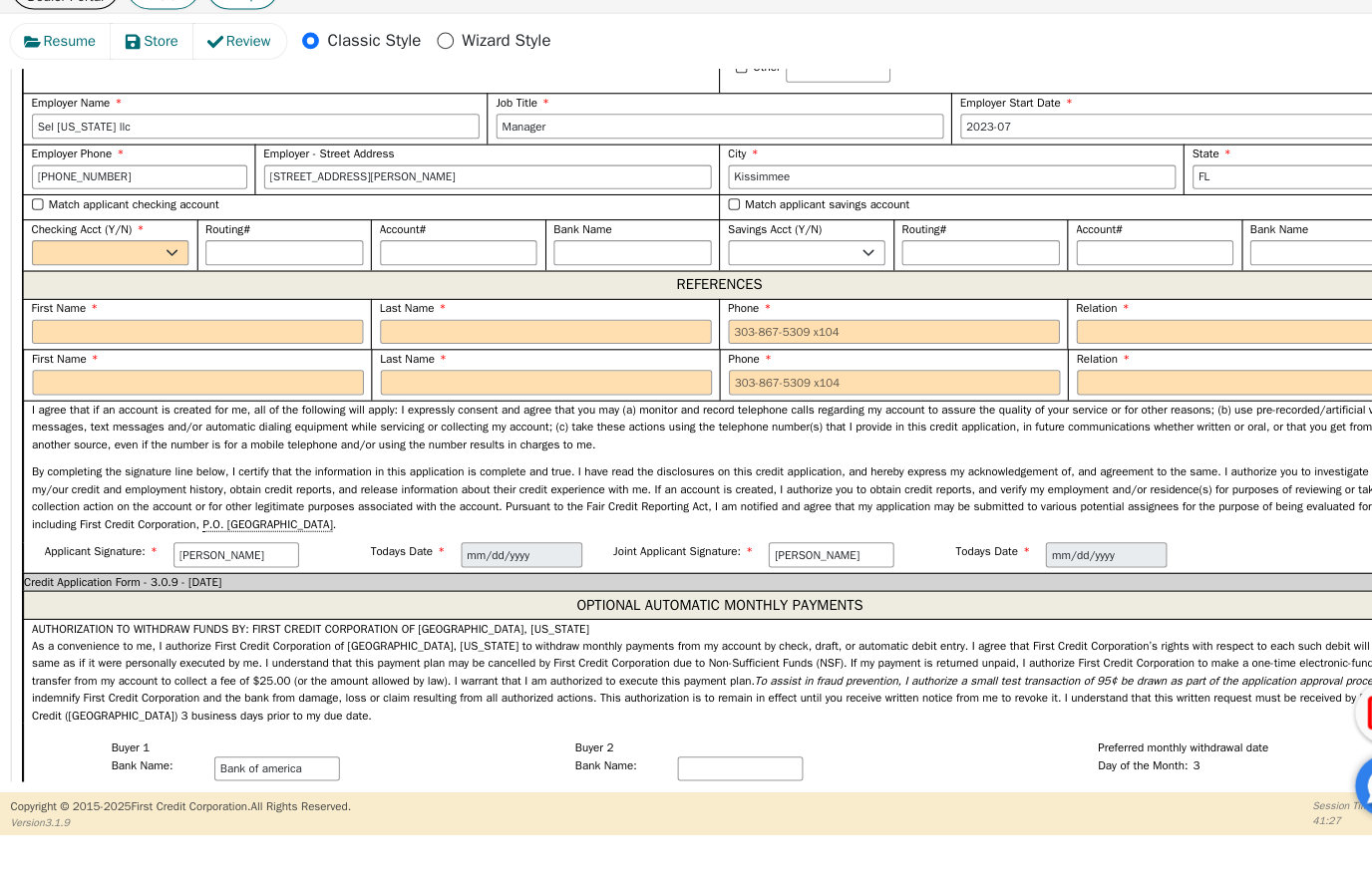 click on "Yes No" at bounding box center [106, 282] 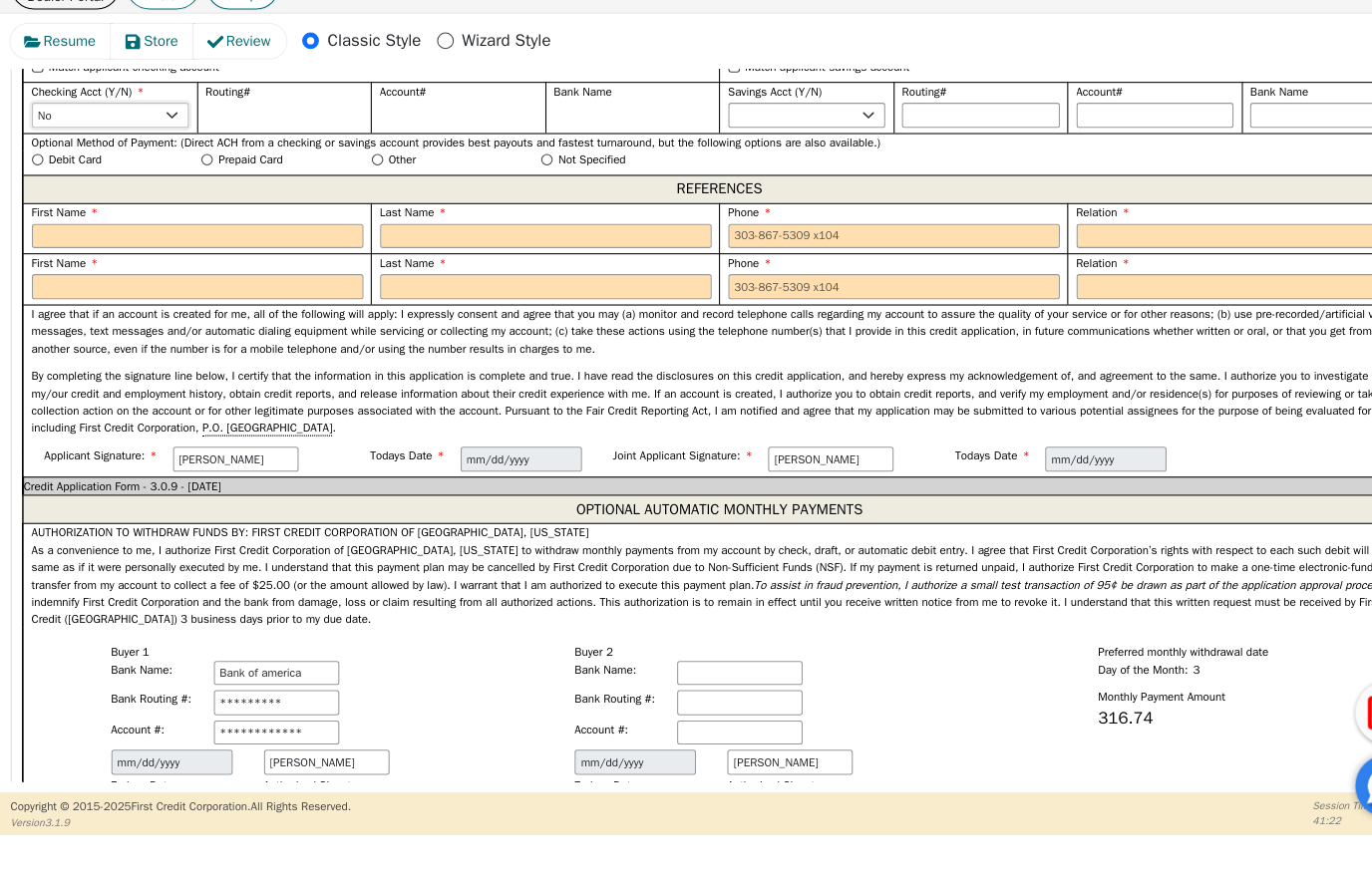 scroll, scrollTop: 2178, scrollLeft: 0, axis: vertical 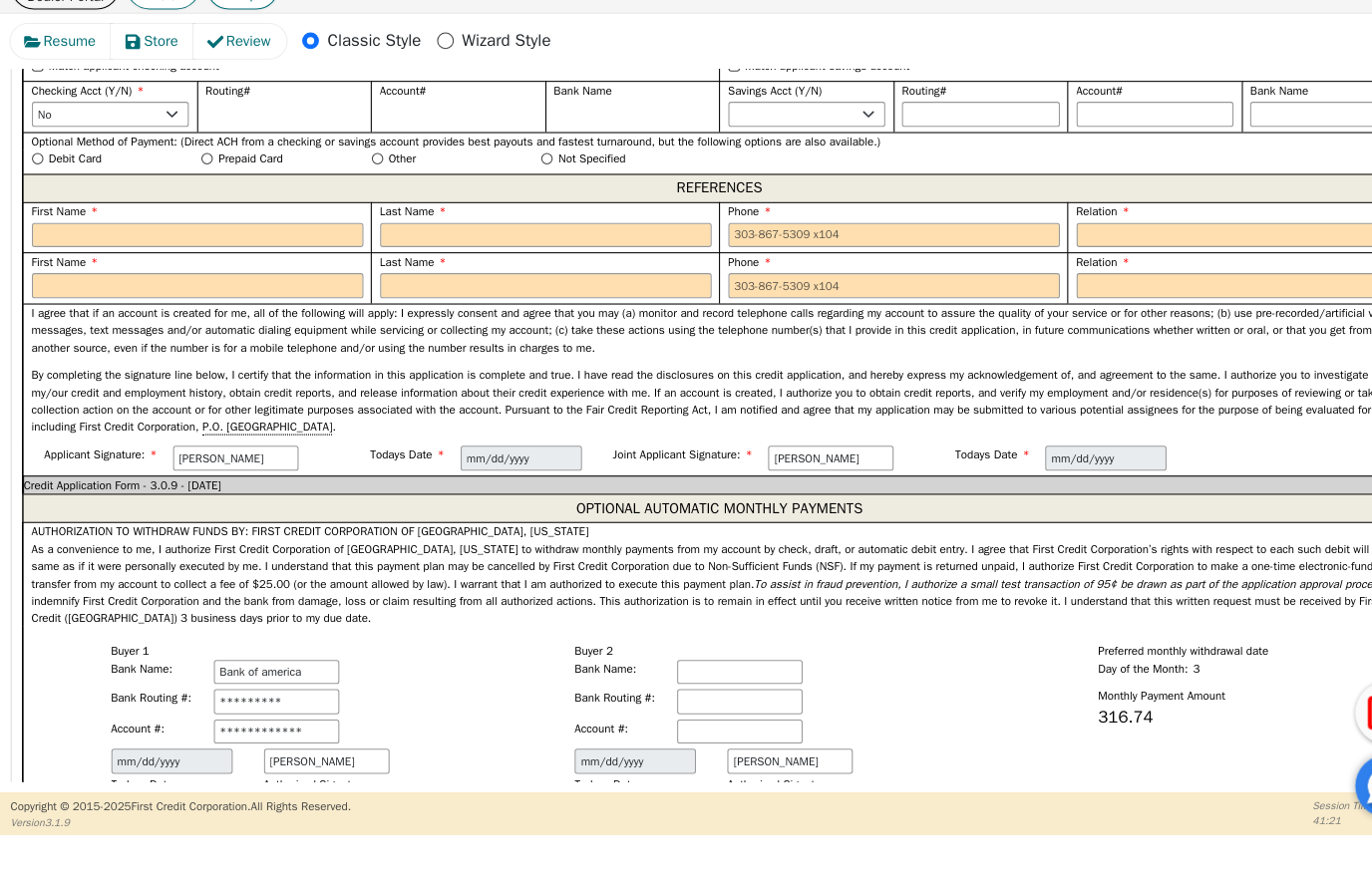click on "Yes No" at bounding box center (770, 149) 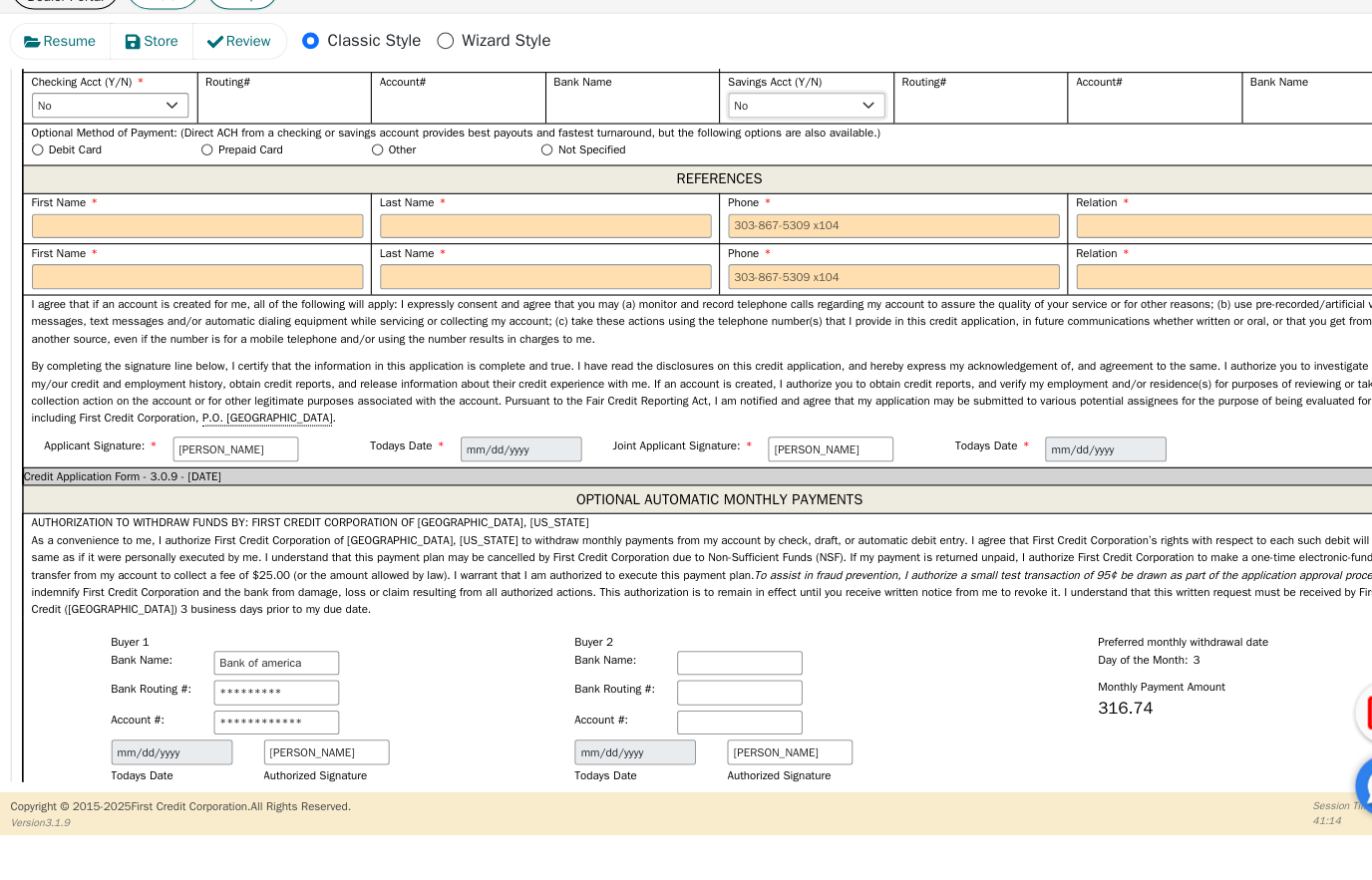 scroll, scrollTop: 2190, scrollLeft: 0, axis: vertical 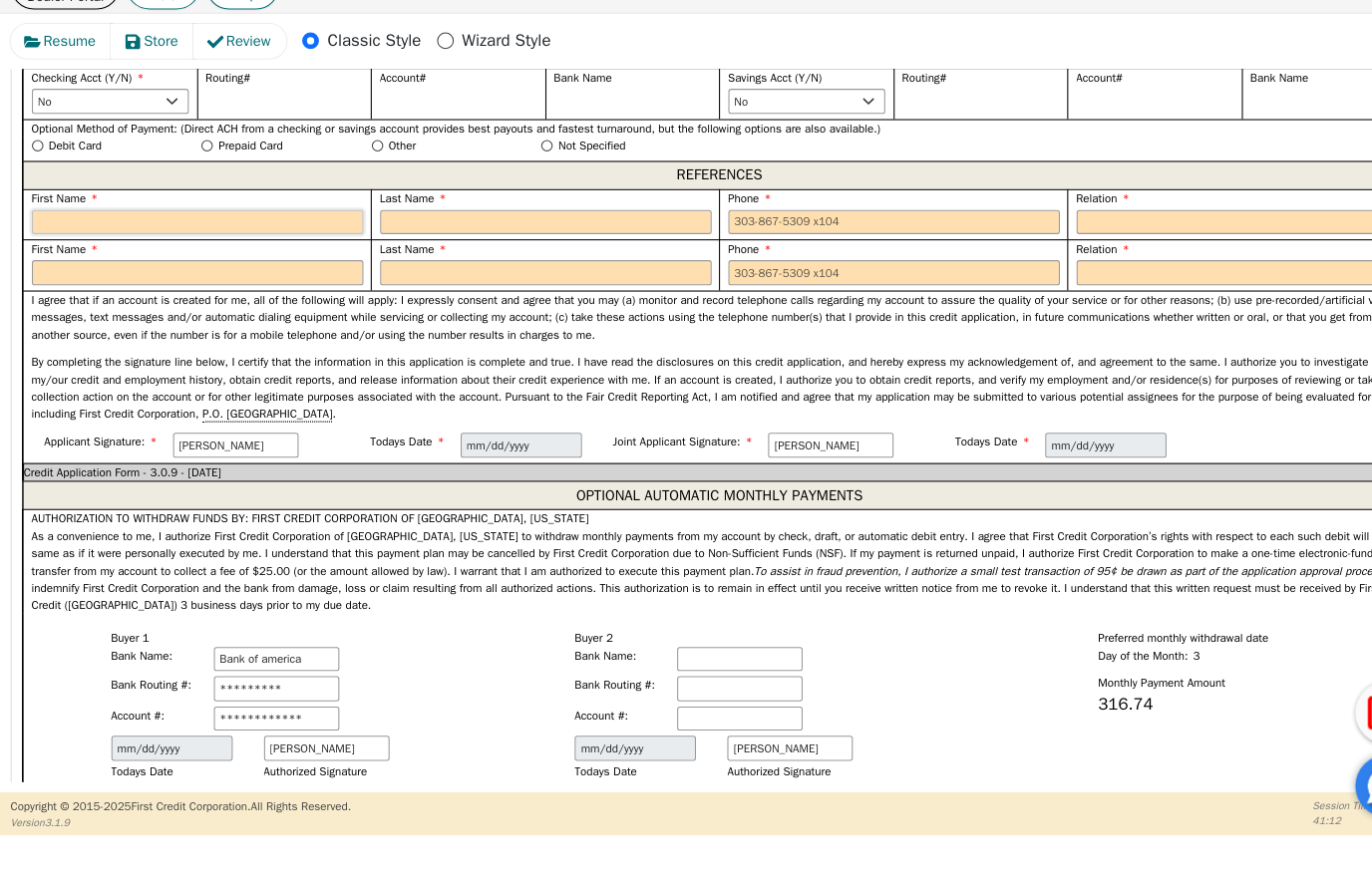 click at bounding box center (188, 253) 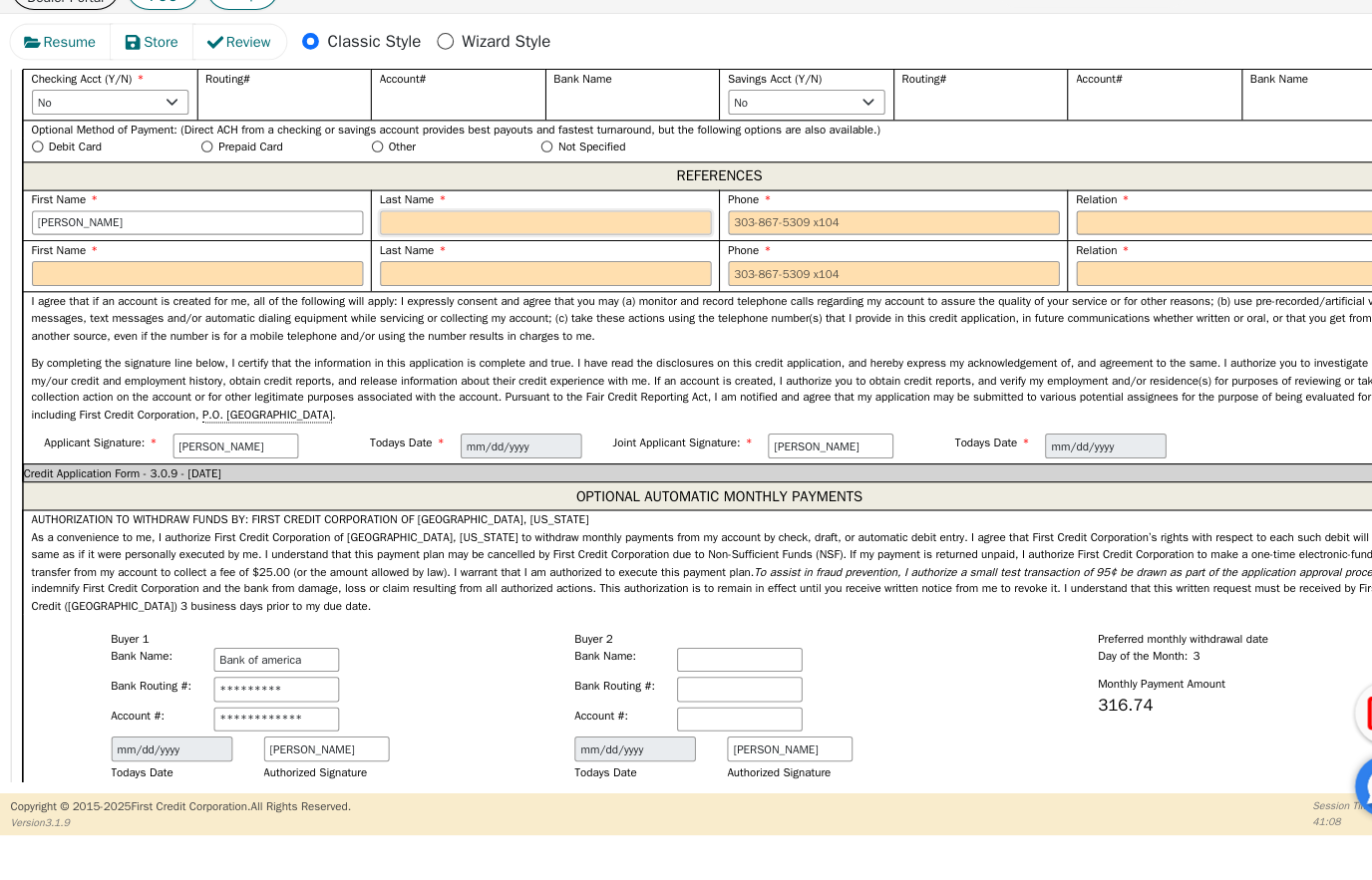 click at bounding box center [520, 253] 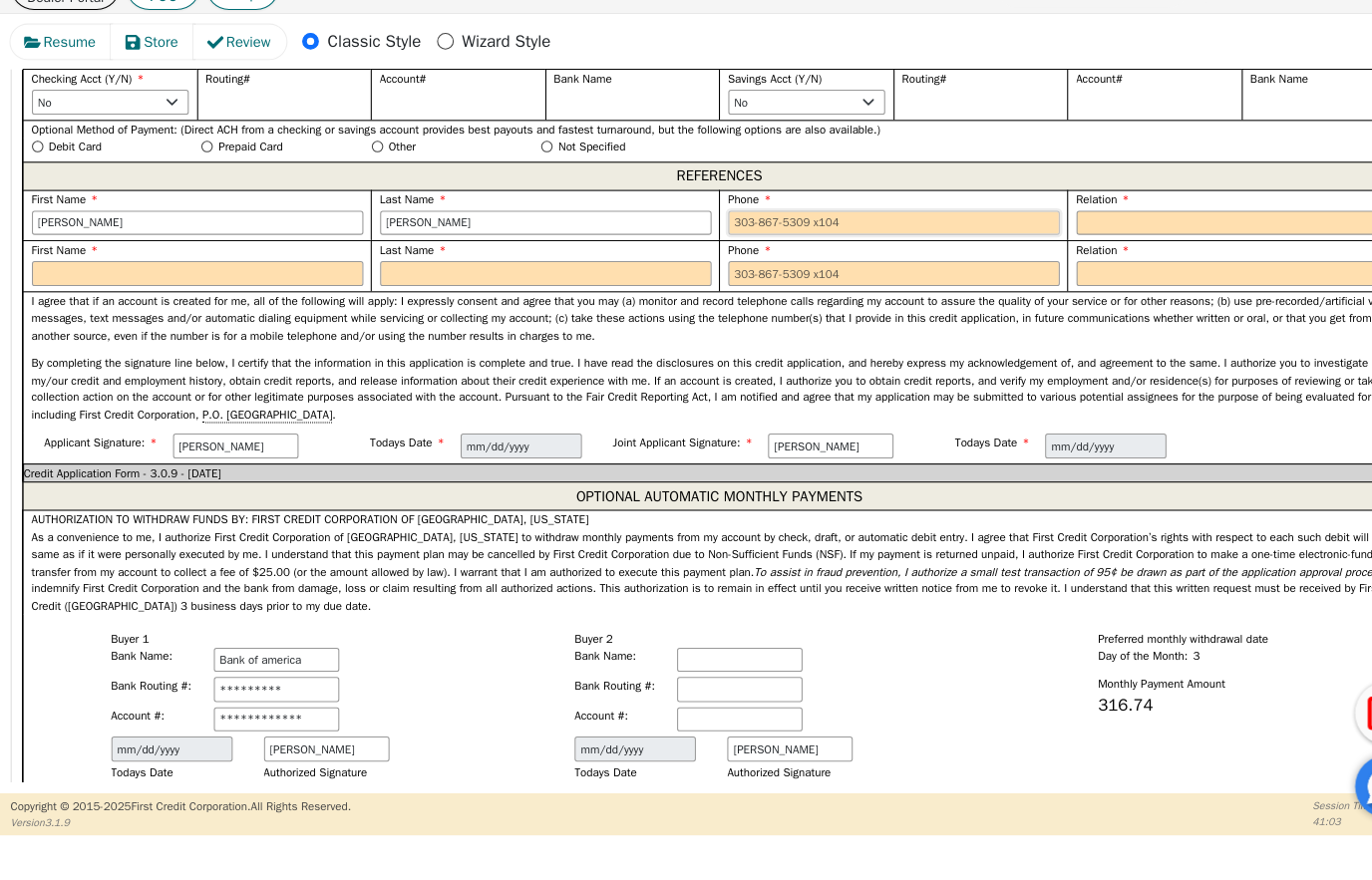 click at bounding box center [853, 253] 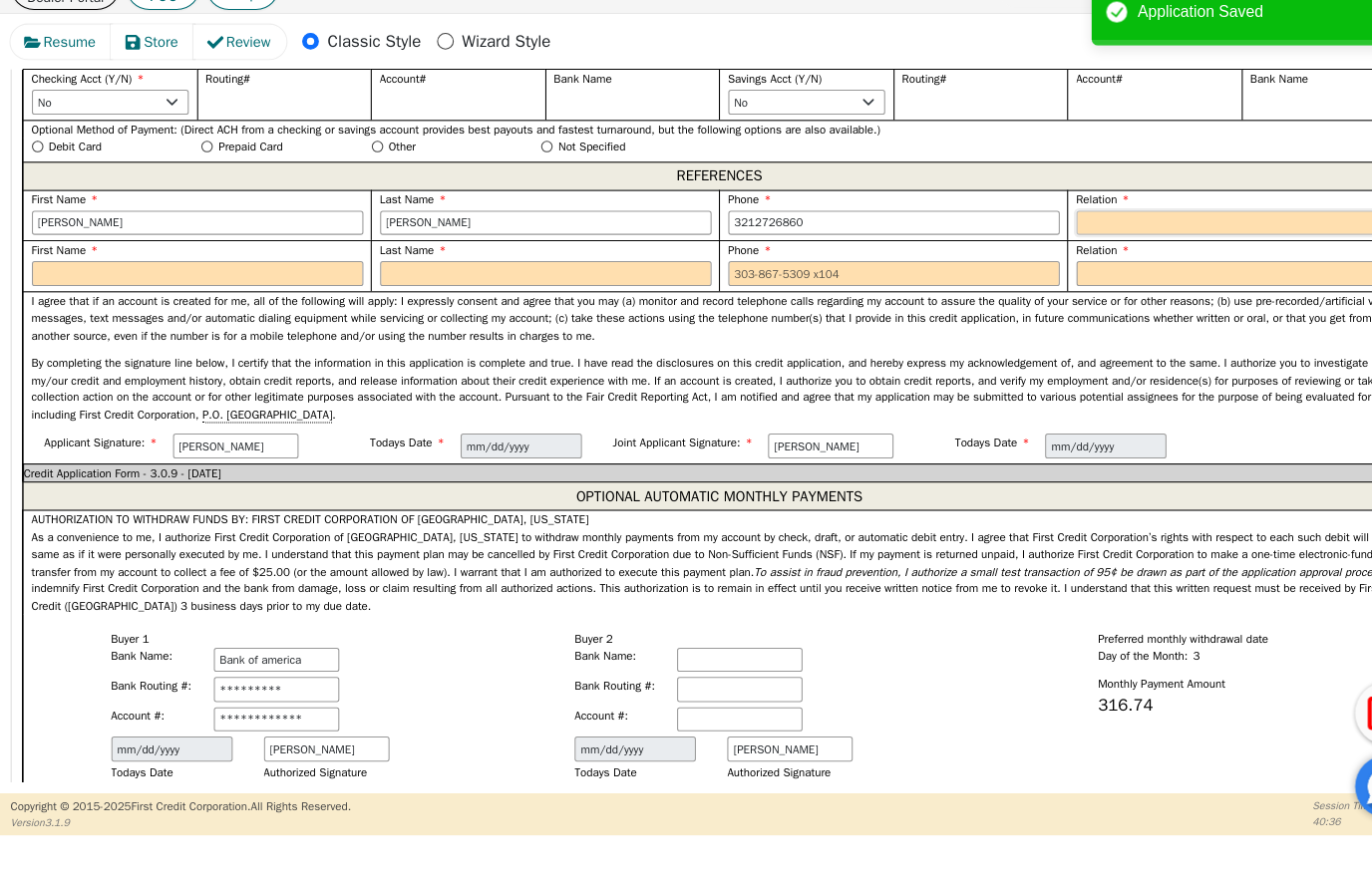 click on "FATHER MOTHER SISTER BROTHER DAUGHTER SON CO-WORKER NEIGHBOR FRIEND COUSIN G-MOTHER G-FATHER SIGNIFICANT OTHER M-I-L B-I-L F-I-L S-I-L BOSS NEICE NEPHEW OTHER" at bounding box center (1185, 253) 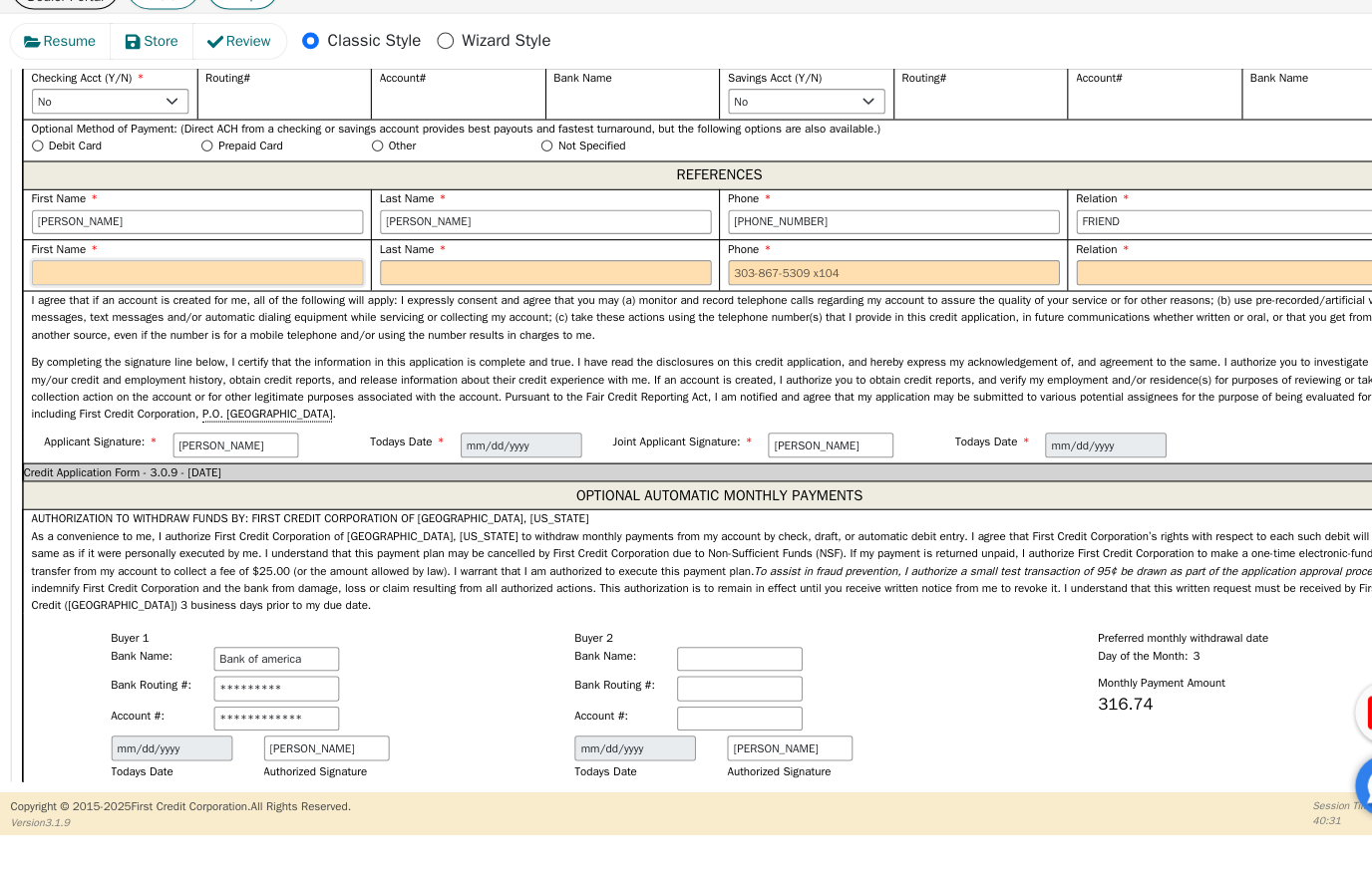 click at bounding box center (188, 301) 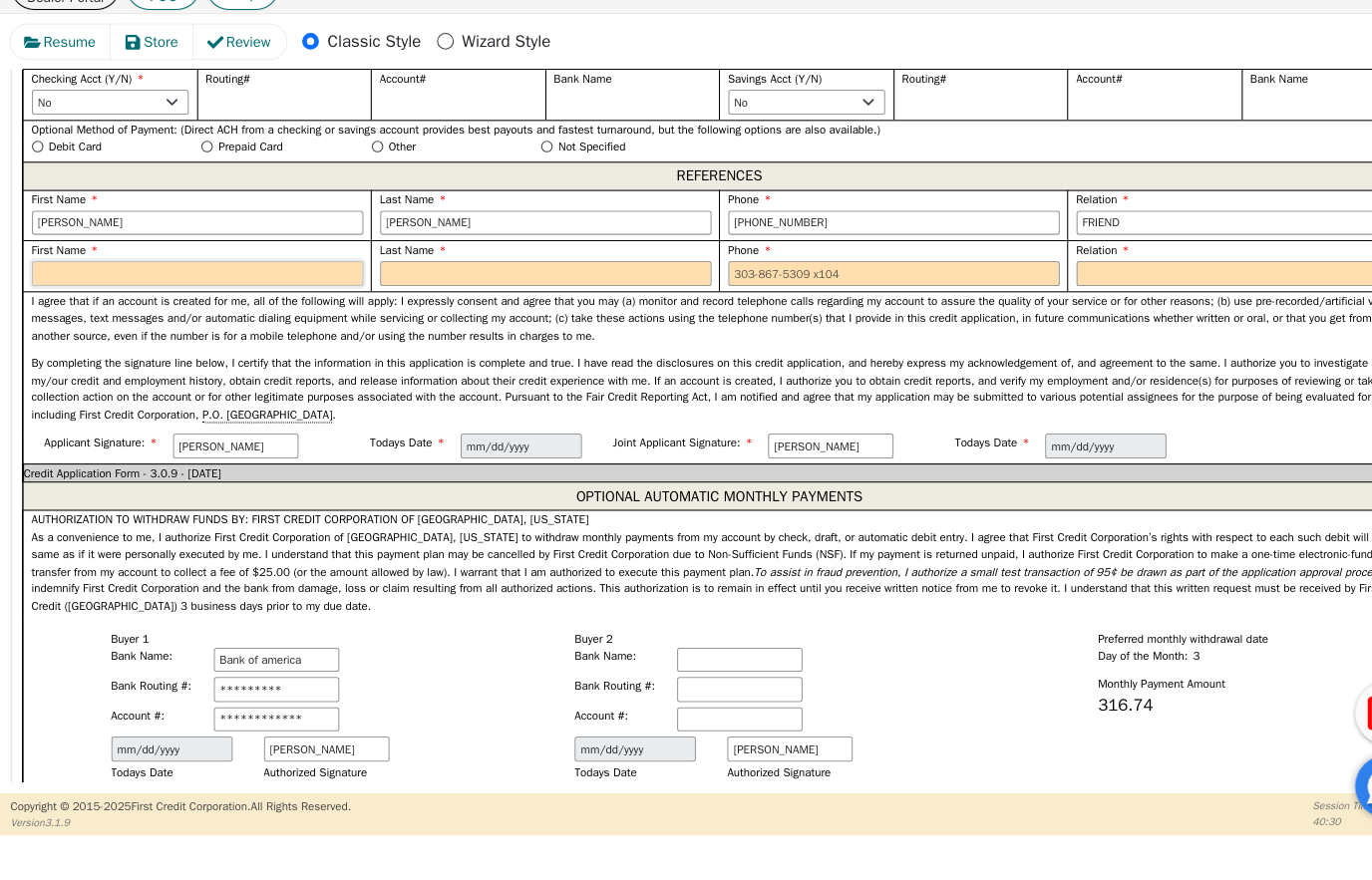 click at bounding box center (188, 301) 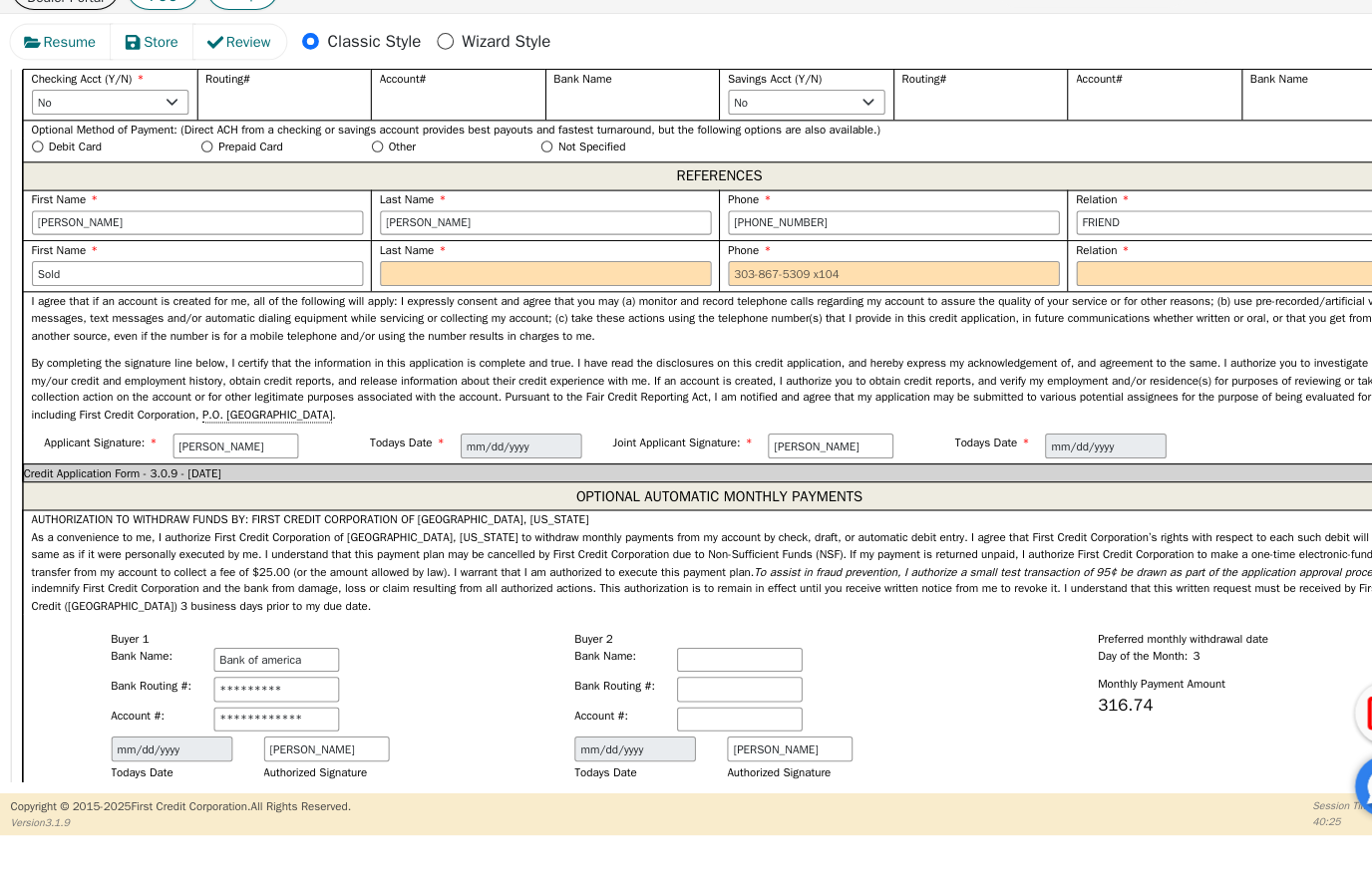 click at bounding box center [520, 301] 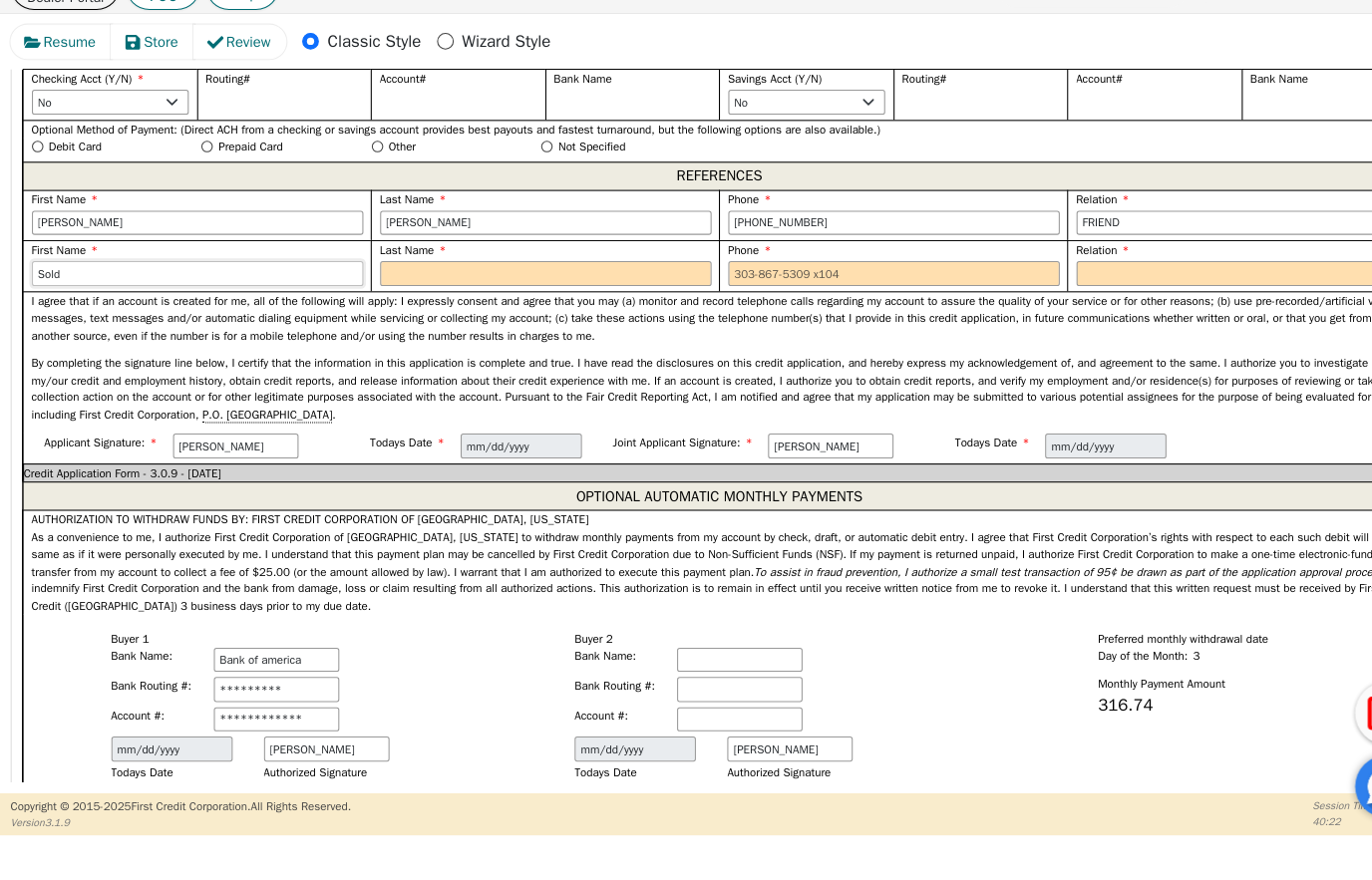 click on "Sold" at bounding box center [188, 301] 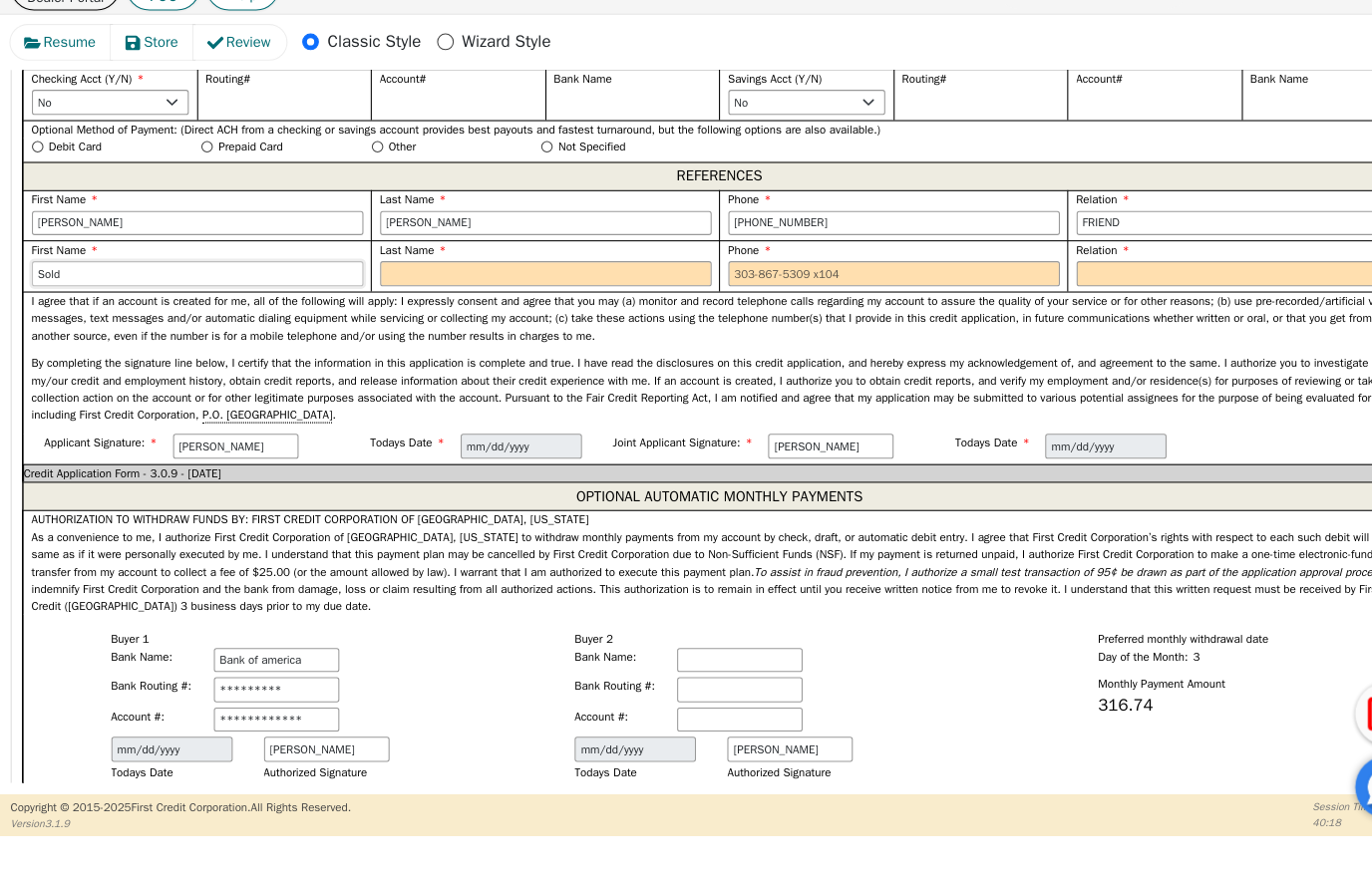 click on "Sold" at bounding box center [188, 301] 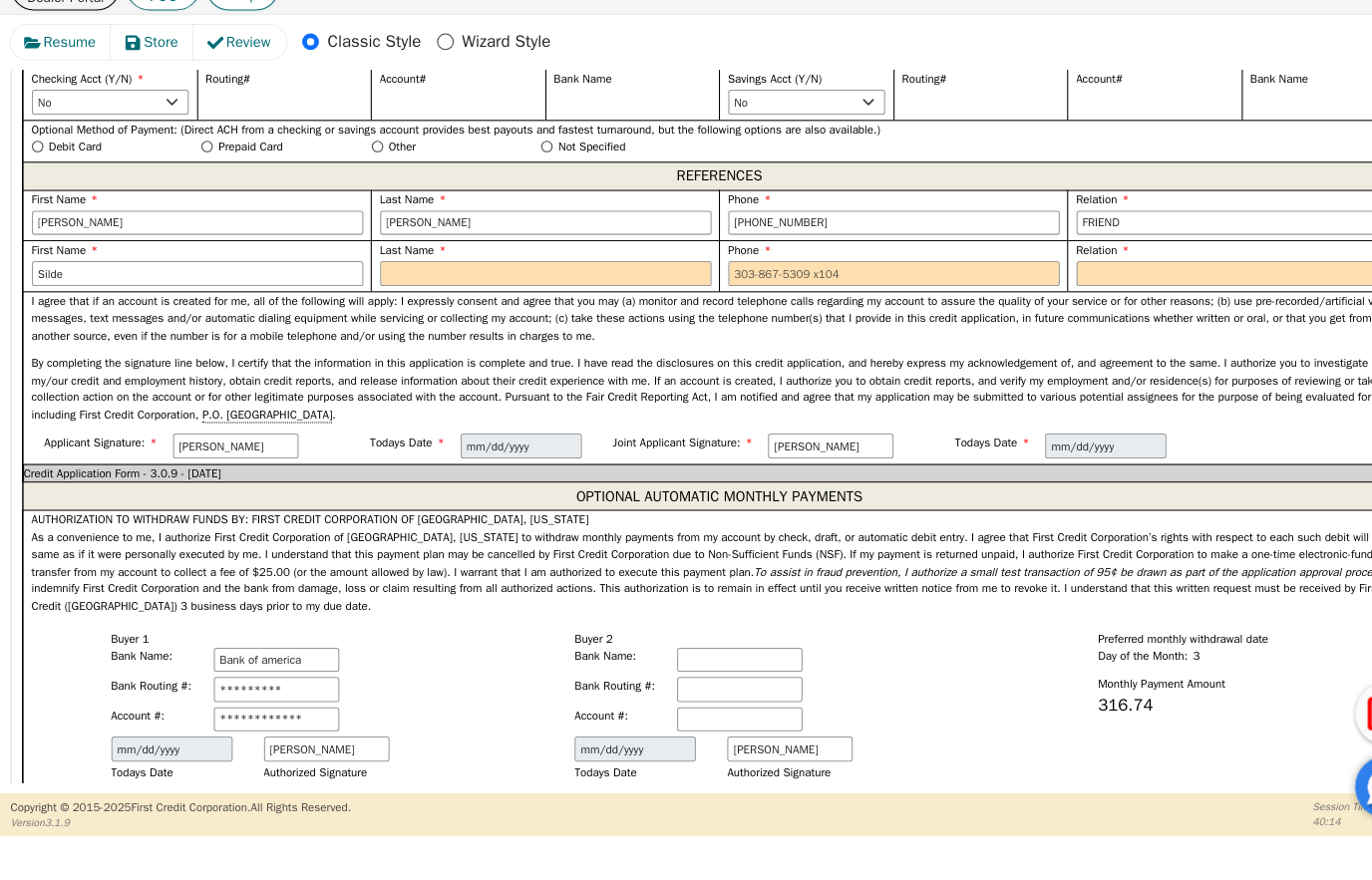 click at bounding box center (520, 301) 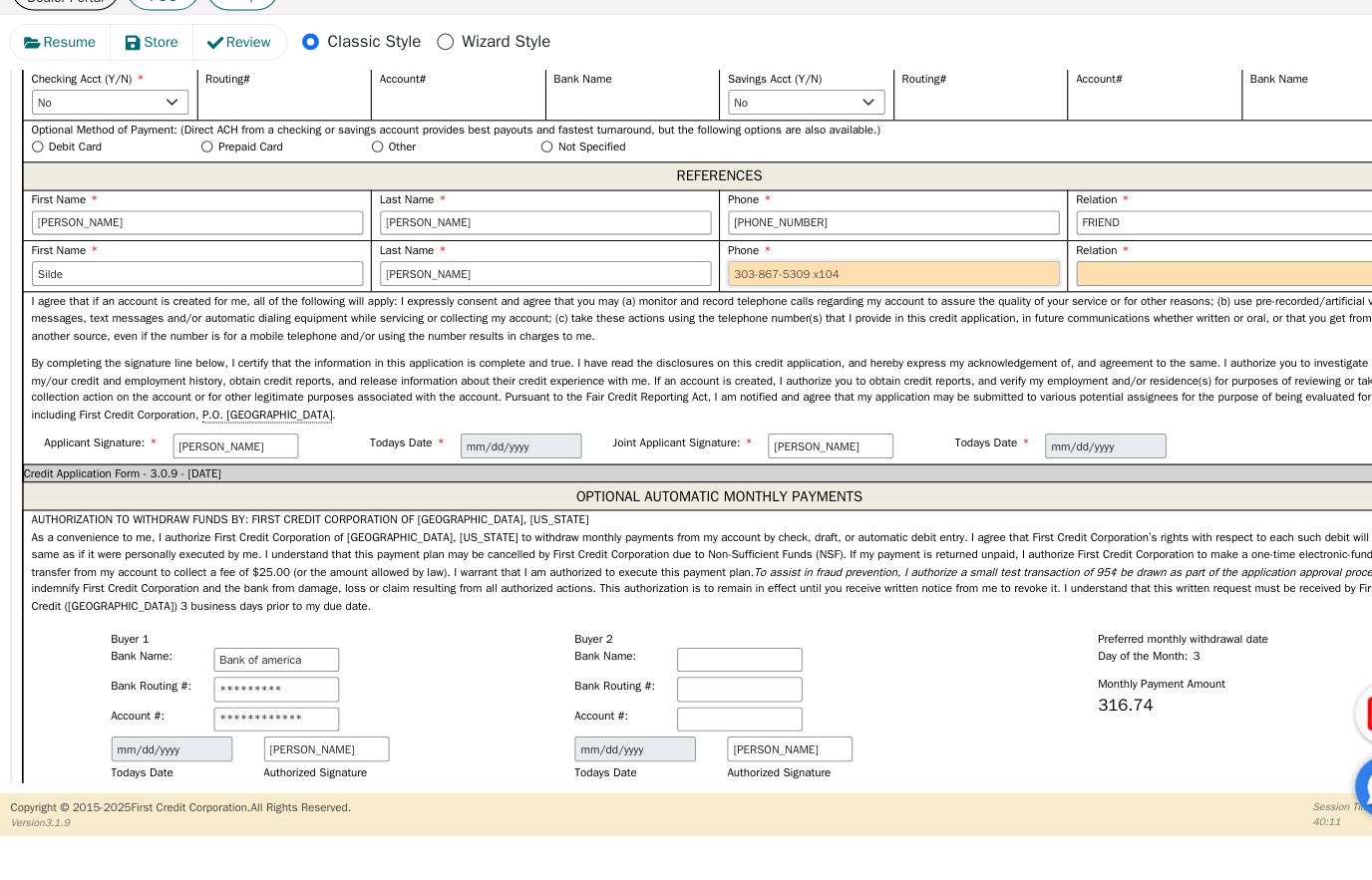 click at bounding box center (853, 301) 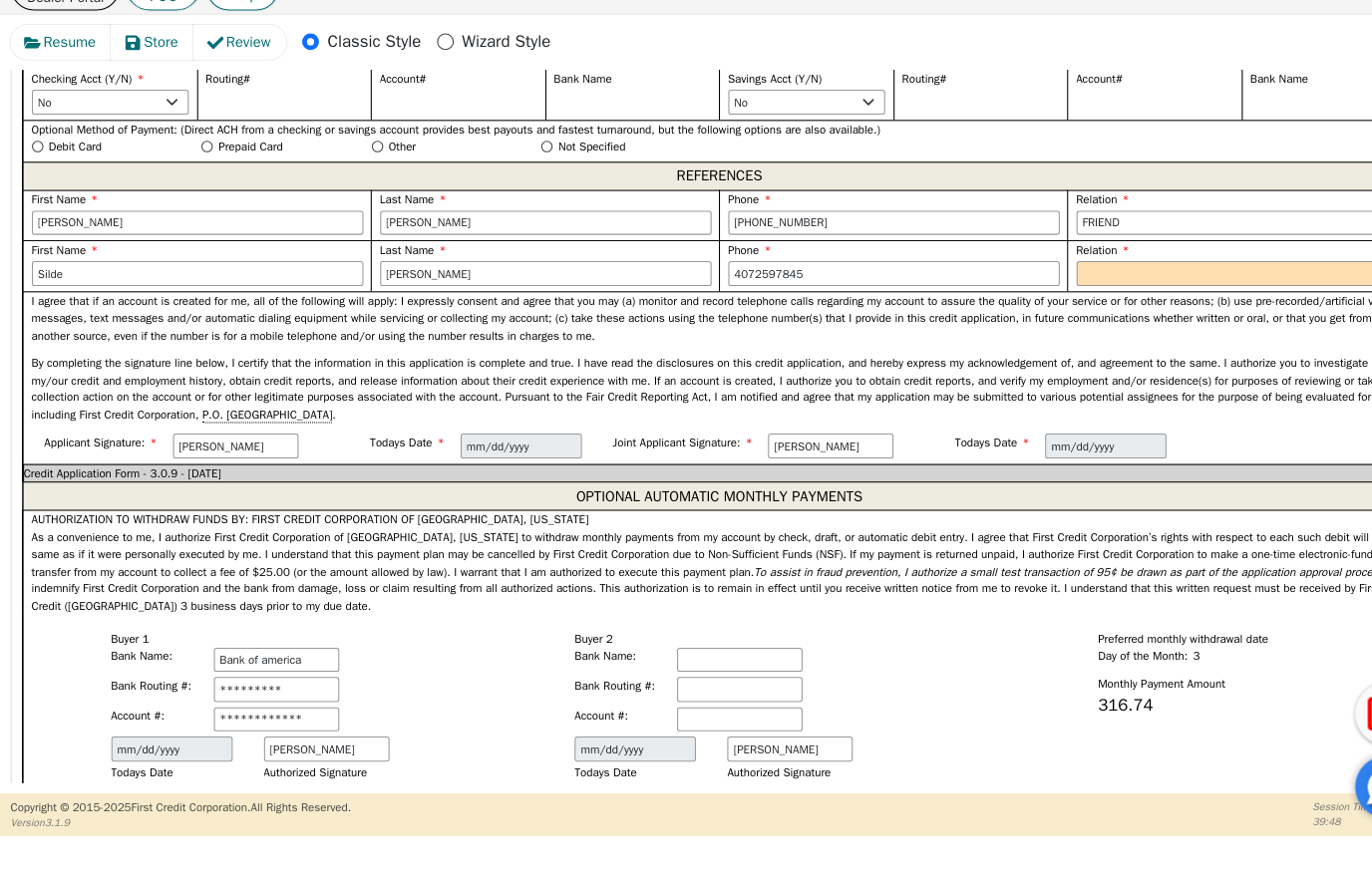 click on "FATHER MOTHER SISTER BROTHER DAUGHTER SON CO-WORKER NEIGHBOR FRIEND COUSIN G-MOTHER G-FATHER SIGNIFICANT OTHER M-I-L B-I-L F-I-L S-I-L BOSS NEICE NEPHEW OTHER" at bounding box center (1185, 301) 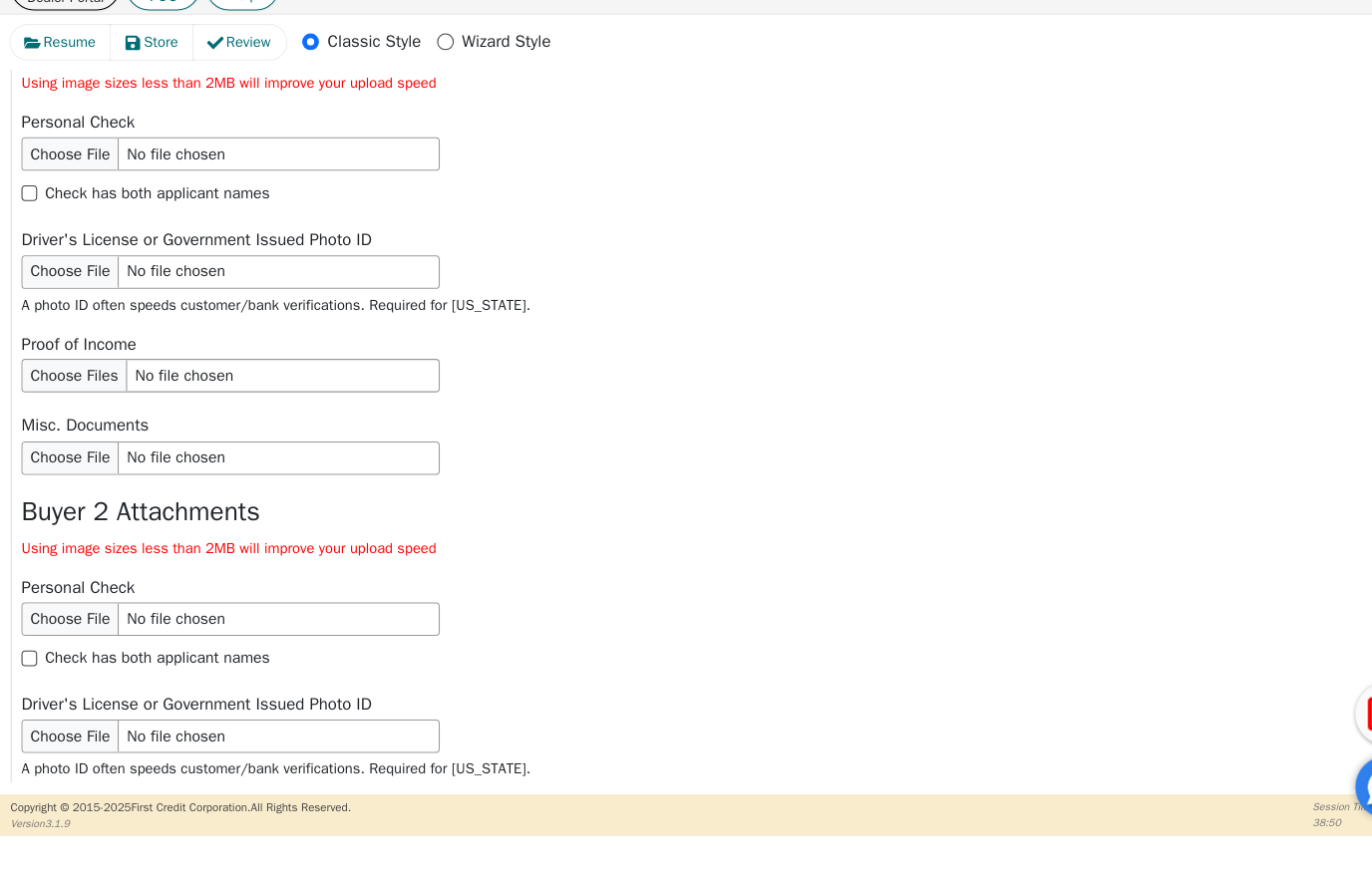 scroll, scrollTop: 3038, scrollLeft: 0, axis: vertical 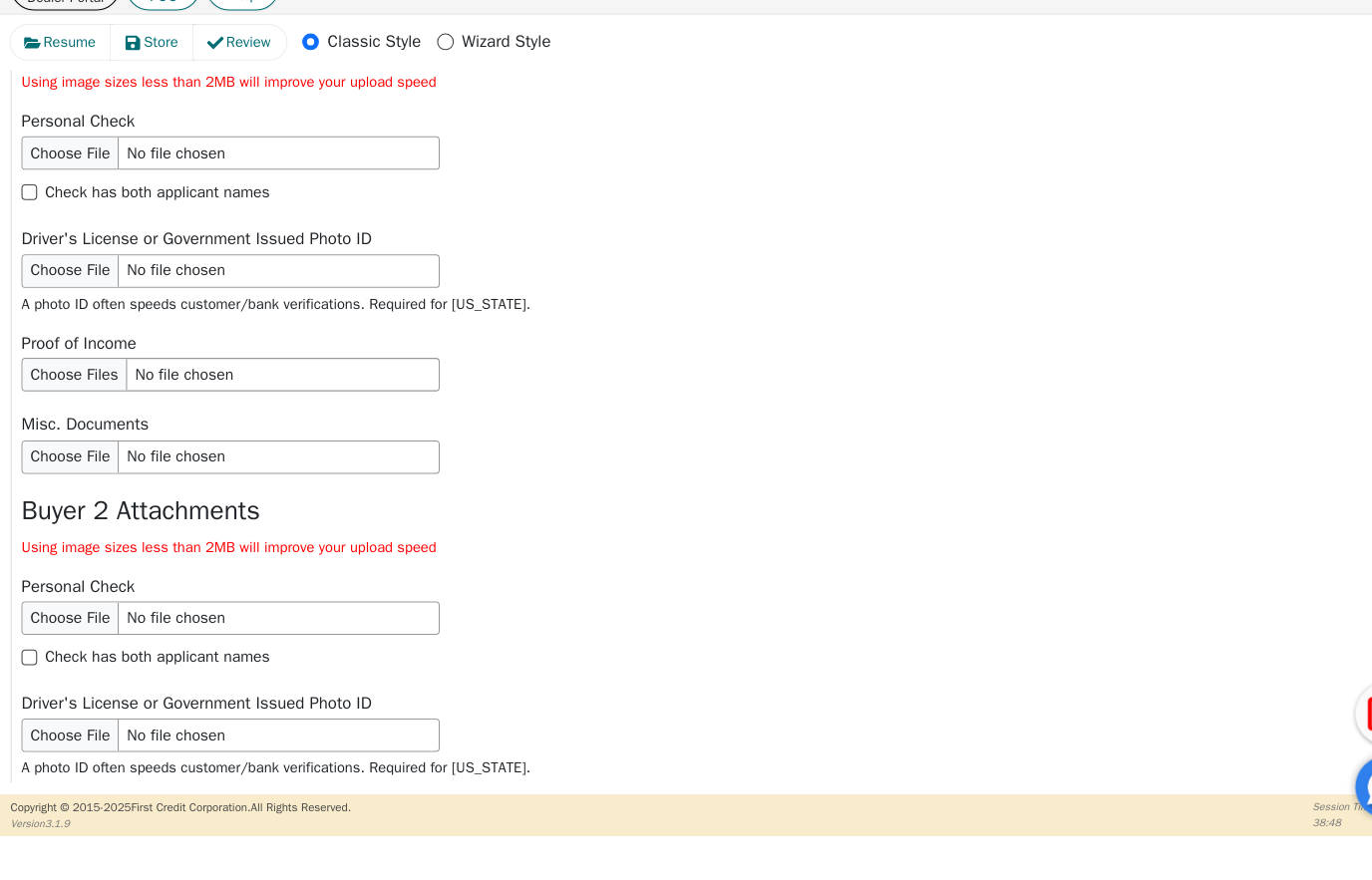 click at bounding box center (220, 298) 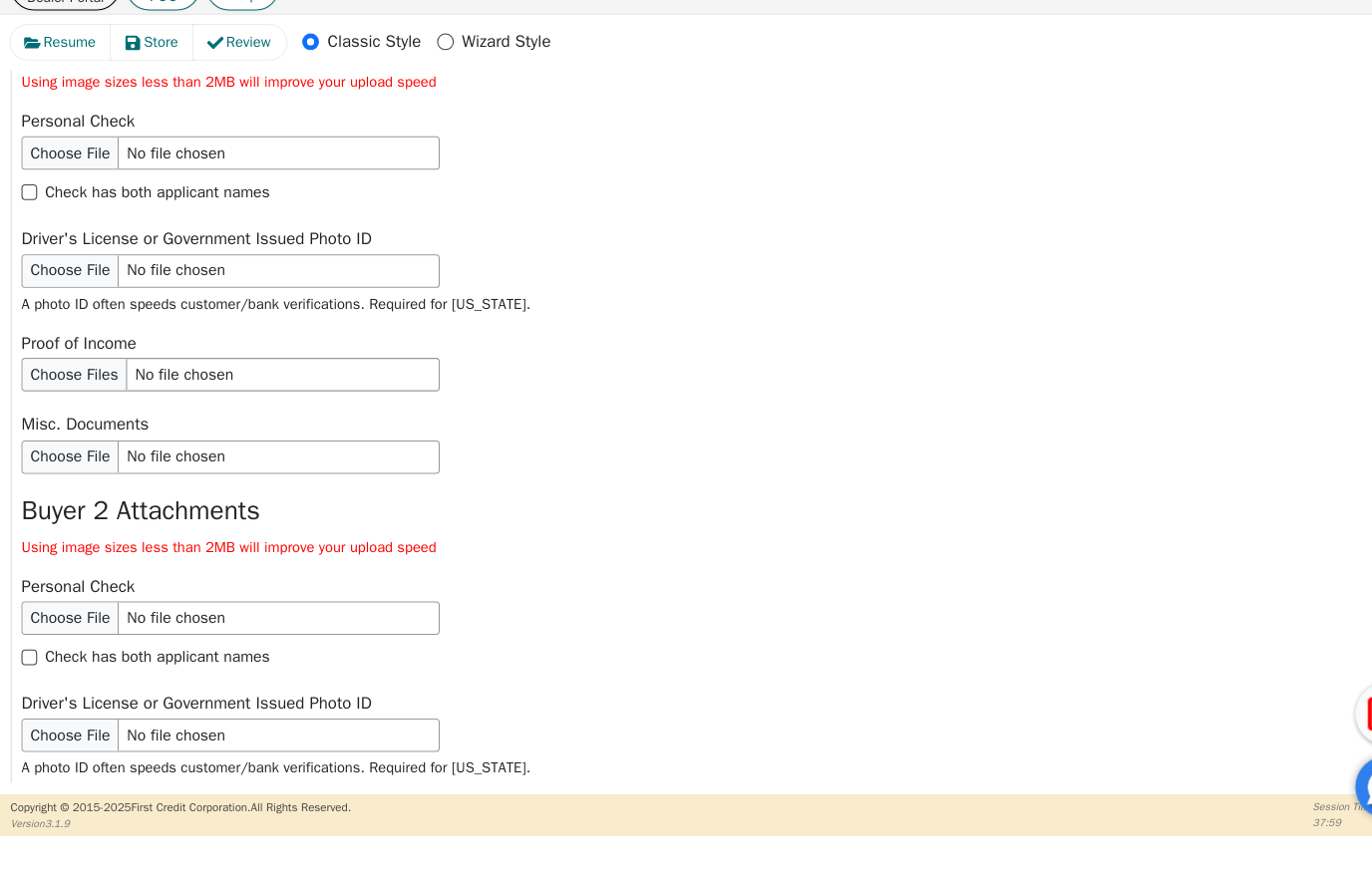 click at bounding box center (220, 298) 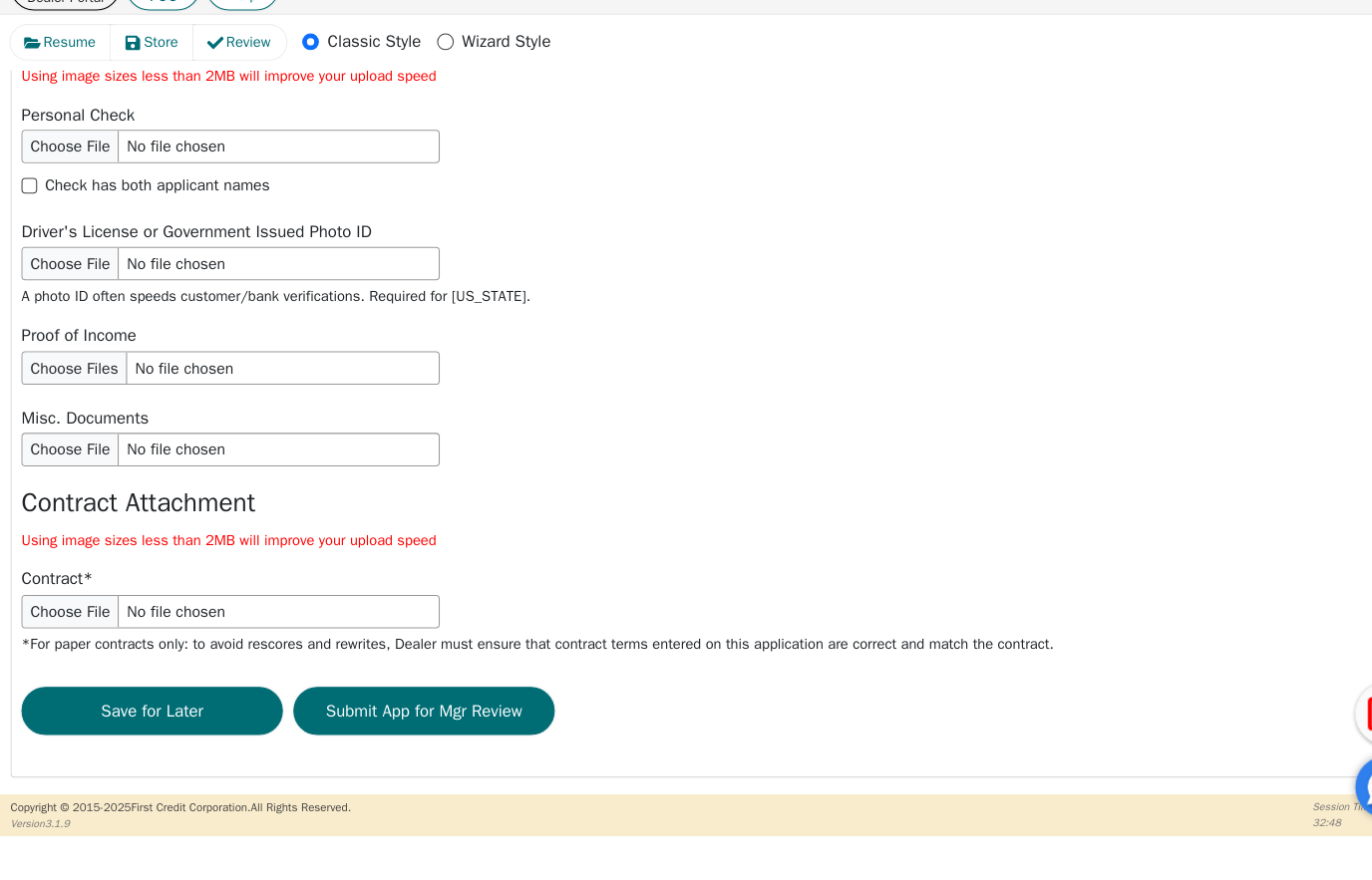 scroll, scrollTop: 3604, scrollLeft: 0, axis: vertical 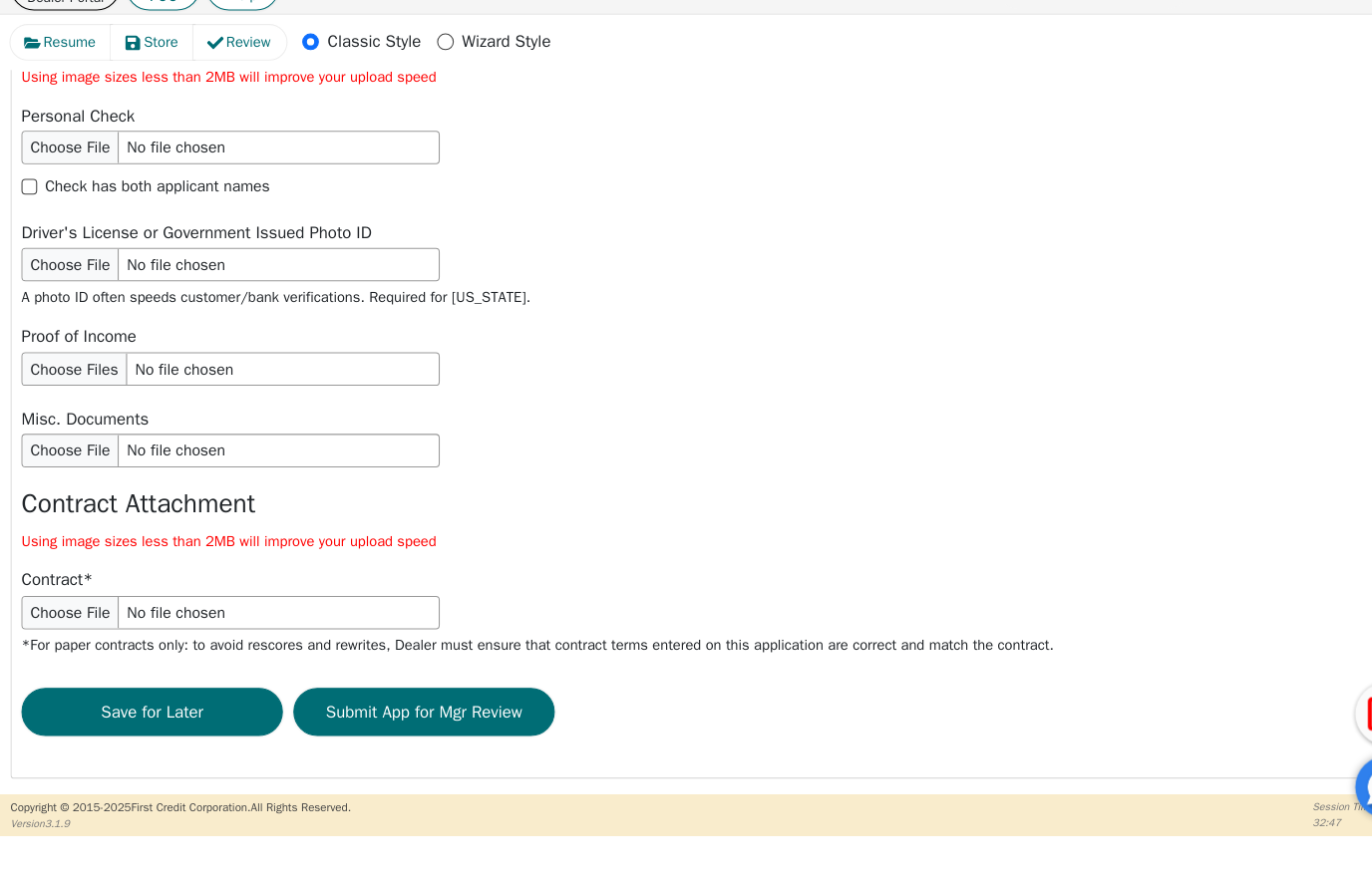click on "Submit App for Mgr Review" at bounding box center (405, 719) 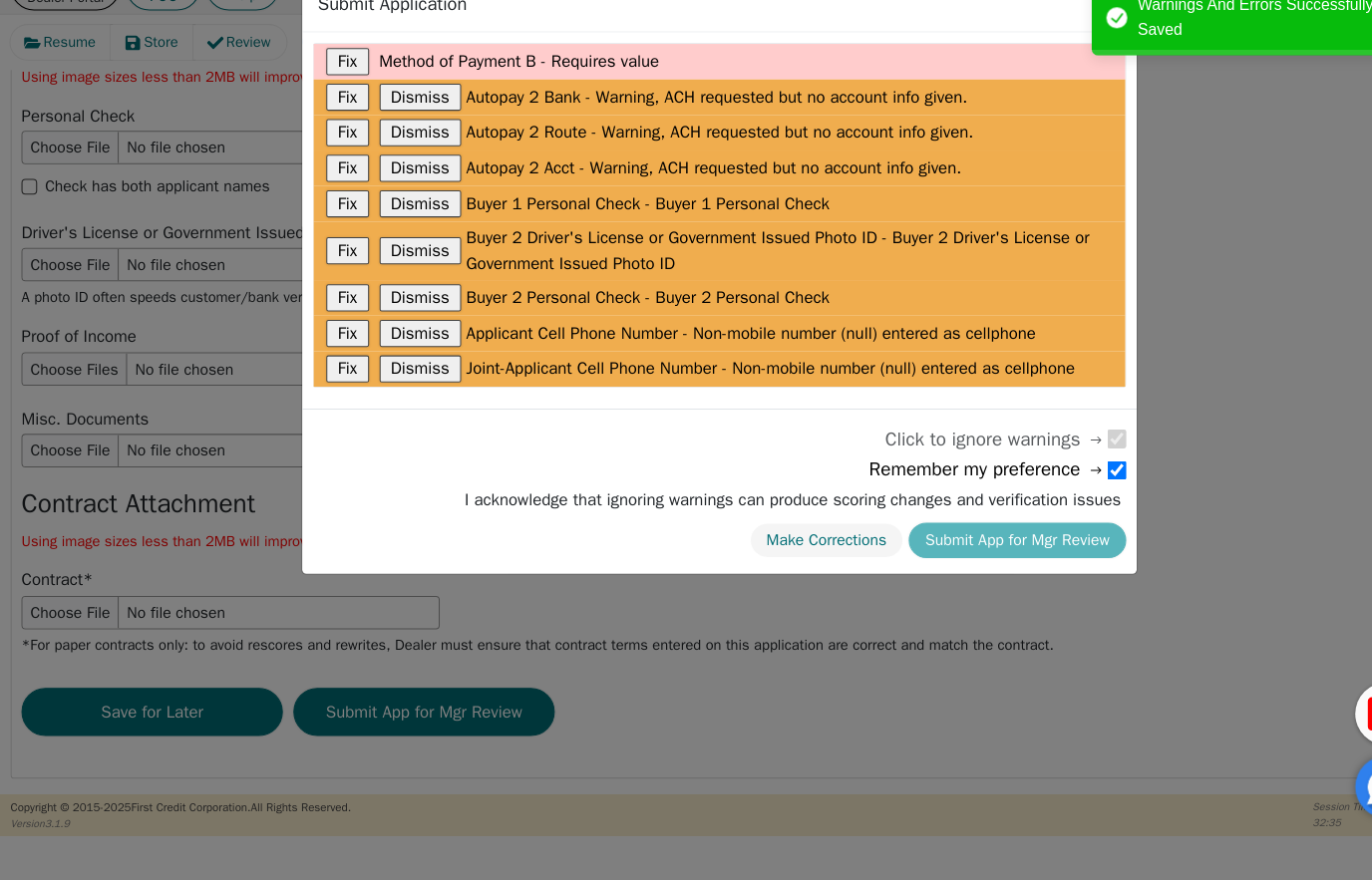 click on "Click to ignore warnings" at bounding box center [756, 458] 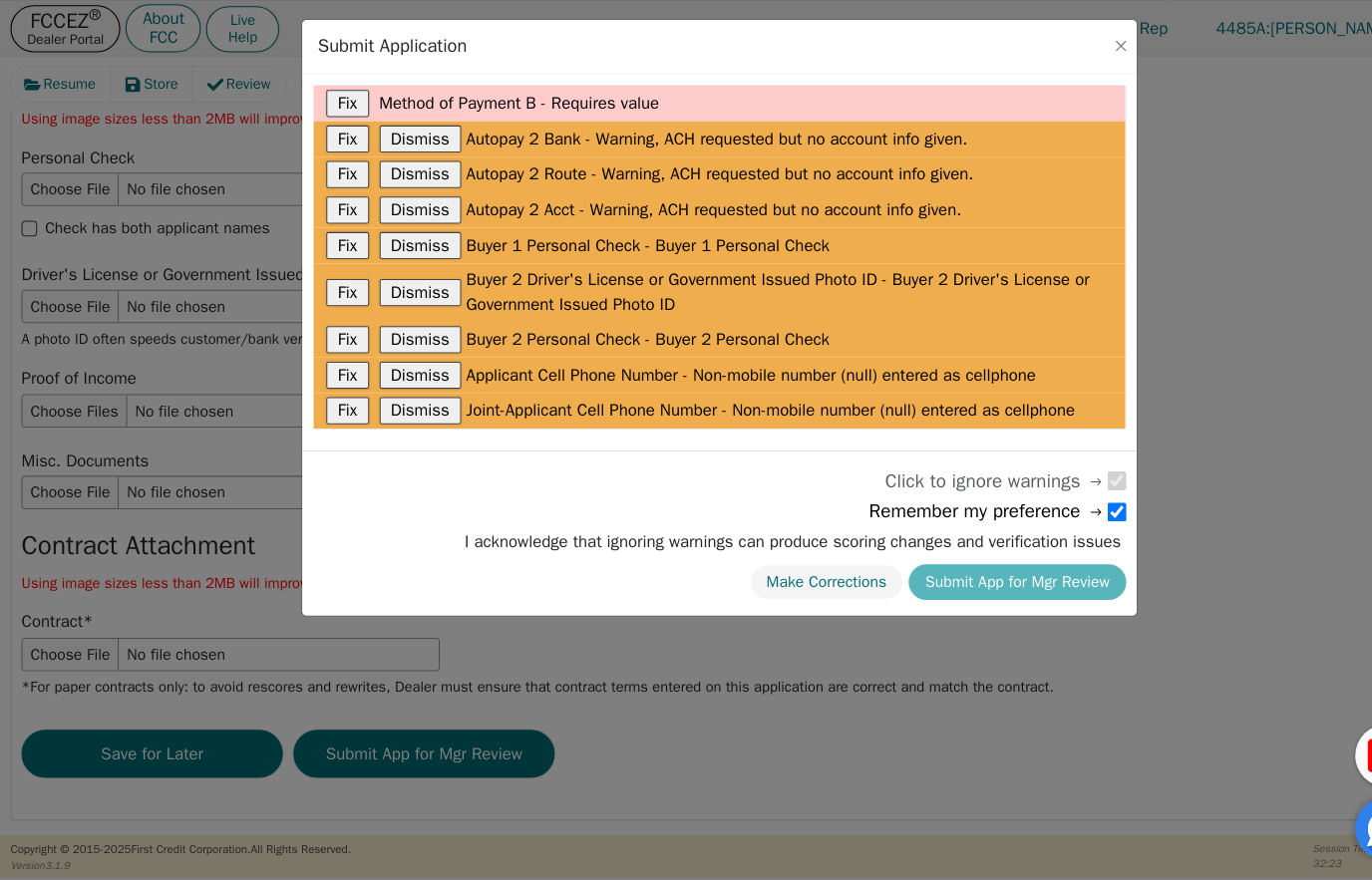 click on "Dismiss" at bounding box center (401, 133) 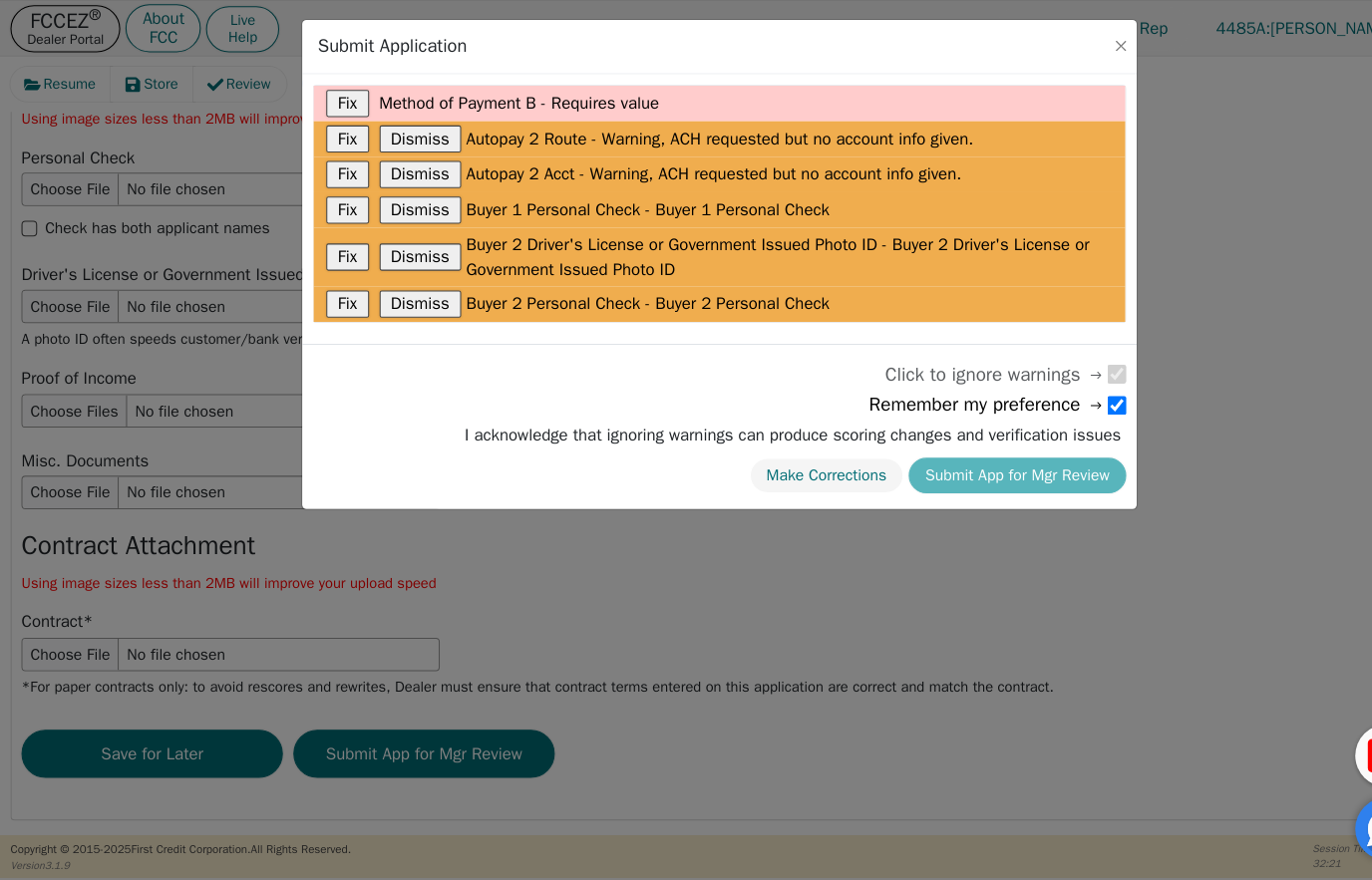 click on "Dismiss" at bounding box center (401, 133) 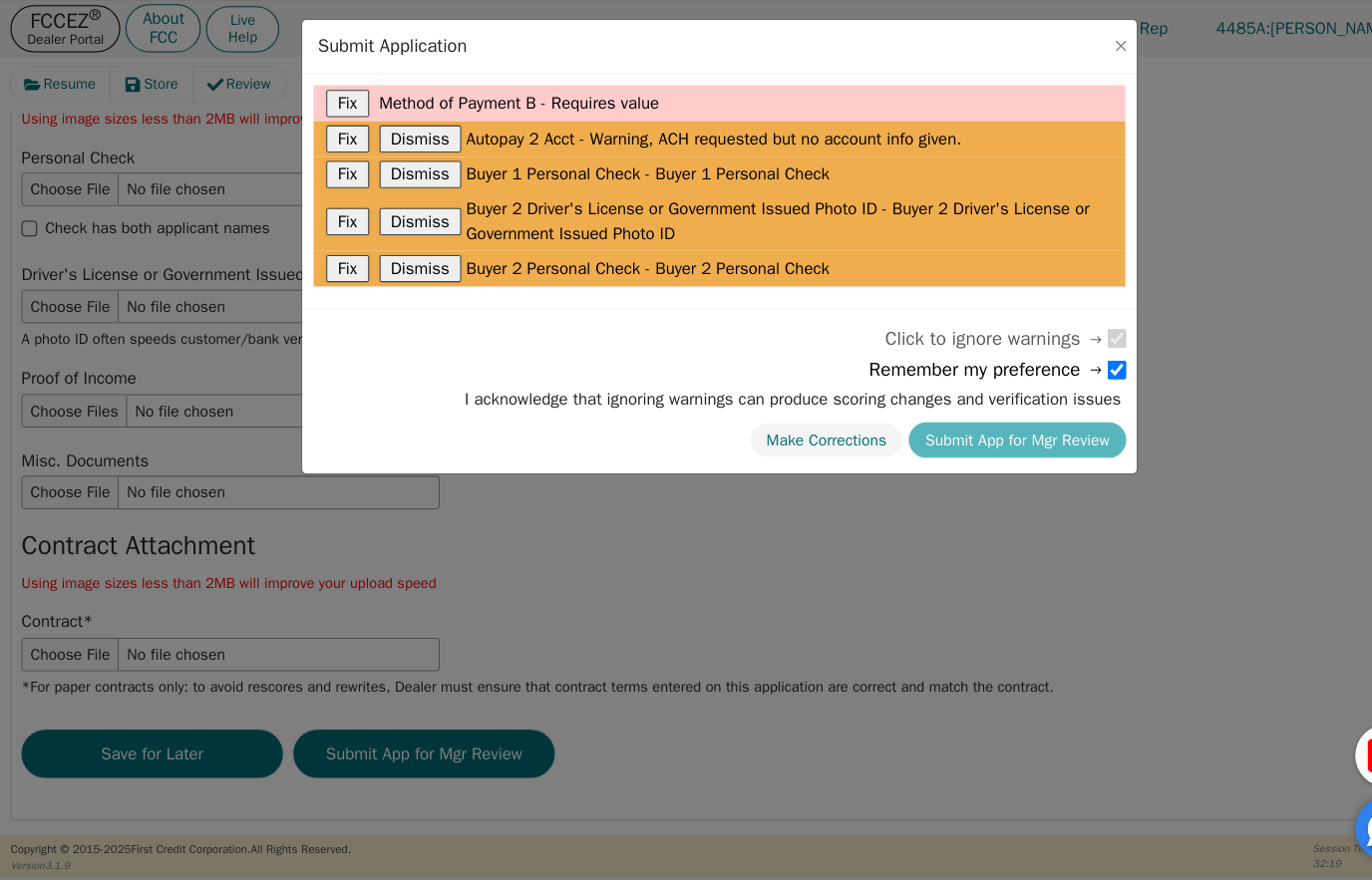 click on "Dismiss" at bounding box center (401, 133) 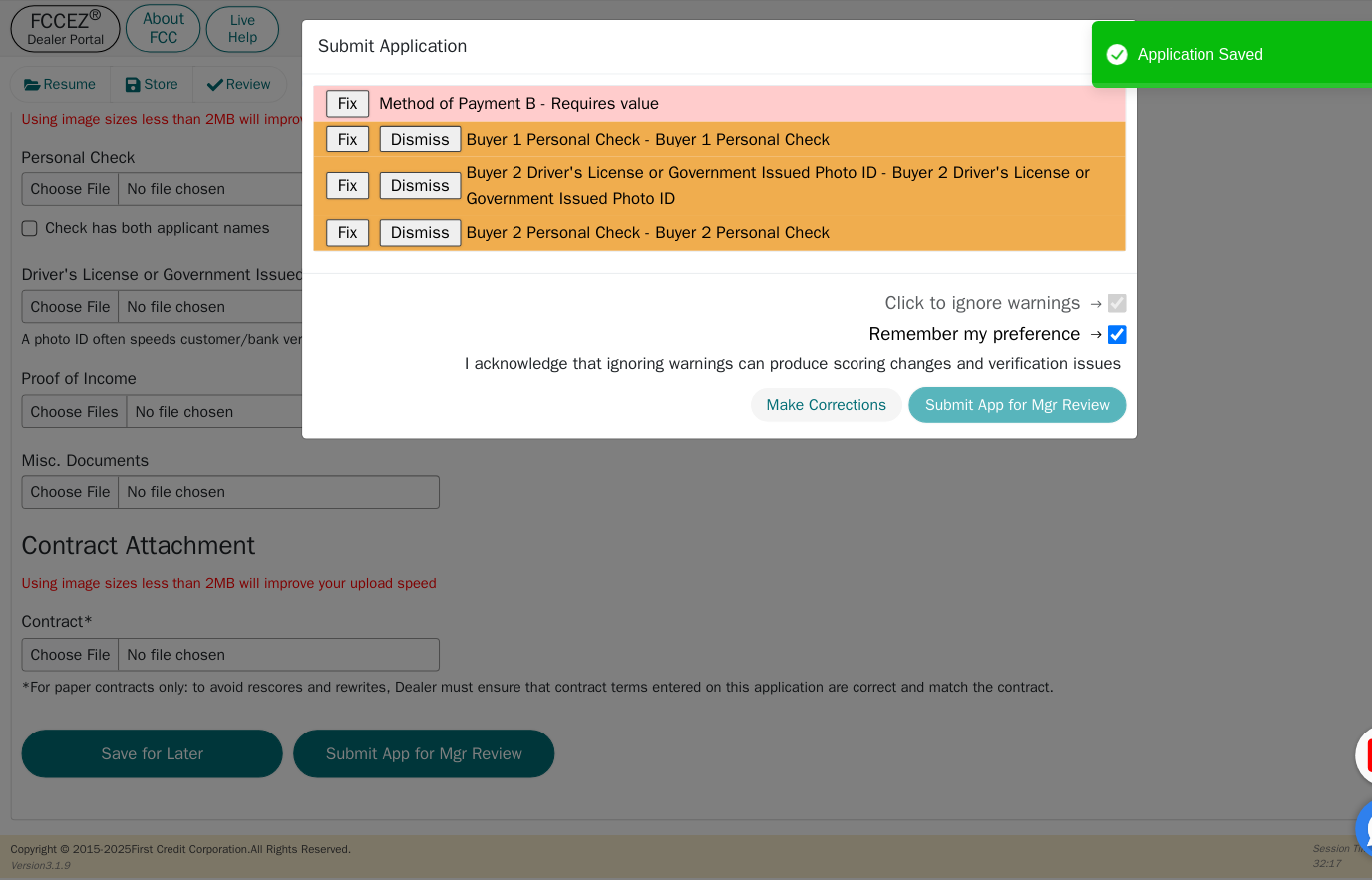 click on "Dismiss" at bounding box center [401, 133] 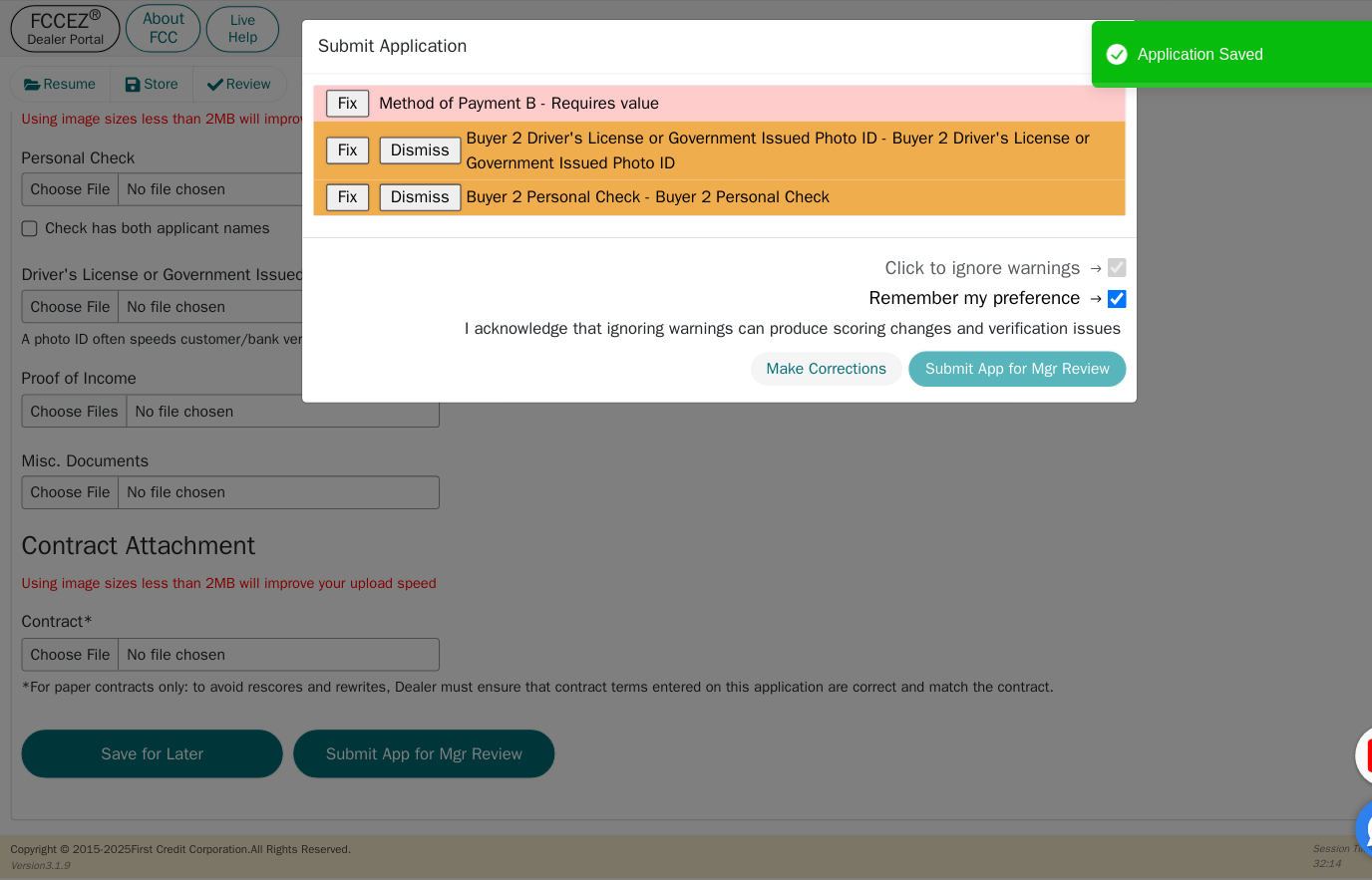 click on "Dismiss" at bounding box center [401, 144] 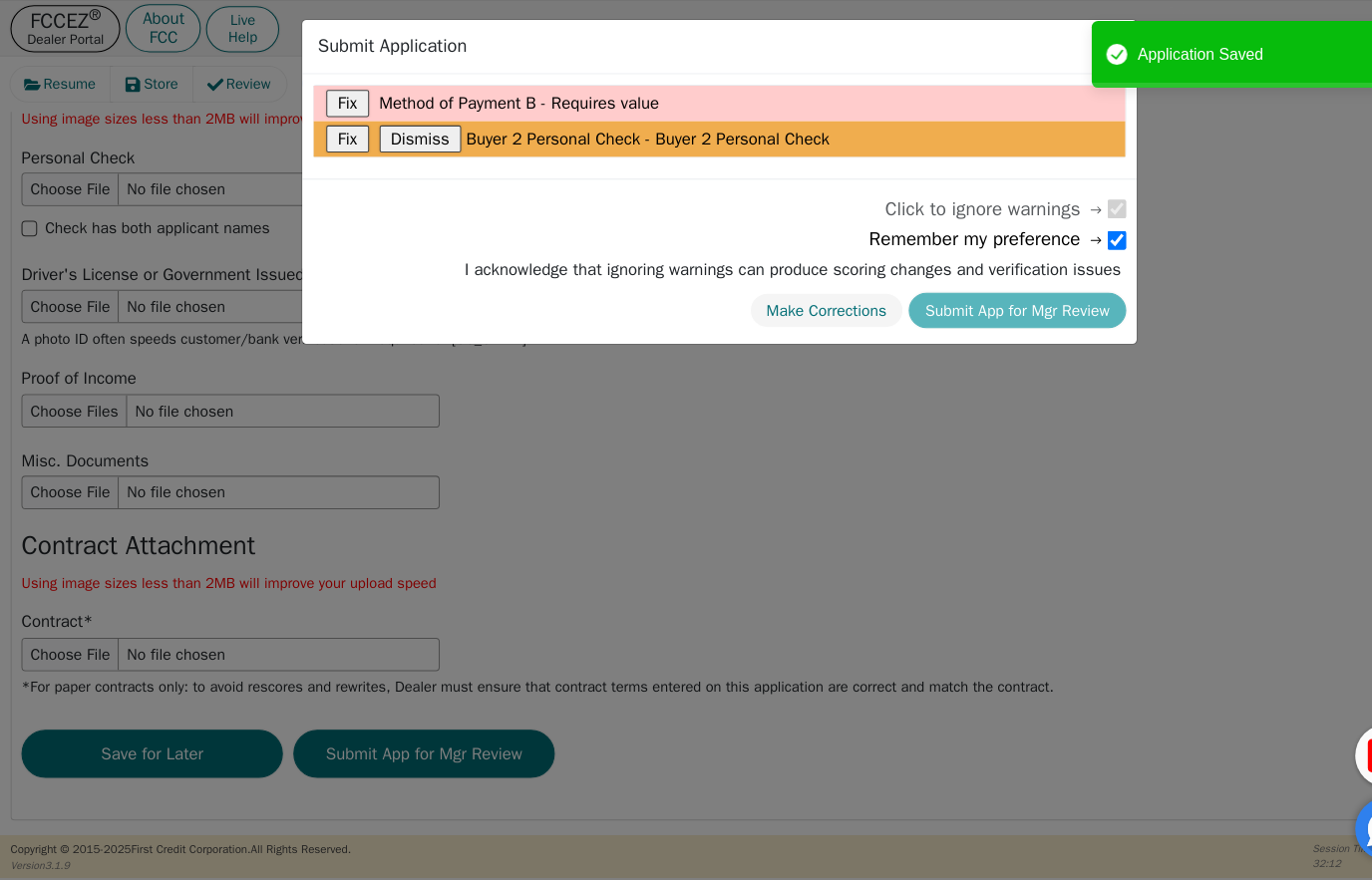 click on "Dismiss" at bounding box center [401, 133] 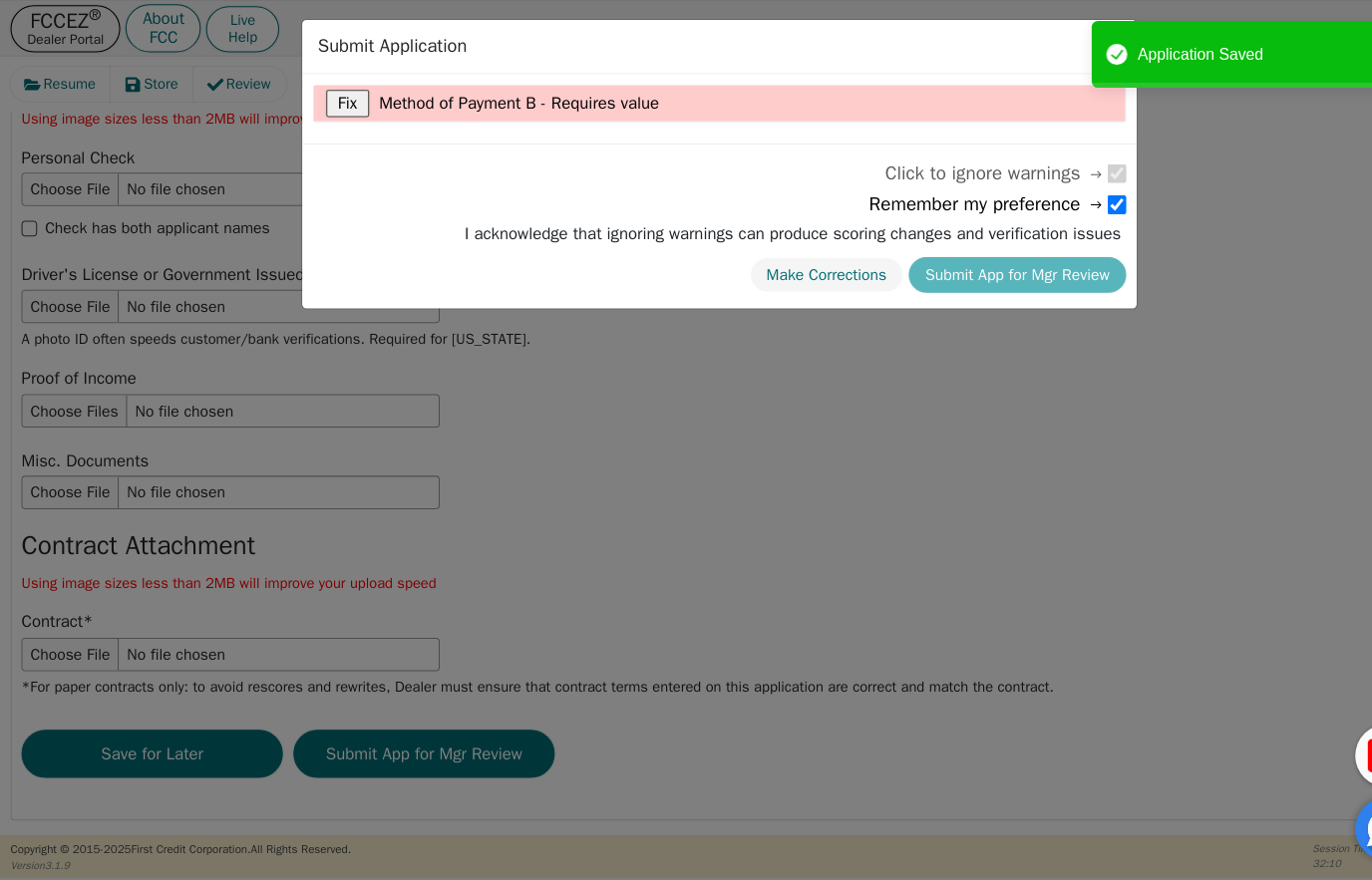 click on "Click to ignore warnings   Remember my preference   I acknowledge that ignoring warnings can produce scoring changes and verification issues Make Corrections Submit App for Mgr Review" at bounding box center (686, 215) 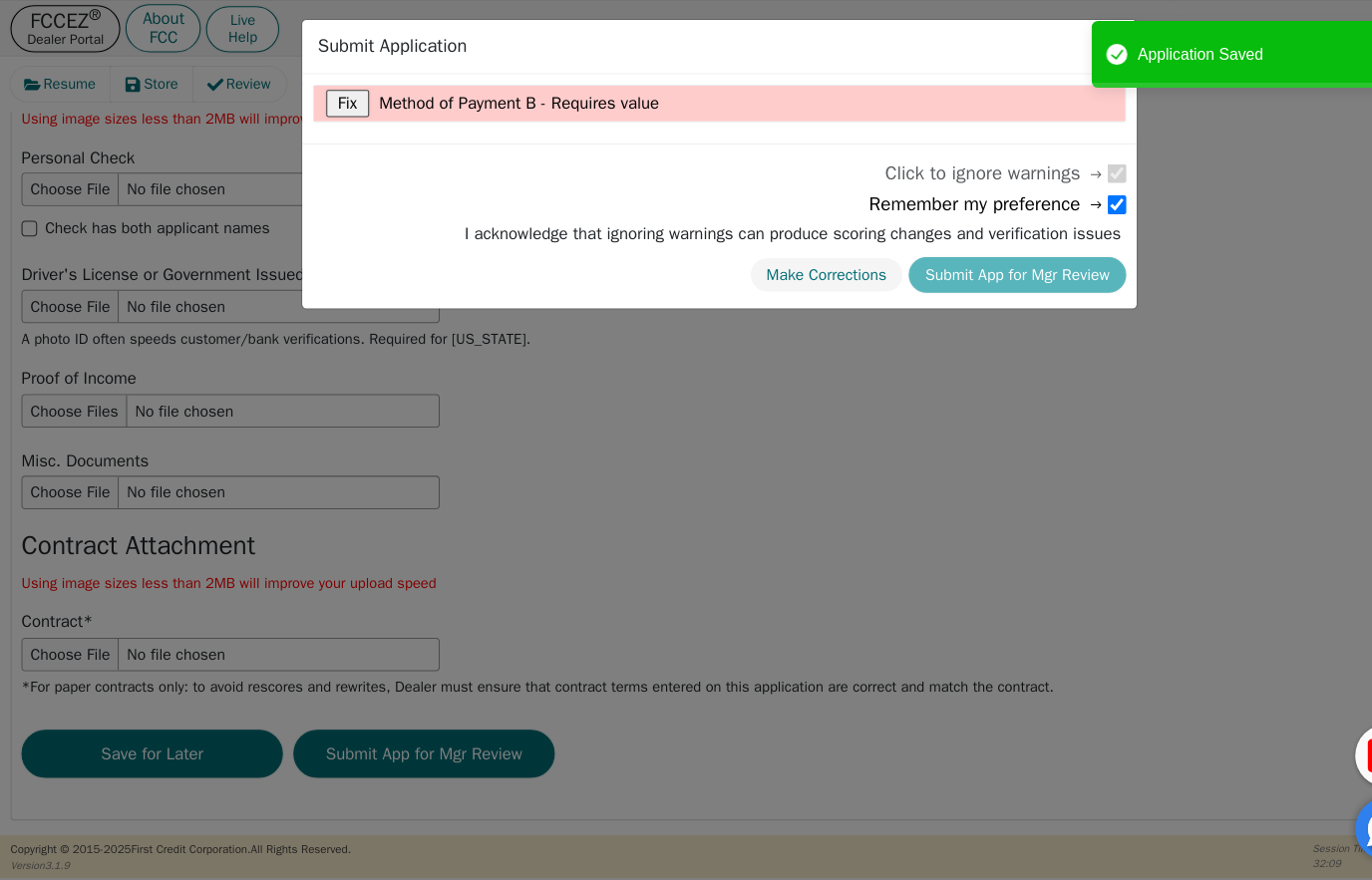 click on "Make Corrections Submit App for Mgr Review" at bounding box center [756, 262] 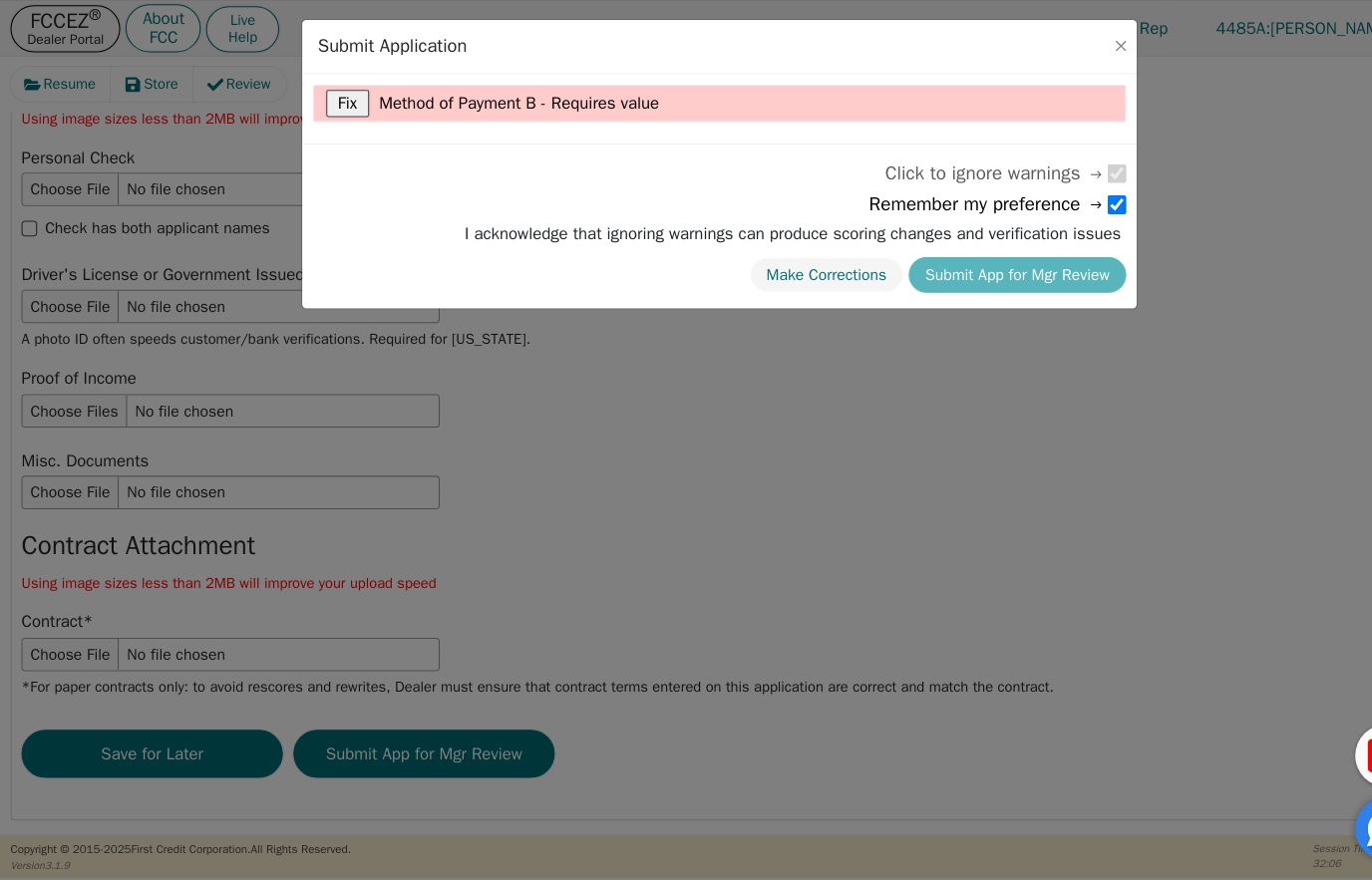 click on "Fix" at bounding box center (331, 99) 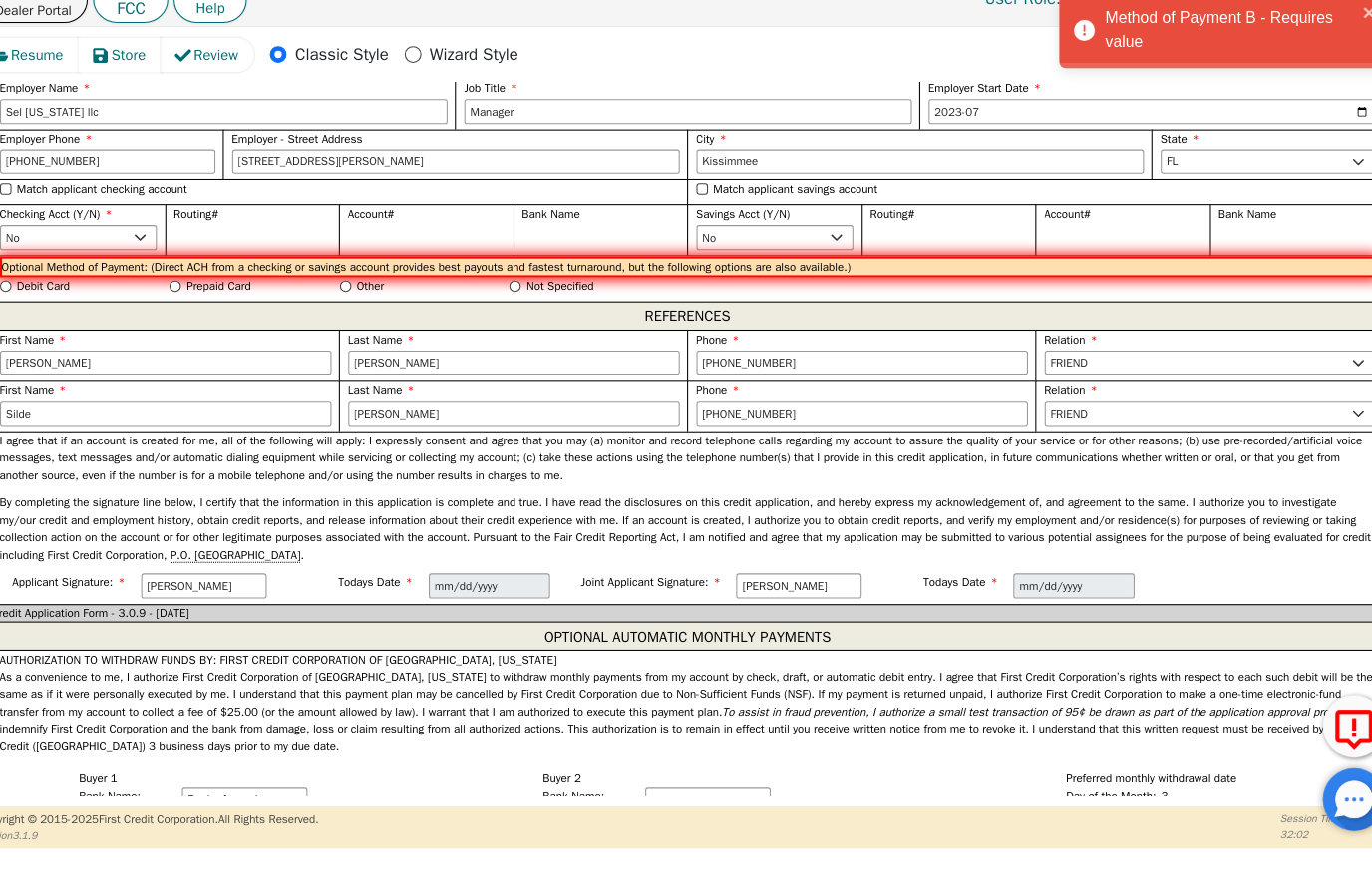 scroll, scrollTop: 2072, scrollLeft: 0, axis: vertical 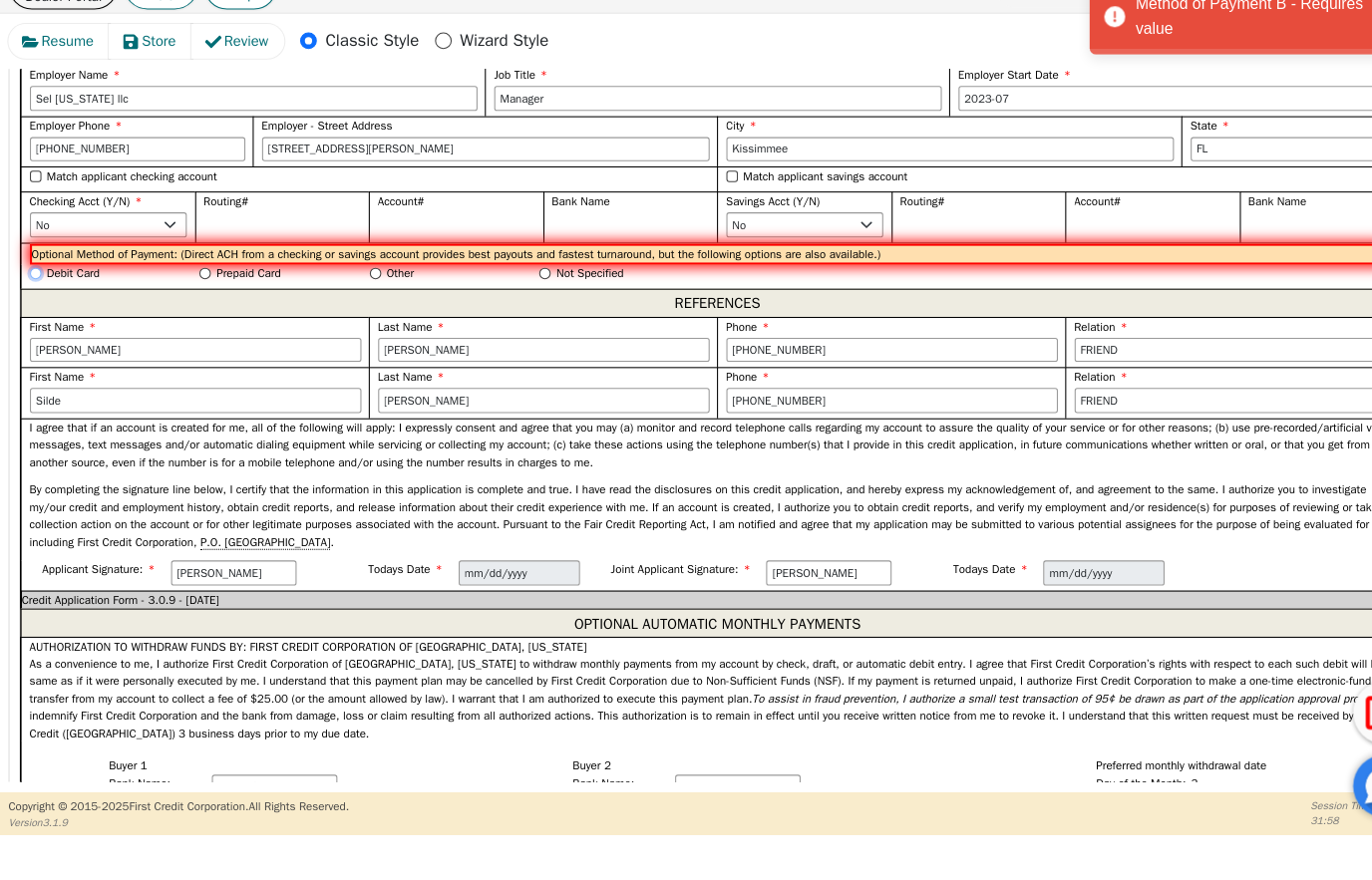 click on "Debit Card" at bounding box center [36, 301] 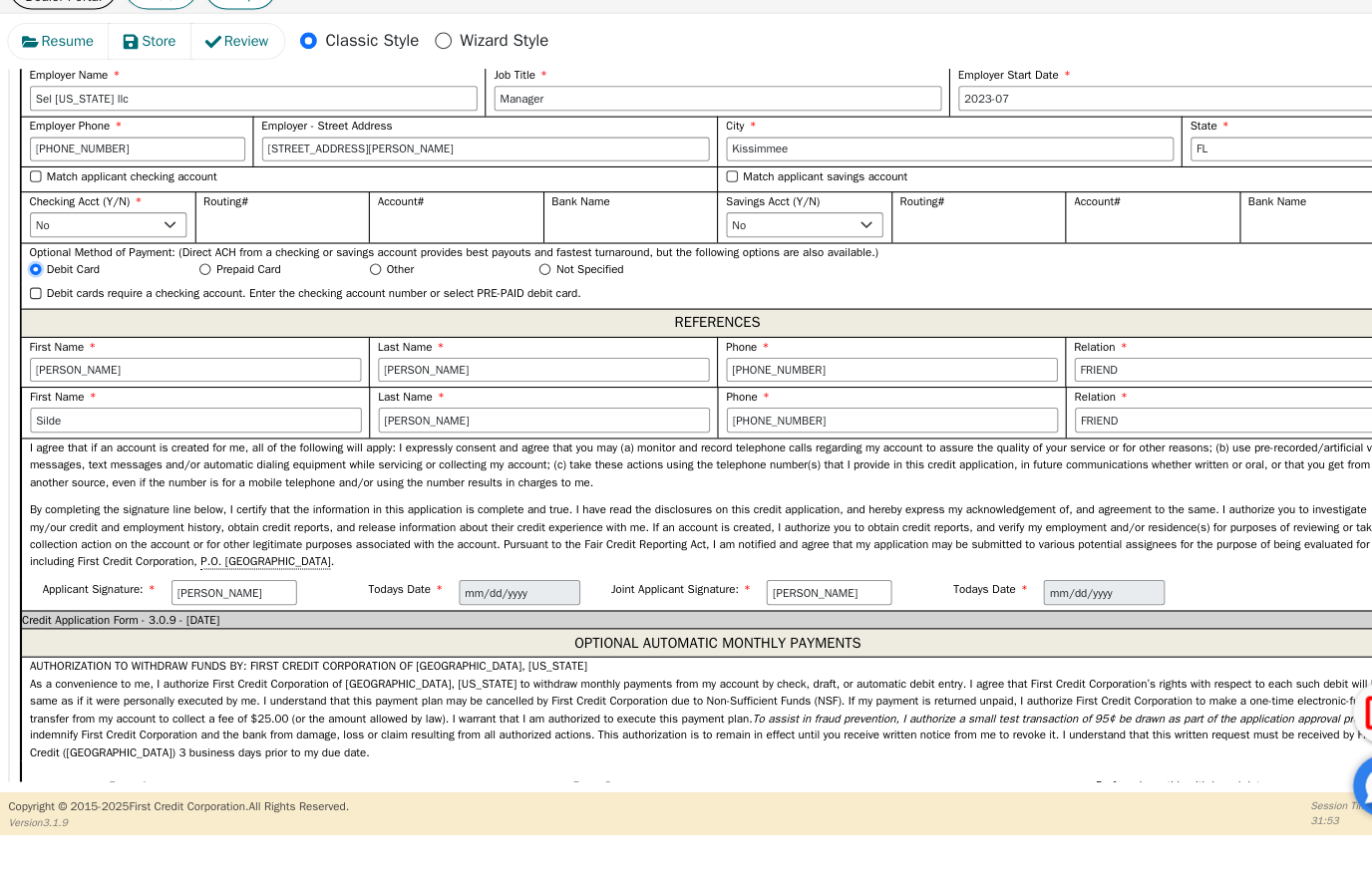 click on "Debit Card" at bounding box center (36, 297) 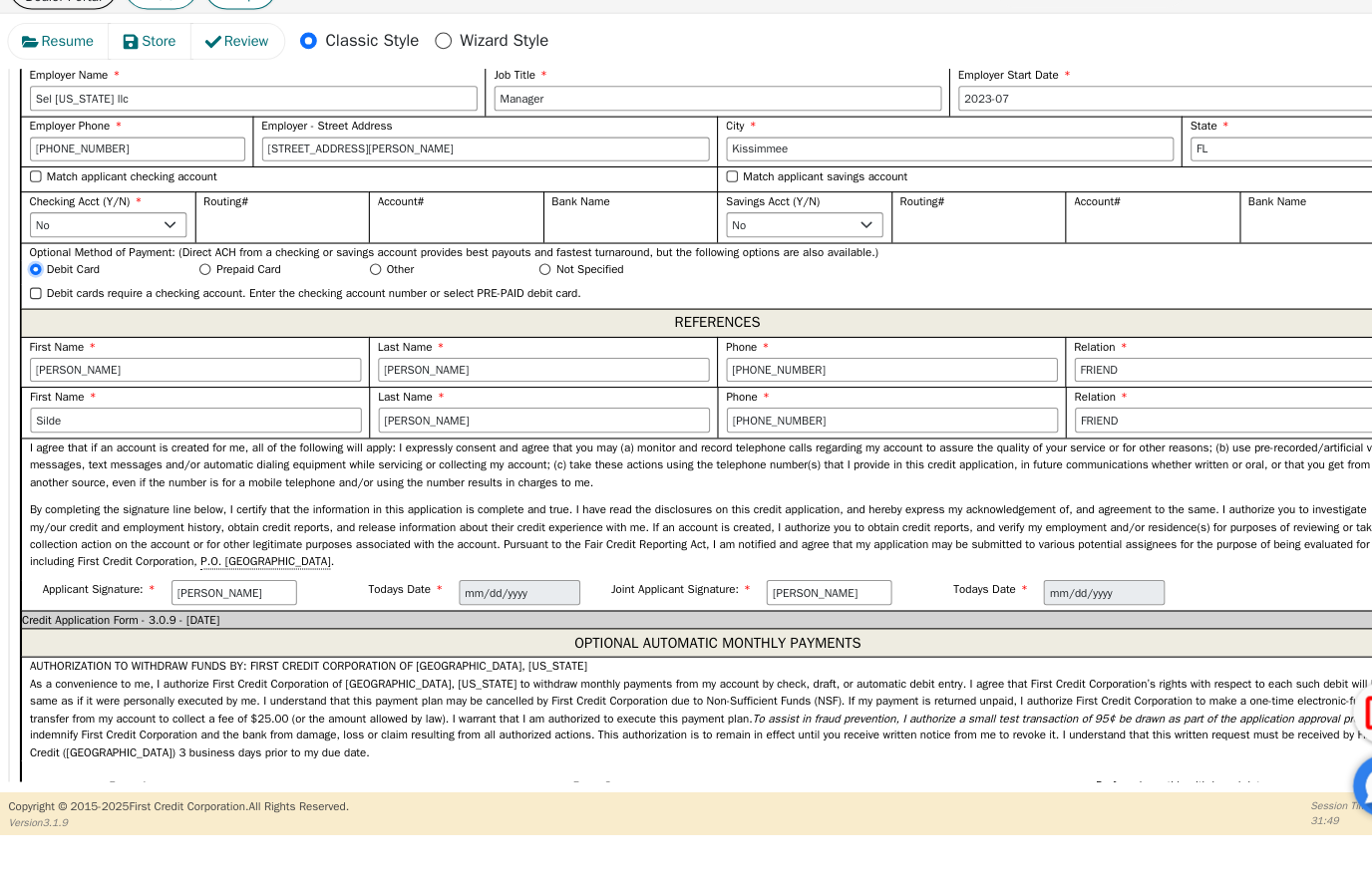 click on "Debit Card" at bounding box center (36, 297) 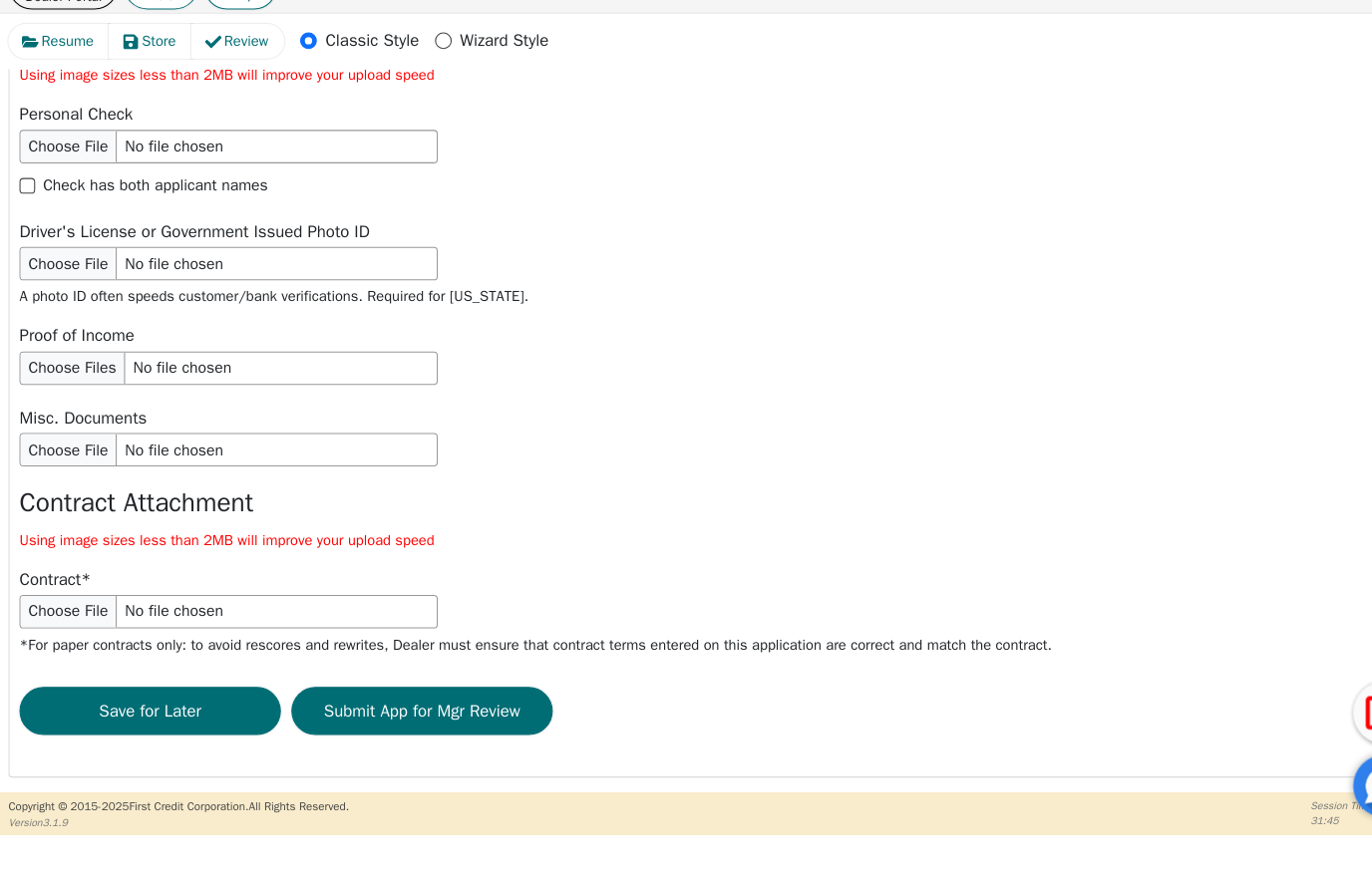 scroll, scrollTop: 3626, scrollLeft: 0, axis: vertical 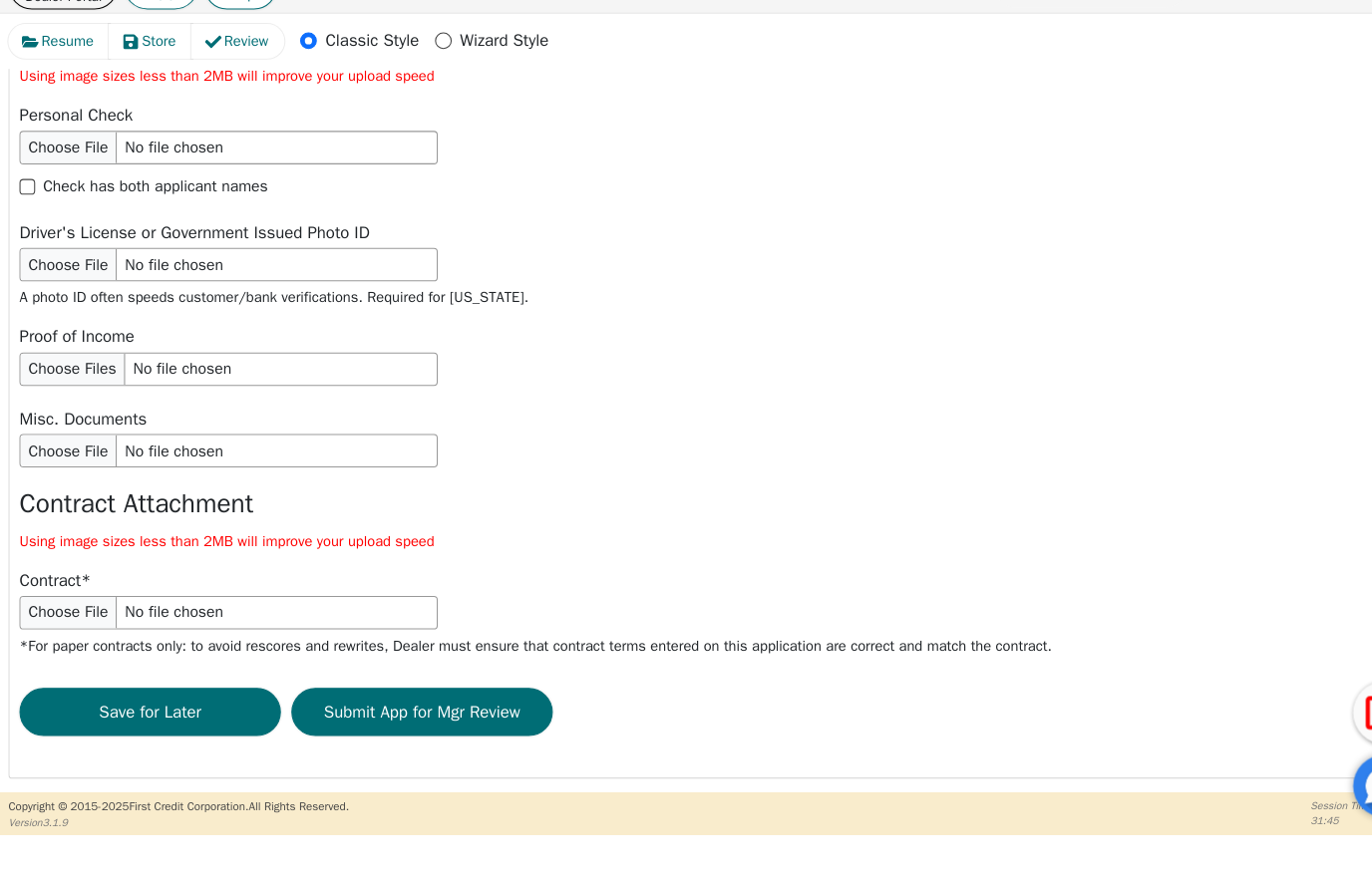 click on "Submit App for Mgr Review" at bounding box center [405, 720] 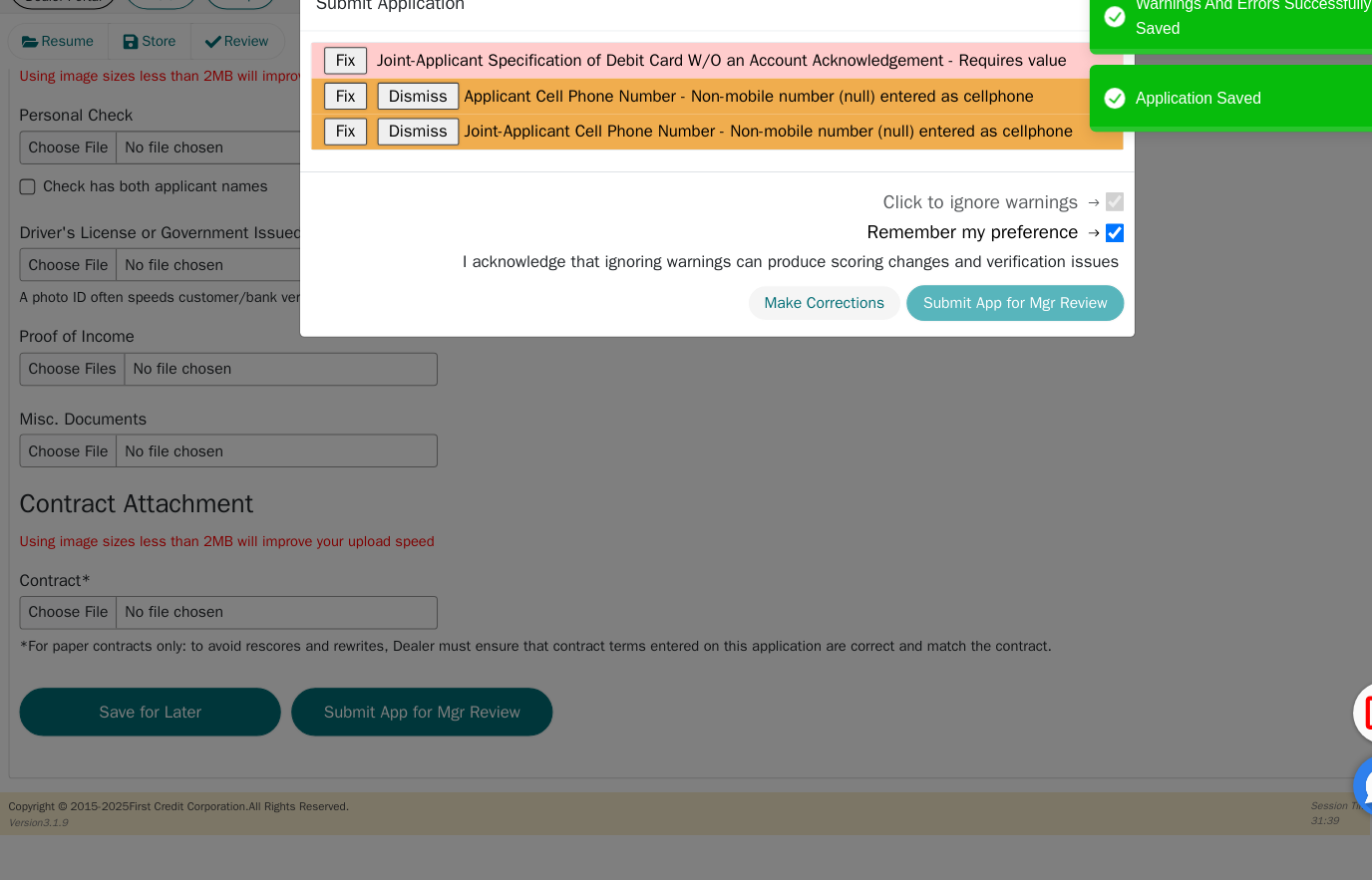 click on "Dismiss" at bounding box center [401, 133] 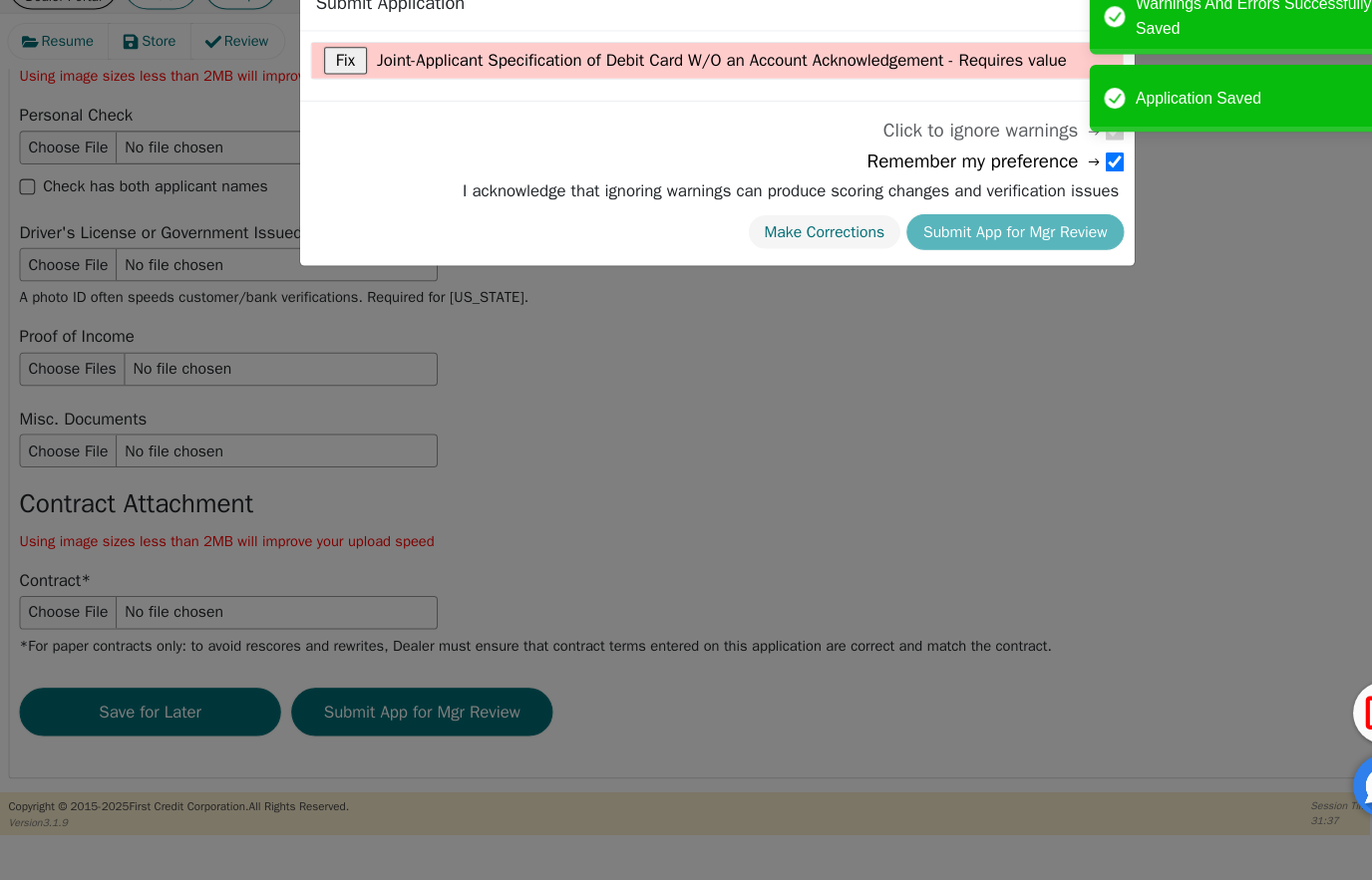 click on "Make Corrections Submit App for Mgr Review" at bounding box center (756, 262) 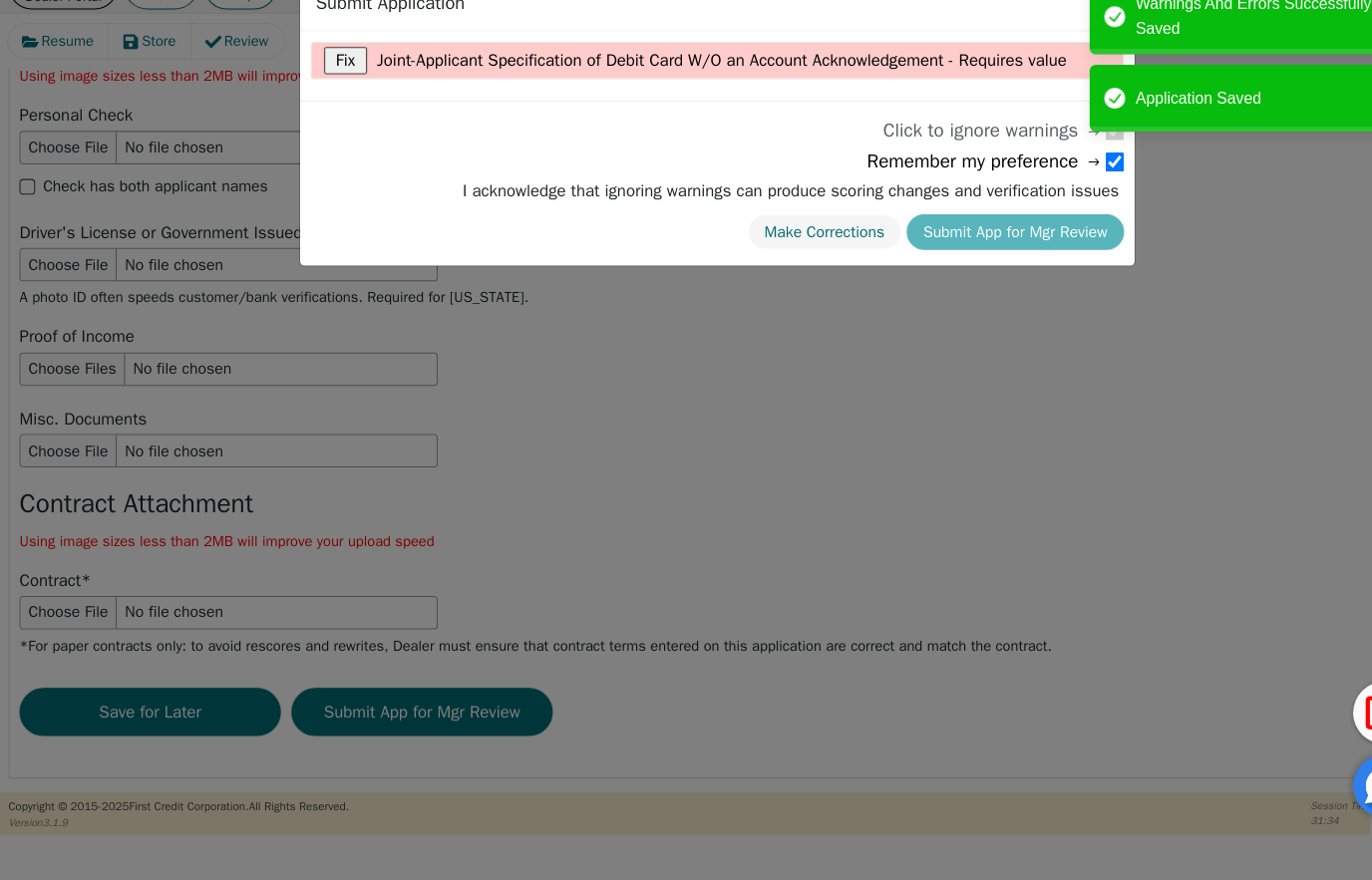 click on "Fix" at bounding box center (331, 99) 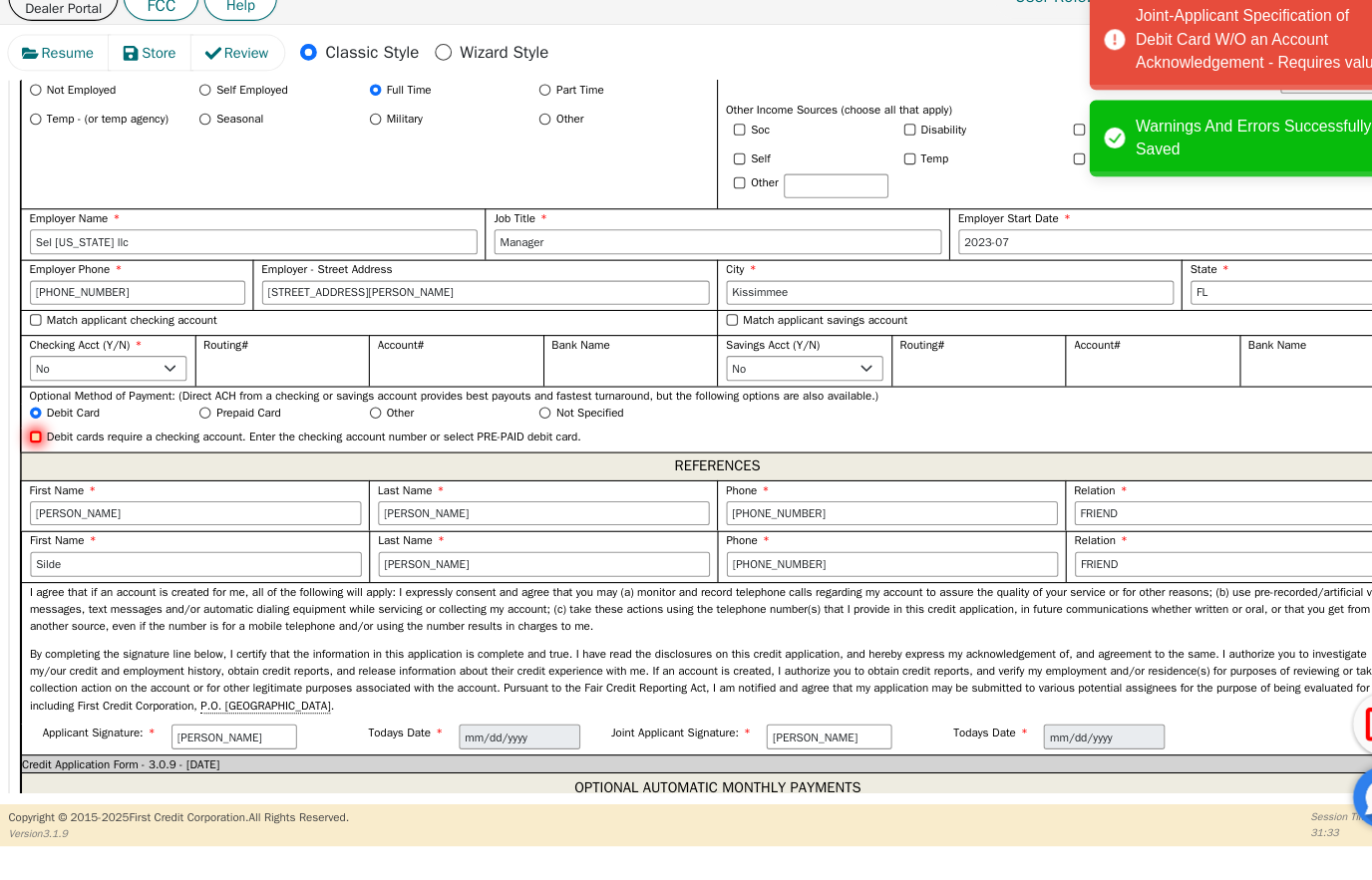 scroll, scrollTop: 1946, scrollLeft: 0, axis: vertical 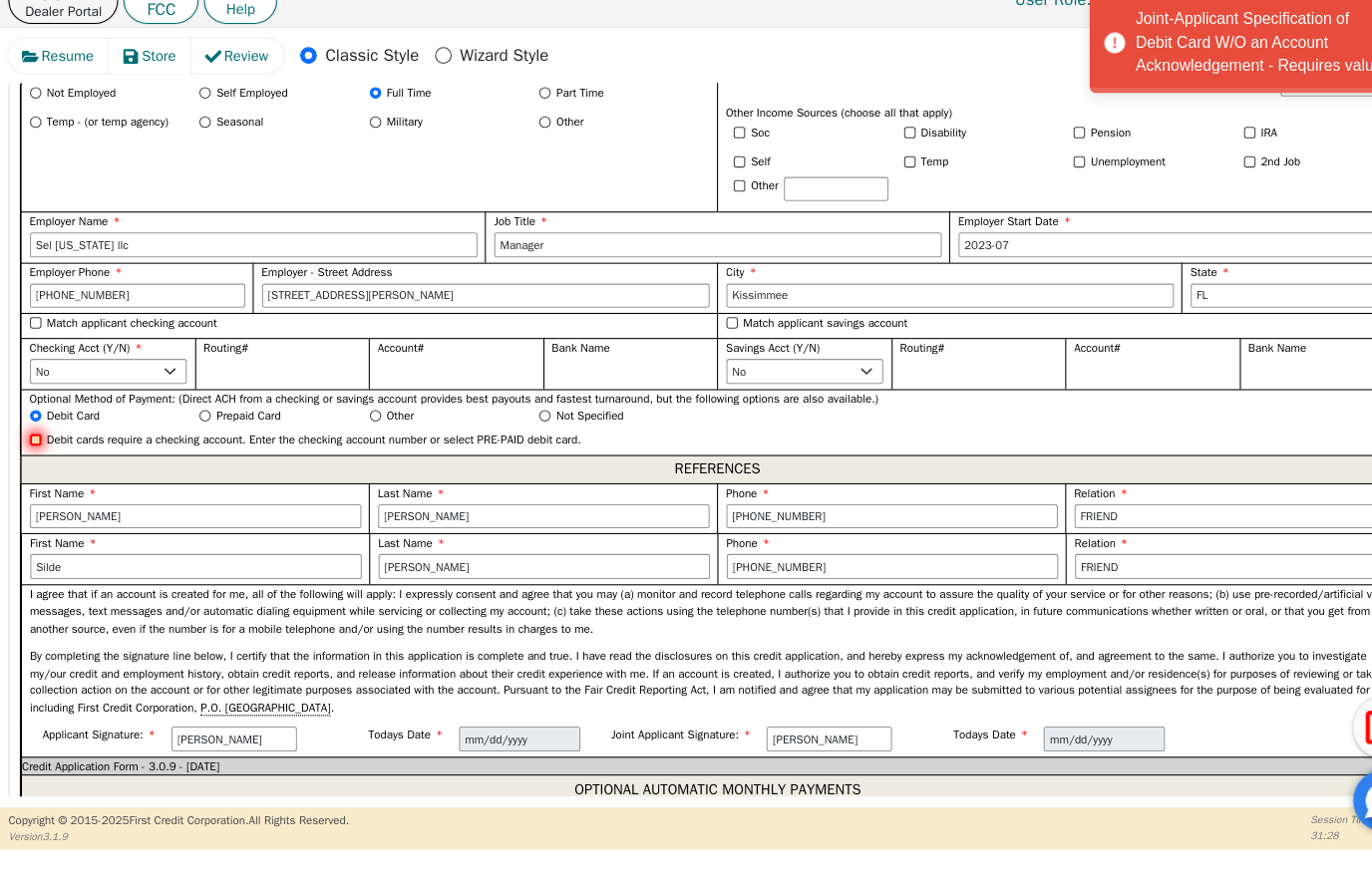 click on "Debit cards require a checking account.  Enter the checking account number or select PRE-PAID debit card." at bounding box center [36, 445] 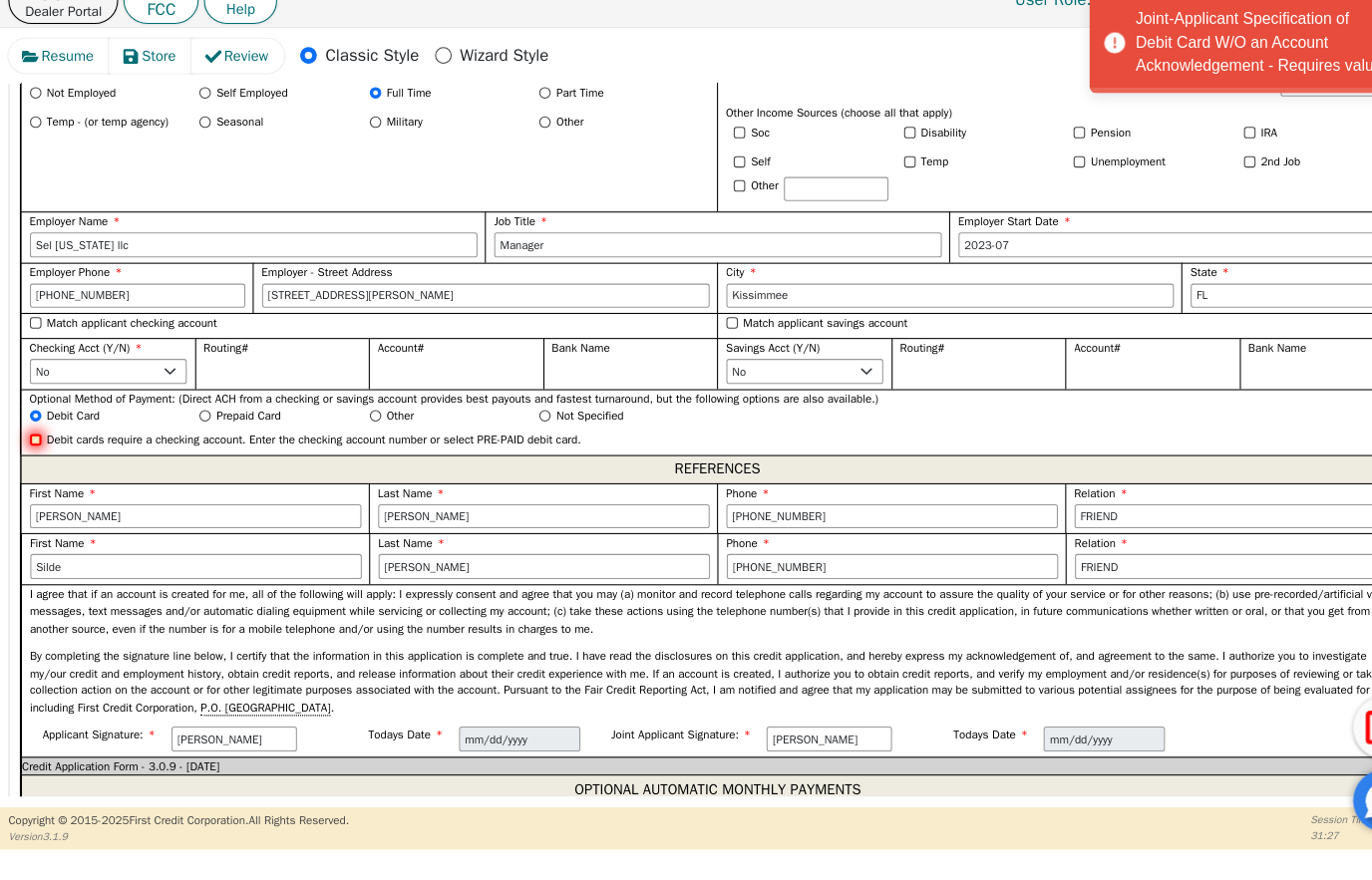click on "Debit cards require a checking account.  Enter the checking account number or select PRE-PAID debit card." at bounding box center [36, 445] 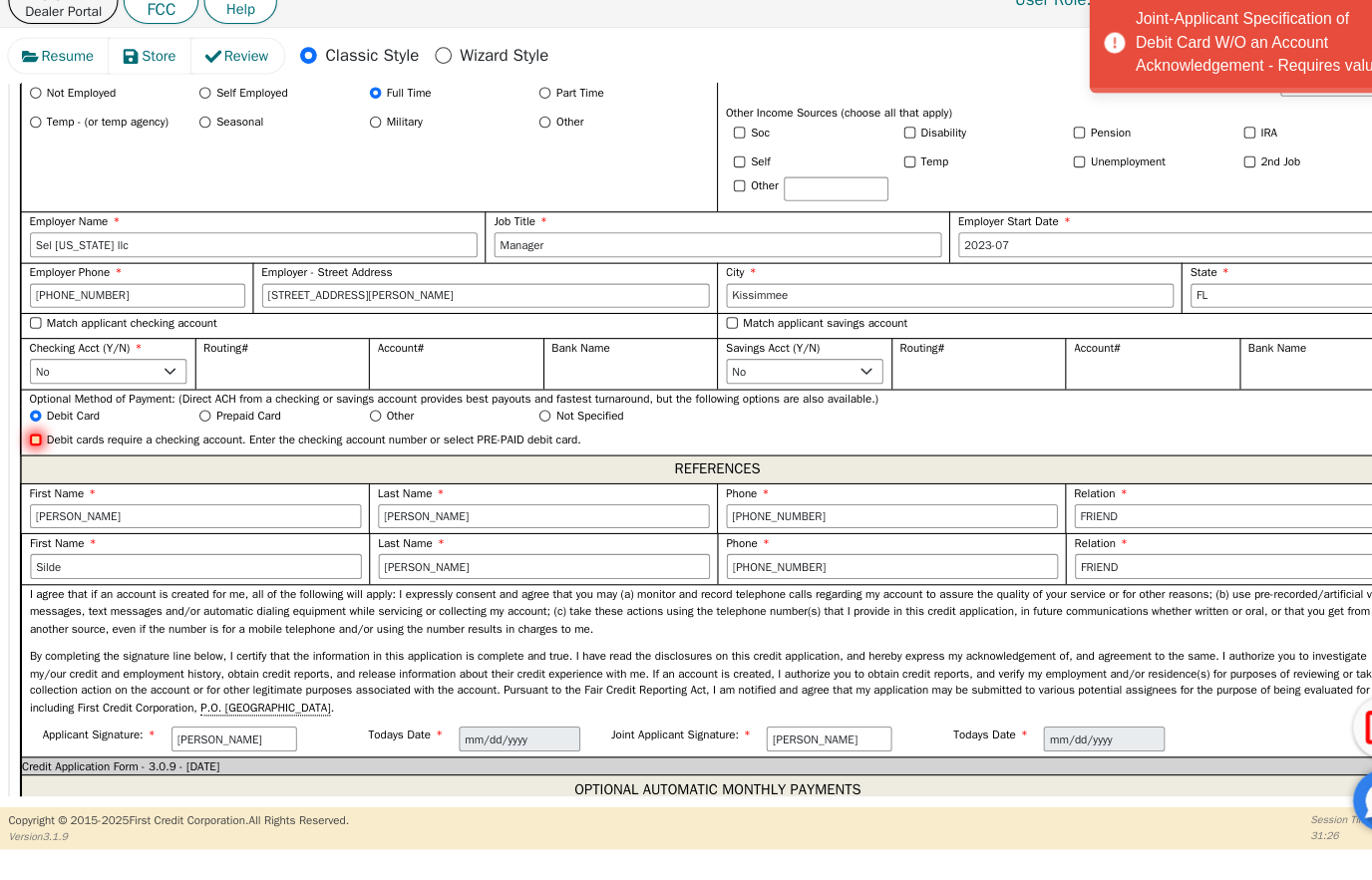 click on "Debit cards require a checking account.  Enter the checking account number or select PRE-PAID debit card." at bounding box center (36, 445) 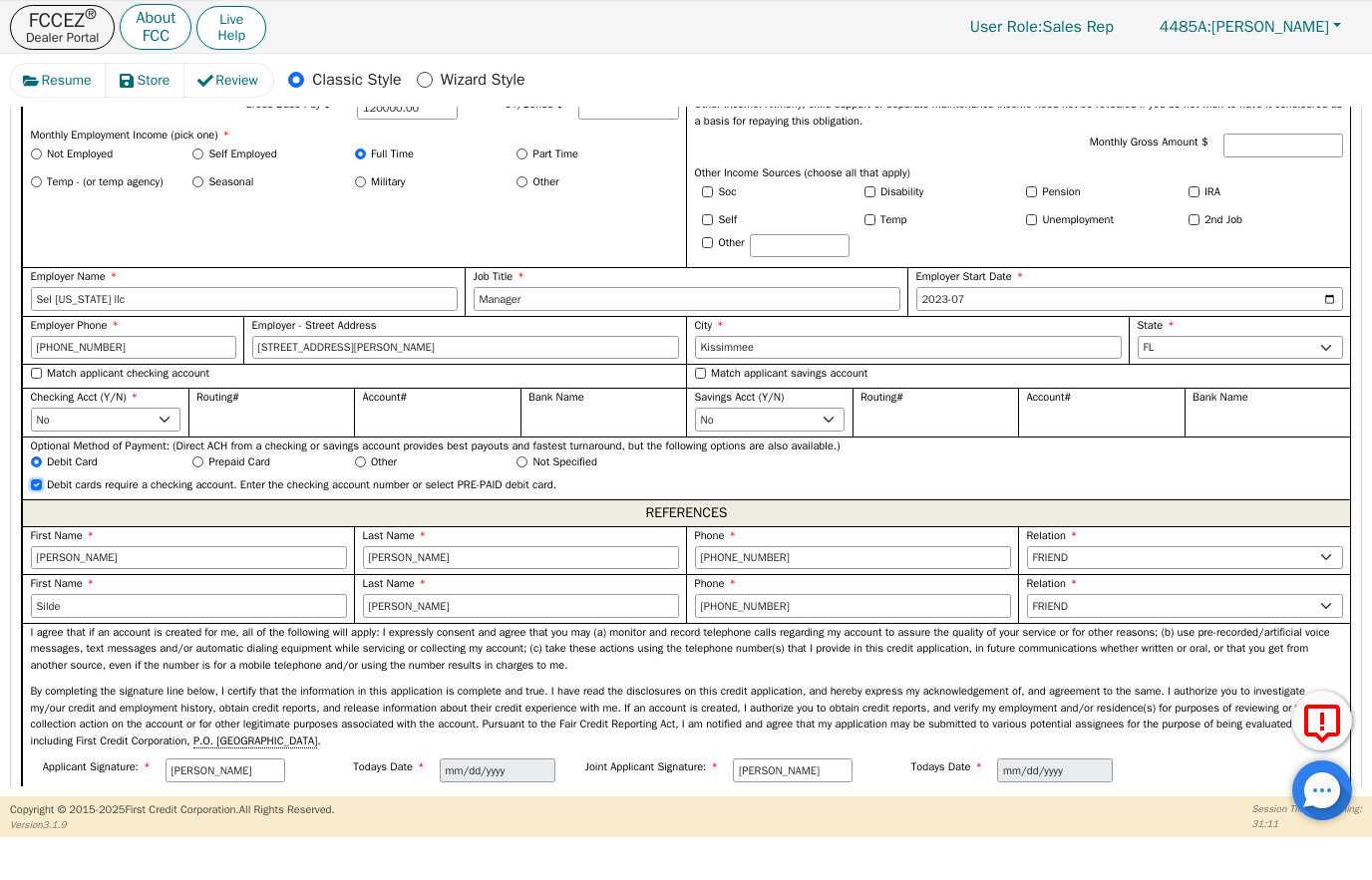 scroll, scrollTop: 1907, scrollLeft: 0, axis: vertical 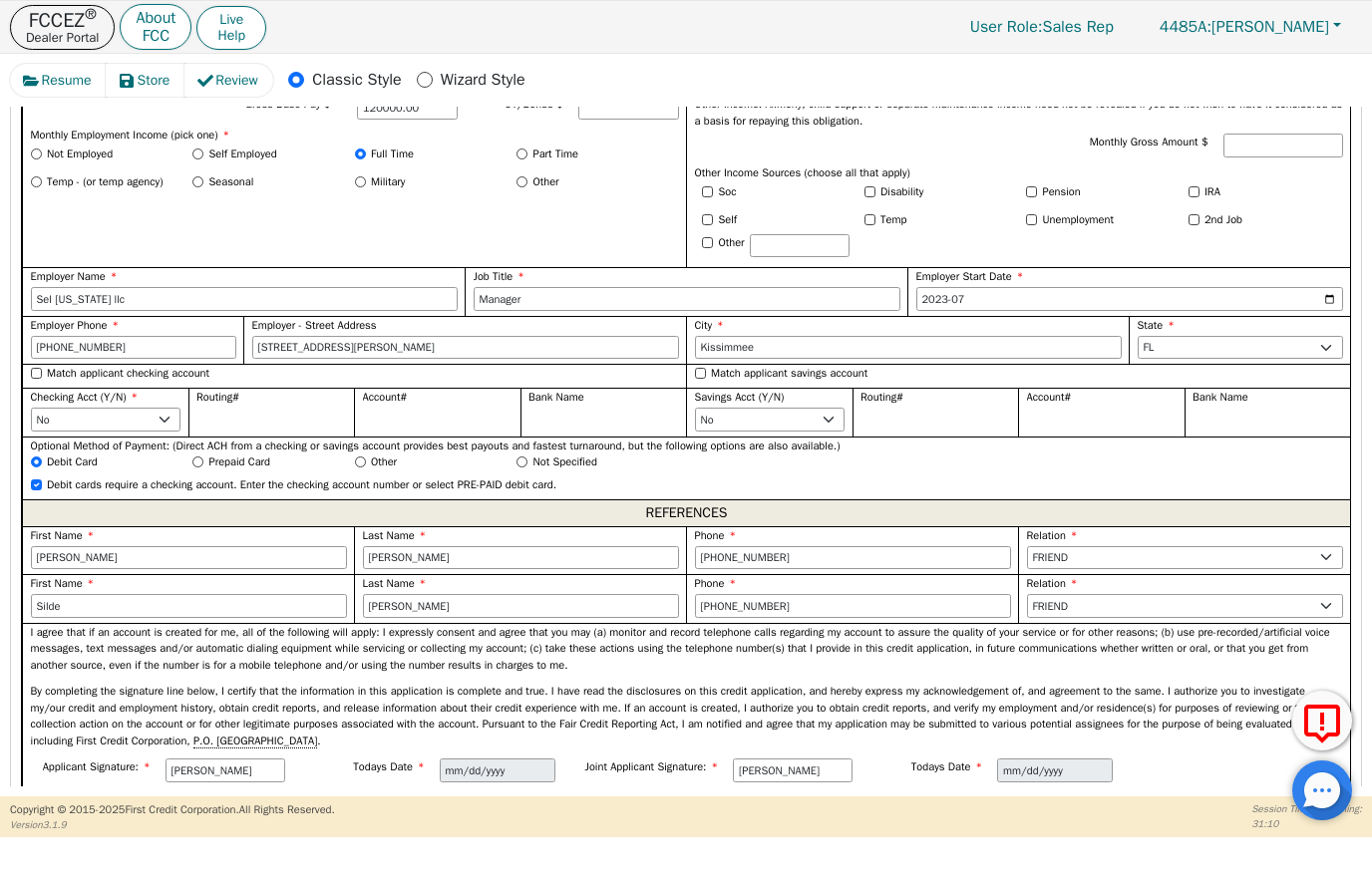 click on "Routing#" at bounding box center (271, 412) 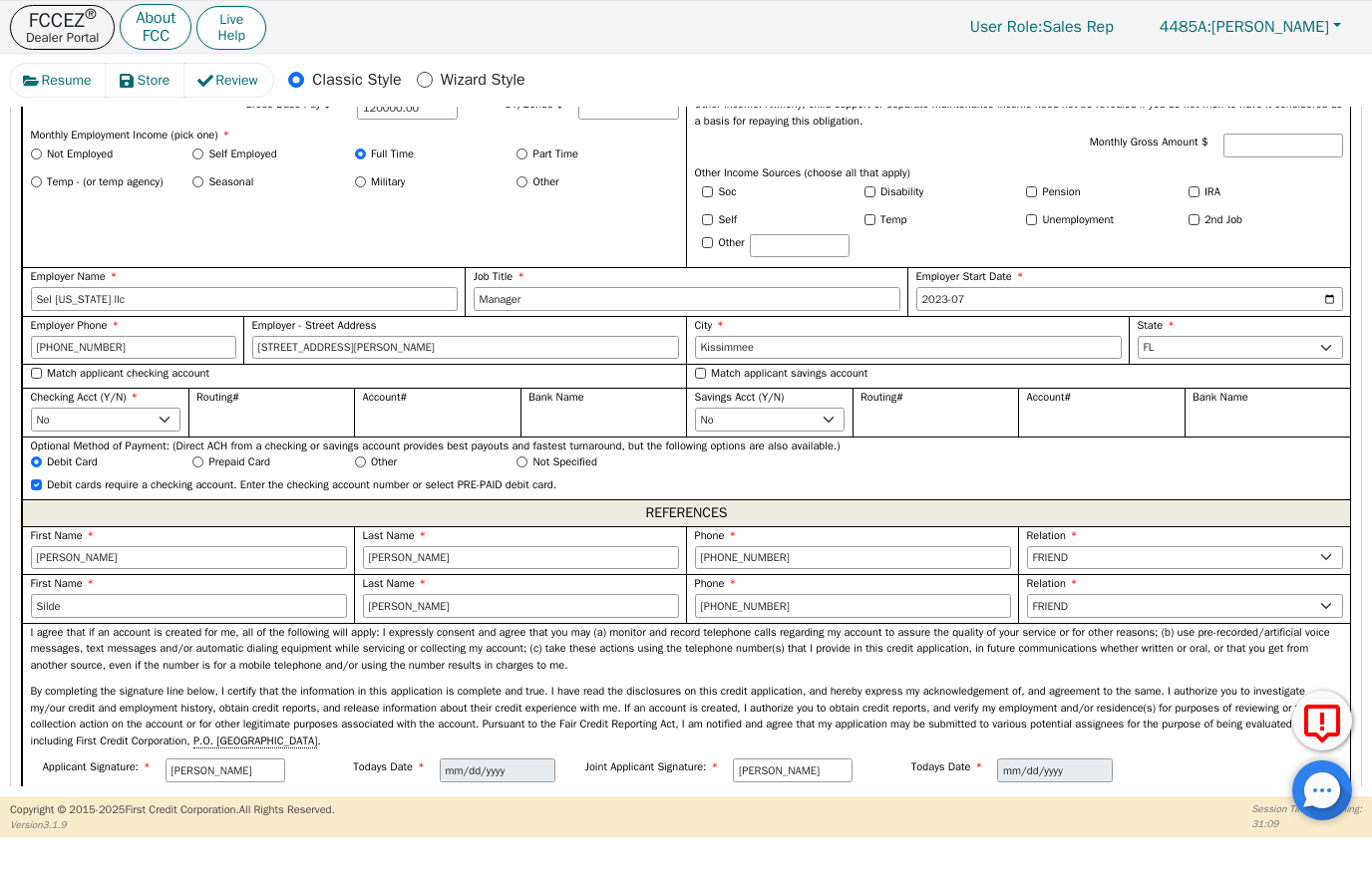 click on "Routing#" at bounding box center [271, 412] 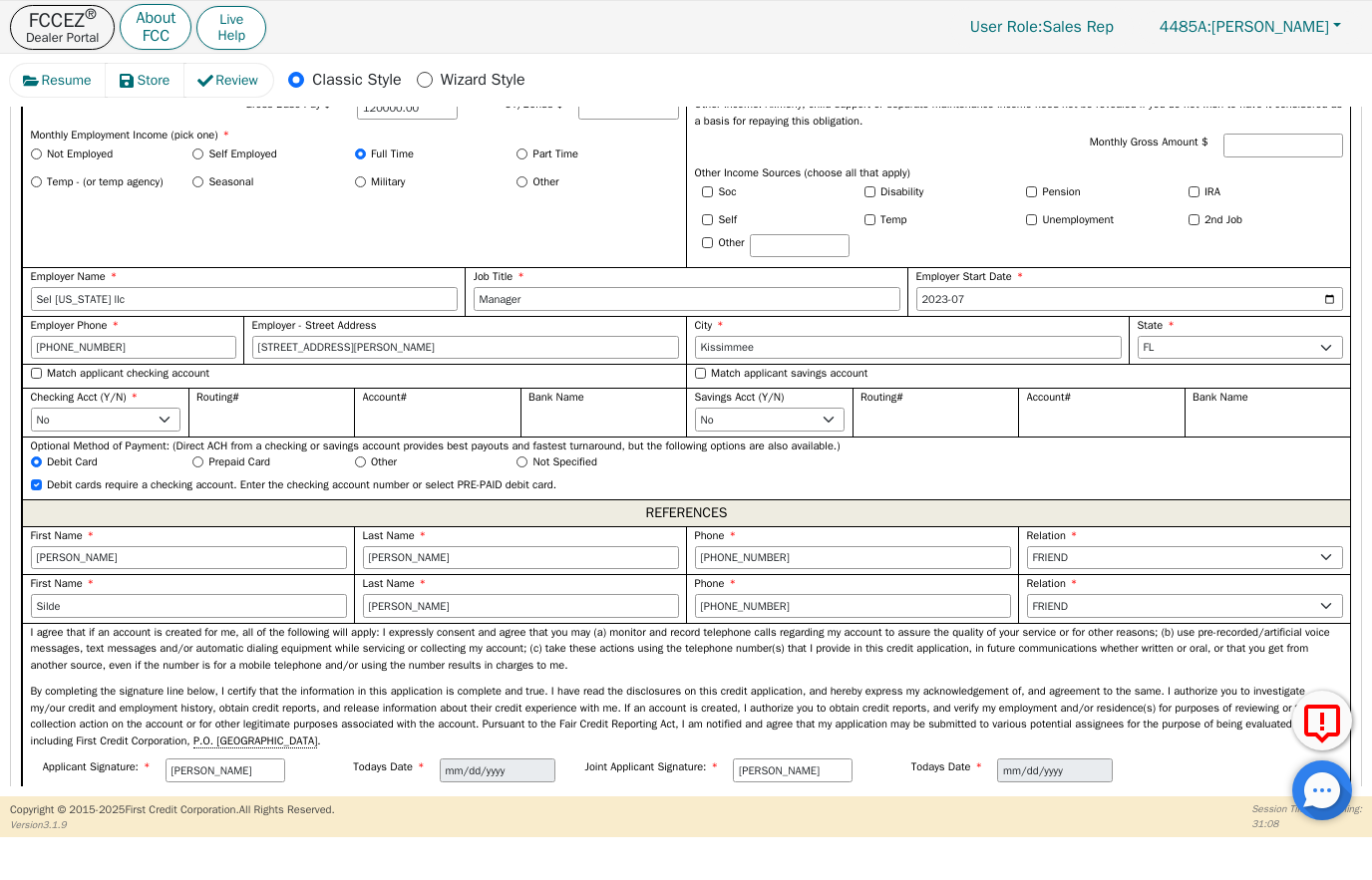 scroll, scrollTop: 1907, scrollLeft: 0, axis: vertical 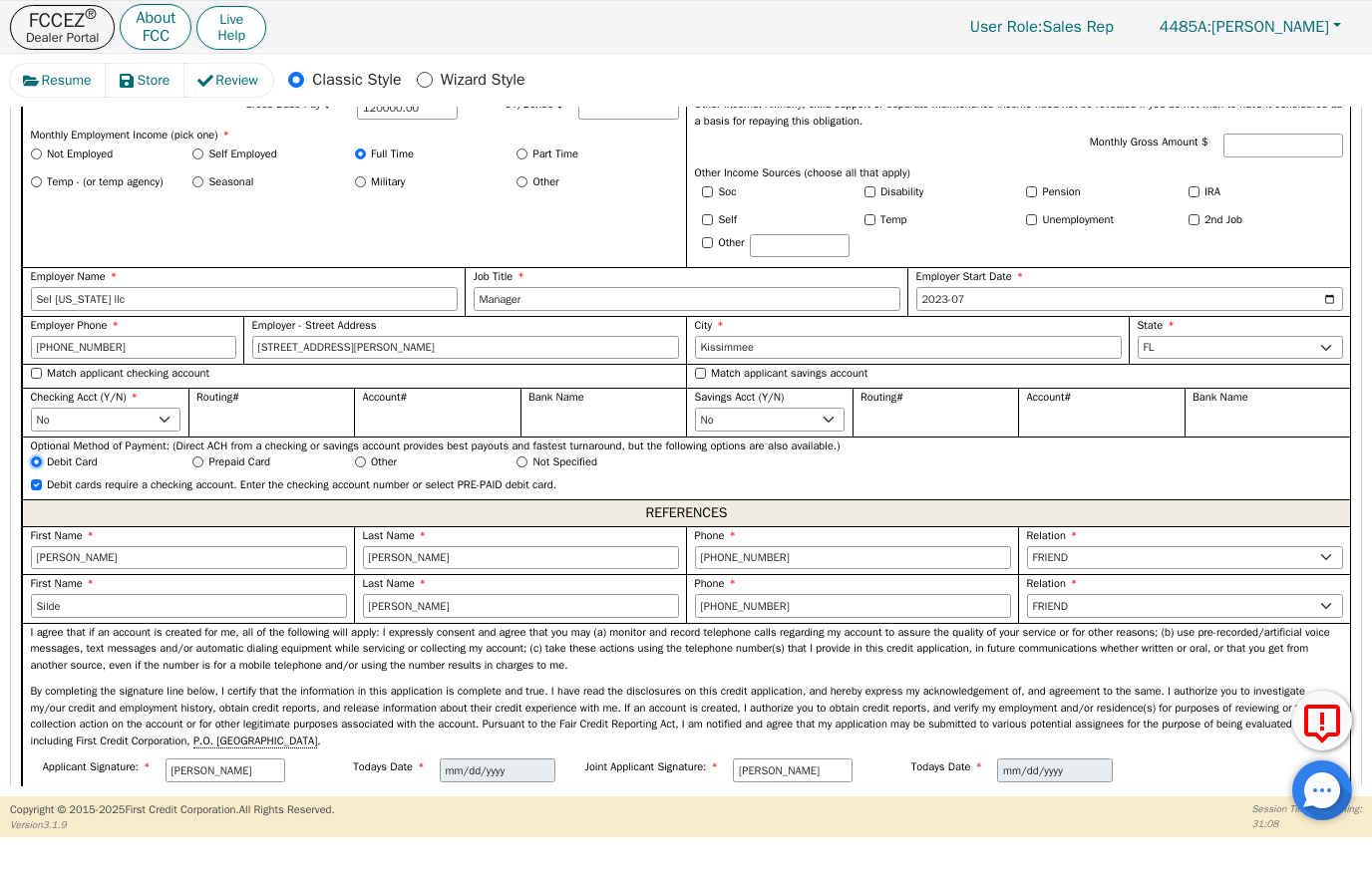 click on "Debit Card" at bounding box center (36, 461) 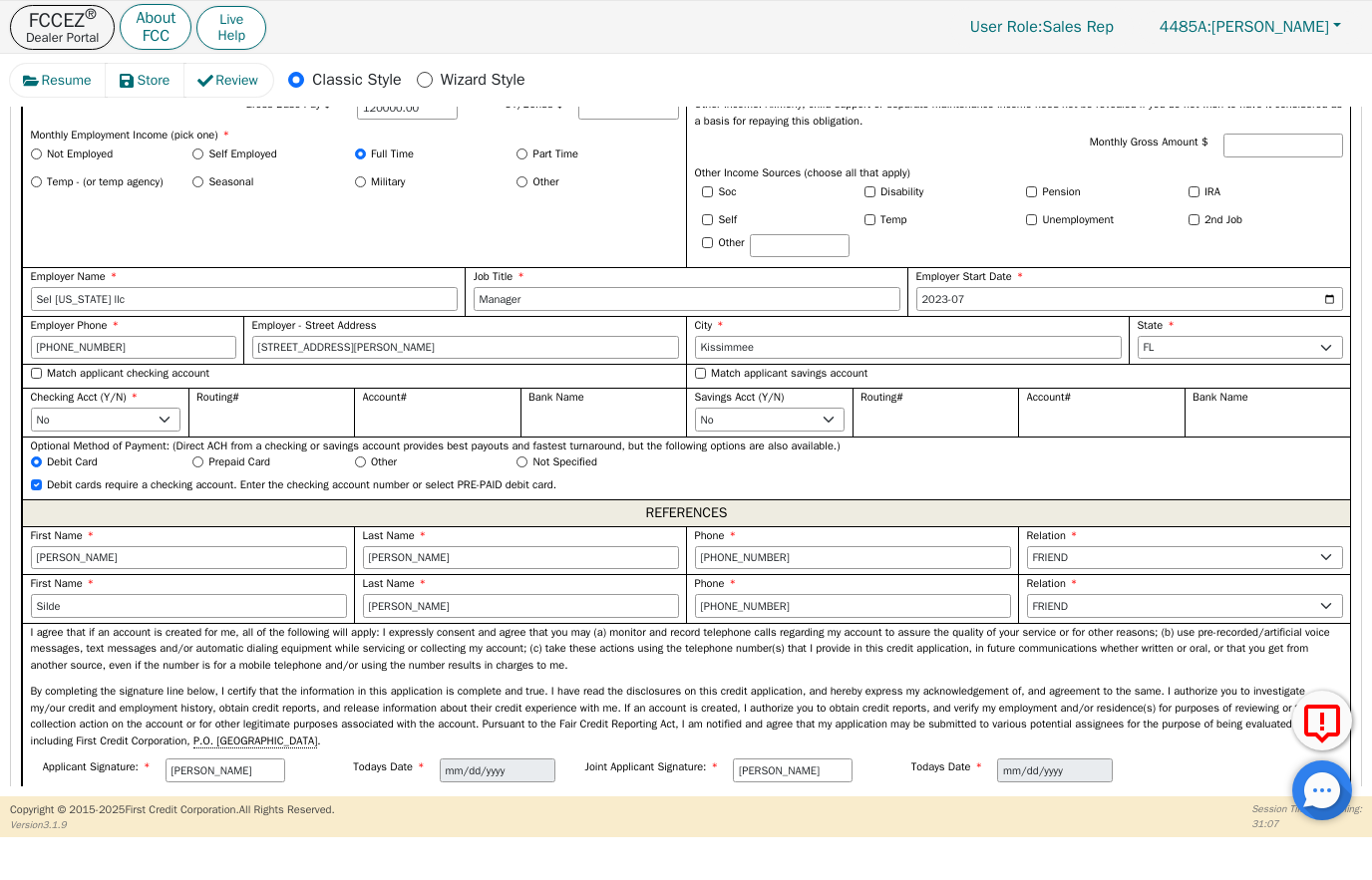 click on "Debit cards require a checking account.  Enter the checking account number or select PRE-PAID debit card." at bounding box center [36, 484] 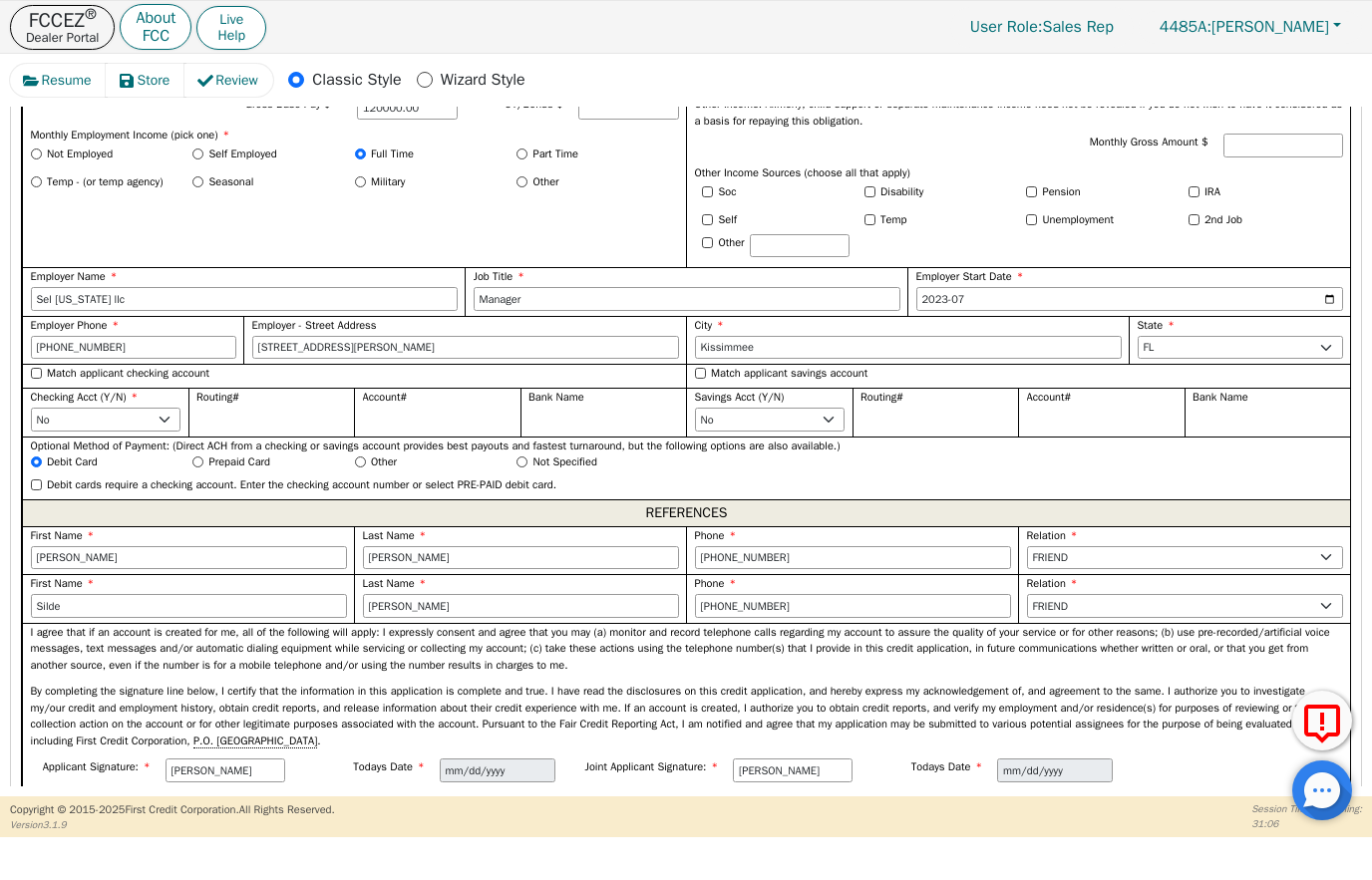 click on "Debit Card" at bounding box center (36, 461) 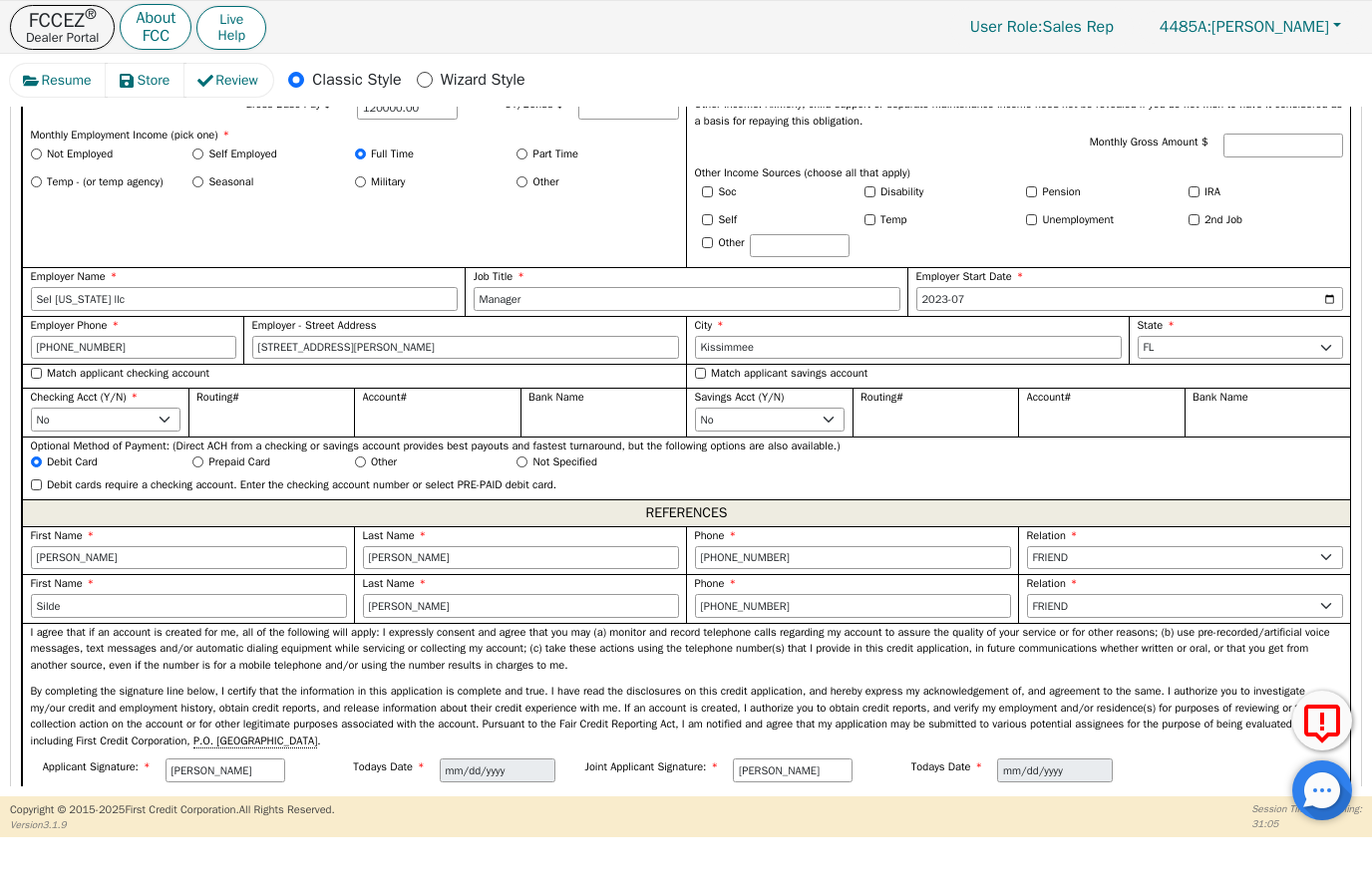 click on "Routing#" at bounding box center [271, 412] 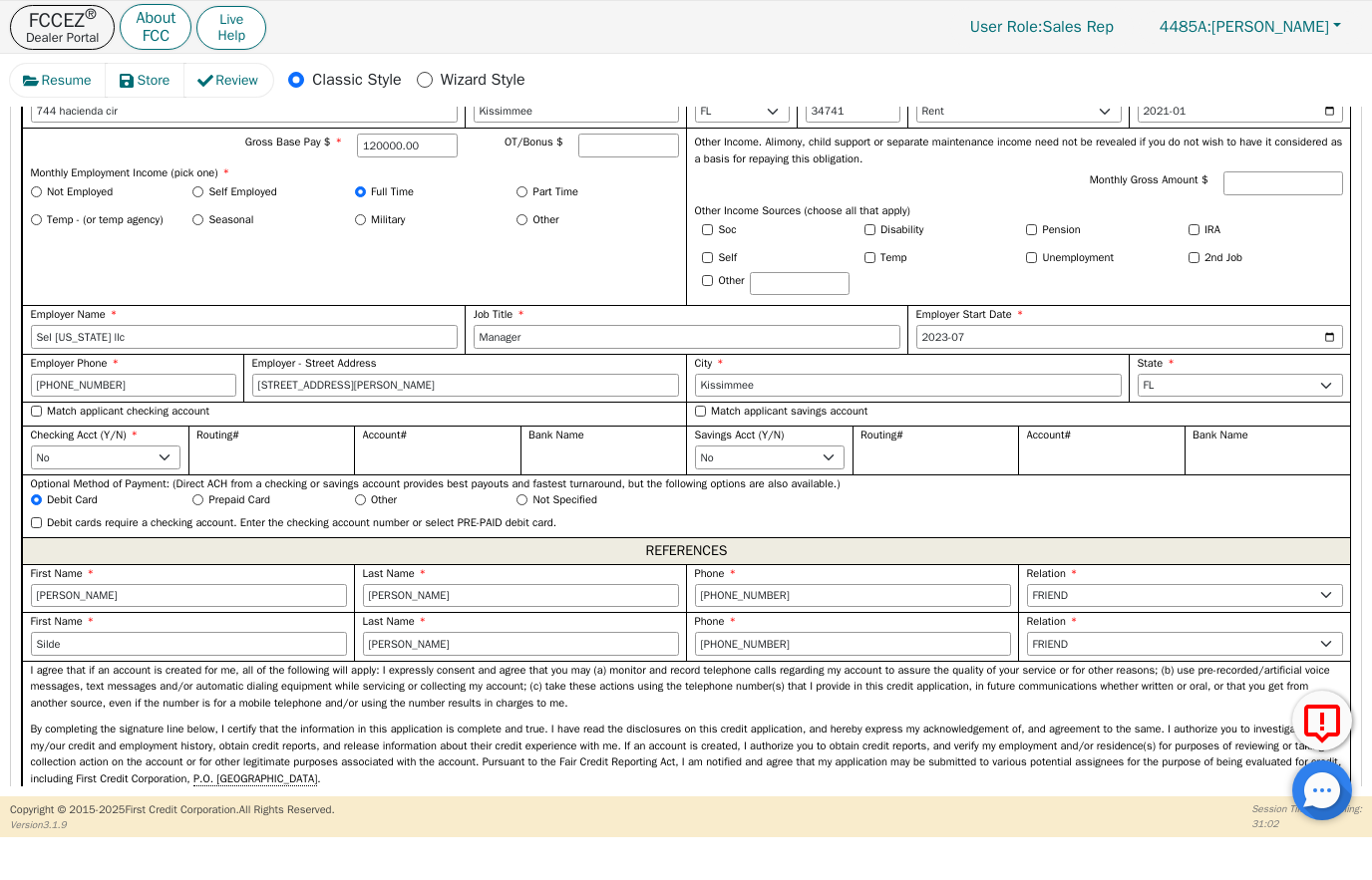 scroll, scrollTop: 1870, scrollLeft: 0, axis: vertical 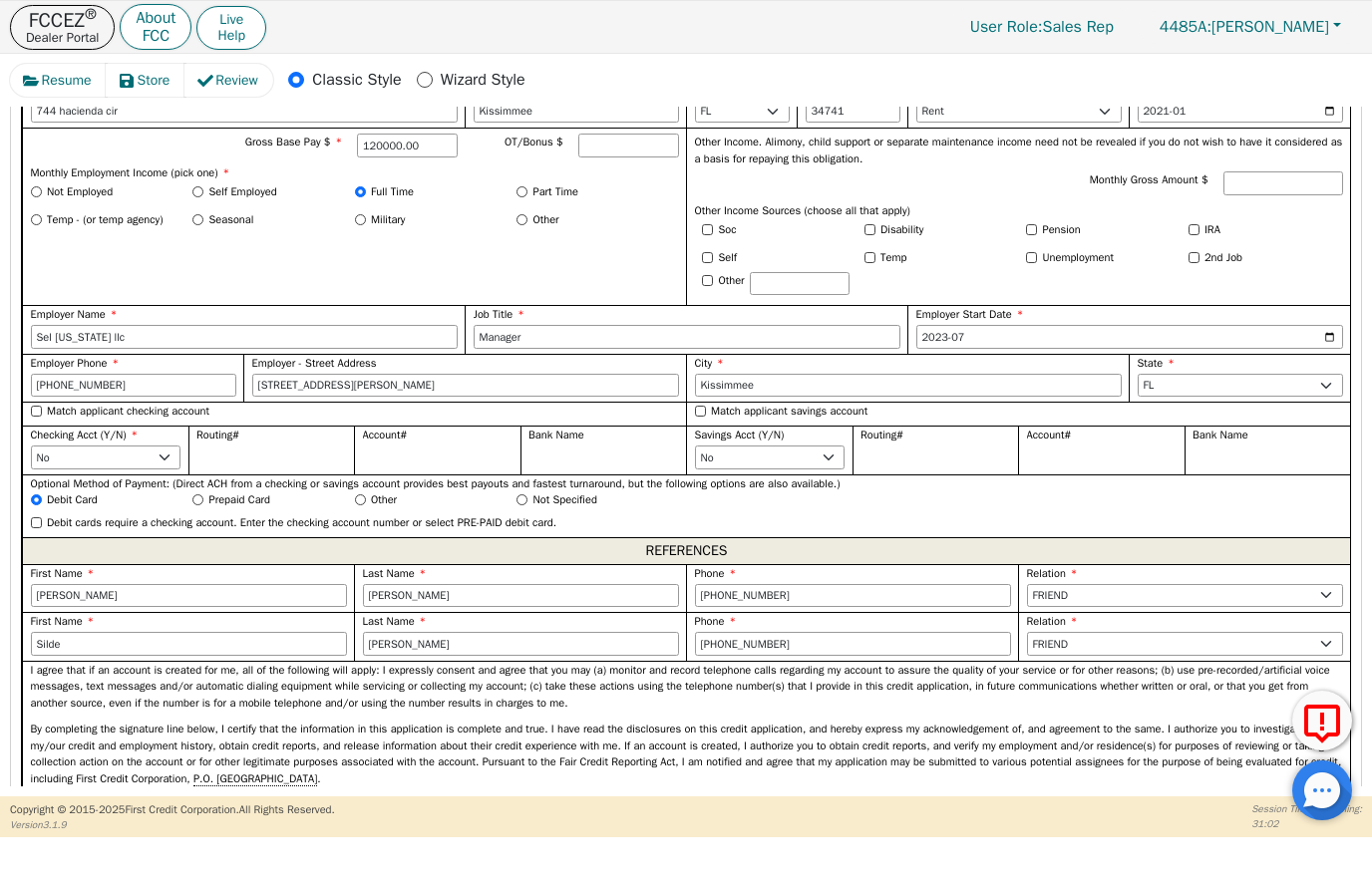 click on "Account#" at bounding box center [437, 449] 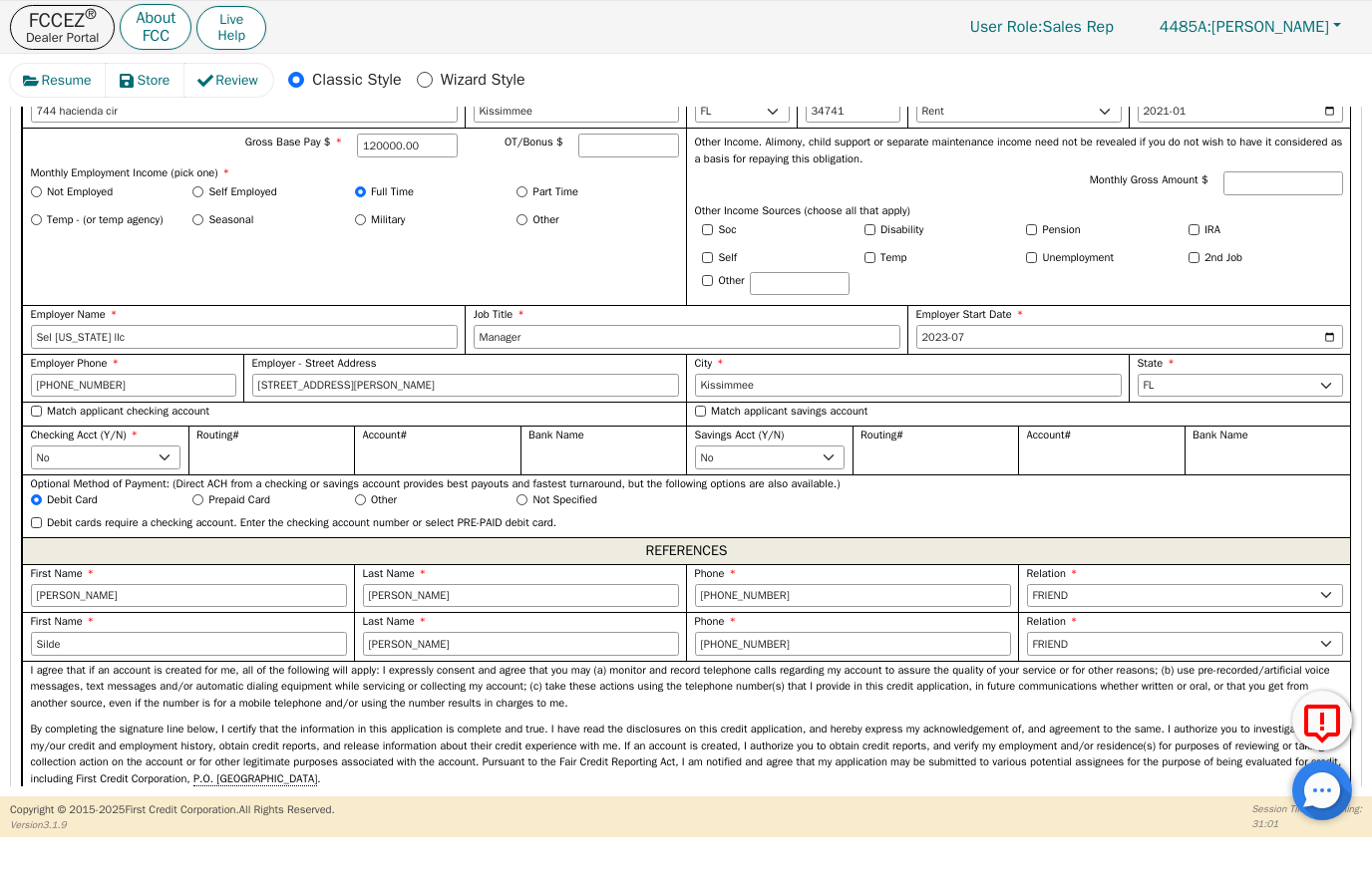 click on "Routing#" at bounding box center (271, 449) 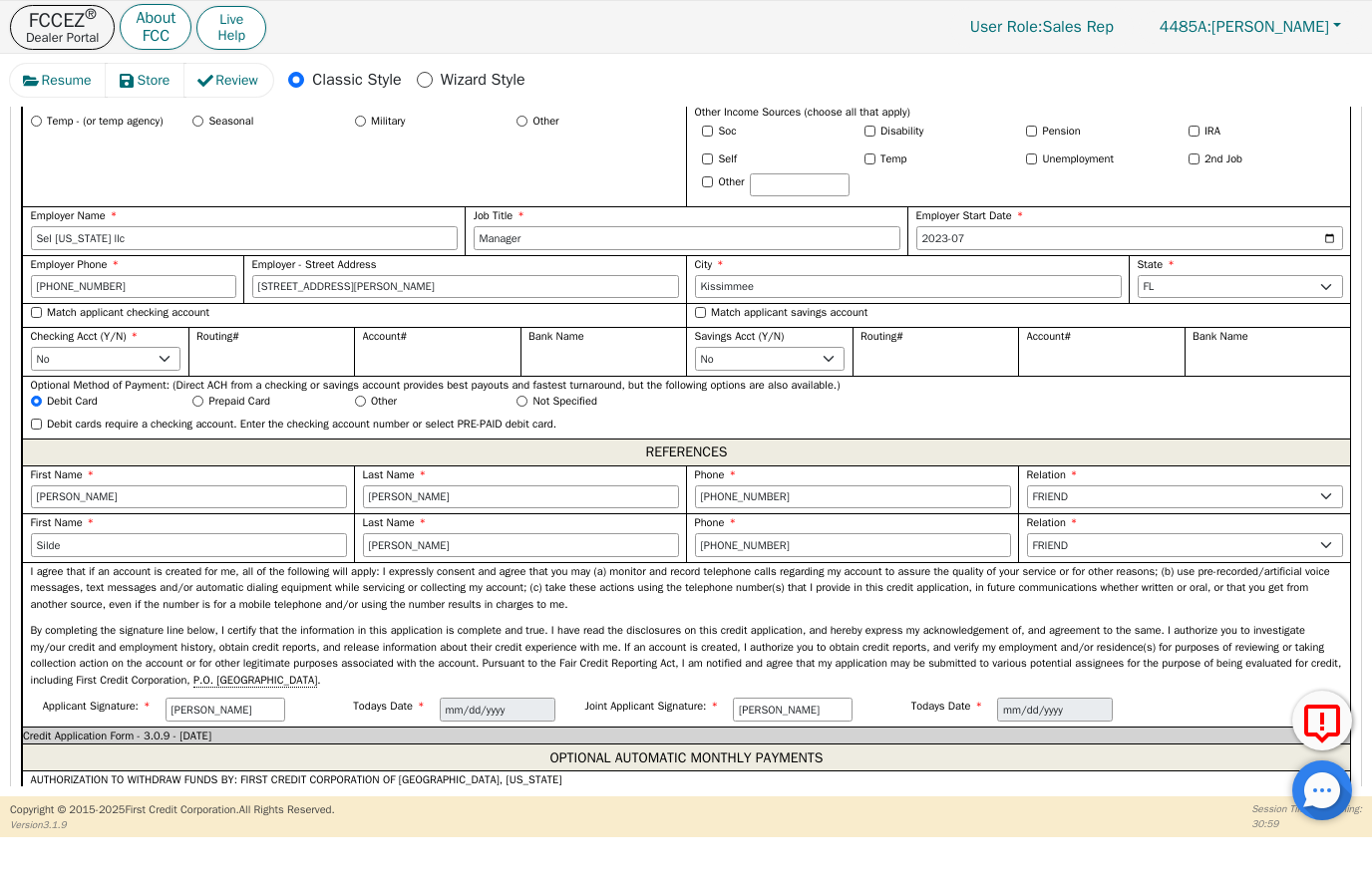scroll, scrollTop: 1968, scrollLeft: 0, axis: vertical 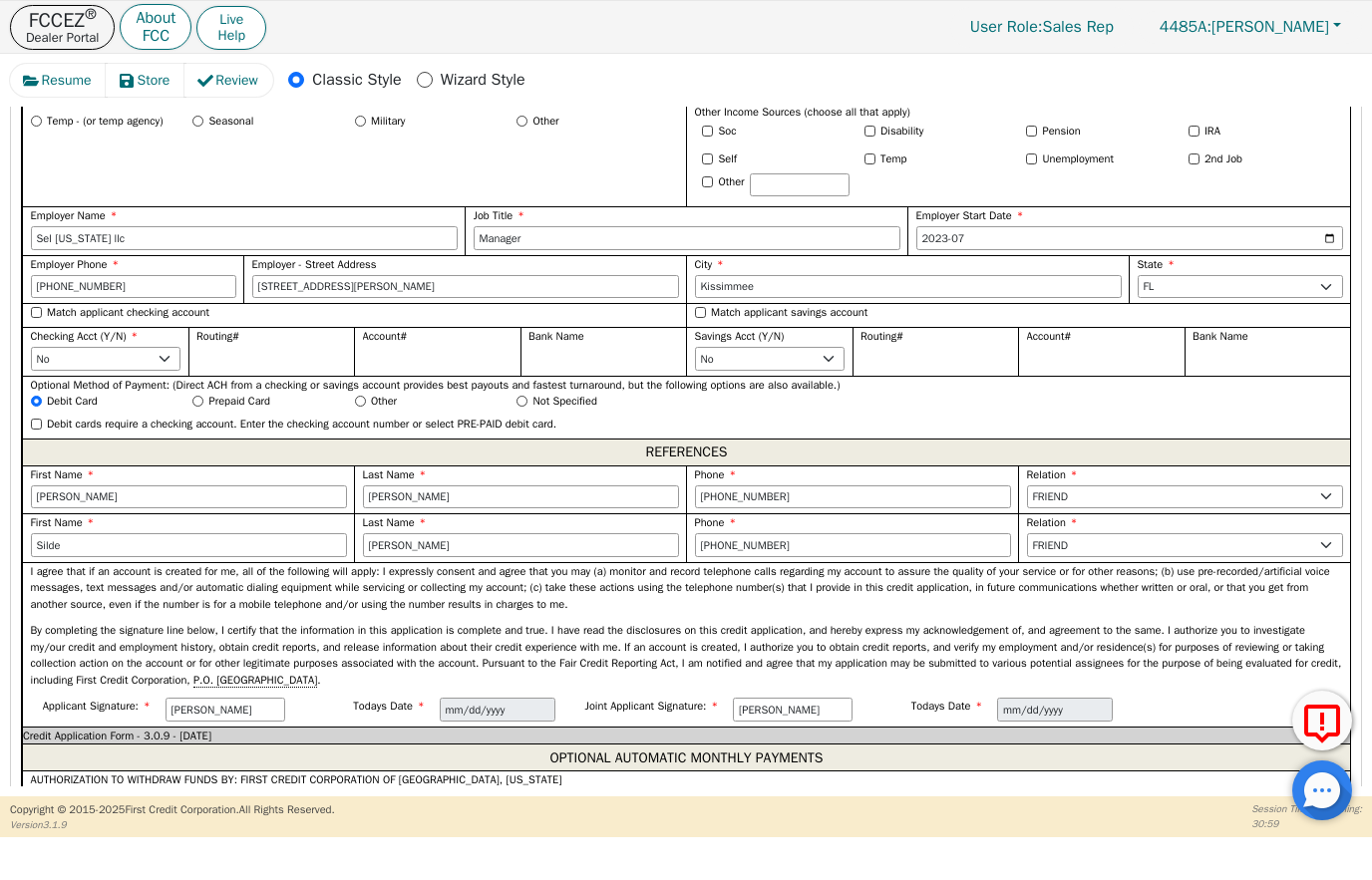 click on "Account#" at bounding box center [437, 351] 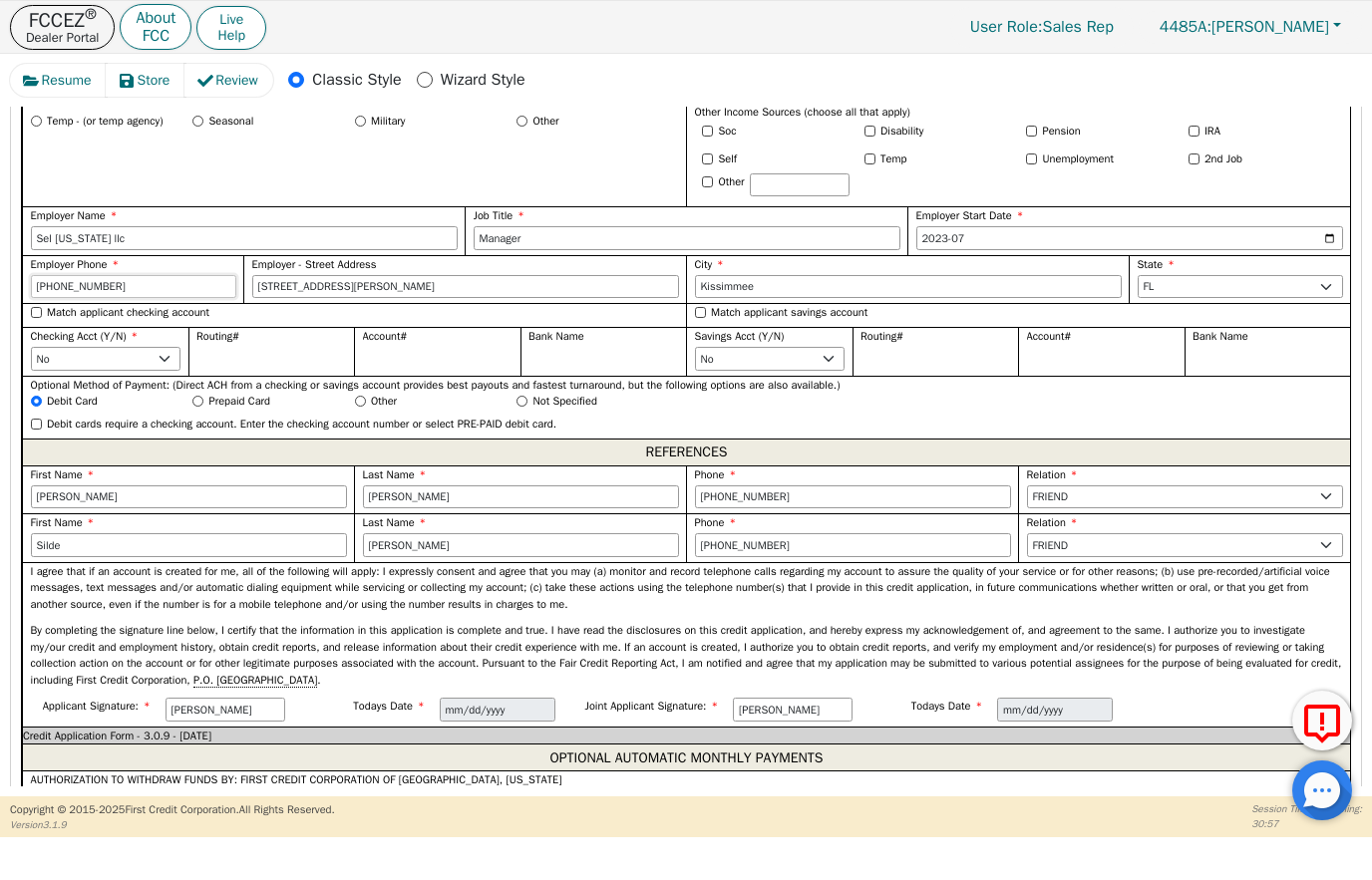 click on "[PHONE_NUMBER]" at bounding box center (134, 287) 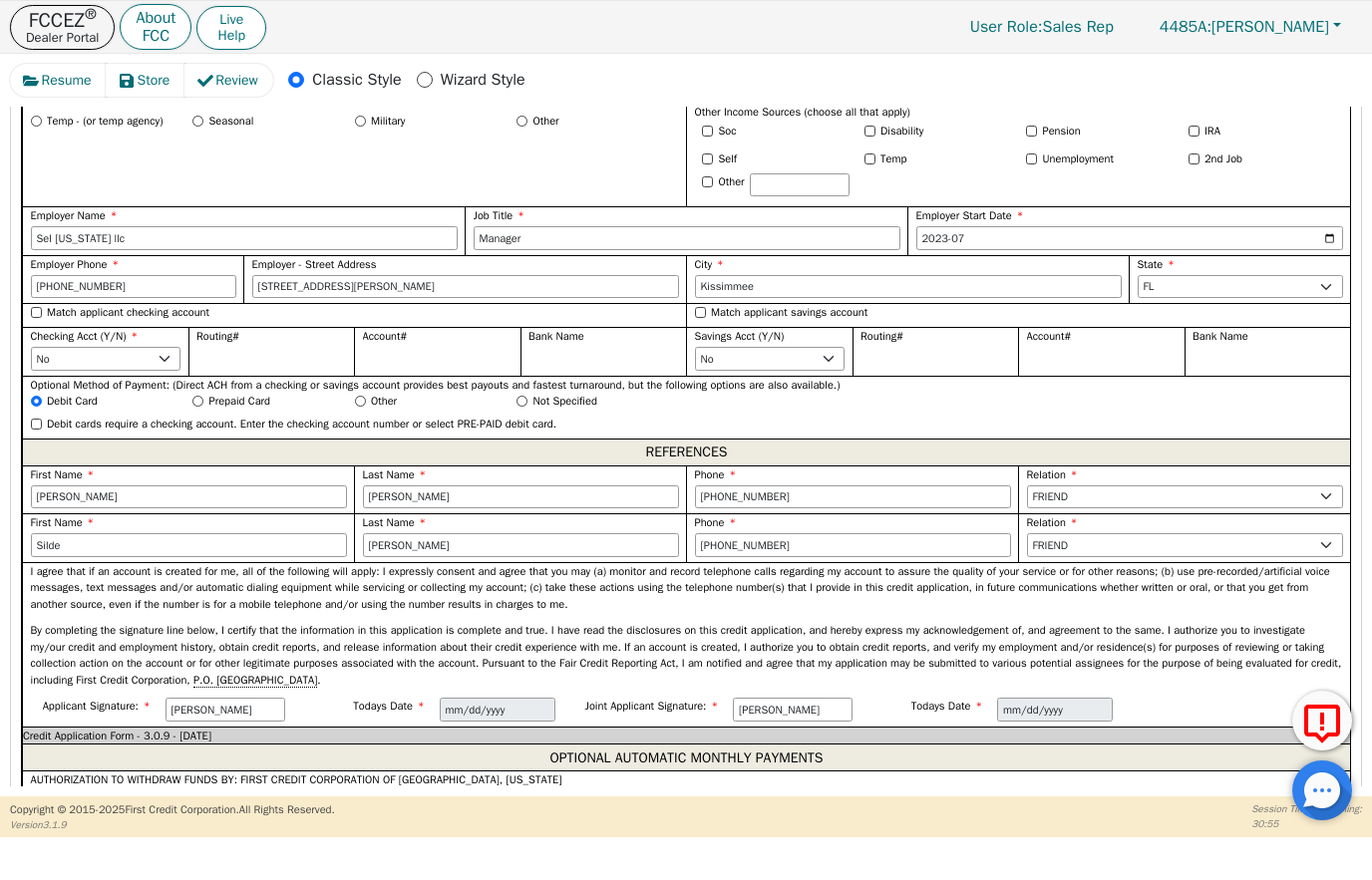 click on "Match applicant checking account" at bounding box center (36, 312) 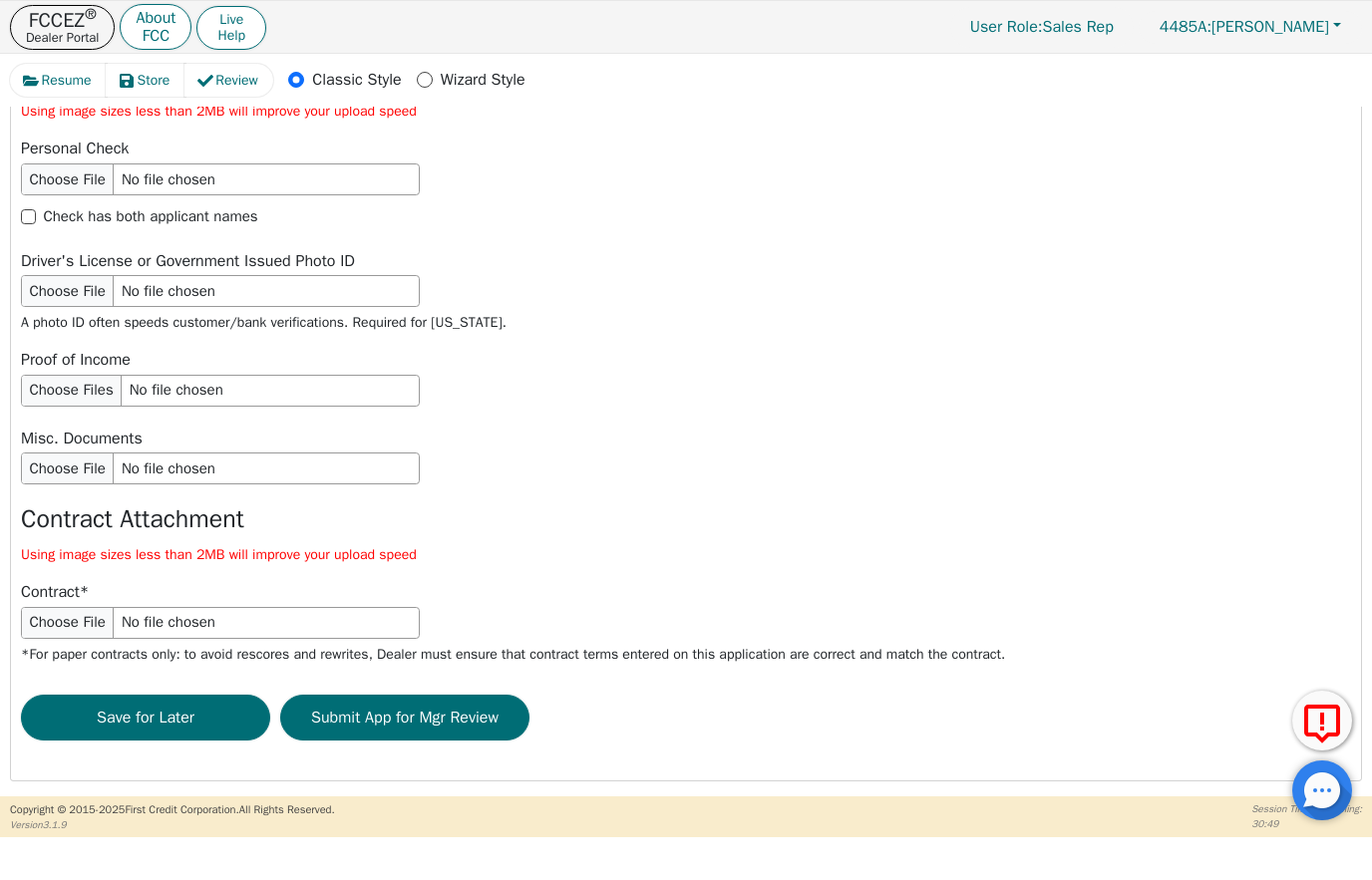 scroll, scrollTop: 3626, scrollLeft: 0, axis: vertical 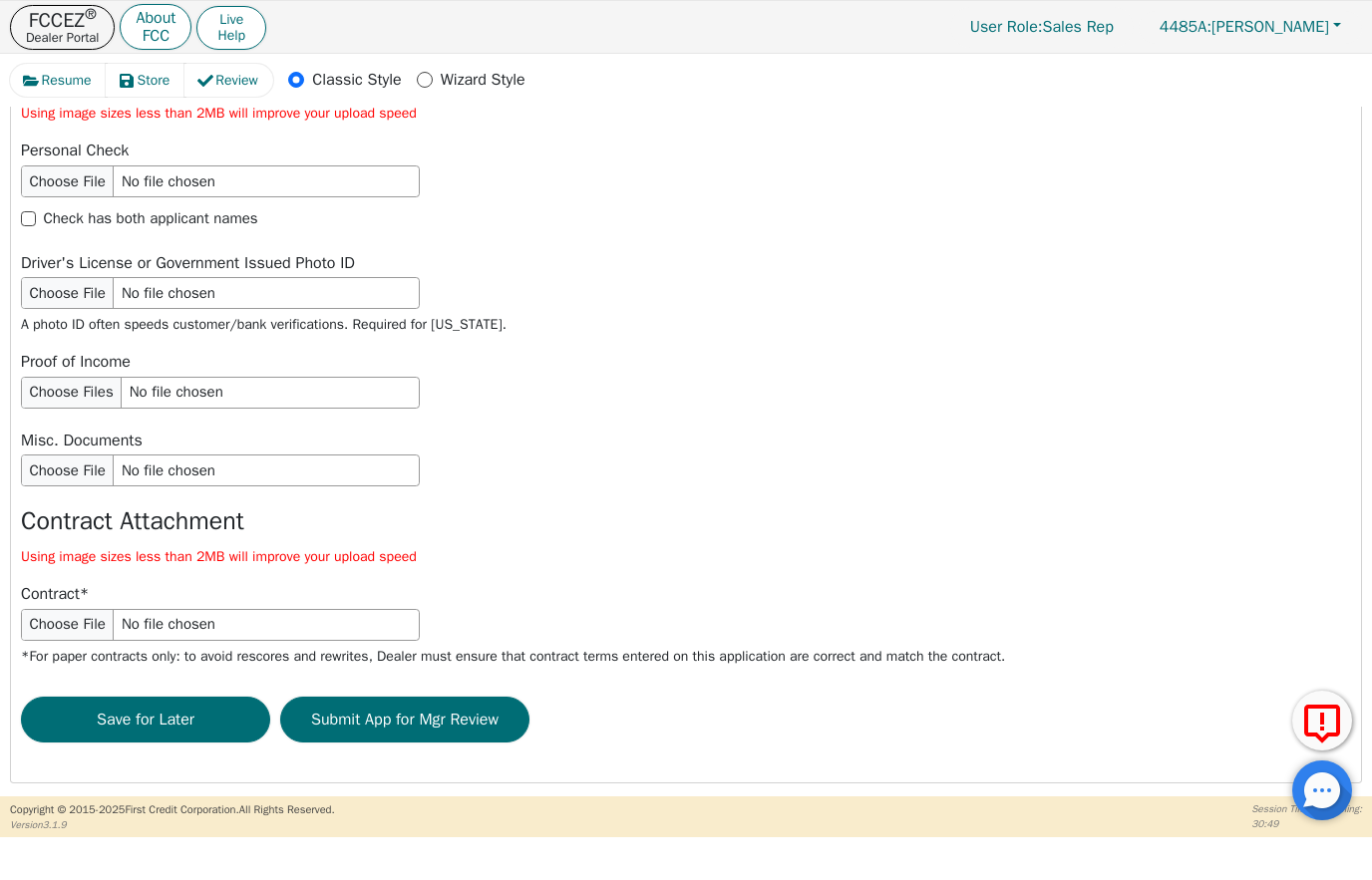 click on "Submit App for Mgr Review" at bounding box center (405, 720) 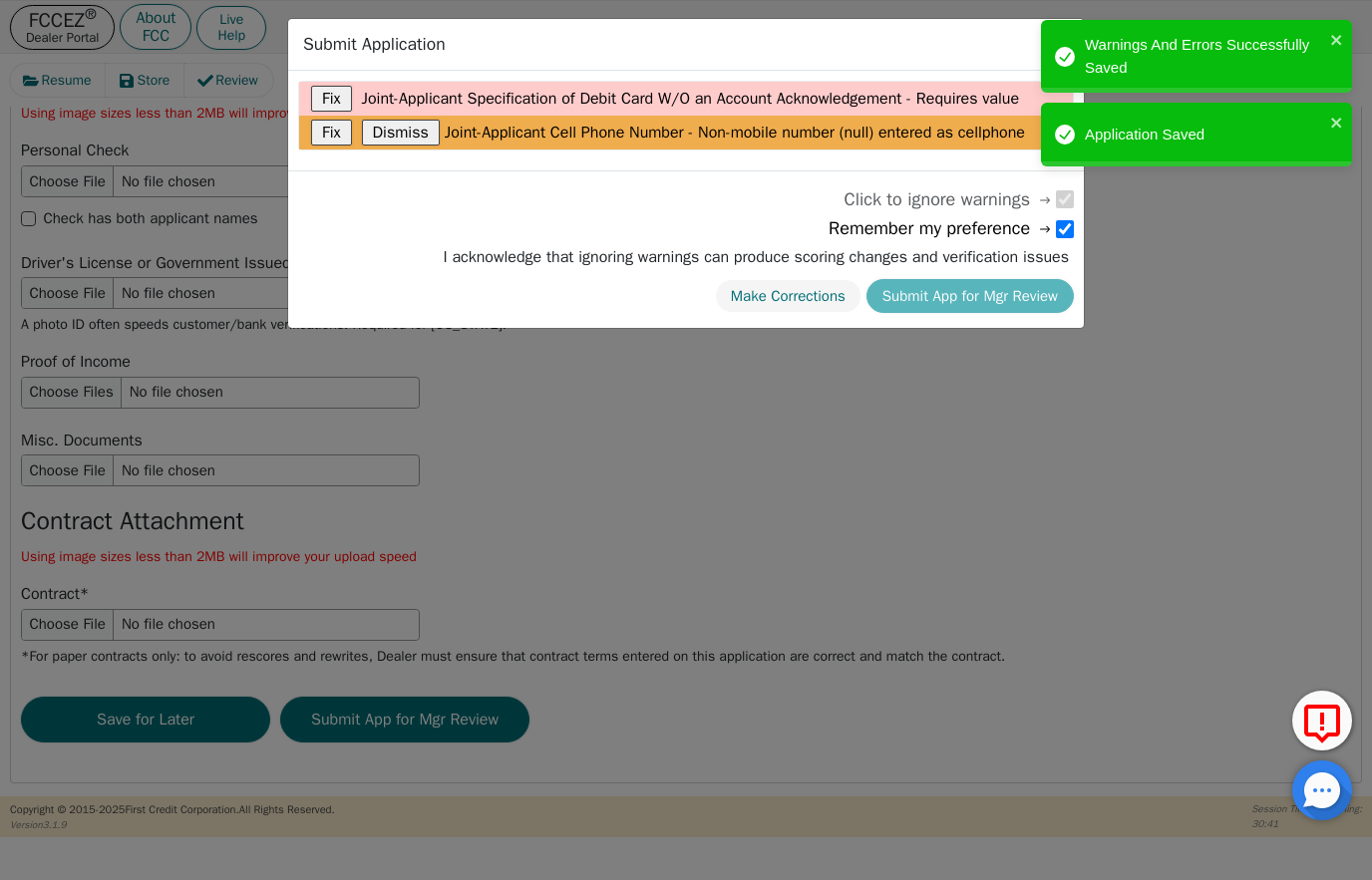 click on "Fix" at bounding box center [331, 99] 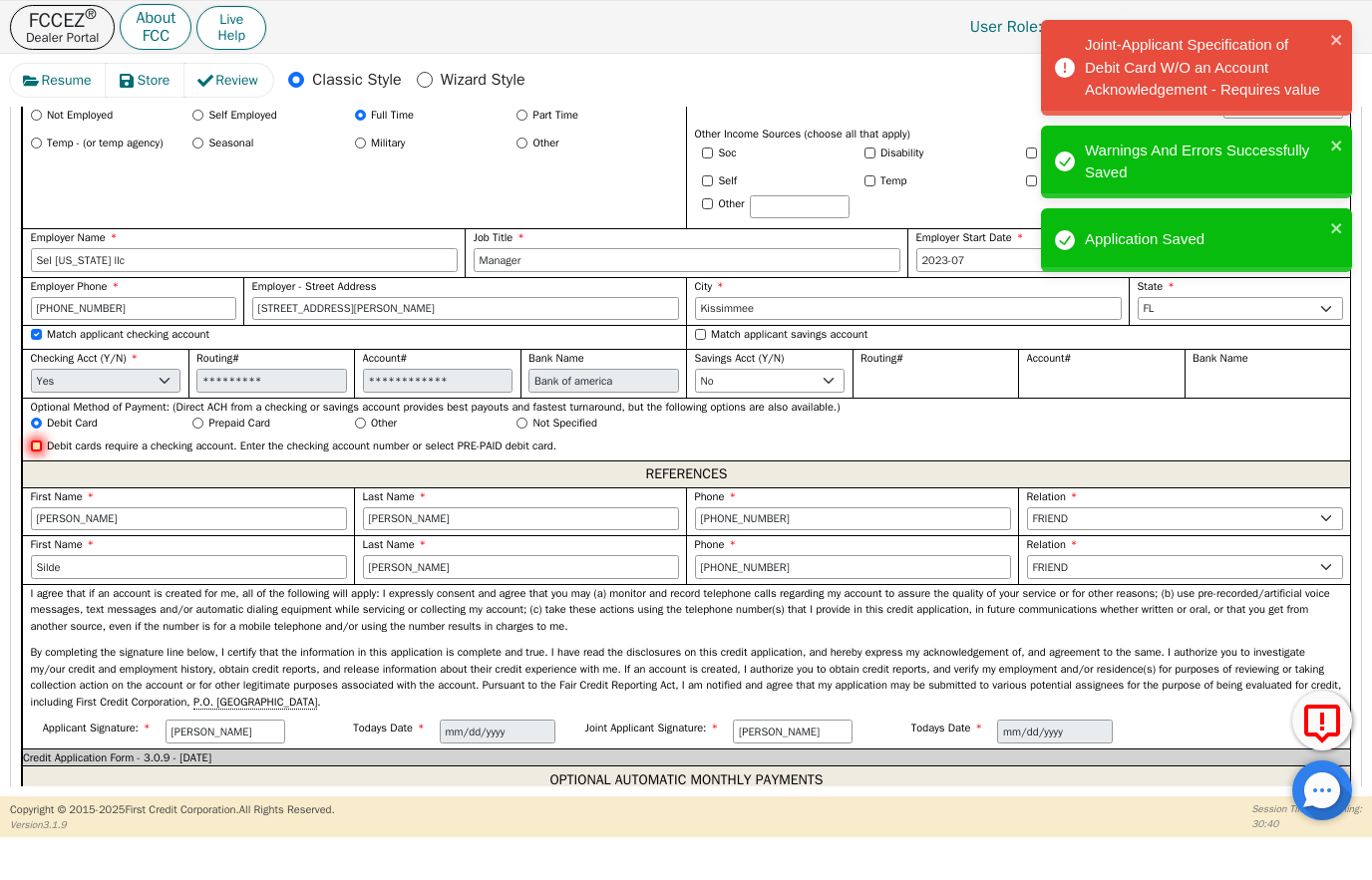 scroll, scrollTop: 1946, scrollLeft: 0, axis: vertical 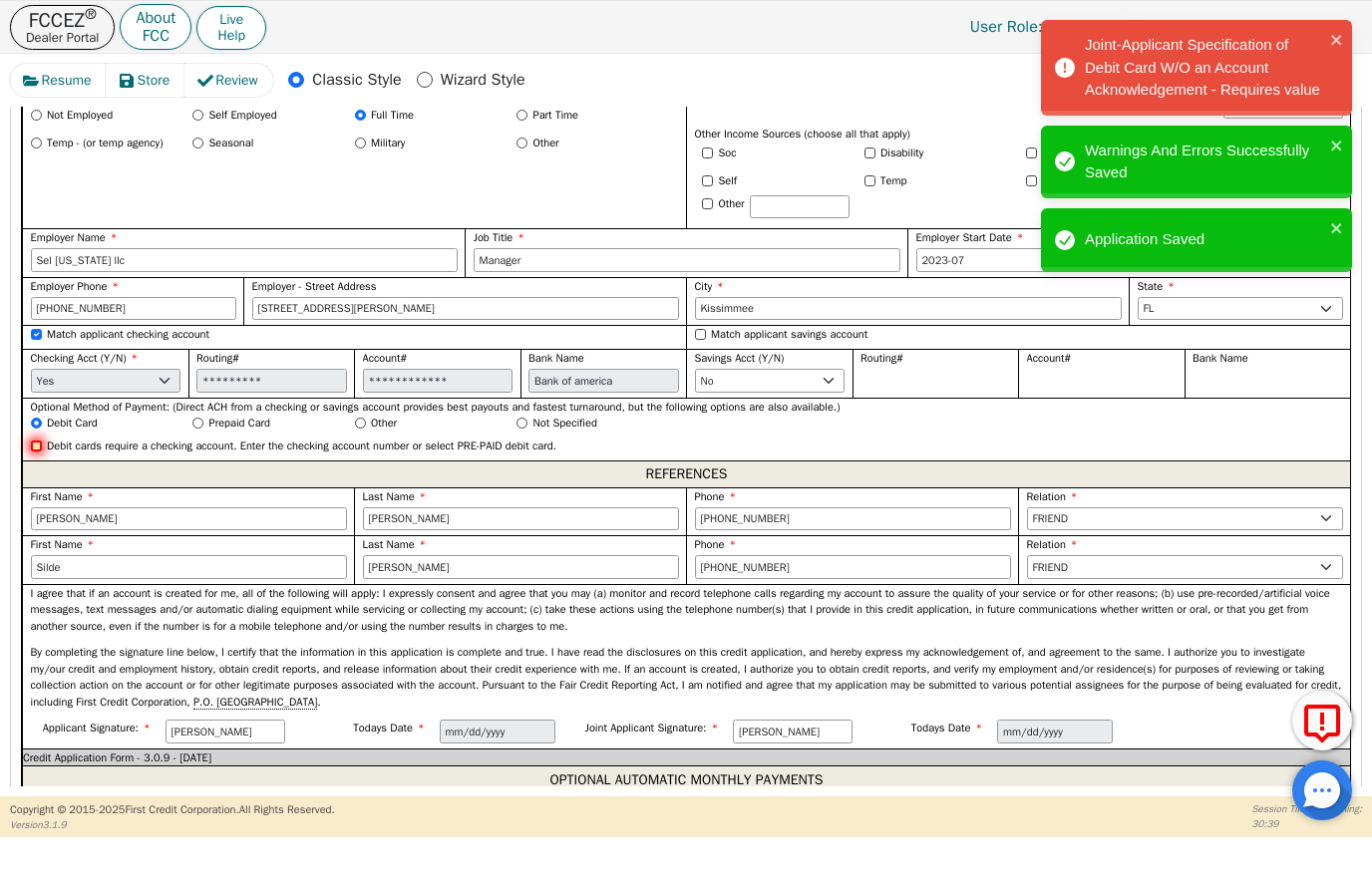 click on "Debit Card" at bounding box center [36, 423] 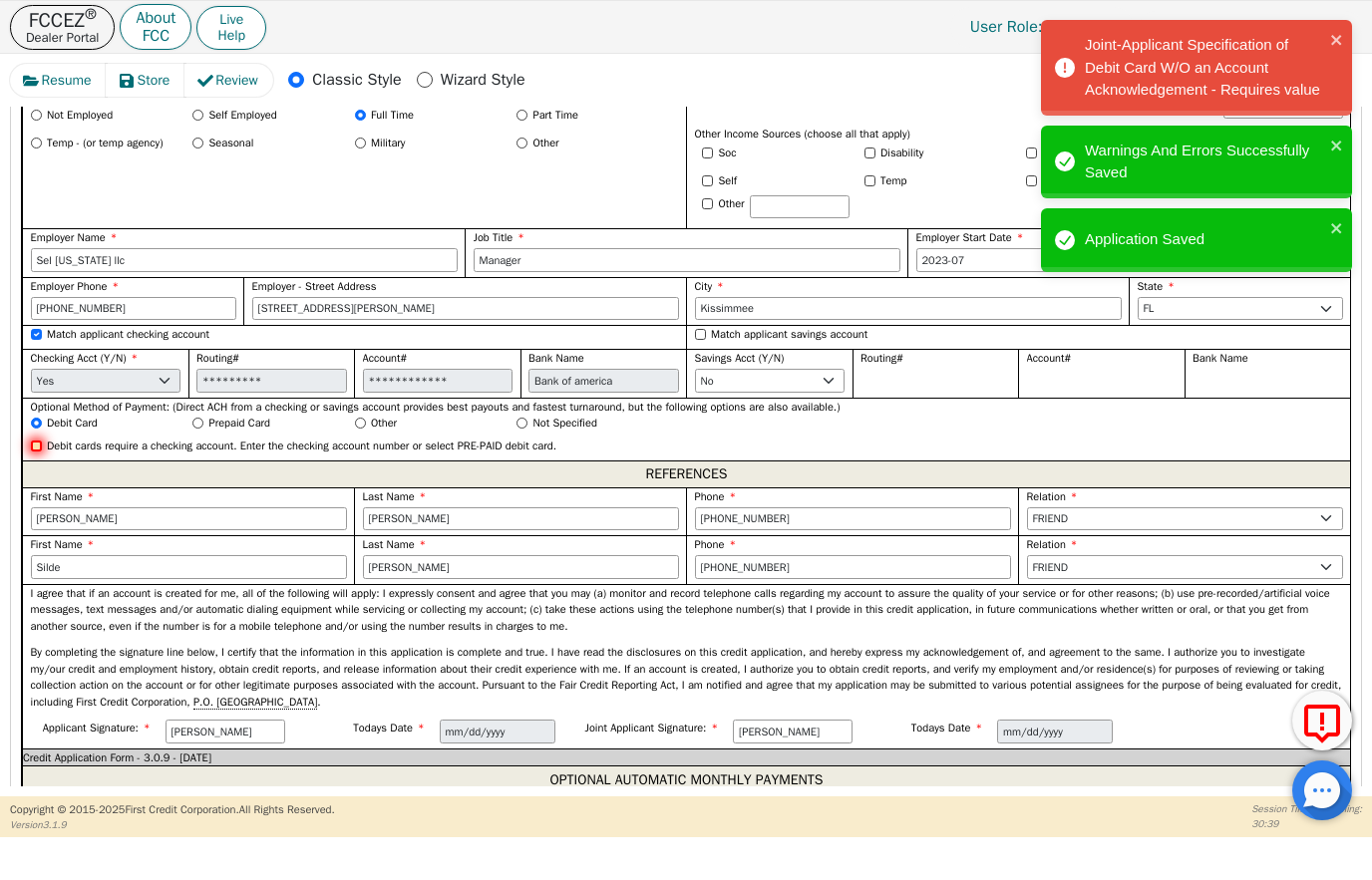 click on "Debit cards require a checking account.  Enter the checking account number or select PRE-PAID debit card." at bounding box center (36, 445) 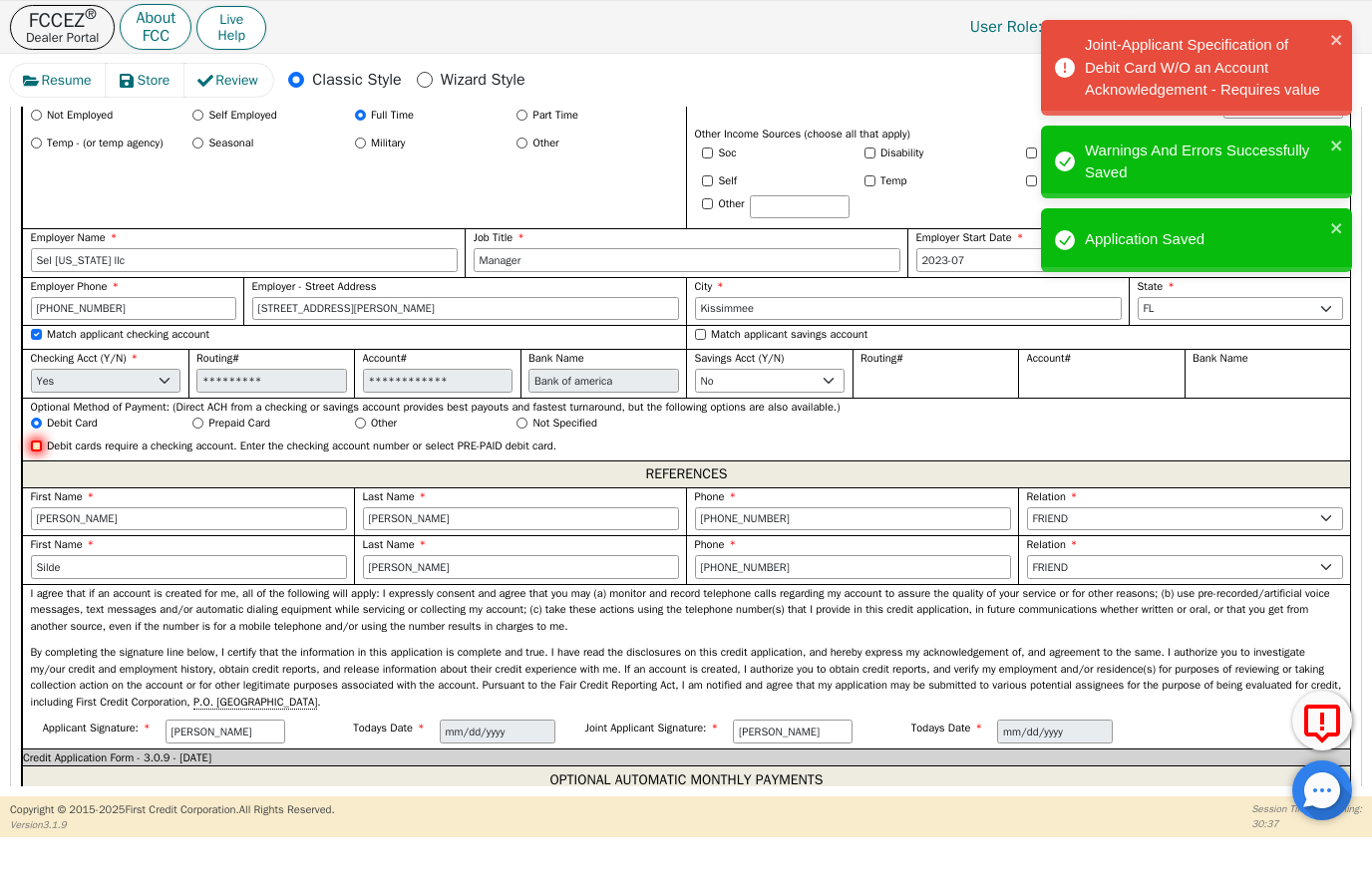 scroll, scrollTop: 1945, scrollLeft: 0, axis: vertical 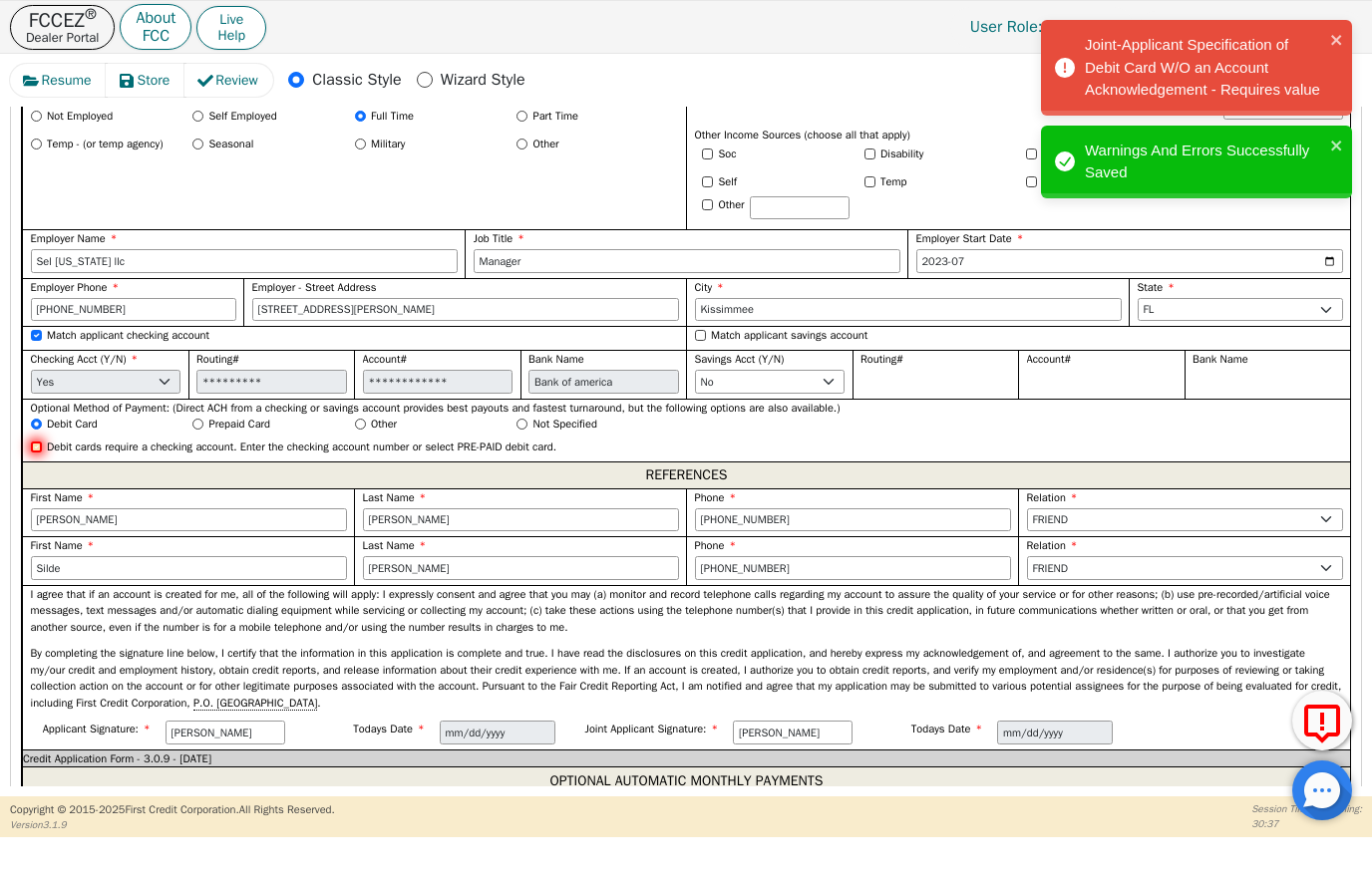 click on "Debit cards require a checking account.  Enter the checking account number or select PRE-PAID debit card." at bounding box center (36, 446) 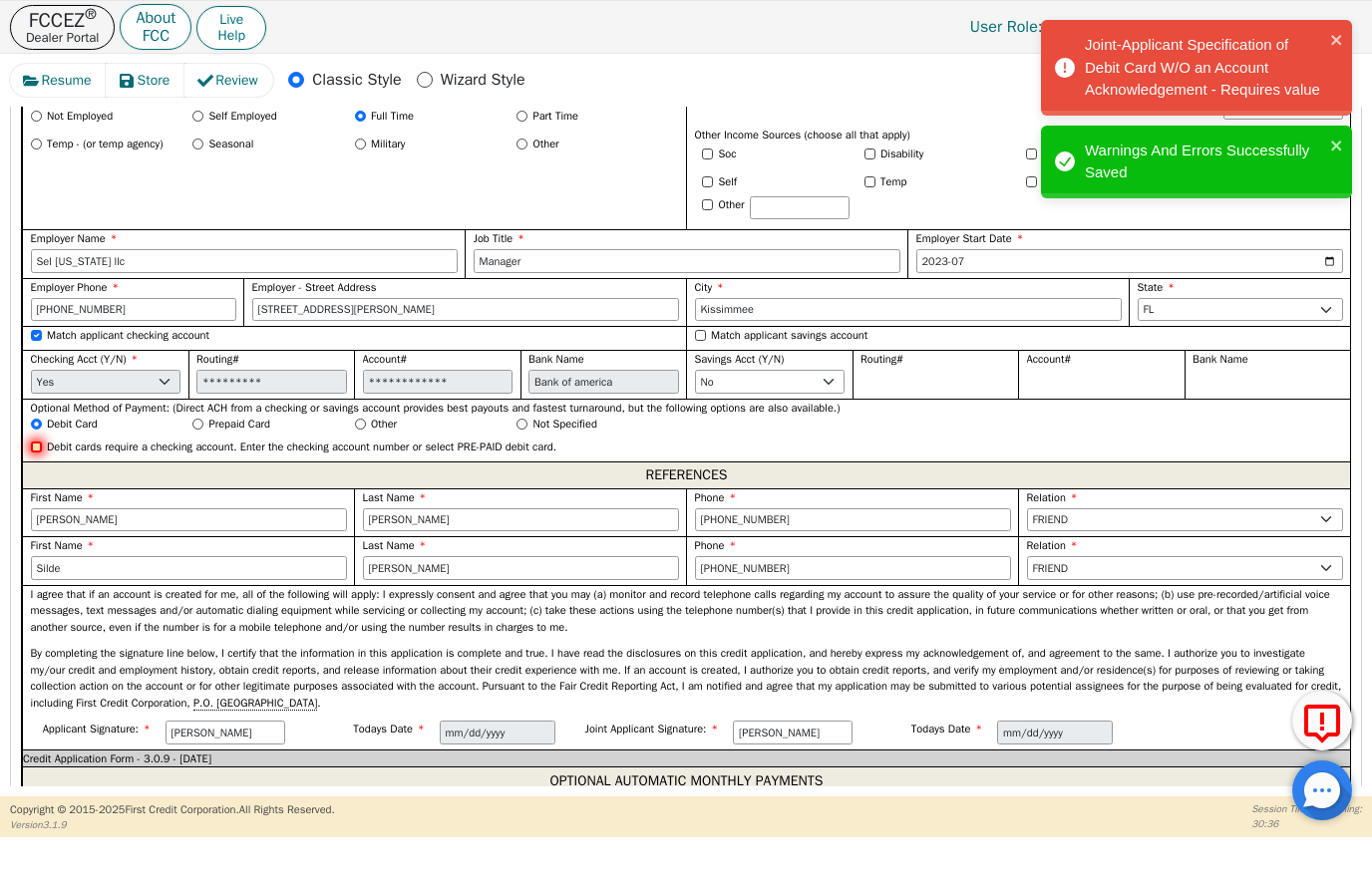 click on "Debit cards require a checking account.  Enter the checking account number or select PRE-PAID debit card." at bounding box center (36, 446) 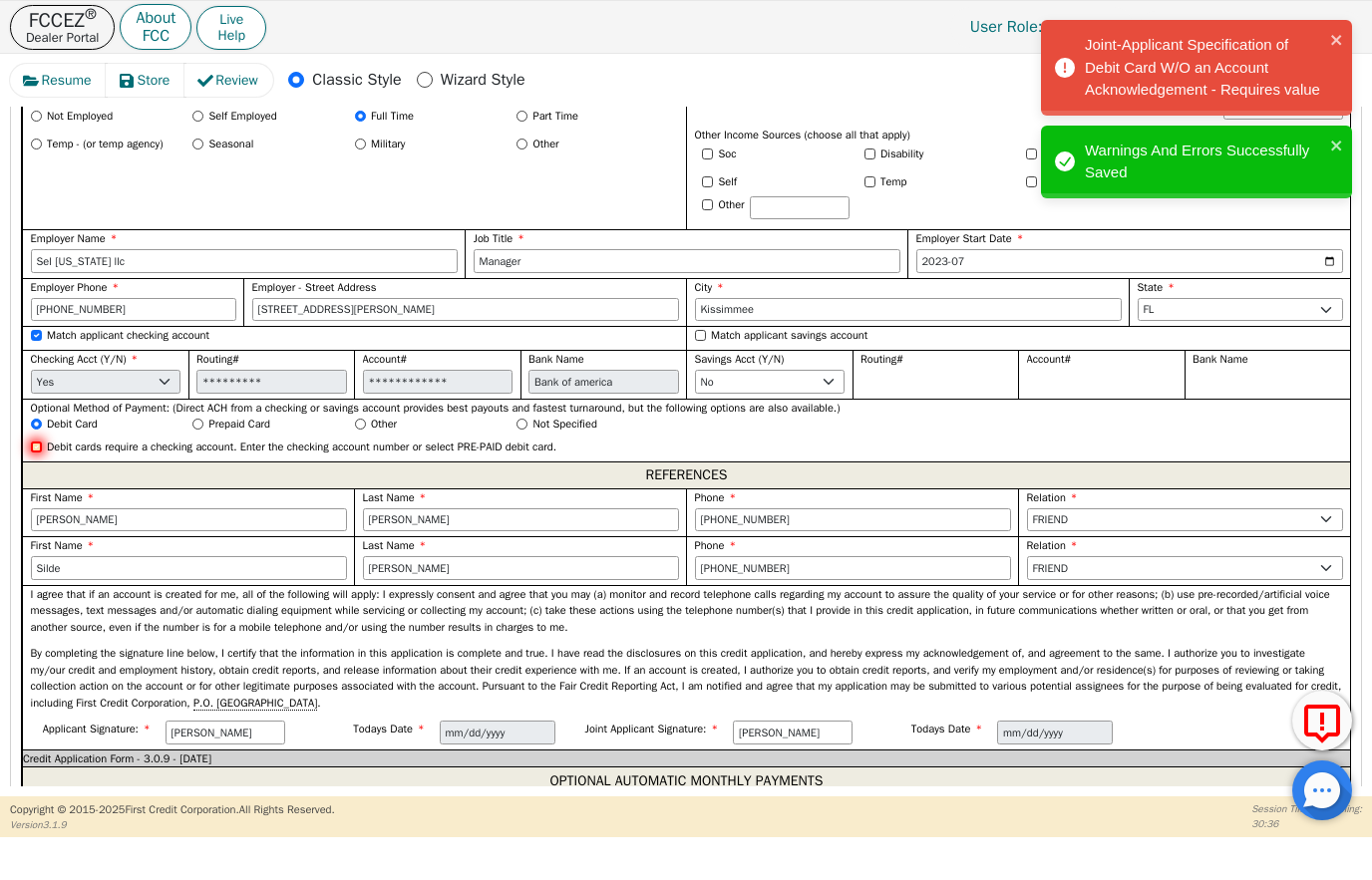 click on "Debit cards require a checking account.  Enter the checking account number or select PRE-PAID debit card." at bounding box center (687, 446) 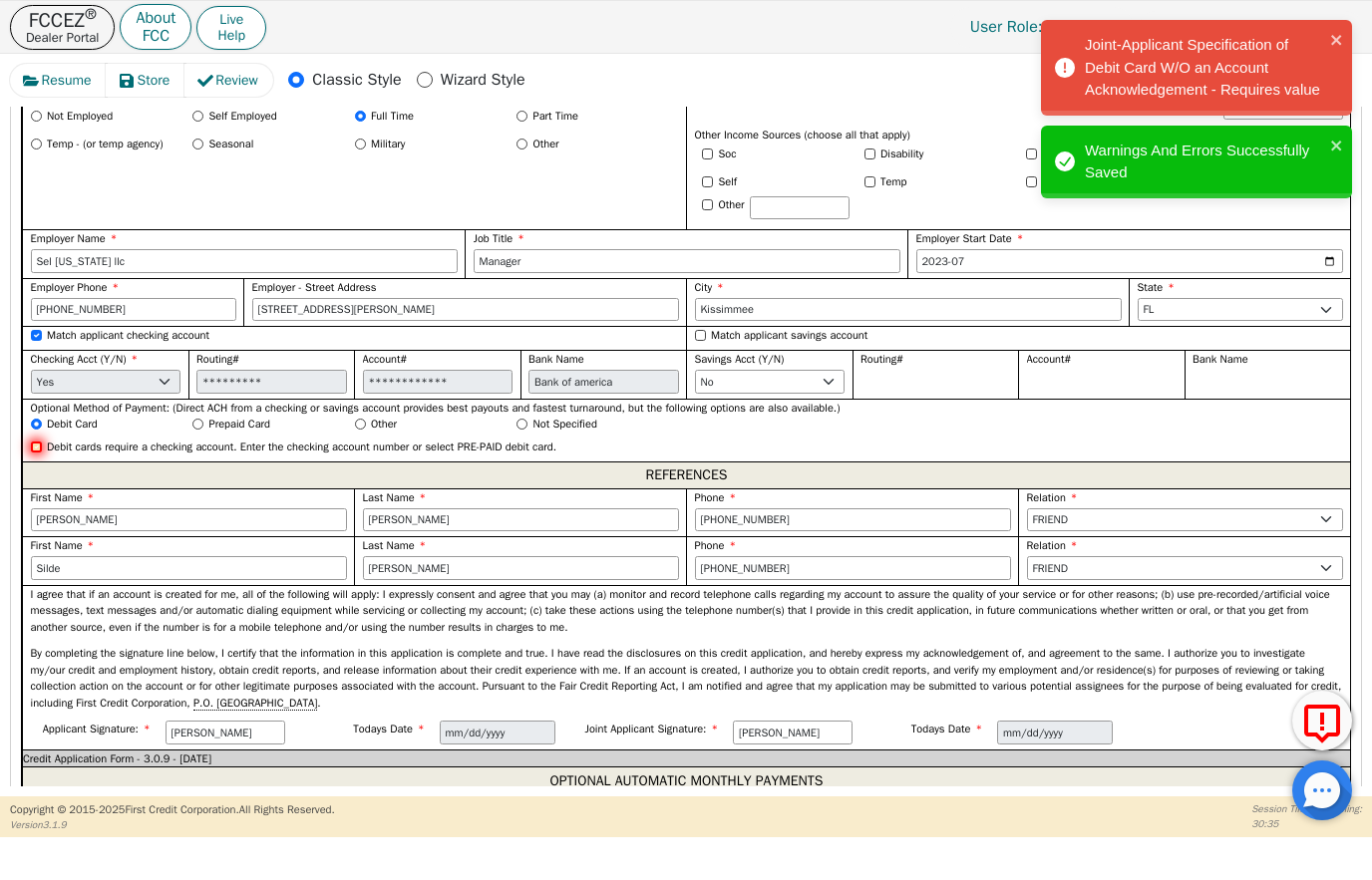 click on "Debit cards require a checking account.  Enter the checking account number or select PRE-PAID debit card." at bounding box center [36, 446] 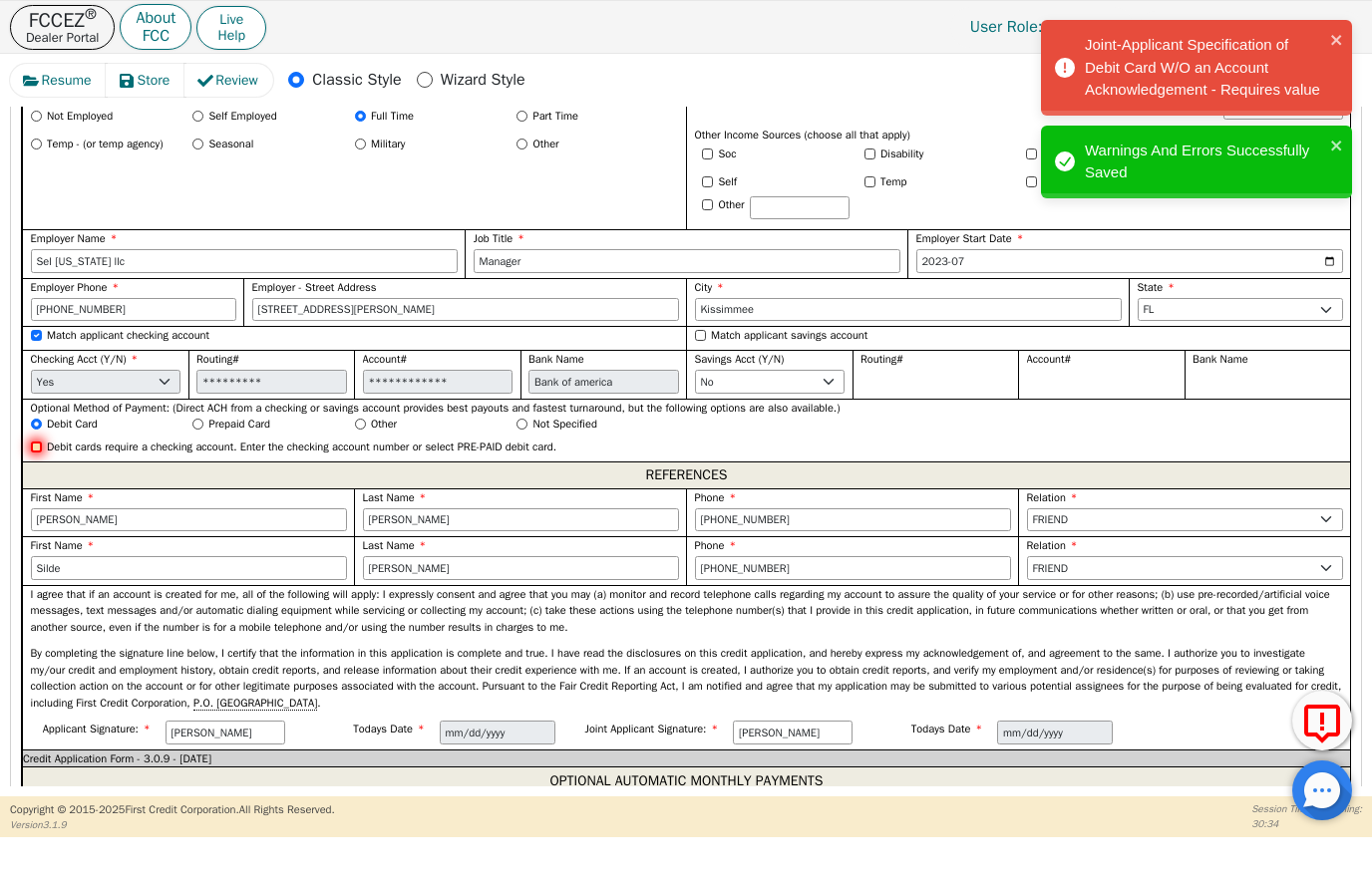click on "Debit cards require a checking account.  Enter the checking account number or select PRE-PAID debit card." at bounding box center [301, 446] 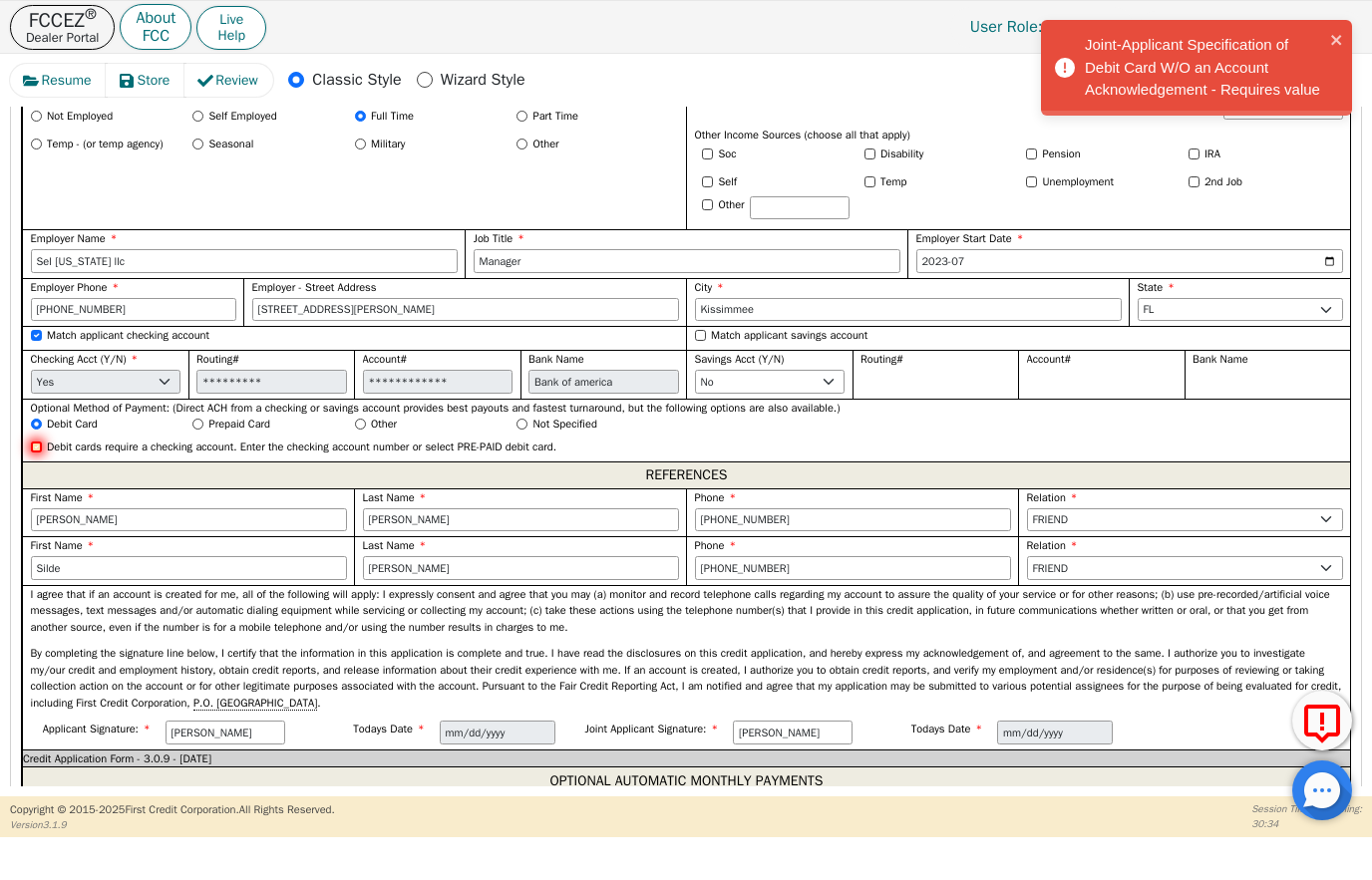click on "Debit cards require a checking account.  Enter the checking account number or select PRE-PAID debit card." at bounding box center (687, 446) 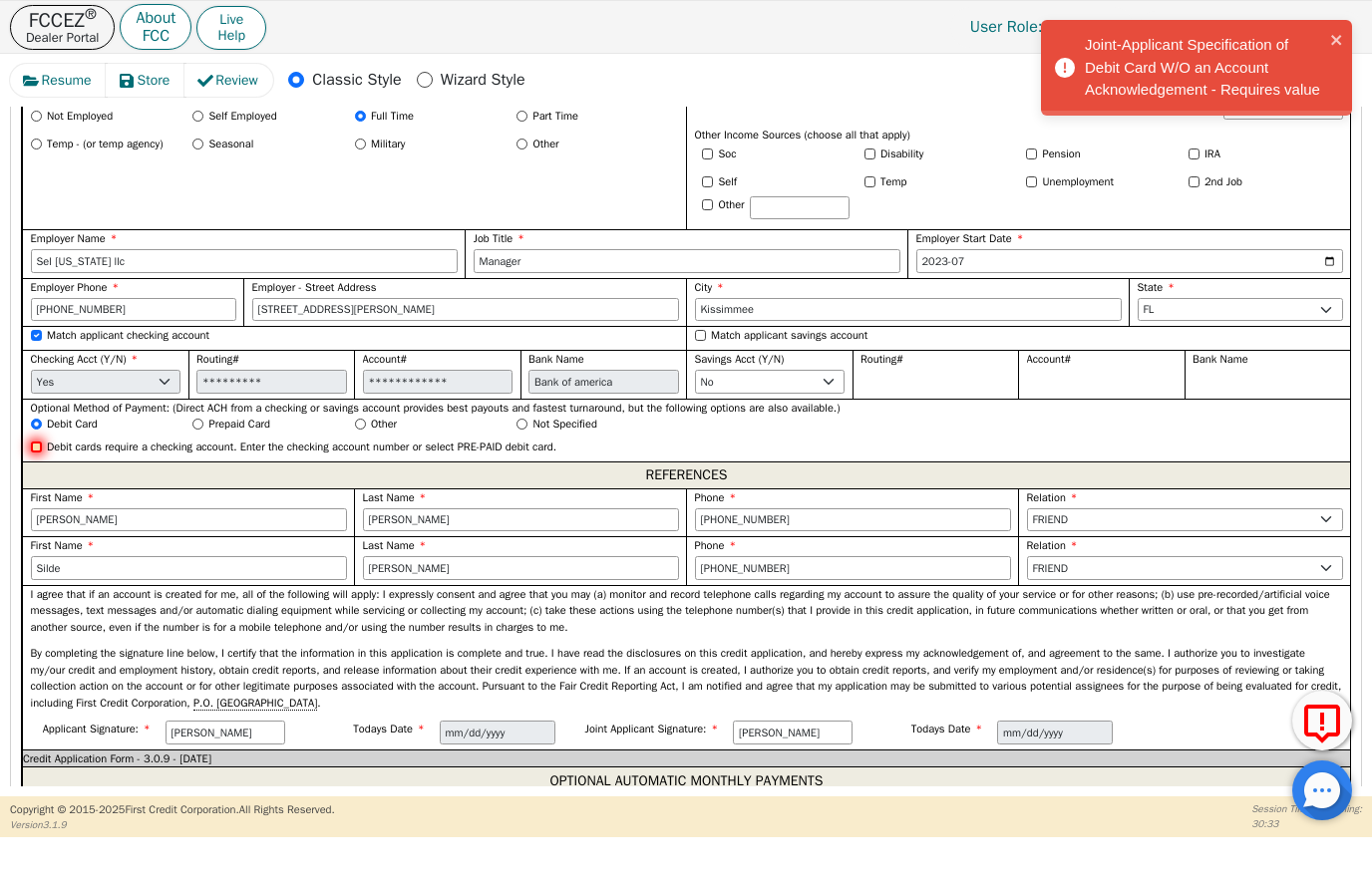 click on "Debit cards require a checking account.  Enter the checking account number or select PRE-PAID debit card." at bounding box center (687, 446) 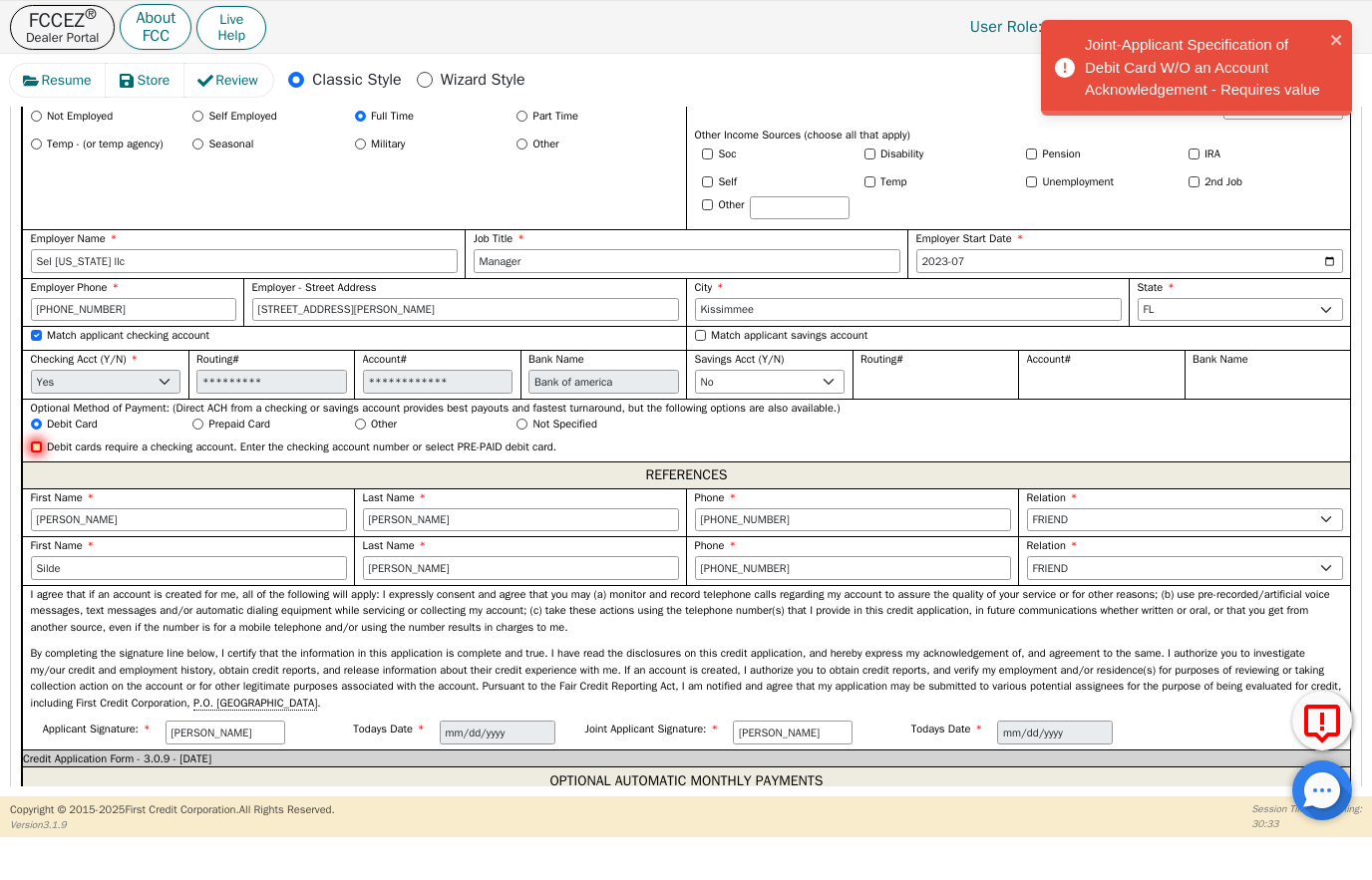 click on "Debit cards require a checking account.  Enter the checking account number or select PRE-PAID debit card." at bounding box center [36, 446] 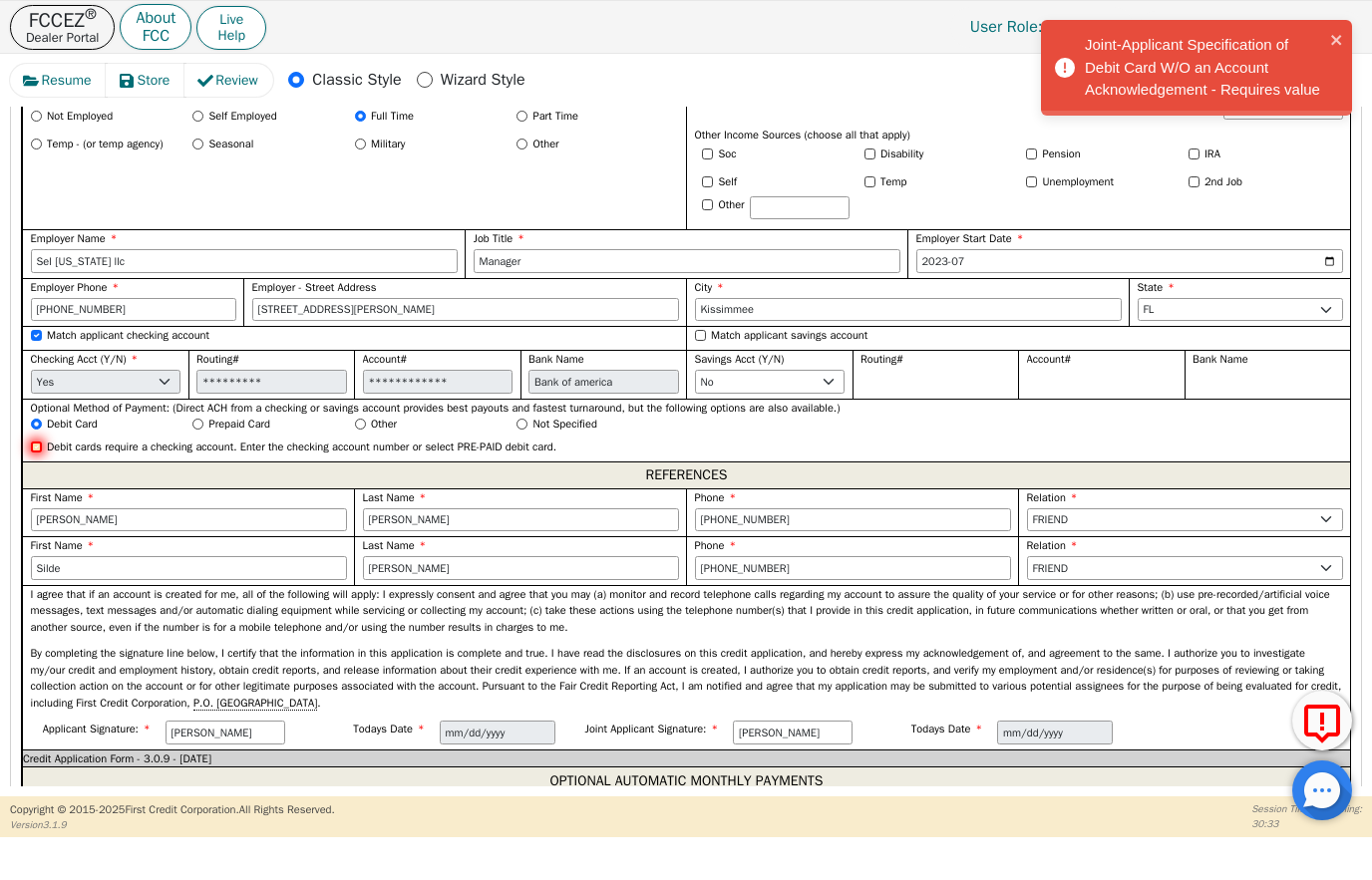 click on "Debit cards require a checking account.  Enter the checking account number or select PRE-PAID debit card." at bounding box center (36, 446) 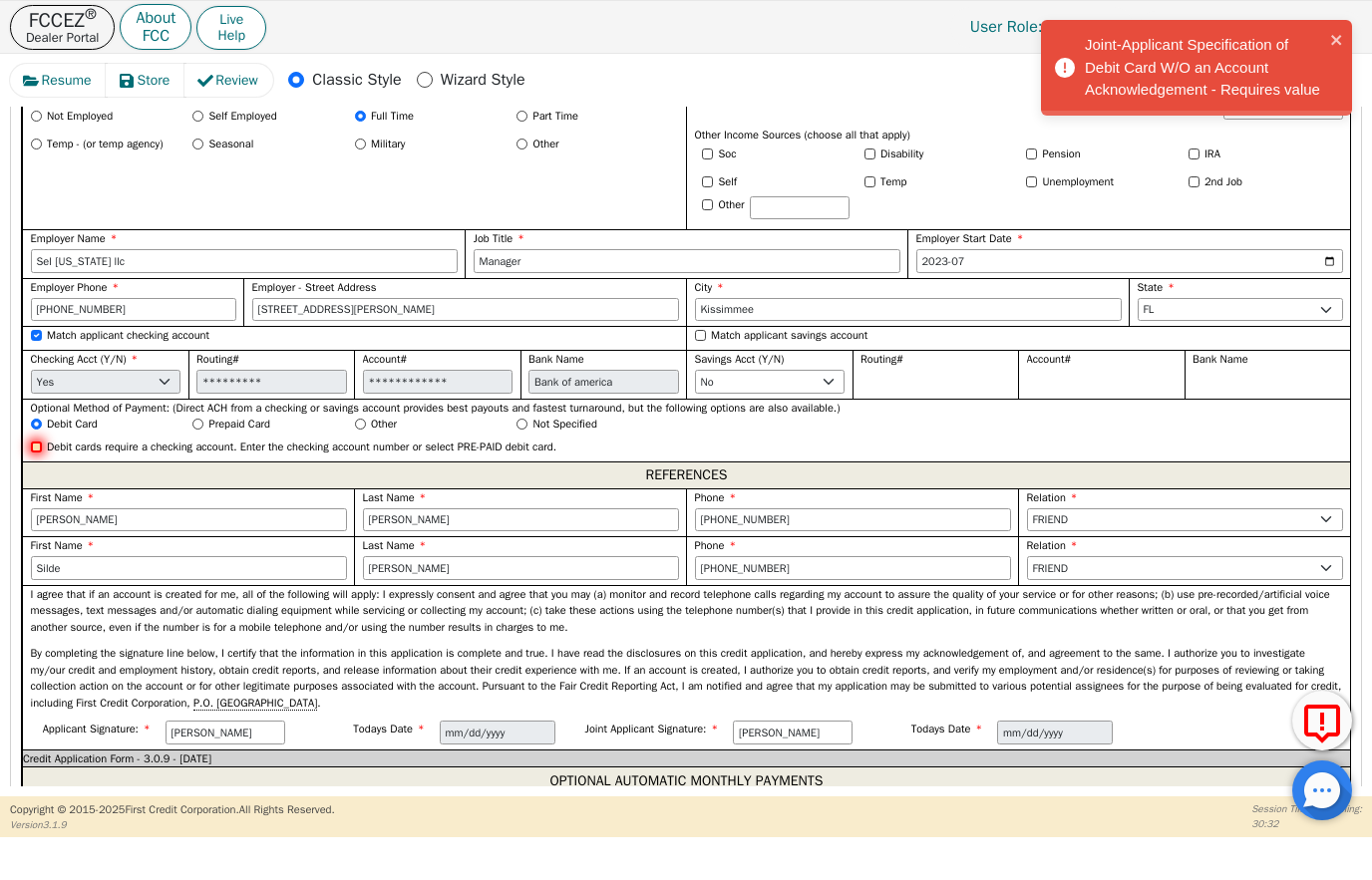 click on "Debit cards require a checking account.  Enter the checking account number or select PRE-PAID debit card." at bounding box center [36, 446] 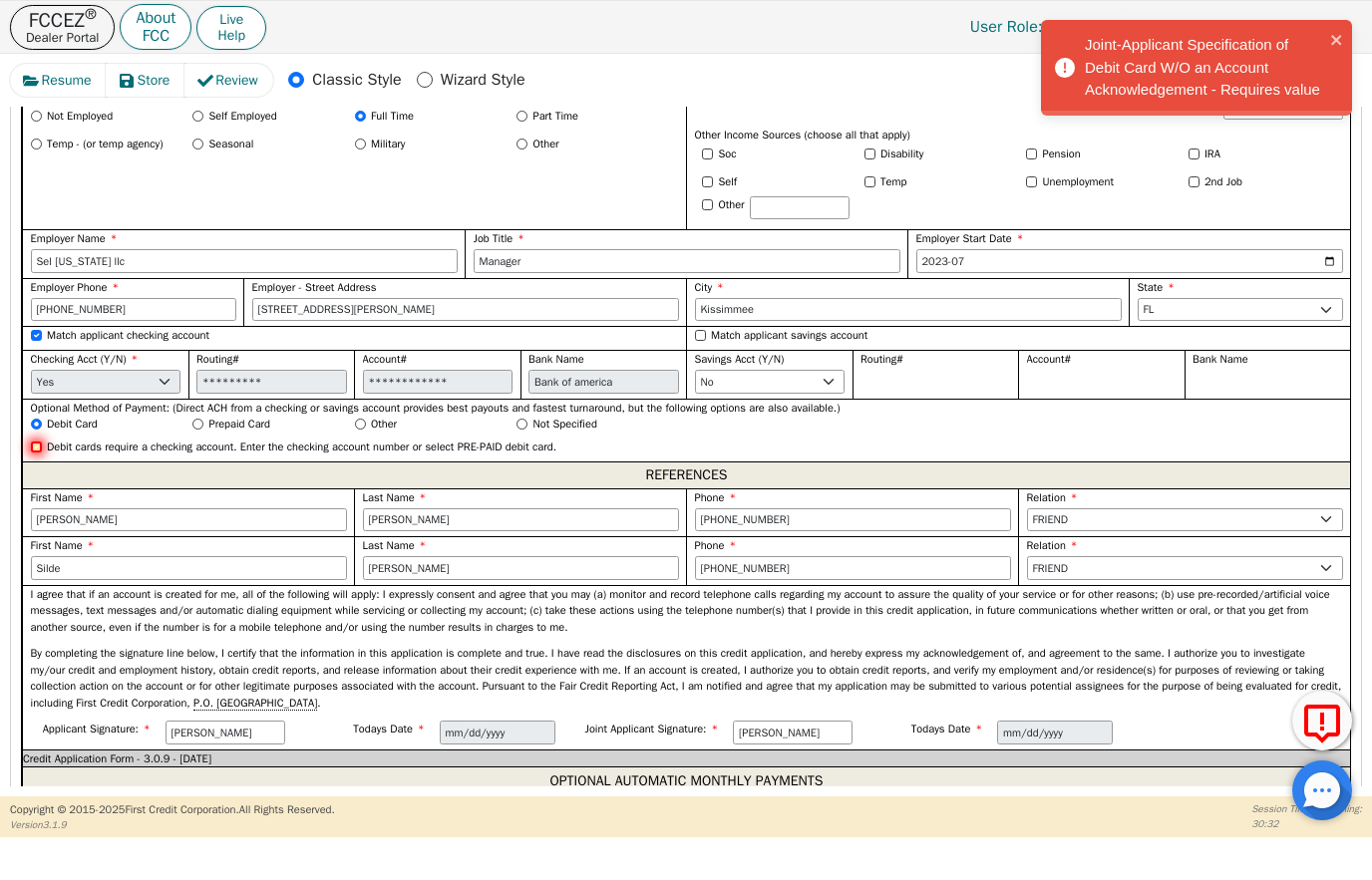 click on "Debit cards require a checking account.  Enter the checking account number or select PRE-PAID debit card." at bounding box center (36, 446) 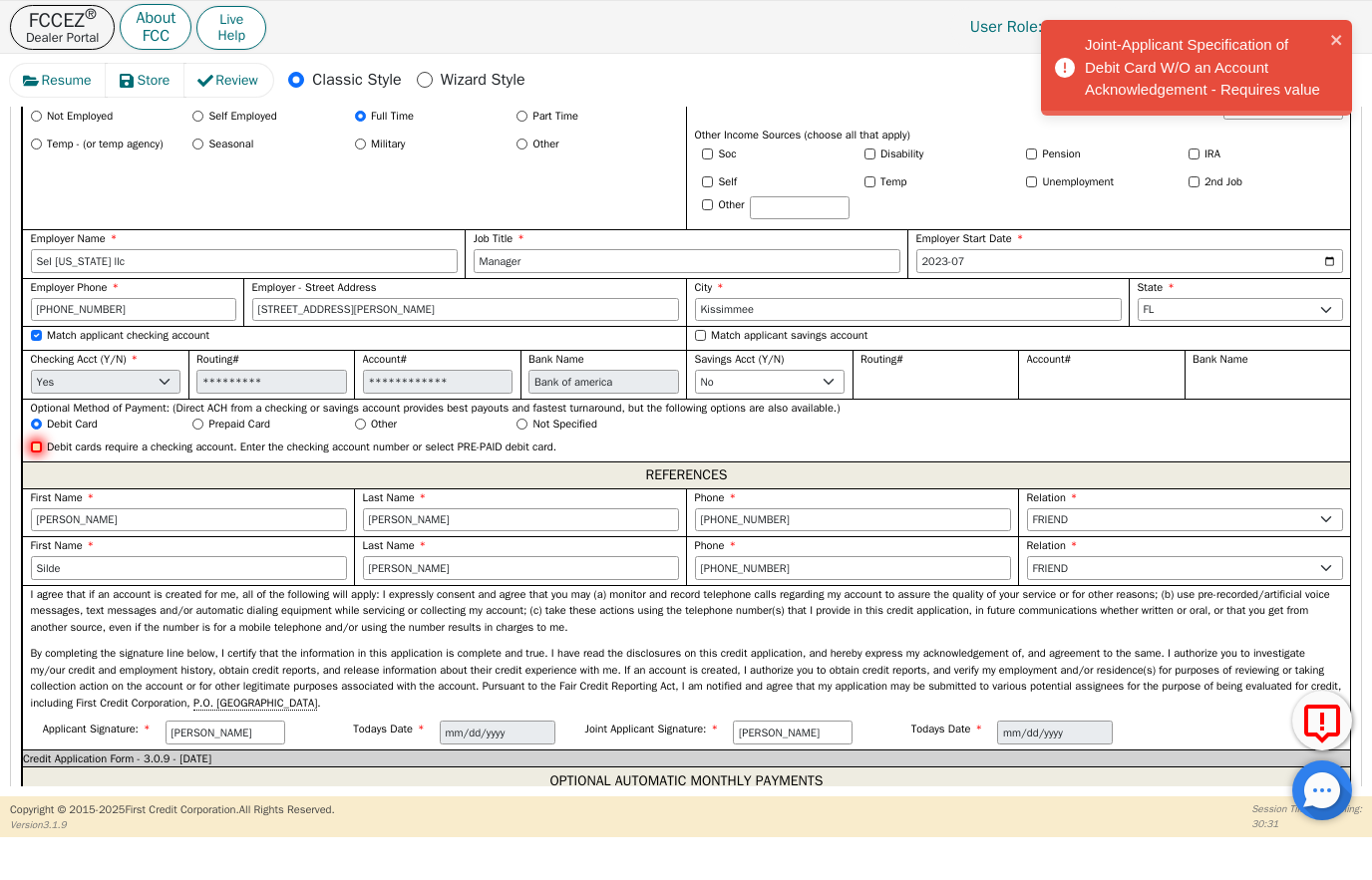 click on "Debit cards require a checking account.  Enter the checking account number or select PRE-PAID debit card." at bounding box center (36, 446) 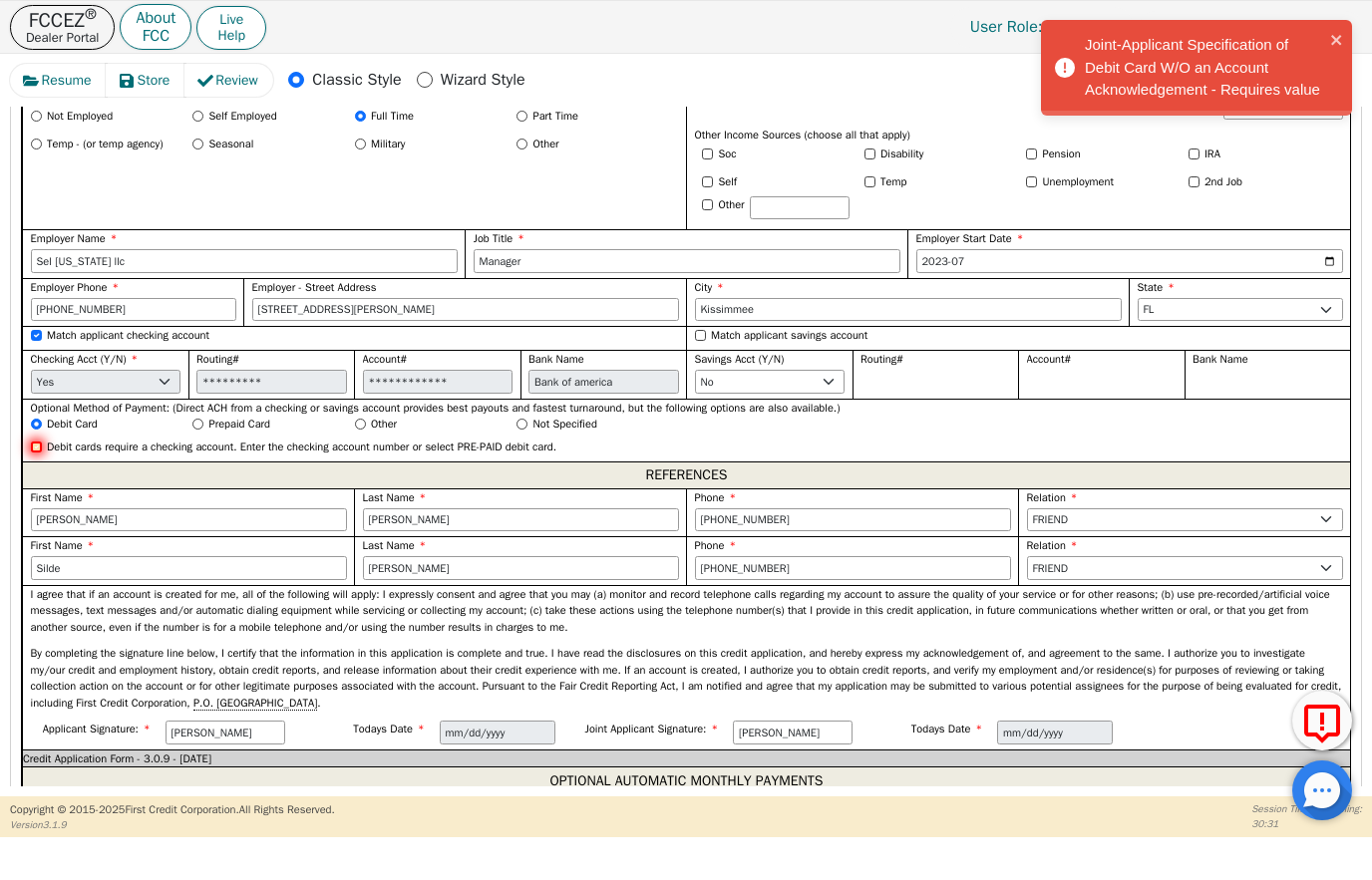 click on "Debit cards require a checking account.  Enter the checking account number or select PRE-PAID debit card." at bounding box center [36, 446] 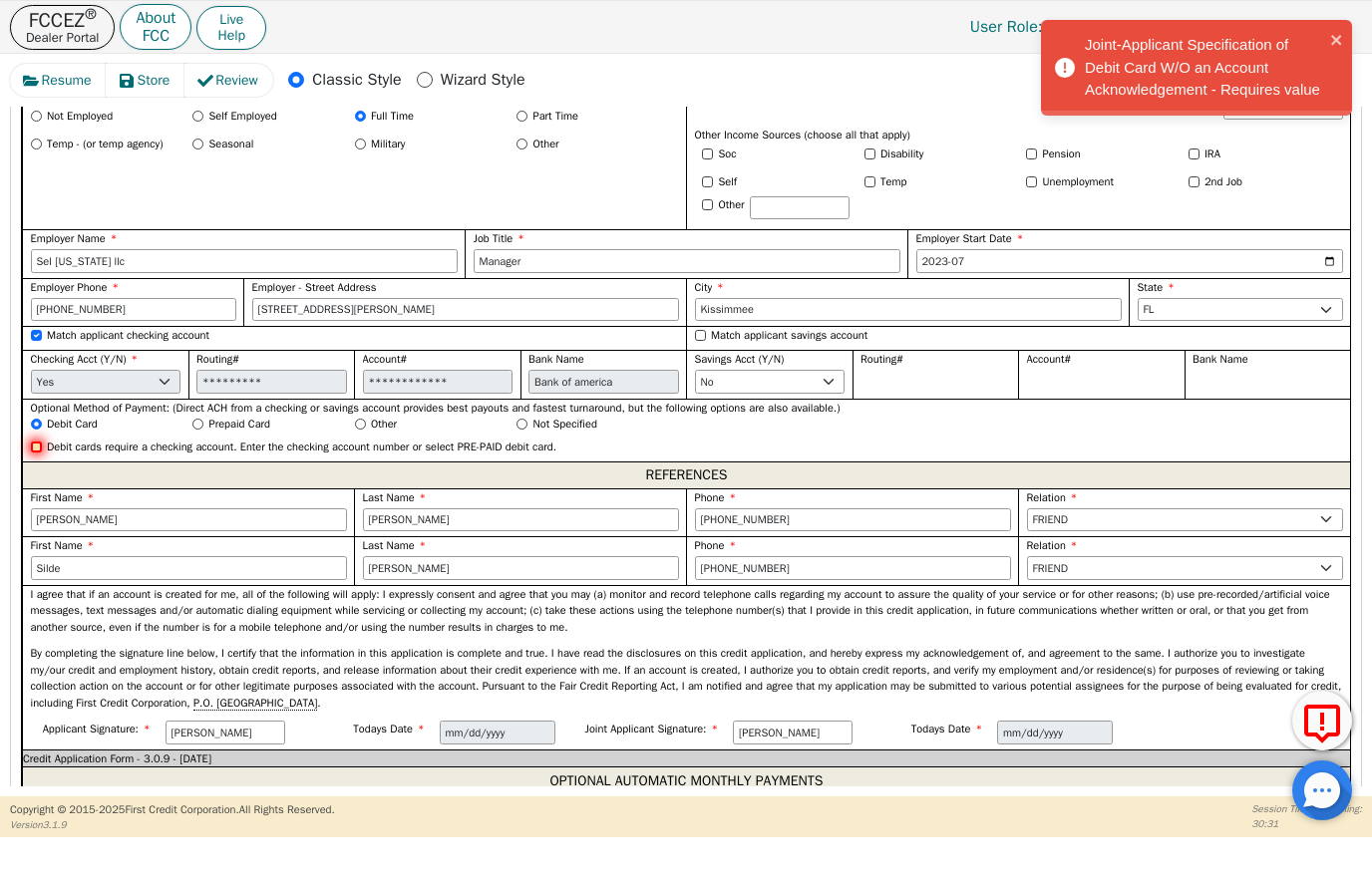 click on "Debit cards require a checking account.  Enter the checking account number or select PRE-PAID debit card." at bounding box center (36, 446) 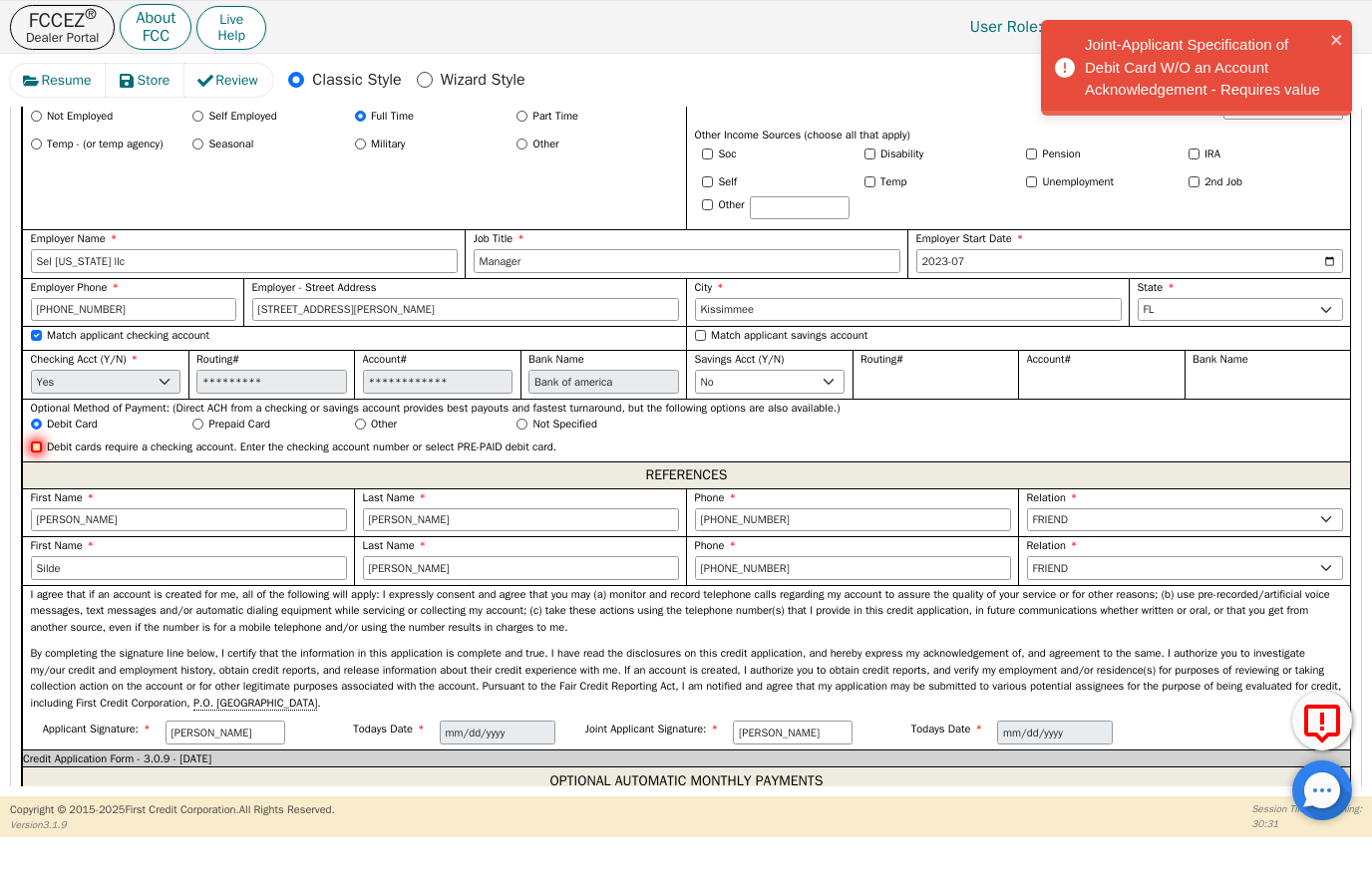 click on "Debit cards require a checking account.  Enter the checking account number or select PRE-PAID debit card." at bounding box center [36, 446] 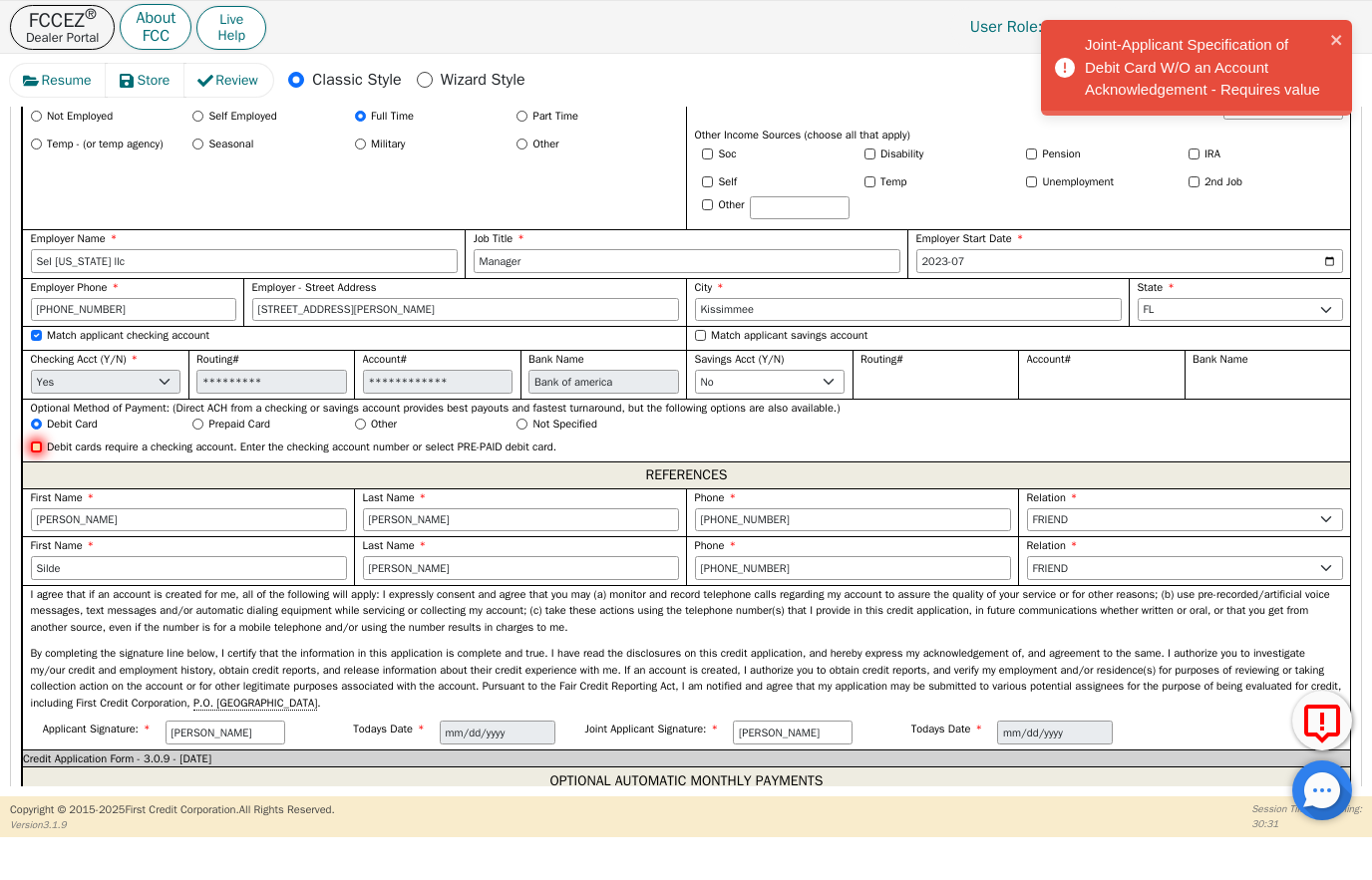 click on "Debit cards require a checking account.  Enter the checking account number or select PRE-PAID debit card." at bounding box center (36, 446) 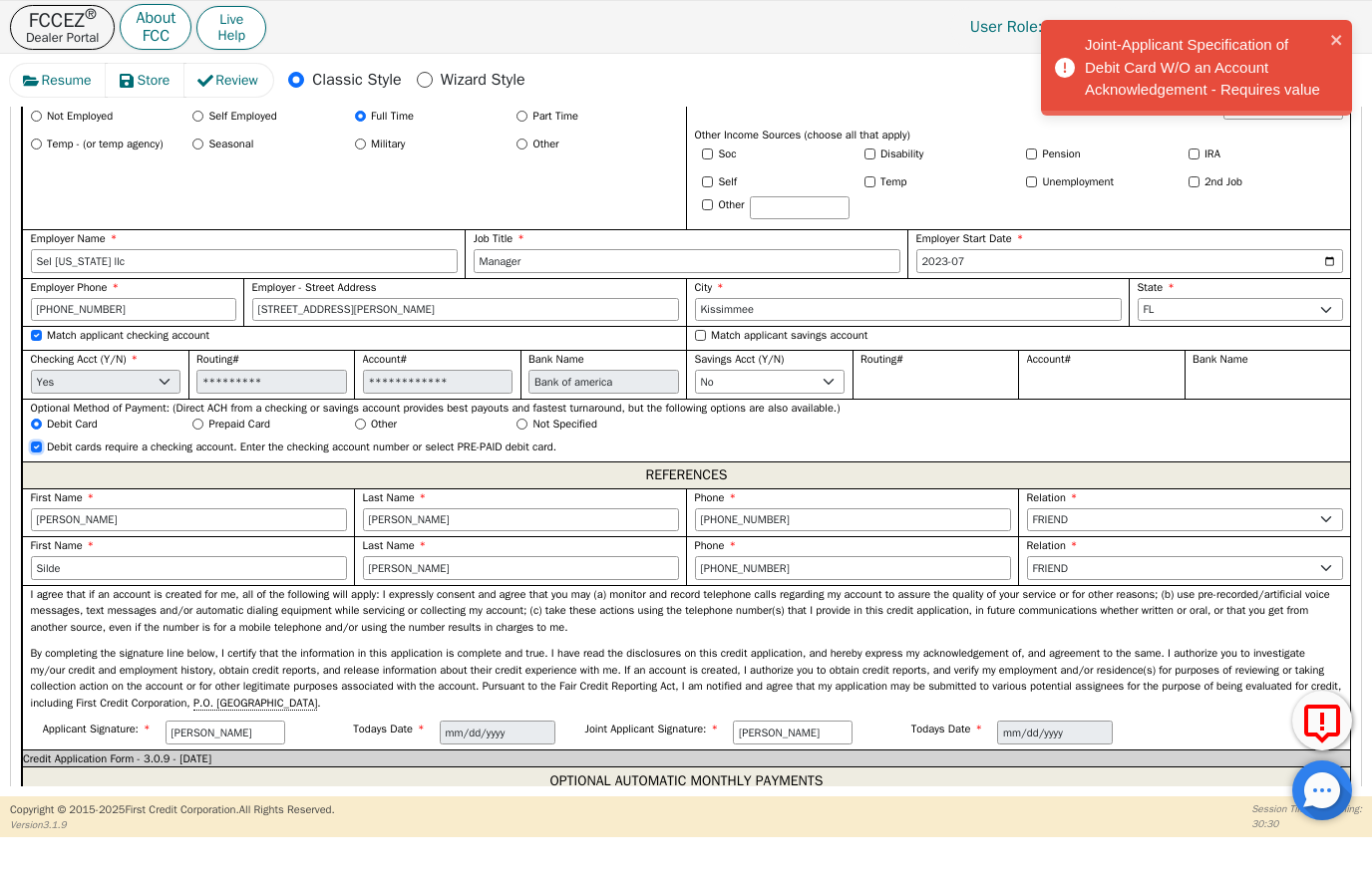click on "Debit cards require a checking account.  Enter the checking account number or select PRE-PAID debit card." at bounding box center [36, 446] 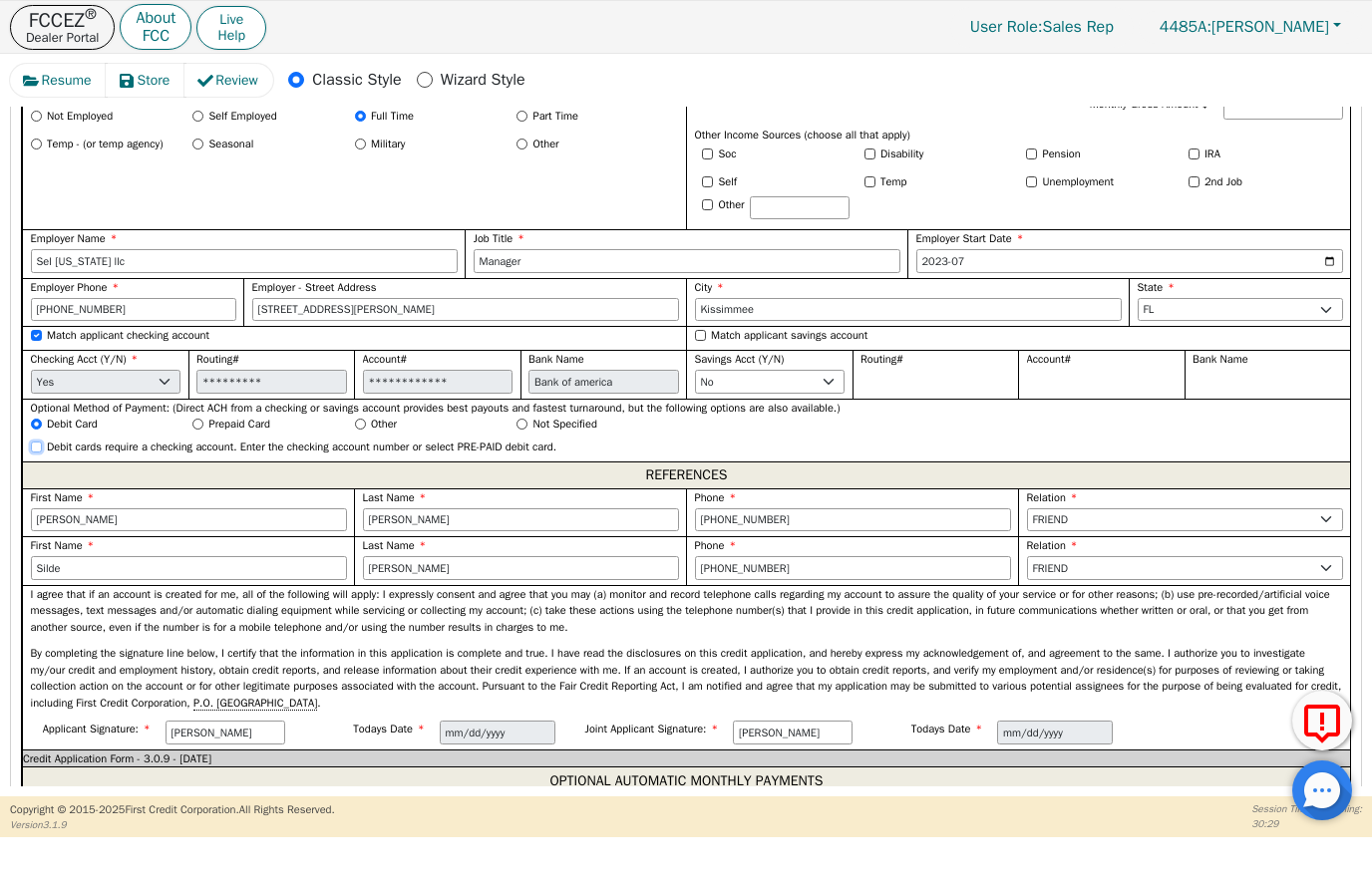 click on "Debit cards require a checking account.  Enter the checking account number or select PRE-PAID debit card." at bounding box center (36, 446) 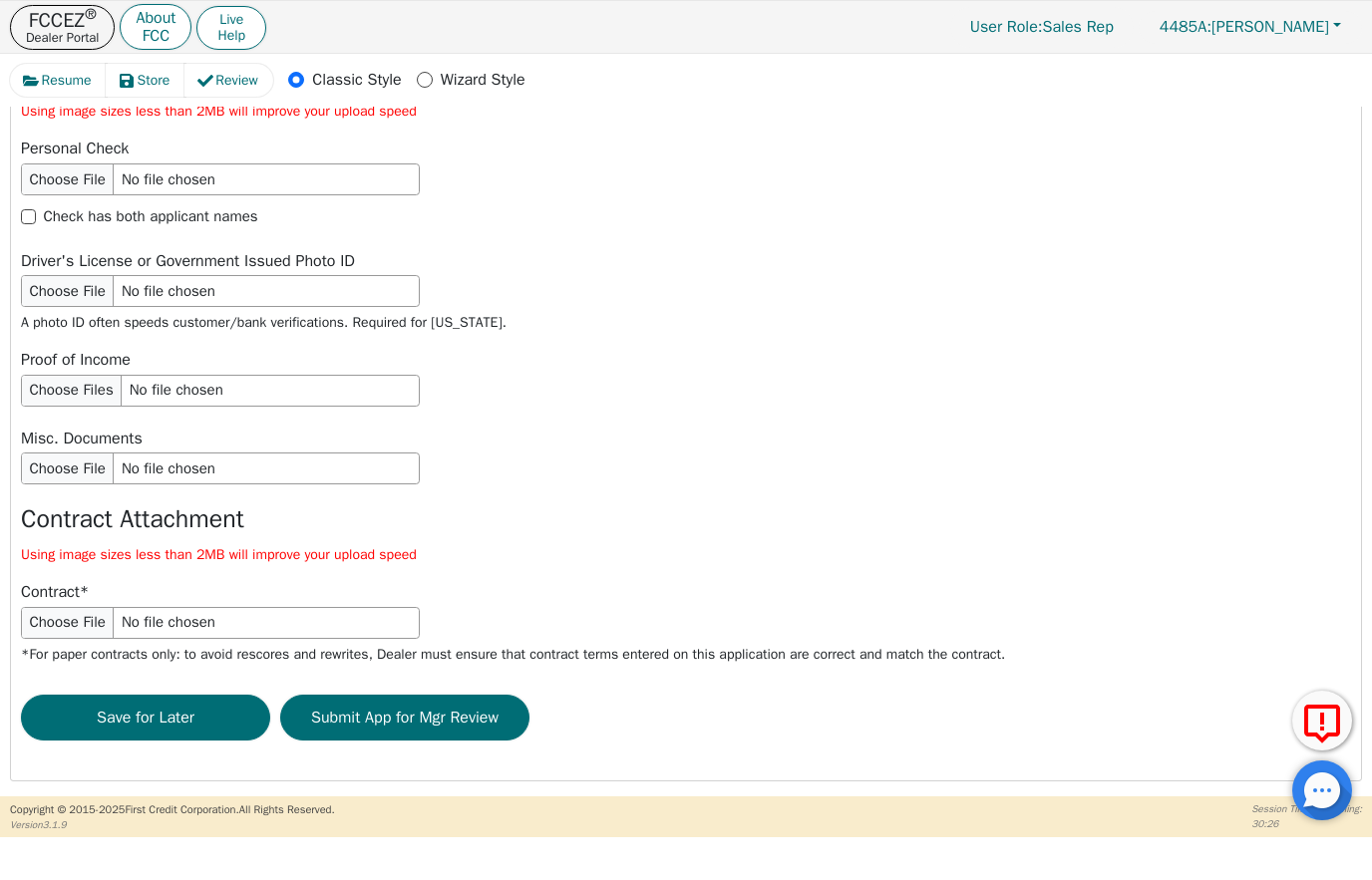 scroll, scrollTop: 3626, scrollLeft: 0, axis: vertical 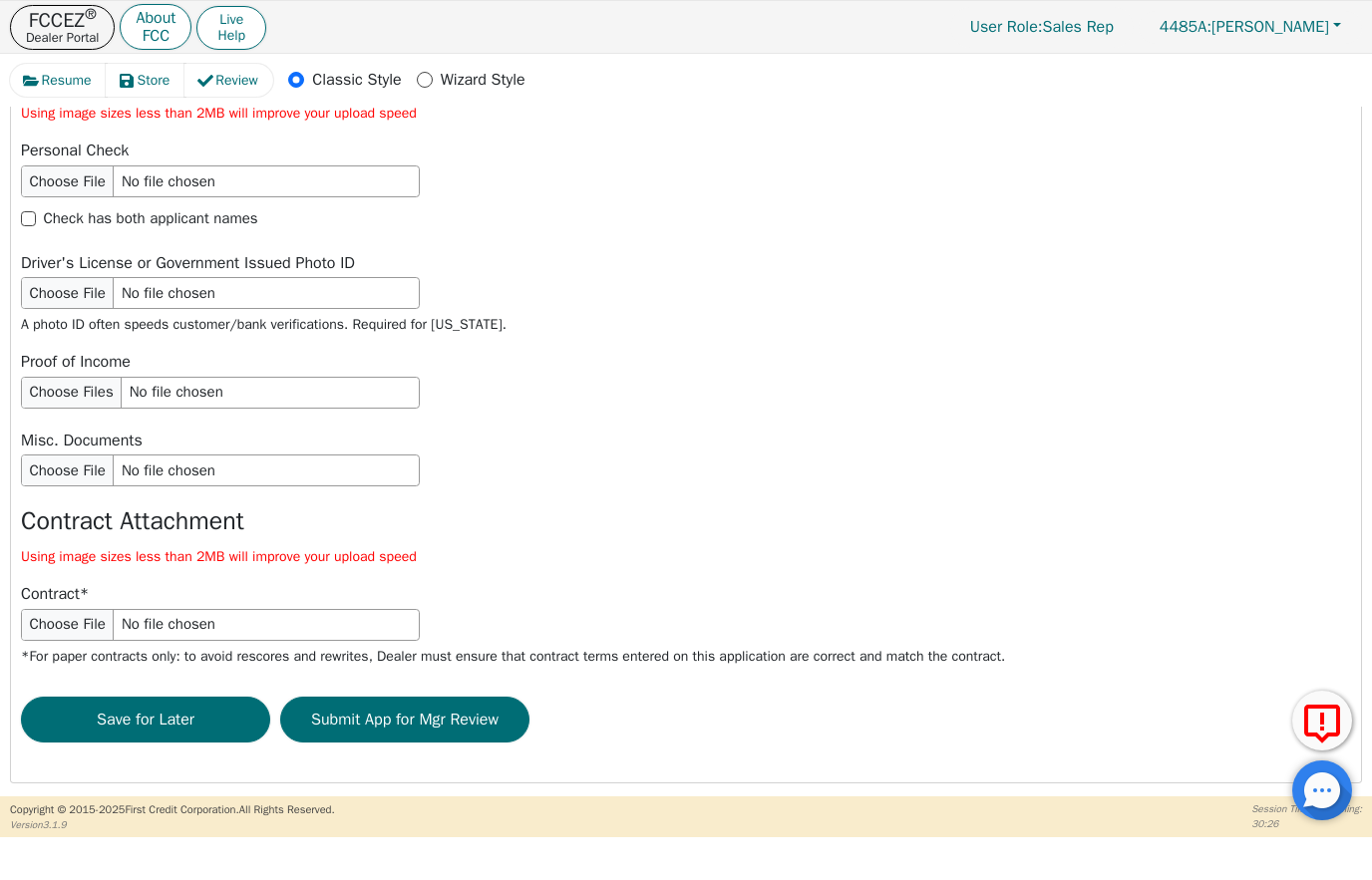 click on "Submit App for Mgr Review" at bounding box center (405, 720) 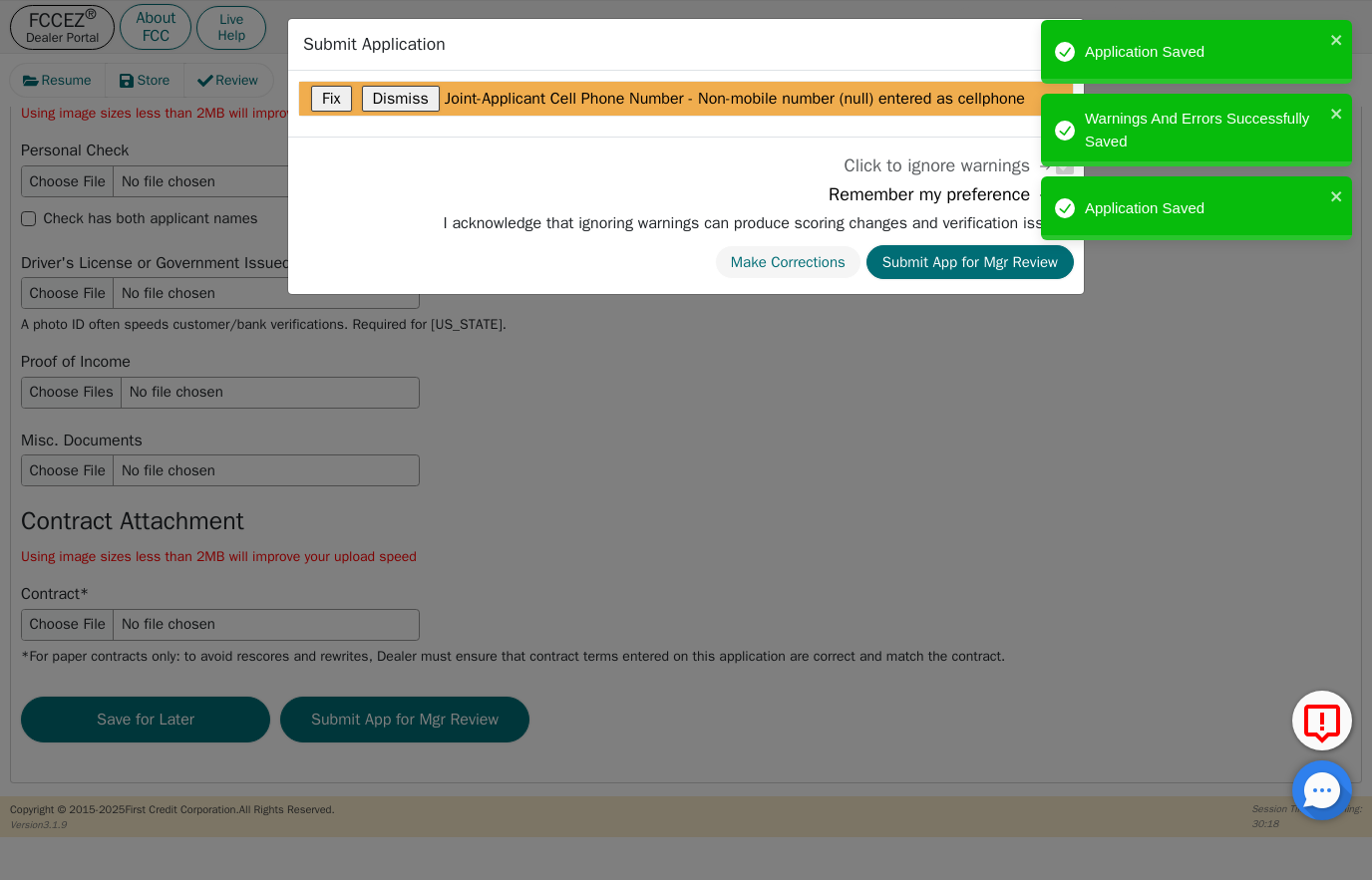 click on "Fix" at bounding box center (331, 99) 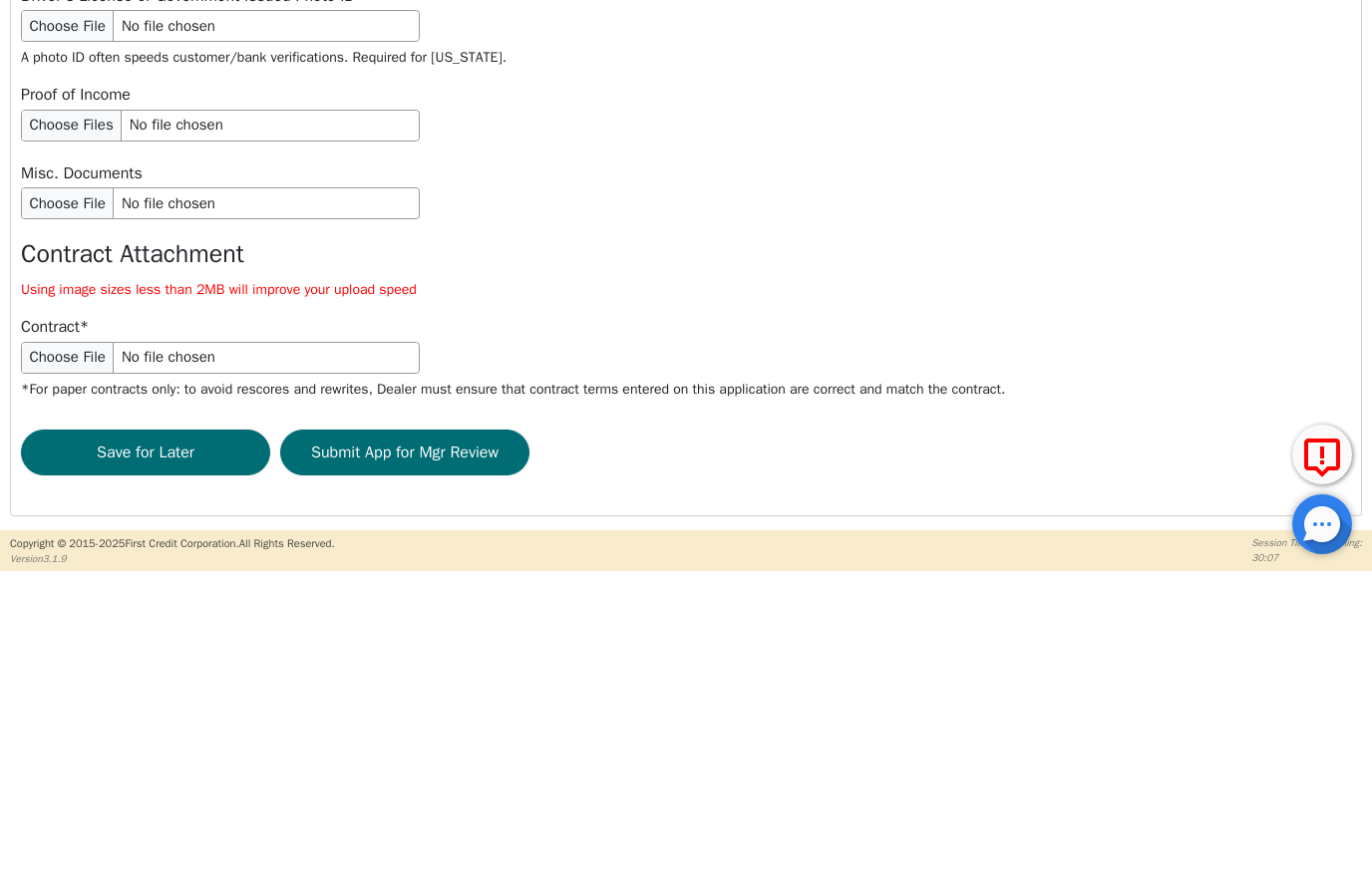 scroll, scrollTop: 3626, scrollLeft: 0, axis: vertical 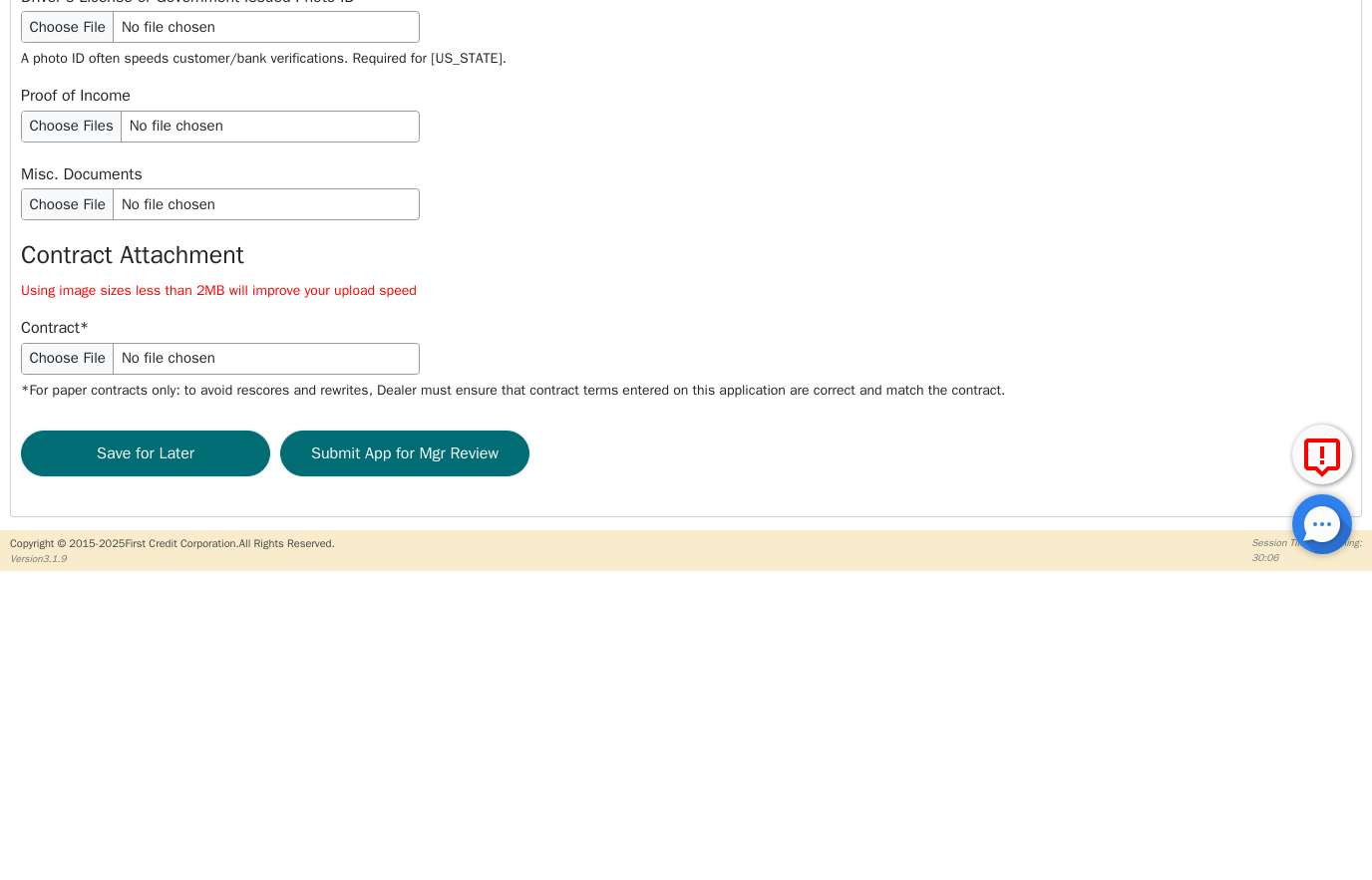 click on "Contract Attachment" at bounding box center (686, 521) 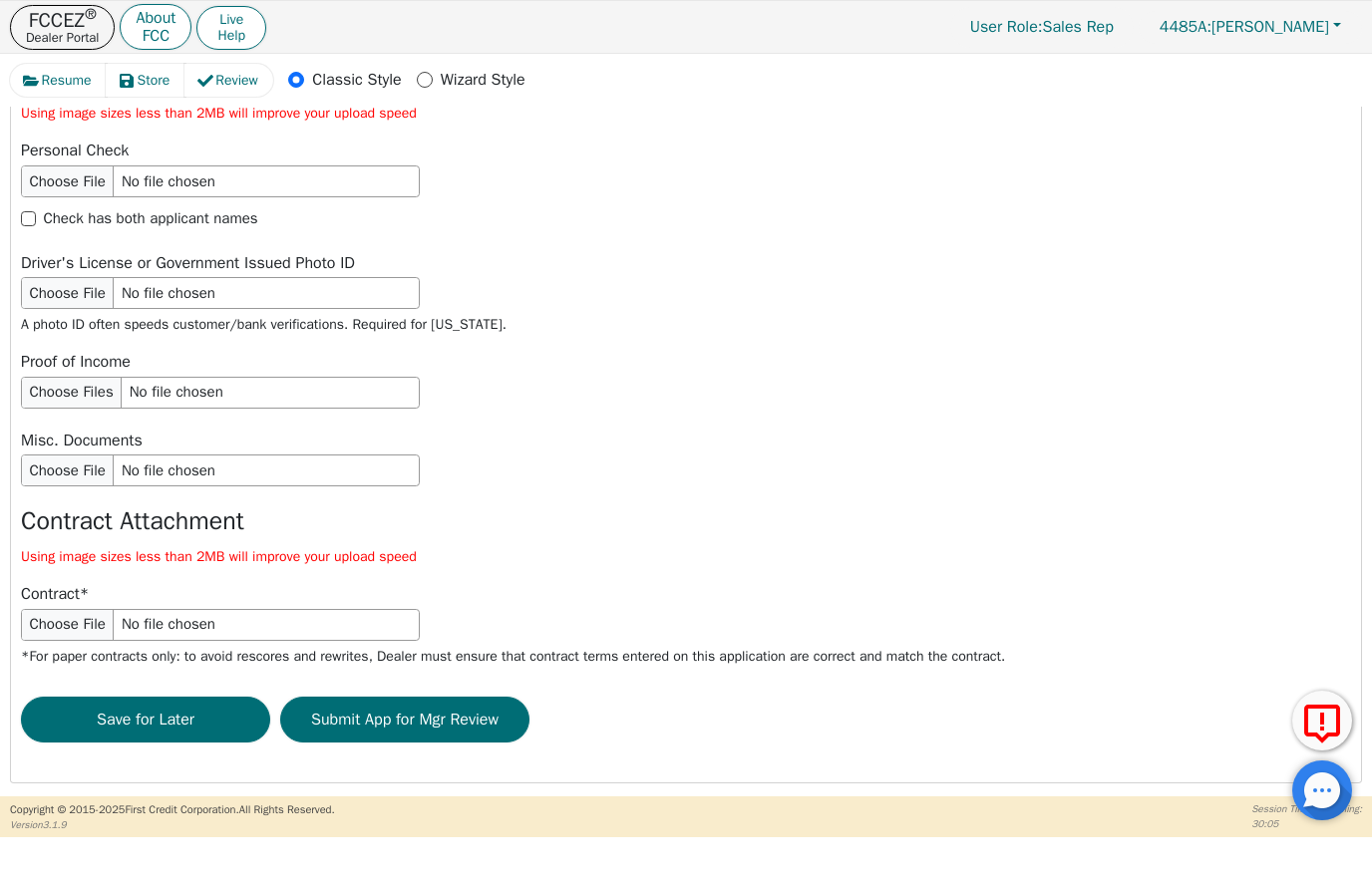 click on "Submit App for Mgr Review" at bounding box center (405, 720) 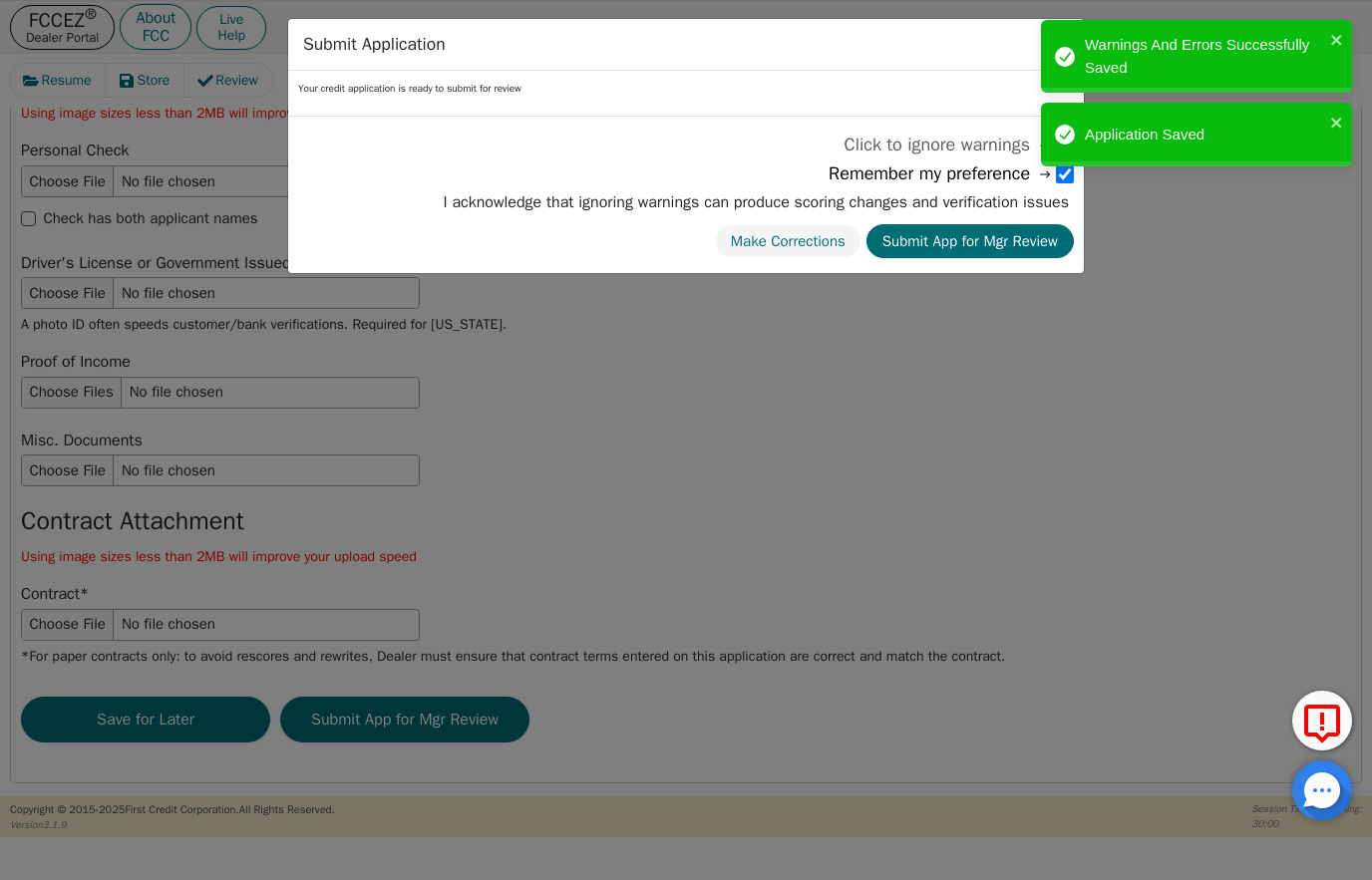 click on "Submit App for Mgr Review" at bounding box center [970, 241] 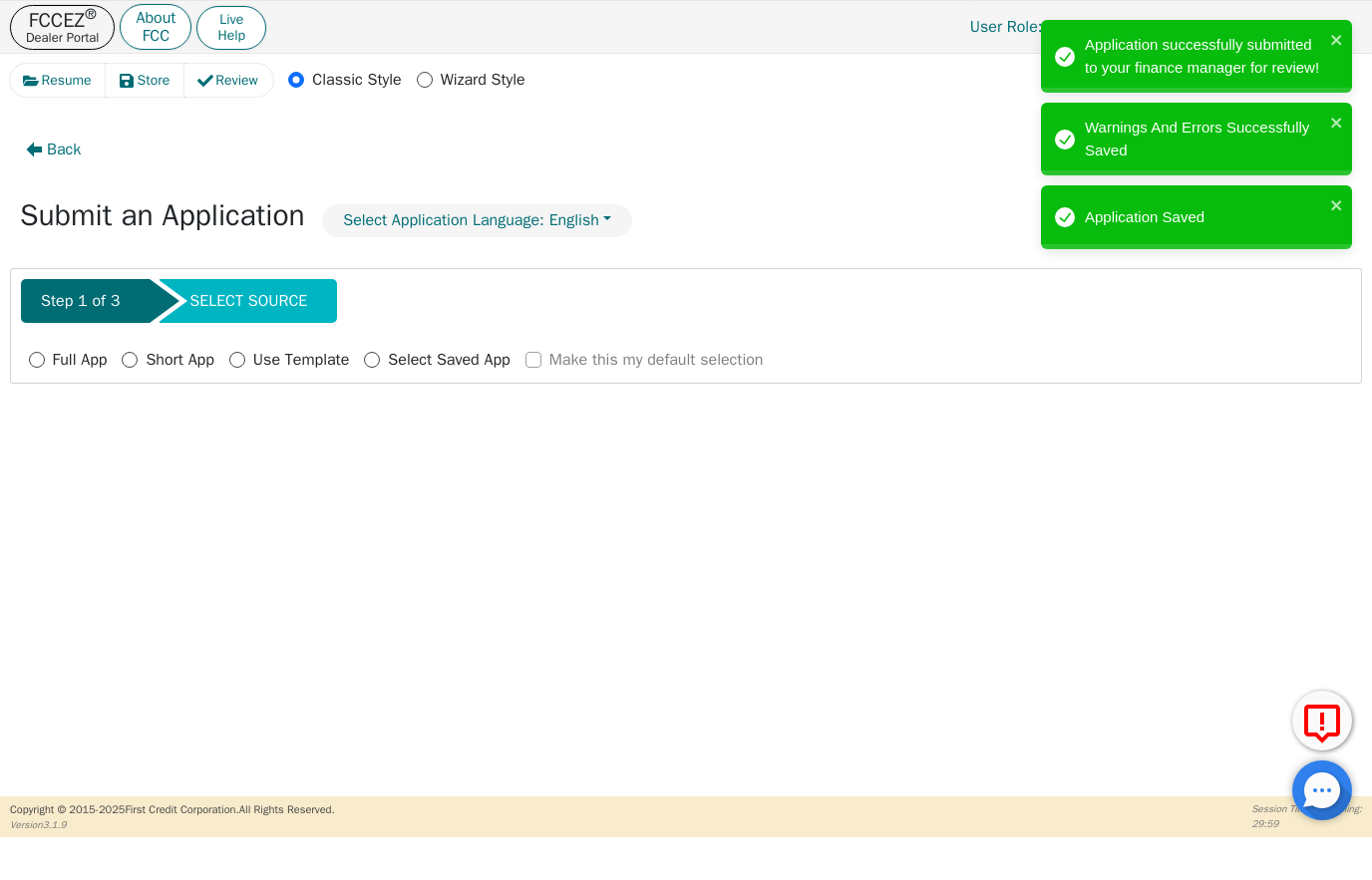 scroll, scrollTop: 0, scrollLeft: 0, axis: both 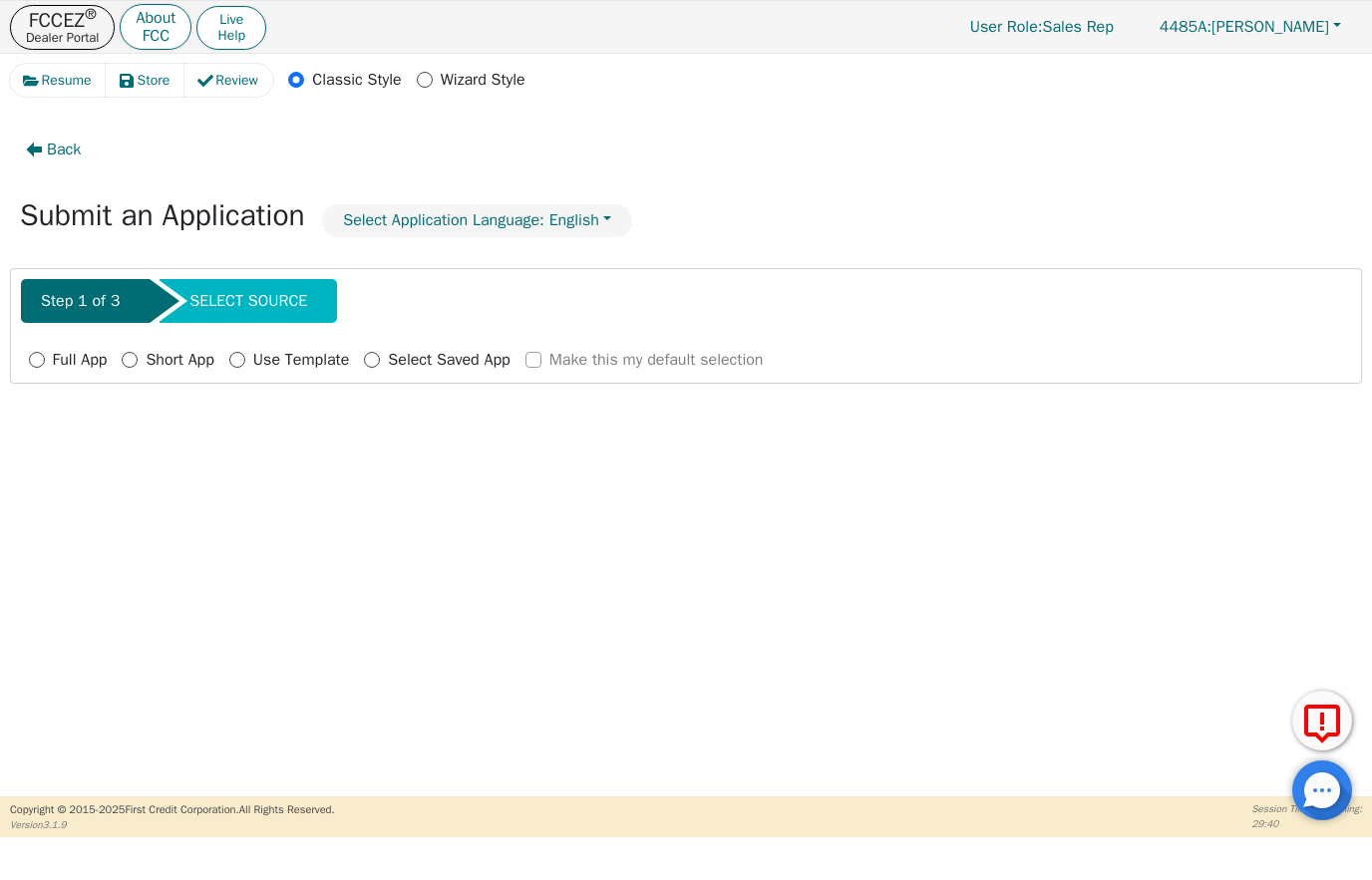 click on "4485A:  [PERSON_NAME]" at bounding box center (1244, 27) 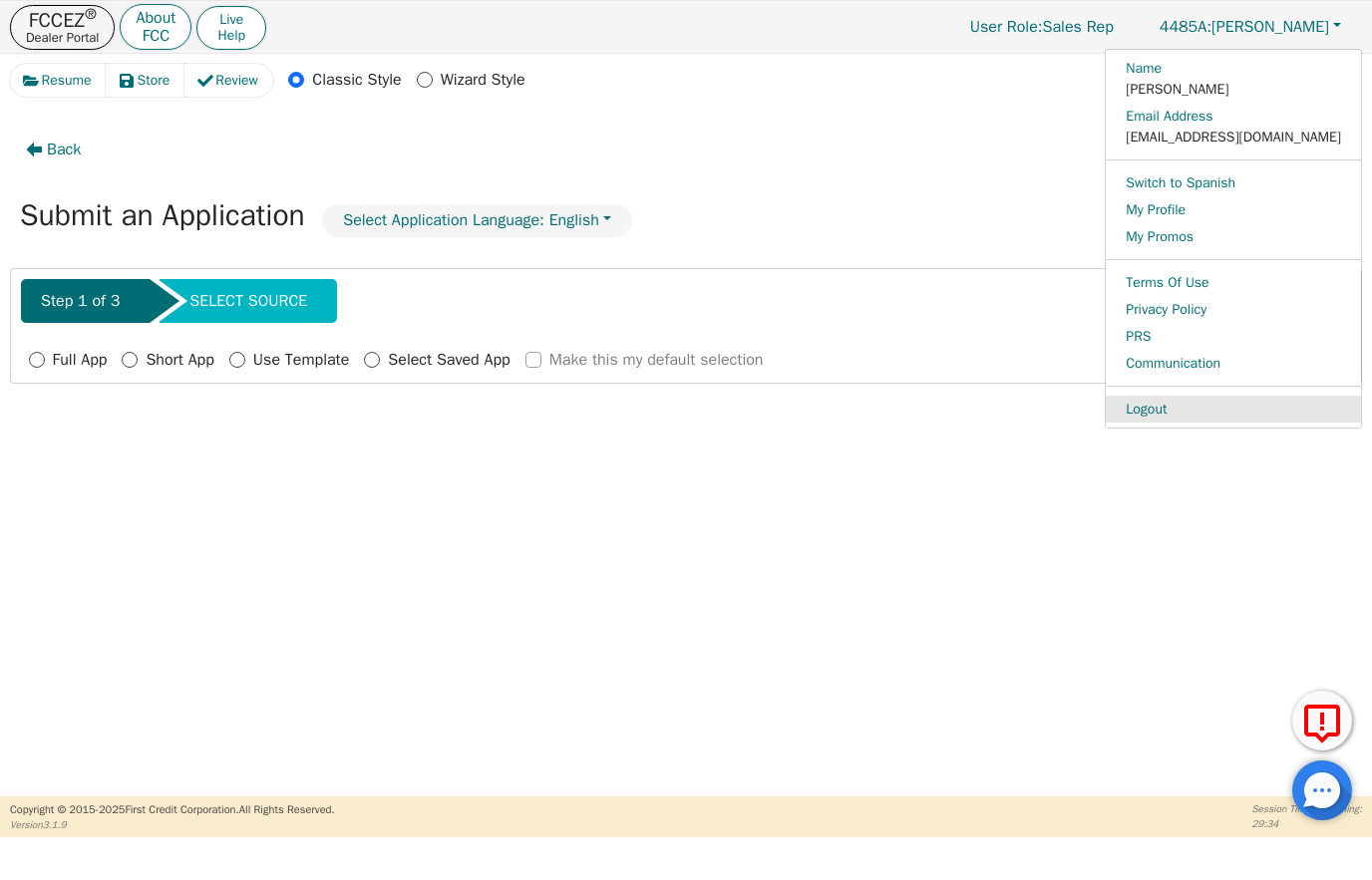 click on "Logout" at bounding box center [1233, 409] 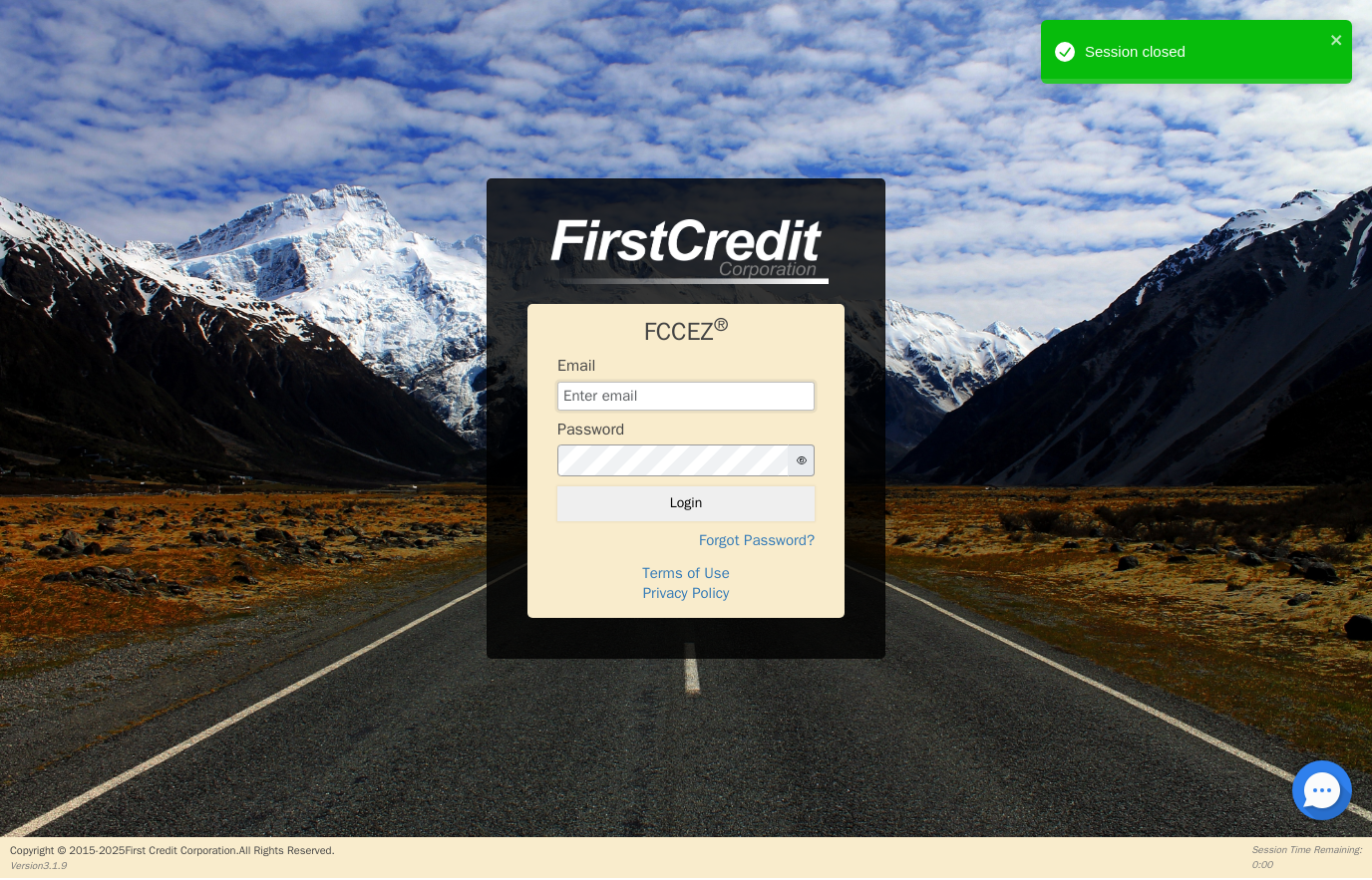 click at bounding box center [686, 397] 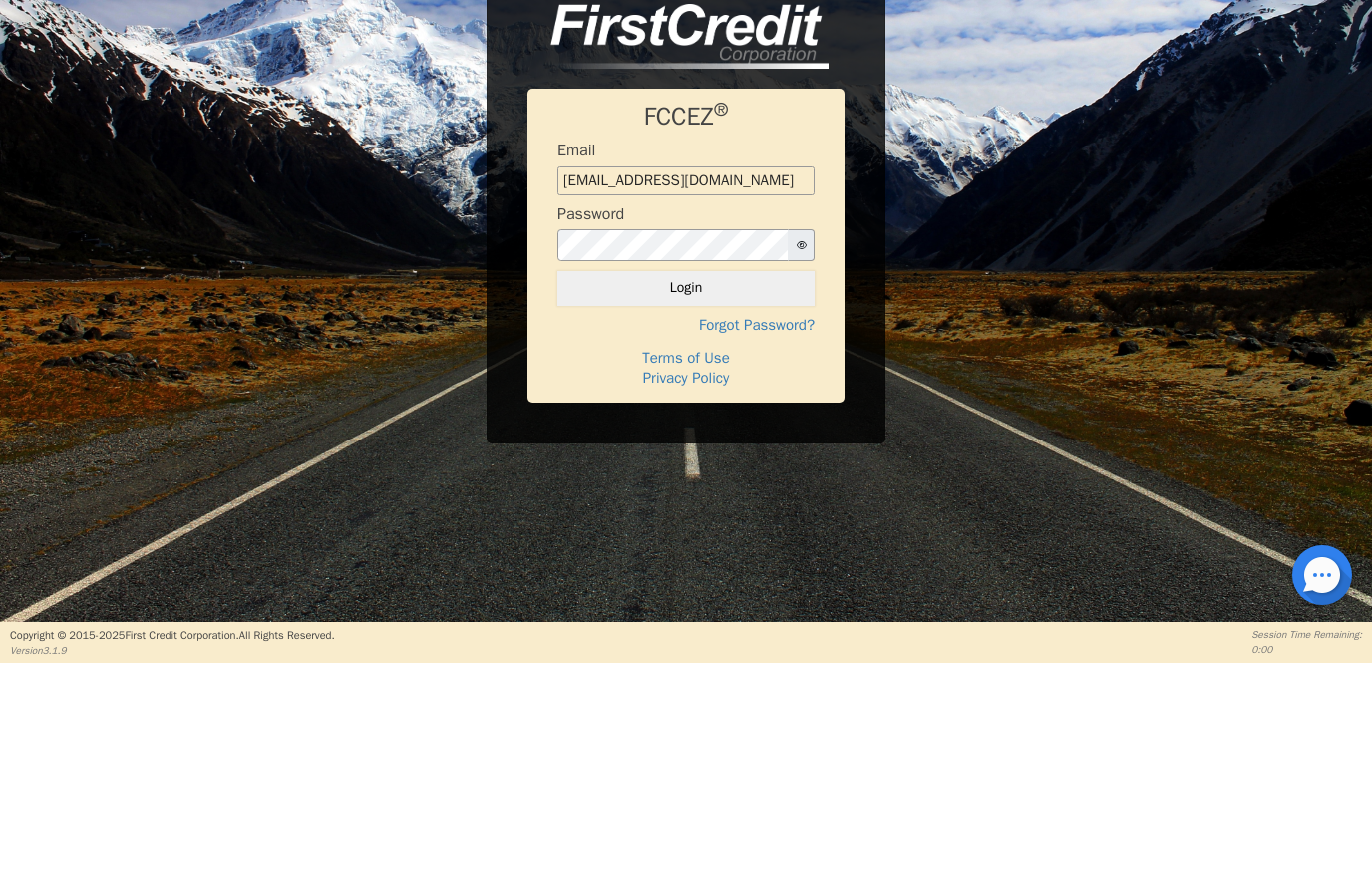 click on "Login" at bounding box center [686, 503] 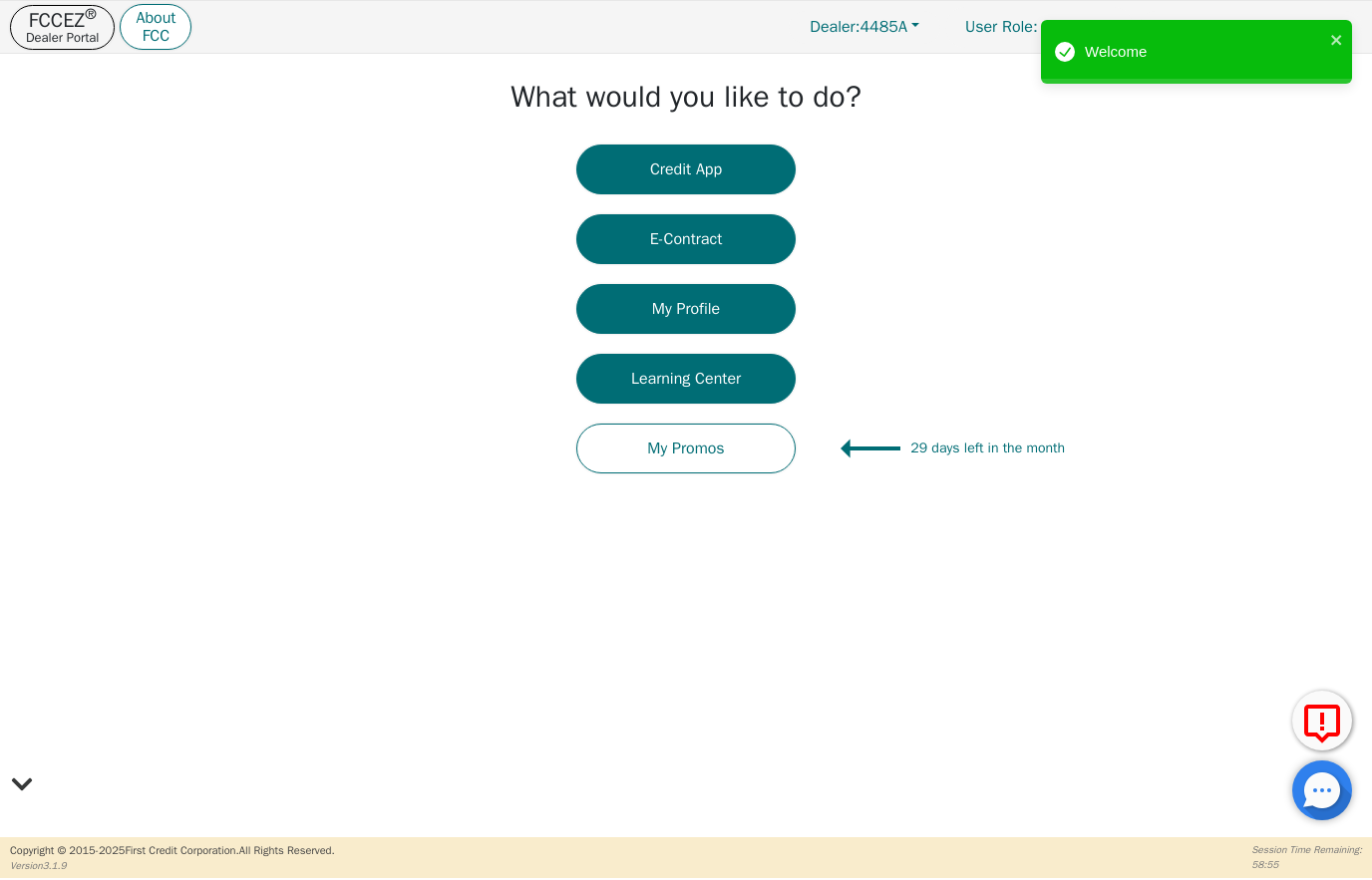 click on "E-Contract" at bounding box center (686, 239) 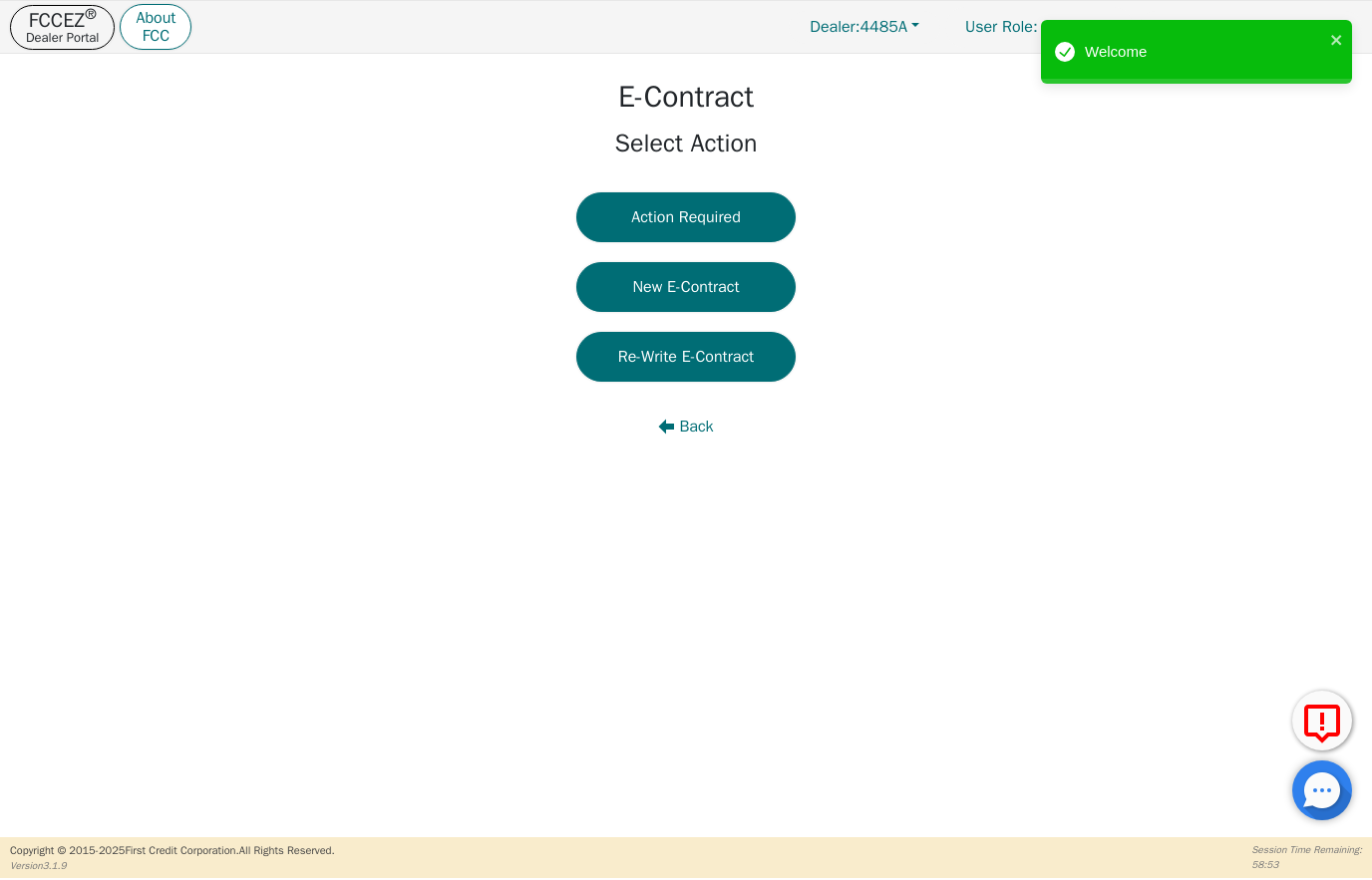 click on "Action Required" at bounding box center [686, 217] 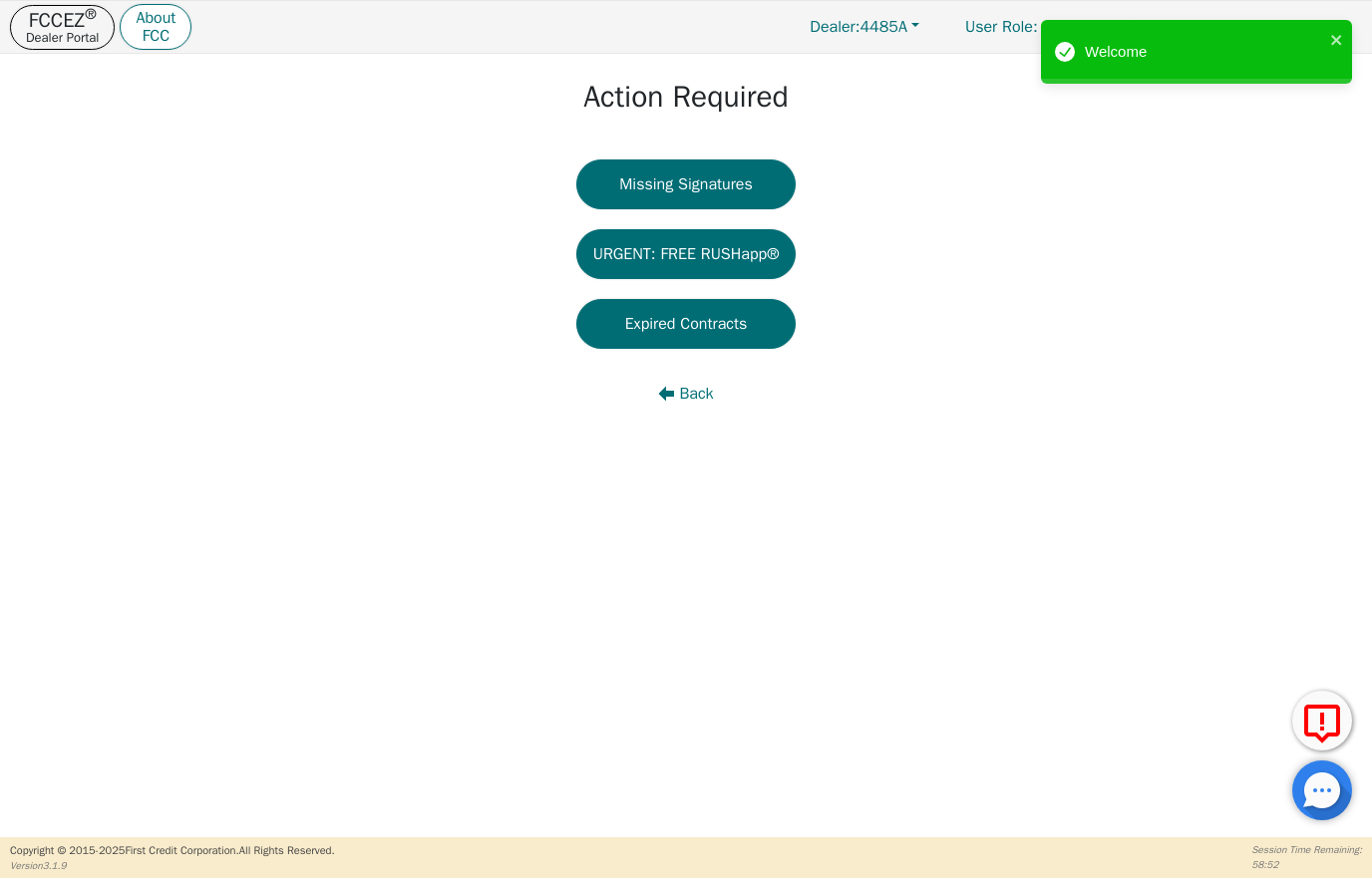 click on "Missing Signatures" at bounding box center (686, 184) 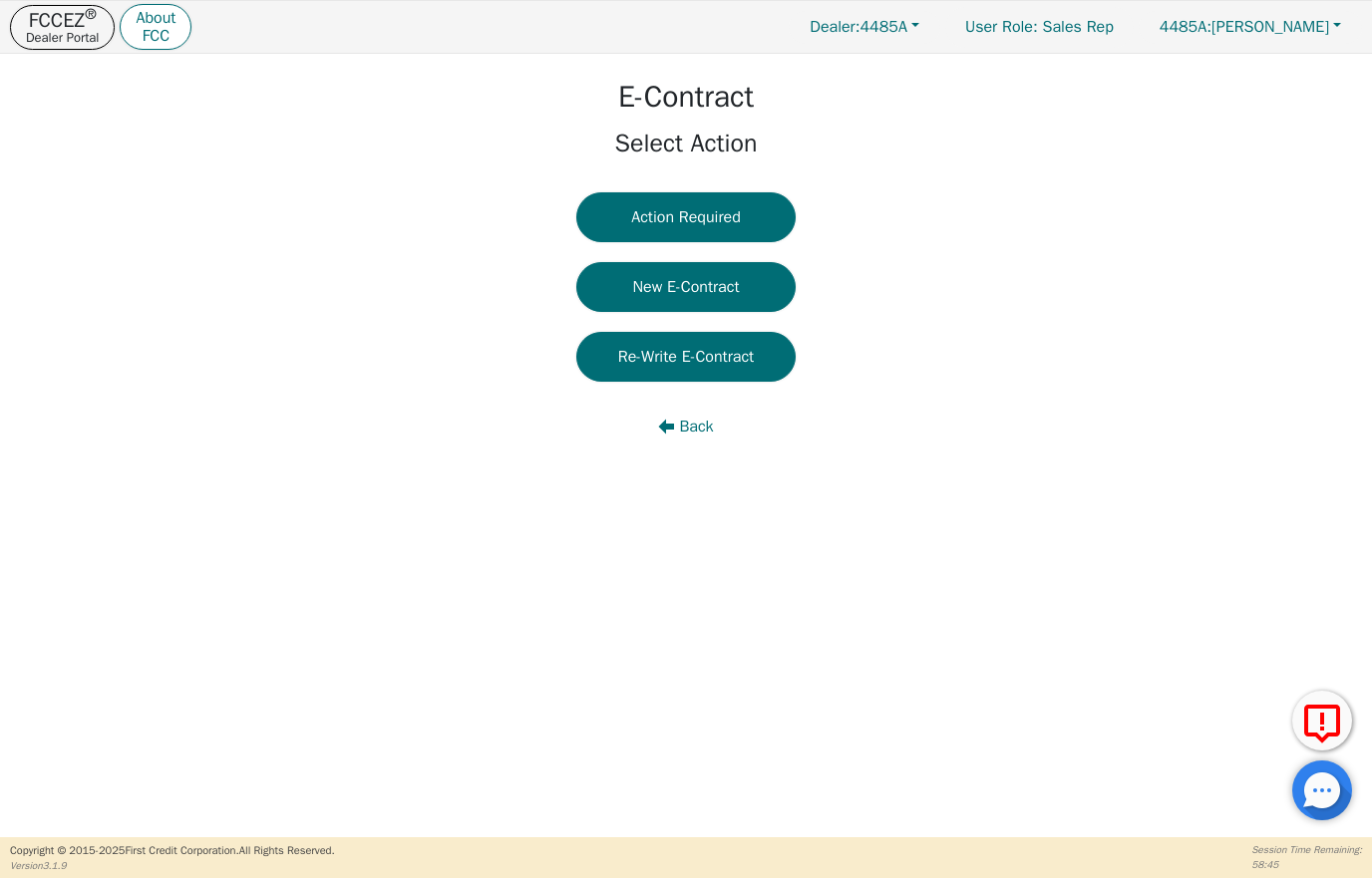 click on "Back" at bounding box center (696, 427) 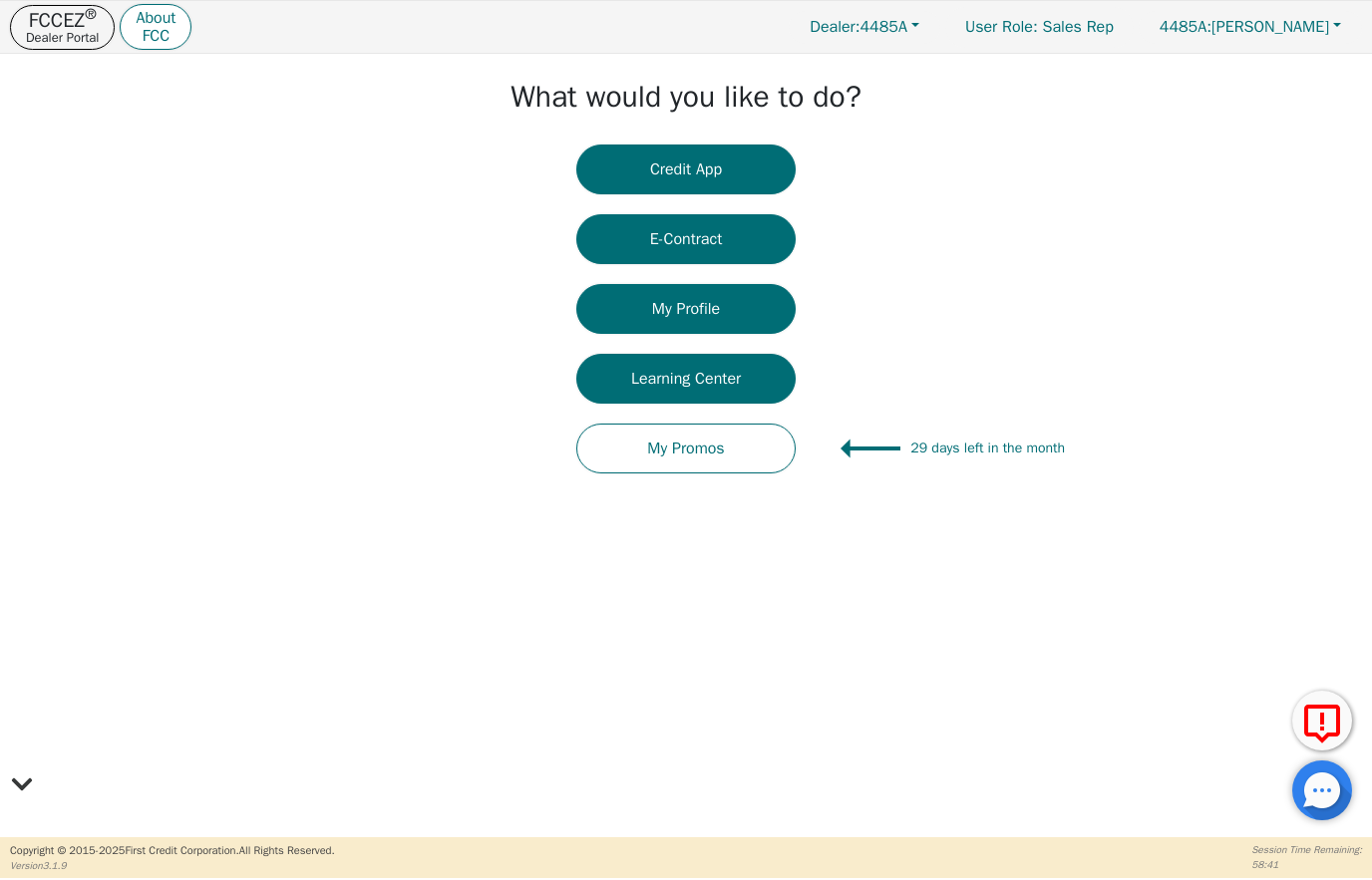 click on "Credit App" at bounding box center (686, 169) 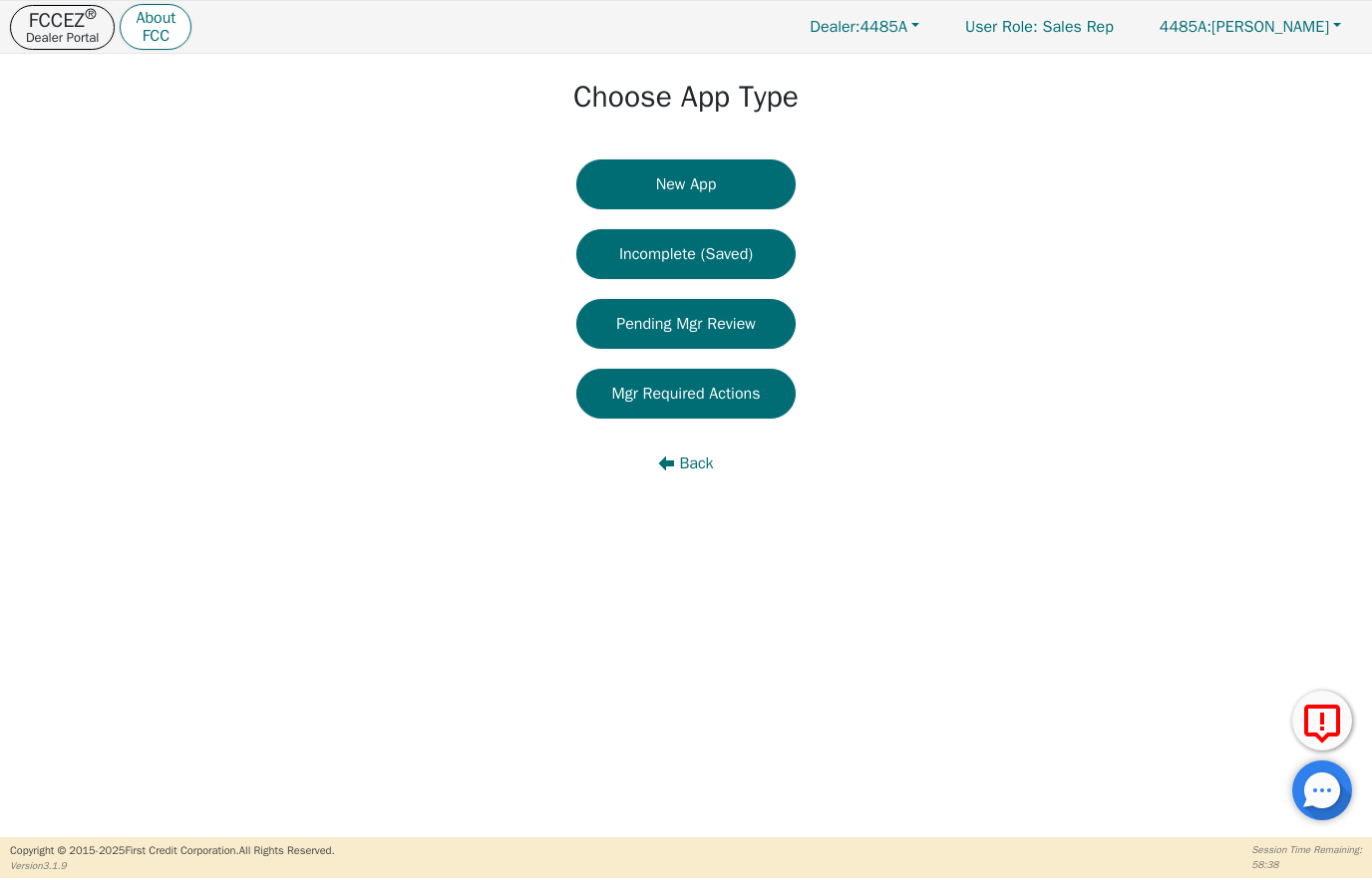 click on "Mgr Required Actions" at bounding box center (686, 394) 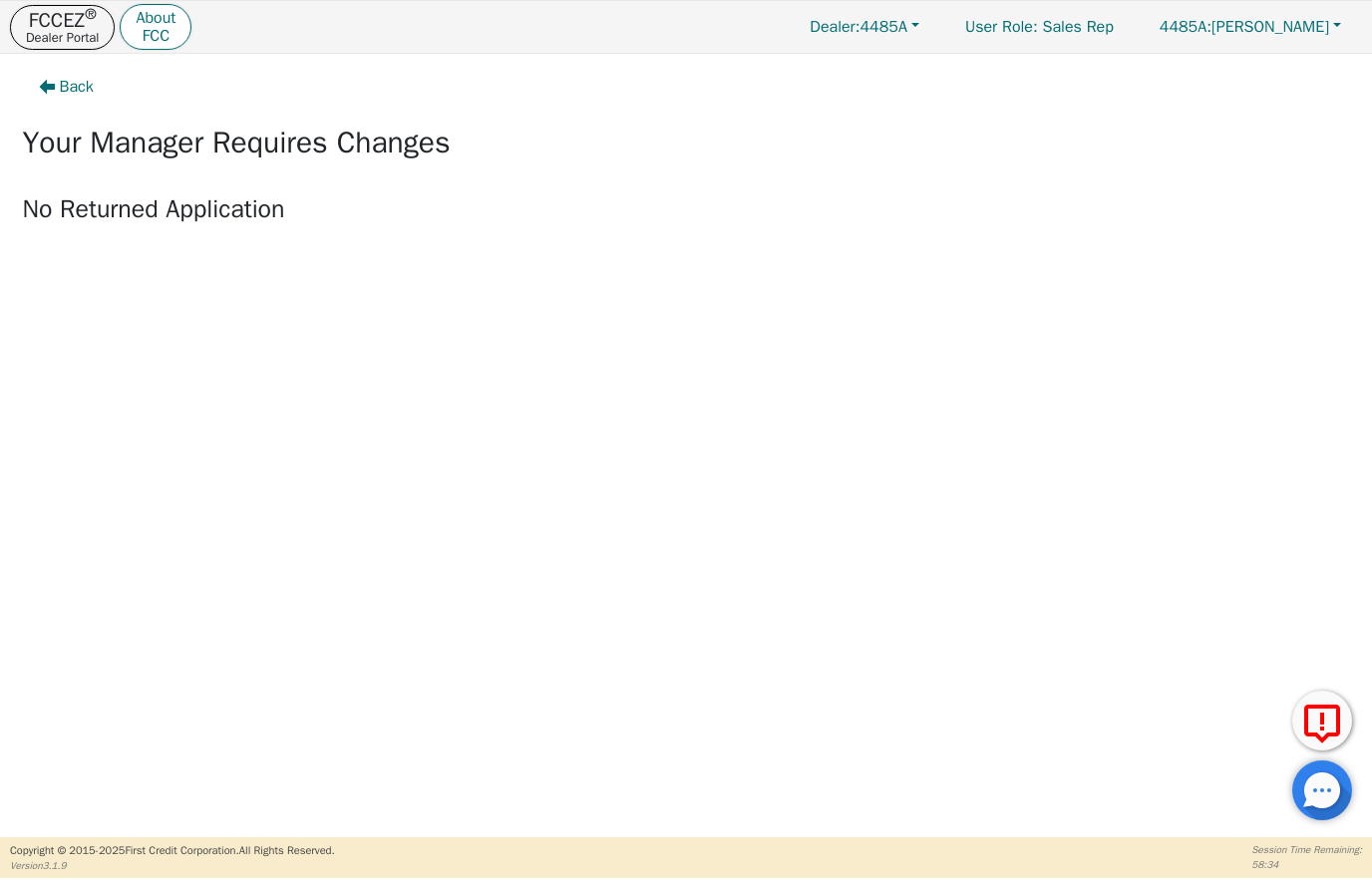 click on "Back" at bounding box center [77, 87] 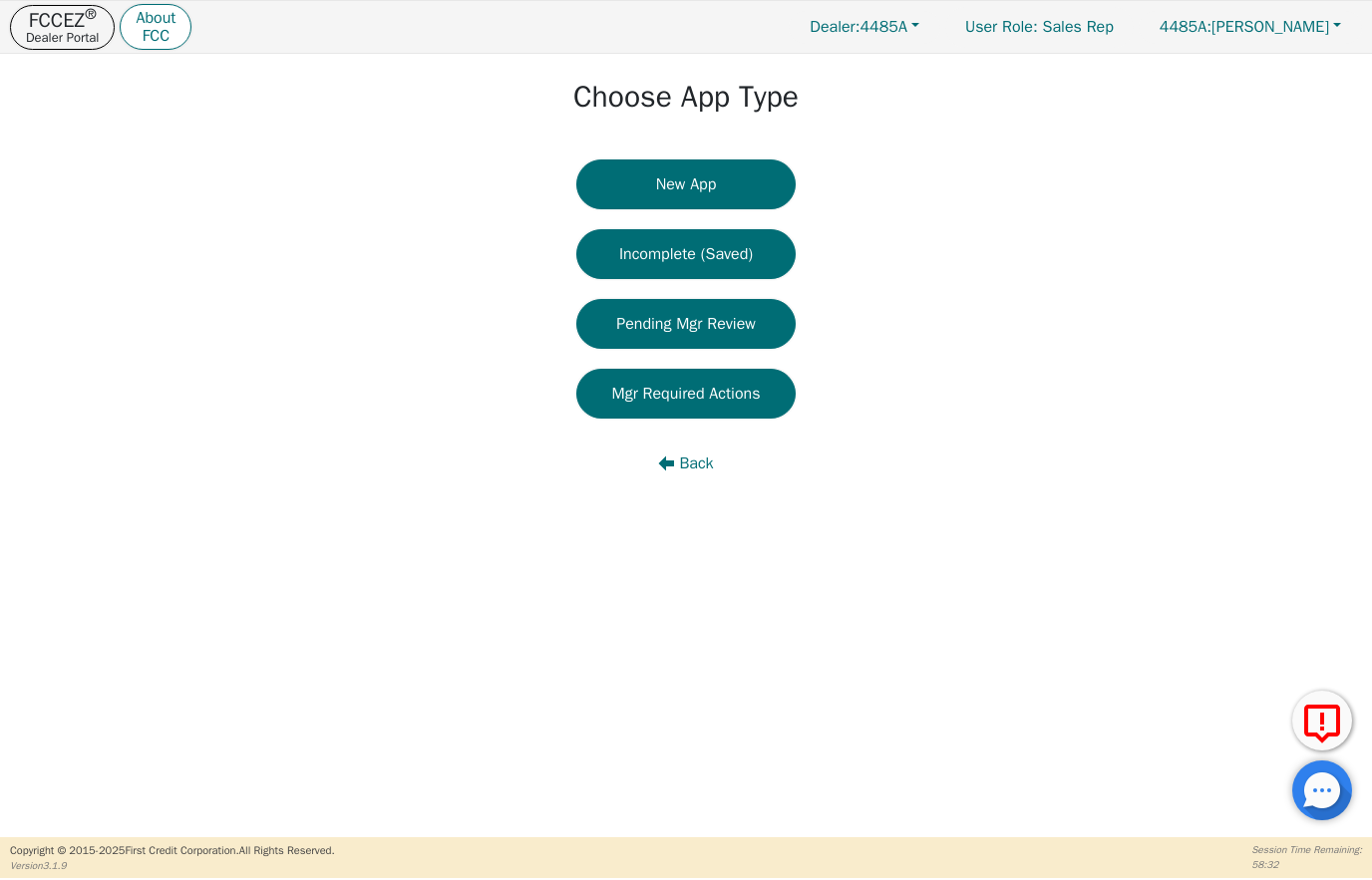 click on "Pending Mgr Review" at bounding box center [686, 324] 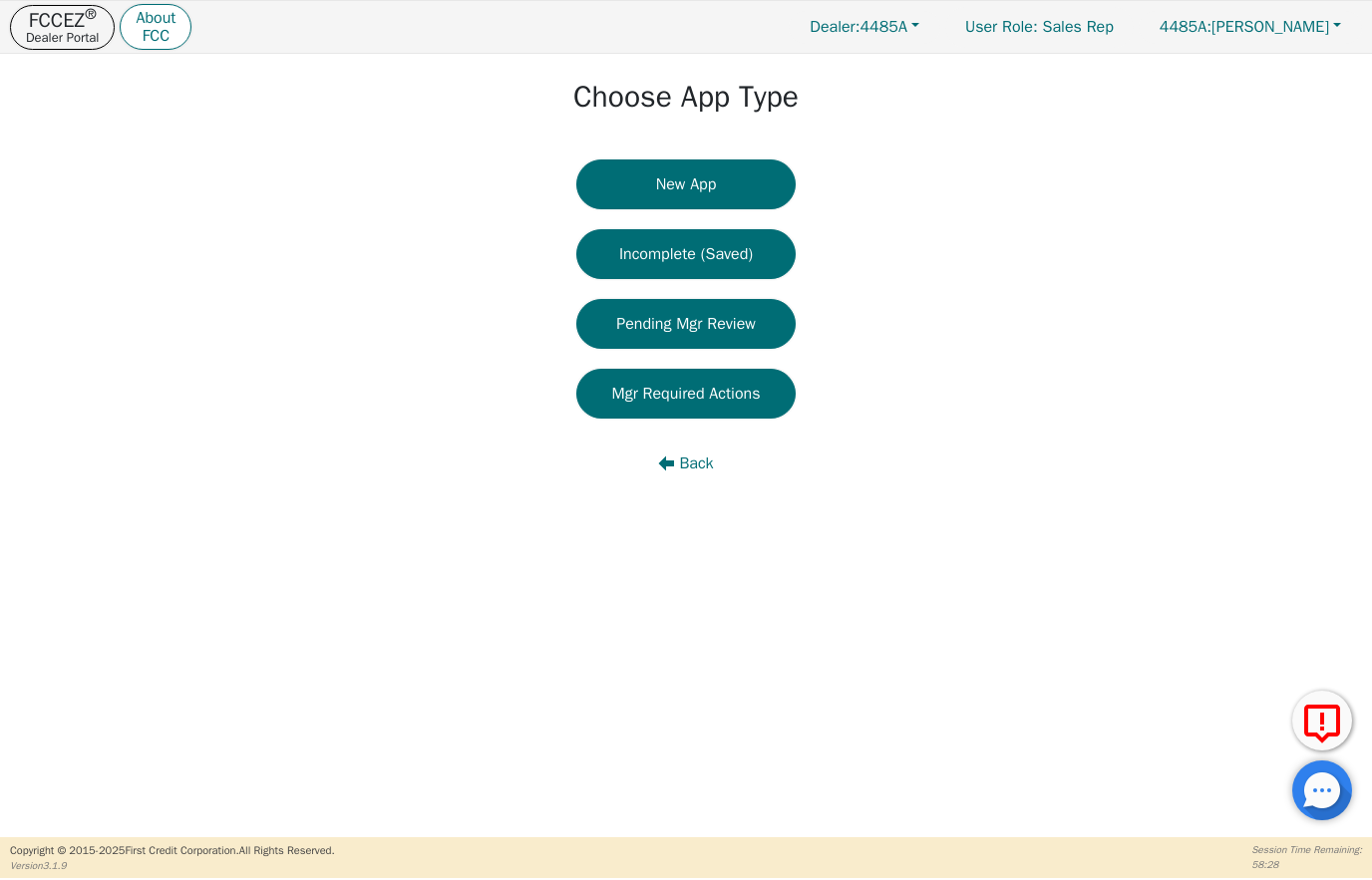 click on "Incomplete (Saved)" at bounding box center (686, 254) 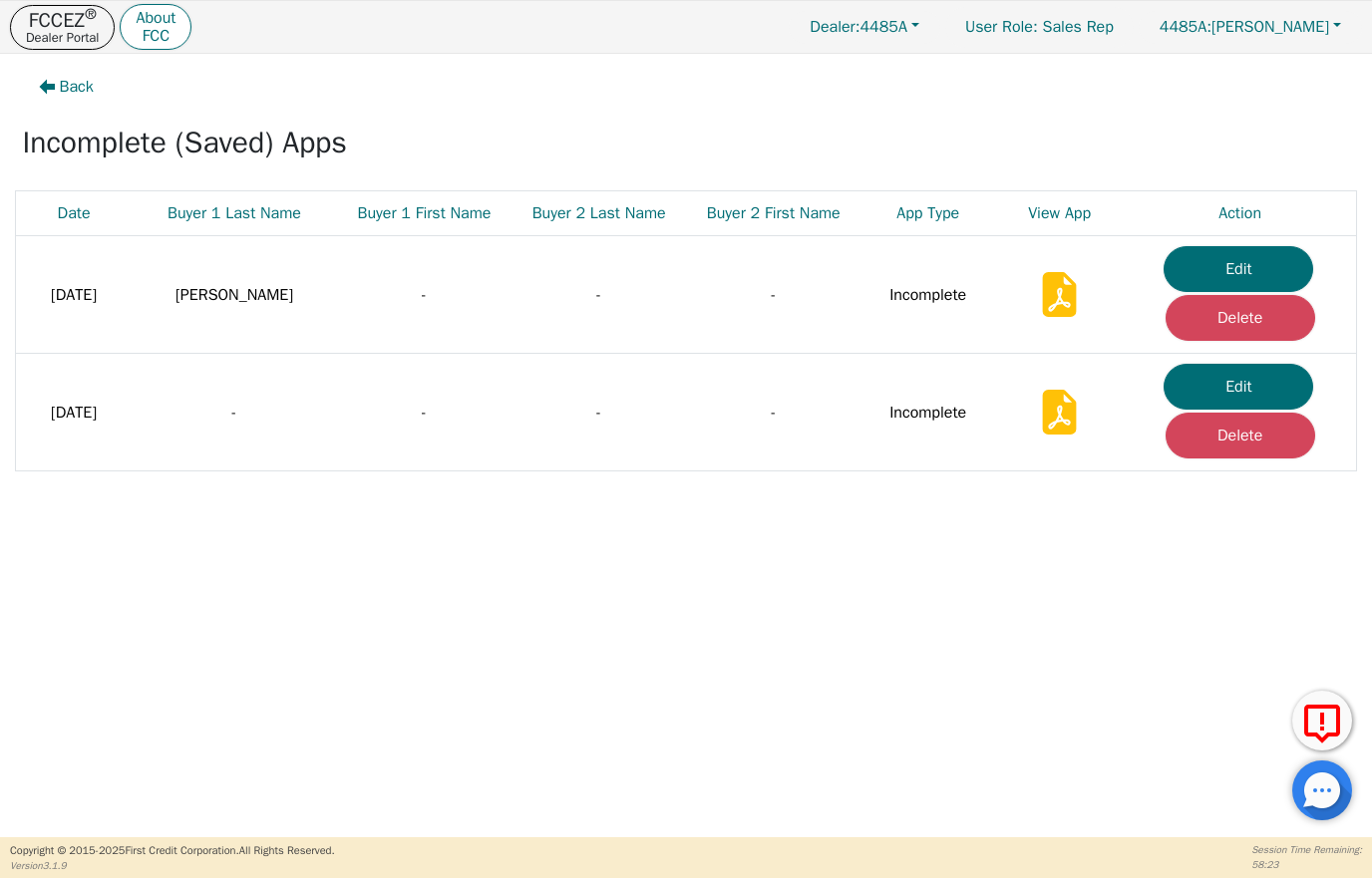 scroll, scrollTop: 0, scrollLeft: 0, axis: both 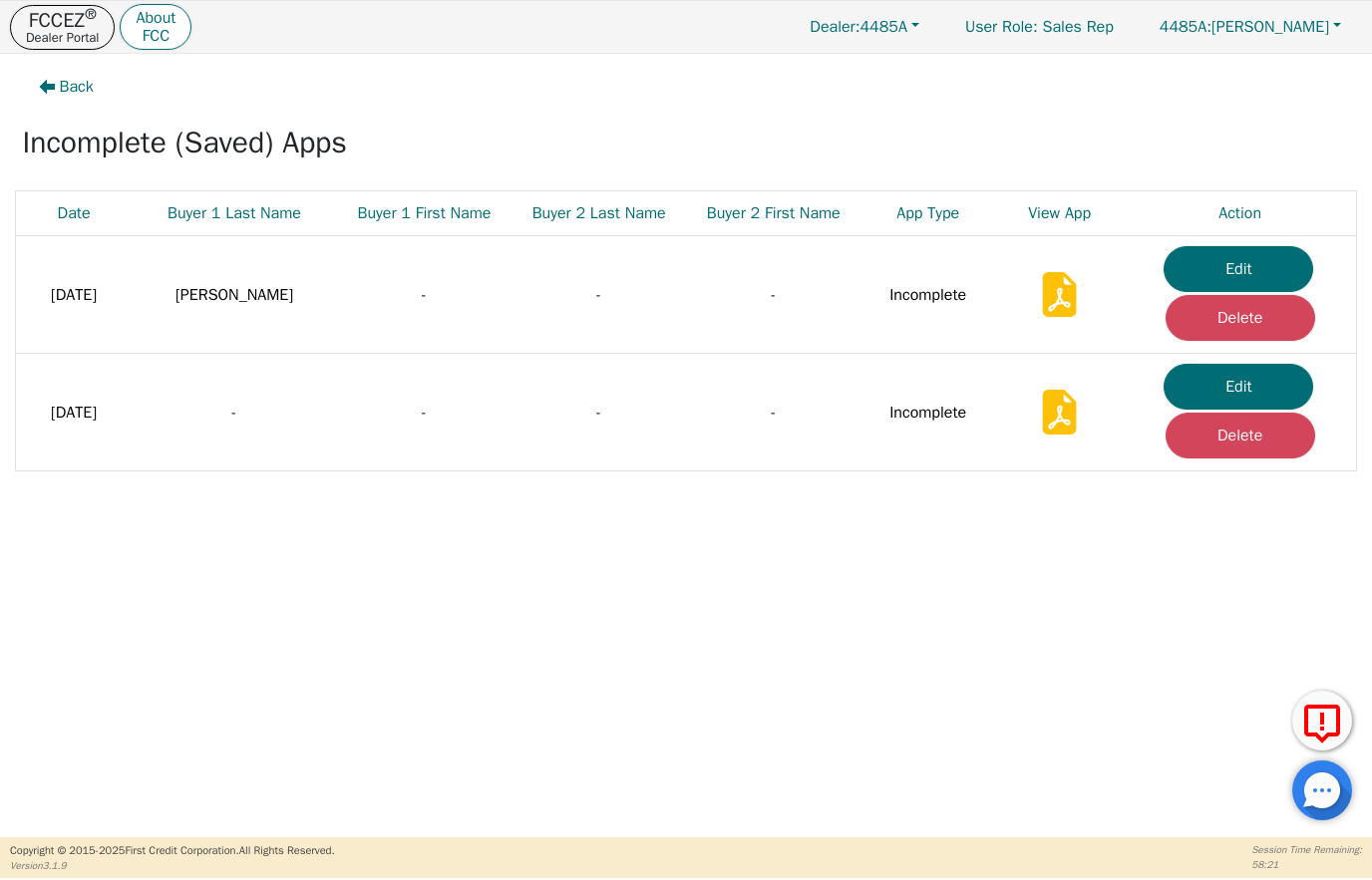 click on "Edit" at bounding box center (1238, 269) 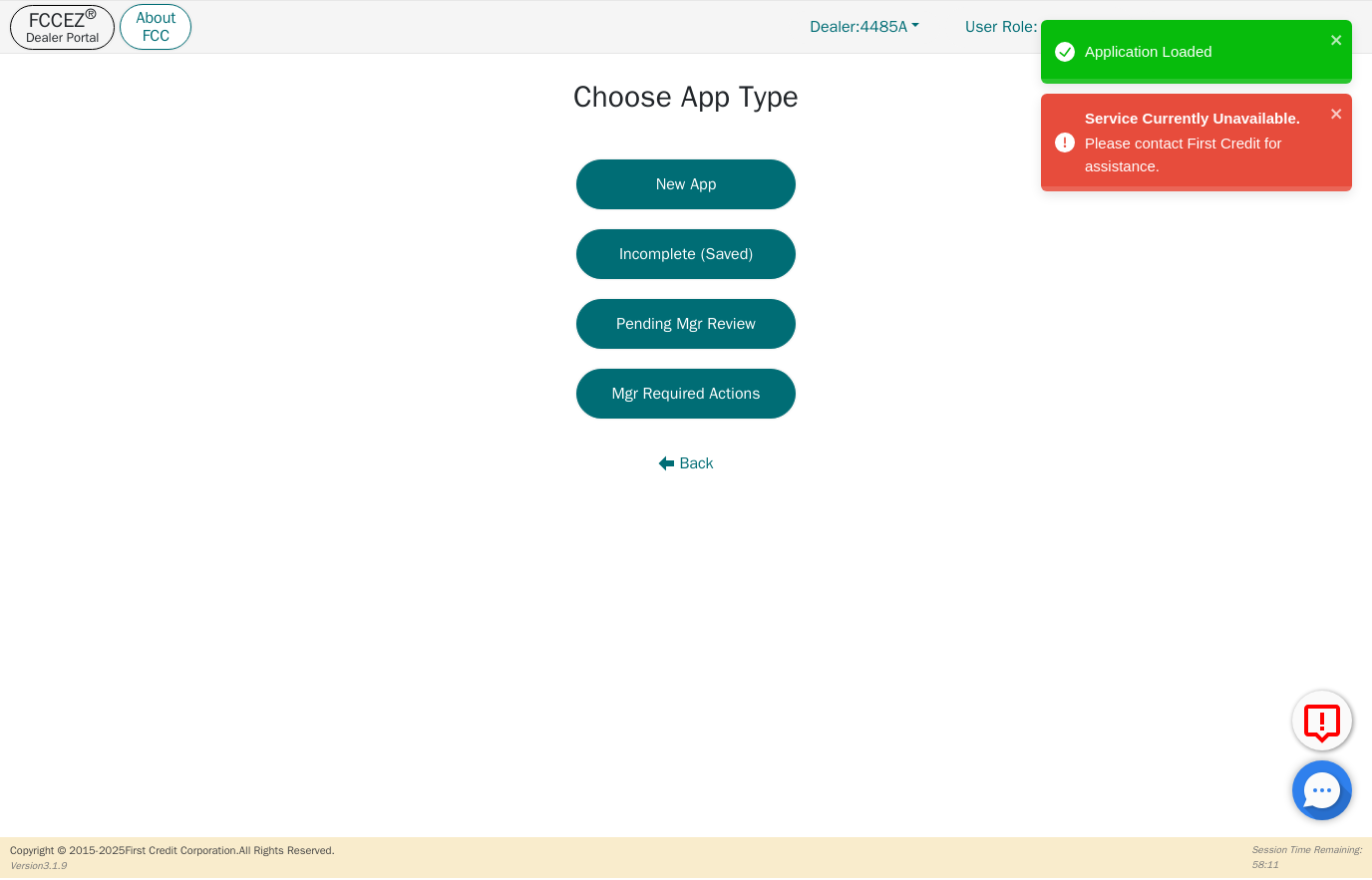 click on "Back" at bounding box center [686, 463] 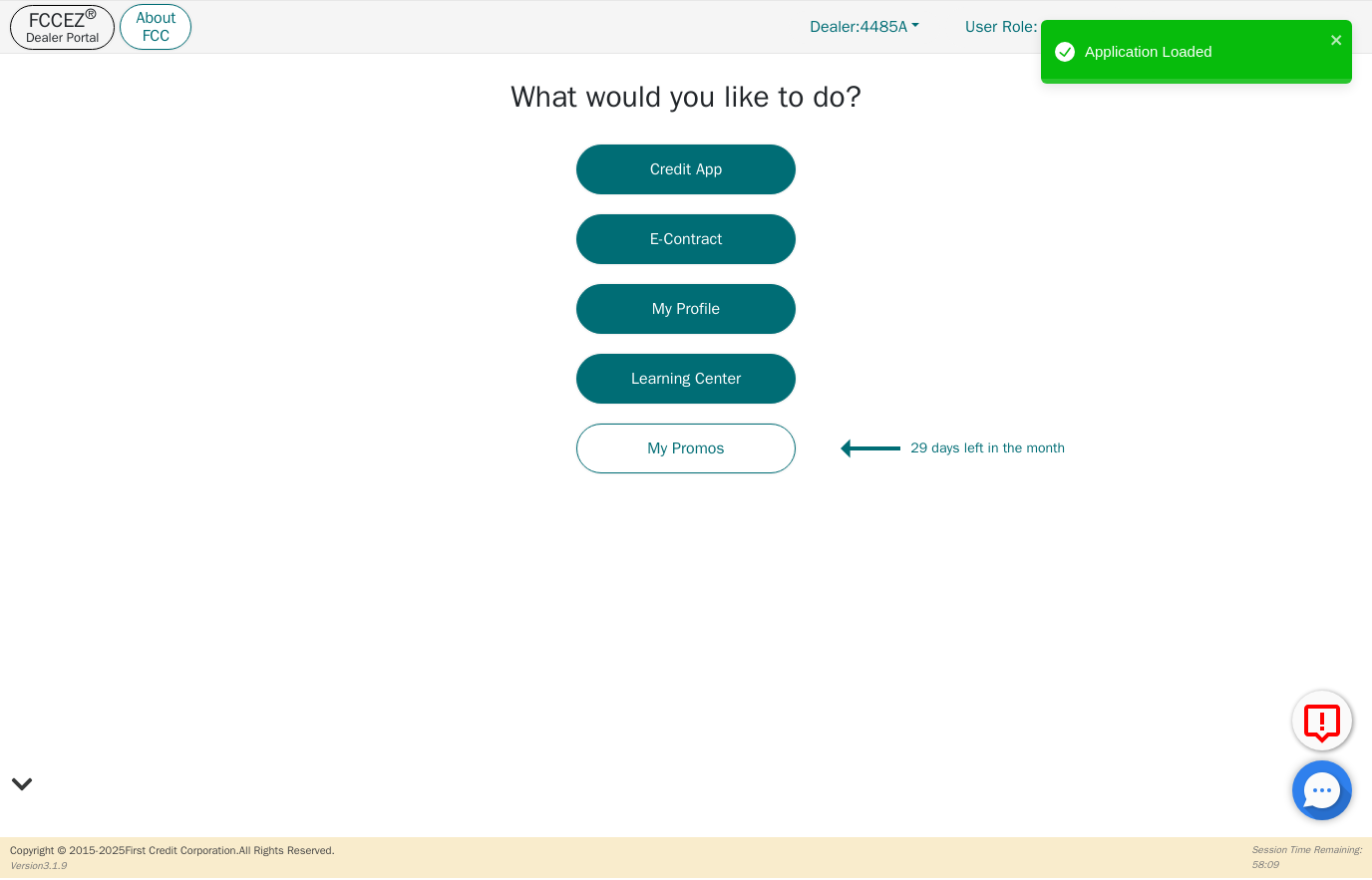 click on "Credit App" at bounding box center [686, 169] 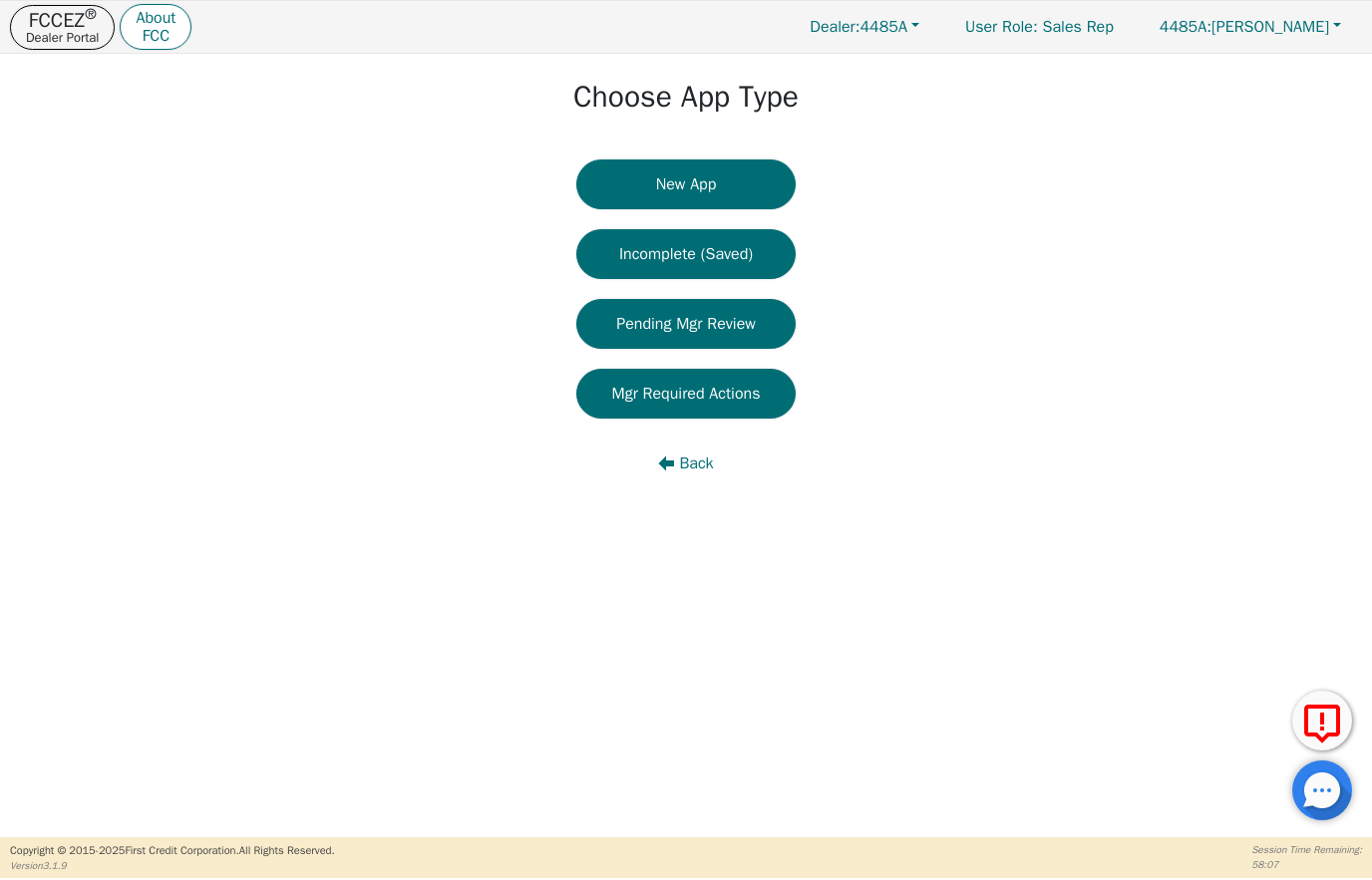 click on "Back" at bounding box center (686, 463) 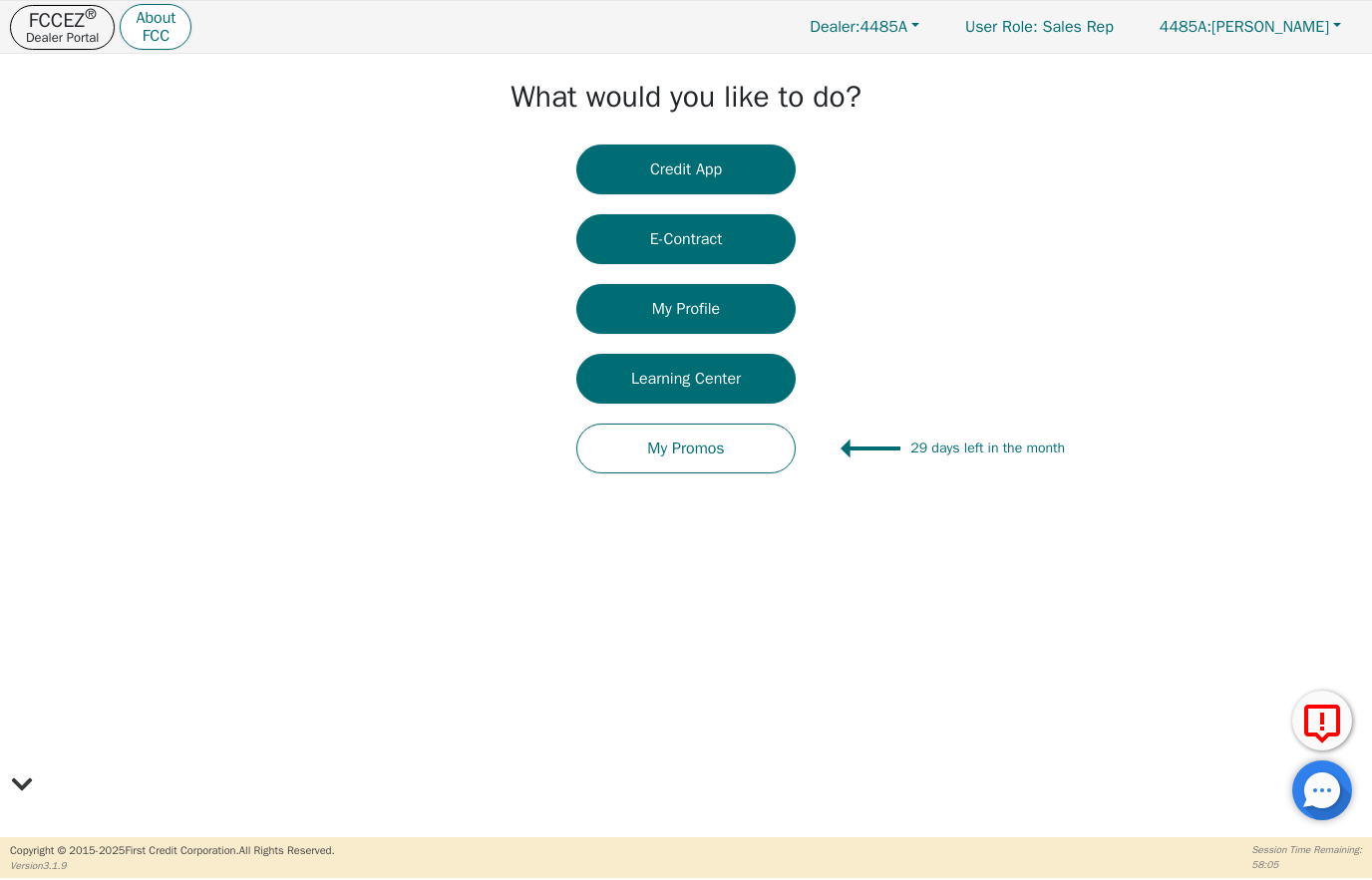 click on "E-Contract" at bounding box center (686, 239) 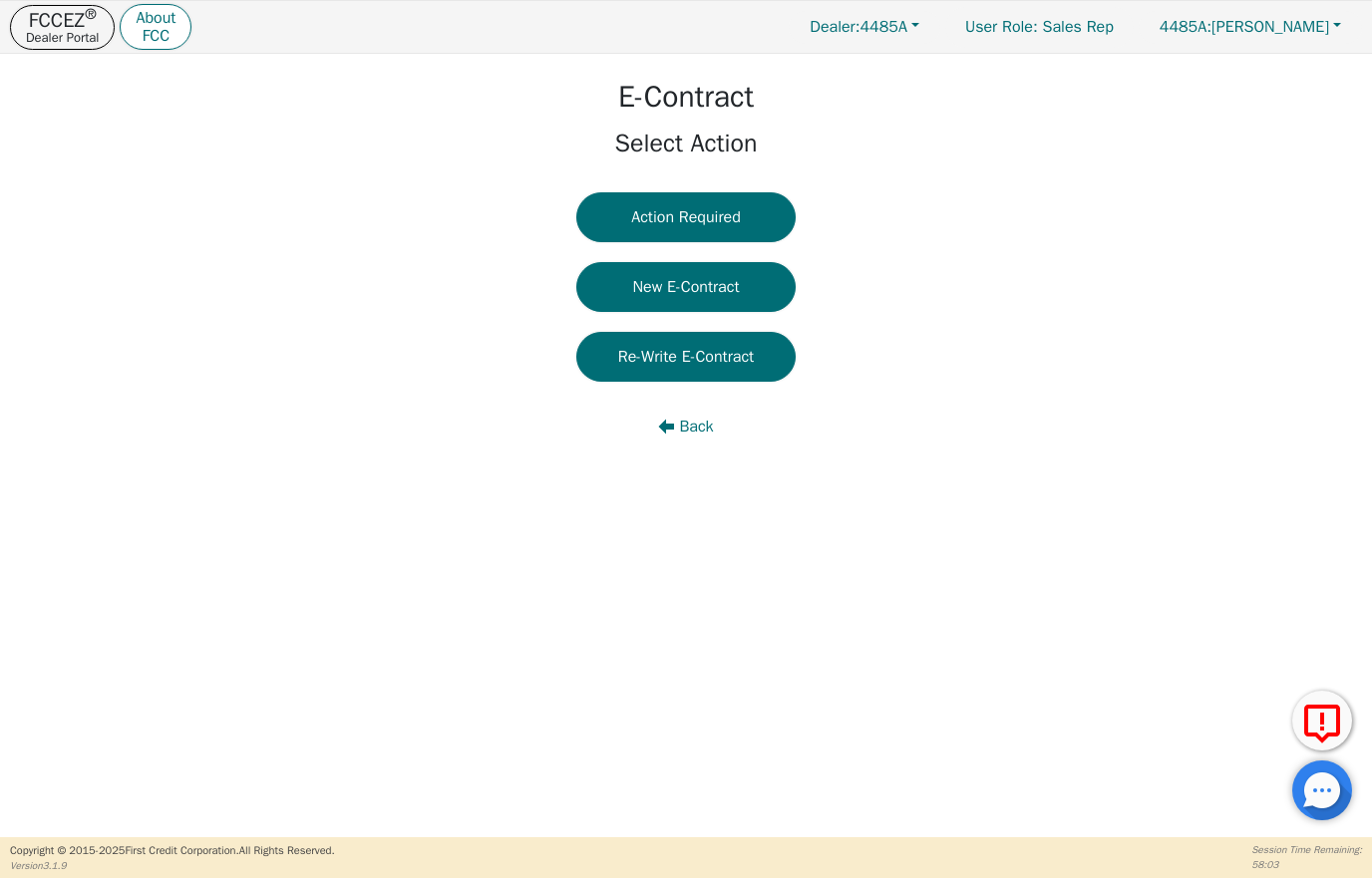 click on "Re-Write E-Contract" at bounding box center (686, 357) 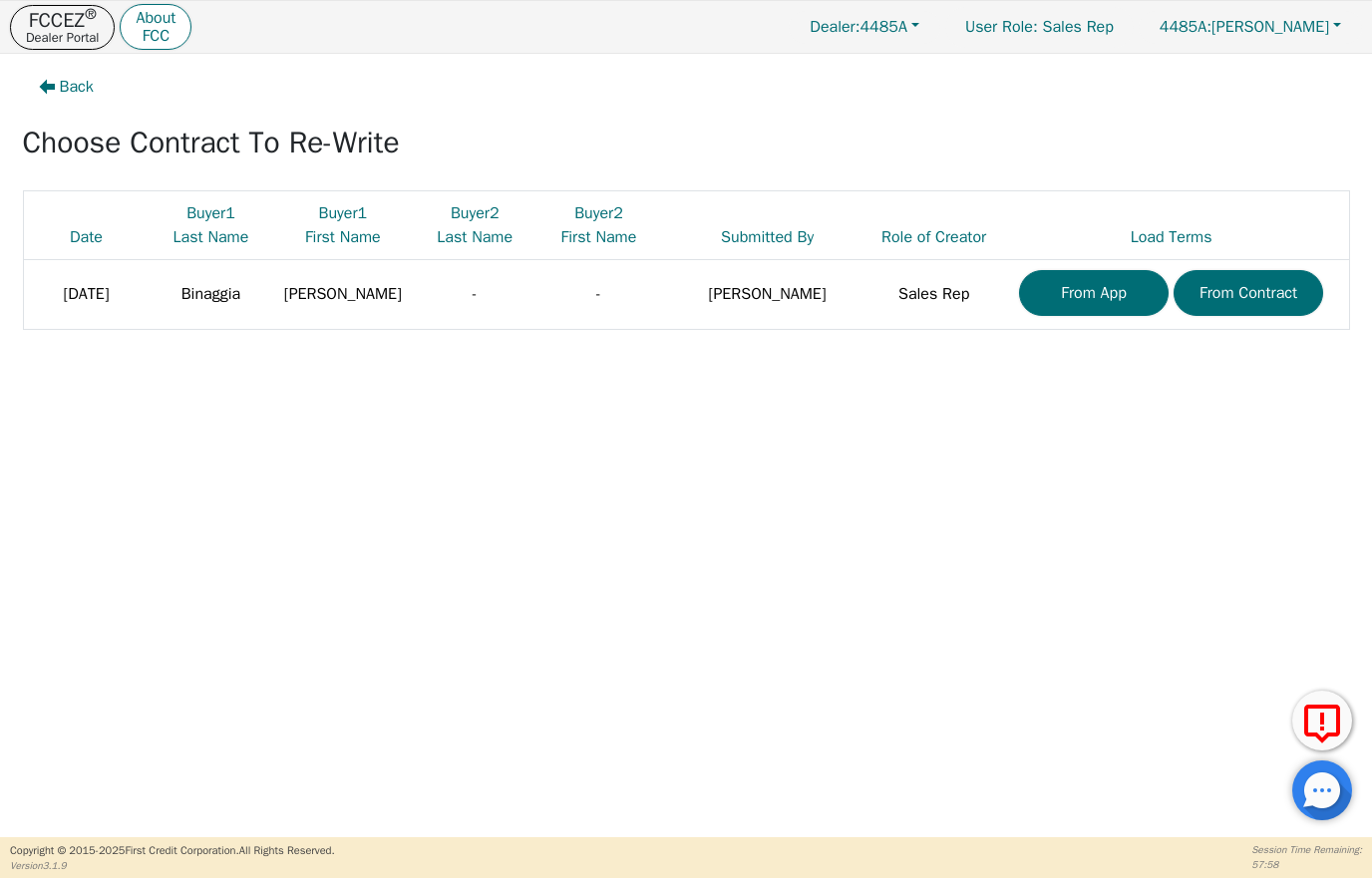 click on "From App" at bounding box center [1094, 293] 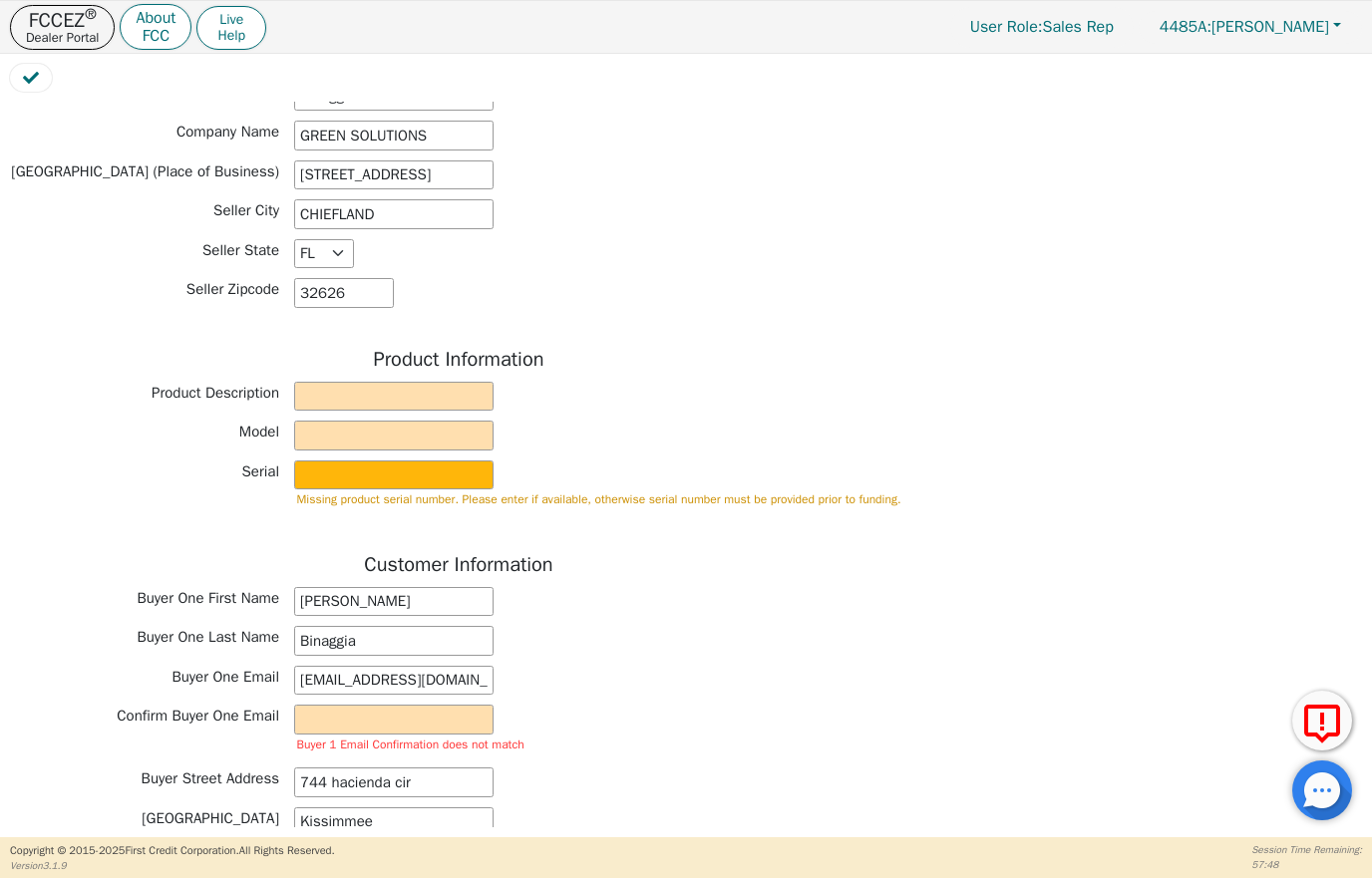 scroll, scrollTop: 477, scrollLeft: 0, axis: vertical 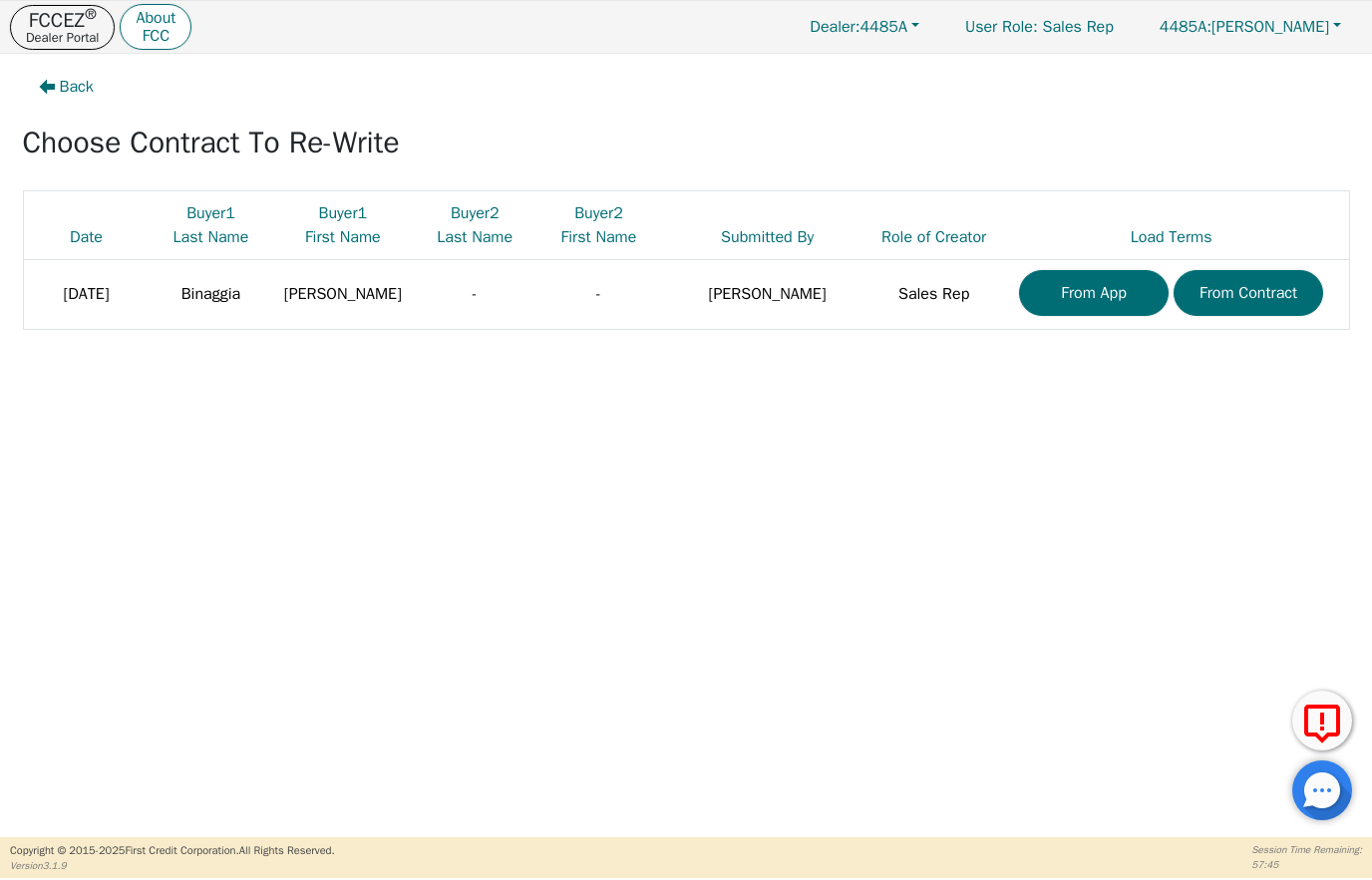 click on "Back" at bounding box center (77, 87) 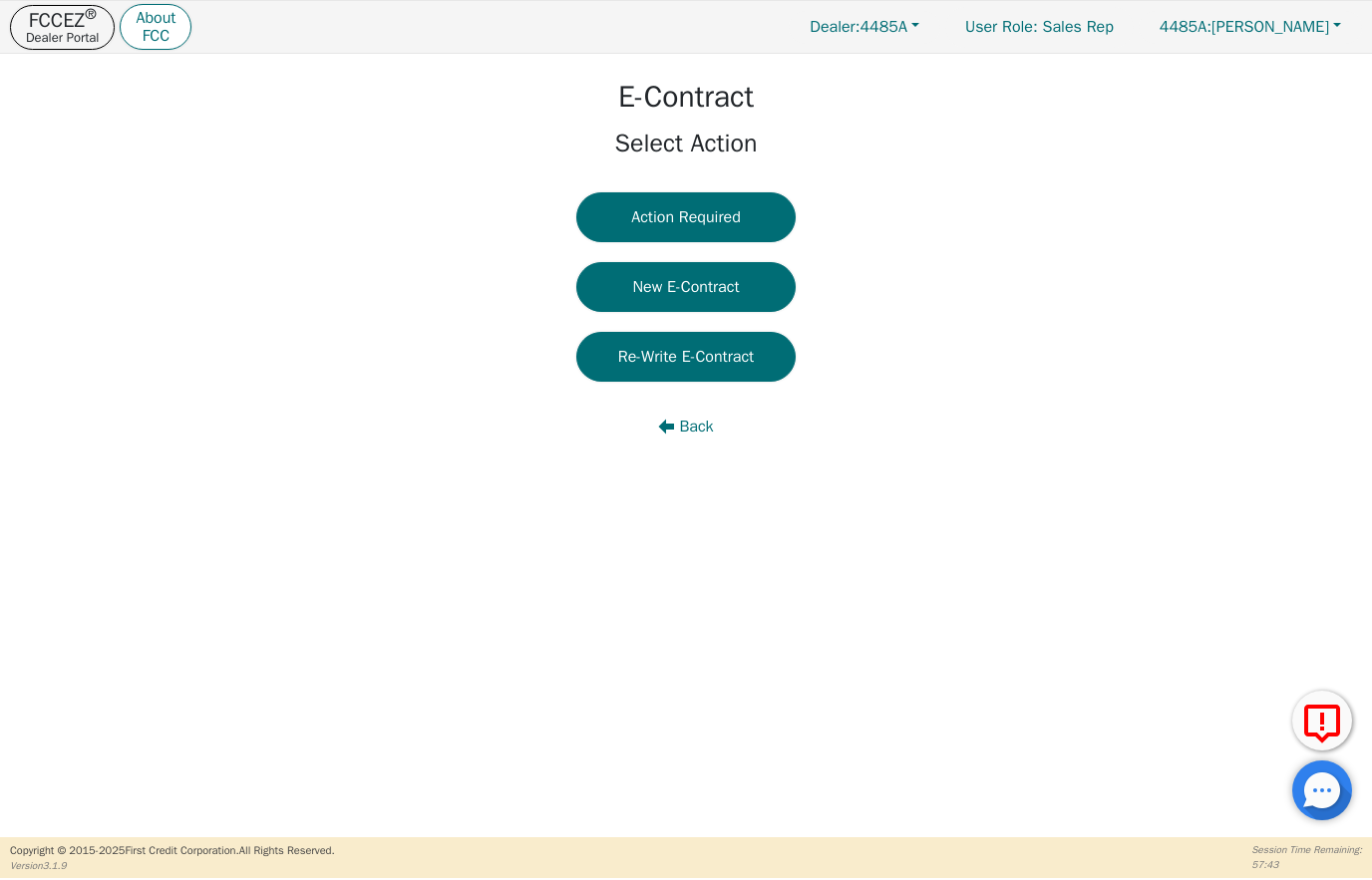 click on "Back" at bounding box center (696, 427) 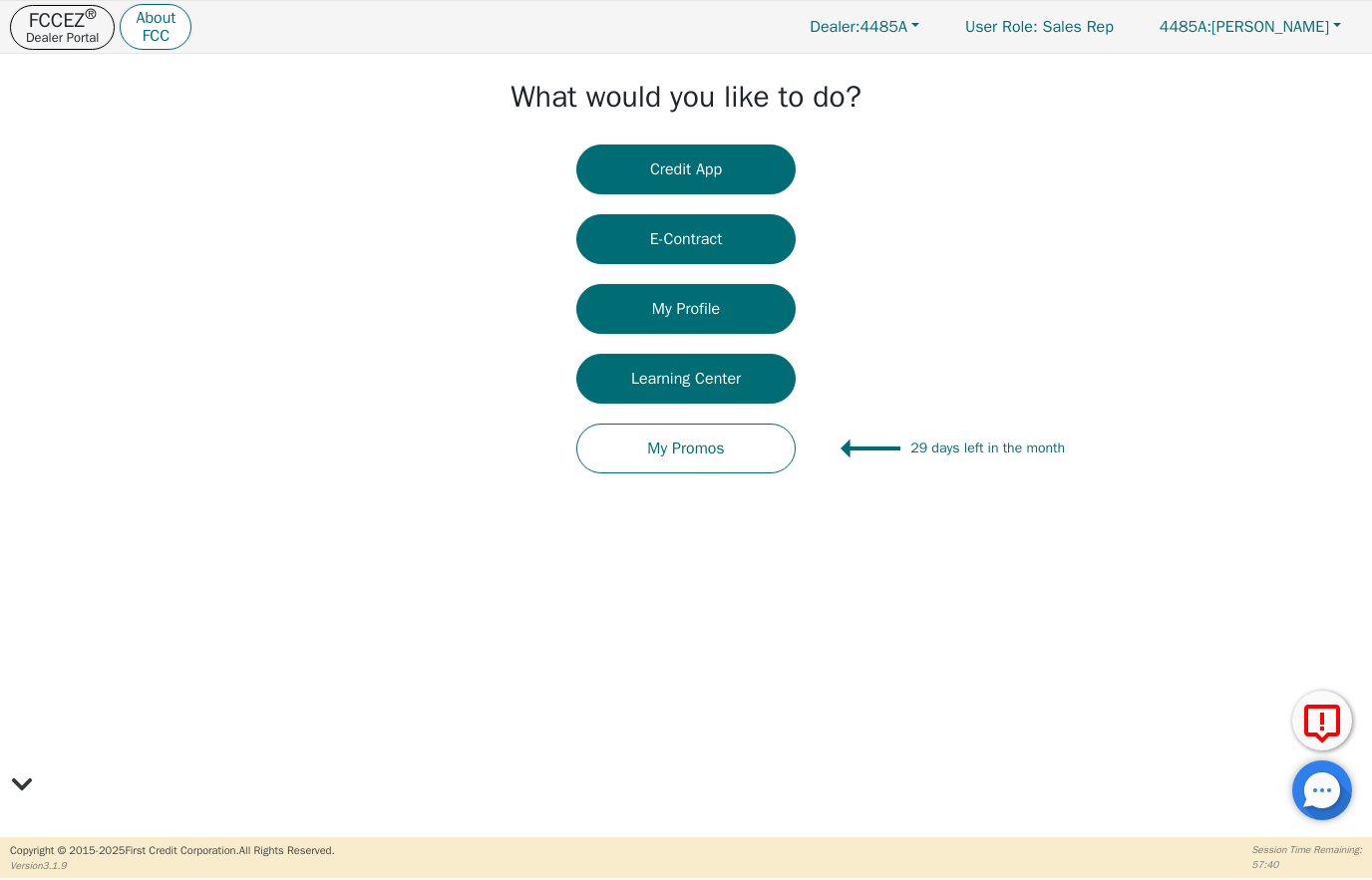 click on "E-Contract" at bounding box center [686, 239] 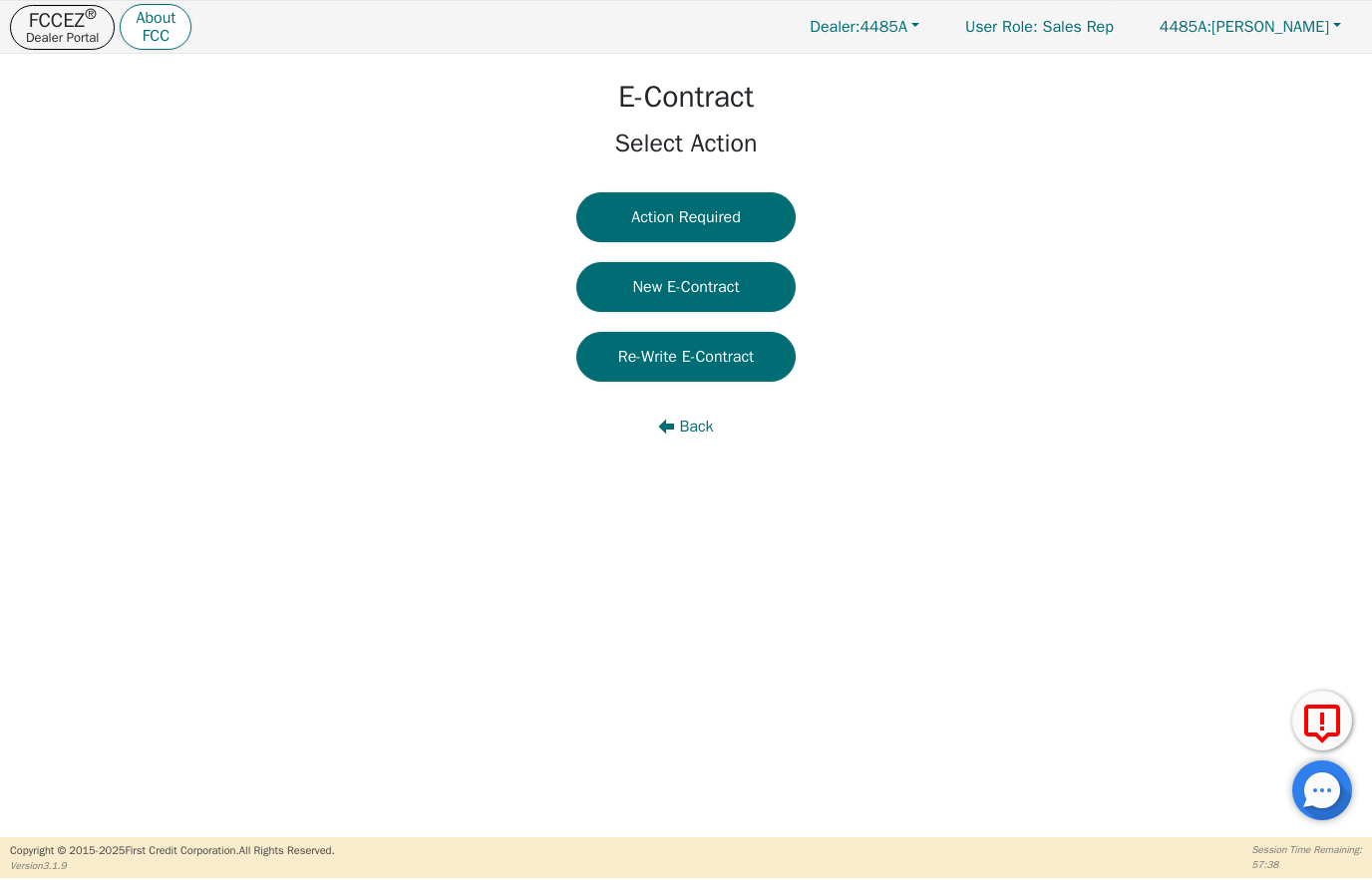 click on "New E-Contract" at bounding box center (686, 287) 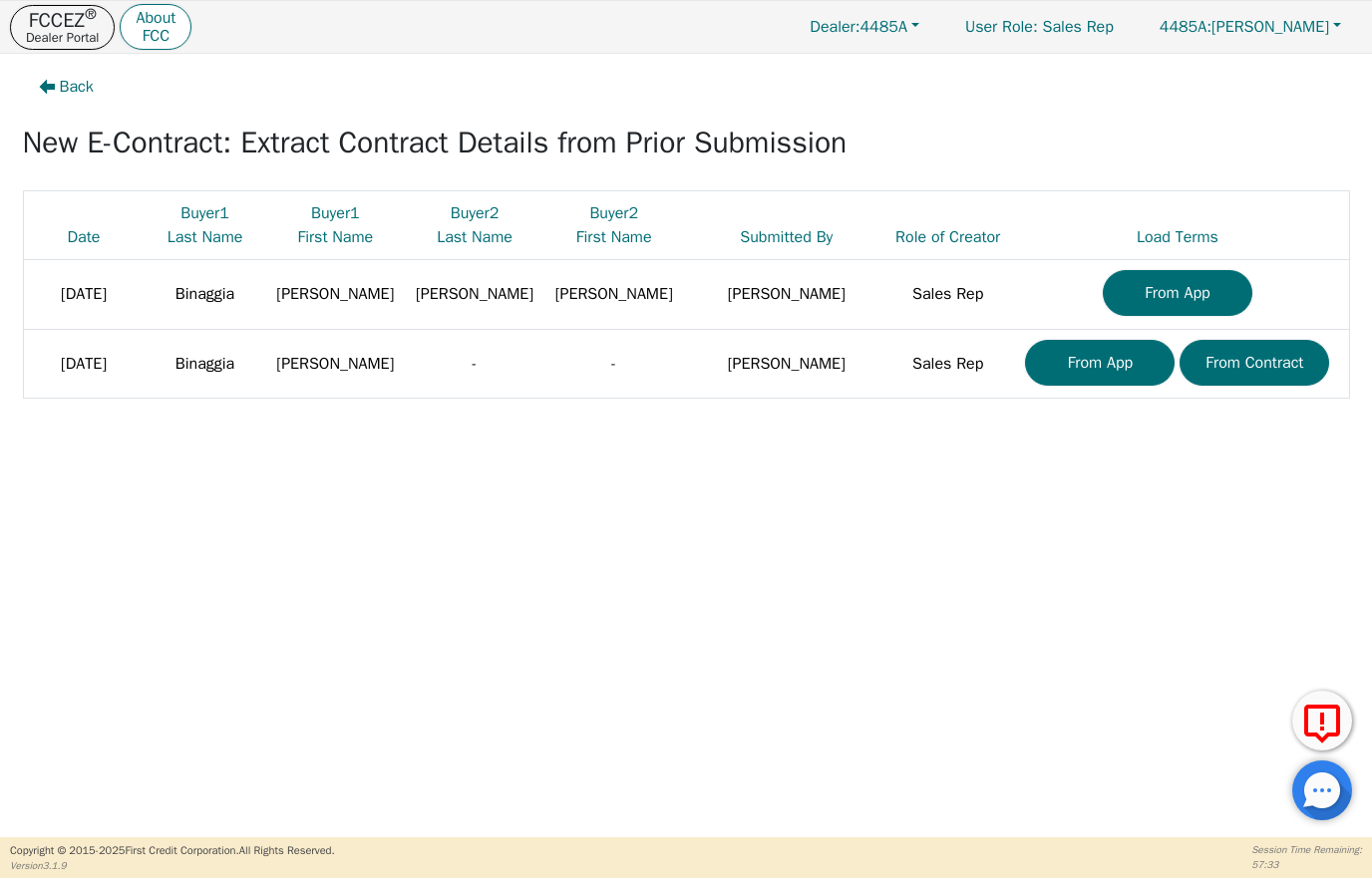 click on "From App" at bounding box center [1178, 293] 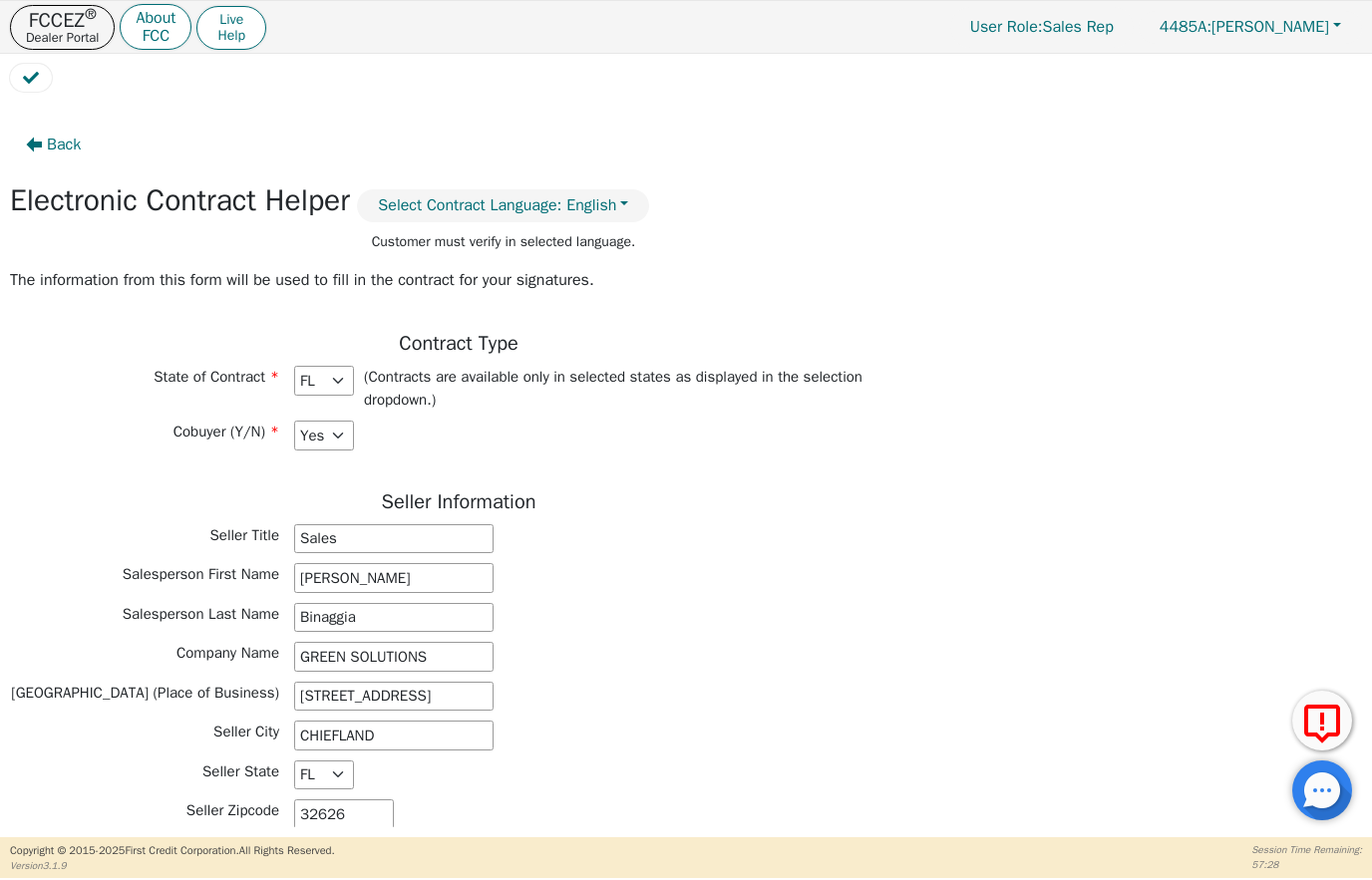 scroll, scrollTop: -1, scrollLeft: 0, axis: vertical 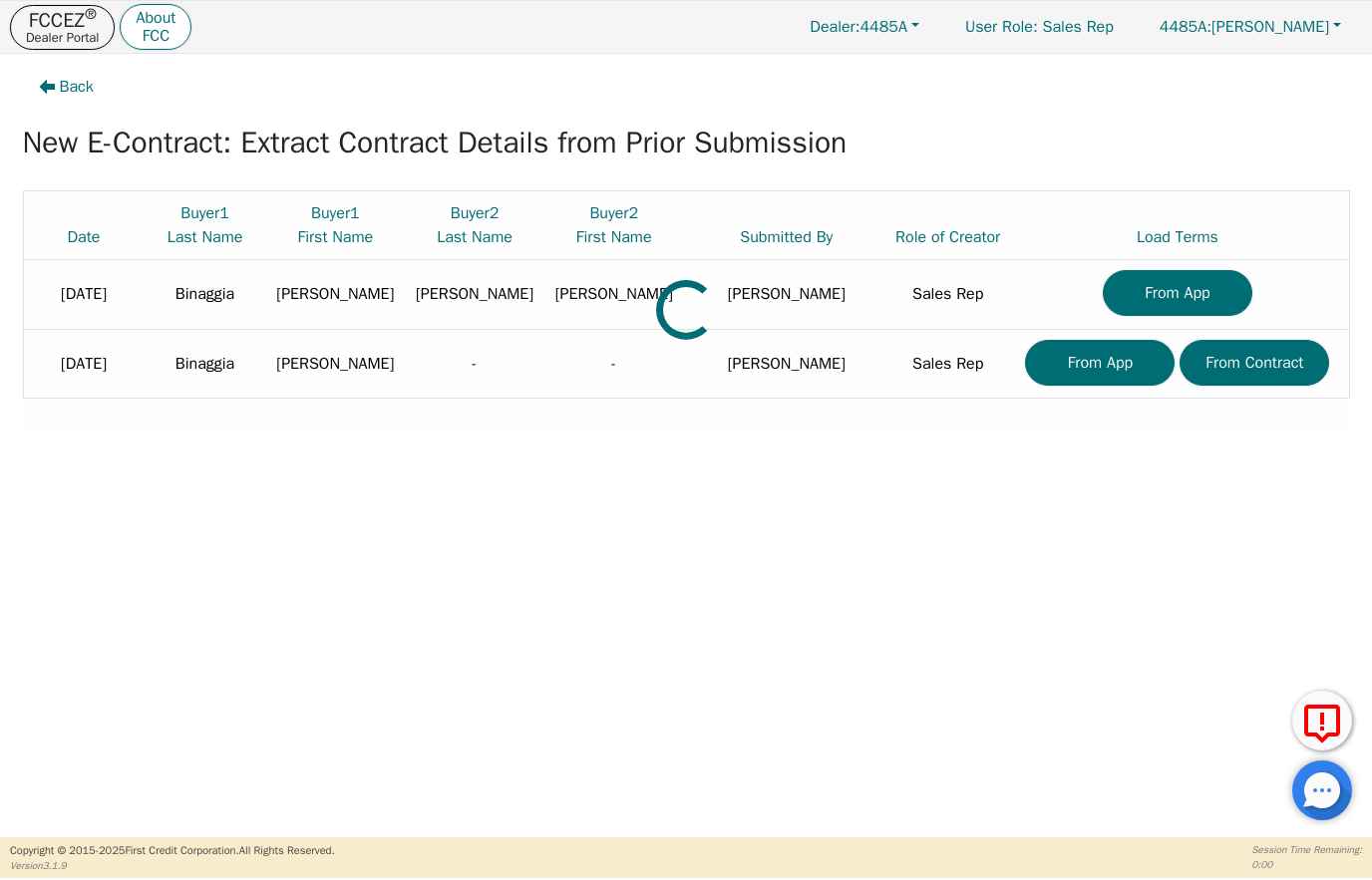 click on "Back" at bounding box center [77, 87] 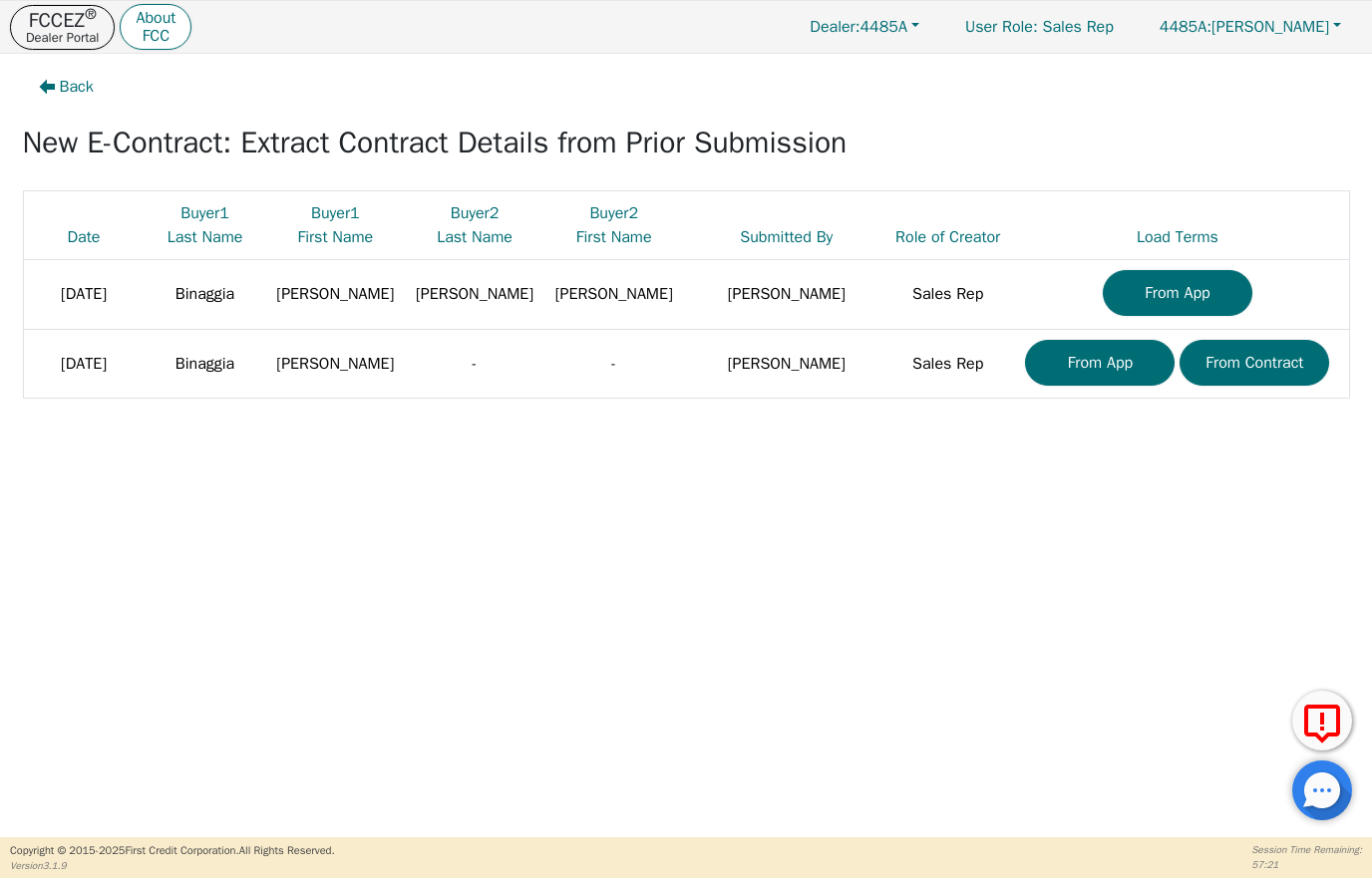 click on "From Contract" at bounding box center (1254, 363) 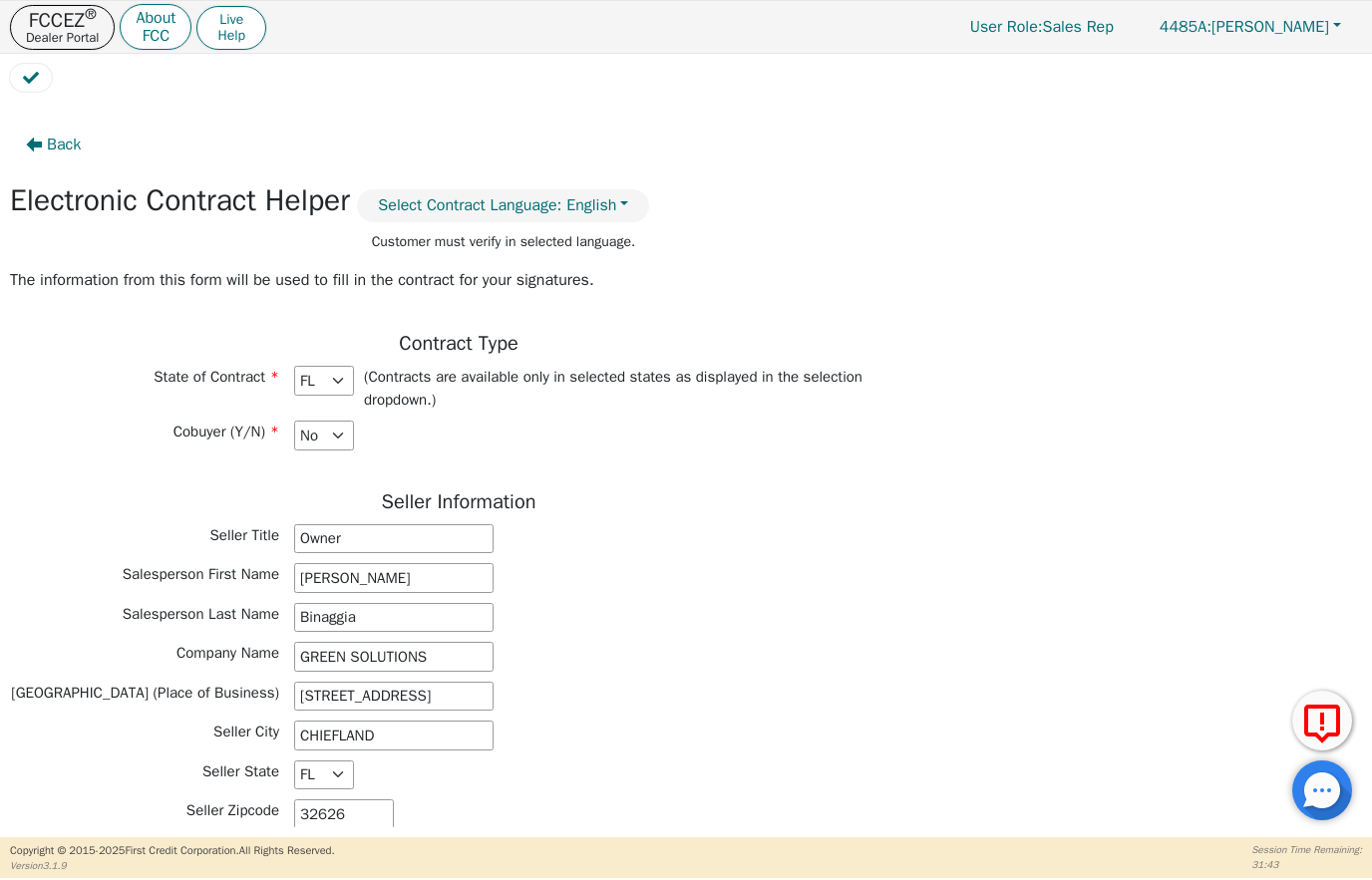 scroll, scrollTop: 0, scrollLeft: 0, axis: both 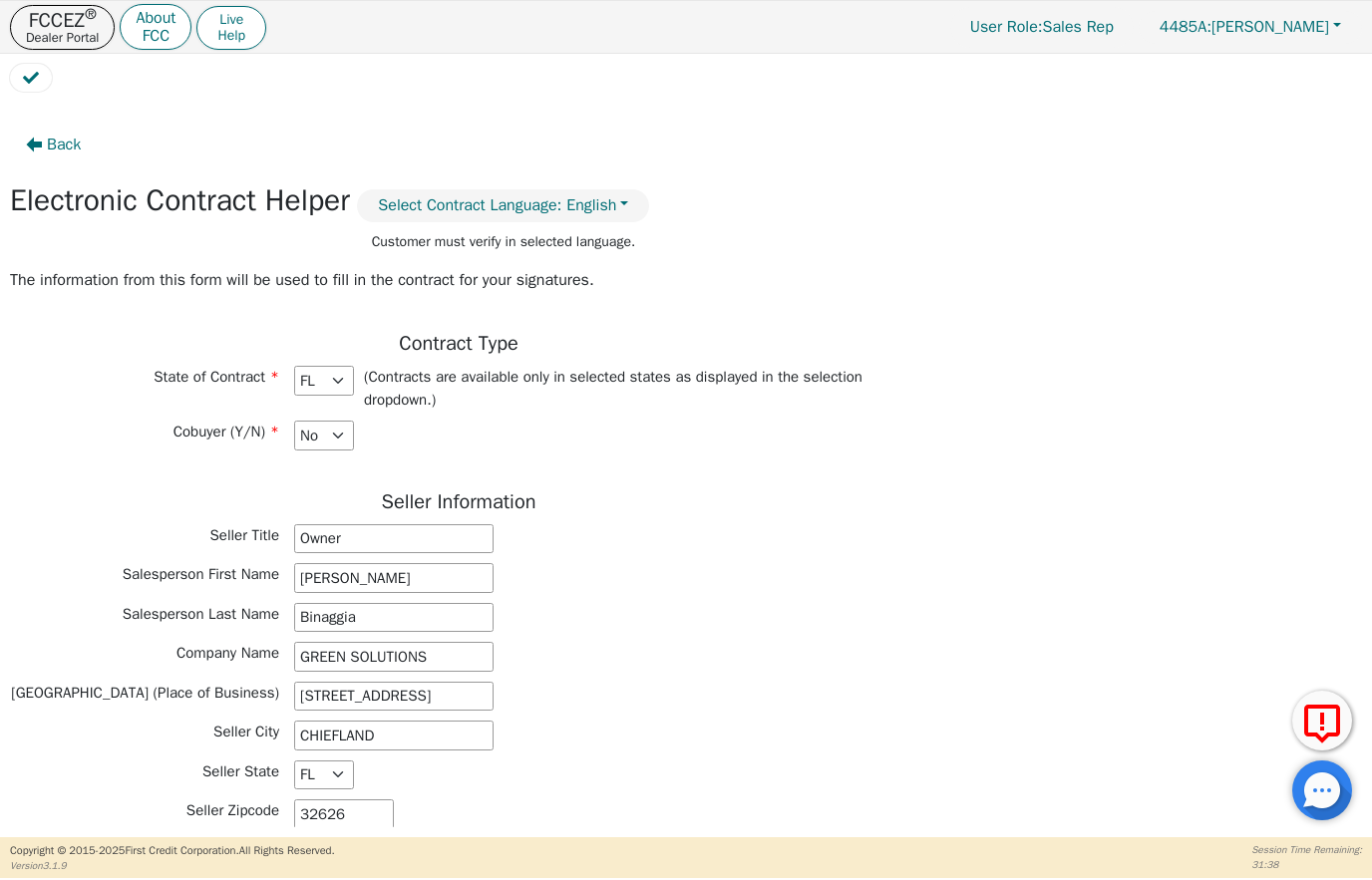 click on "Back" at bounding box center (64, 145) 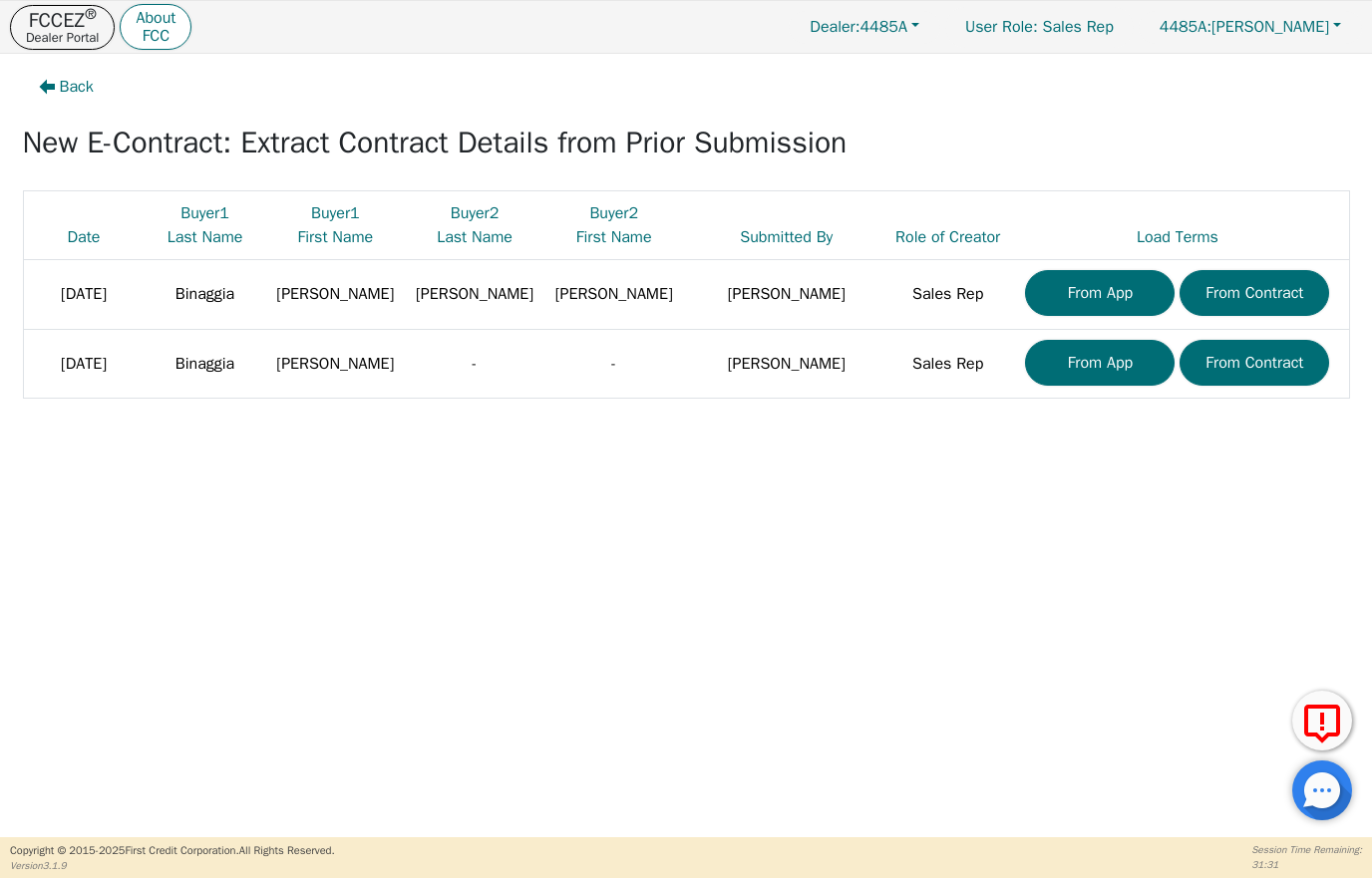 click on "From Contract" at bounding box center [1254, 293] 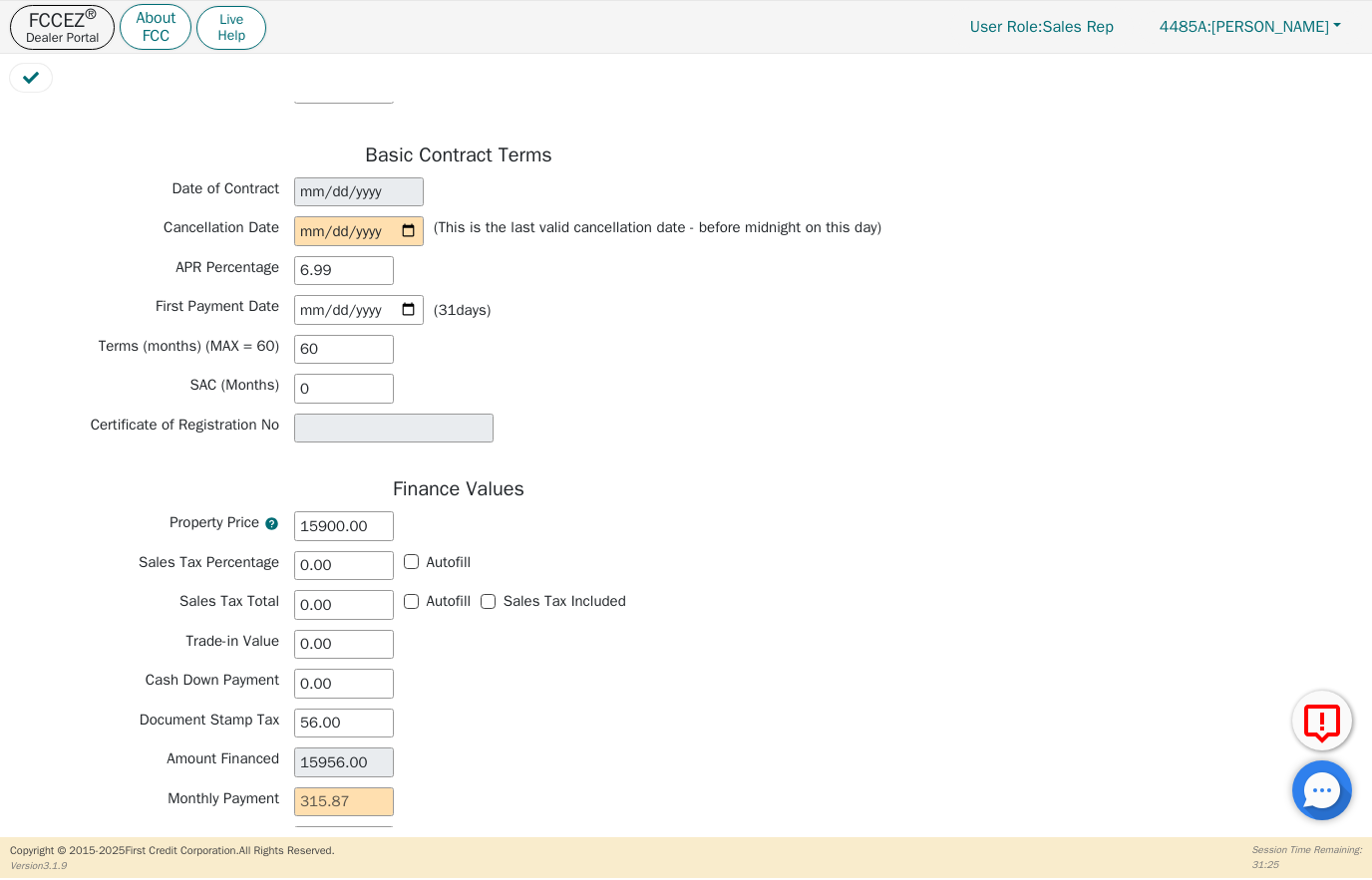 scroll, scrollTop: 1484, scrollLeft: 0, axis: vertical 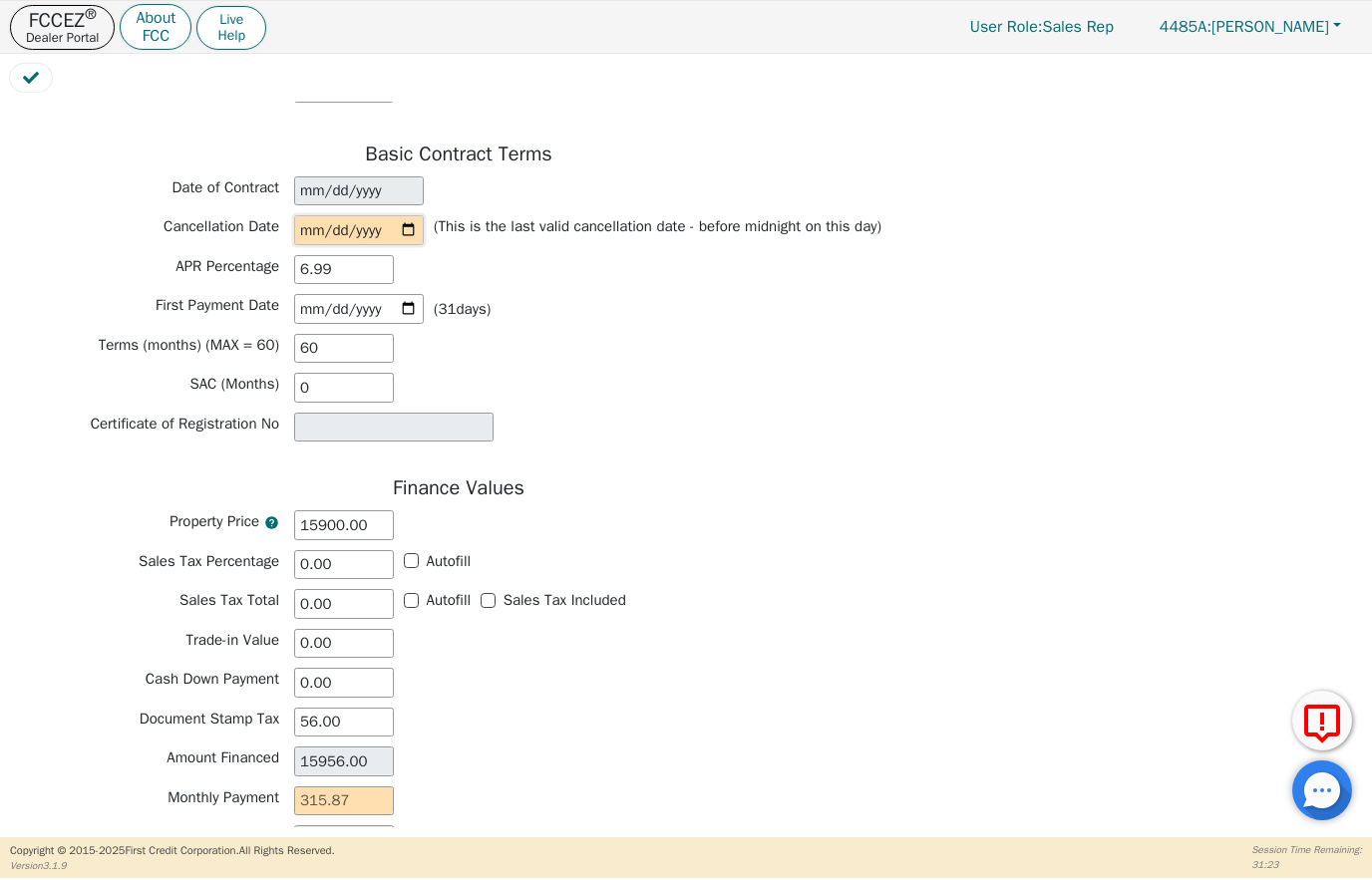click at bounding box center [359, 230] 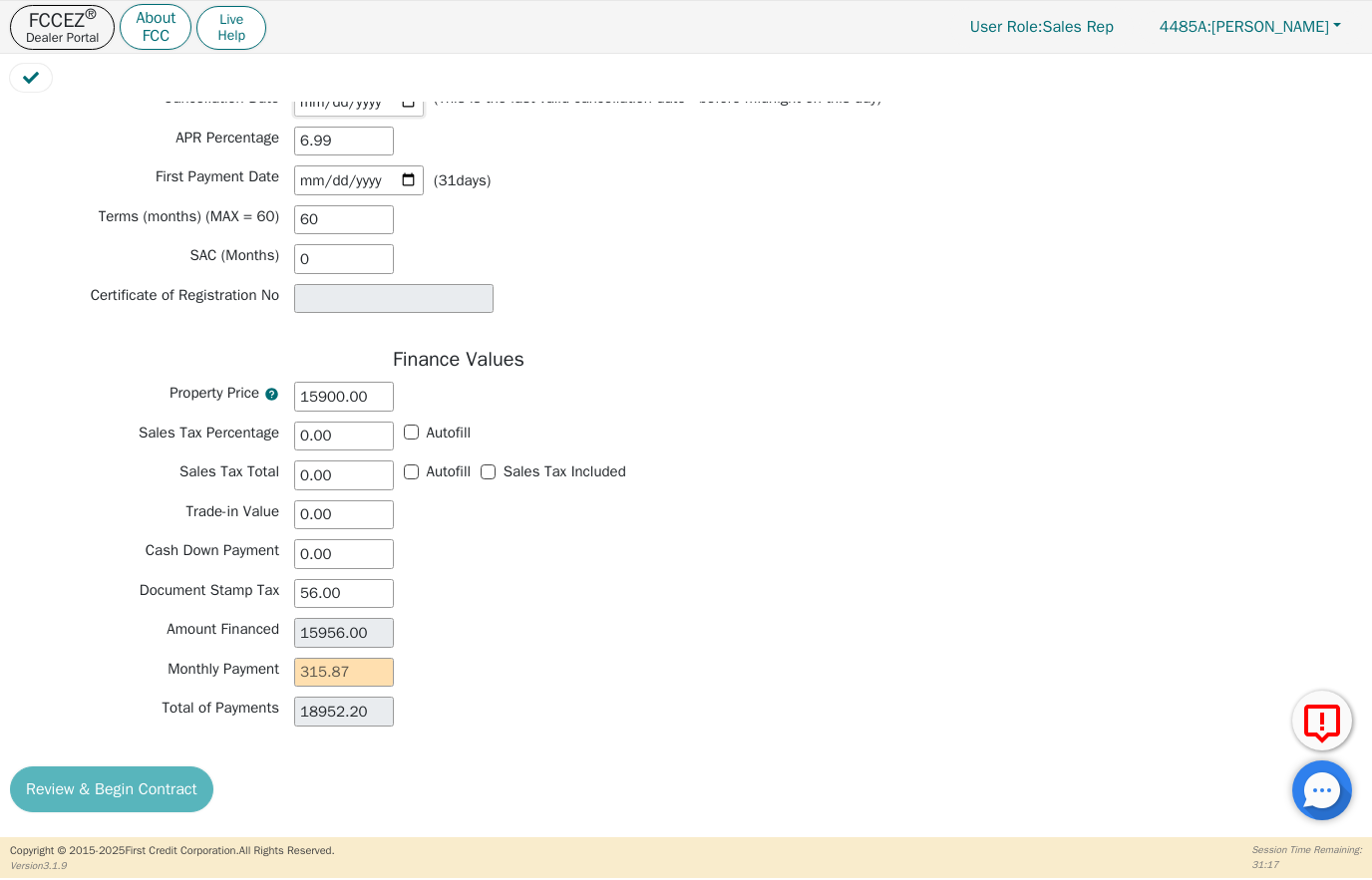 scroll, scrollTop: 1625, scrollLeft: 0, axis: vertical 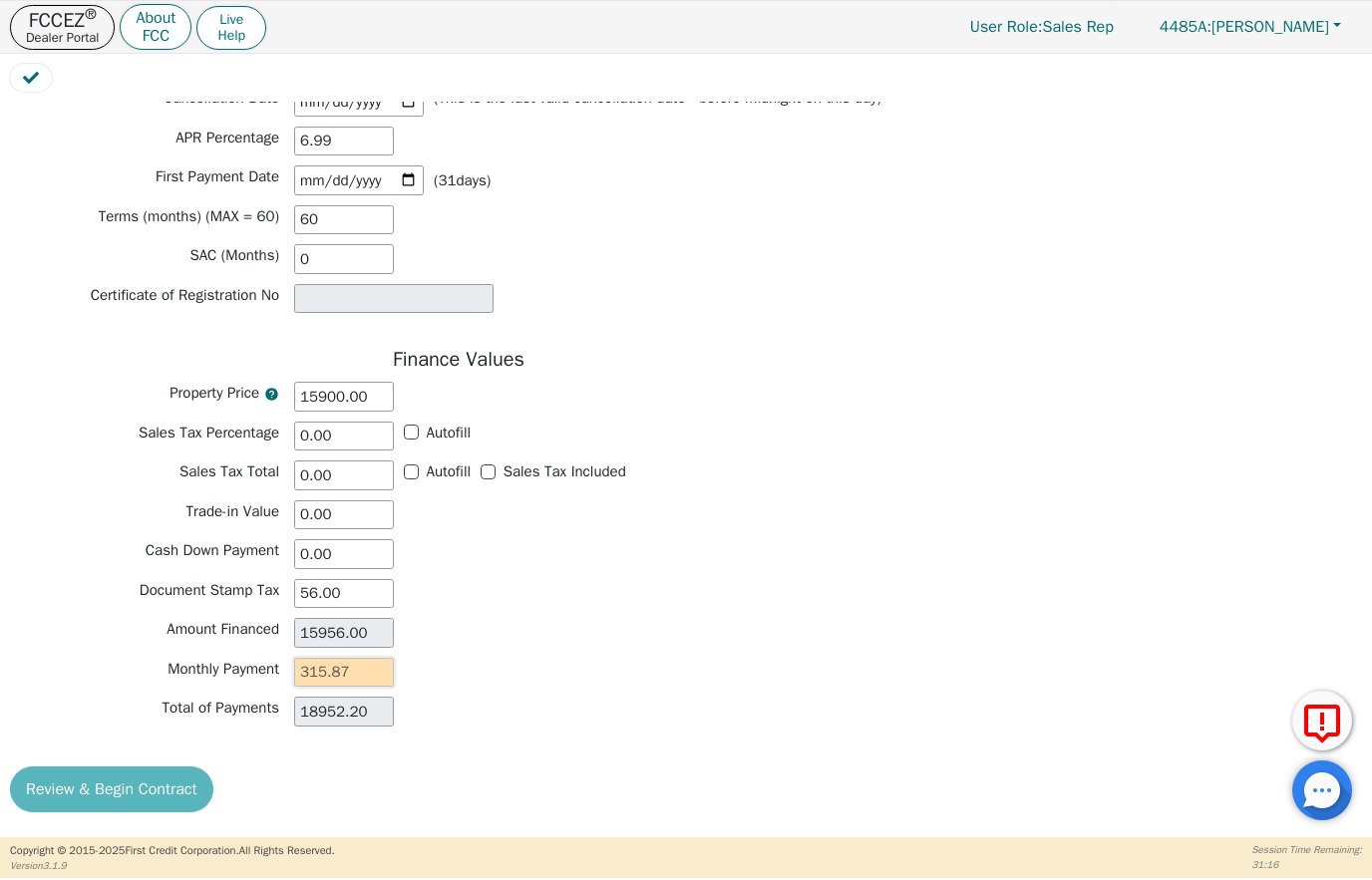 click at bounding box center (344, 673) 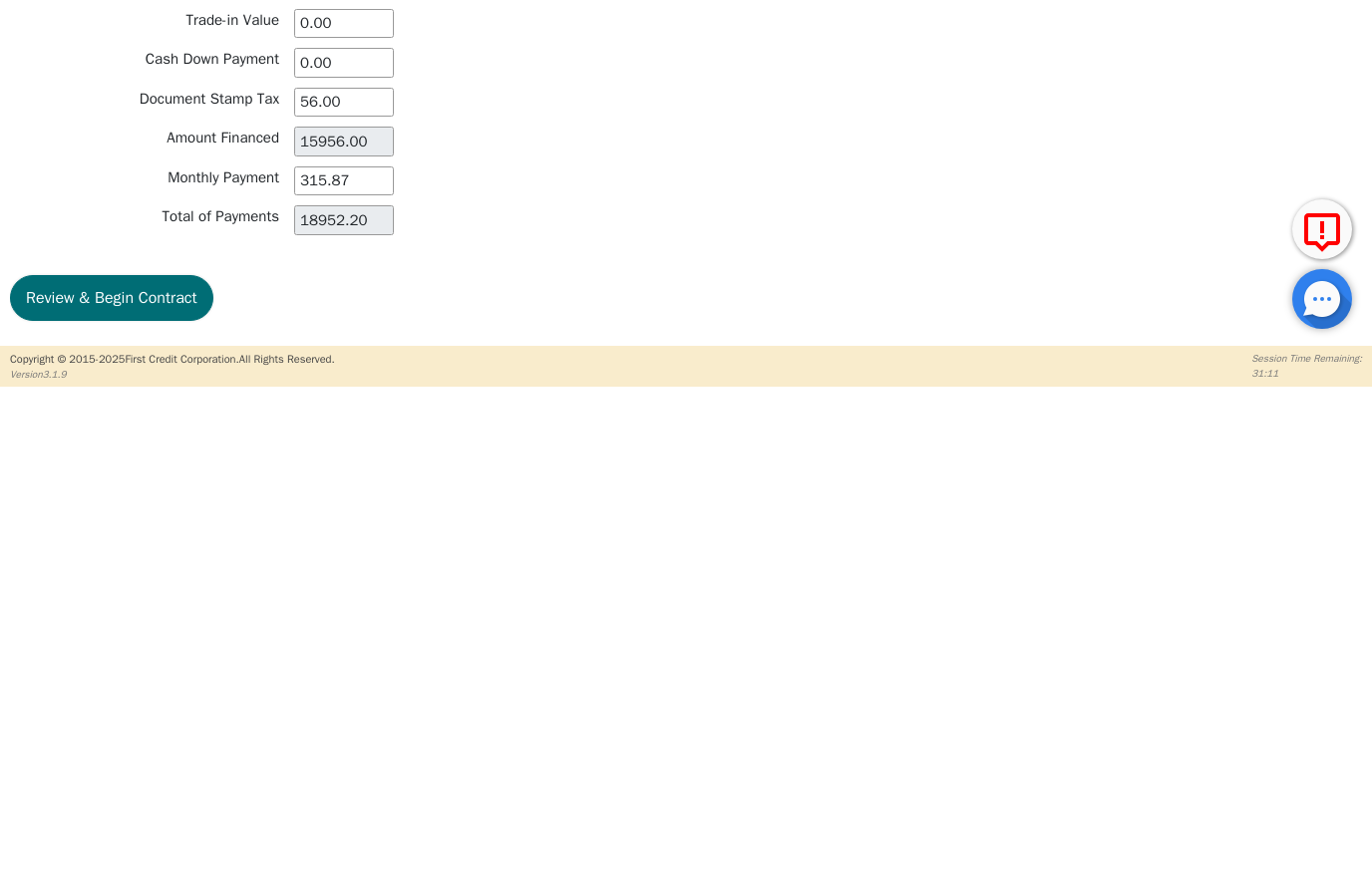click on "Monthly Payment 315.87" at bounding box center (459, 673) 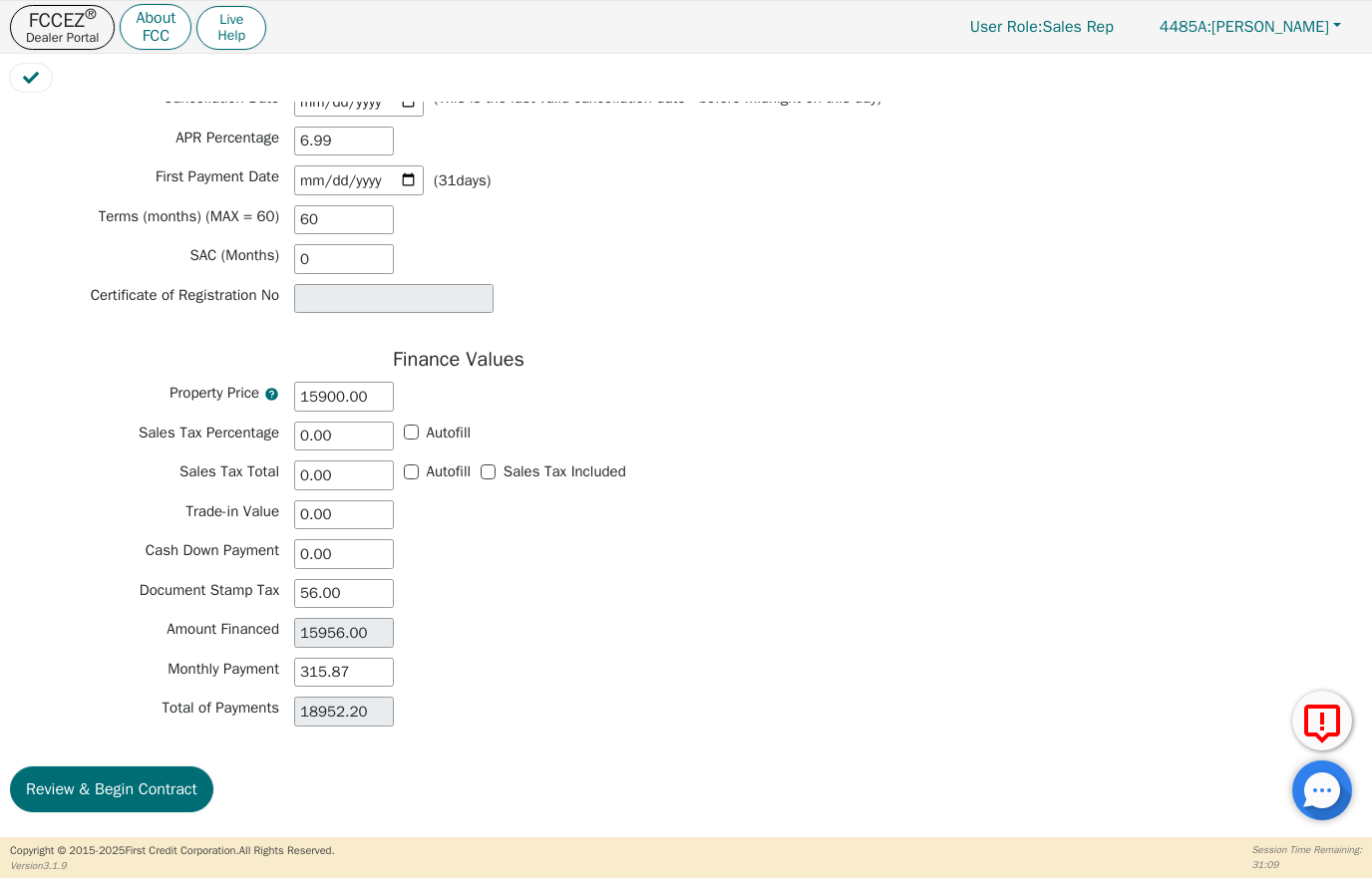 click on "Review & Begin Contract" at bounding box center (112, 789) 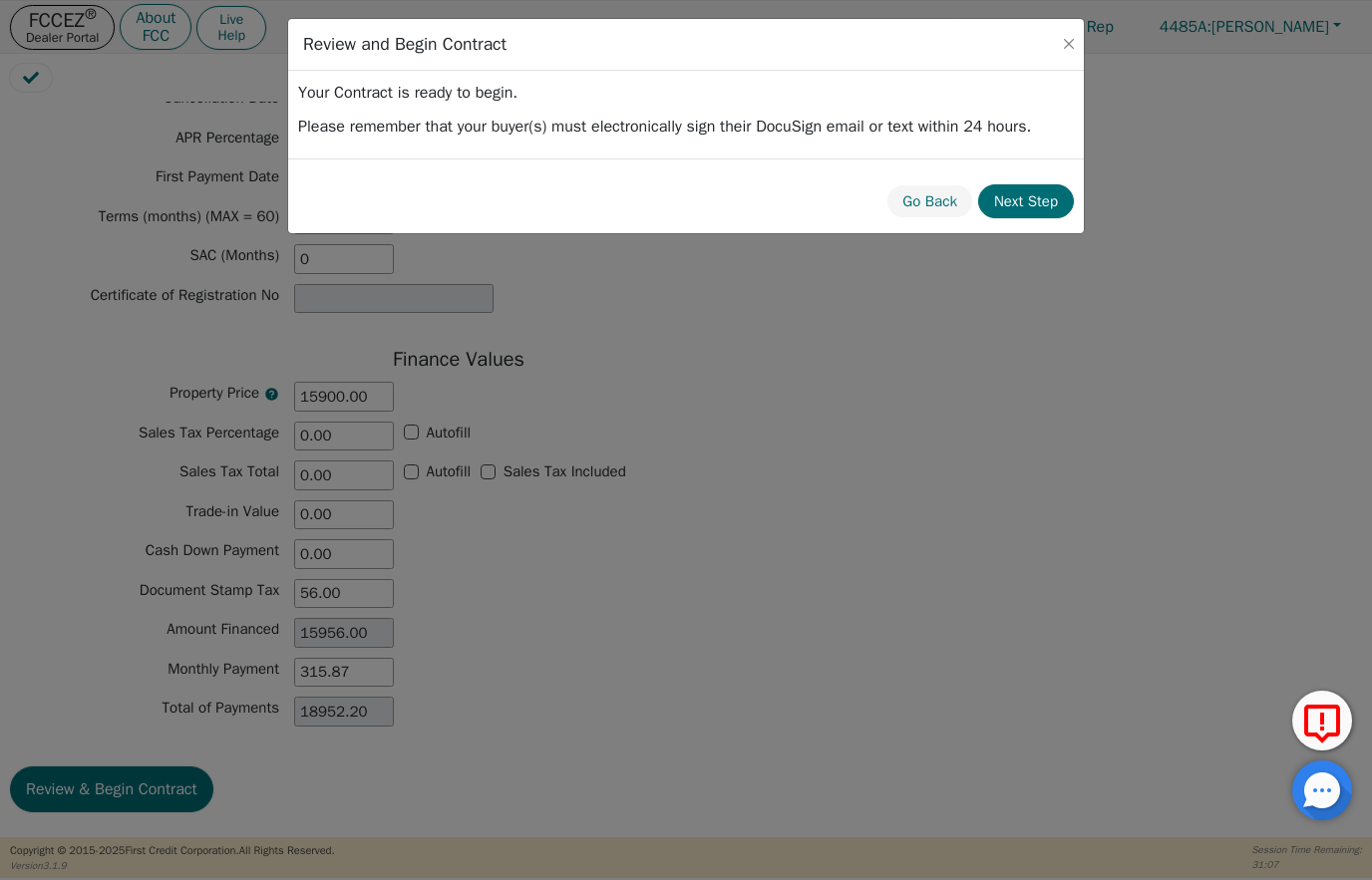 click on "Review and Begin Contract" at bounding box center (686, 45) 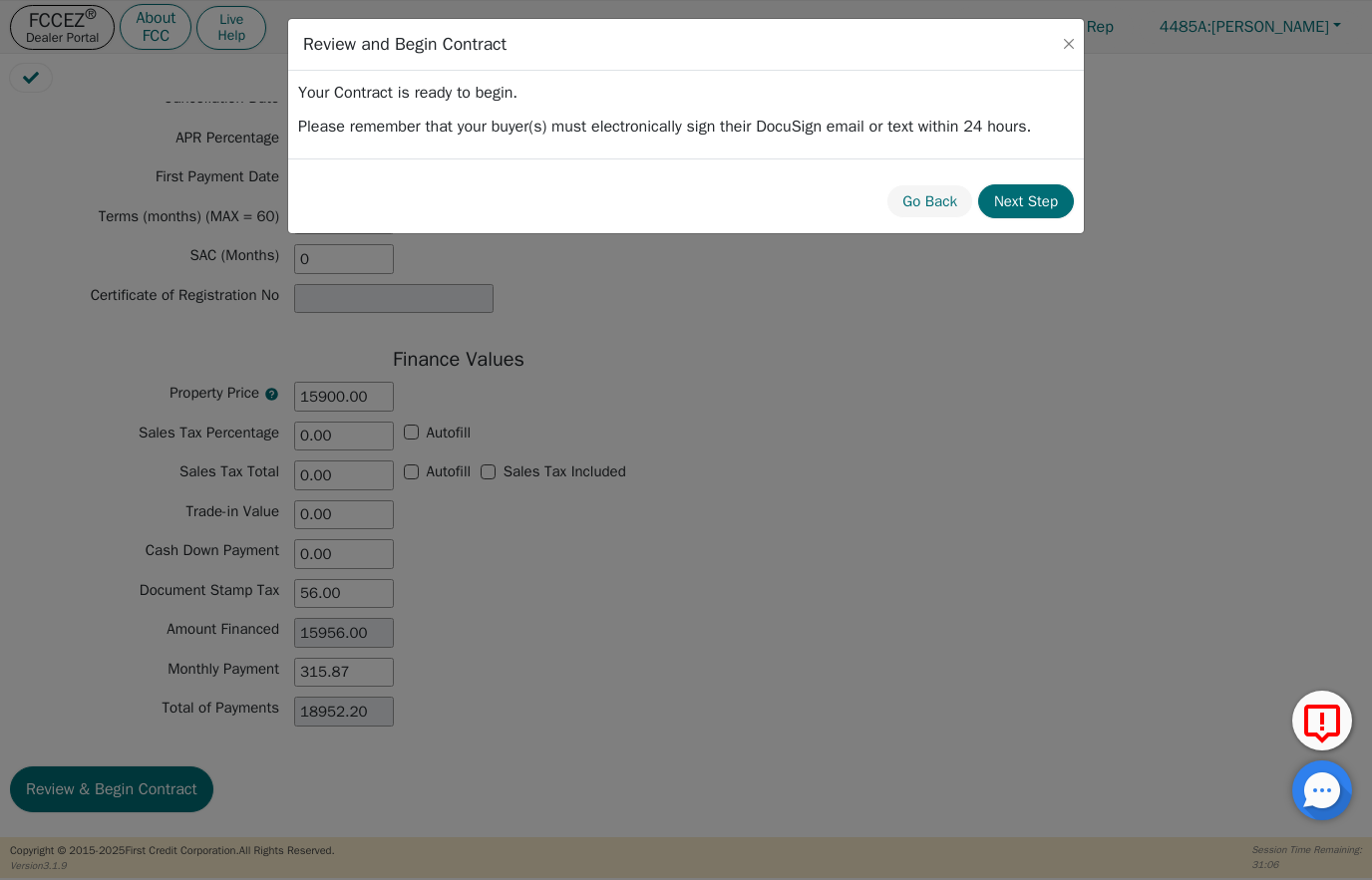 click at bounding box center (1069, 44) 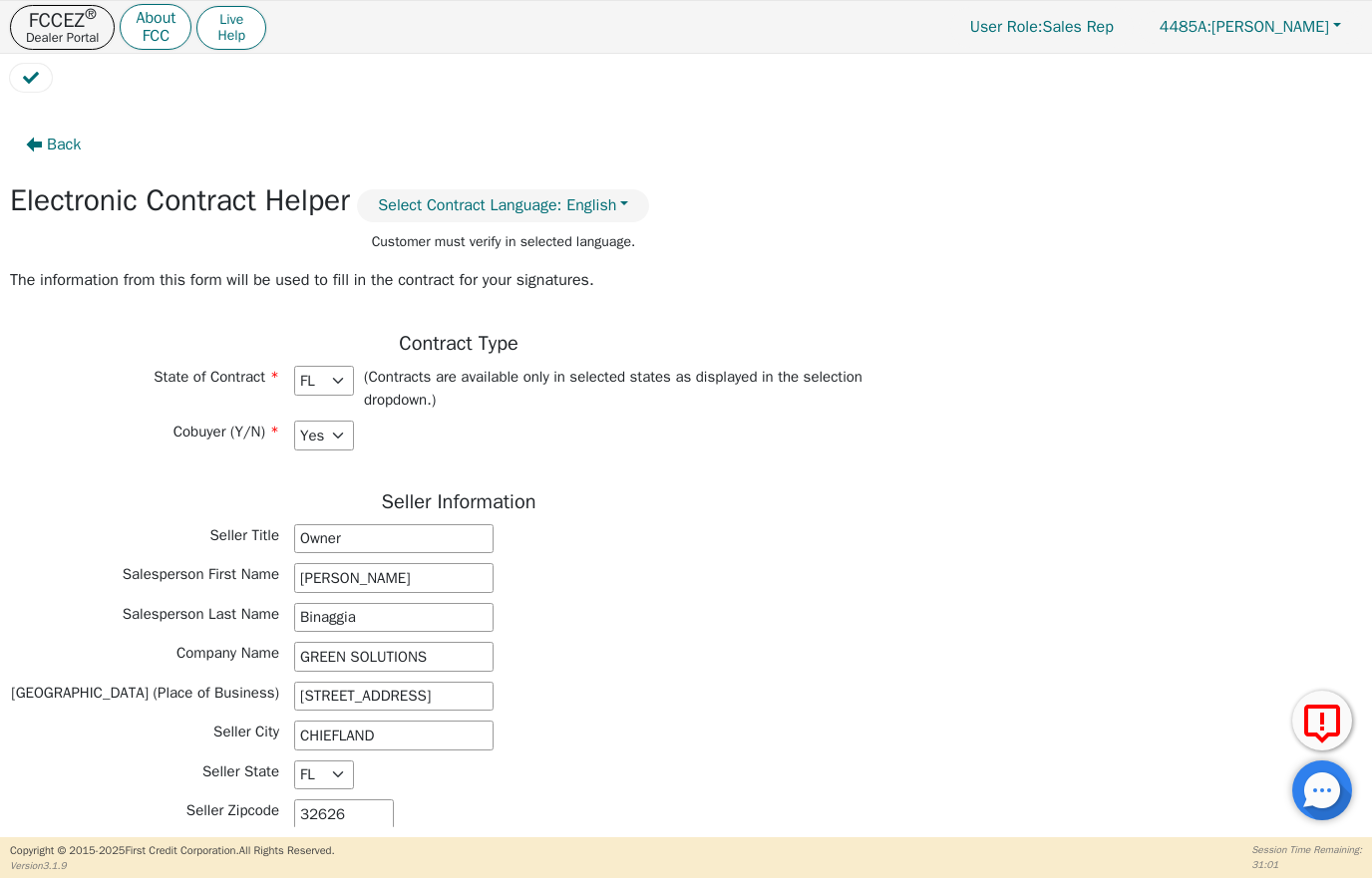 scroll, scrollTop: 0, scrollLeft: 0, axis: both 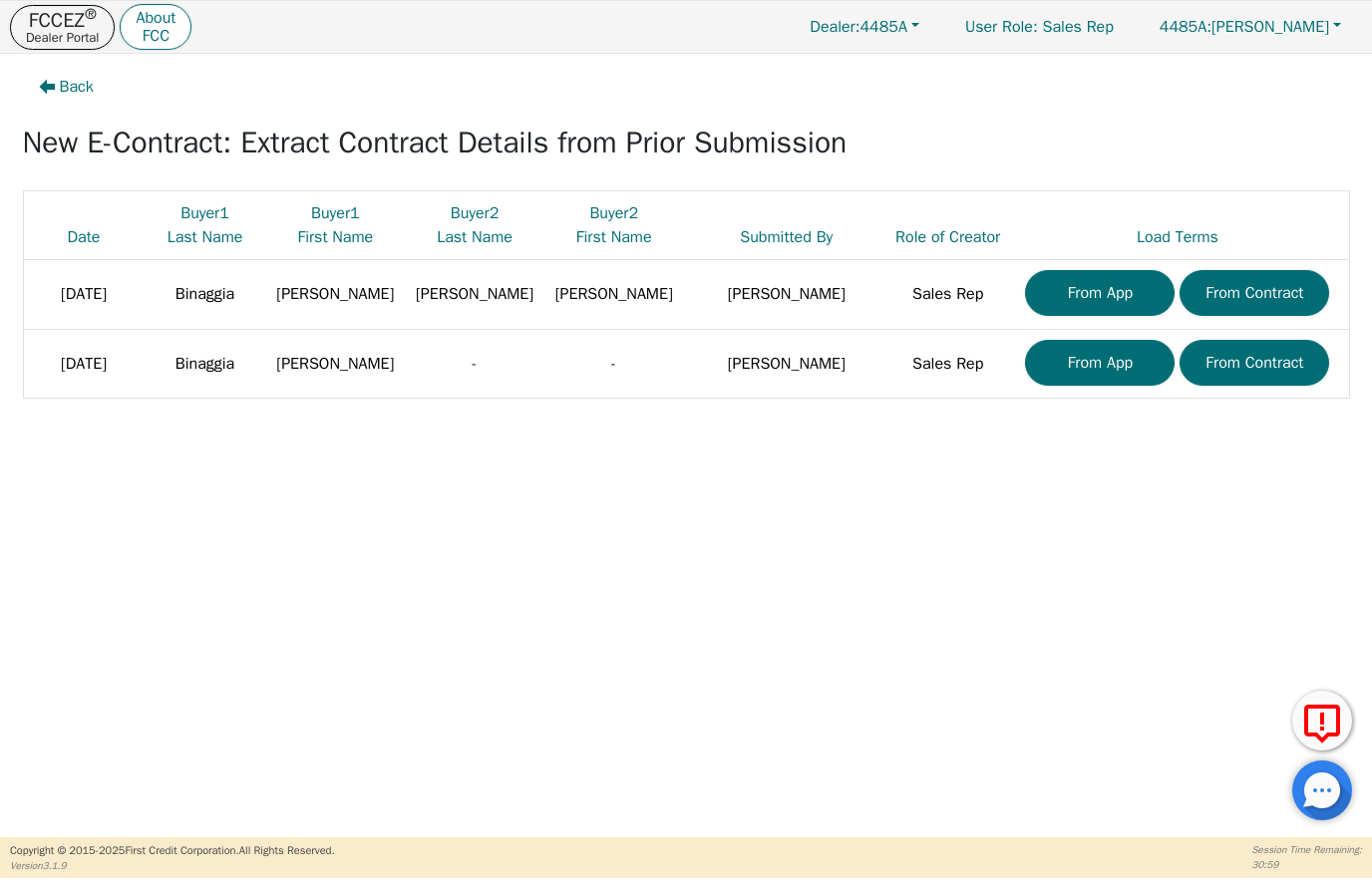 click on "From App" at bounding box center (1100, 293) 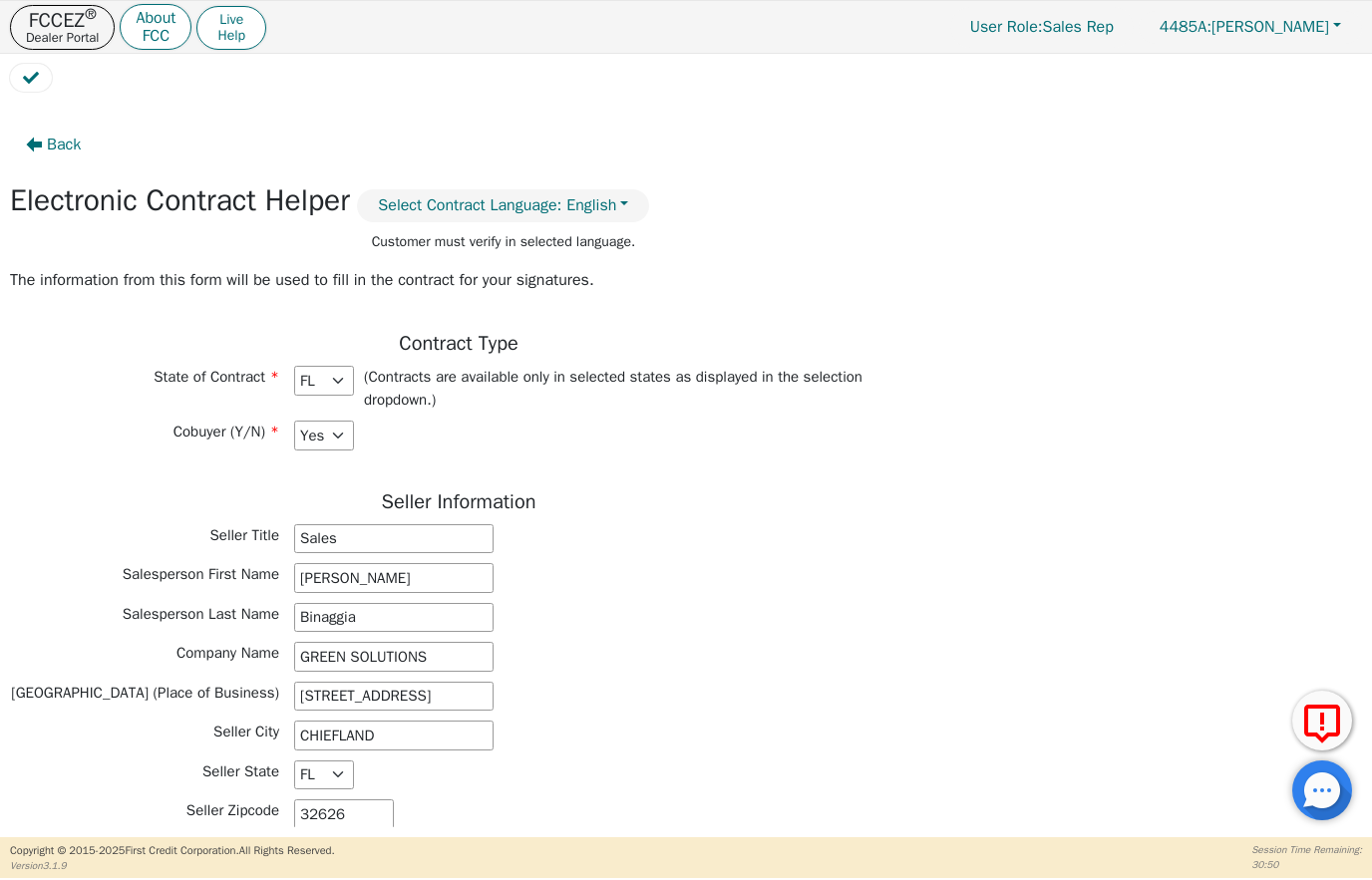 scroll, scrollTop: 0, scrollLeft: 0, axis: both 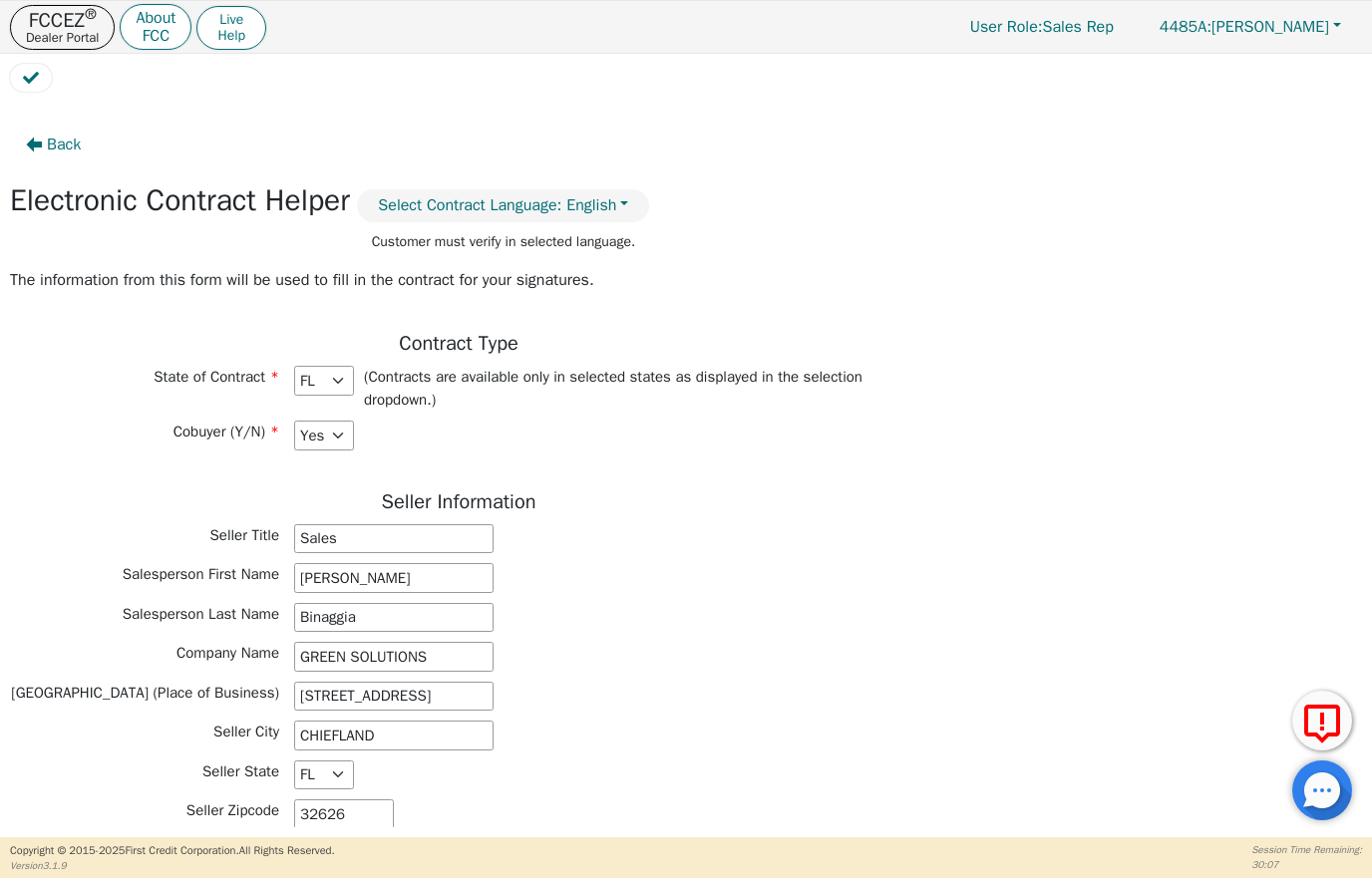 click on "4485A:  [PERSON_NAME]" at bounding box center (1250, 27) 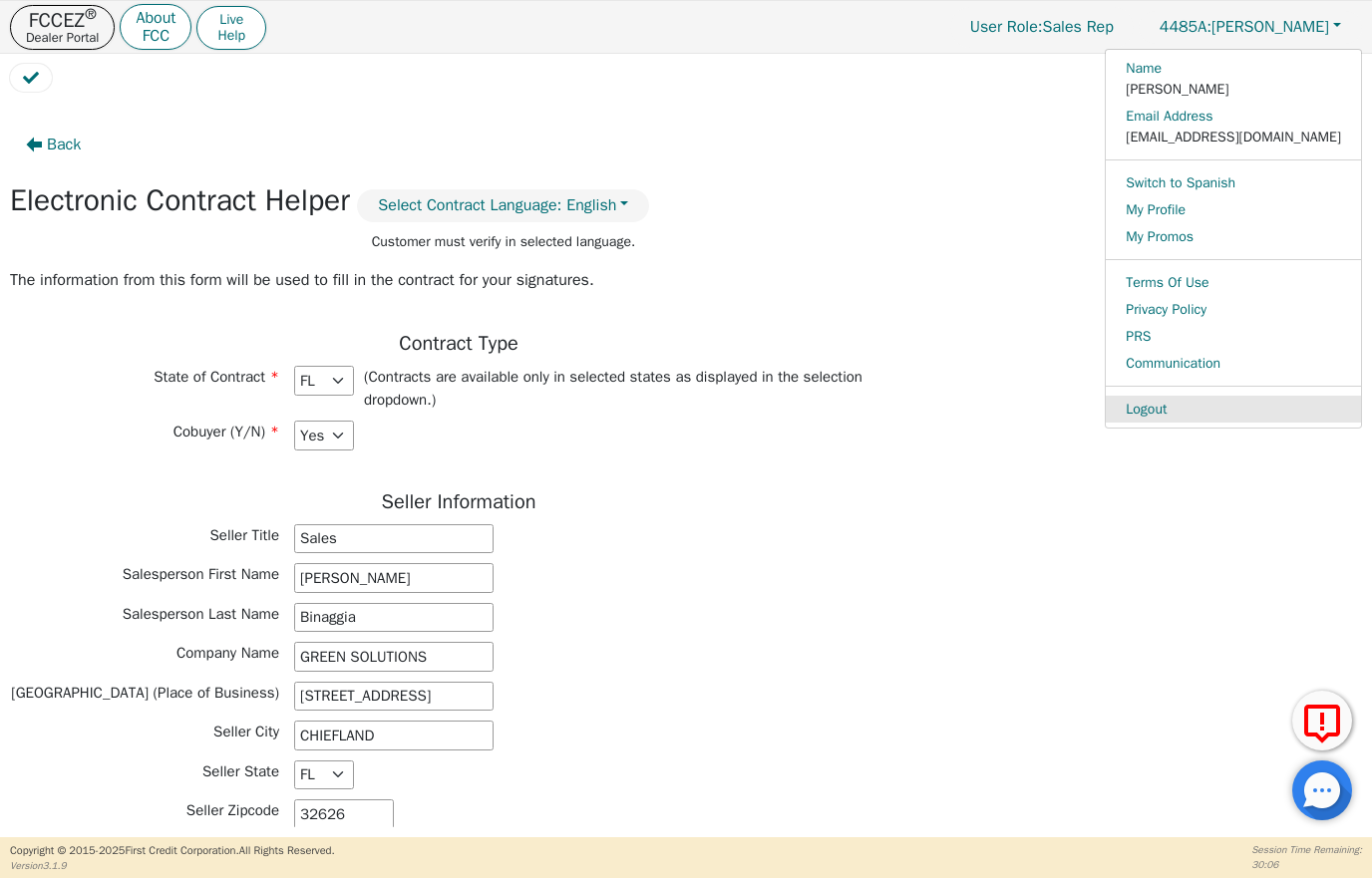 click on "Logout" at bounding box center (1233, 409) 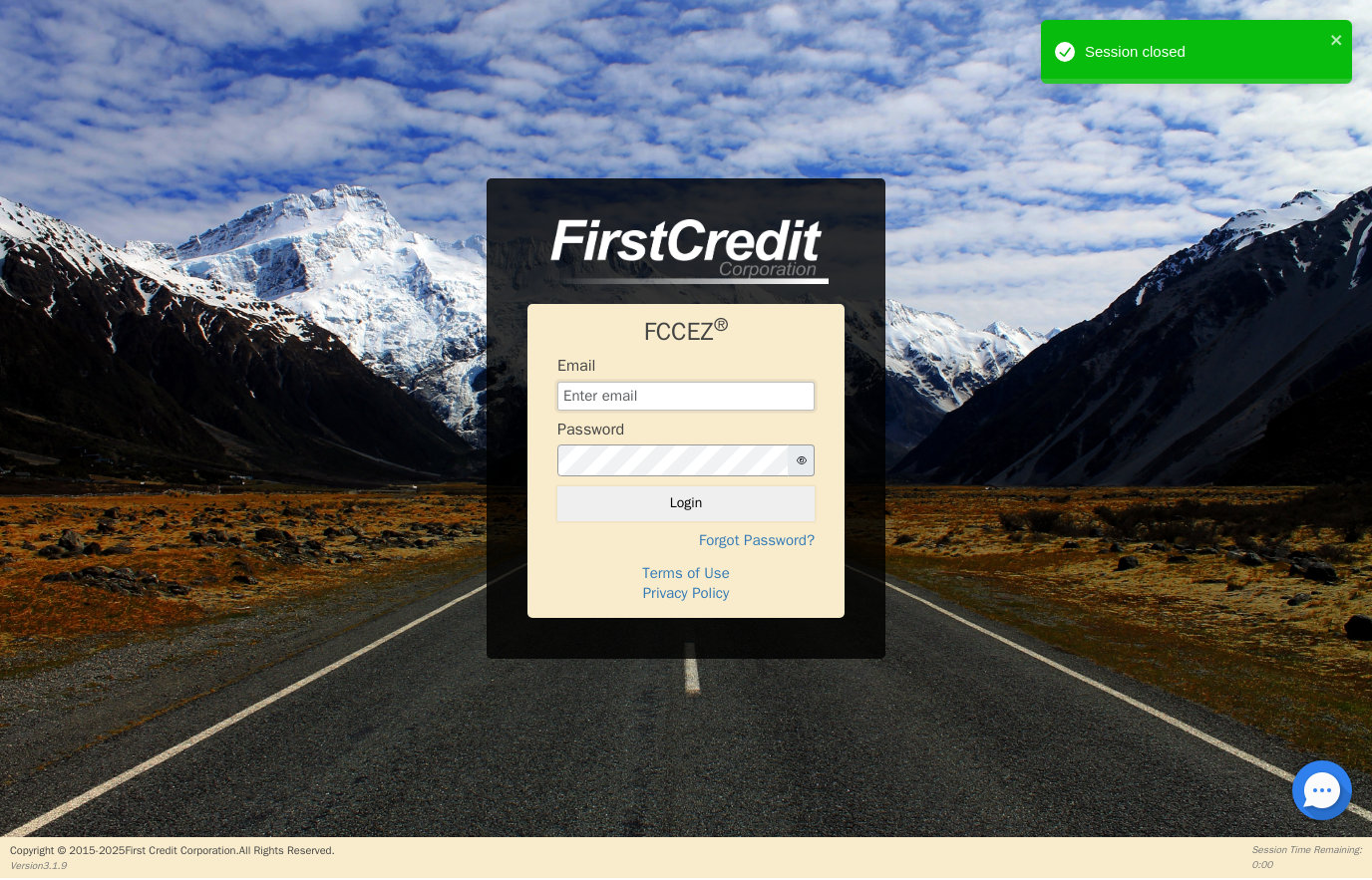 click at bounding box center [686, 397] 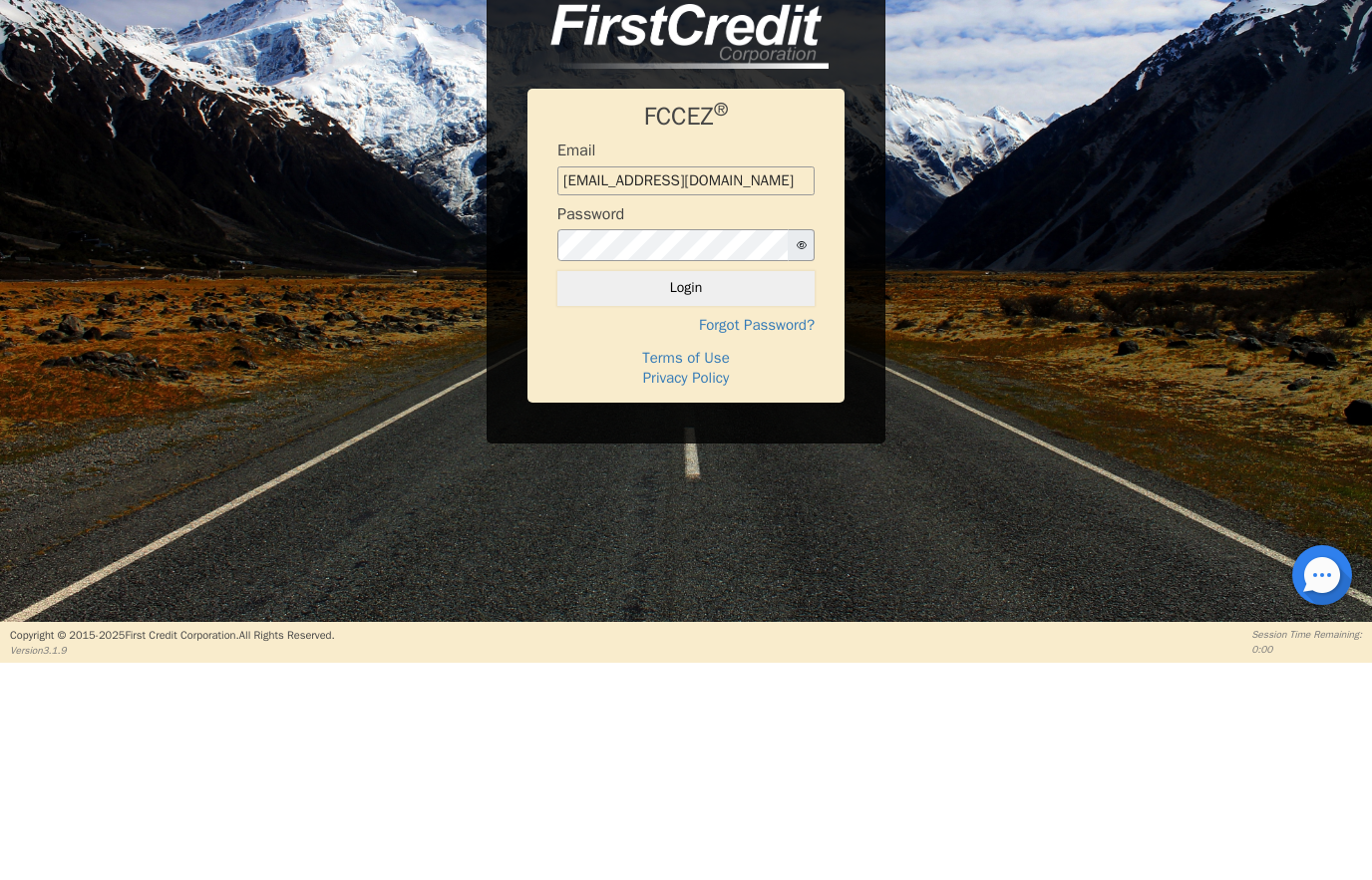 click on "Login" at bounding box center (686, 503) 